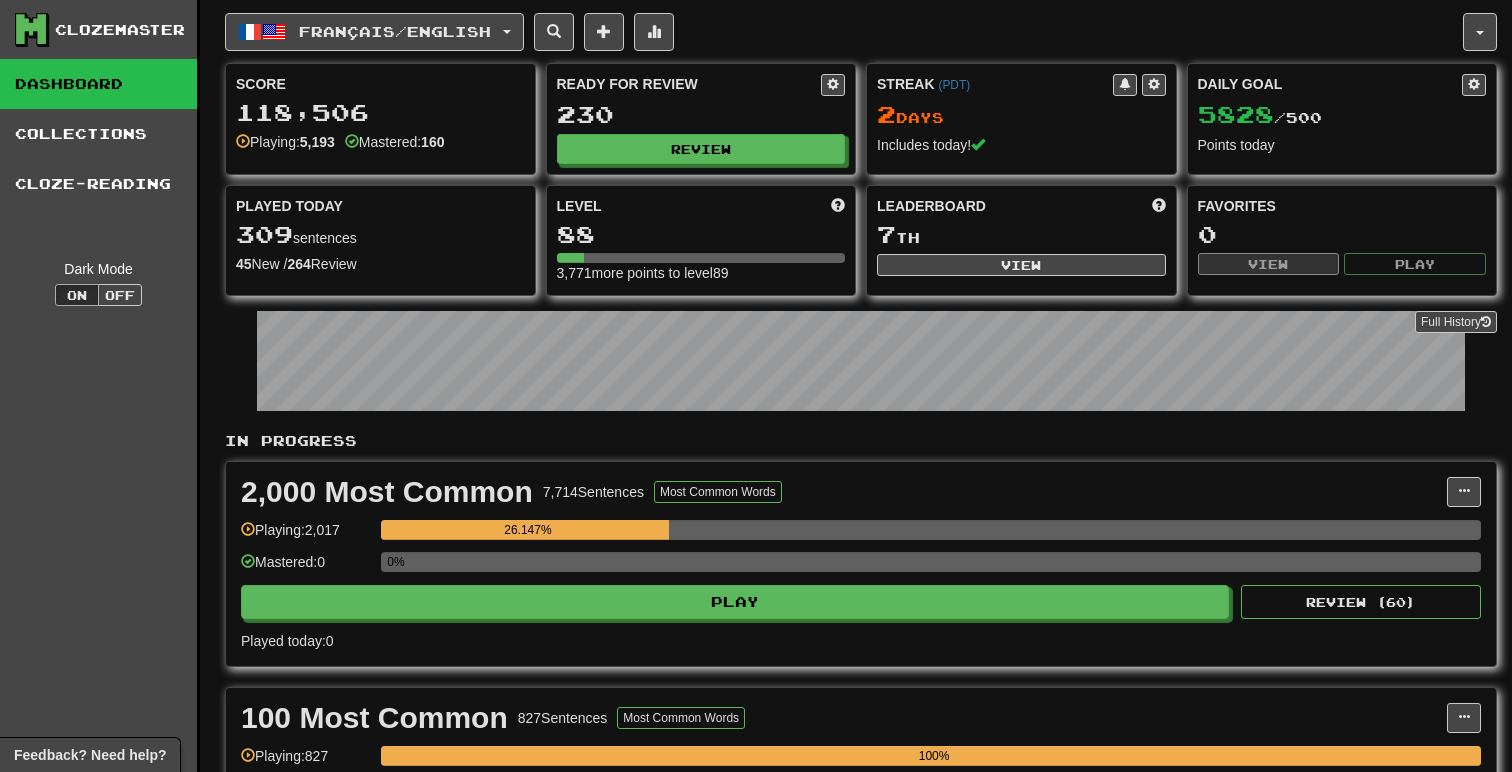 scroll, scrollTop: 0, scrollLeft: 0, axis: both 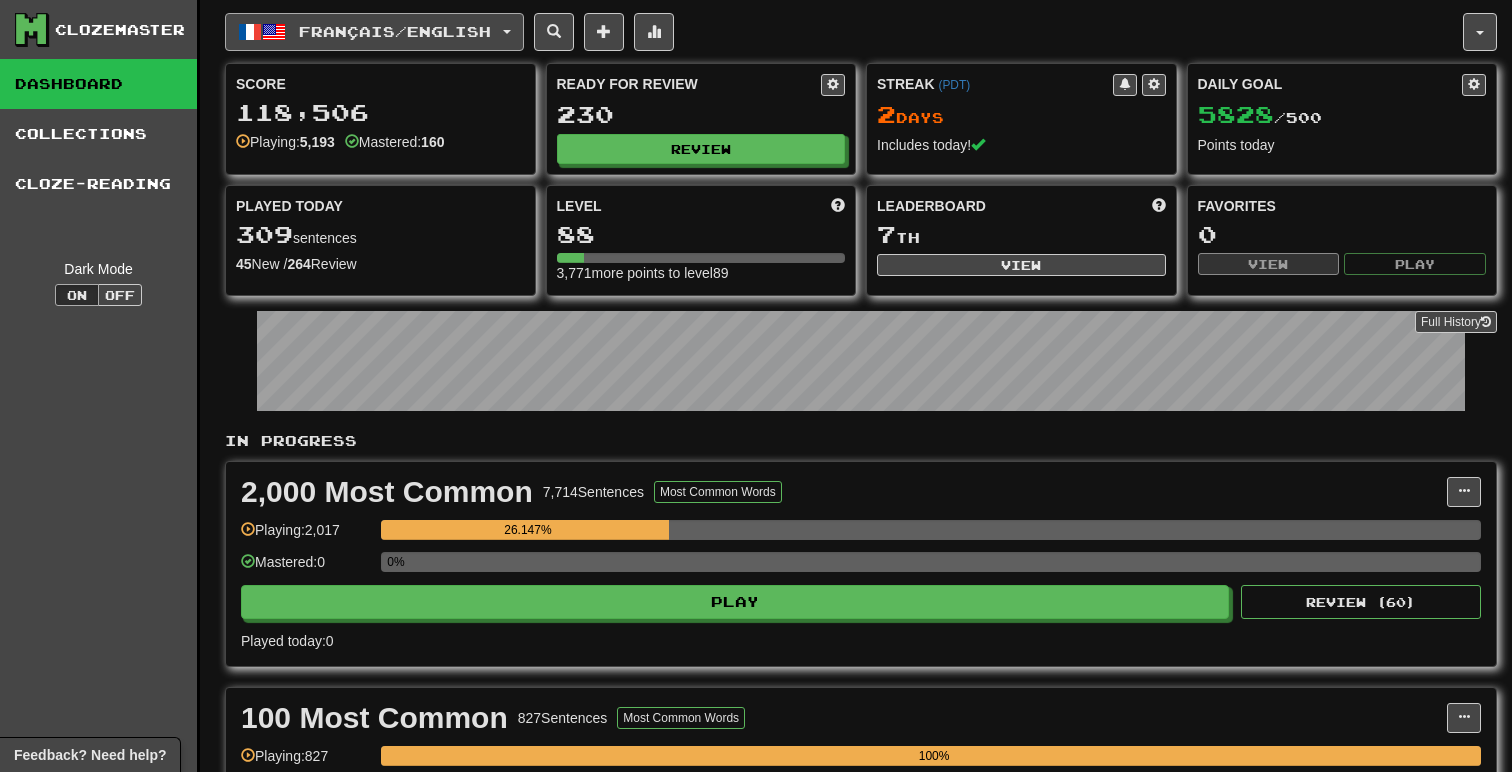 click on "Français  /  English" at bounding box center [395, 31] 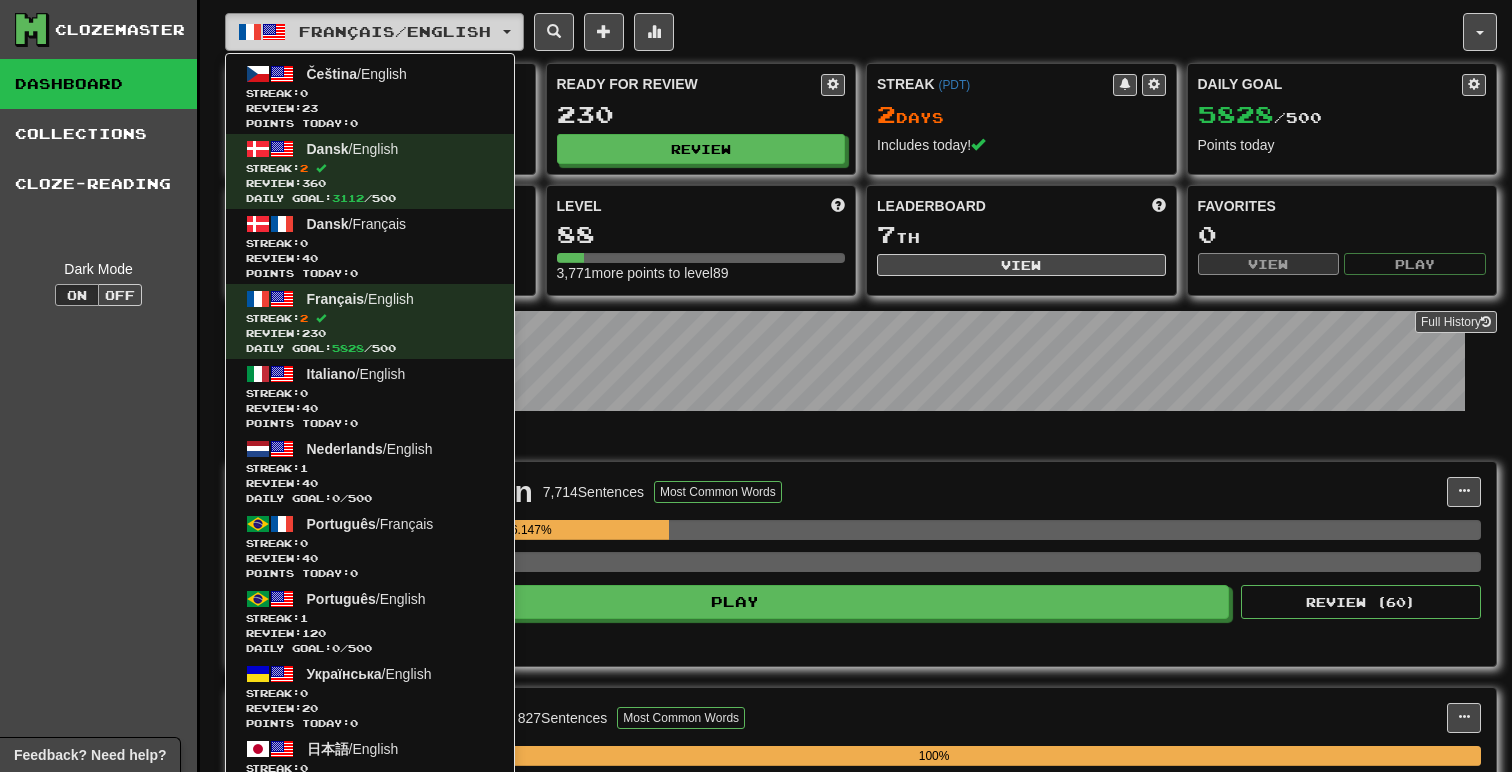 click on "Français  /  English" at bounding box center (395, 31) 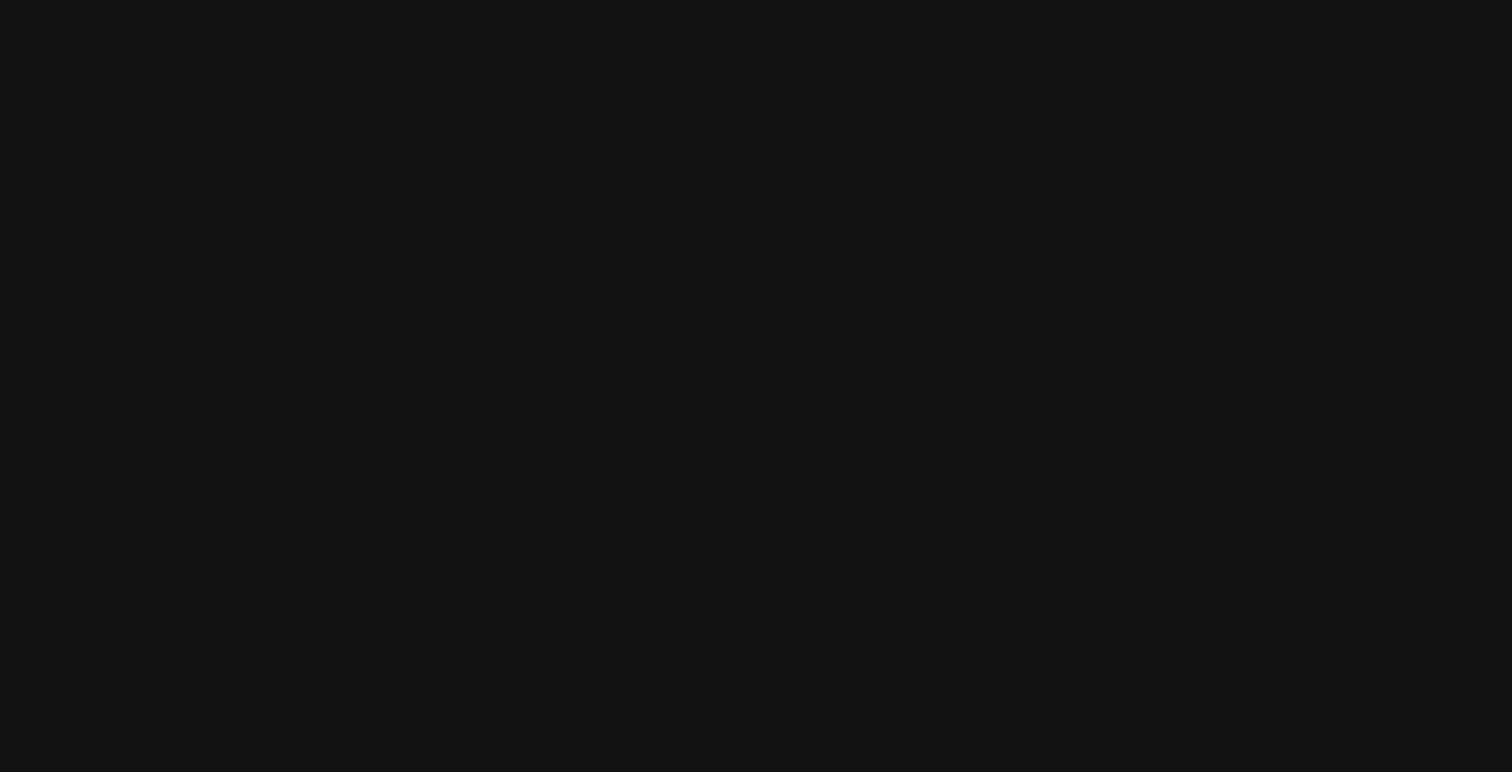 scroll, scrollTop: 0, scrollLeft: 0, axis: both 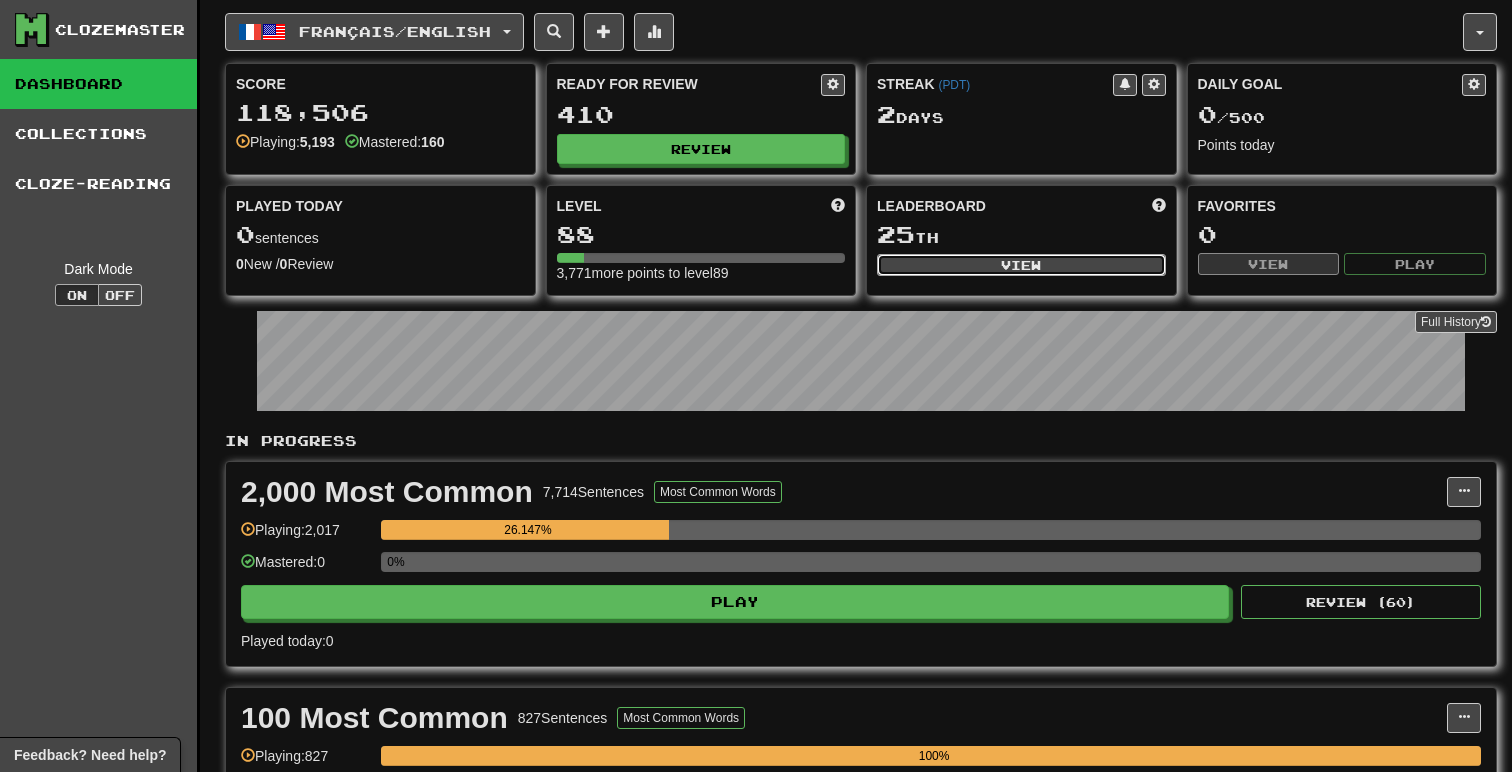 click on "View" at bounding box center (1021, 265) 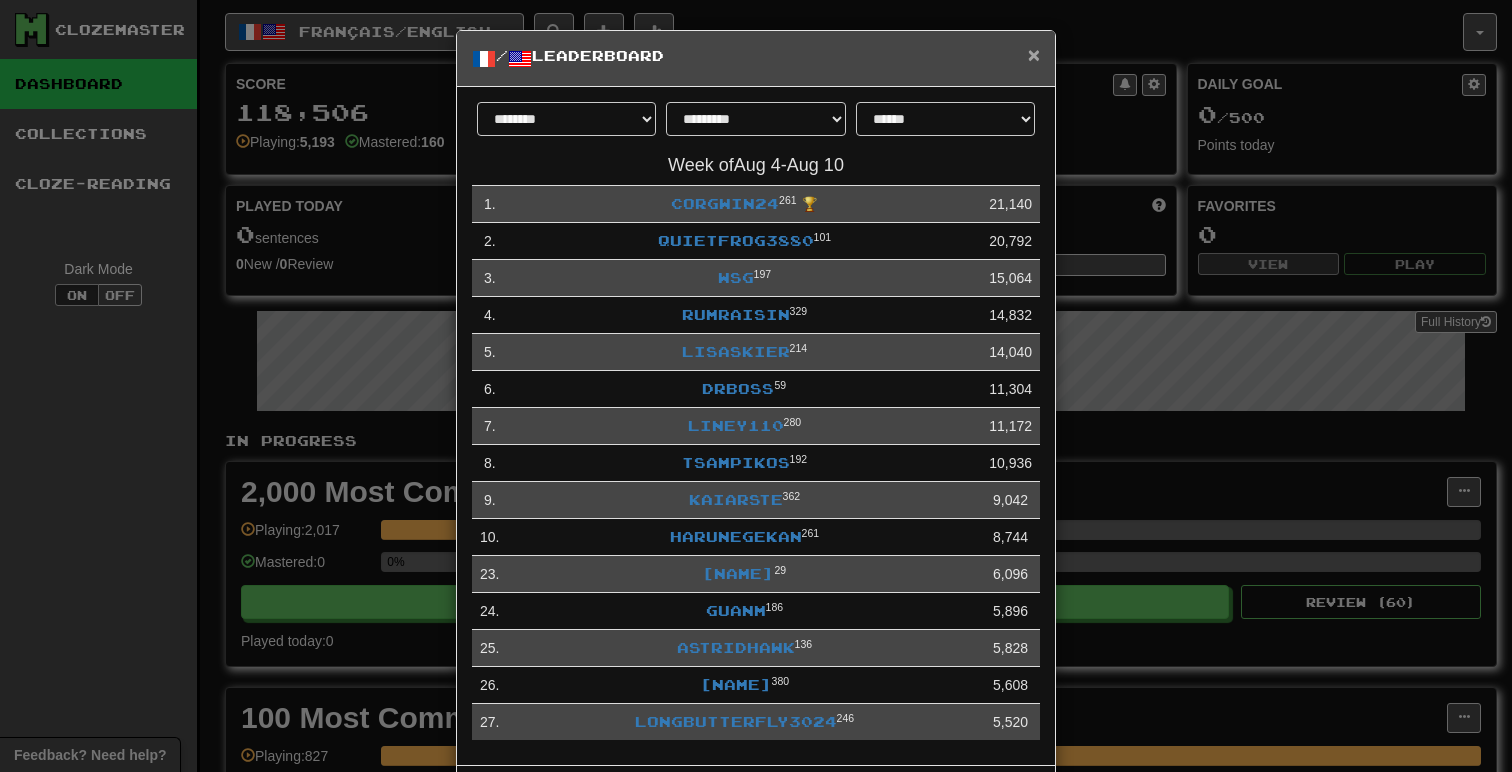 click on "×" at bounding box center (1034, 54) 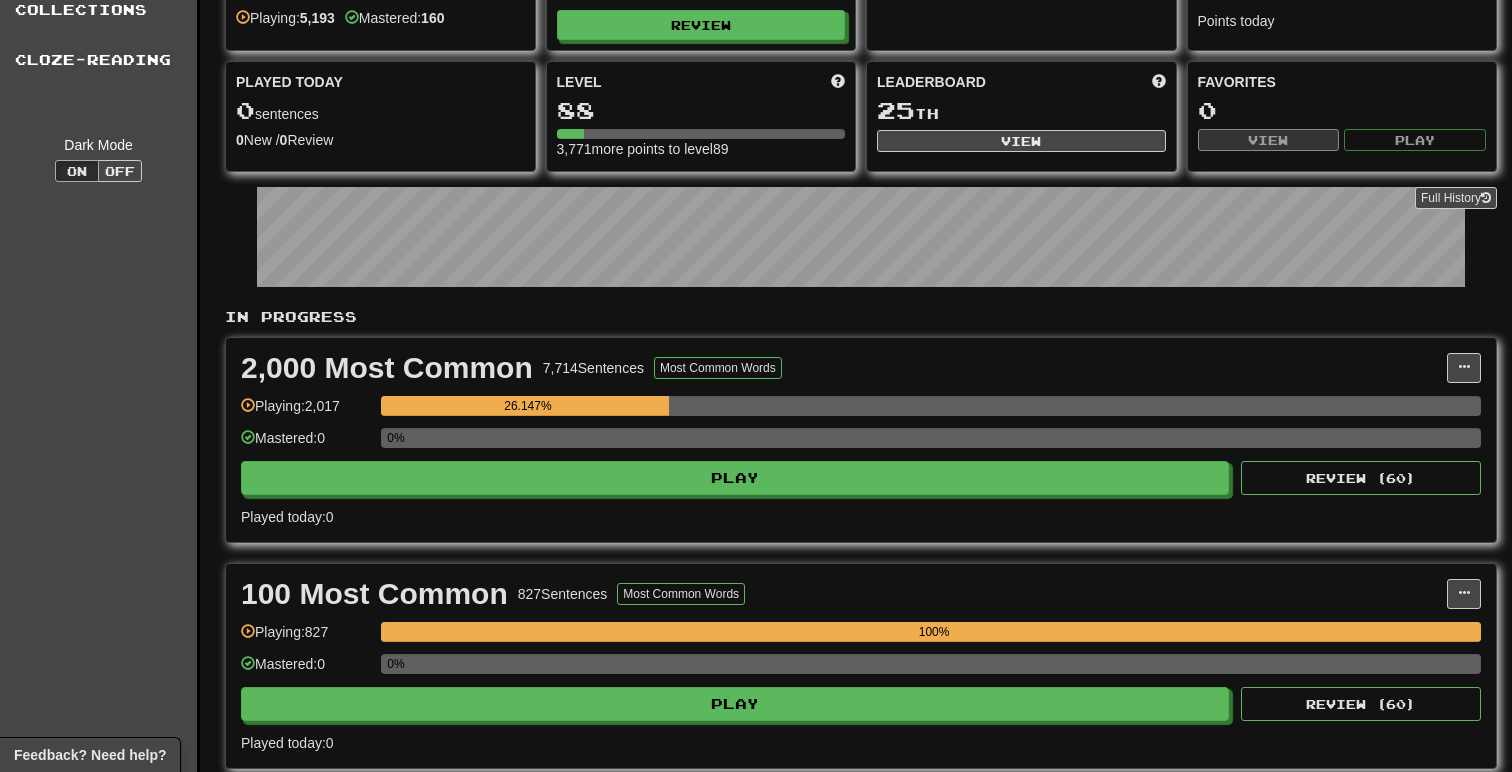 scroll, scrollTop: 131, scrollLeft: 0, axis: vertical 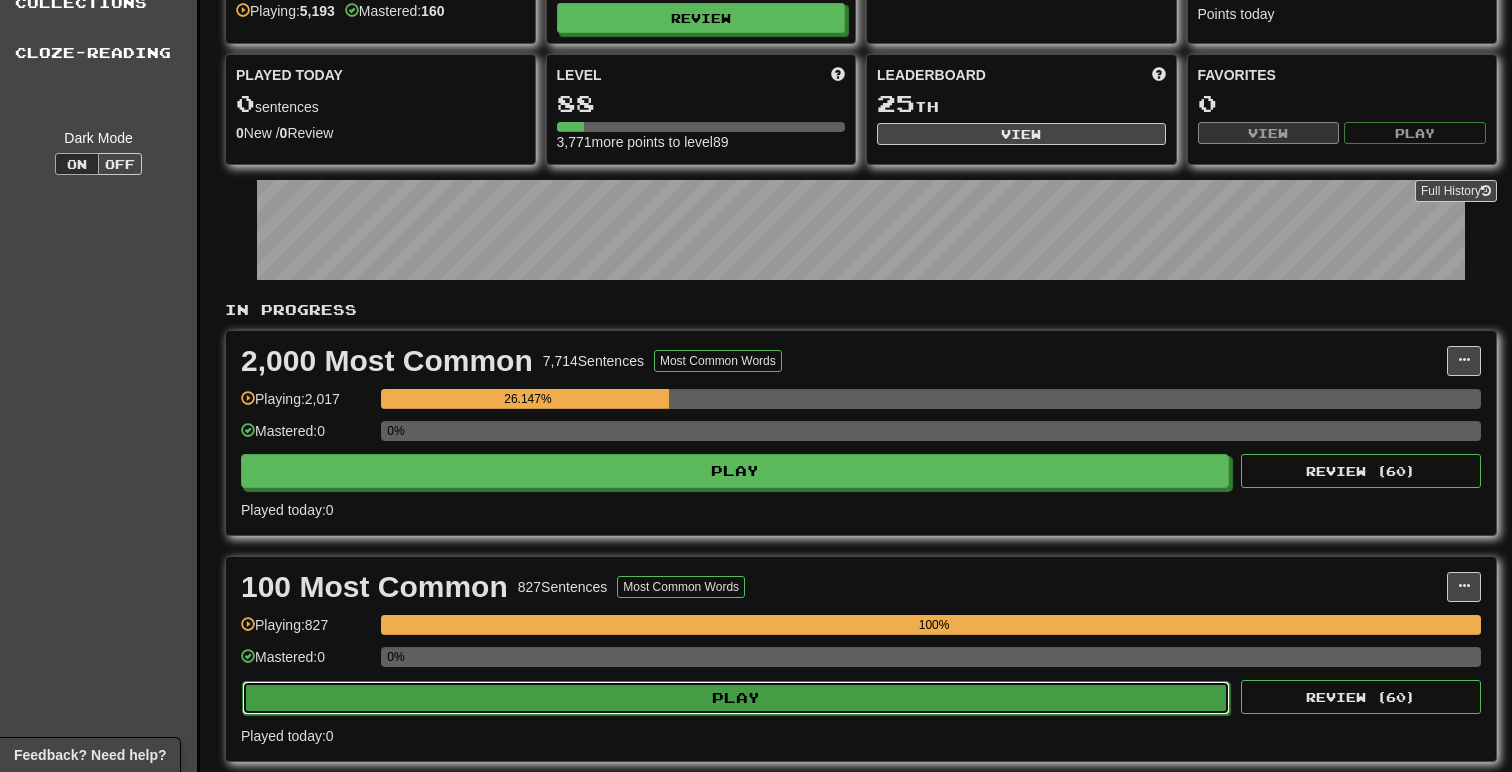 click on "Play" at bounding box center [736, 698] 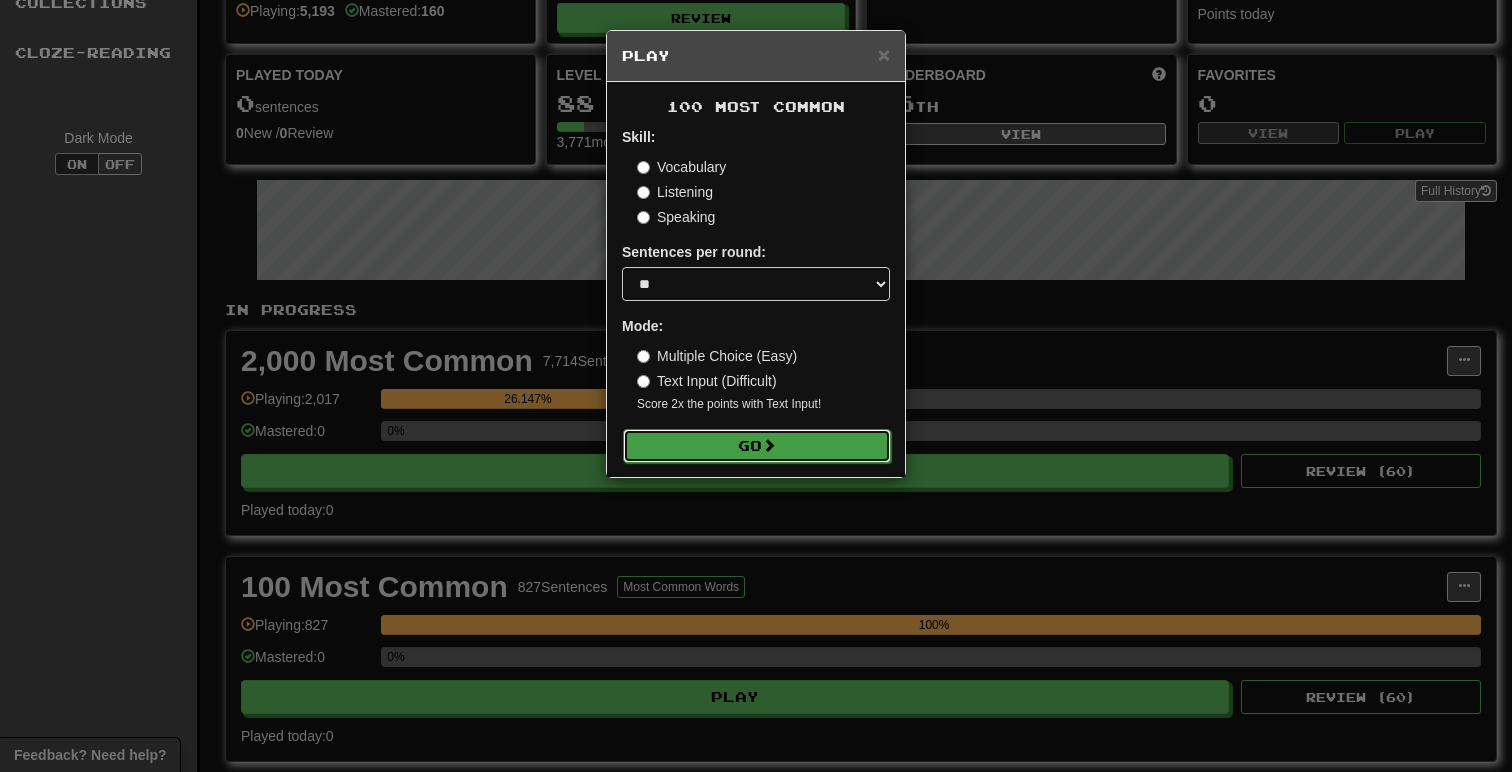 click on "Go" at bounding box center (757, 446) 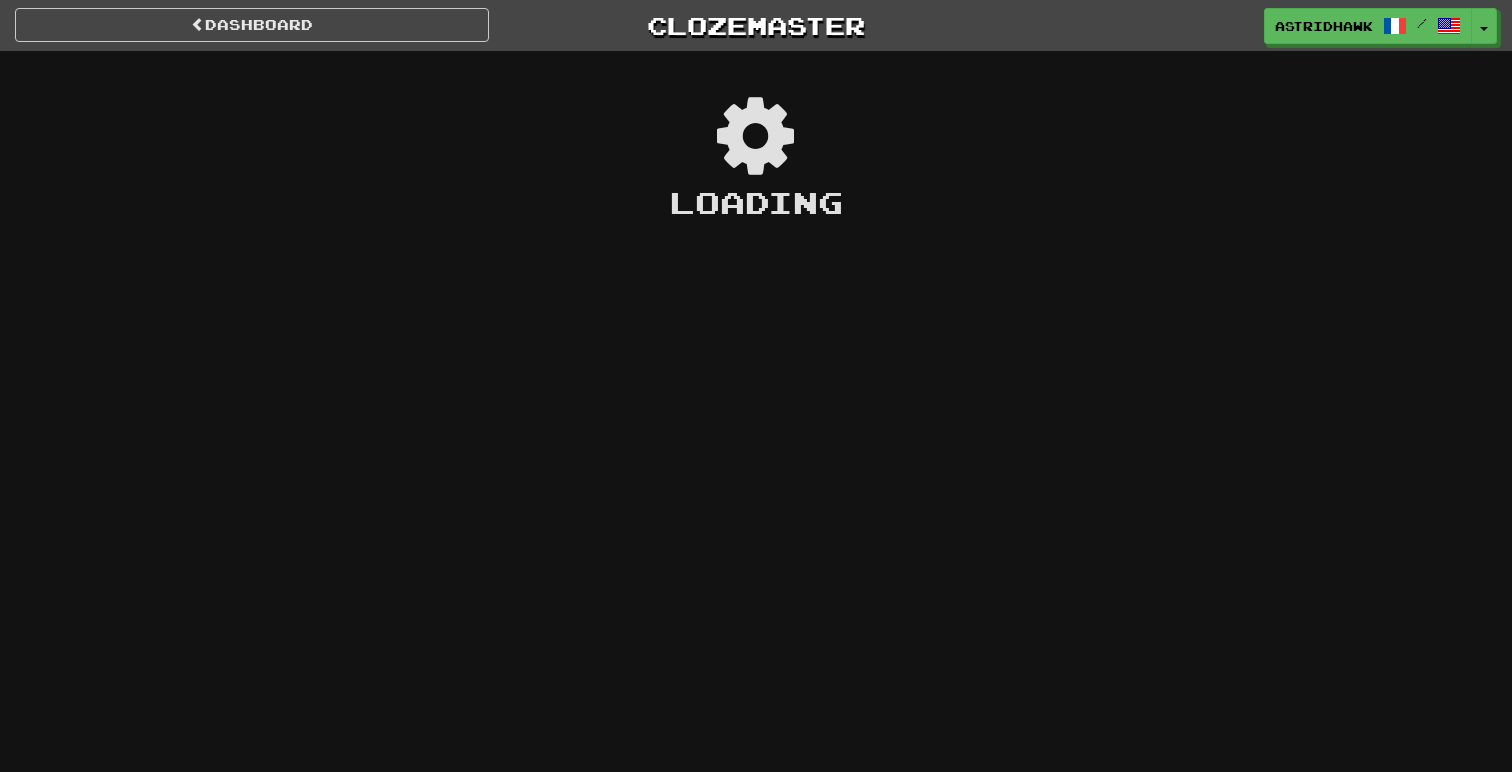 scroll, scrollTop: 0, scrollLeft: 0, axis: both 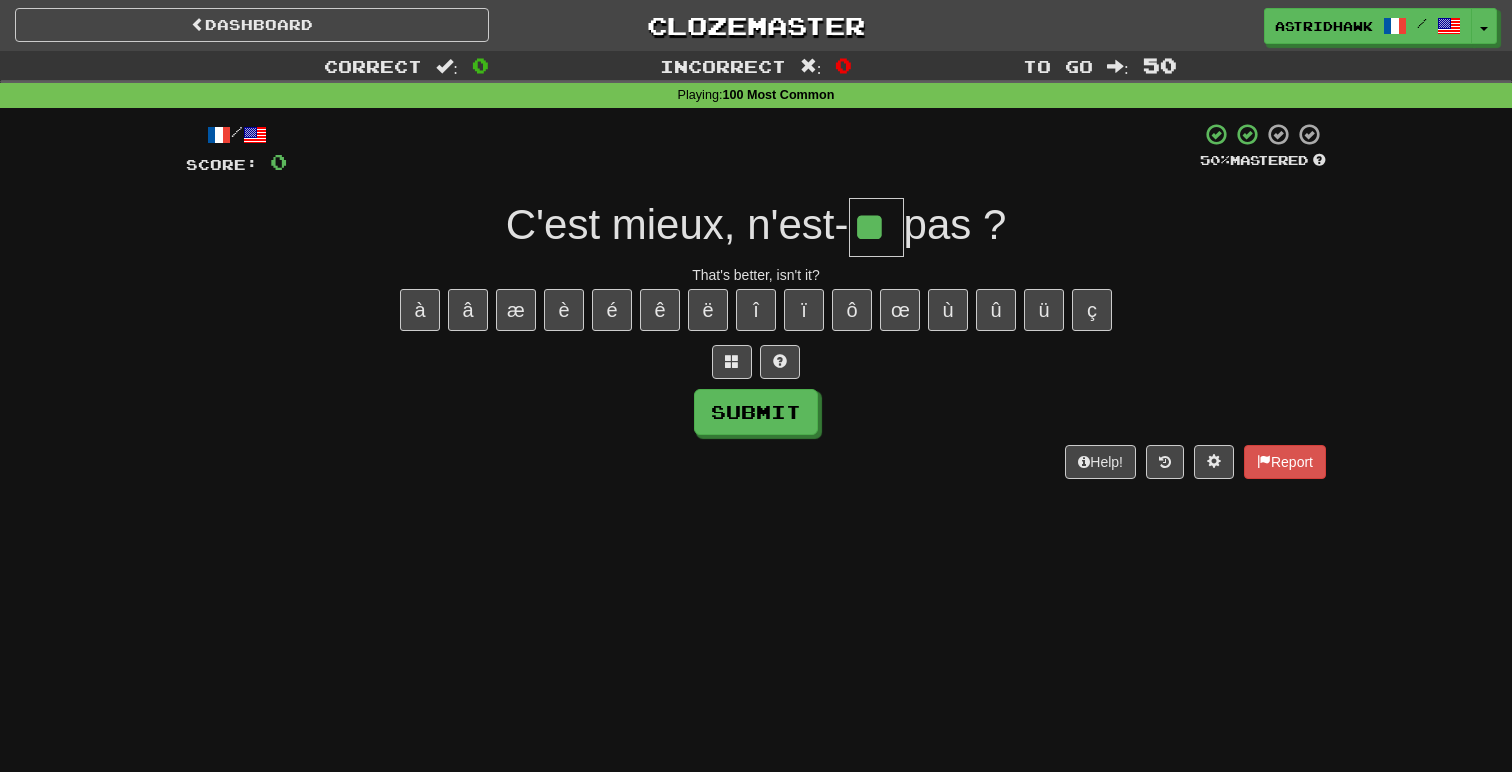 type on "**" 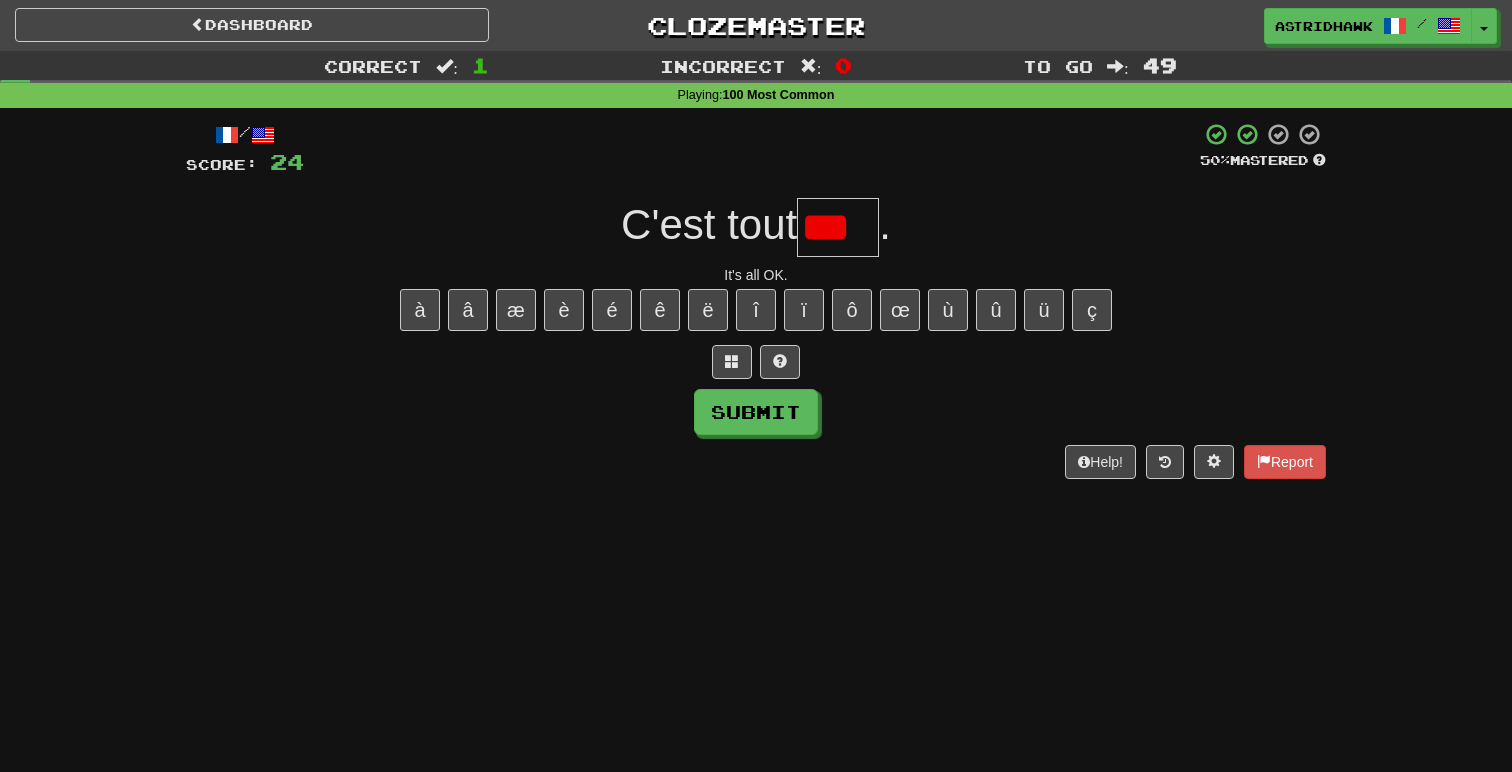 scroll, scrollTop: 0, scrollLeft: 0, axis: both 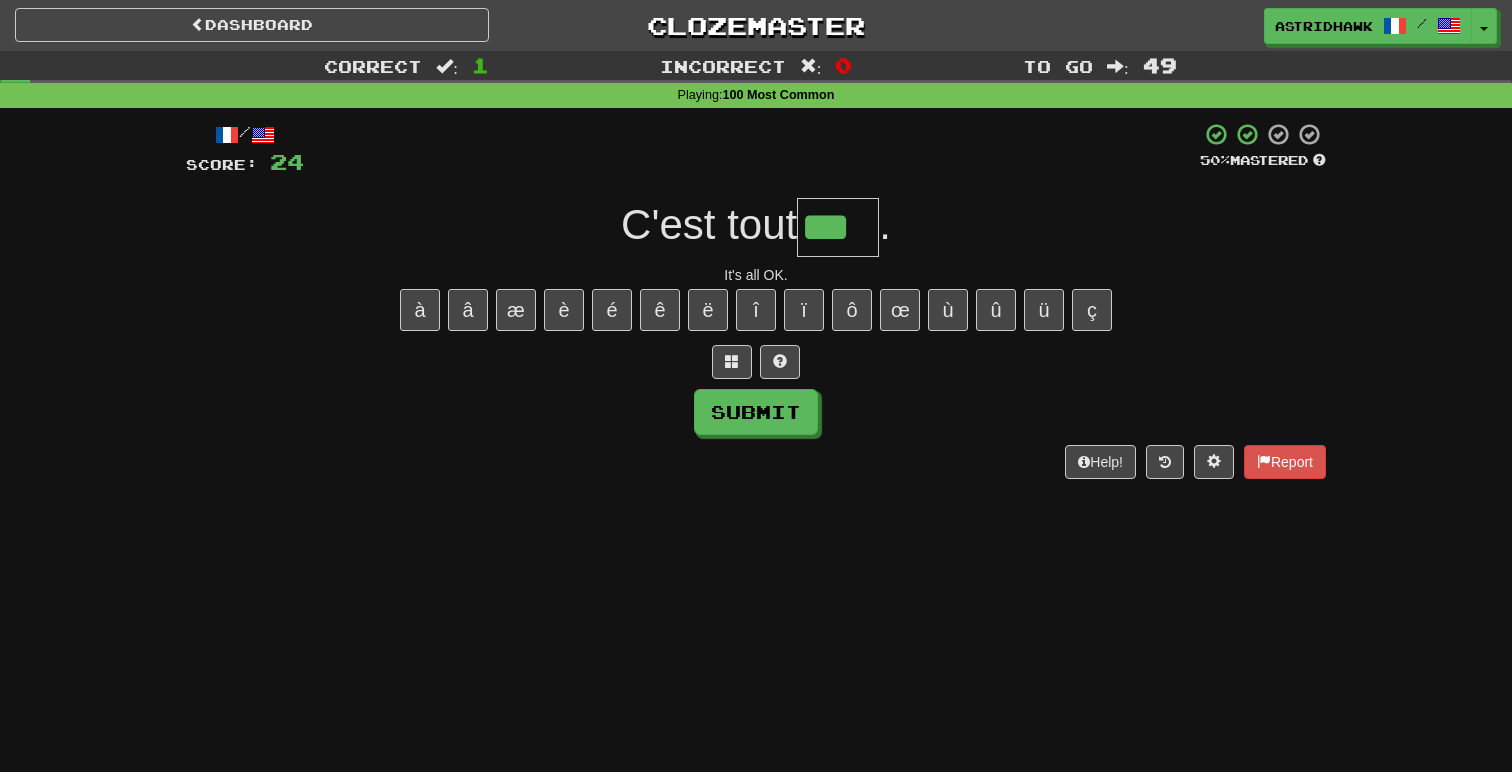 type on "***" 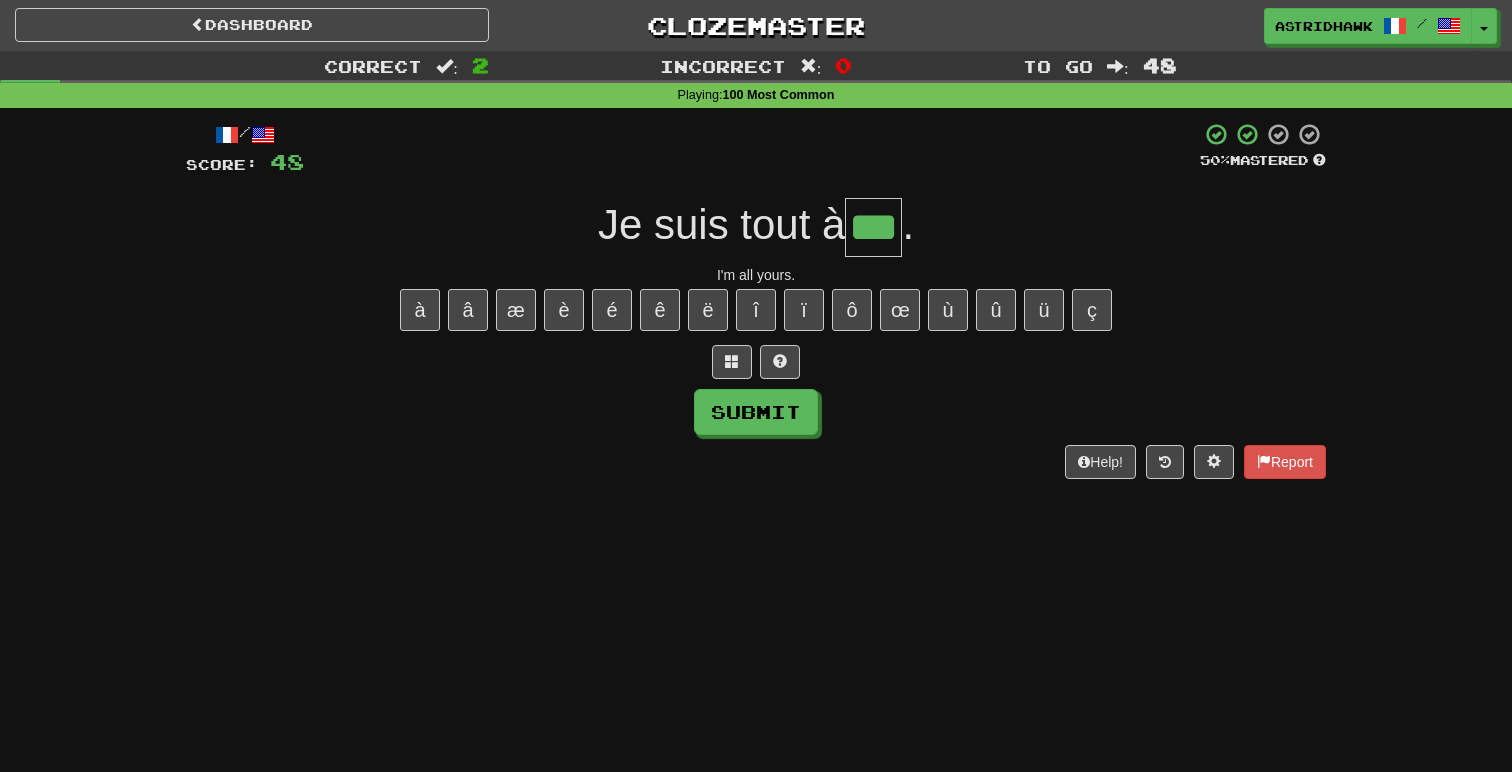 type on "***" 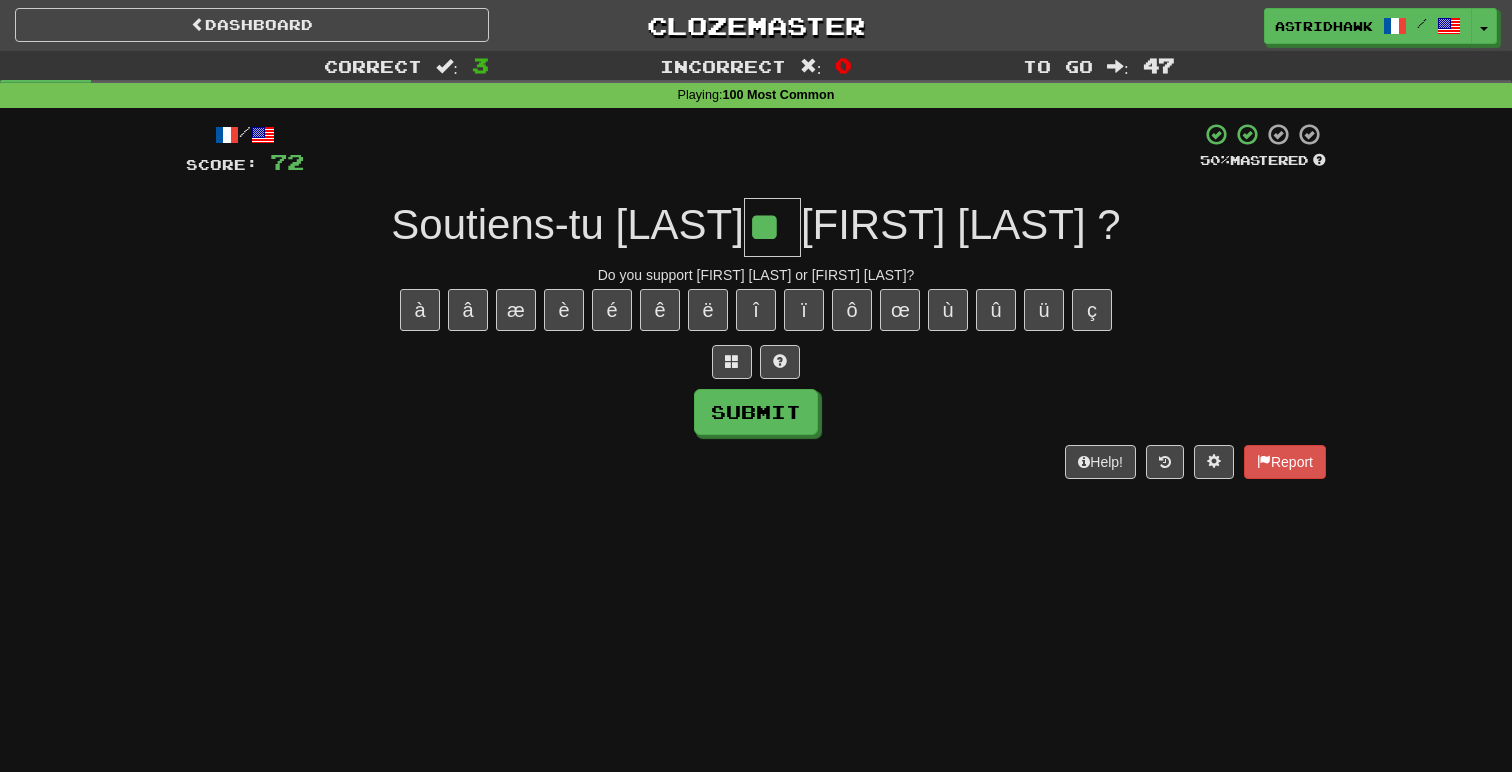 type on "**" 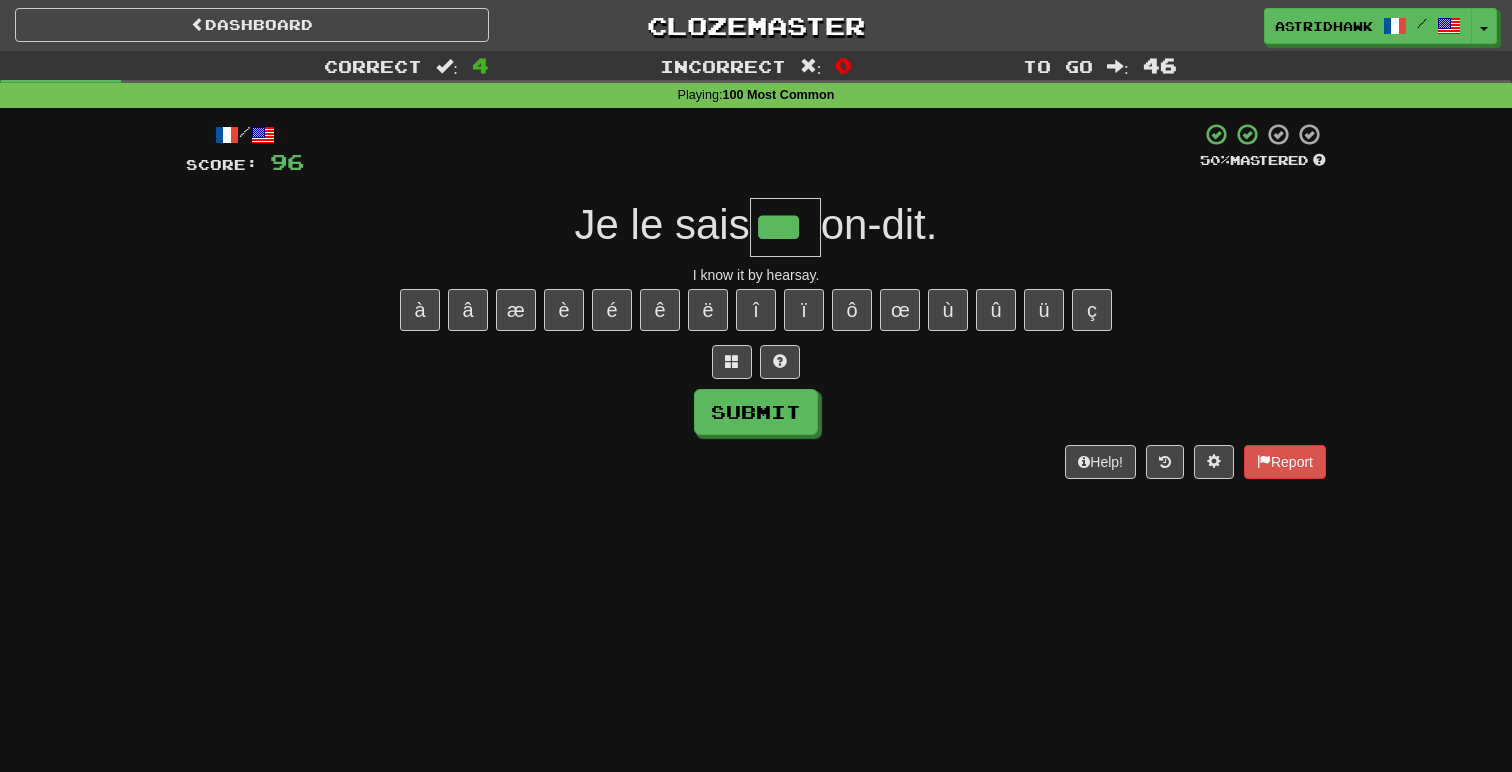 type on "***" 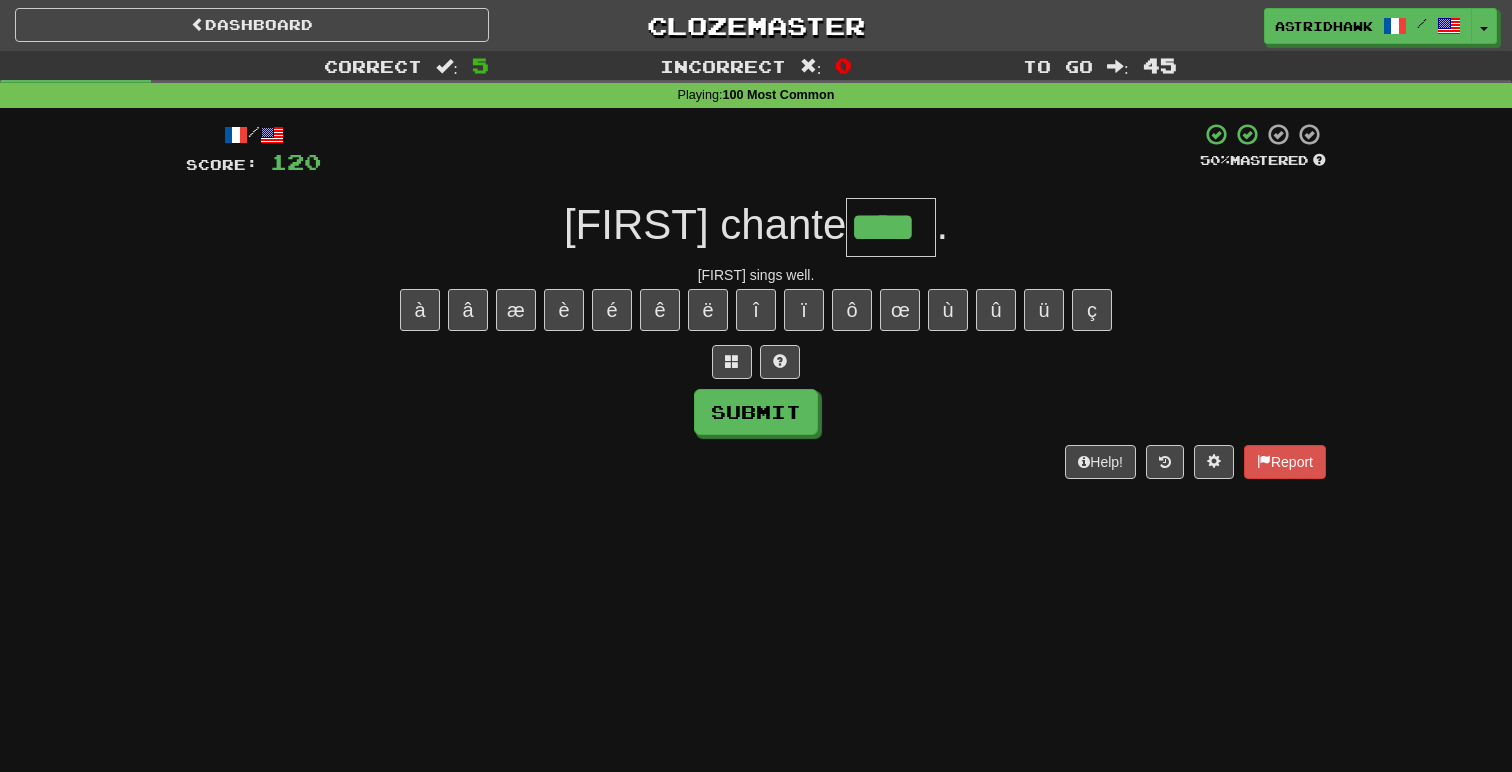 type on "****" 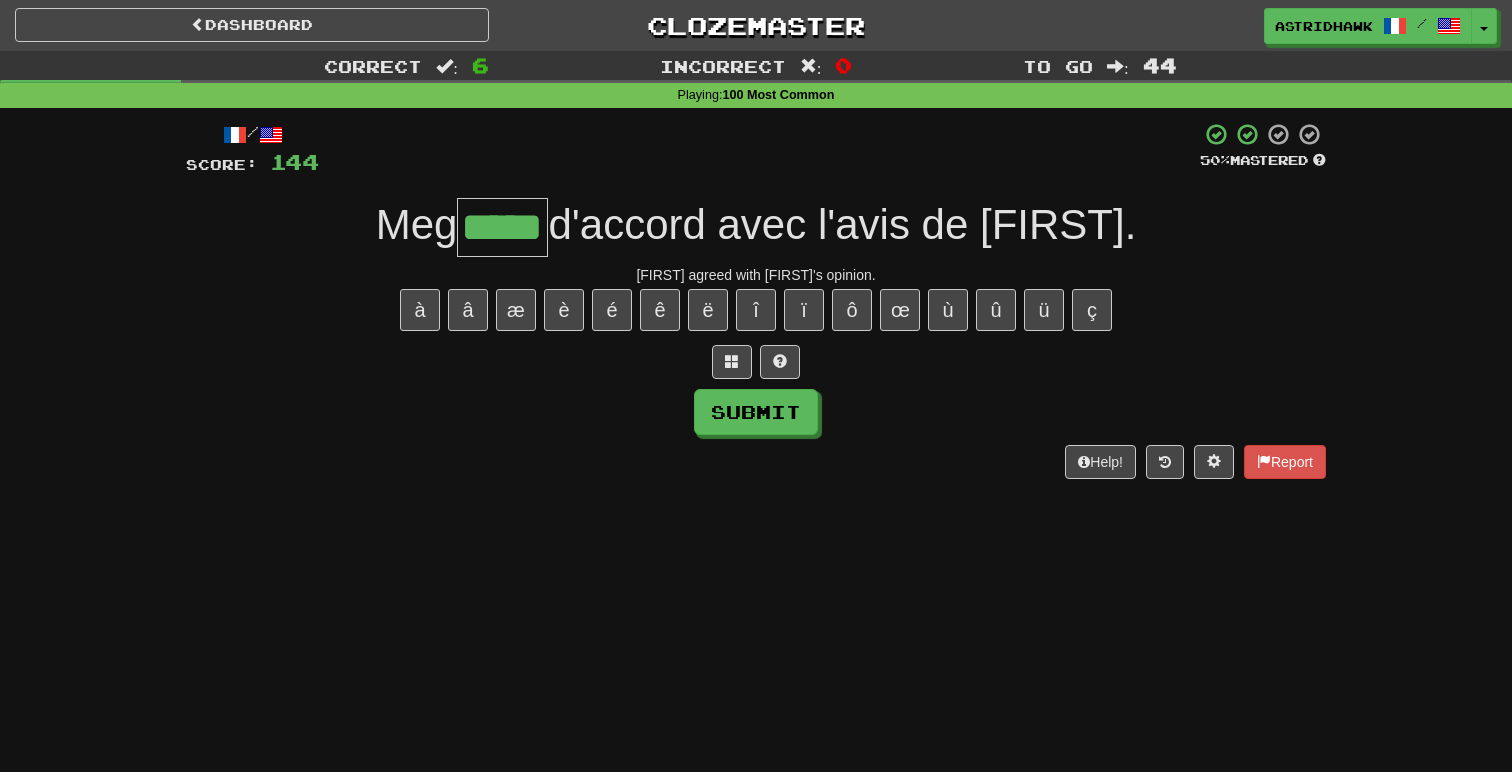 type on "*****" 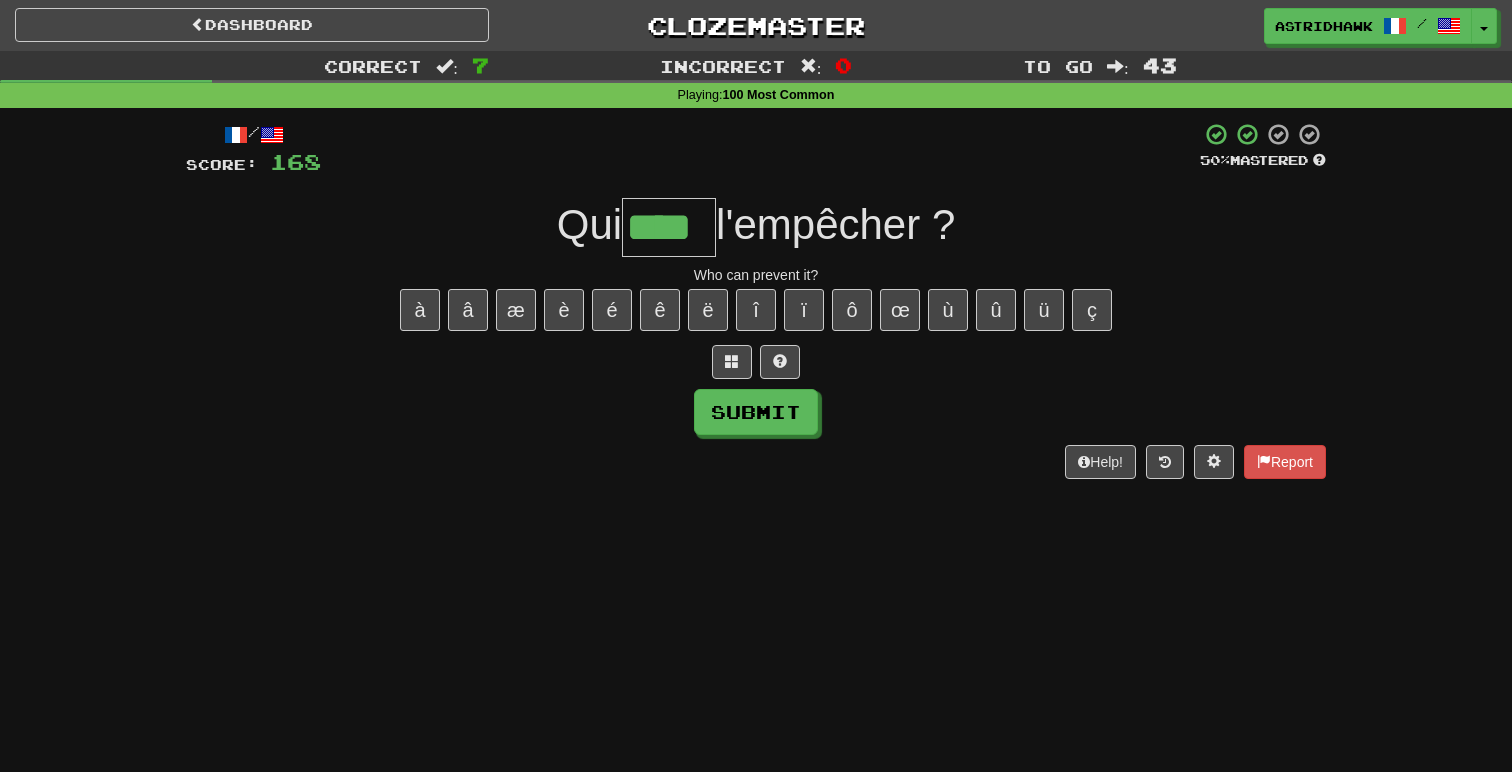 type on "****" 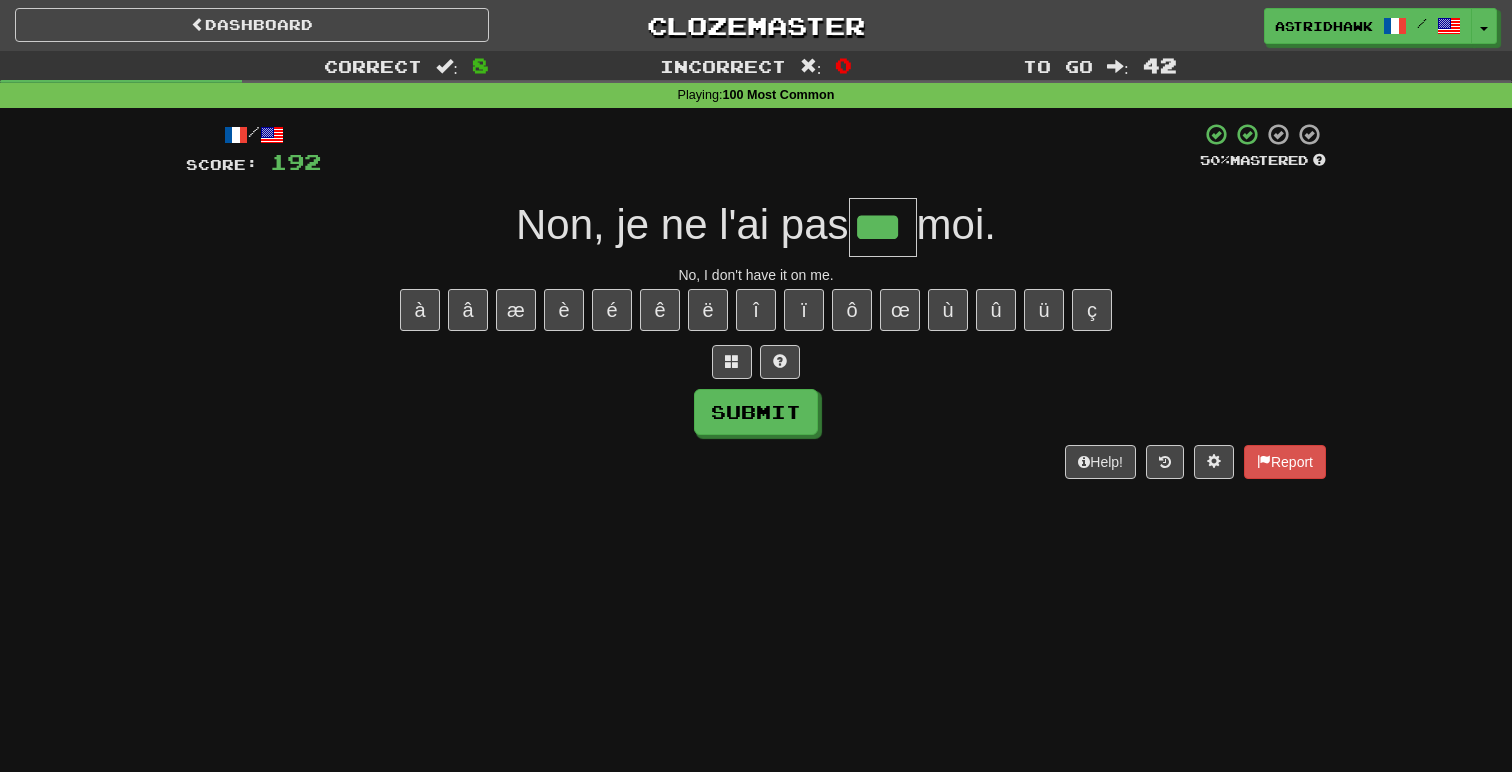 type on "***" 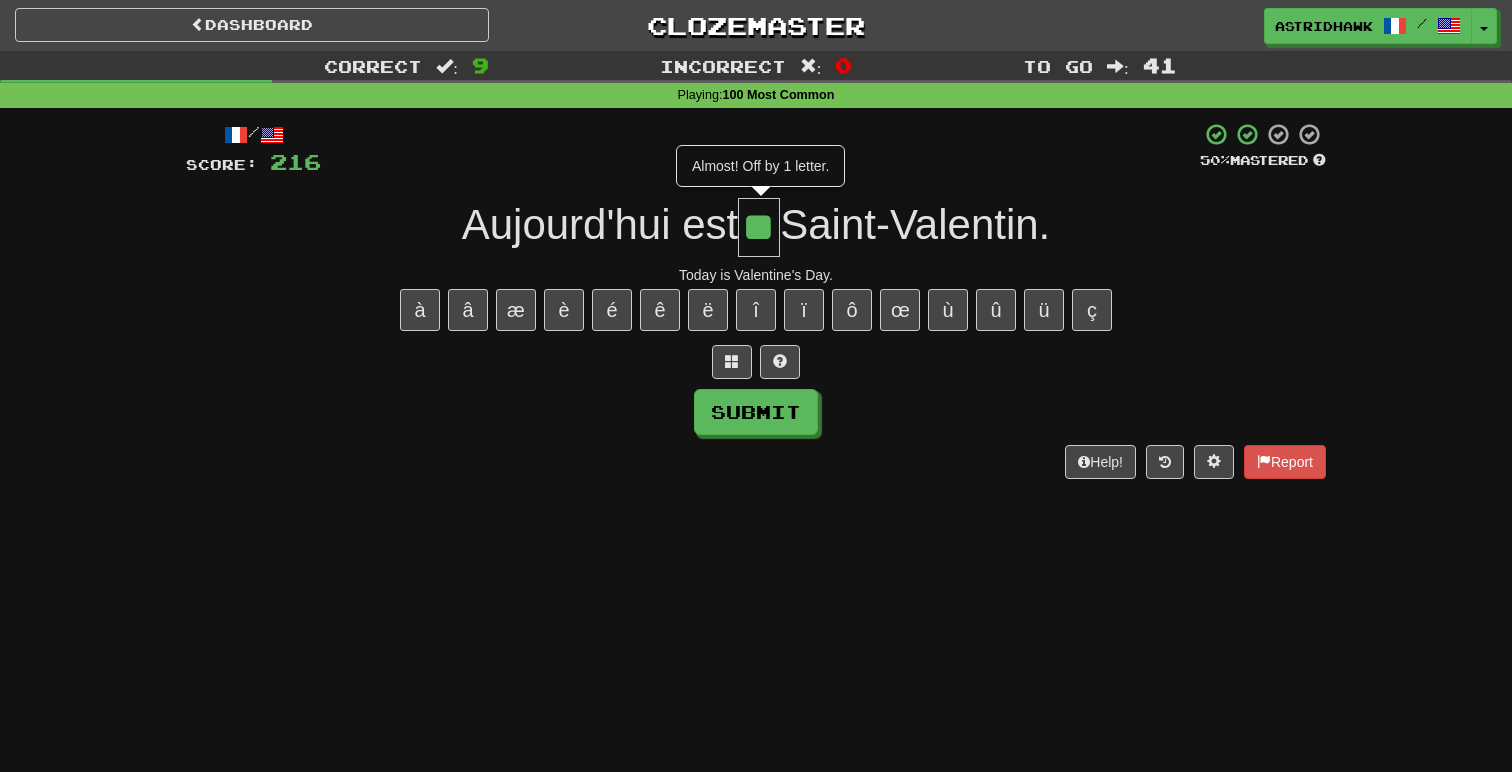 type on "**" 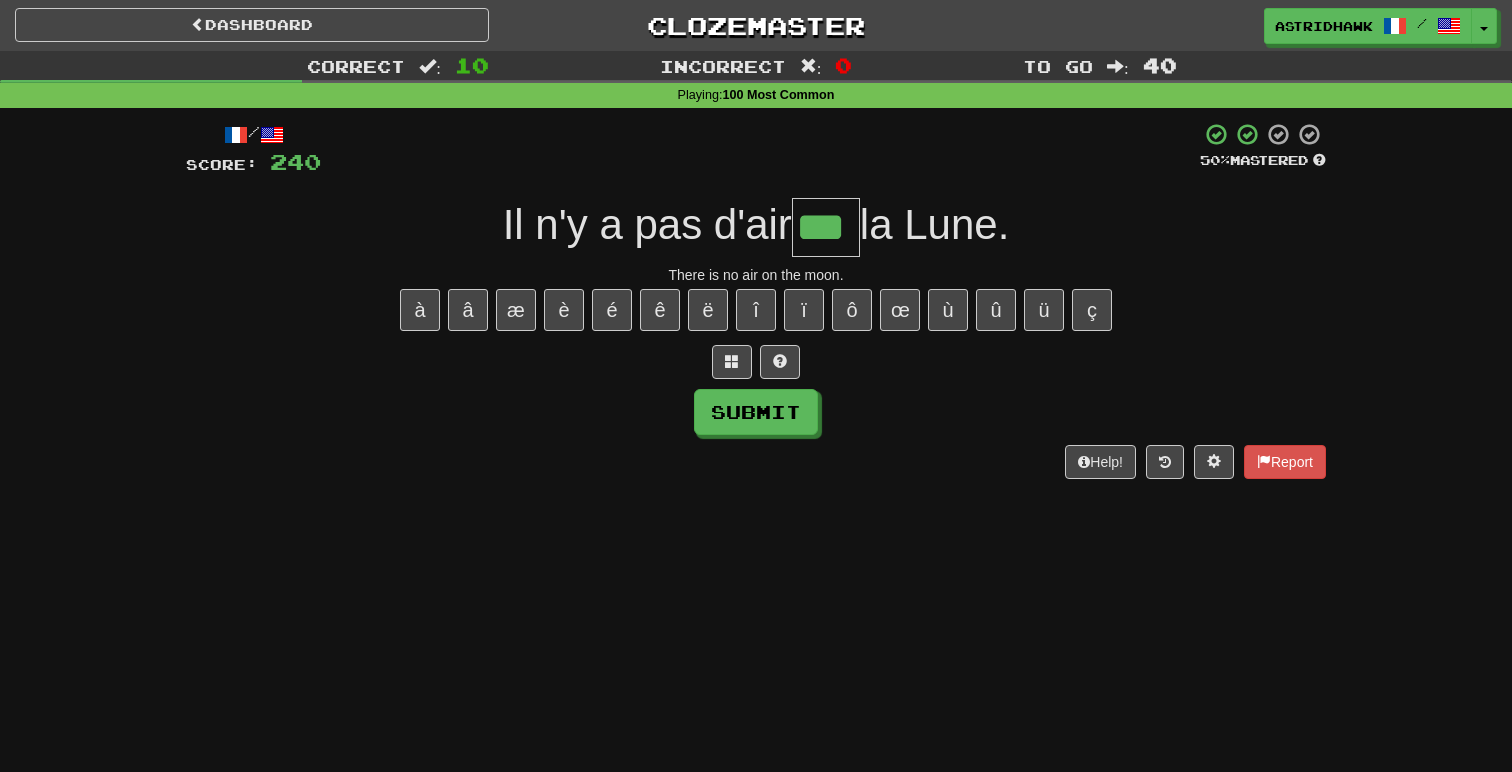 type on "***" 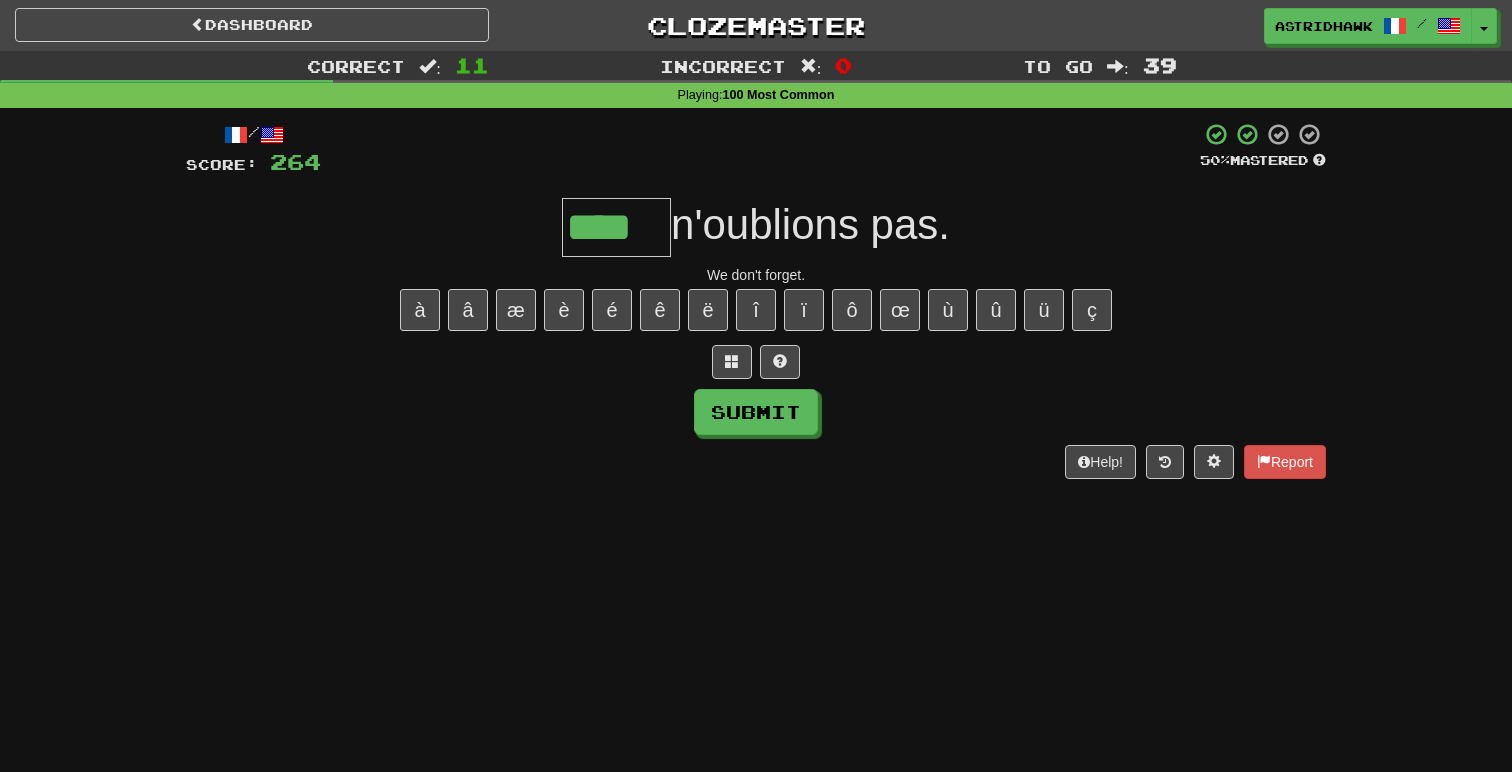 type on "****" 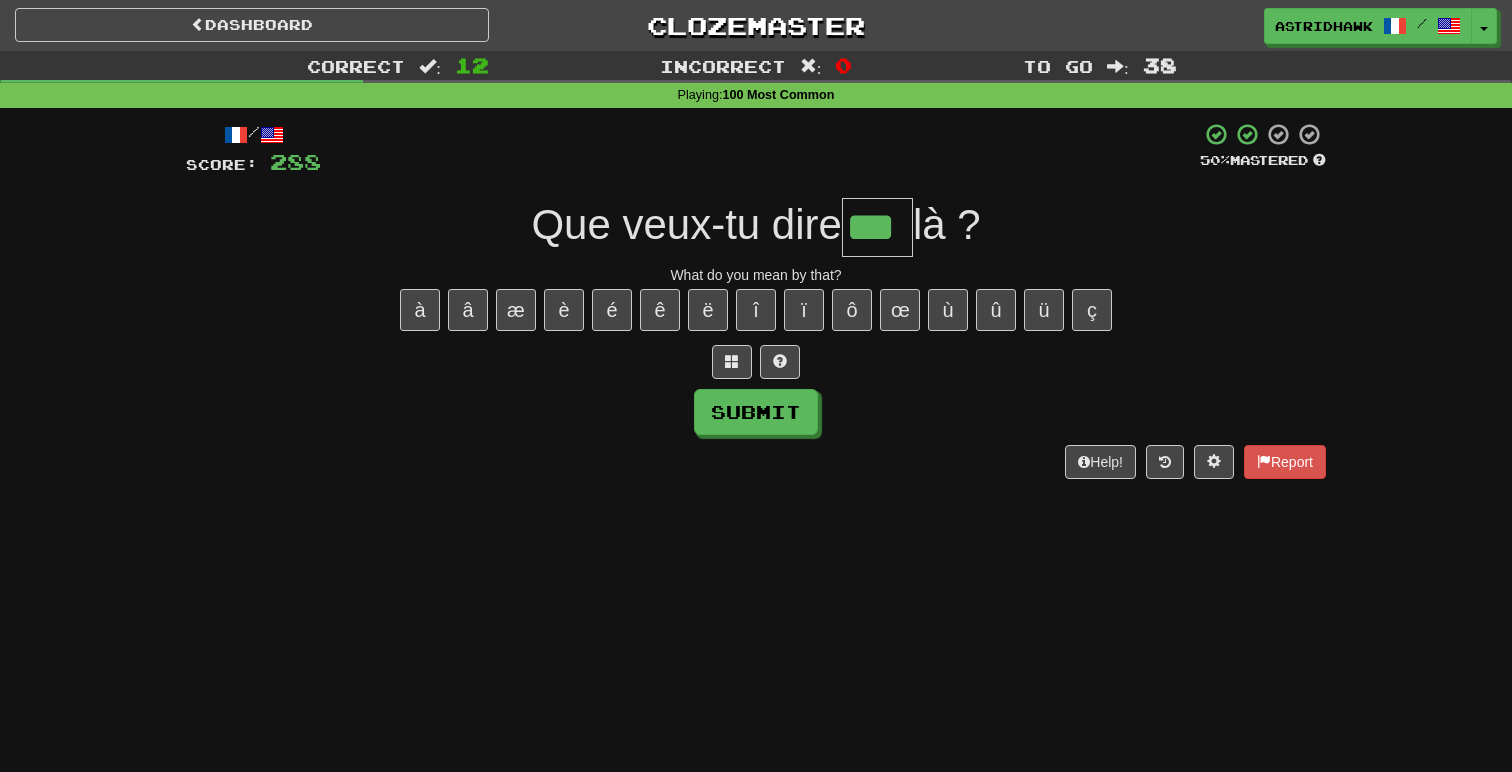 type on "***" 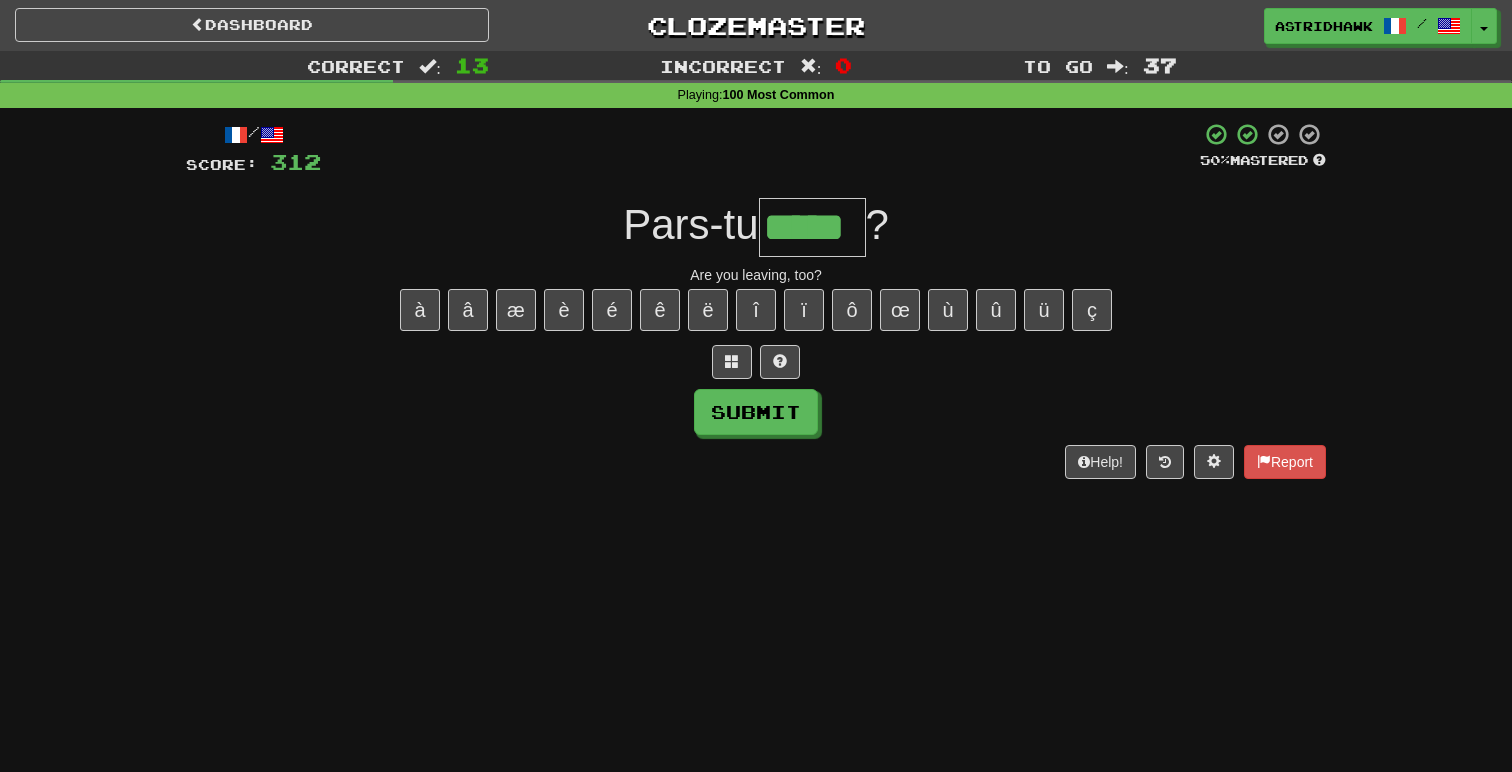 type on "*****" 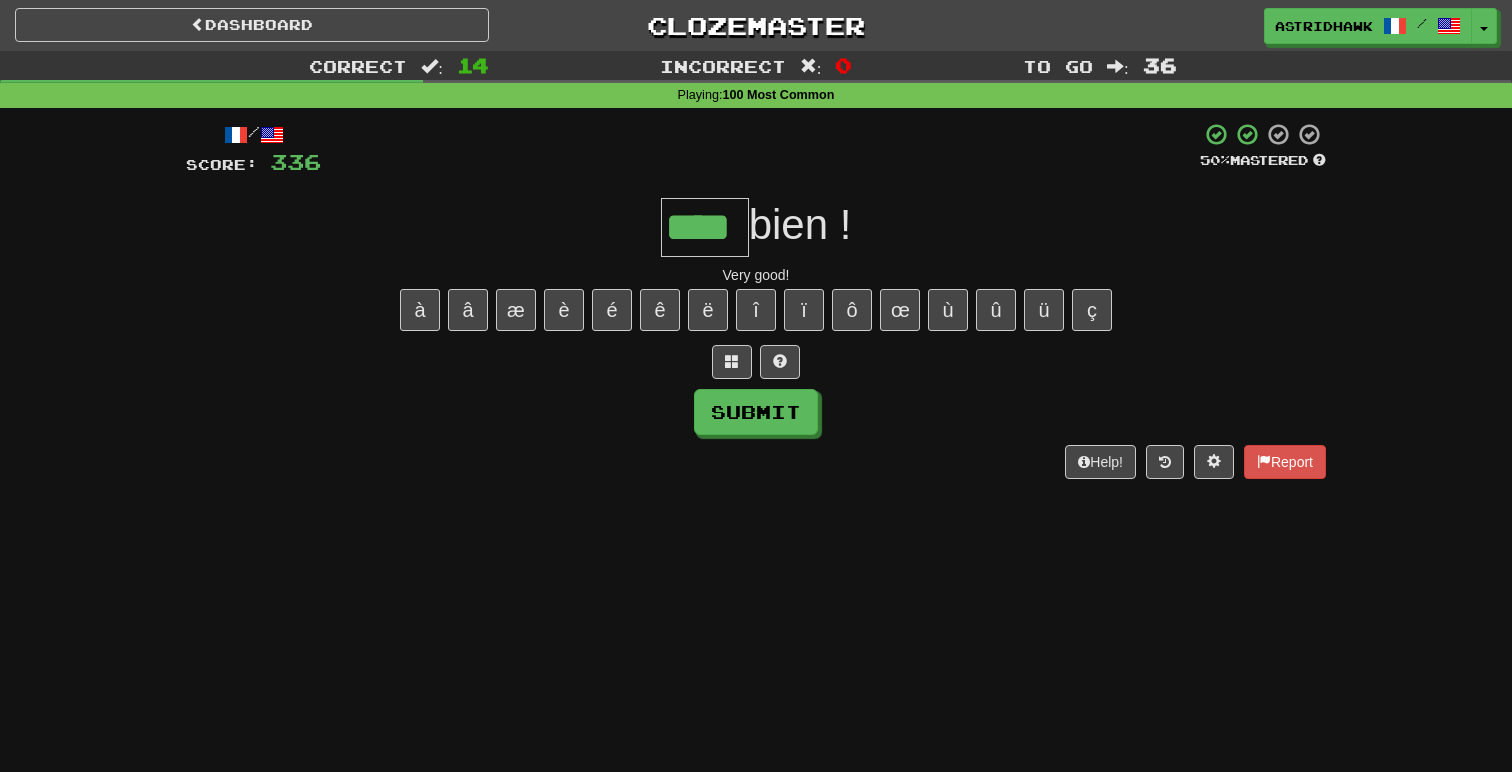 type on "****" 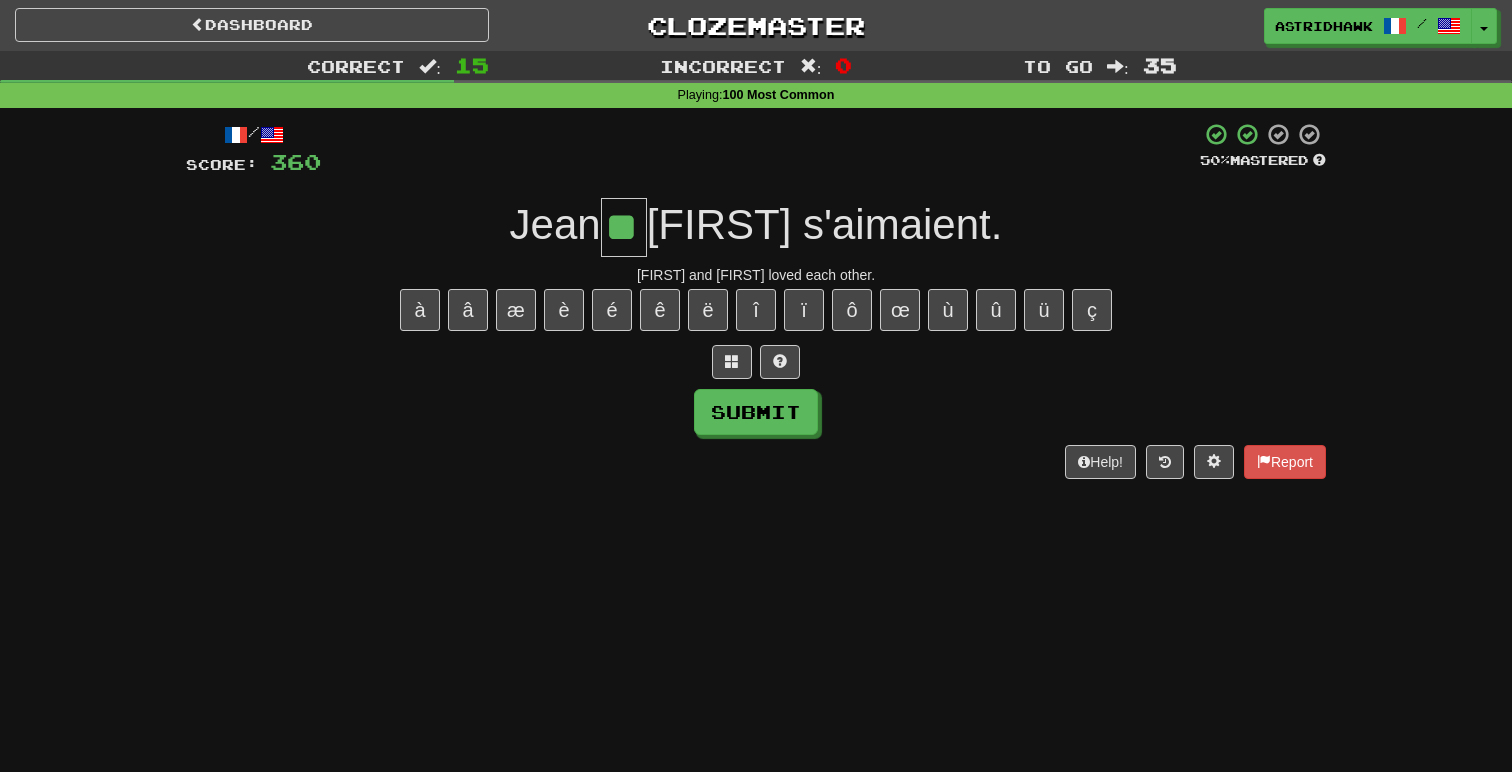 type on "**" 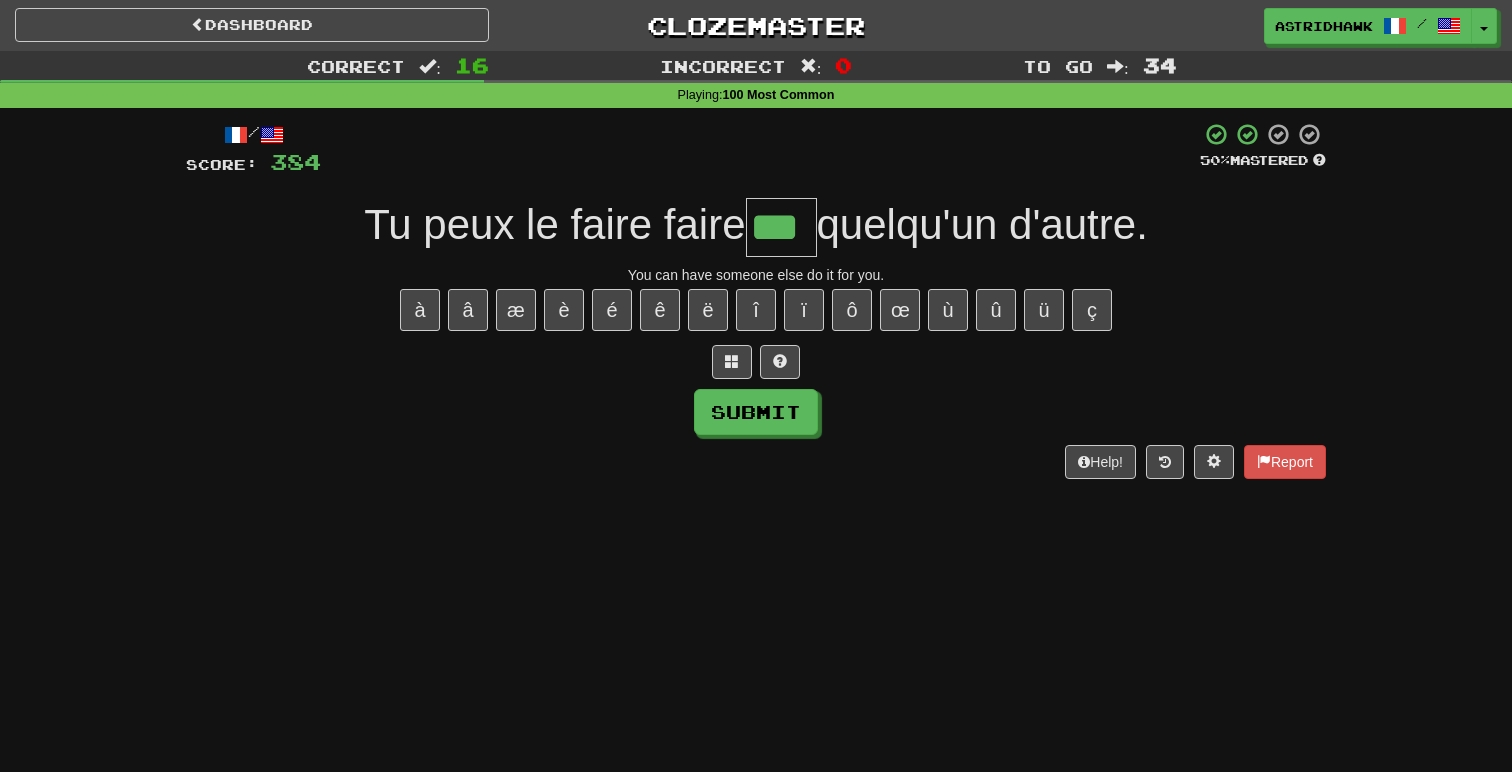 type on "***" 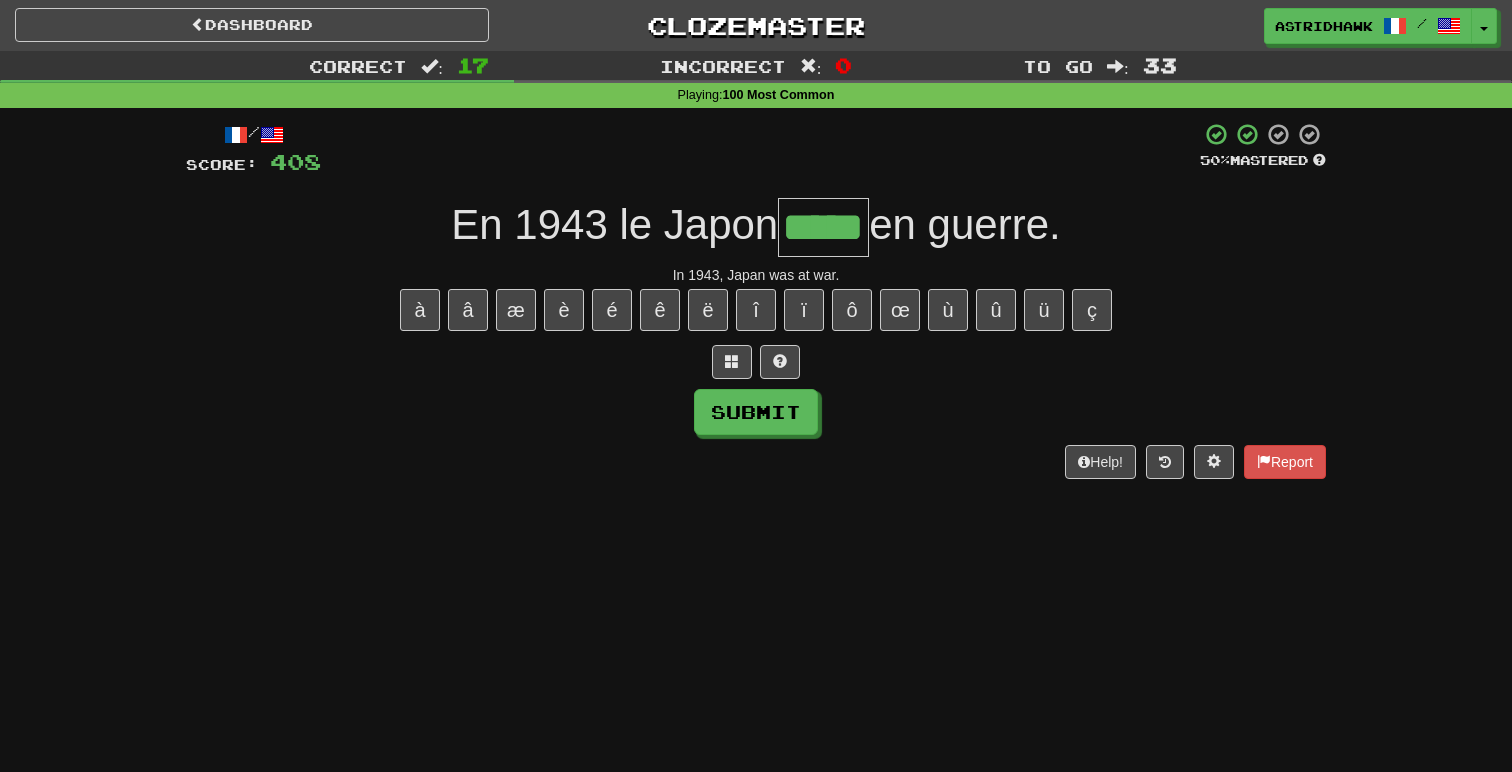type on "*****" 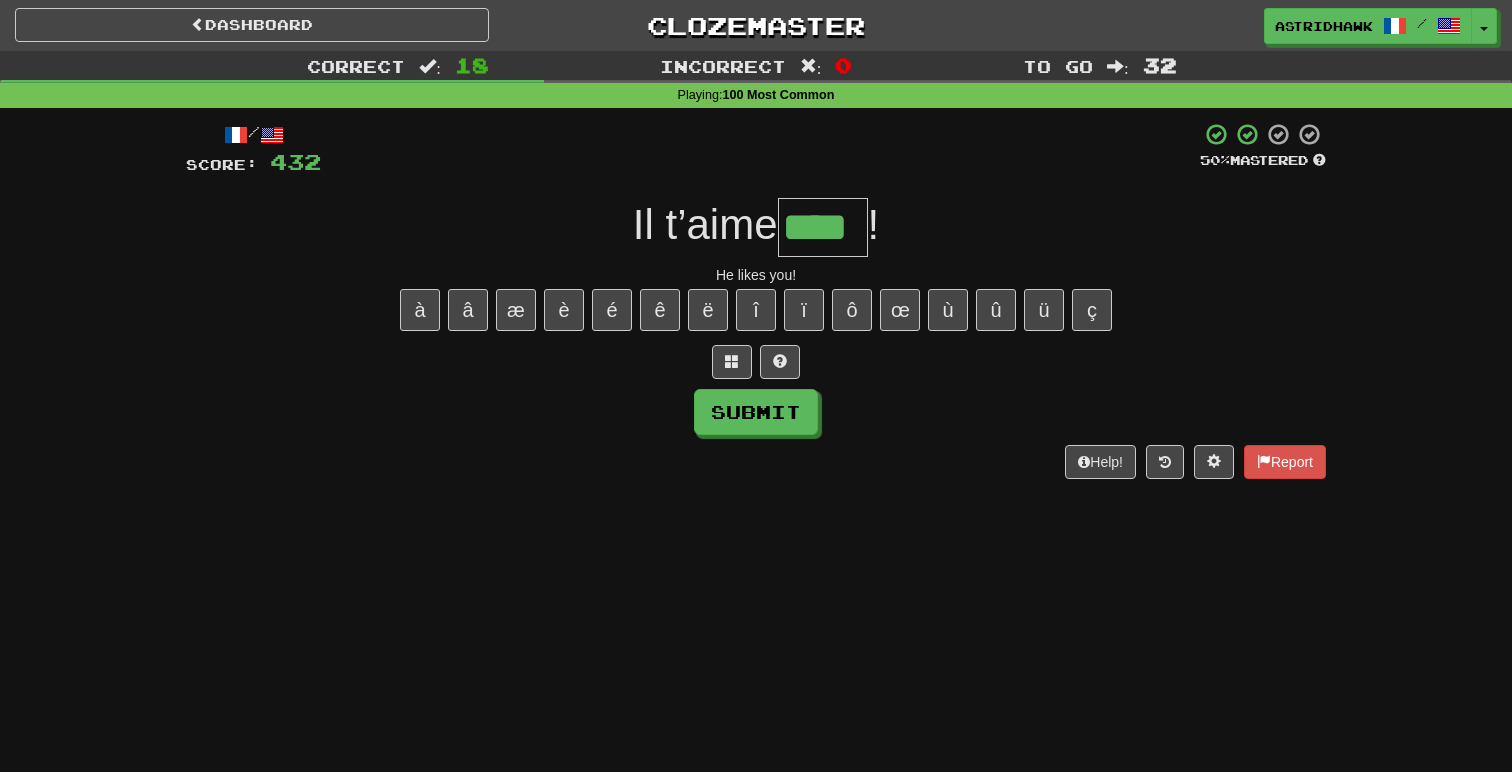 type on "****" 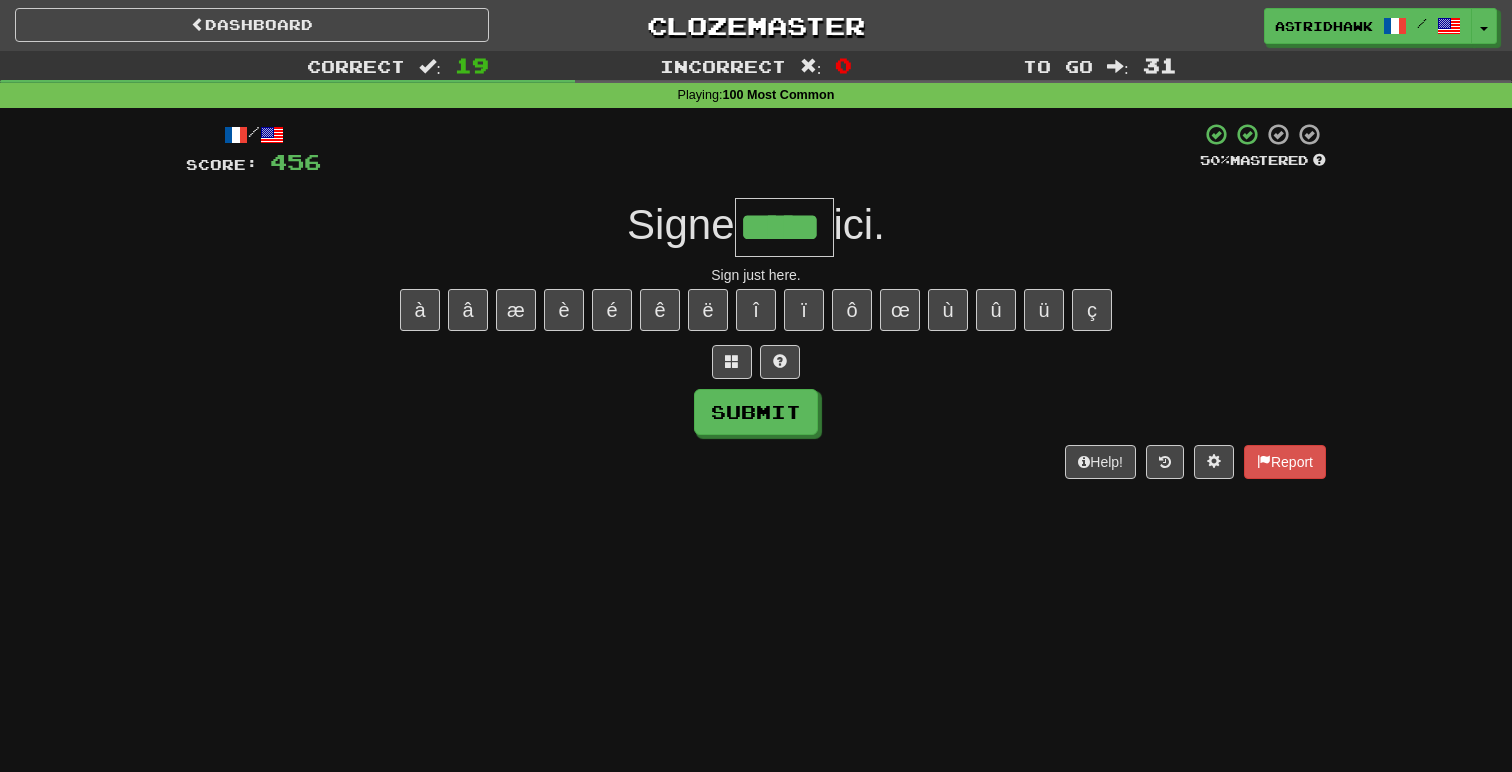type on "*****" 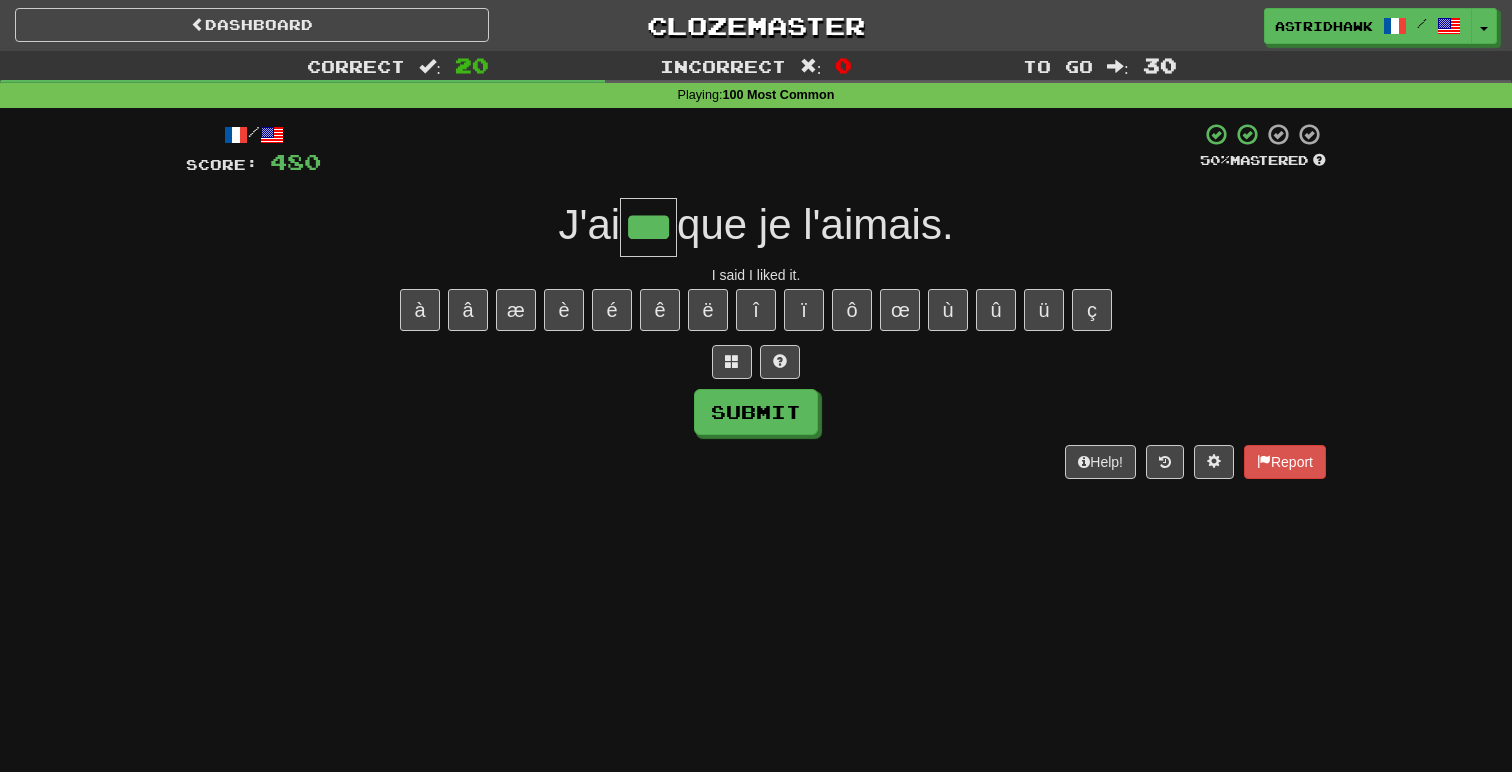 type on "***" 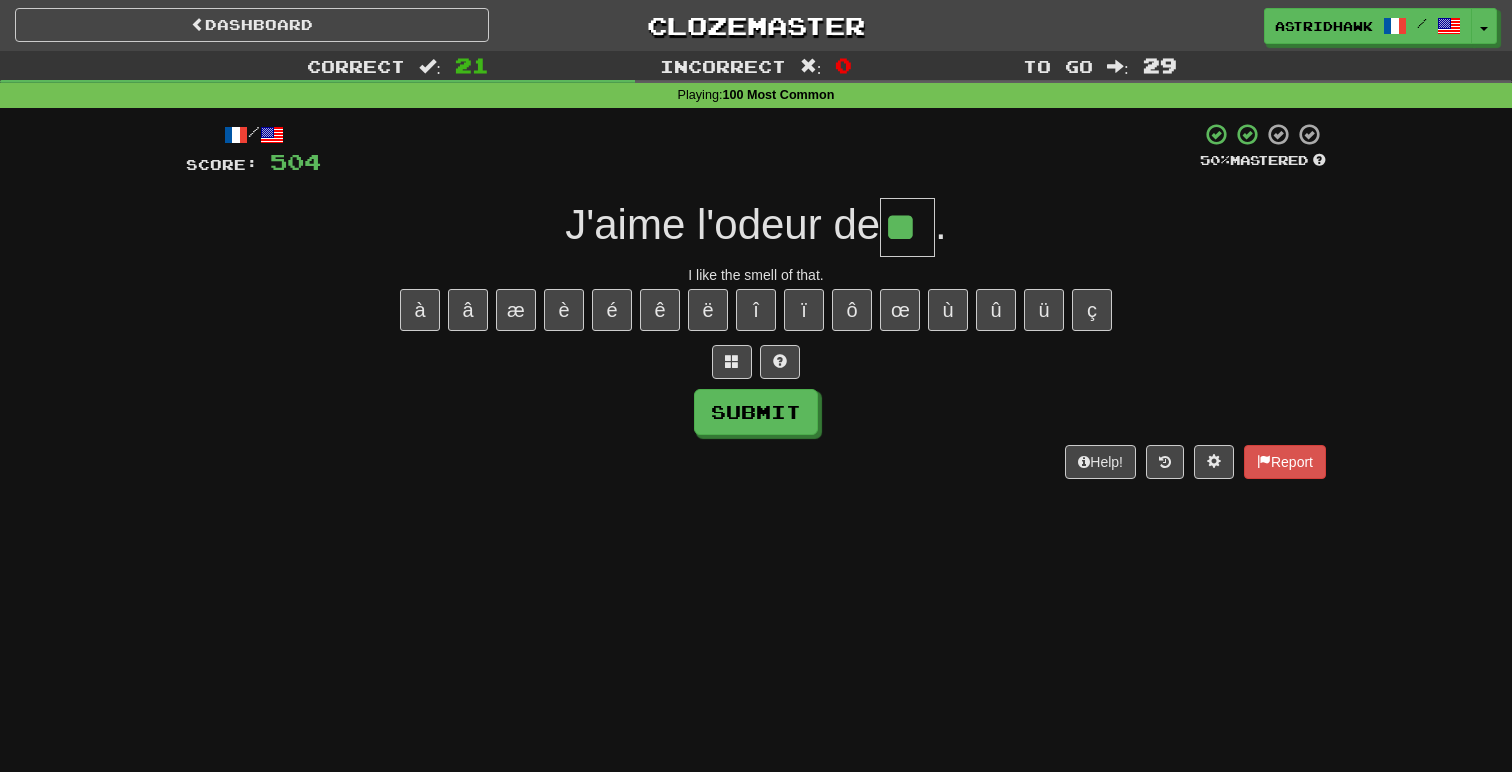 type on "**" 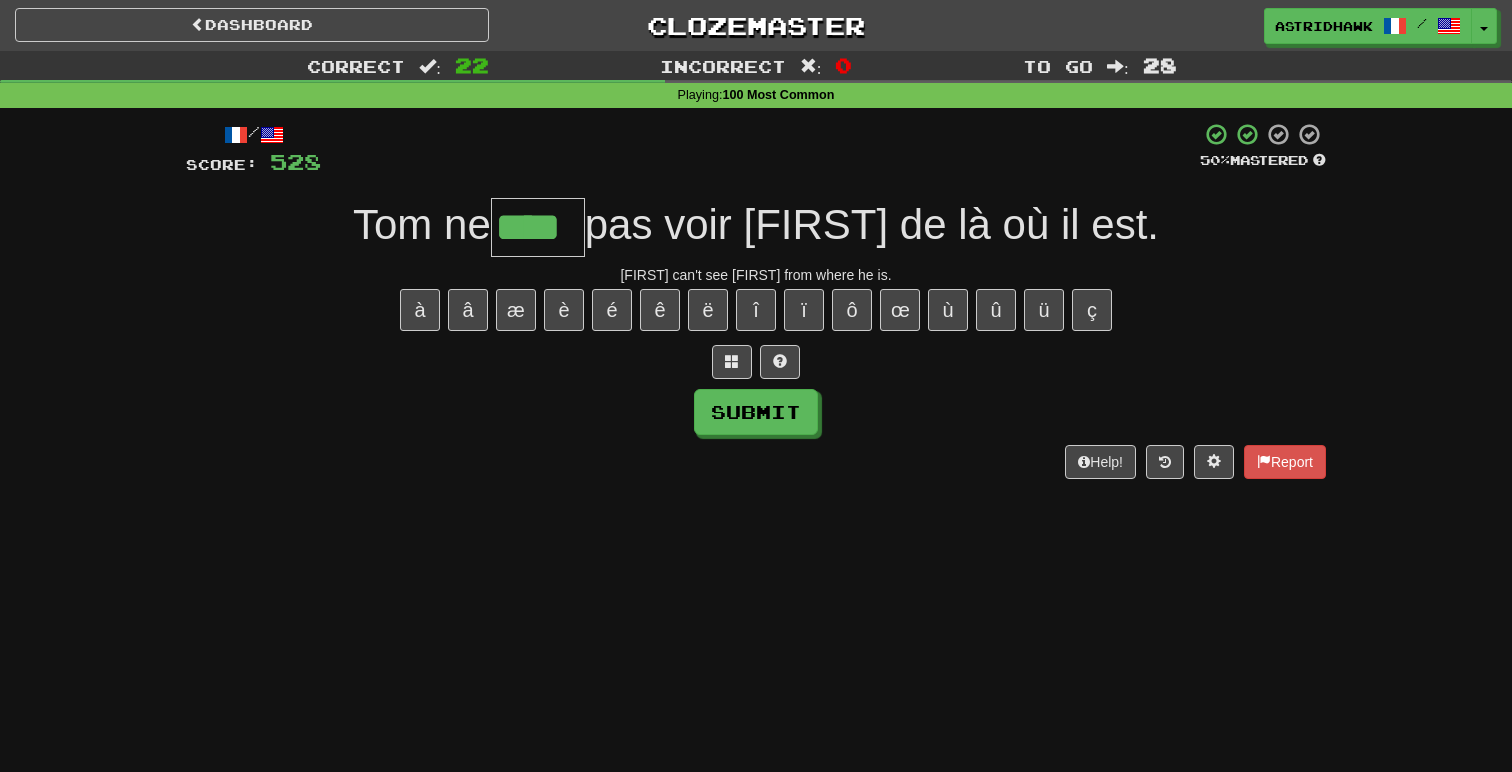 type on "****" 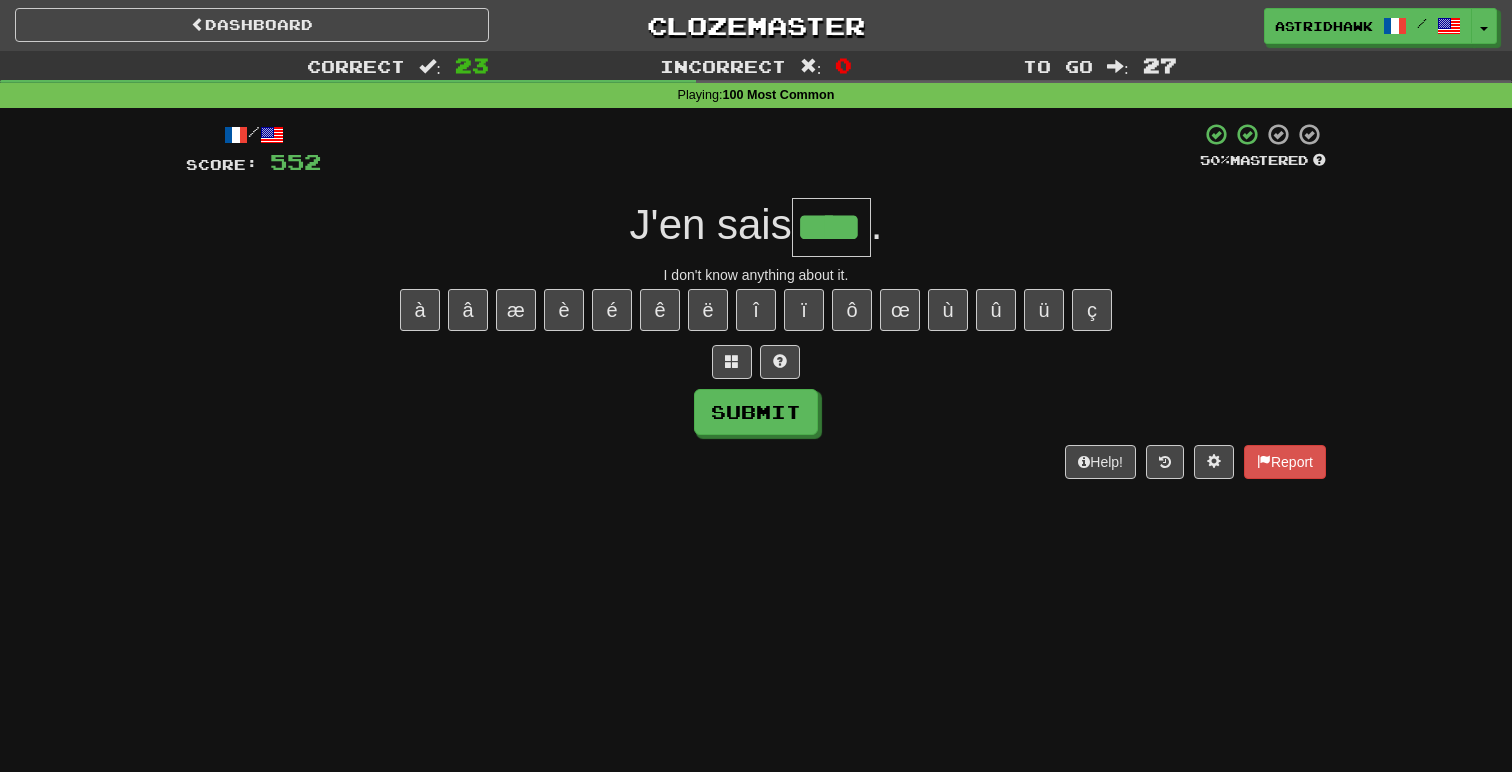 type on "****" 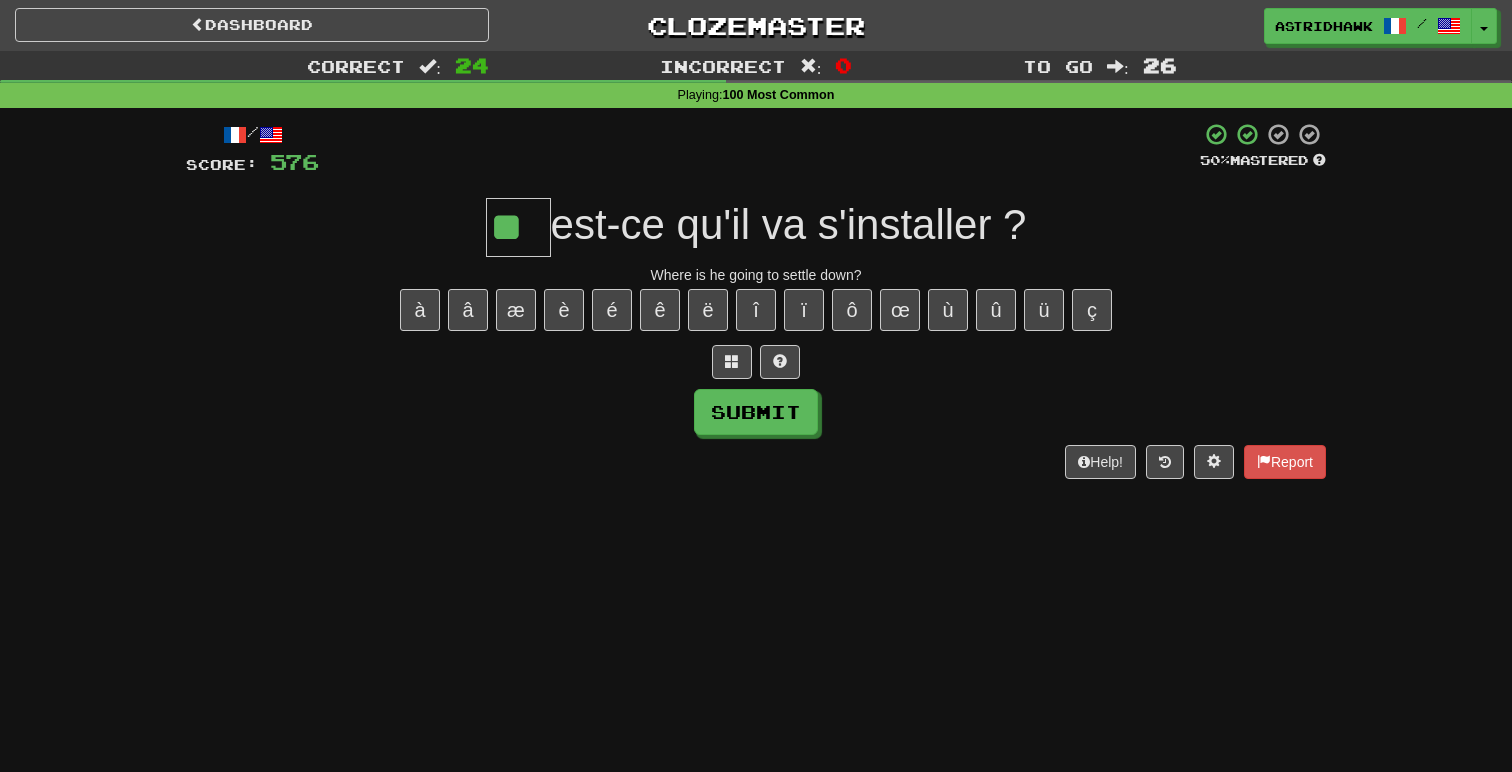 type on "**" 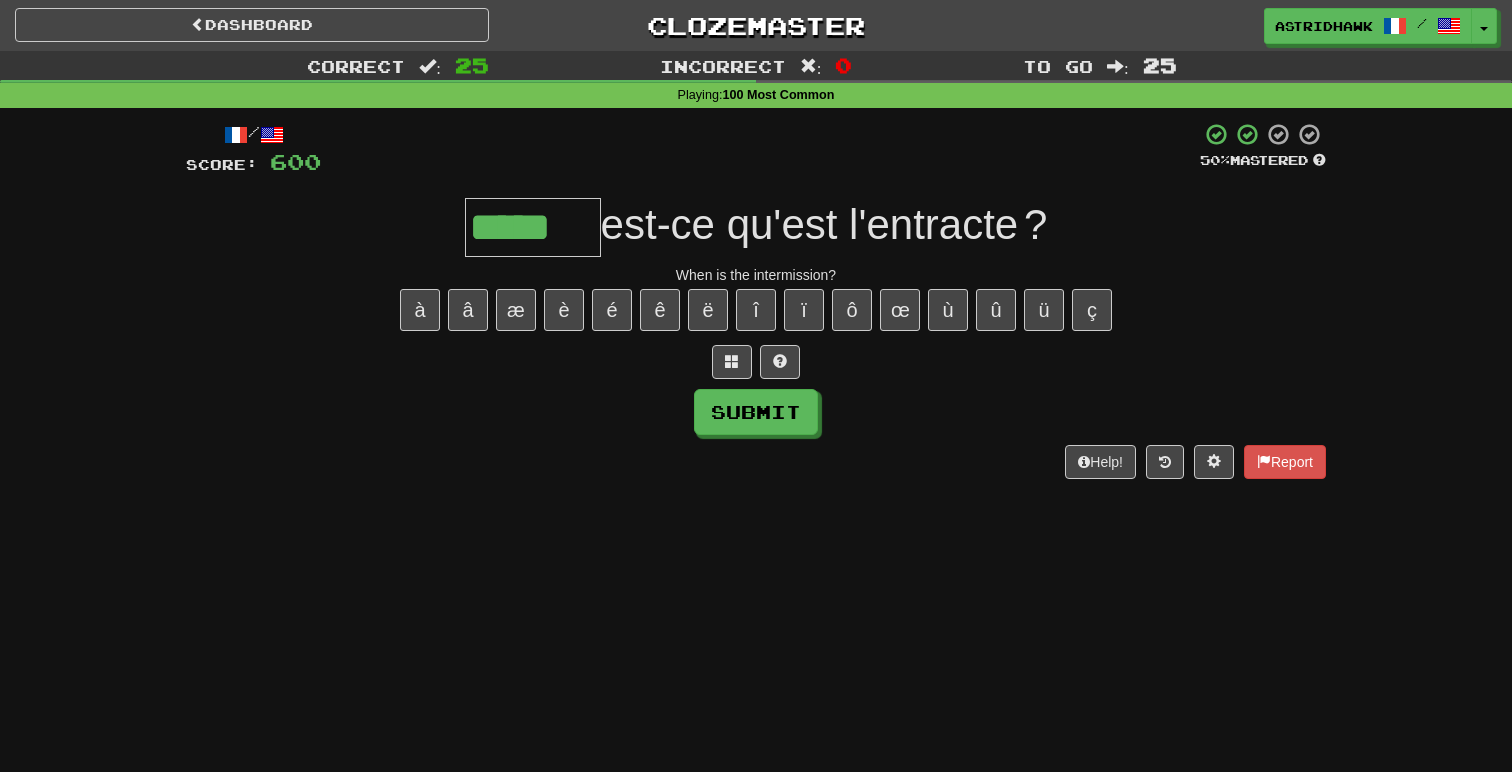 type on "*****" 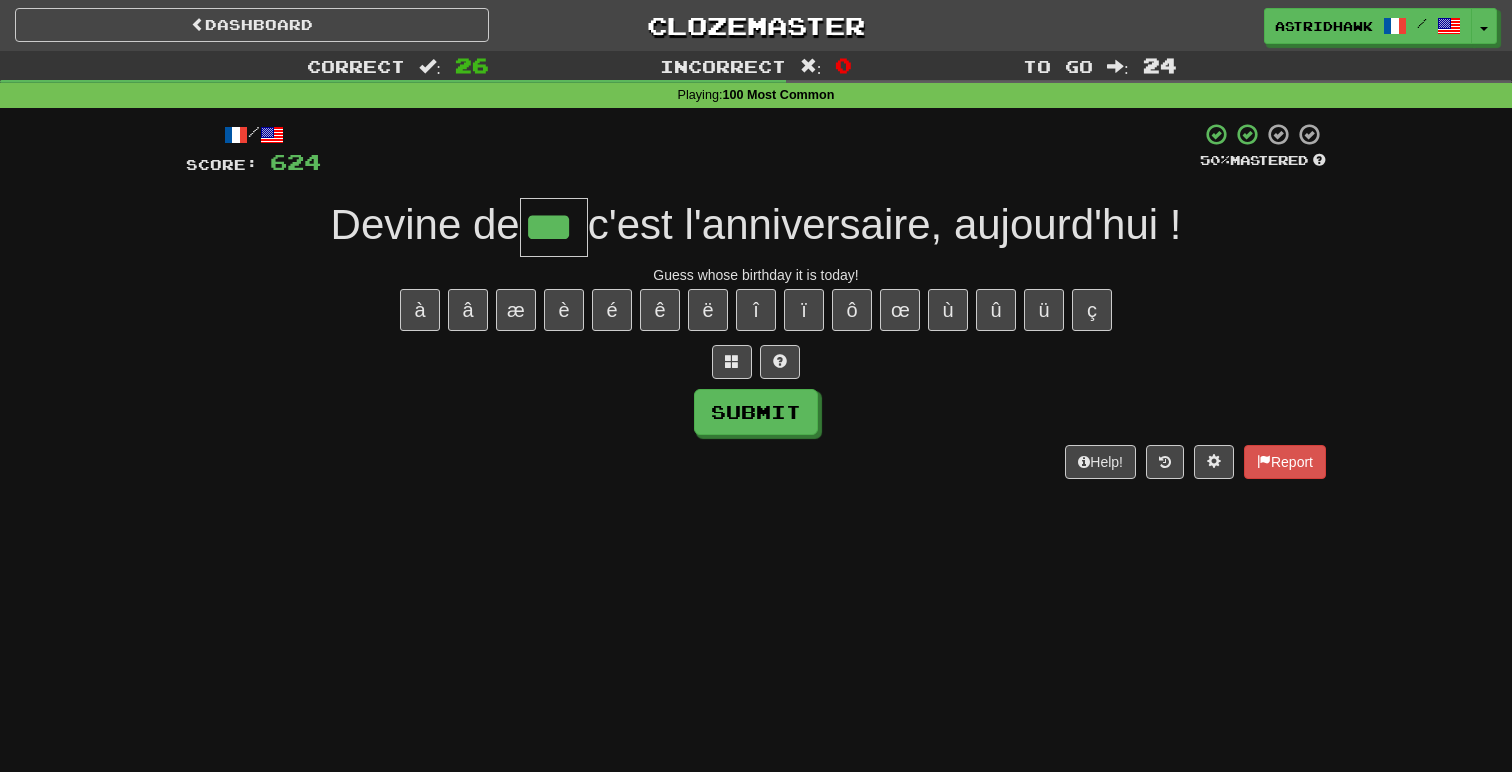 type on "***" 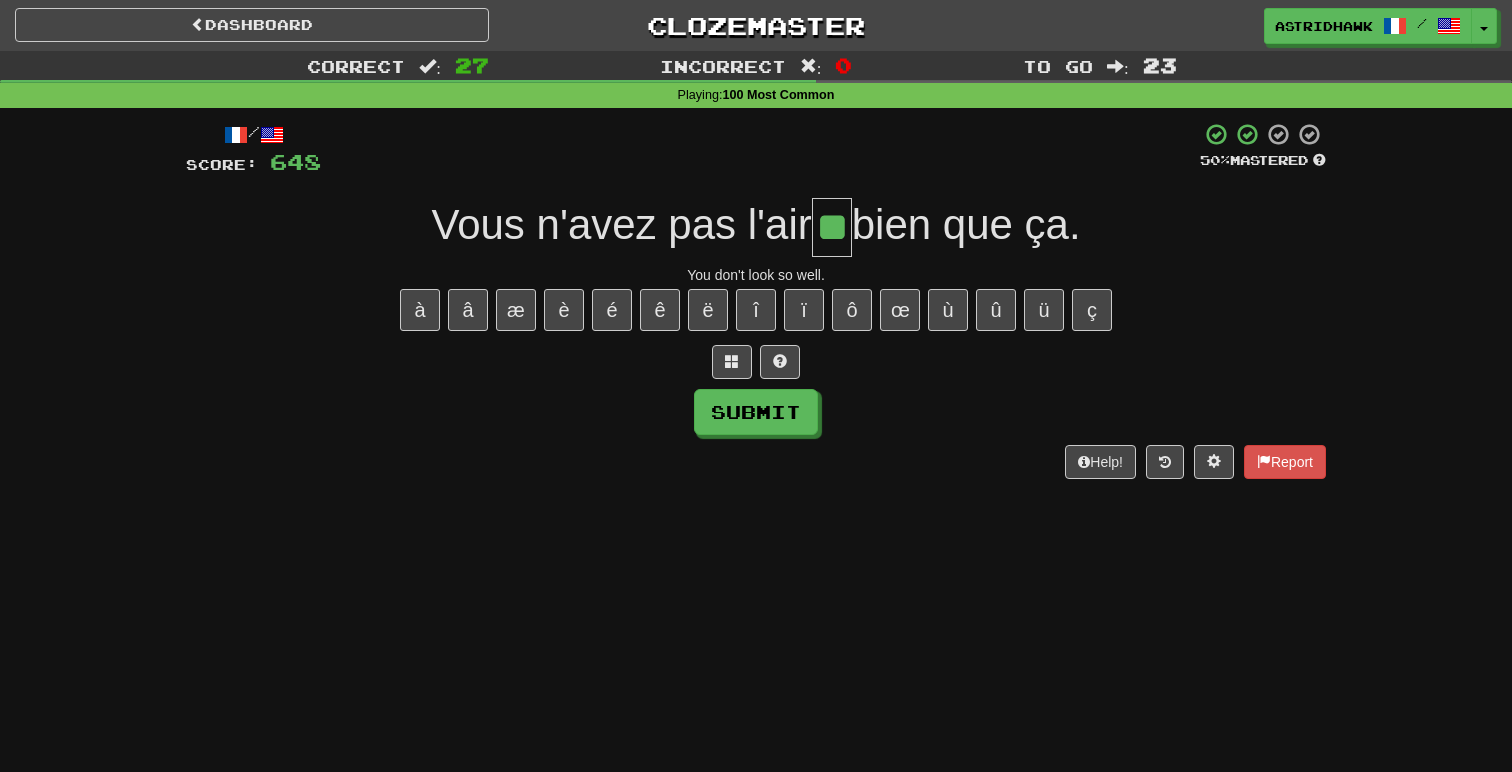 type on "**" 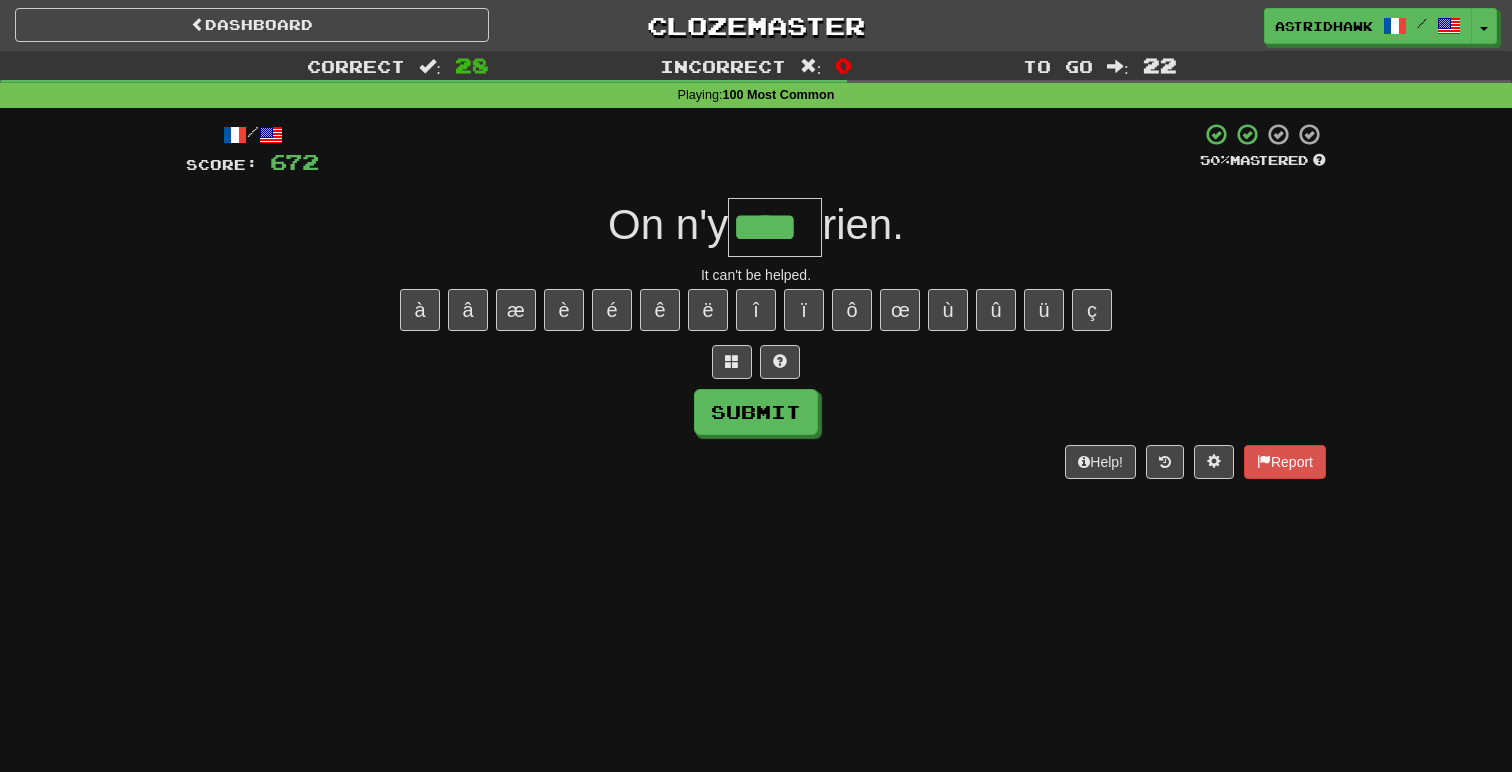 type on "****" 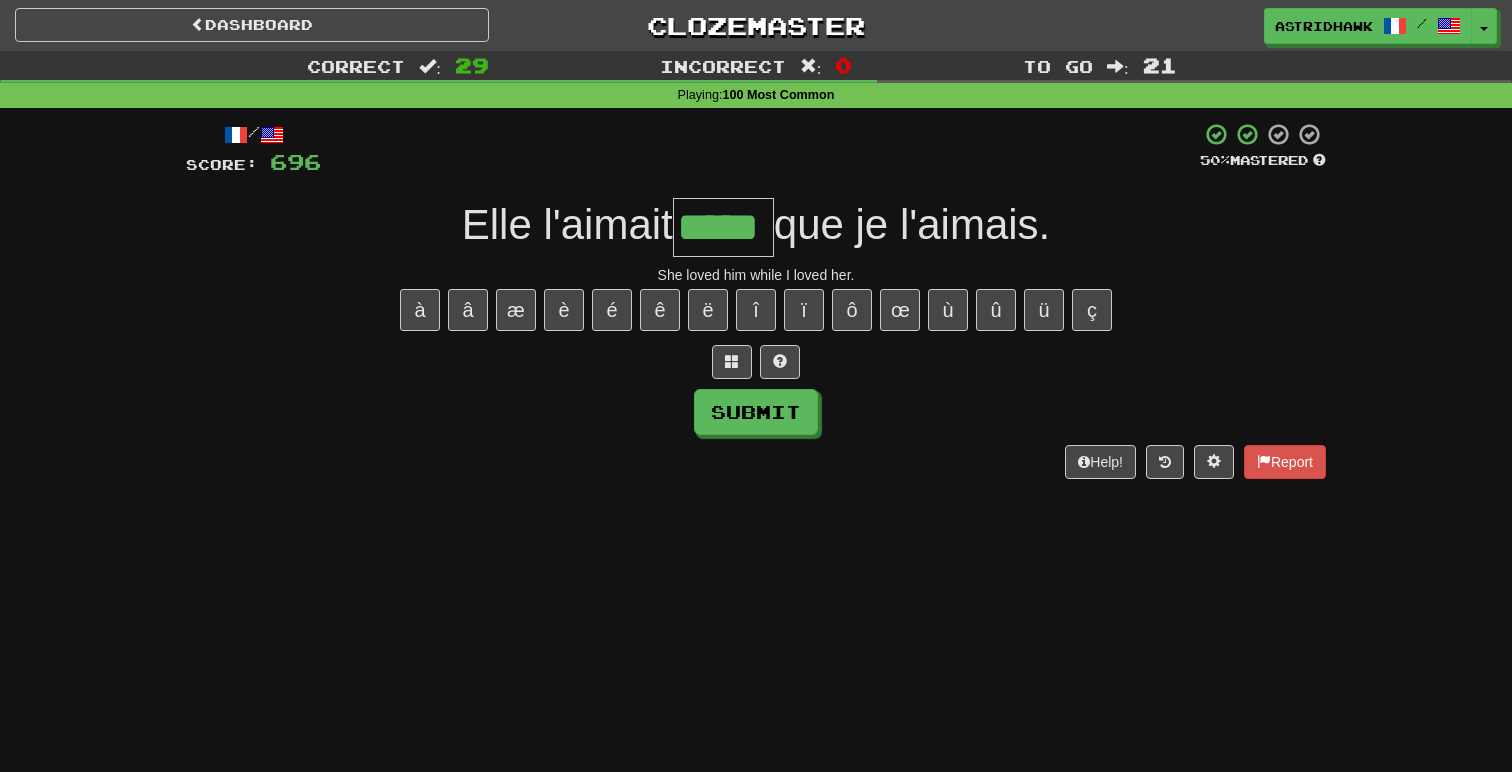 type on "*****" 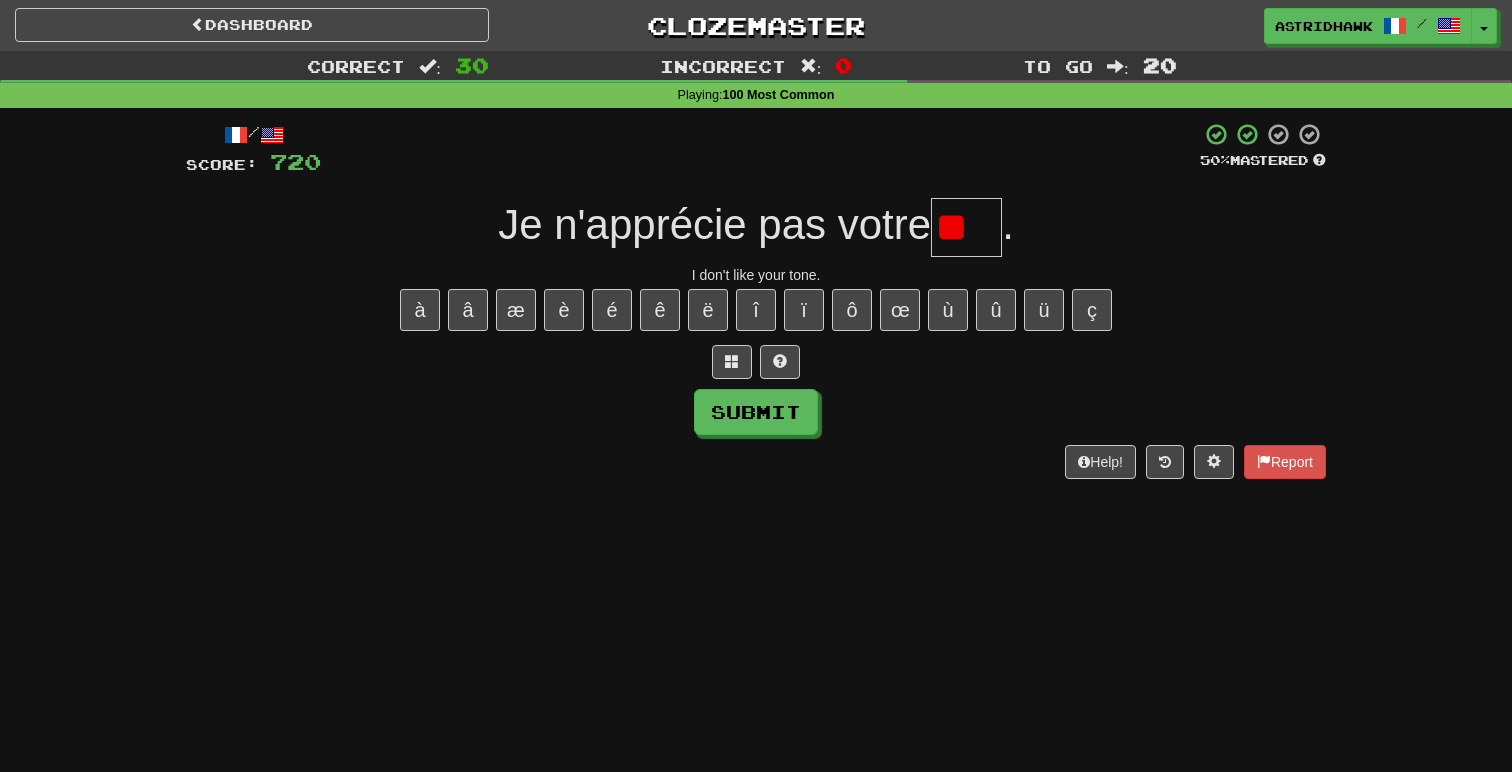 scroll, scrollTop: 0, scrollLeft: 0, axis: both 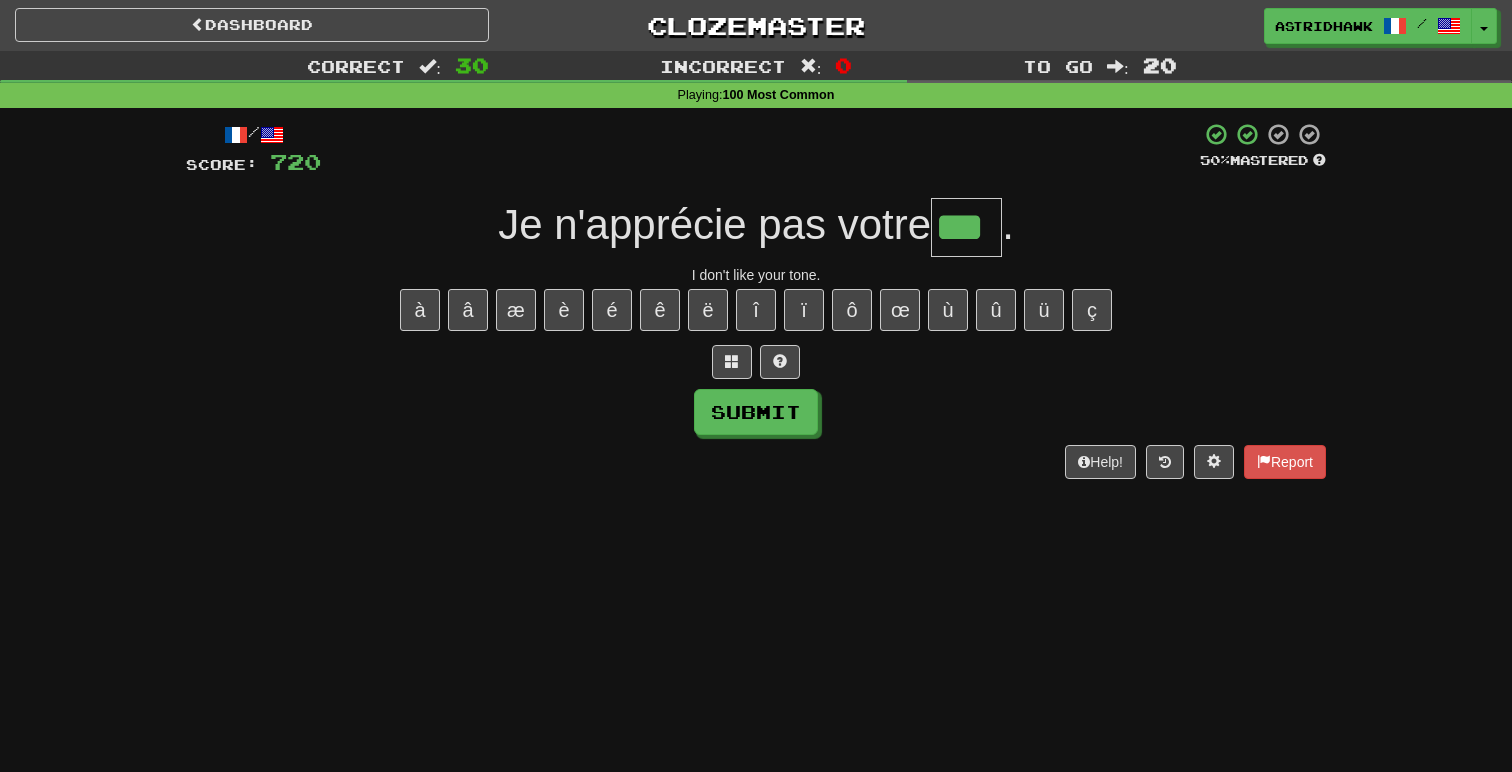 type on "***" 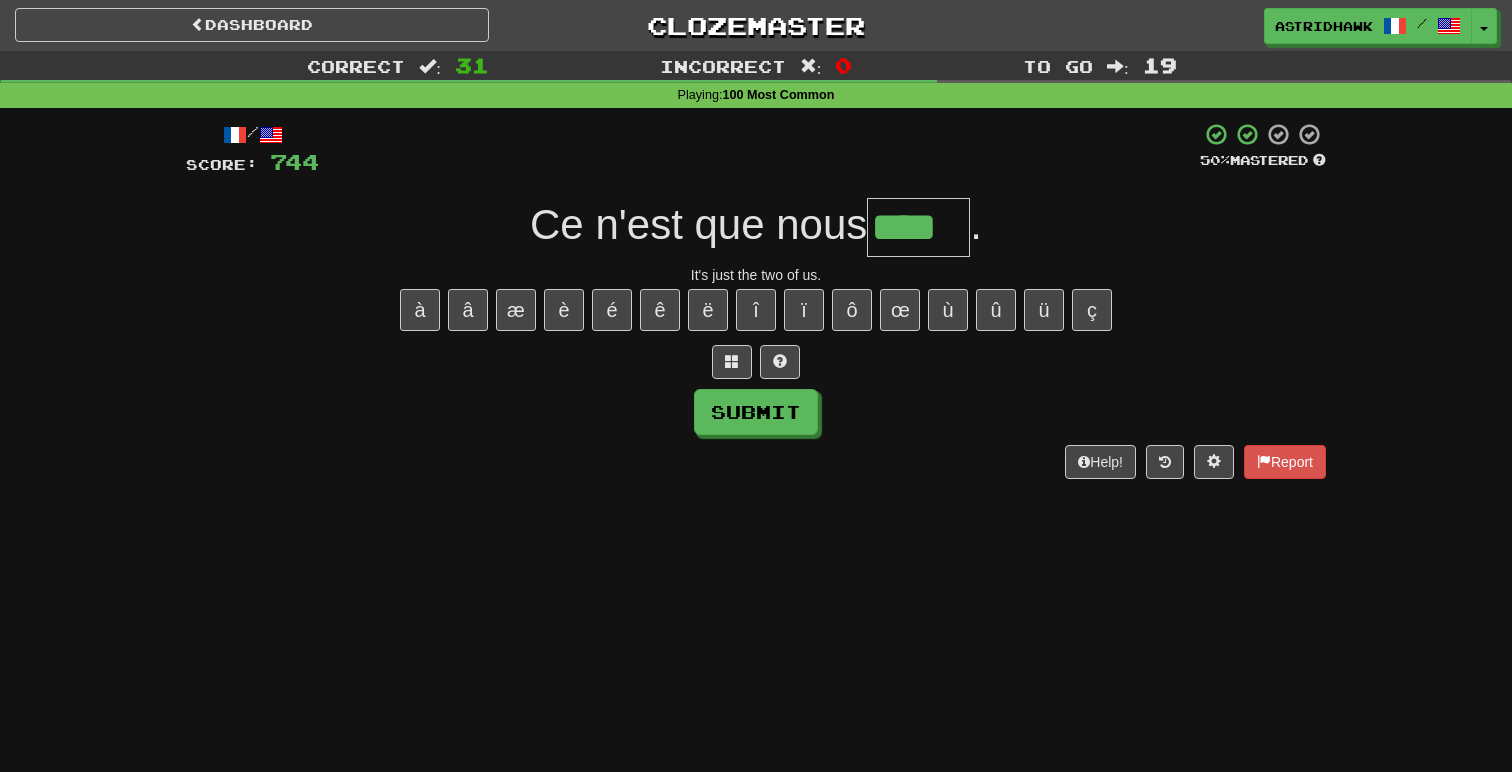 type on "****" 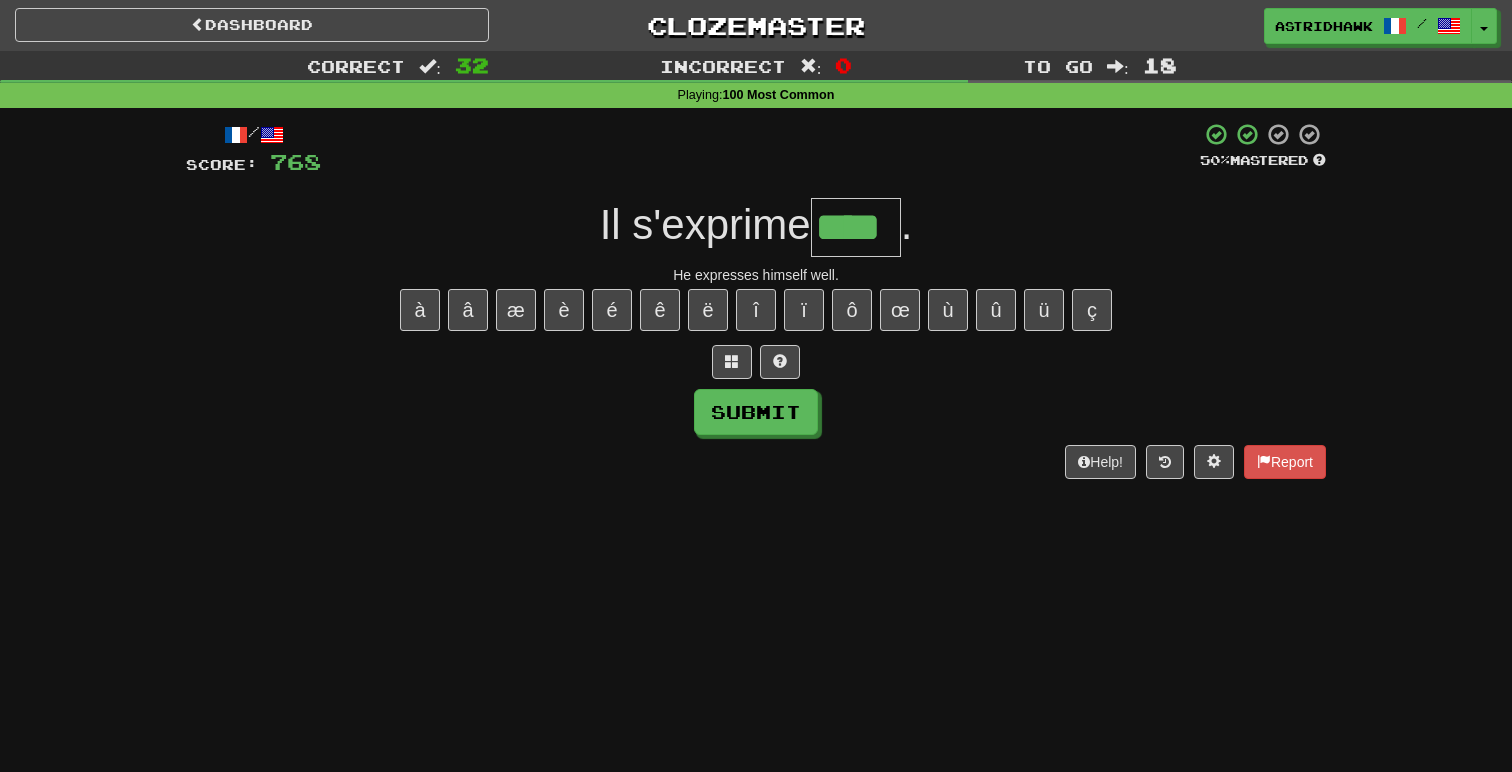 type on "****" 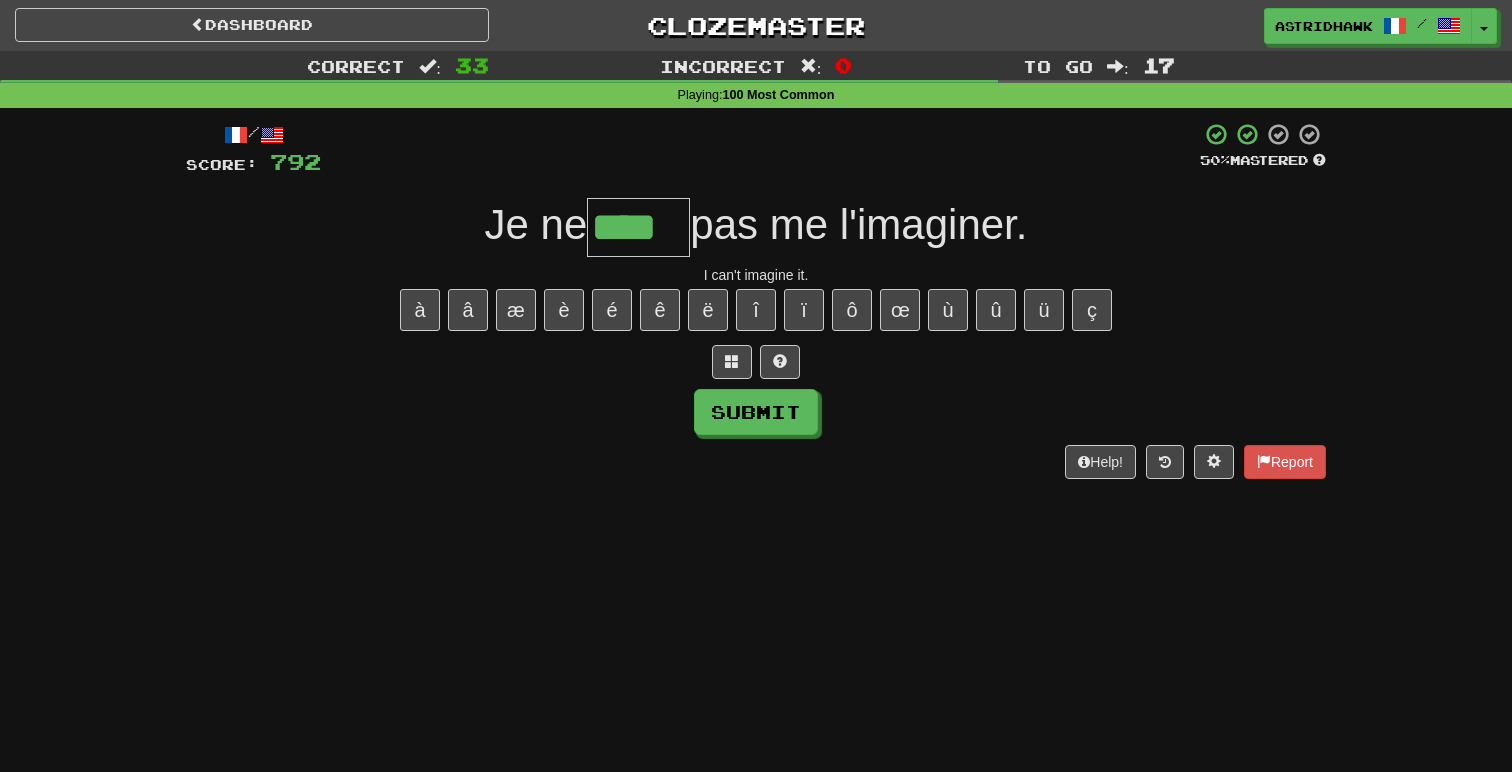 type on "****" 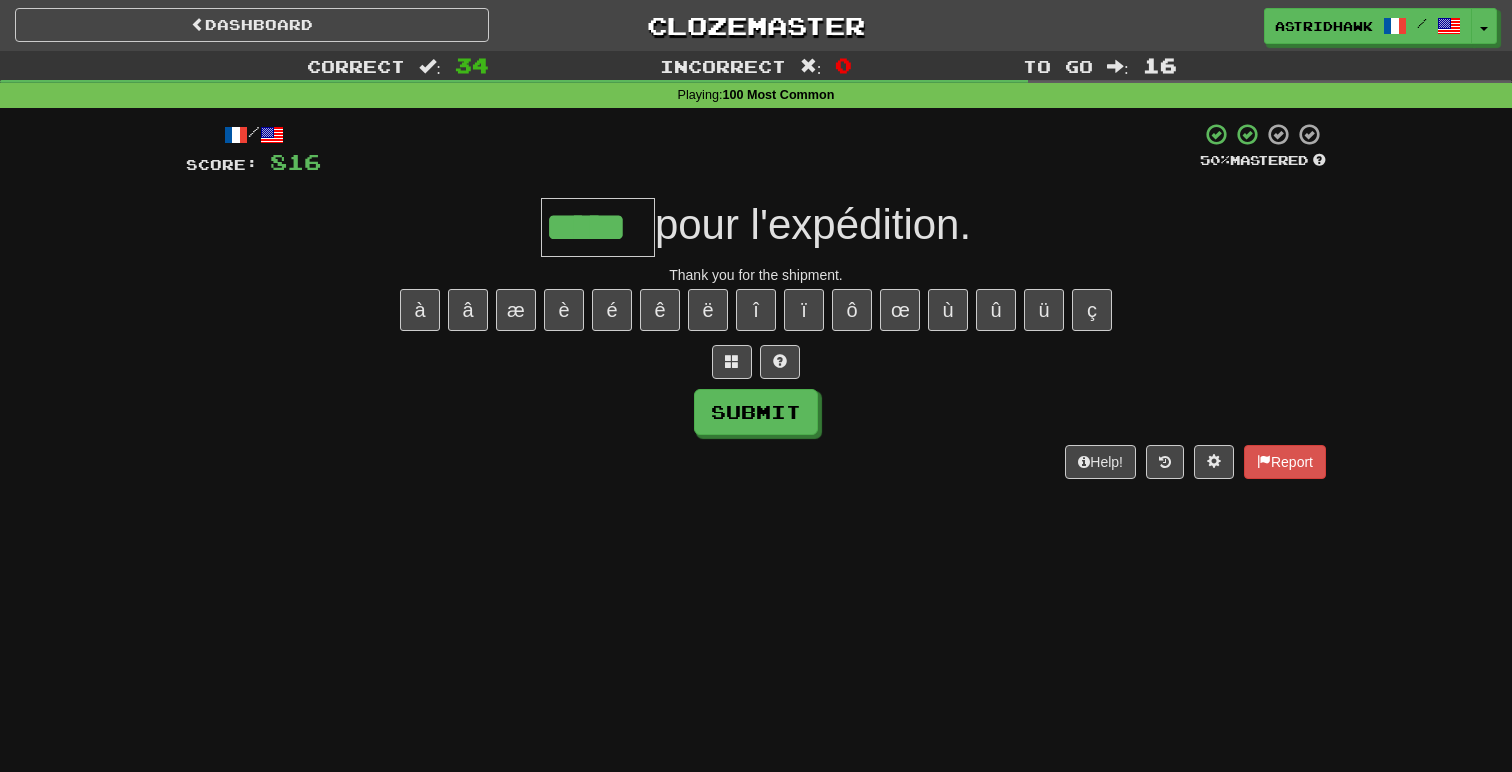 type on "*****" 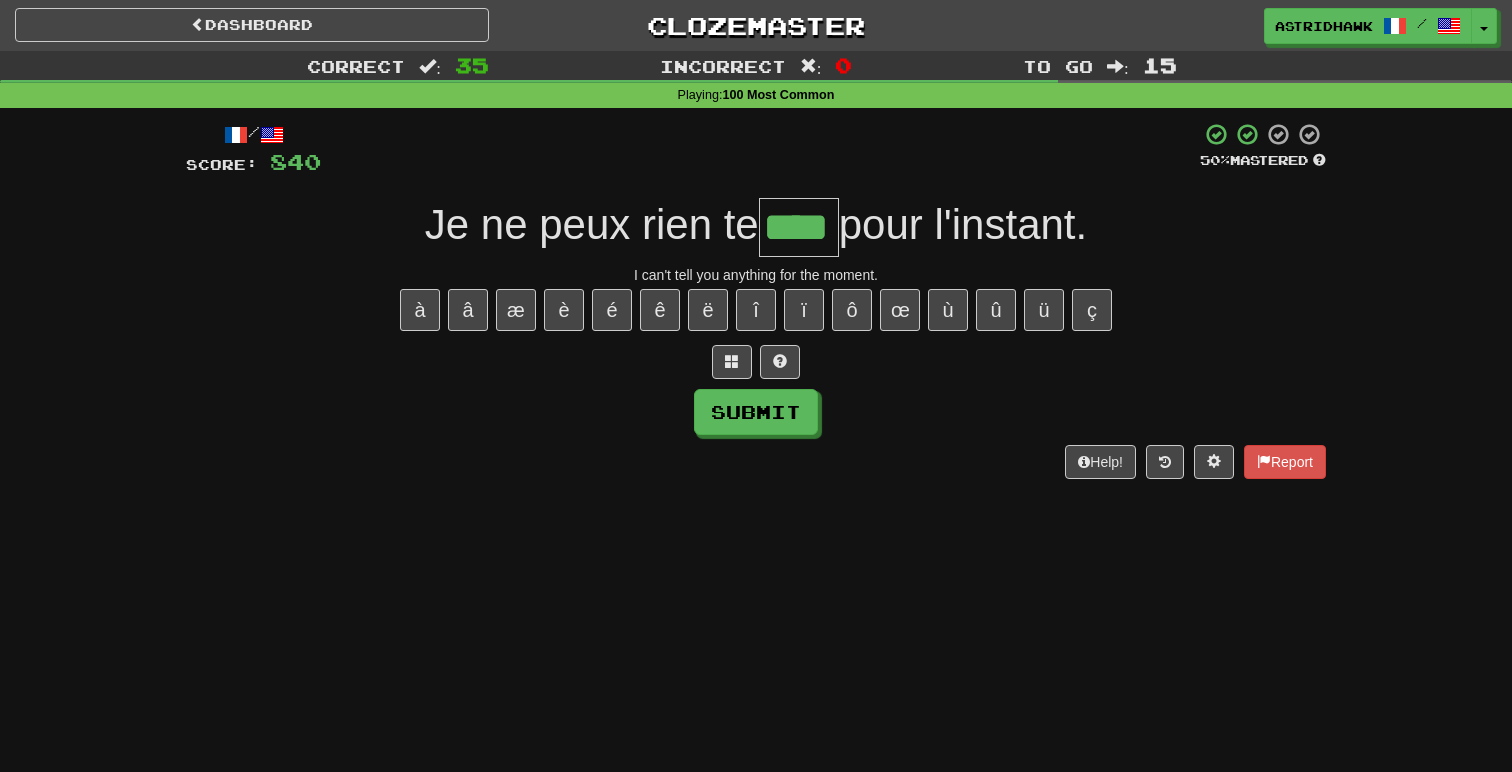 type on "****" 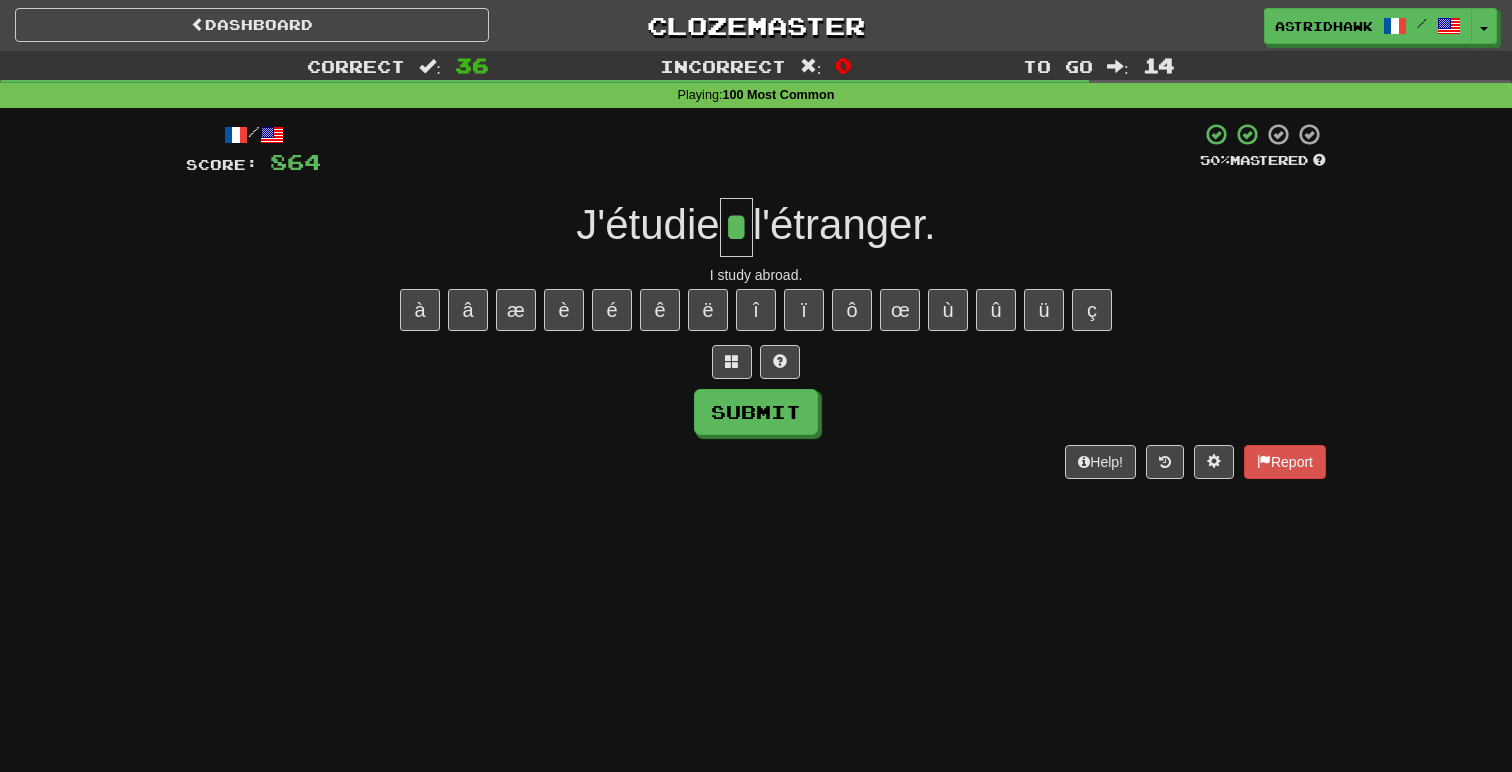 type on "*" 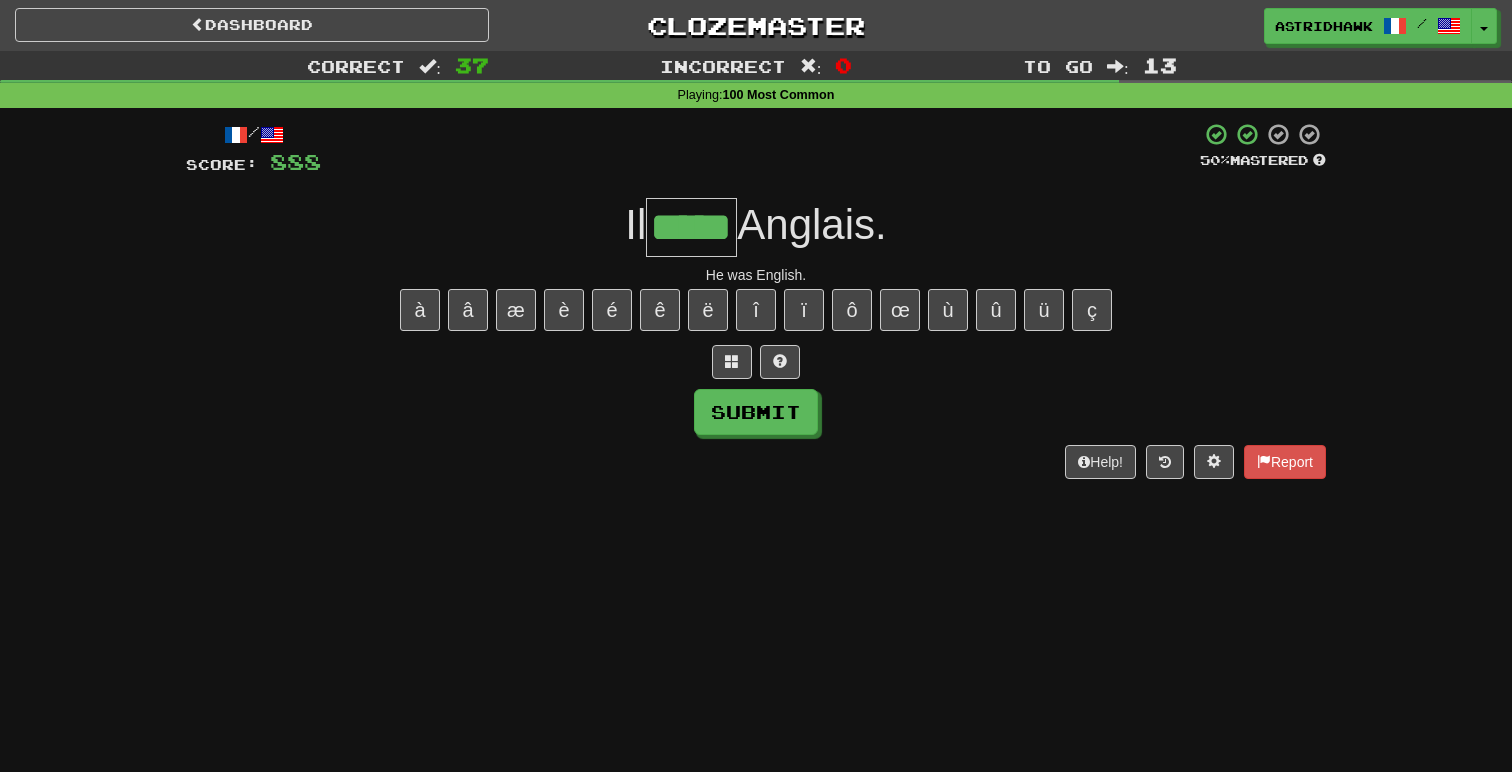 type on "*****" 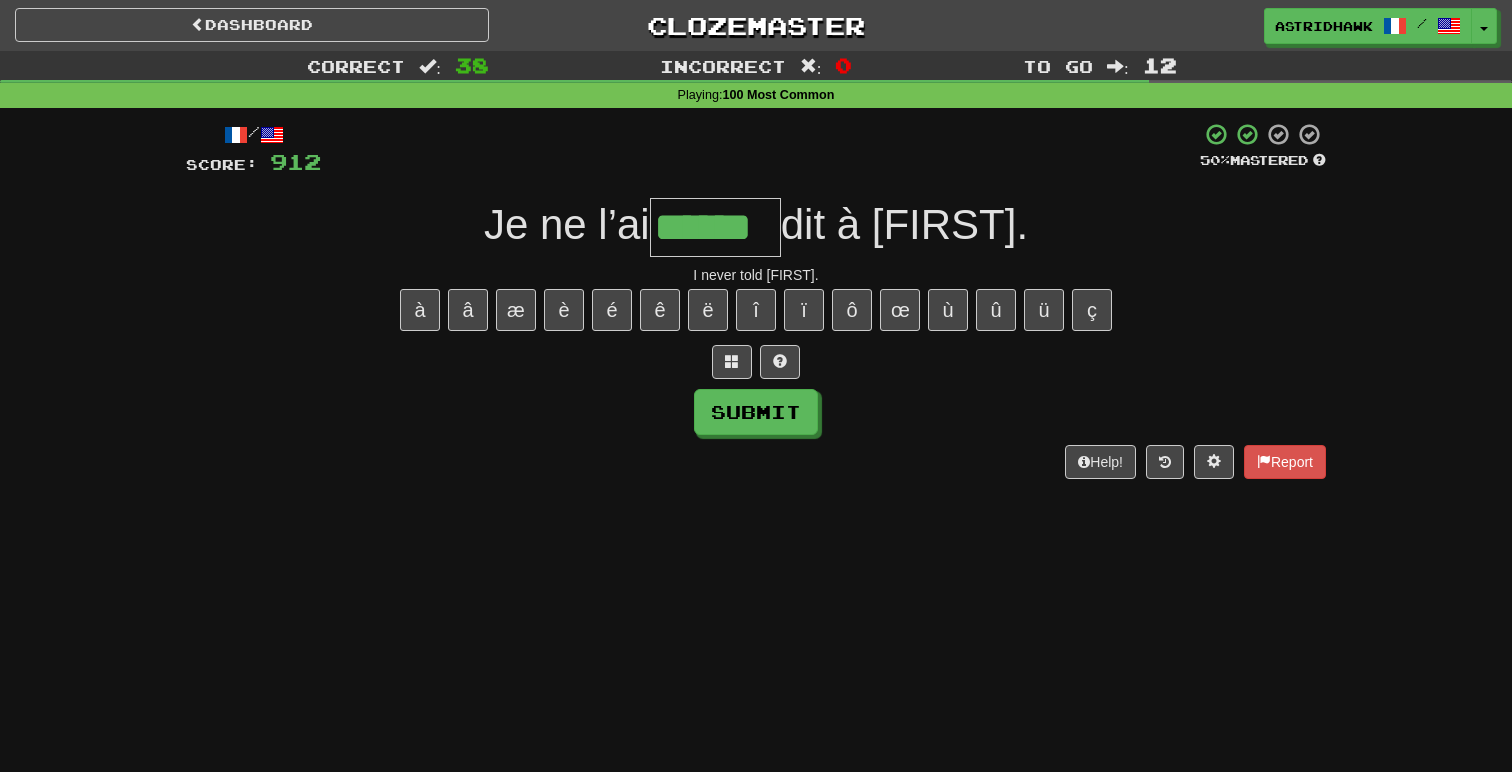 type on "******" 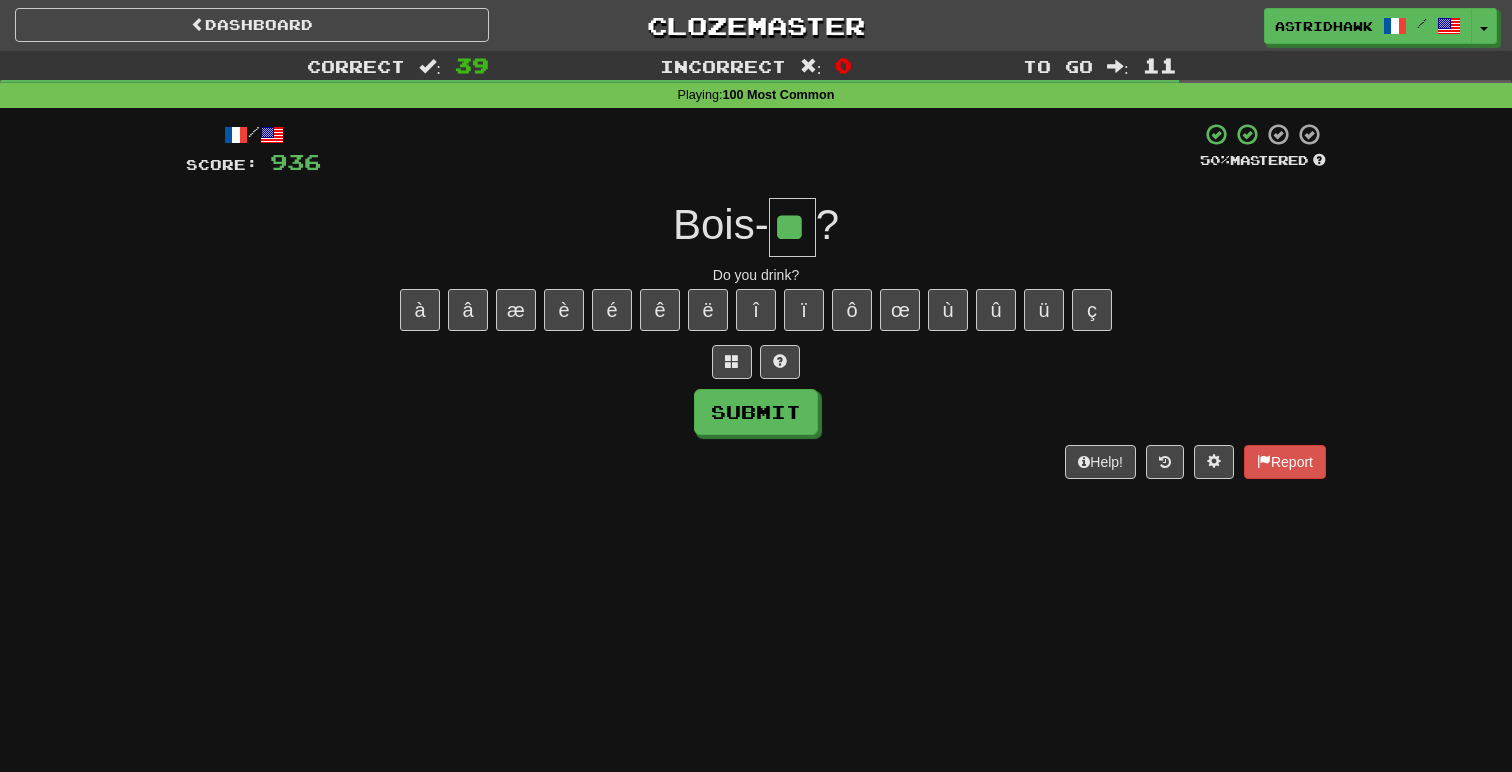 type on "**" 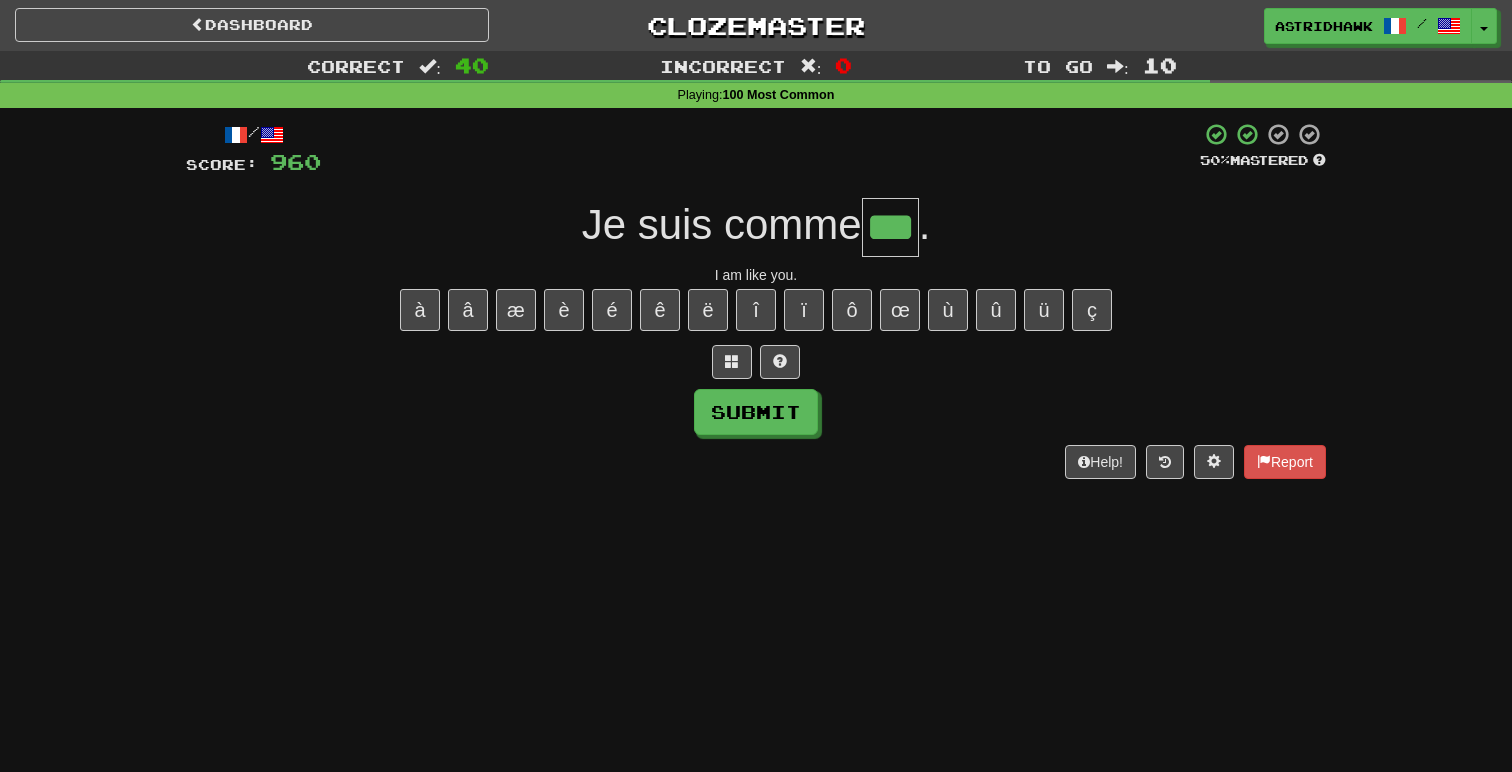 type on "***" 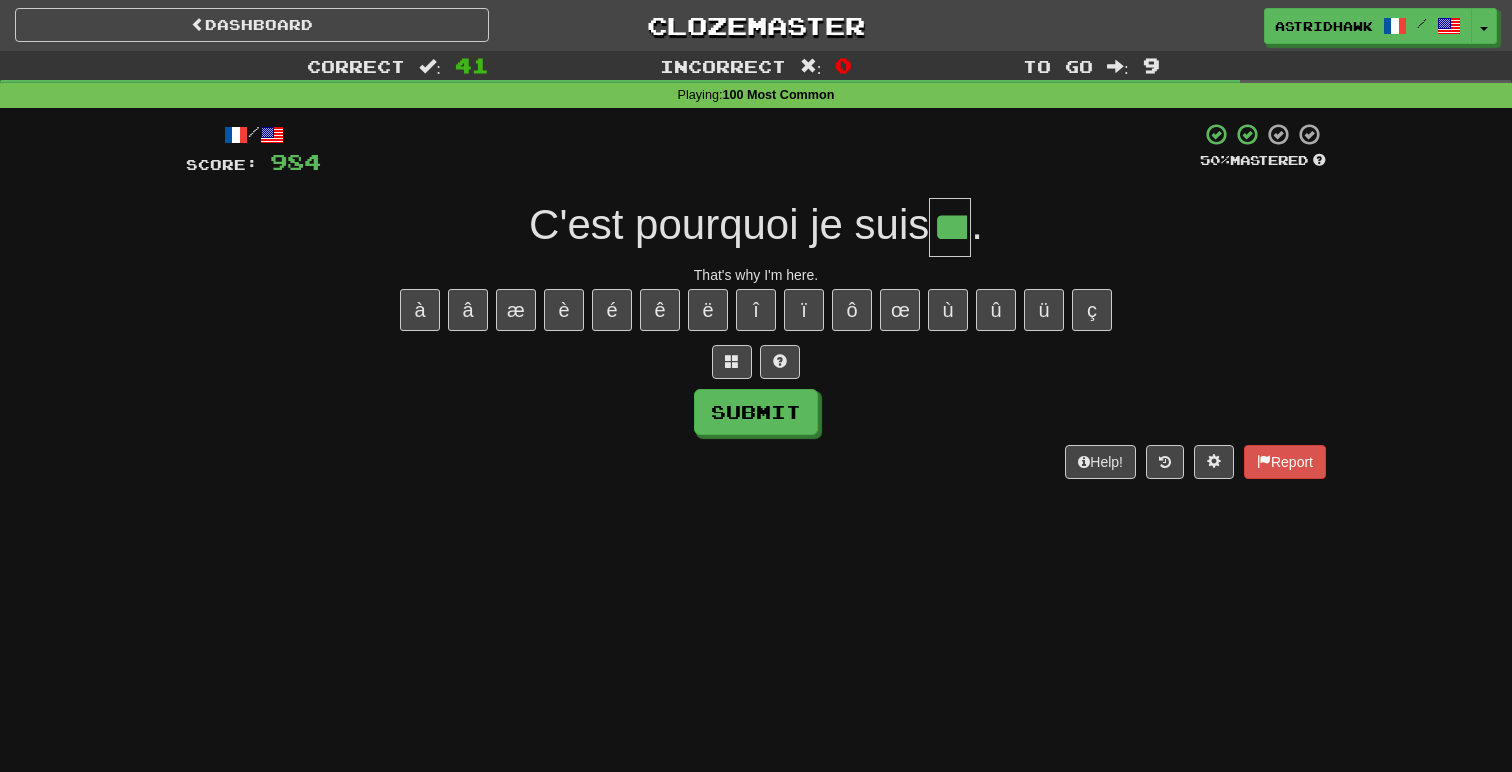 scroll, scrollTop: 0, scrollLeft: 7, axis: horizontal 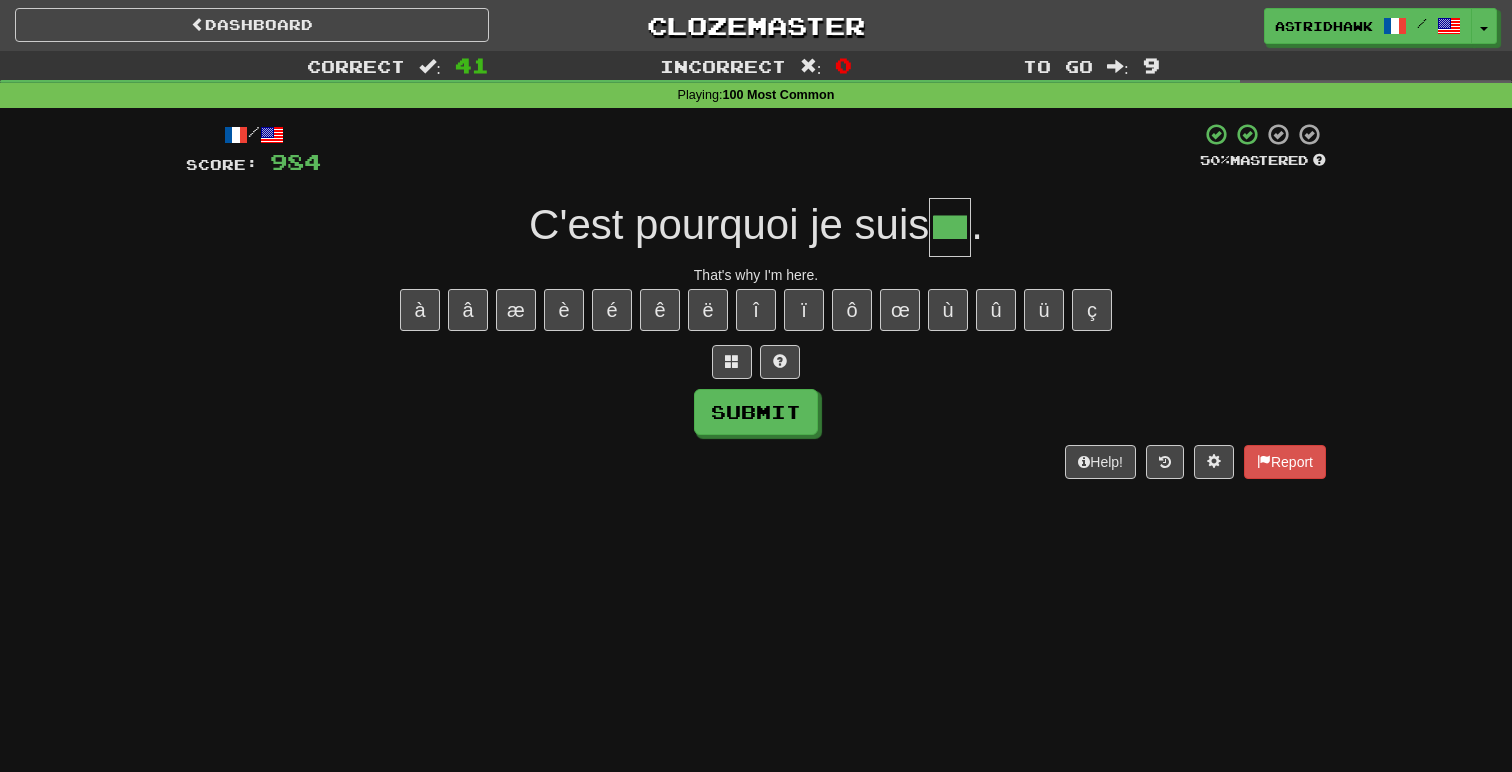 type on "**" 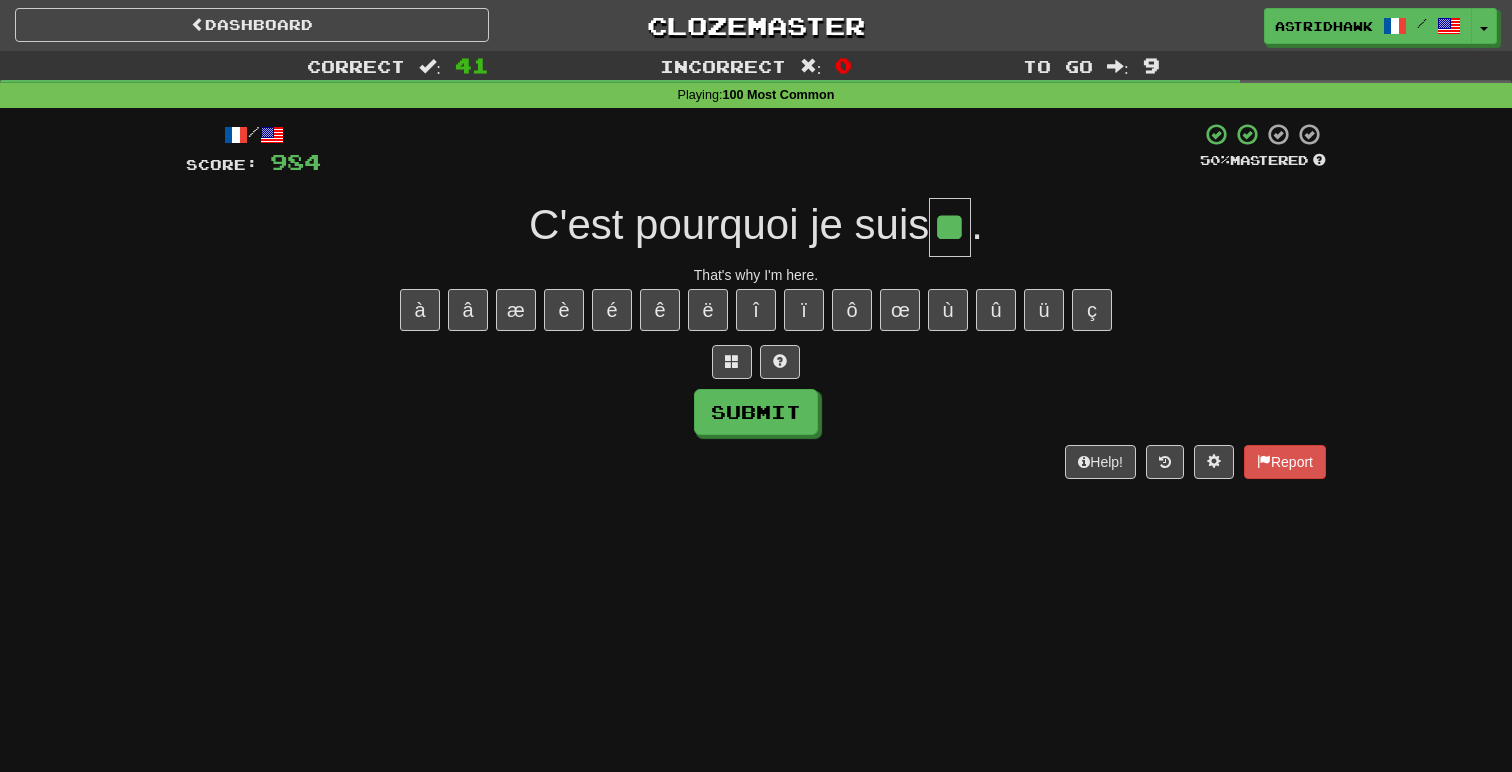 scroll, scrollTop: 0, scrollLeft: 0, axis: both 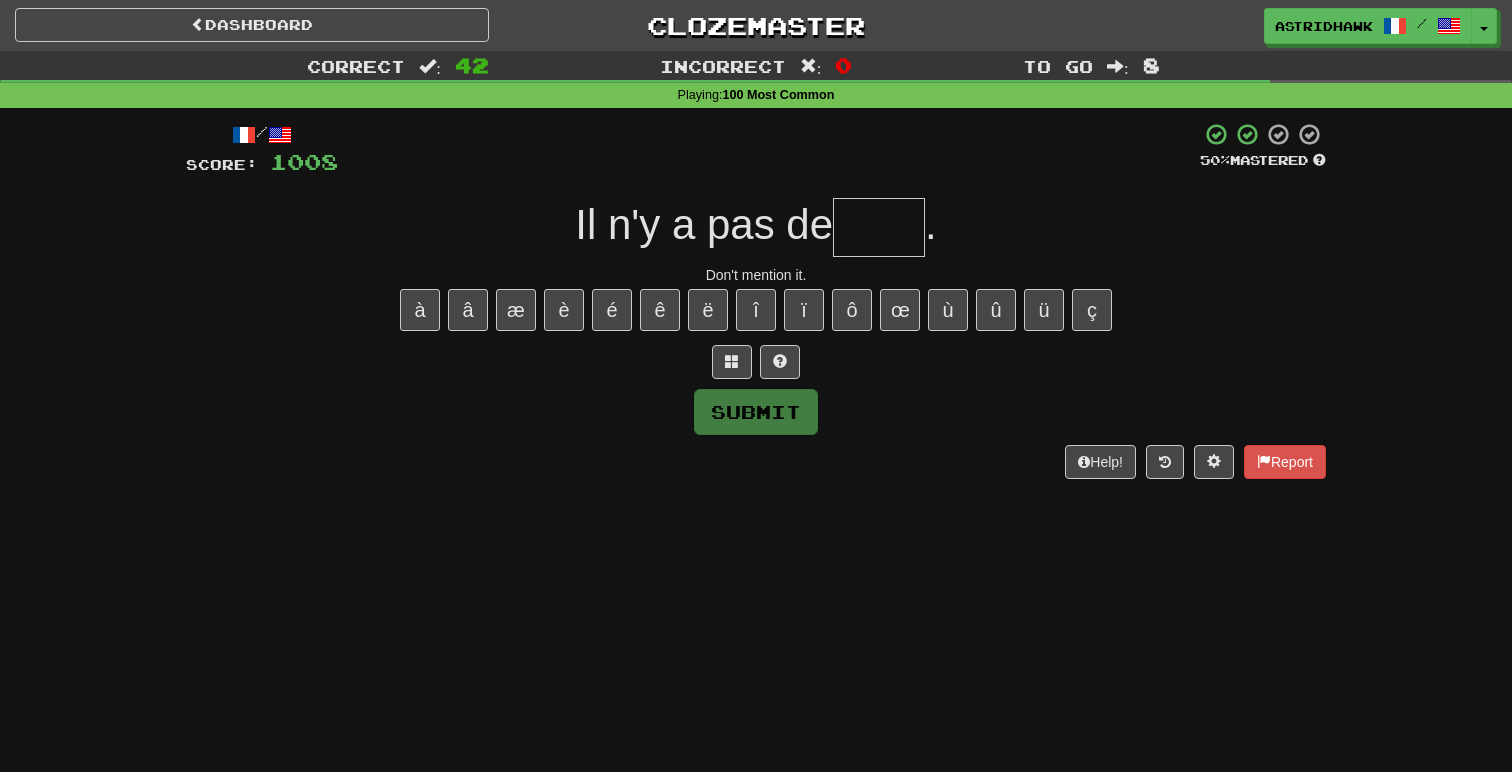 type on "*" 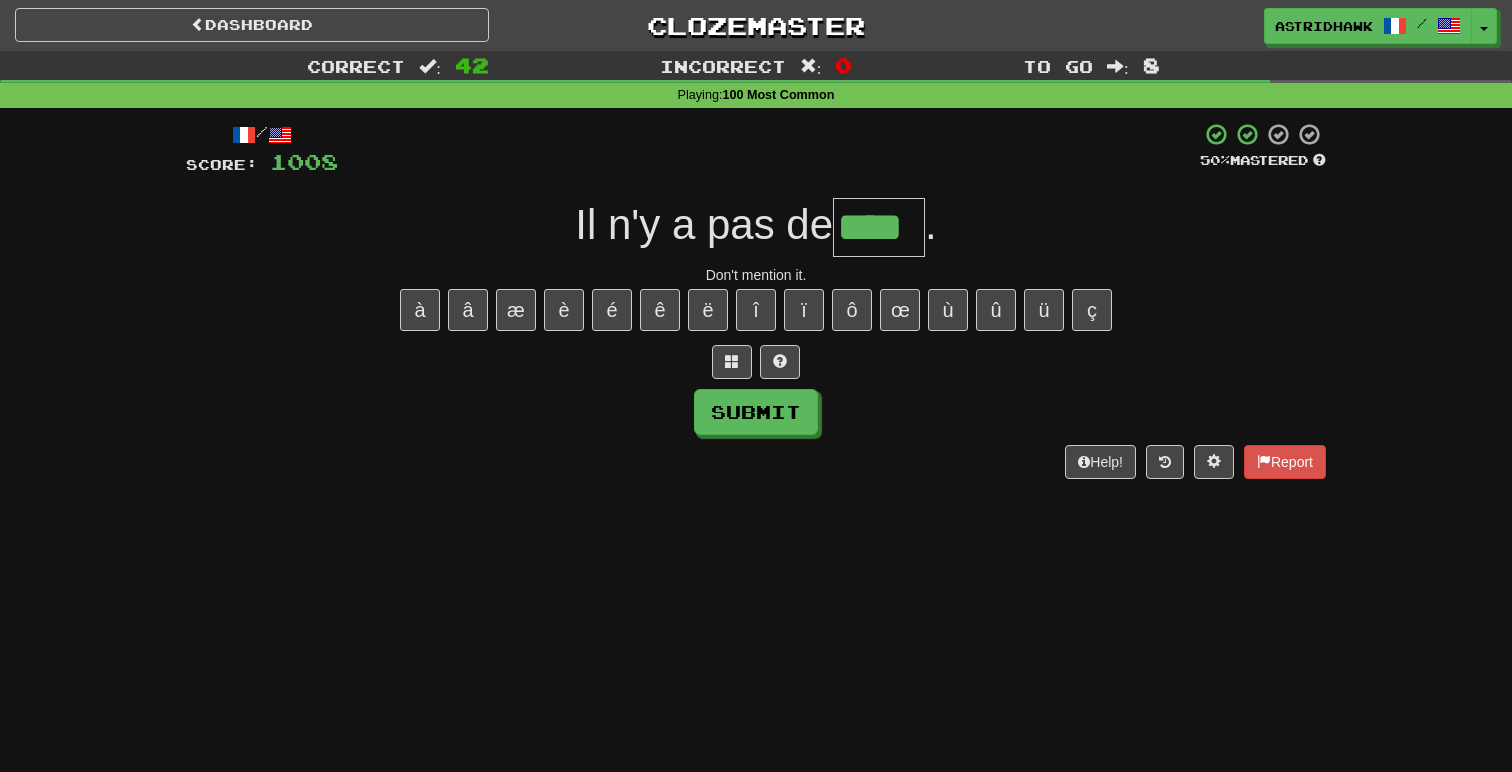 type on "****" 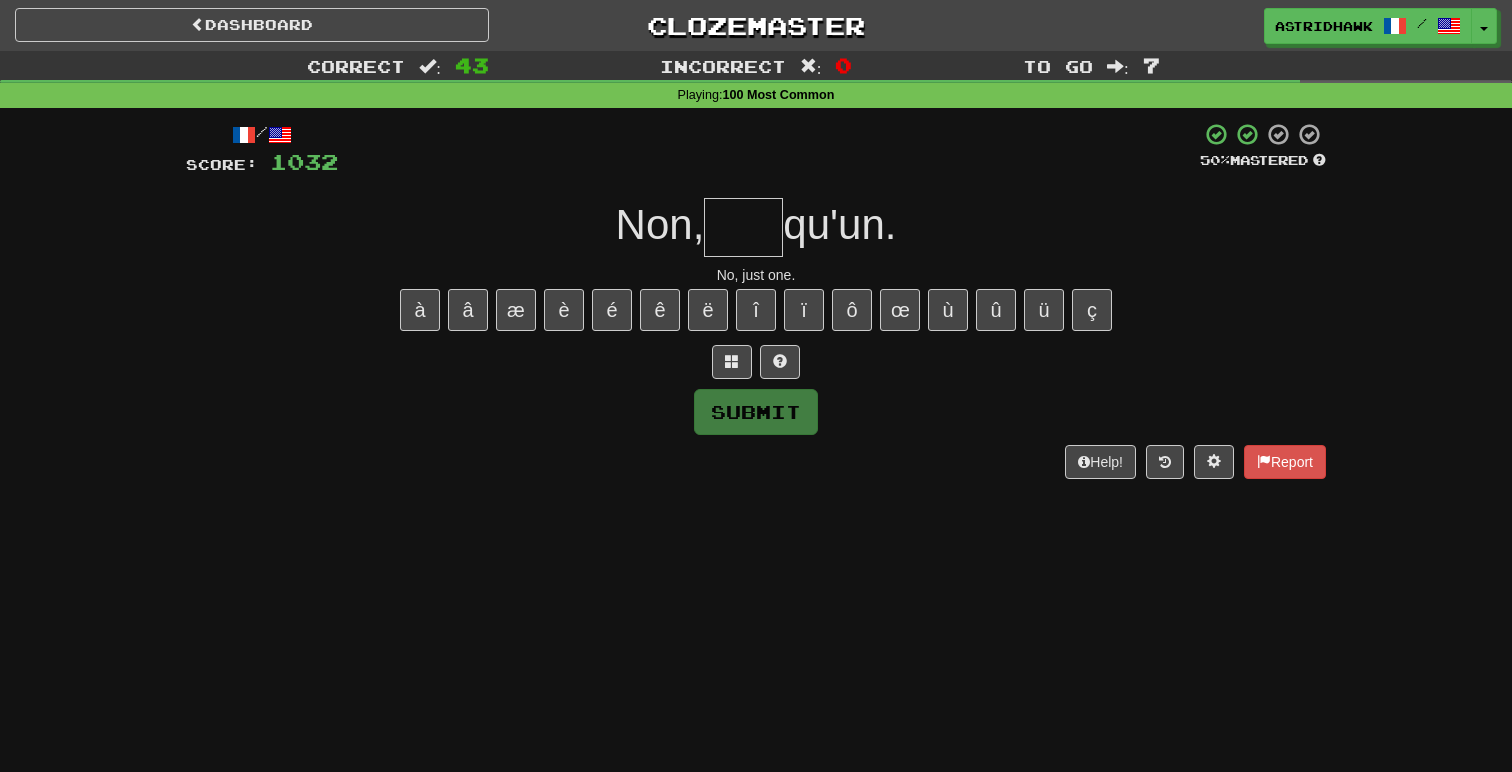 type on "*" 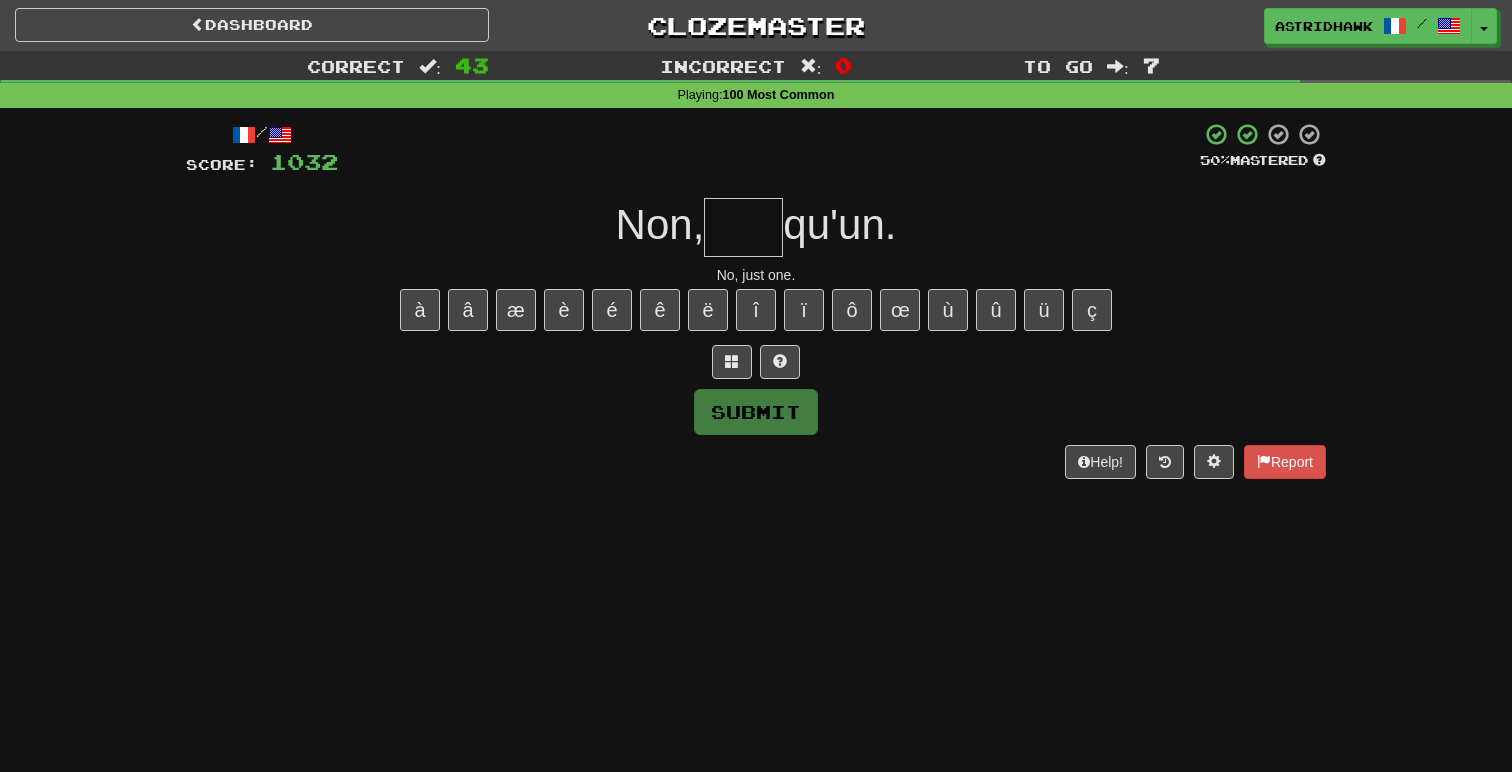 type on "*" 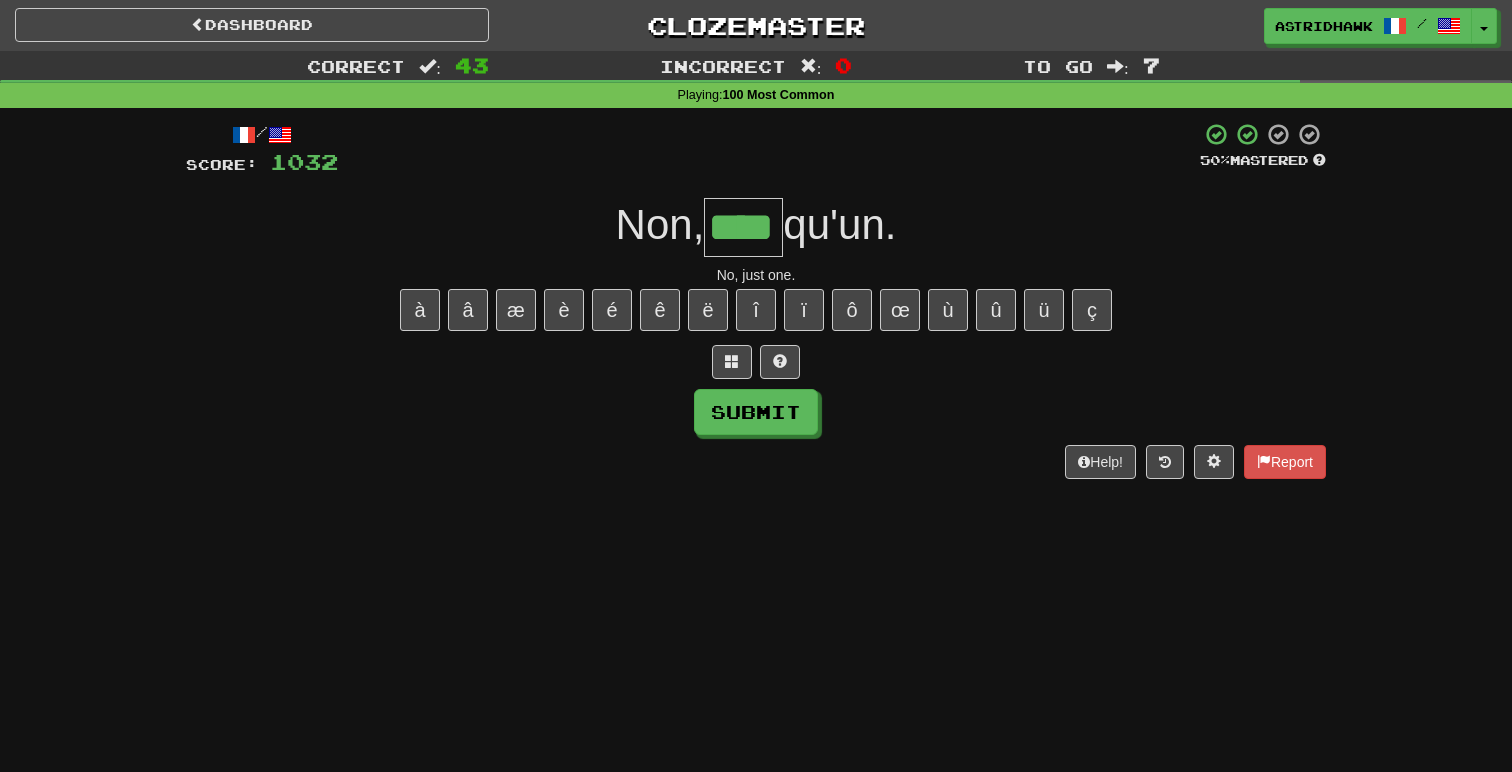 type on "****" 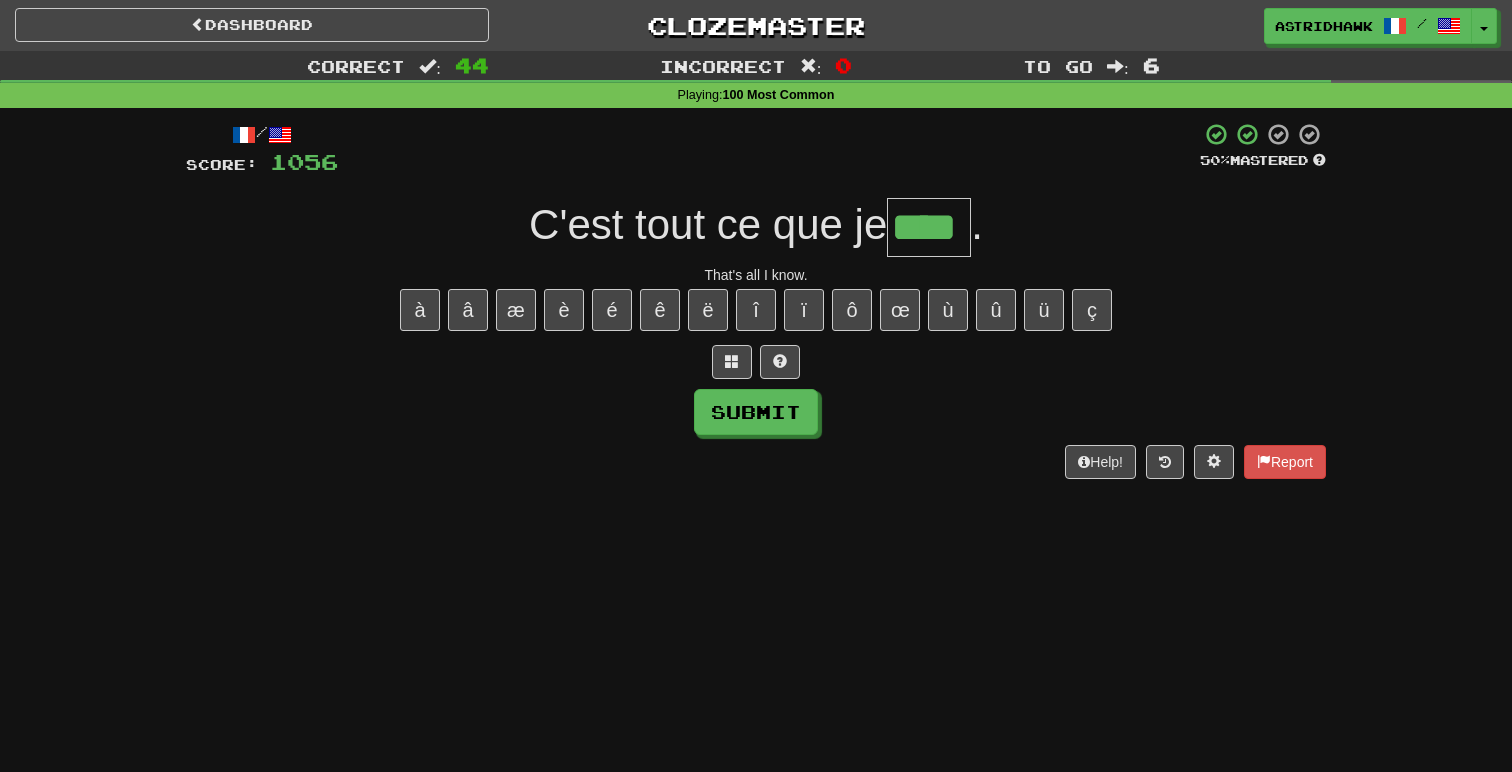 type on "****" 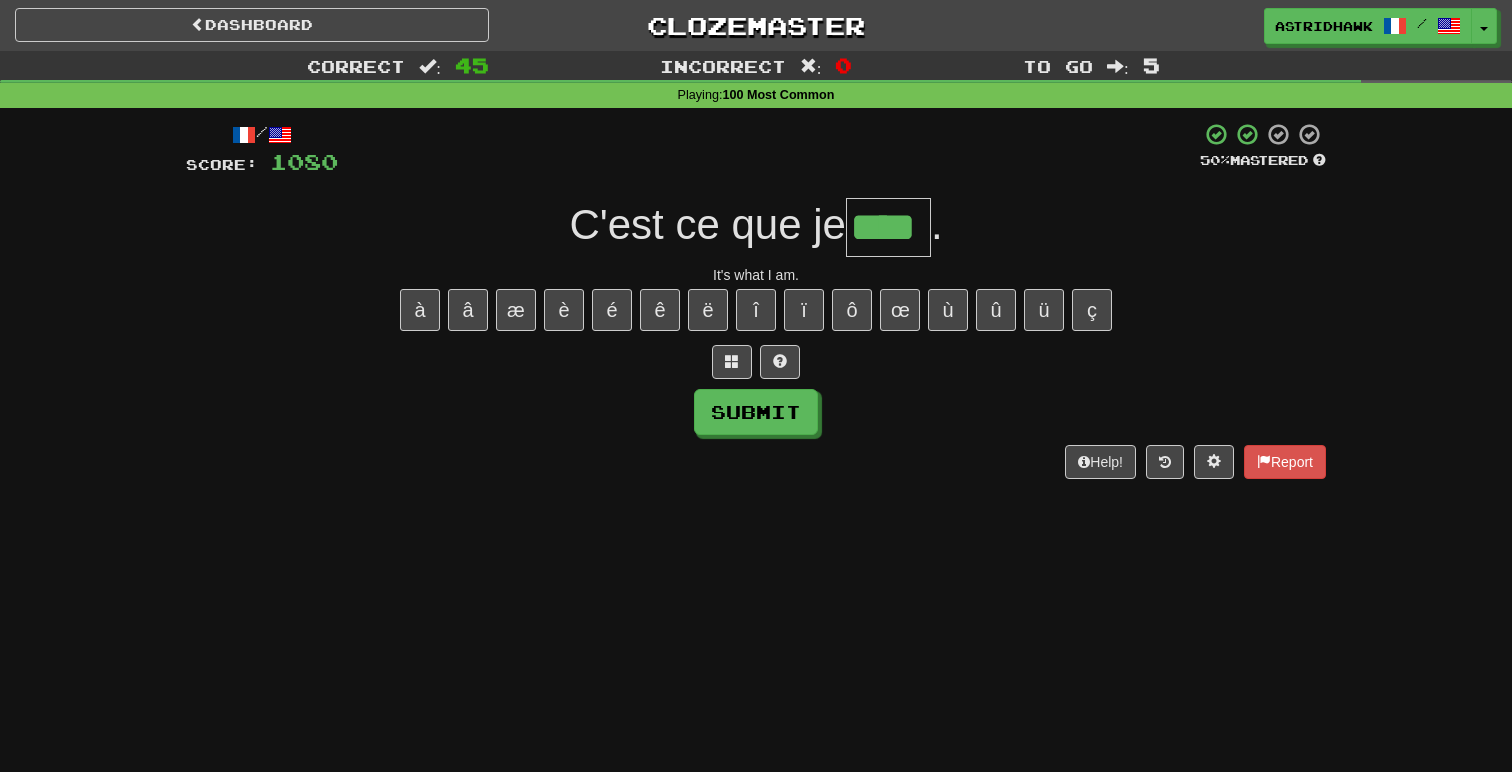 type on "****" 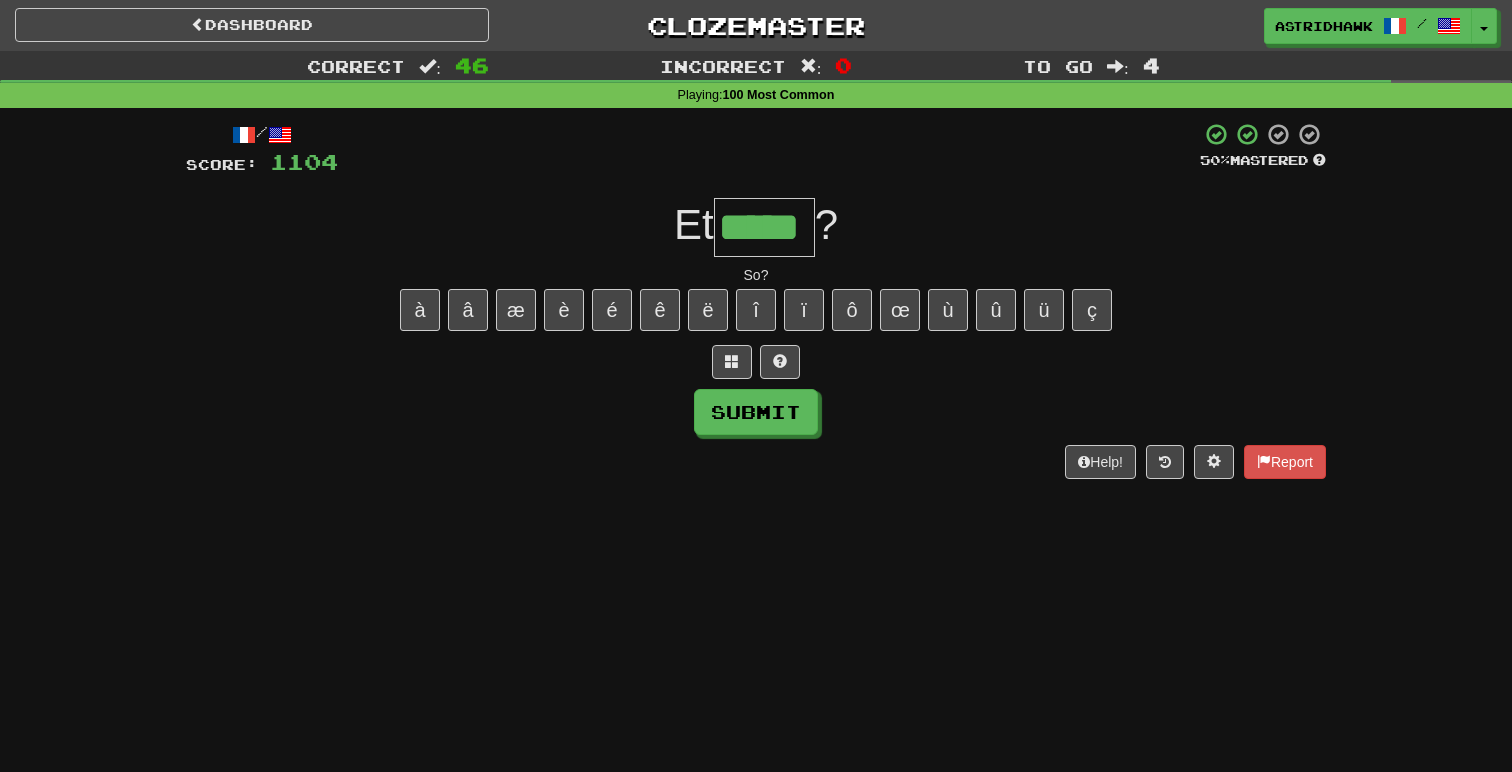 type on "*****" 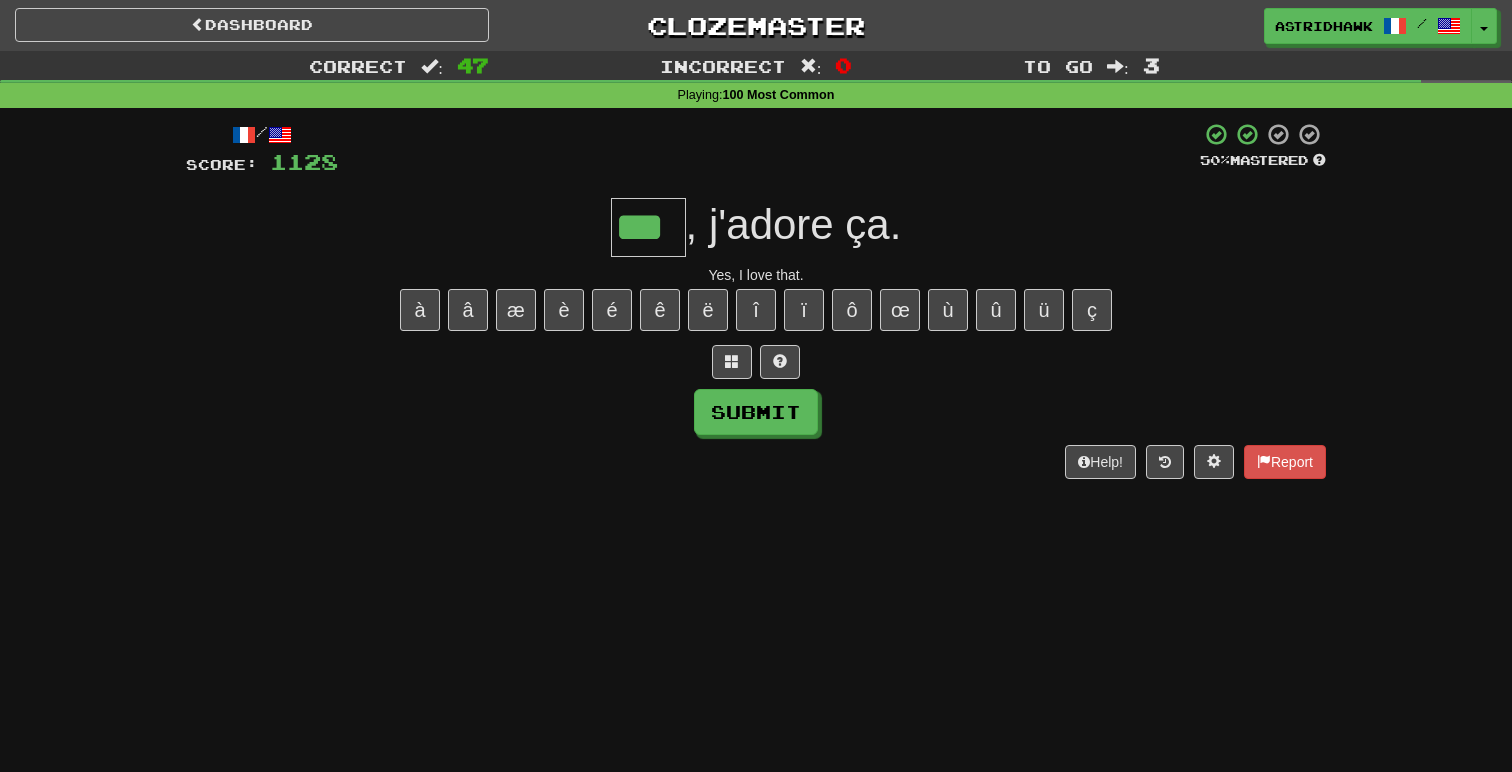 type on "***" 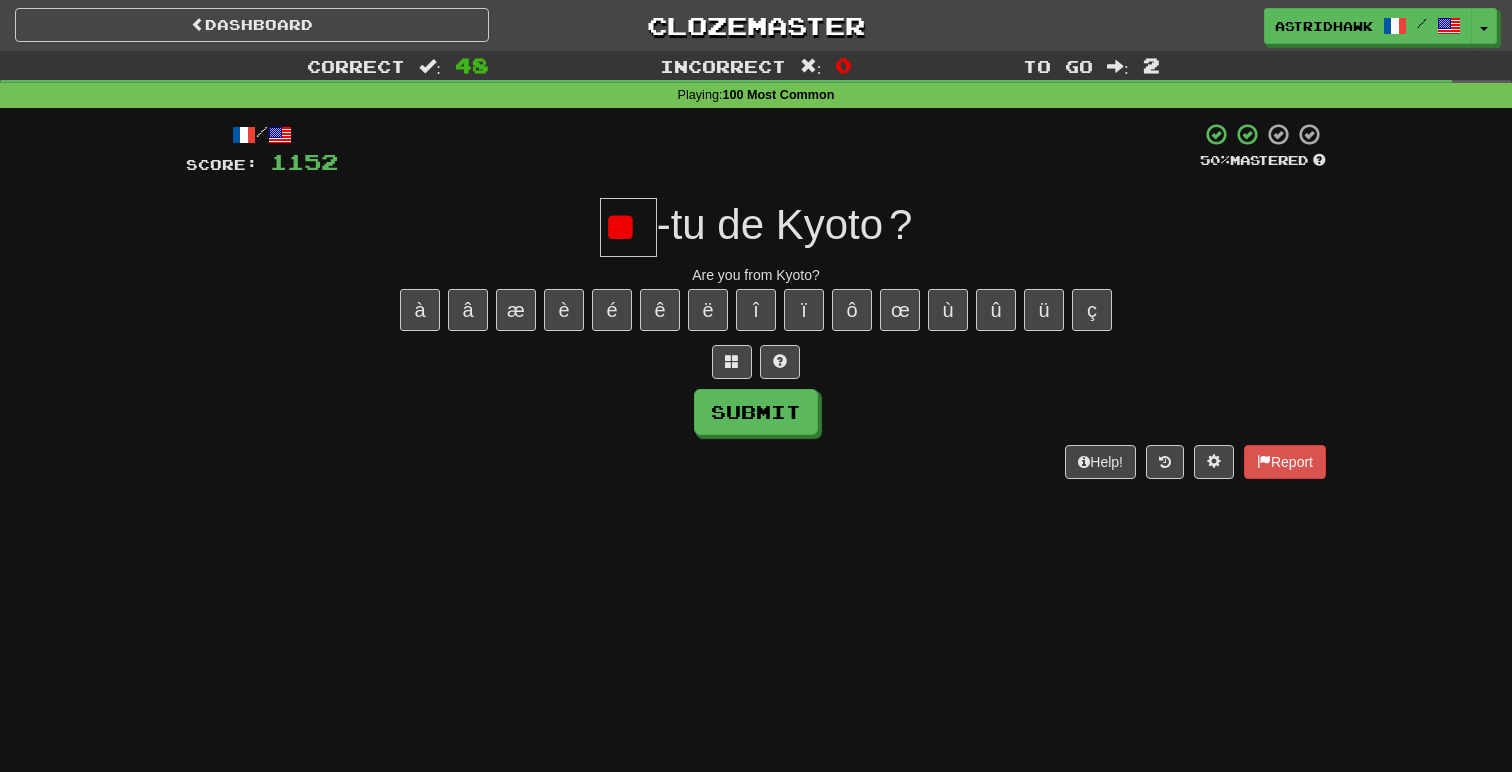 type on "*" 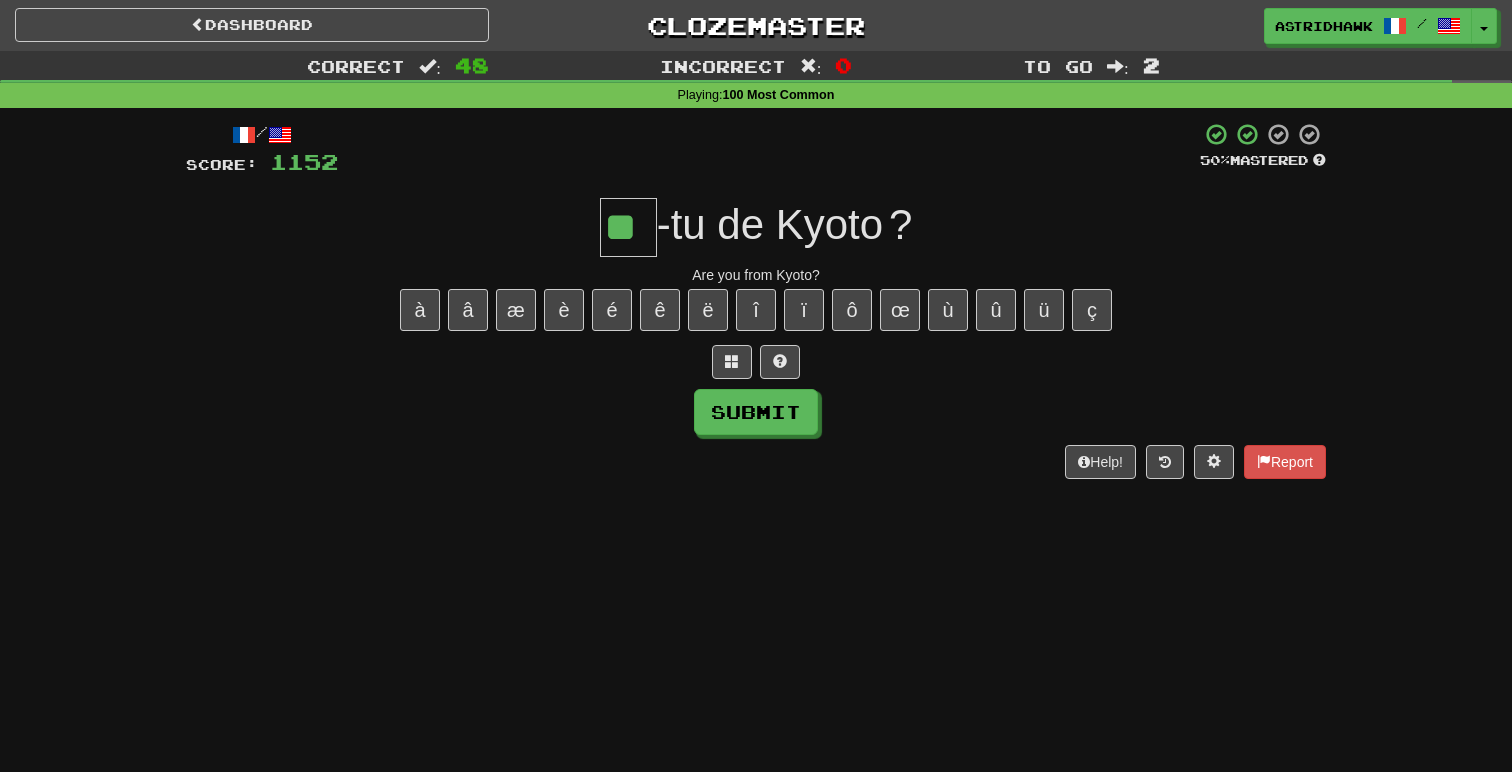 type on "**" 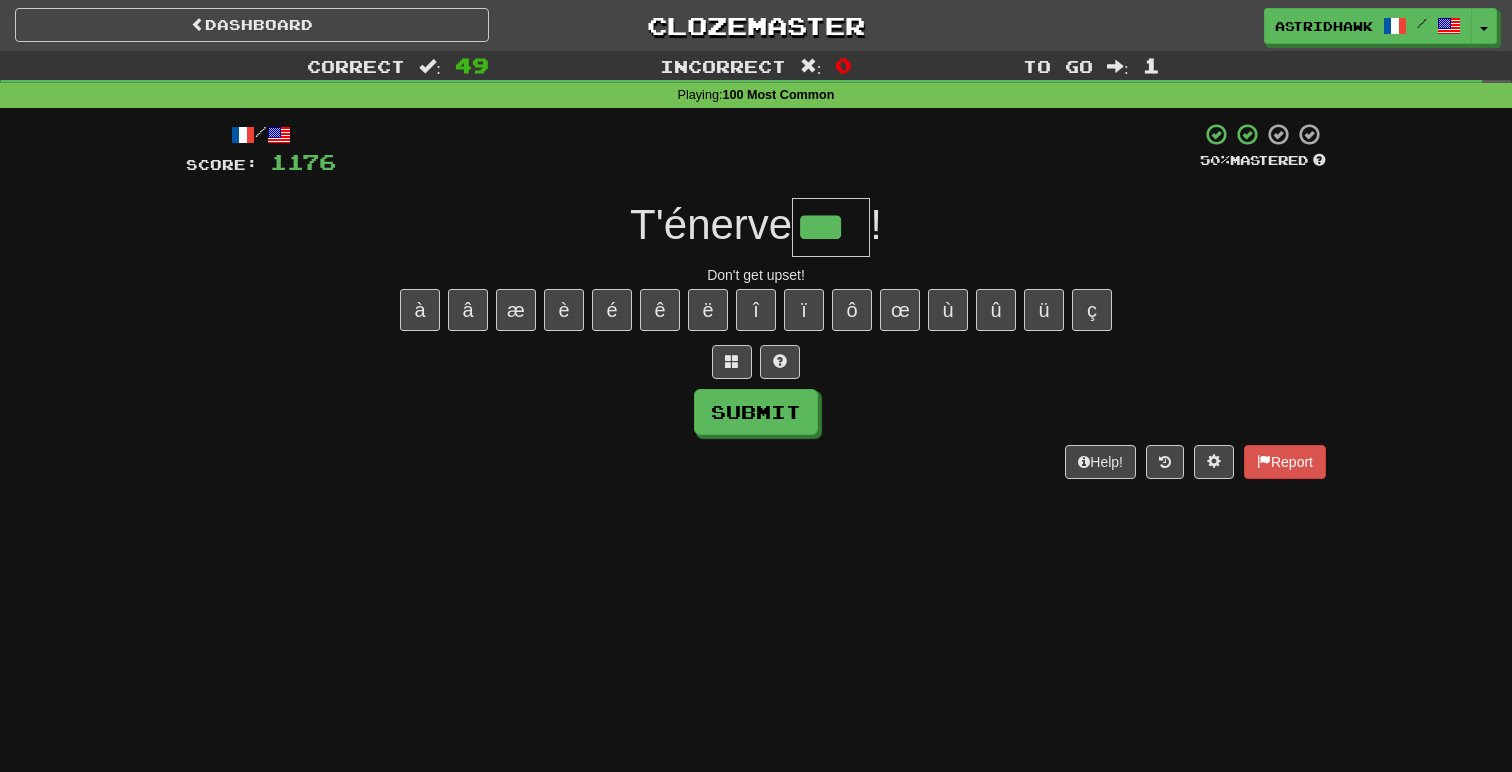type on "***" 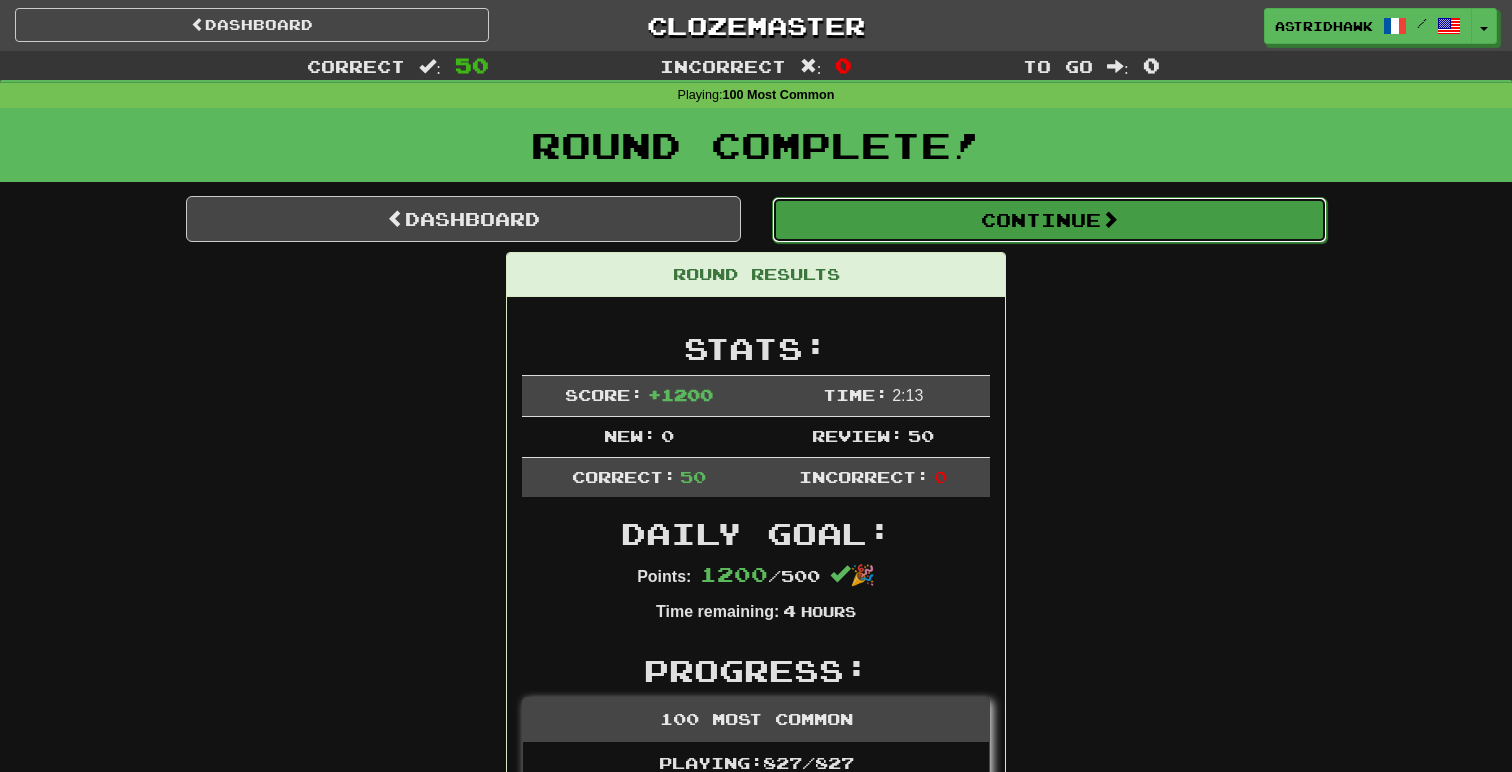 click on "Continue" at bounding box center [1049, 220] 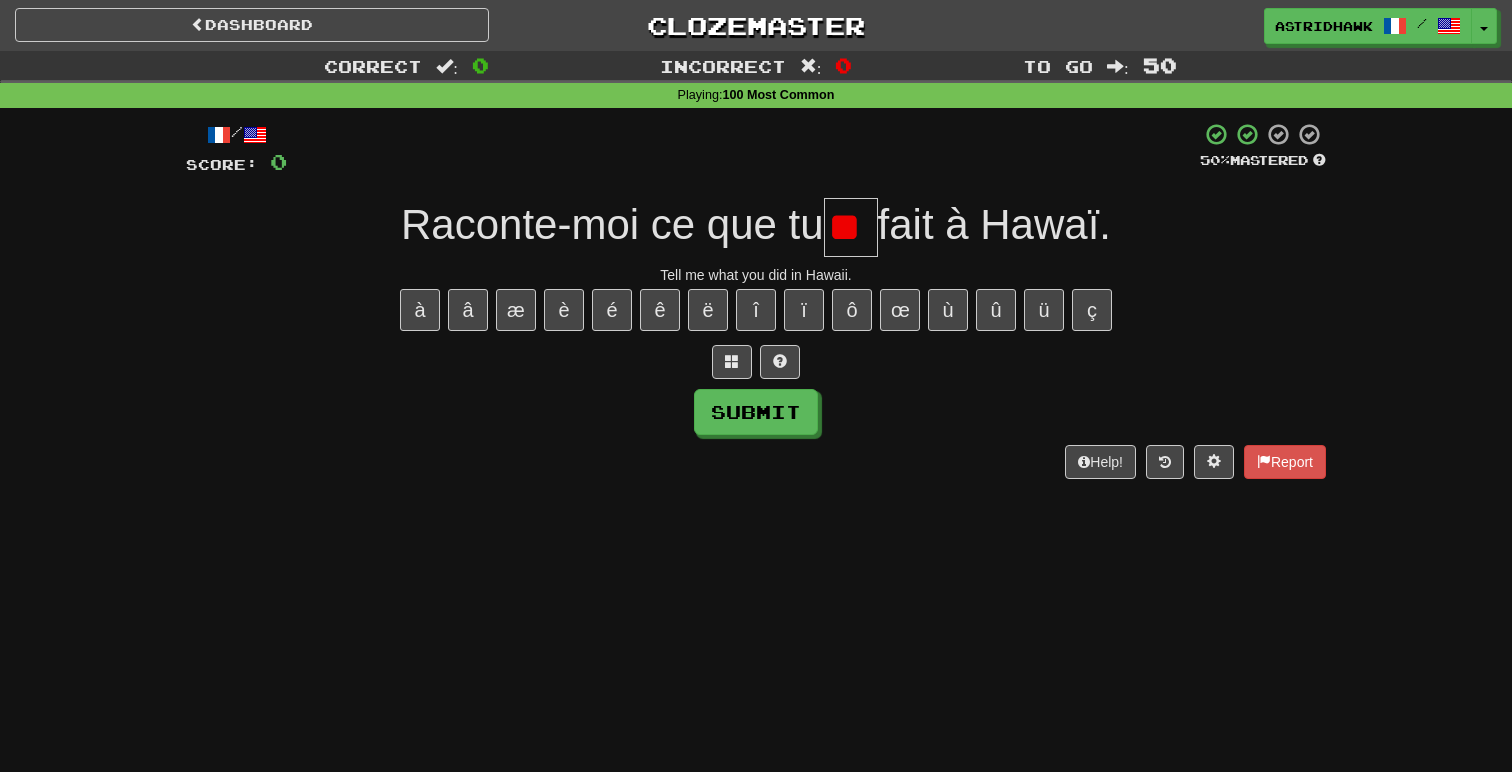 type on "*" 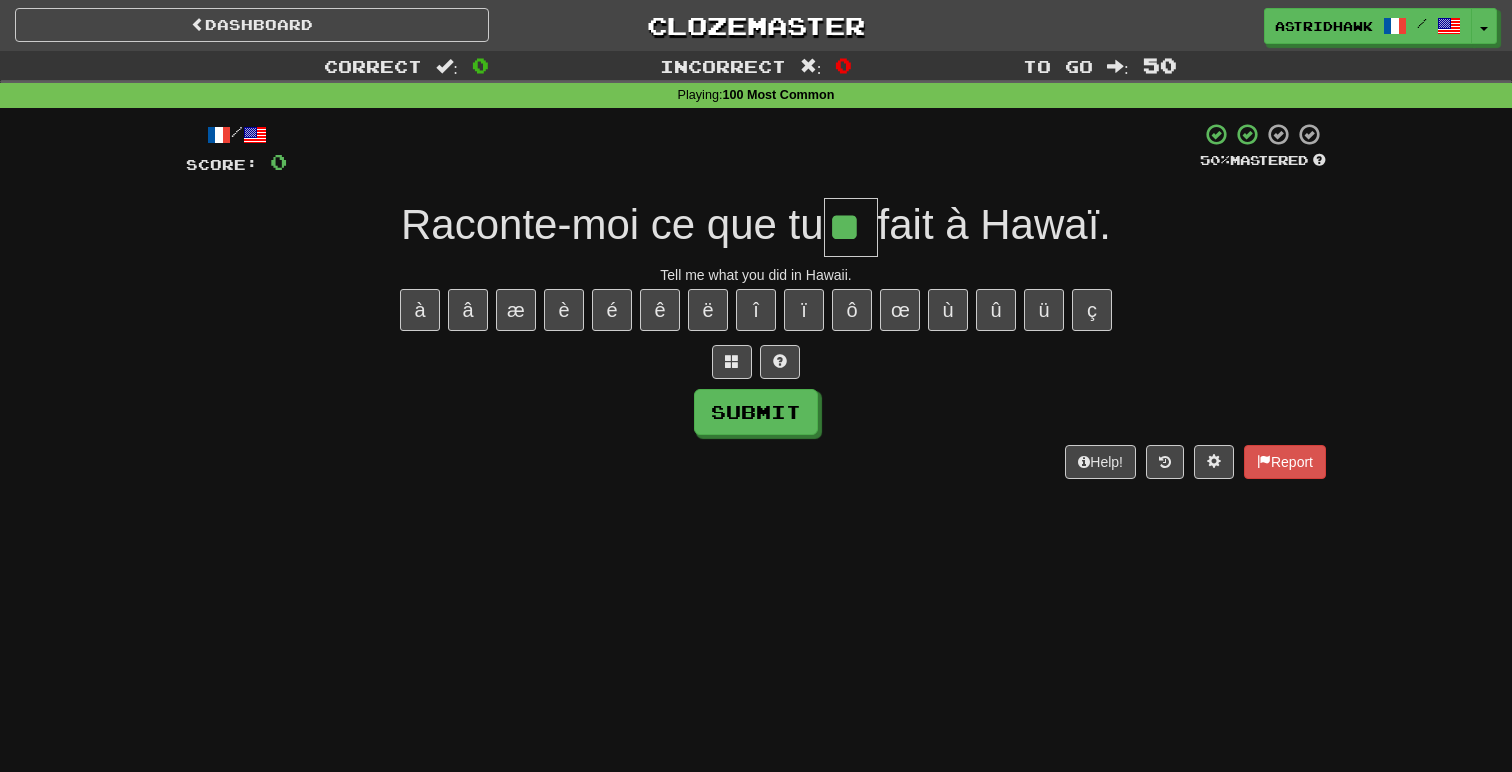 type on "**" 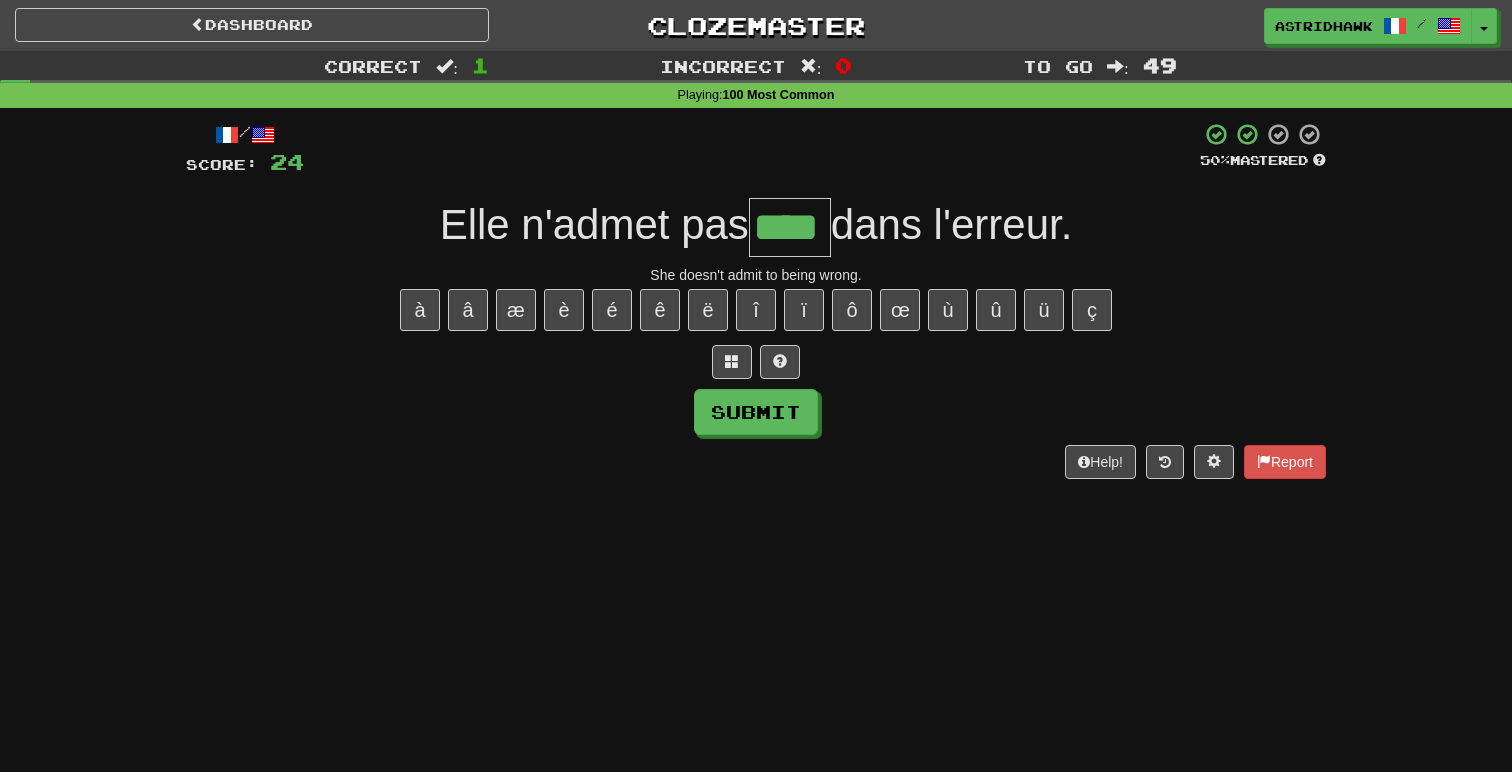 type on "****" 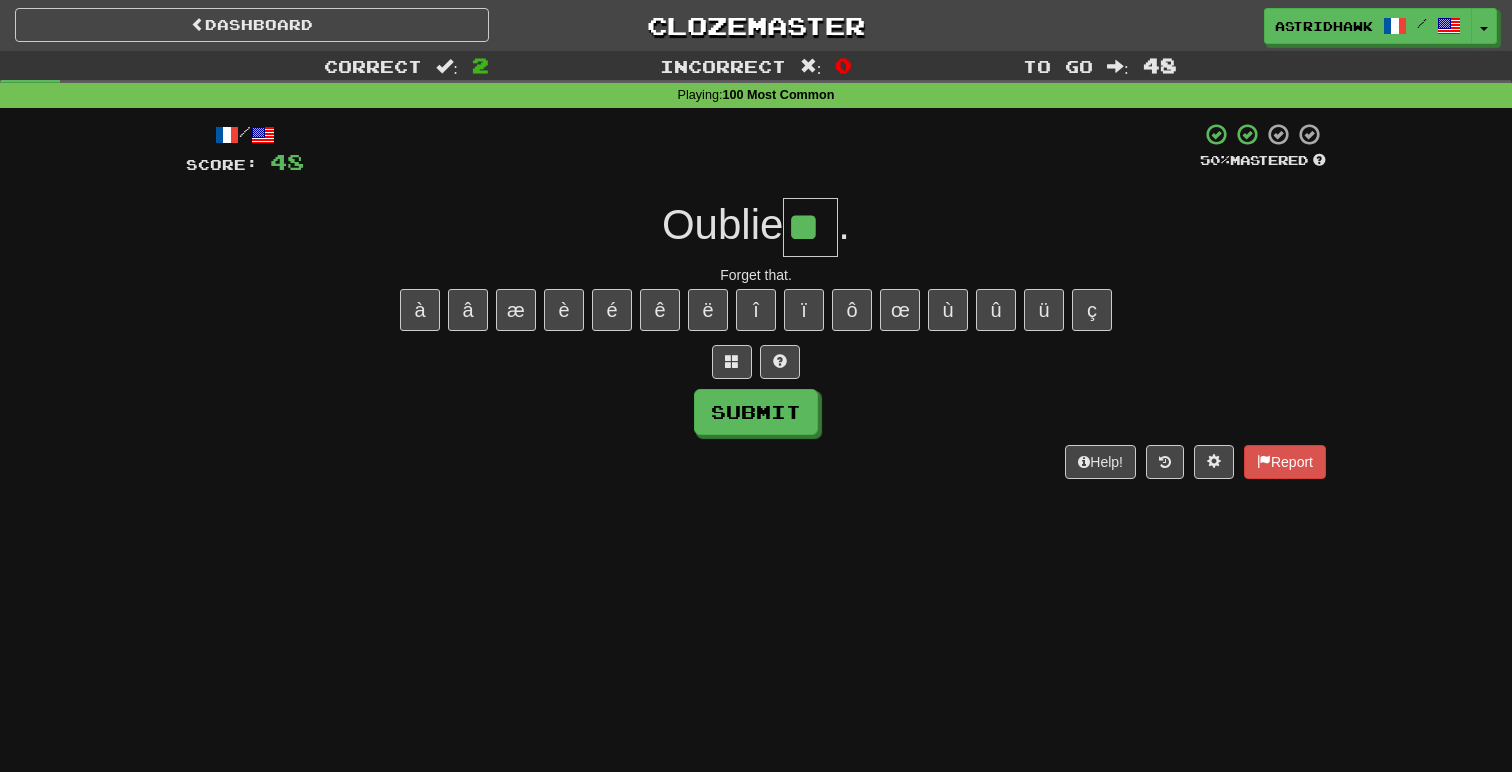 type on "**" 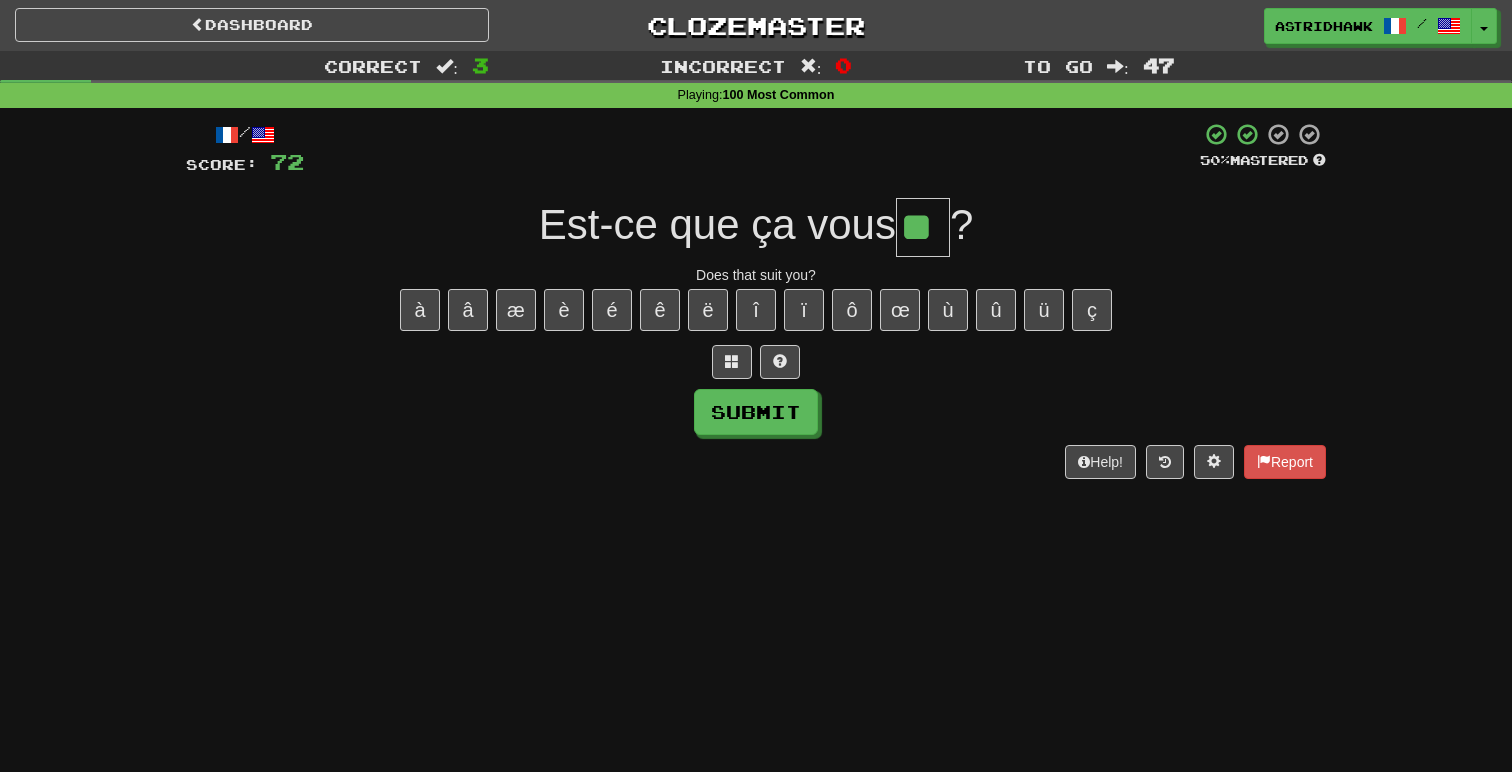 type on "**" 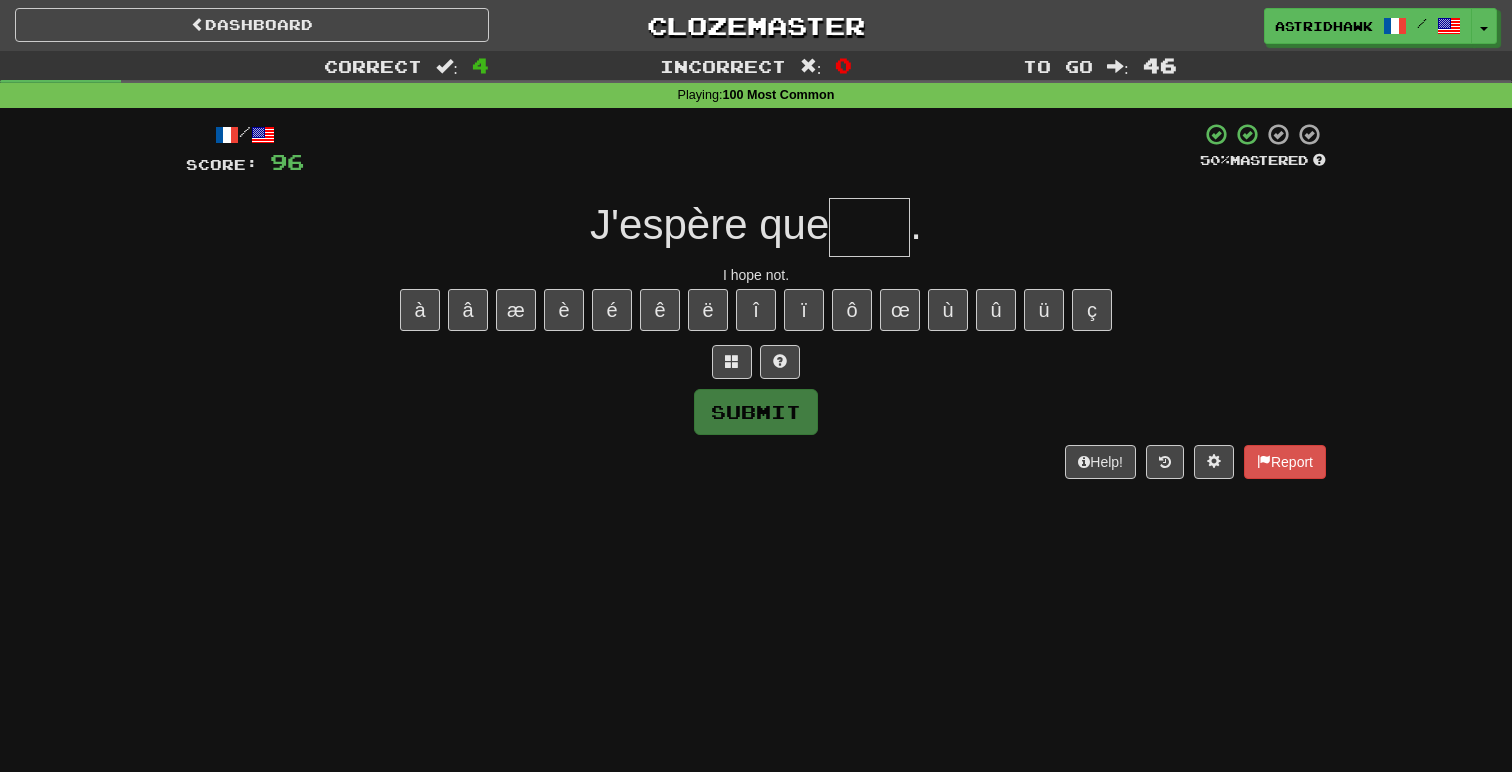 type on "*" 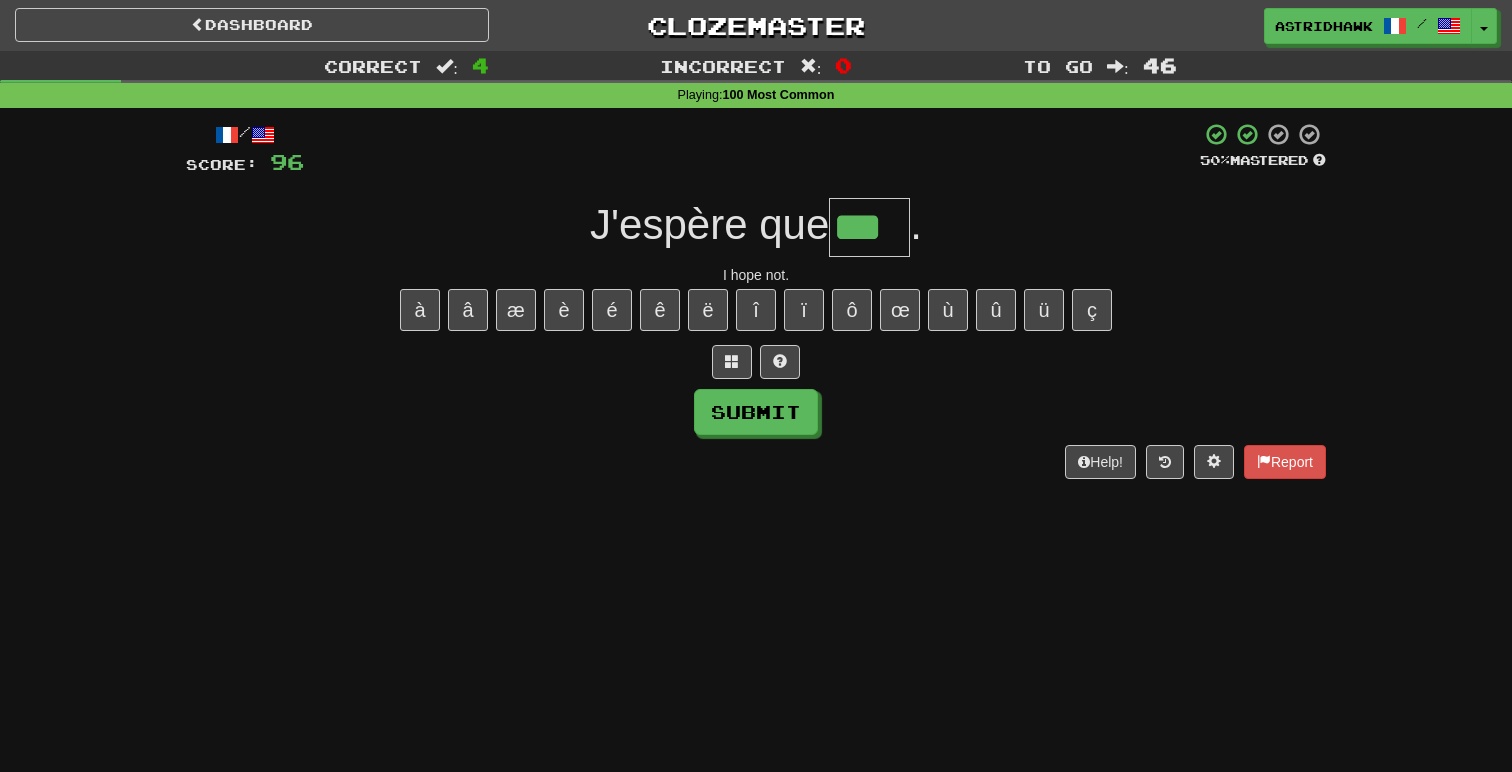 type on "***" 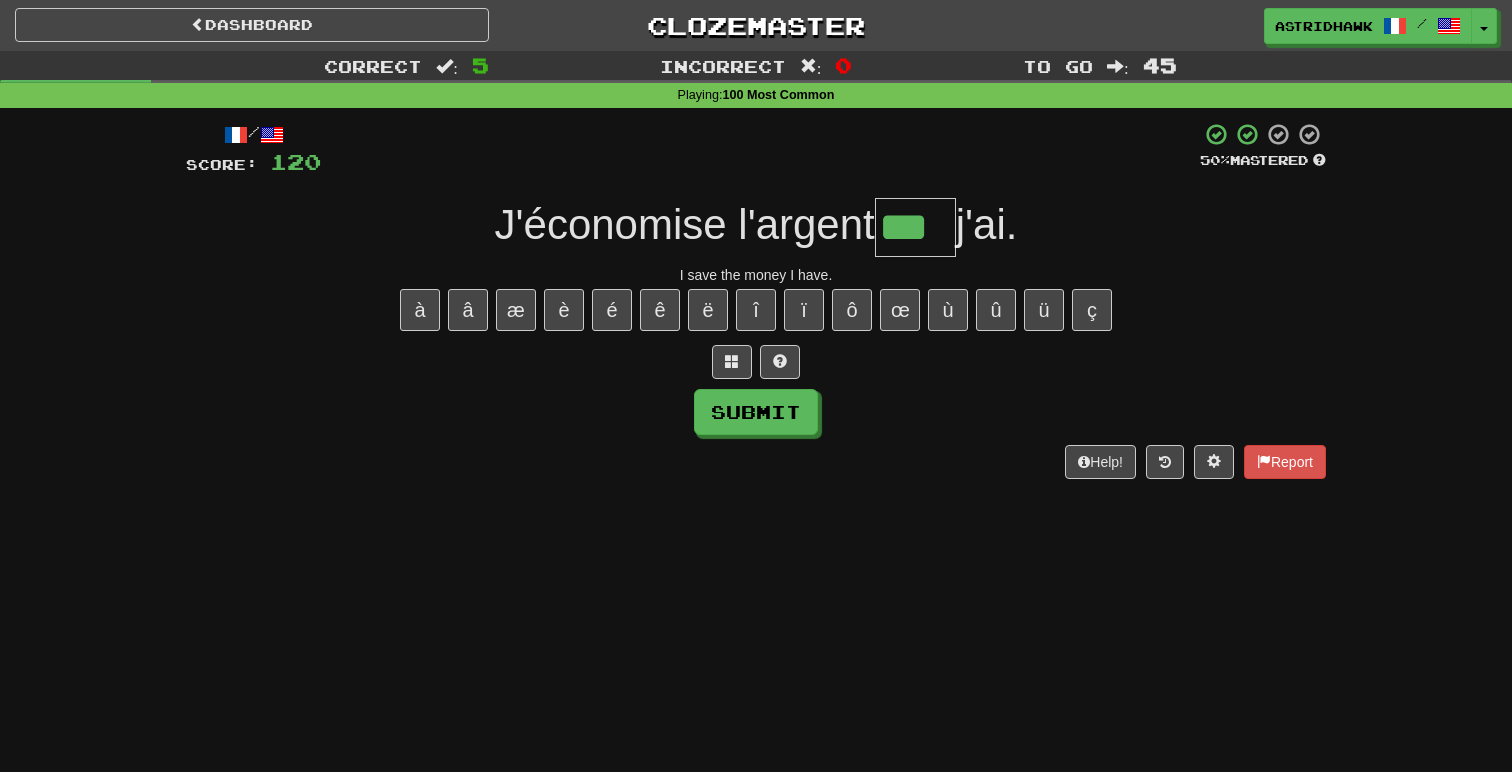 type on "***" 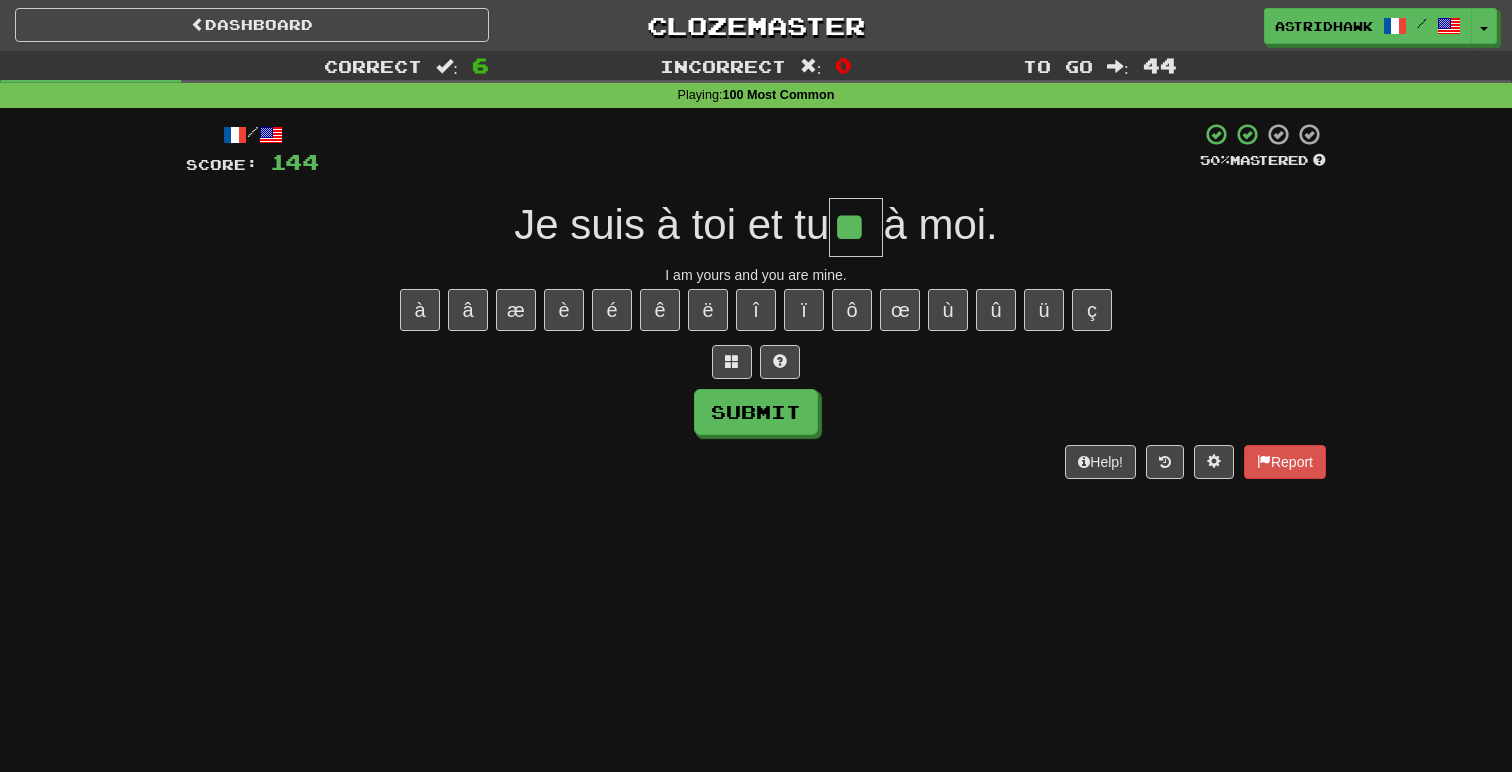 type on "**" 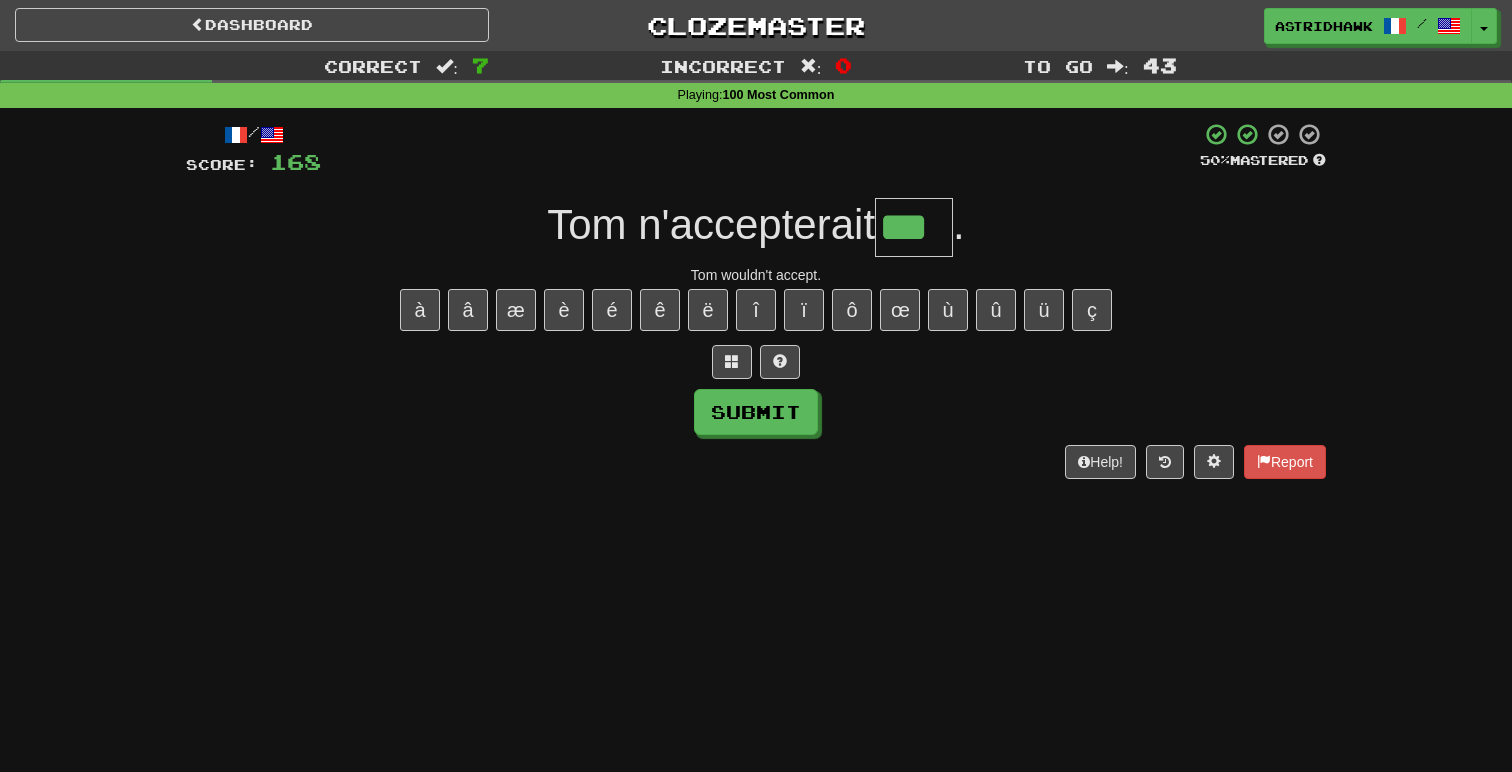 type on "***" 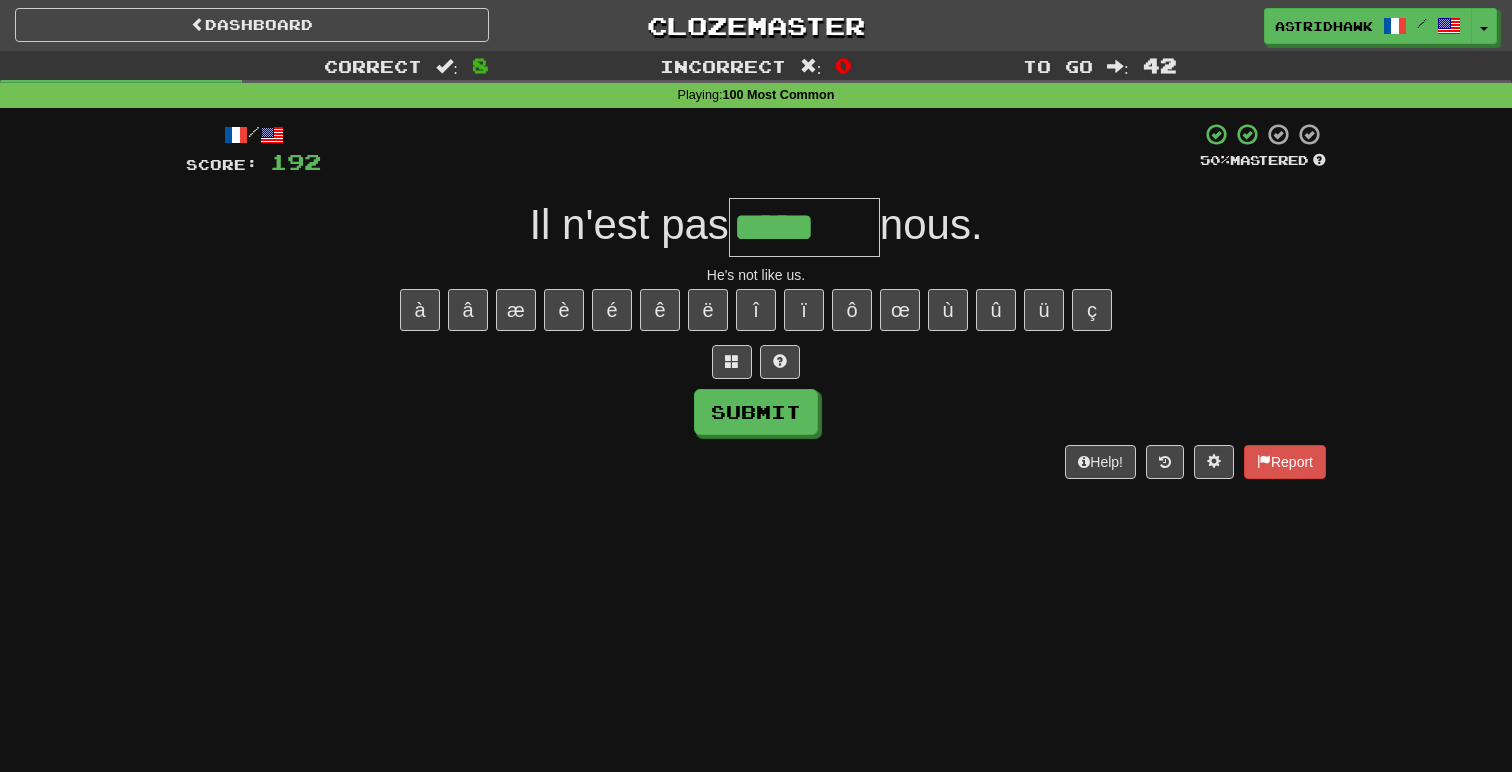 type on "*****" 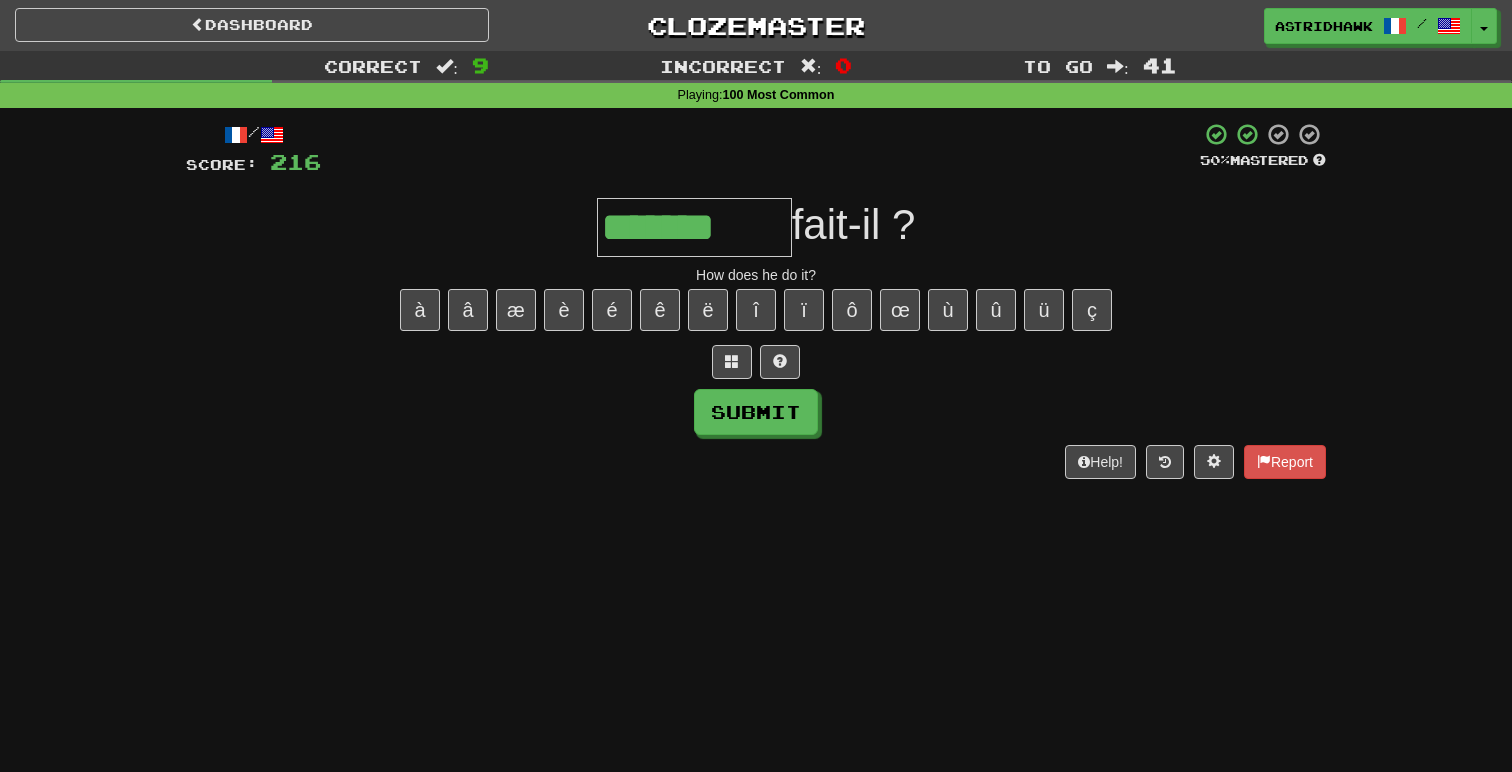 type on "*******" 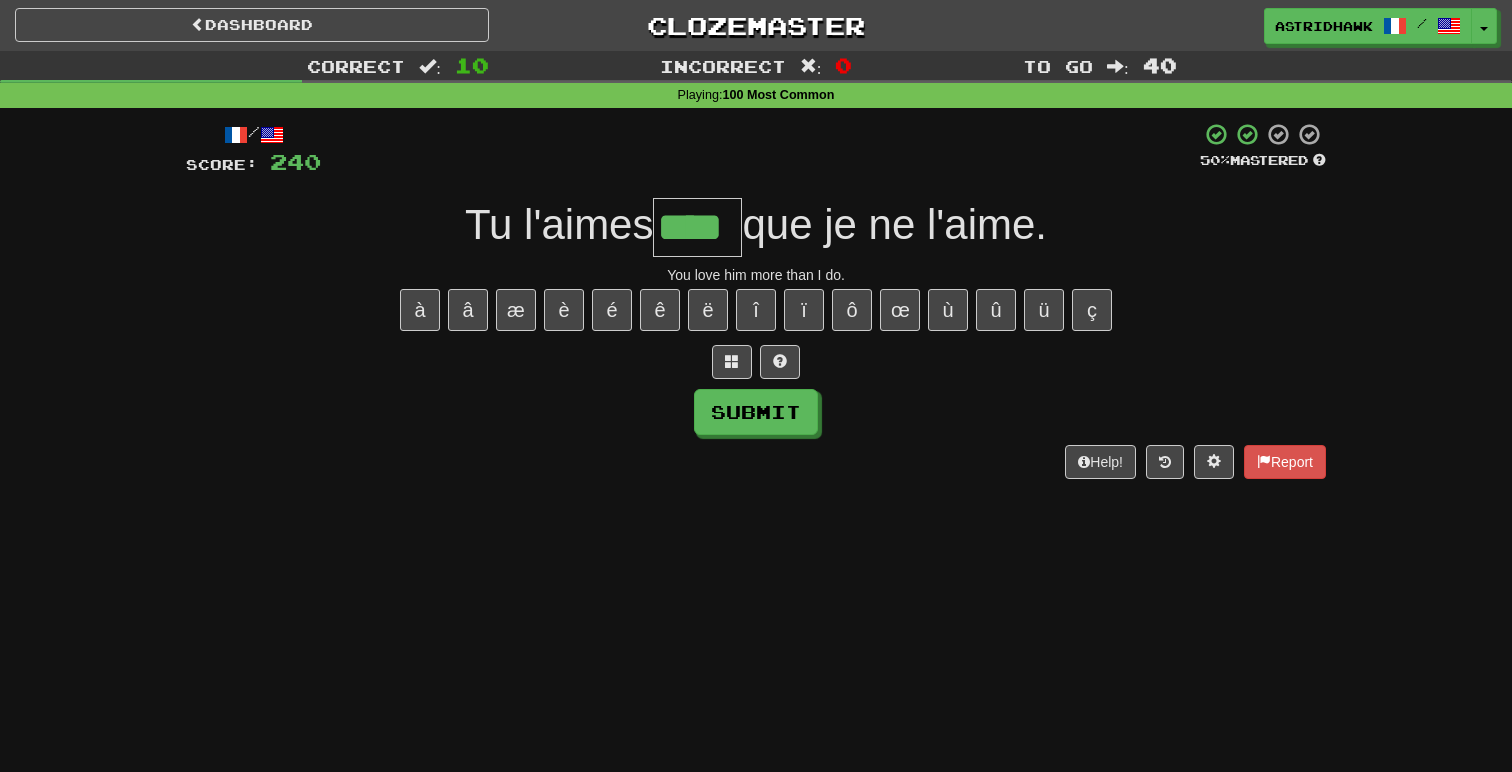 type on "****" 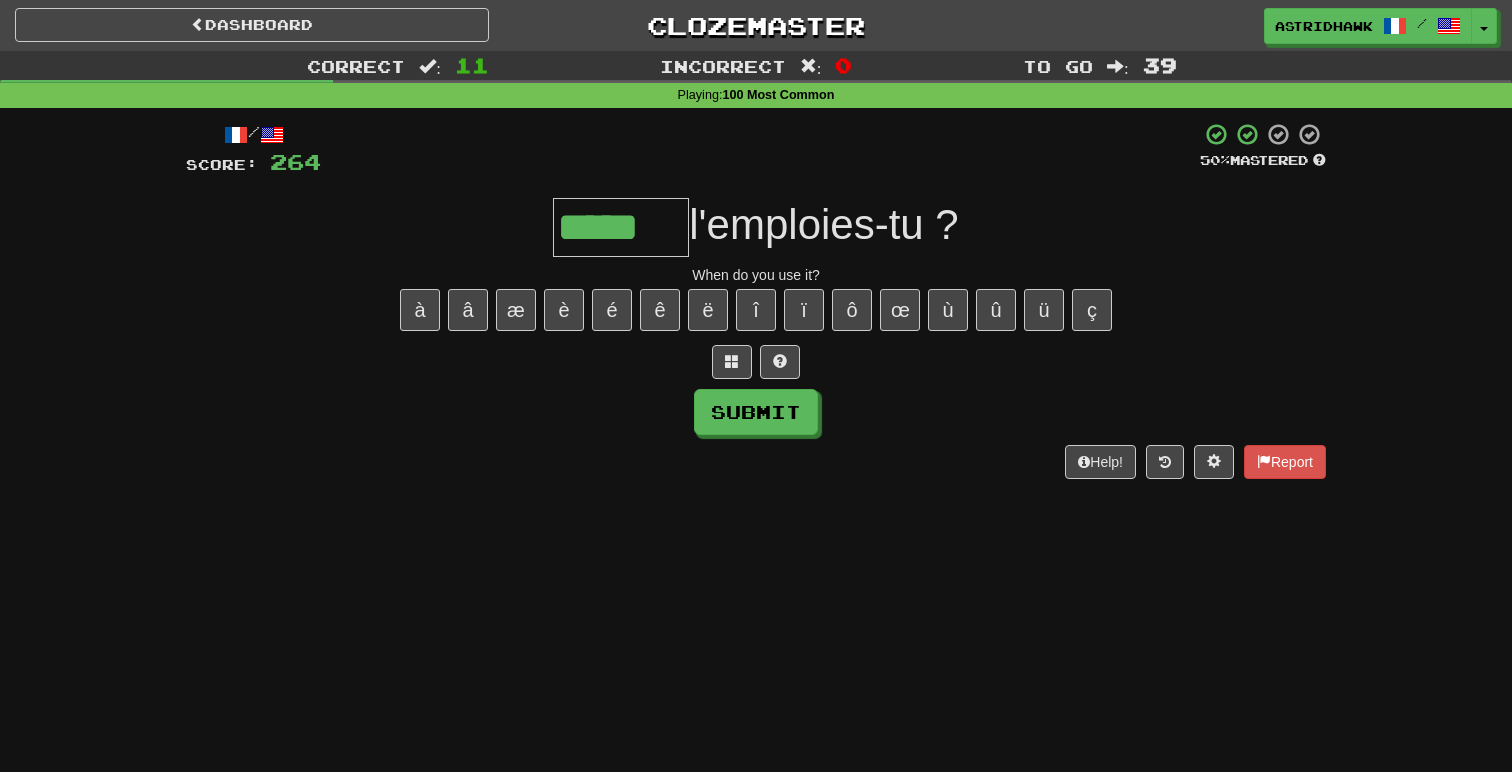 type on "*****" 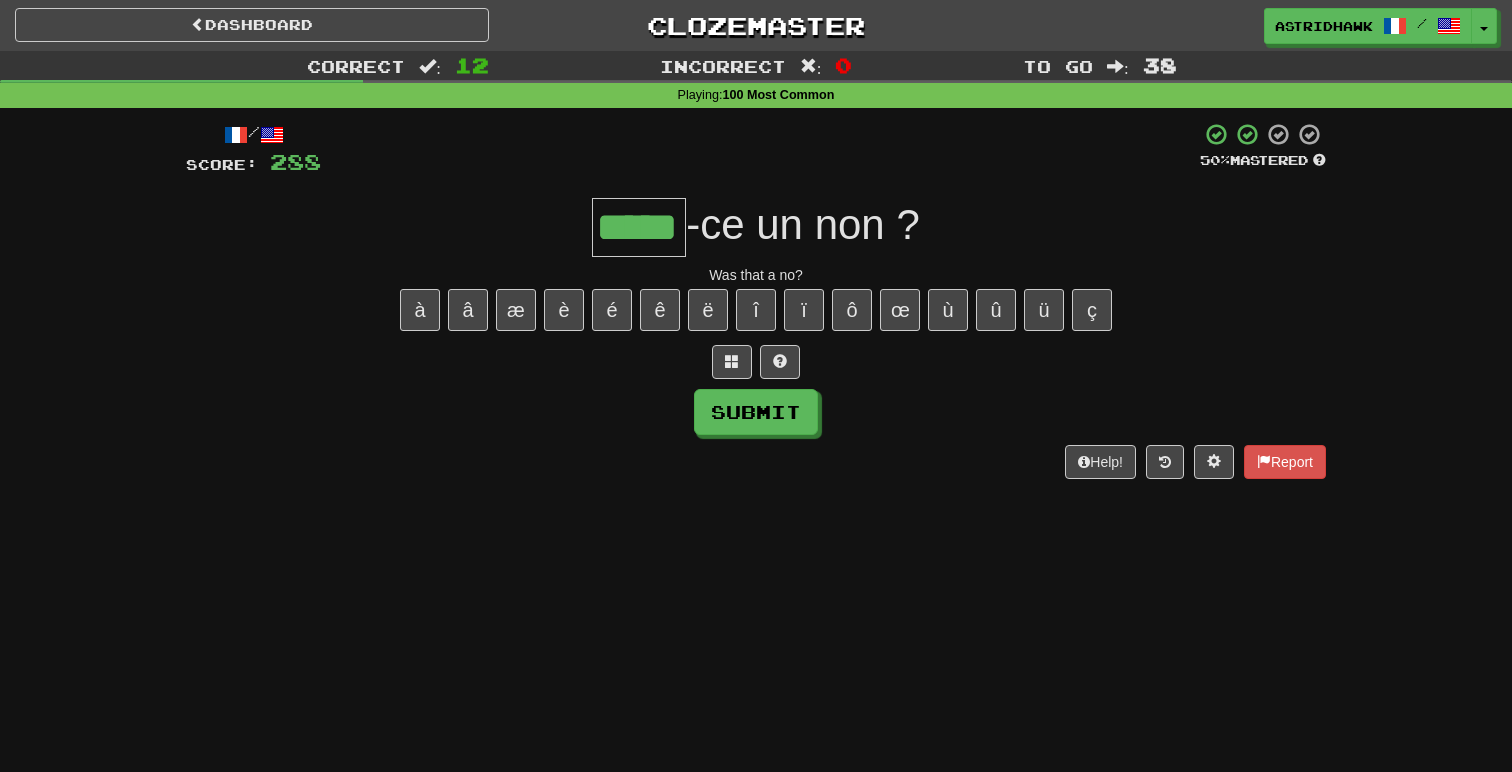type on "*****" 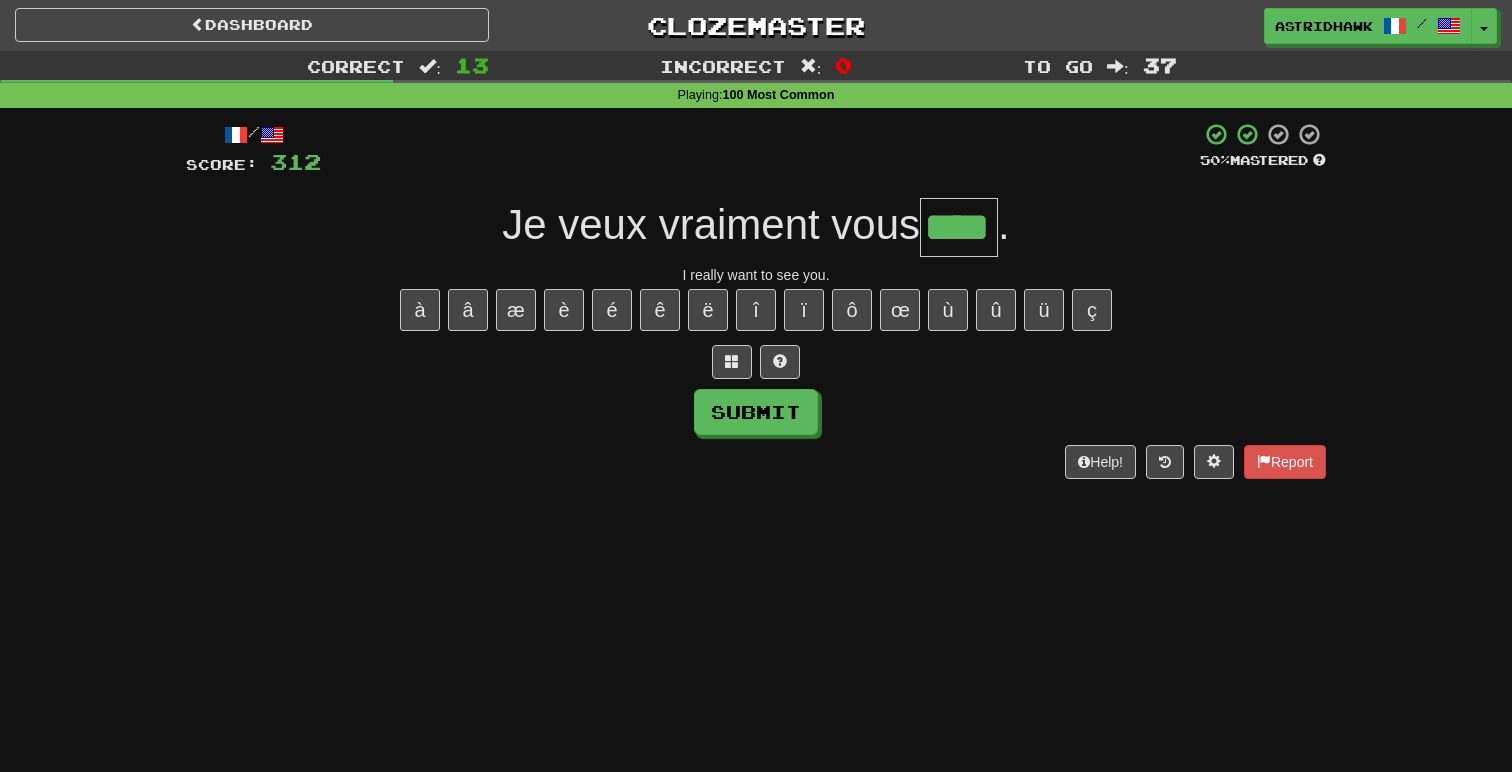 type on "****" 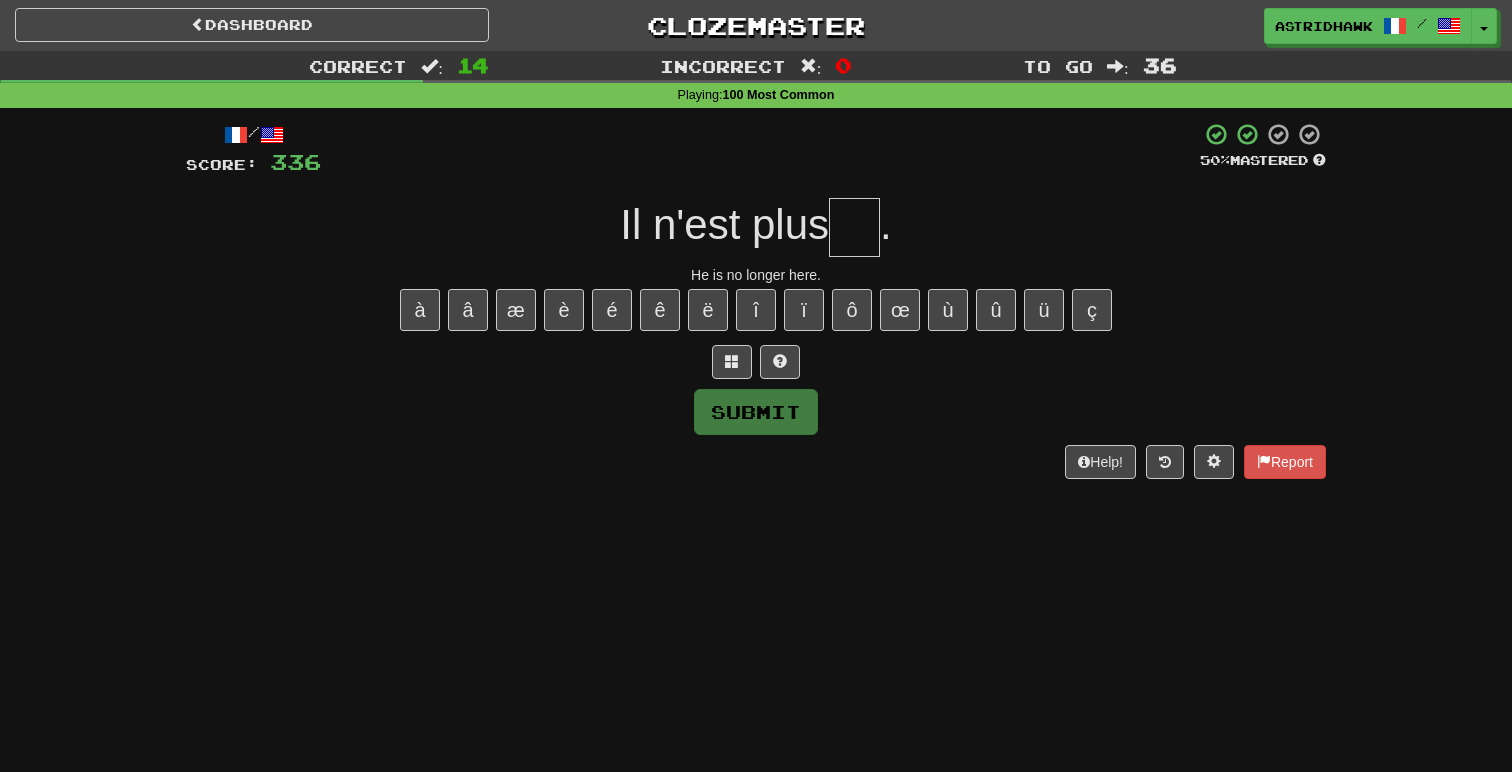 type on "*" 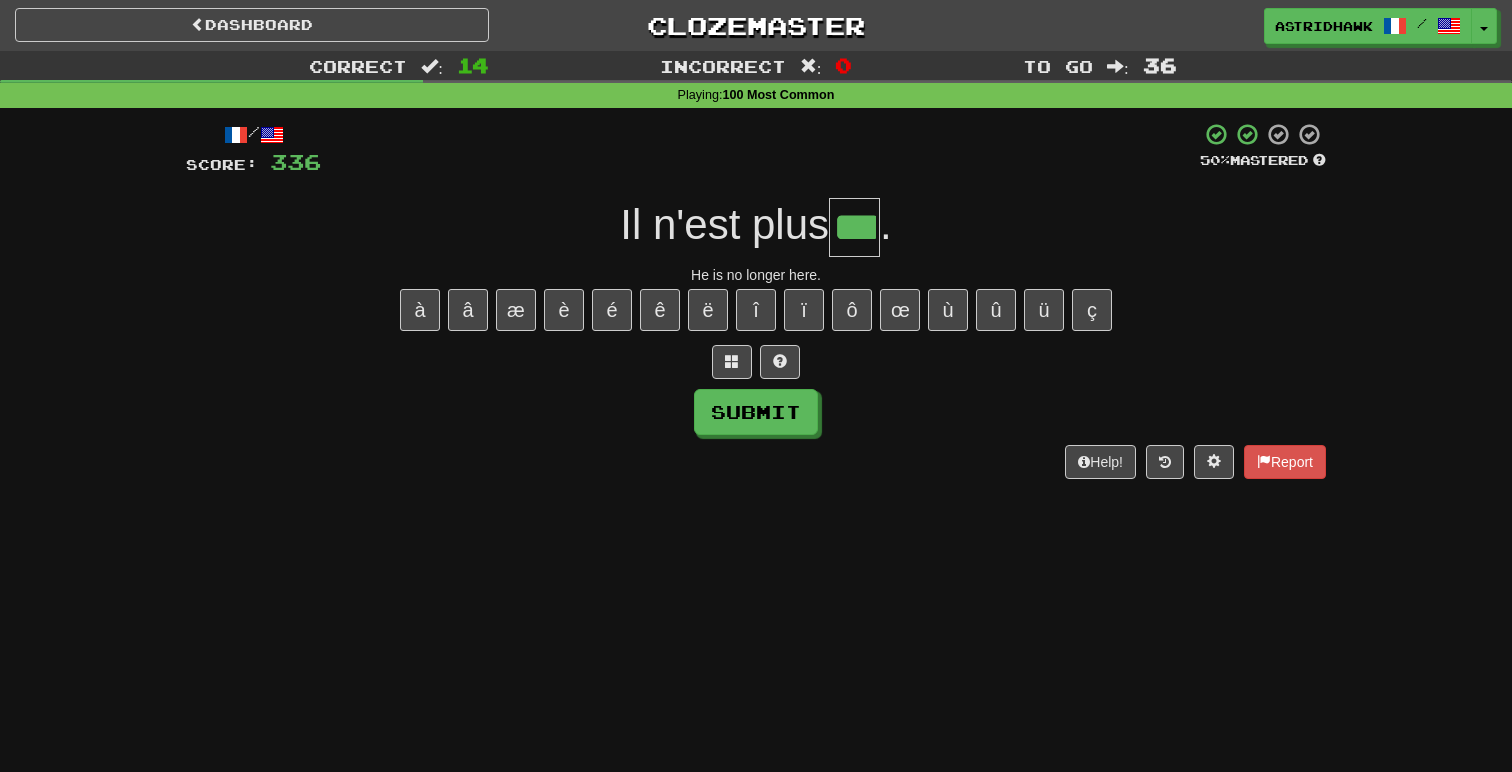 type on "***" 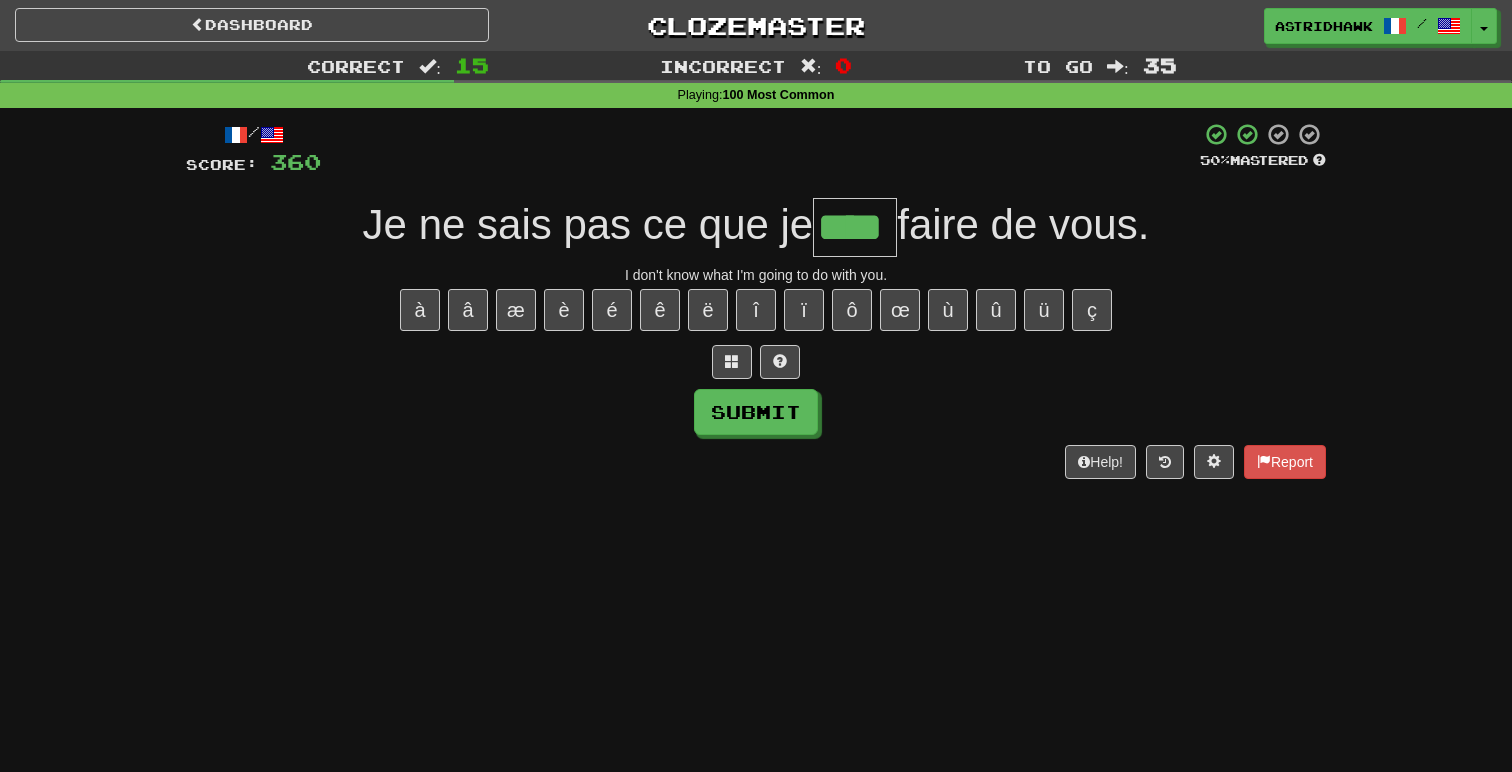 type on "****" 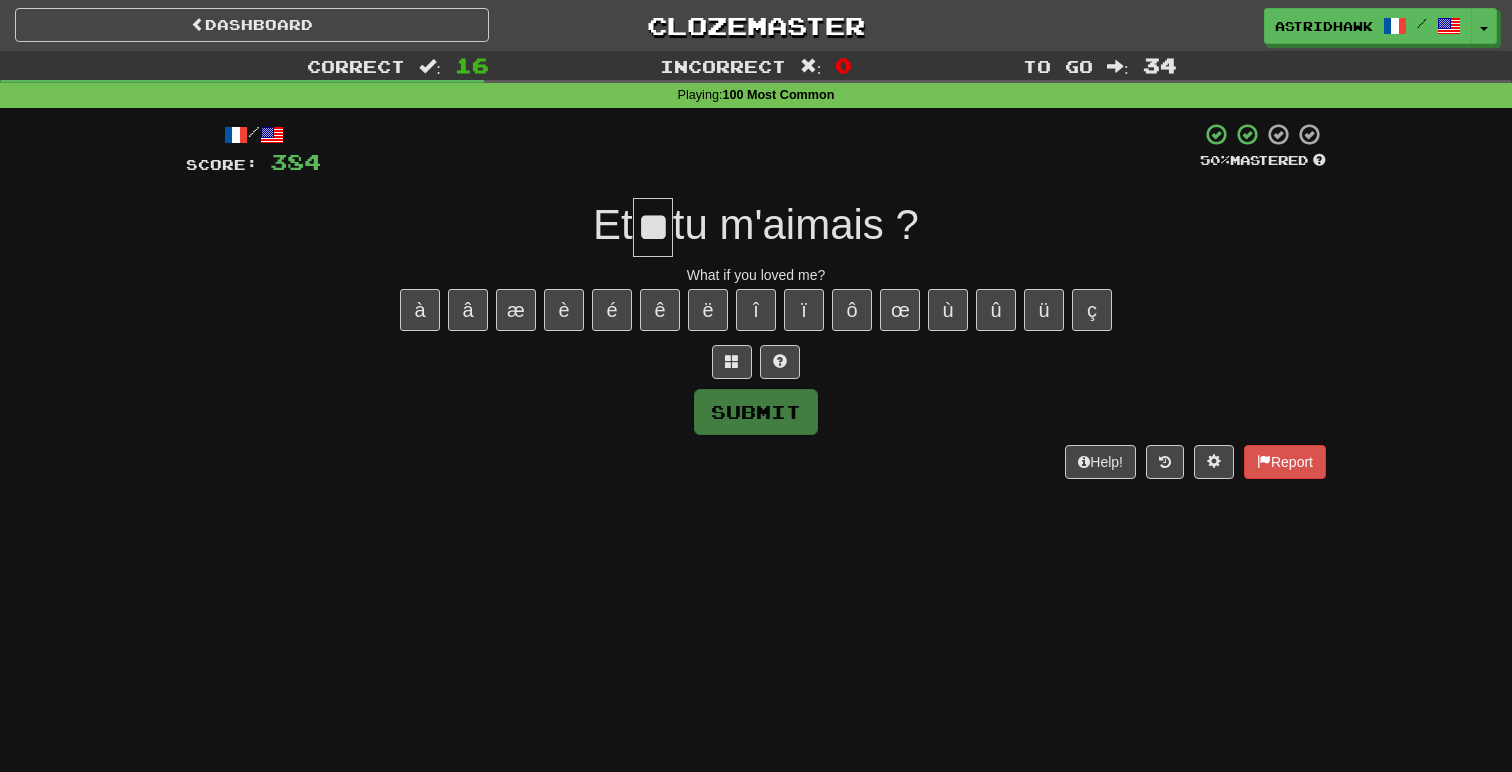 type on "**" 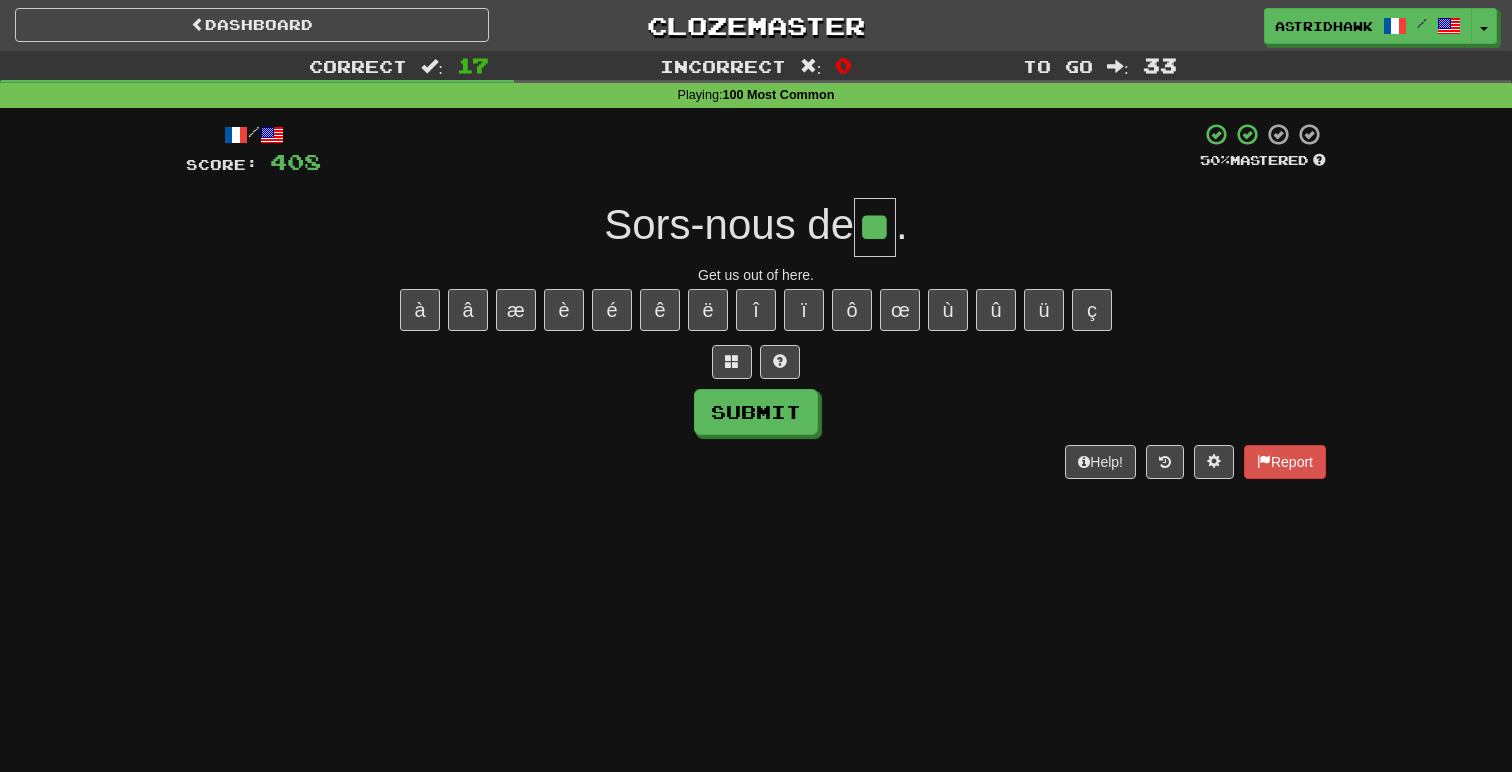 type on "**" 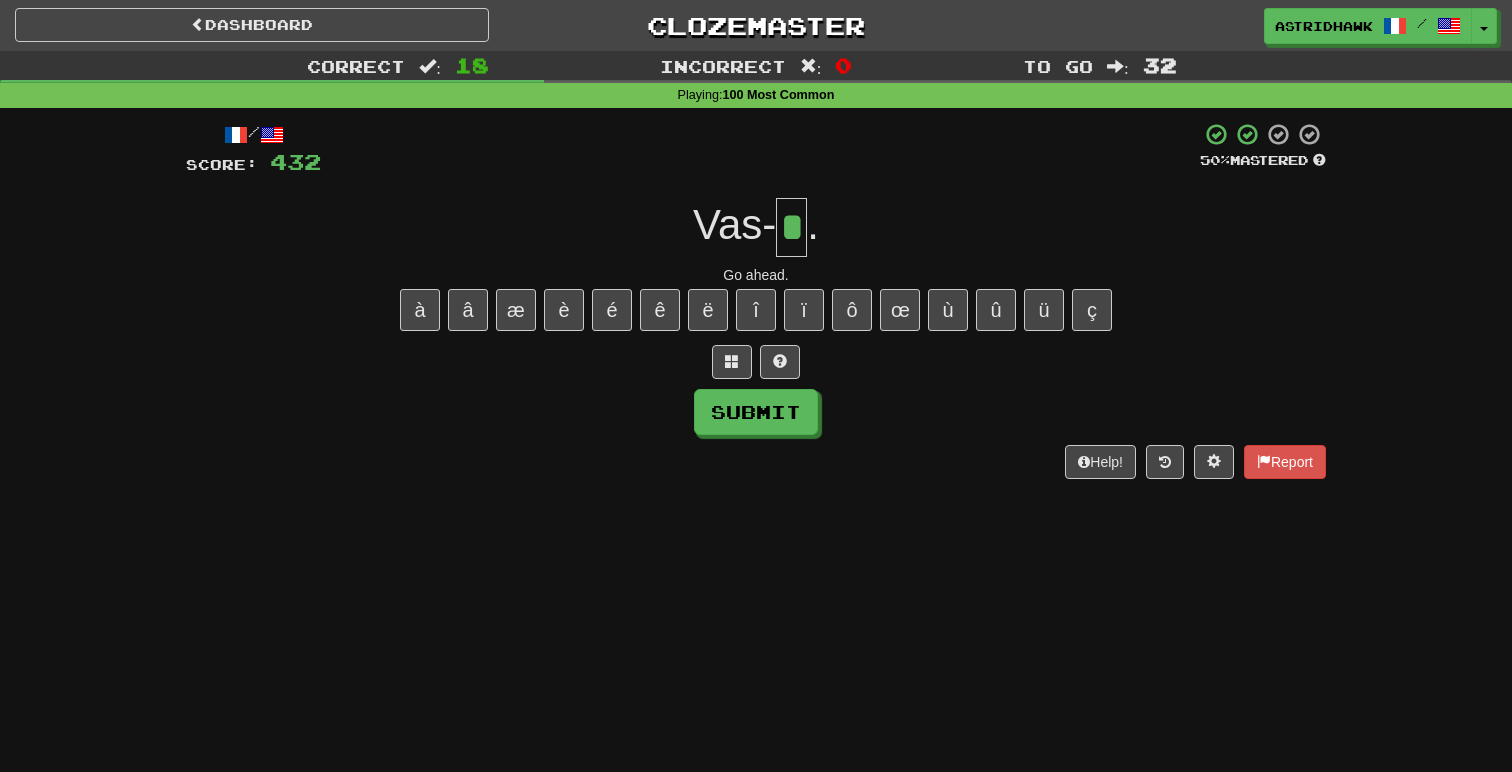 type on "*" 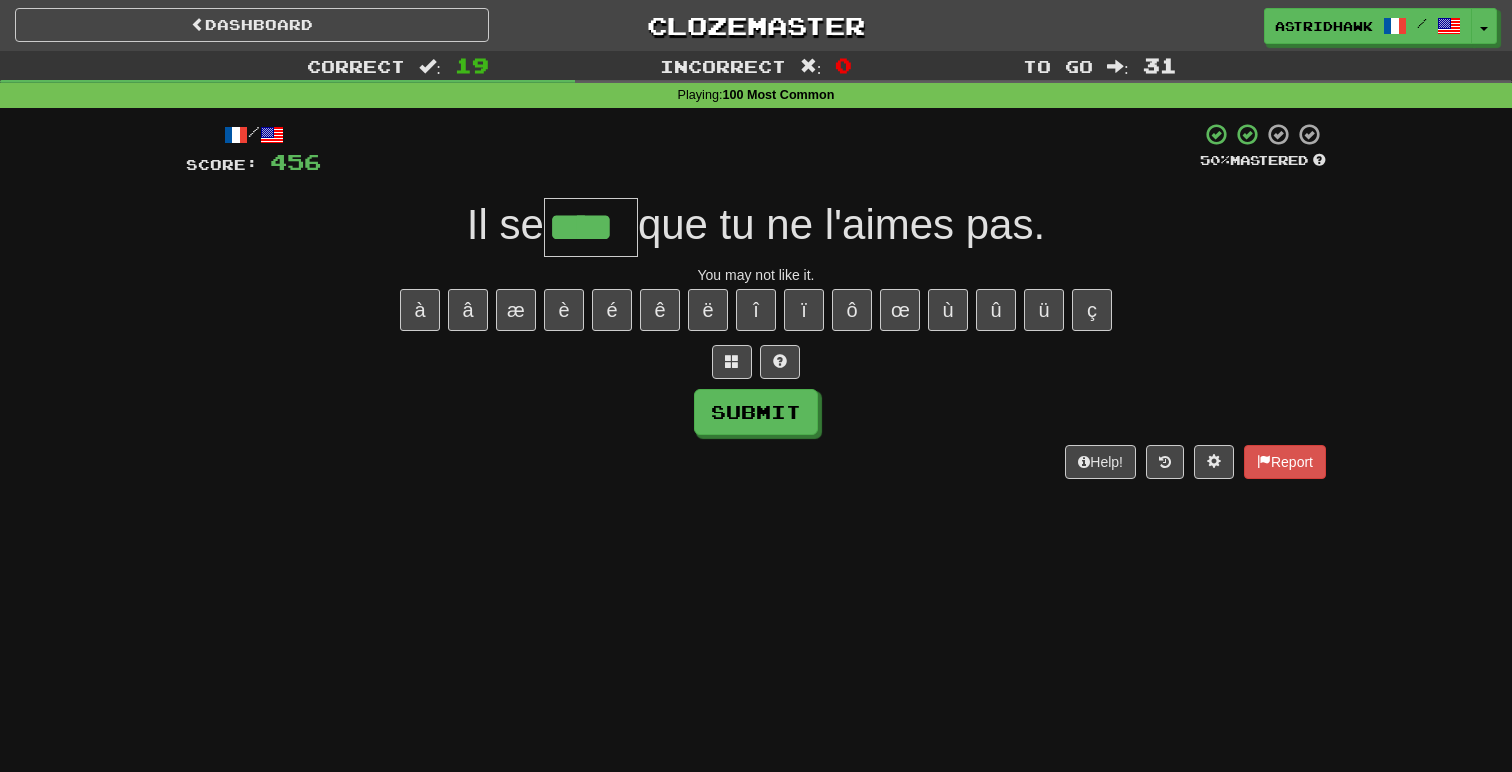 type on "****" 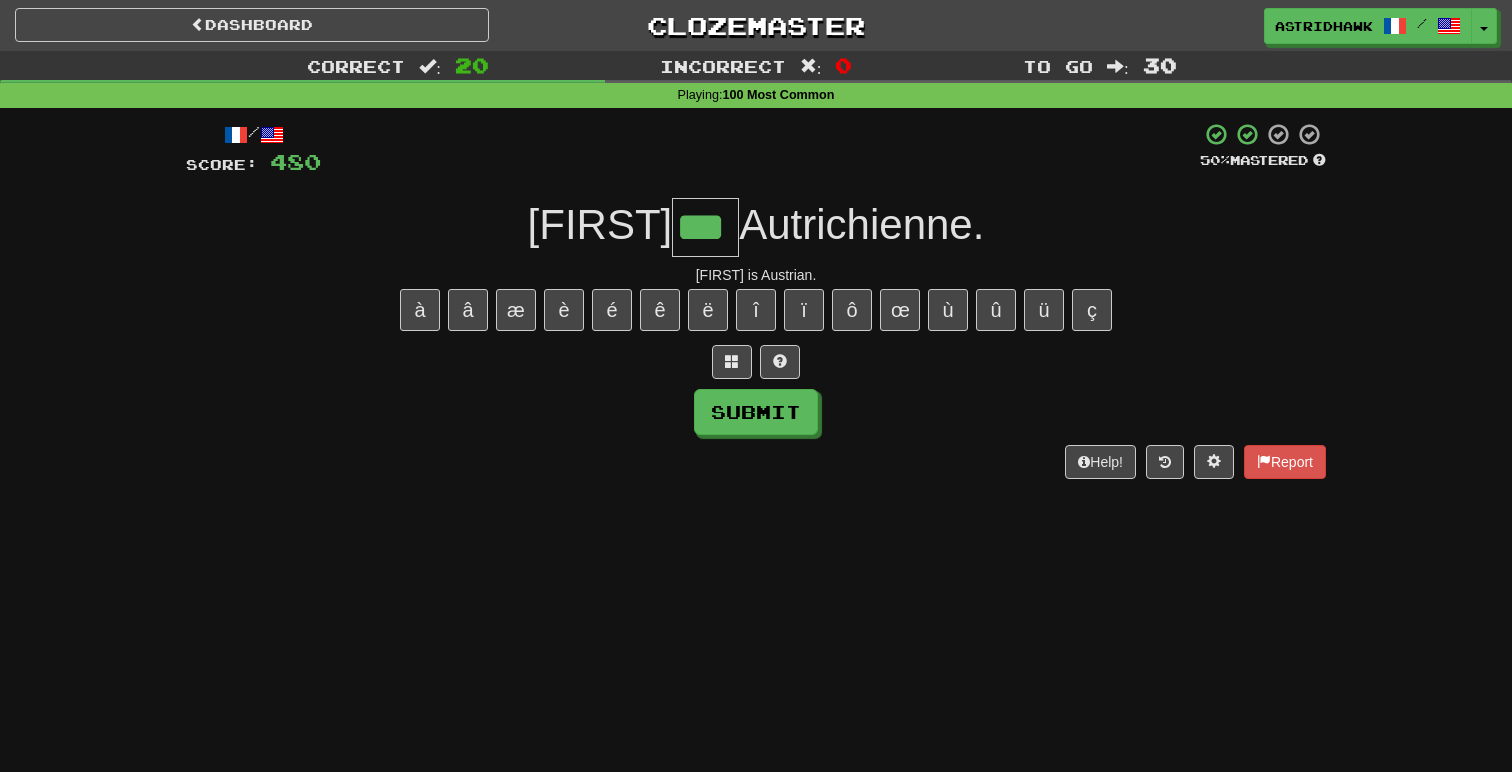 type on "***" 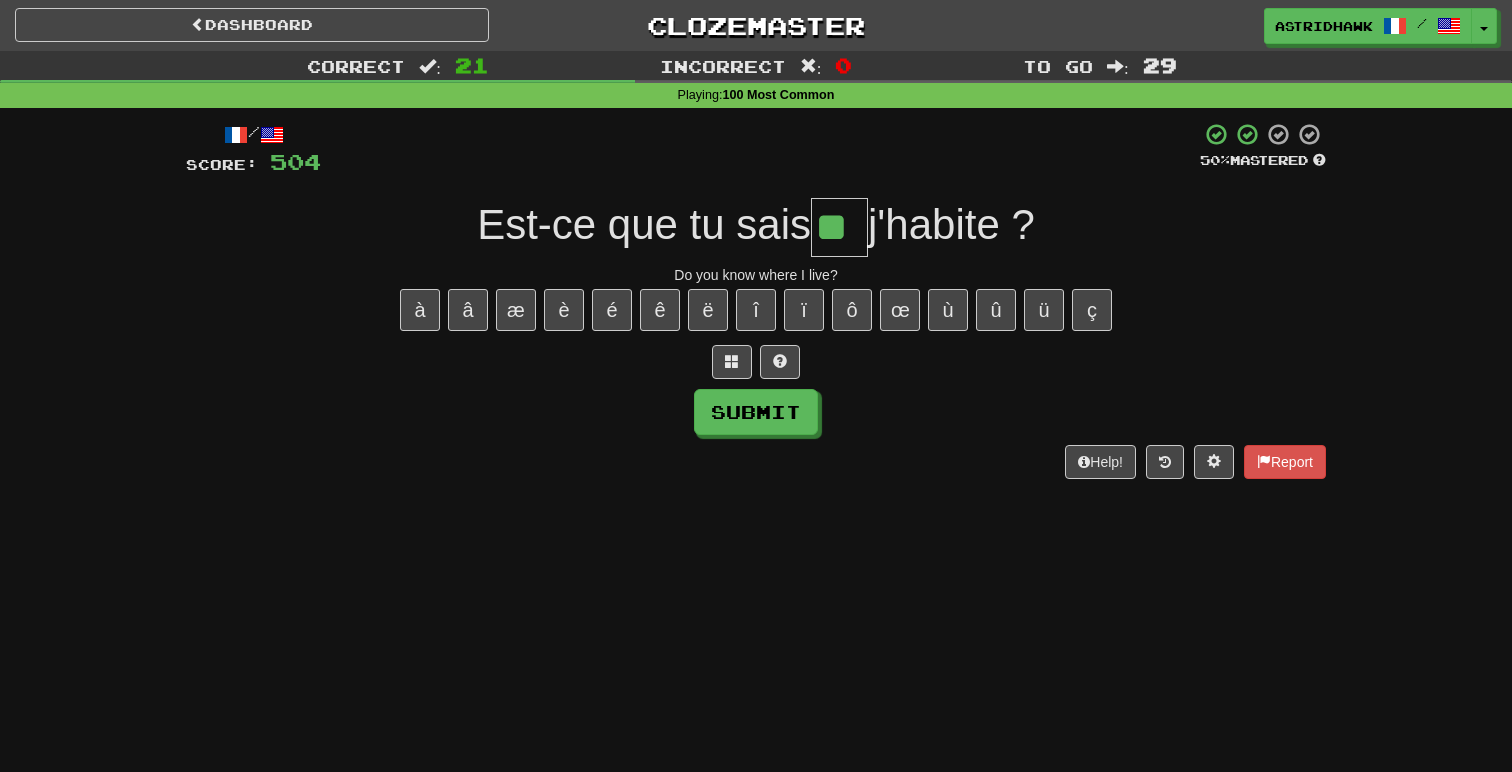 type on "**" 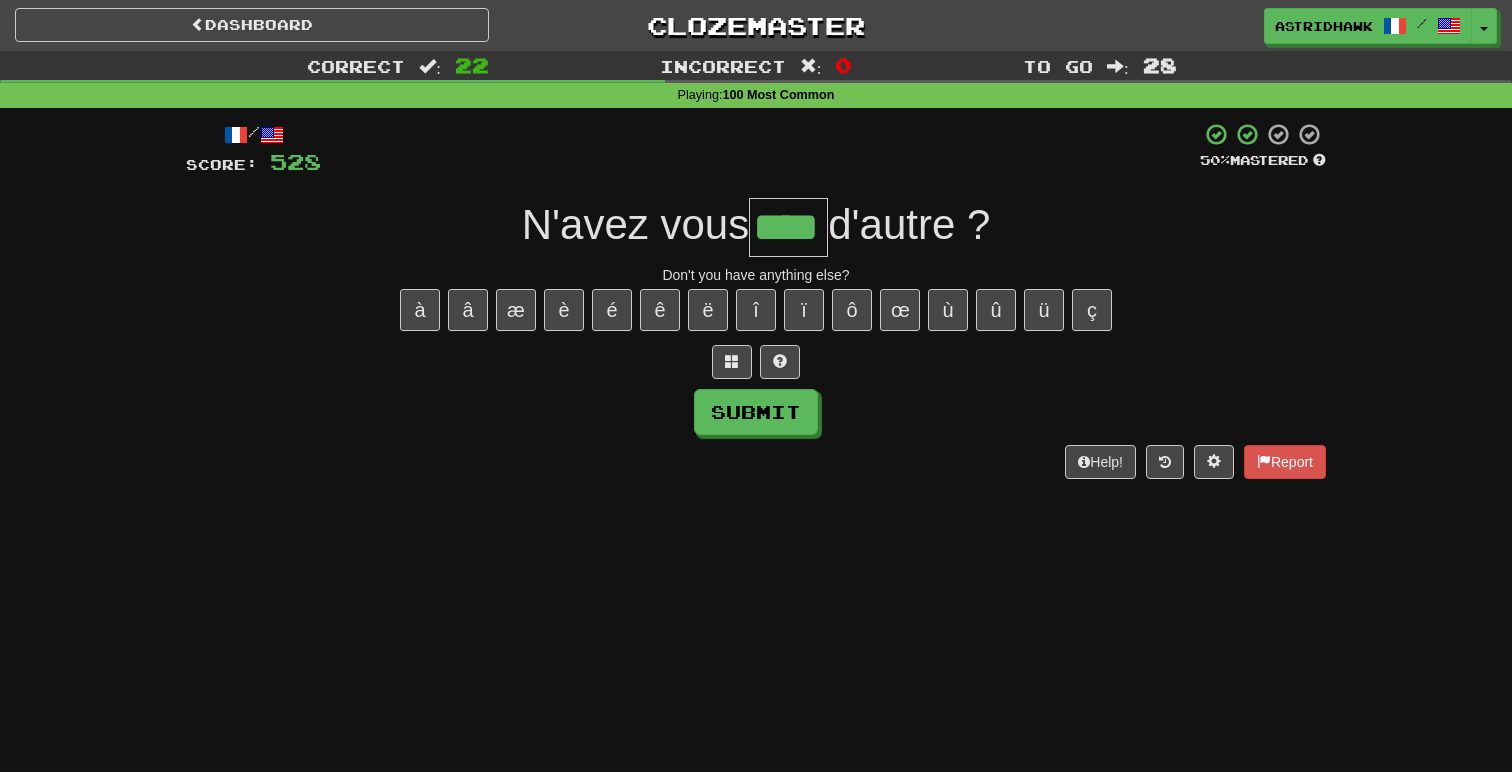 type on "****" 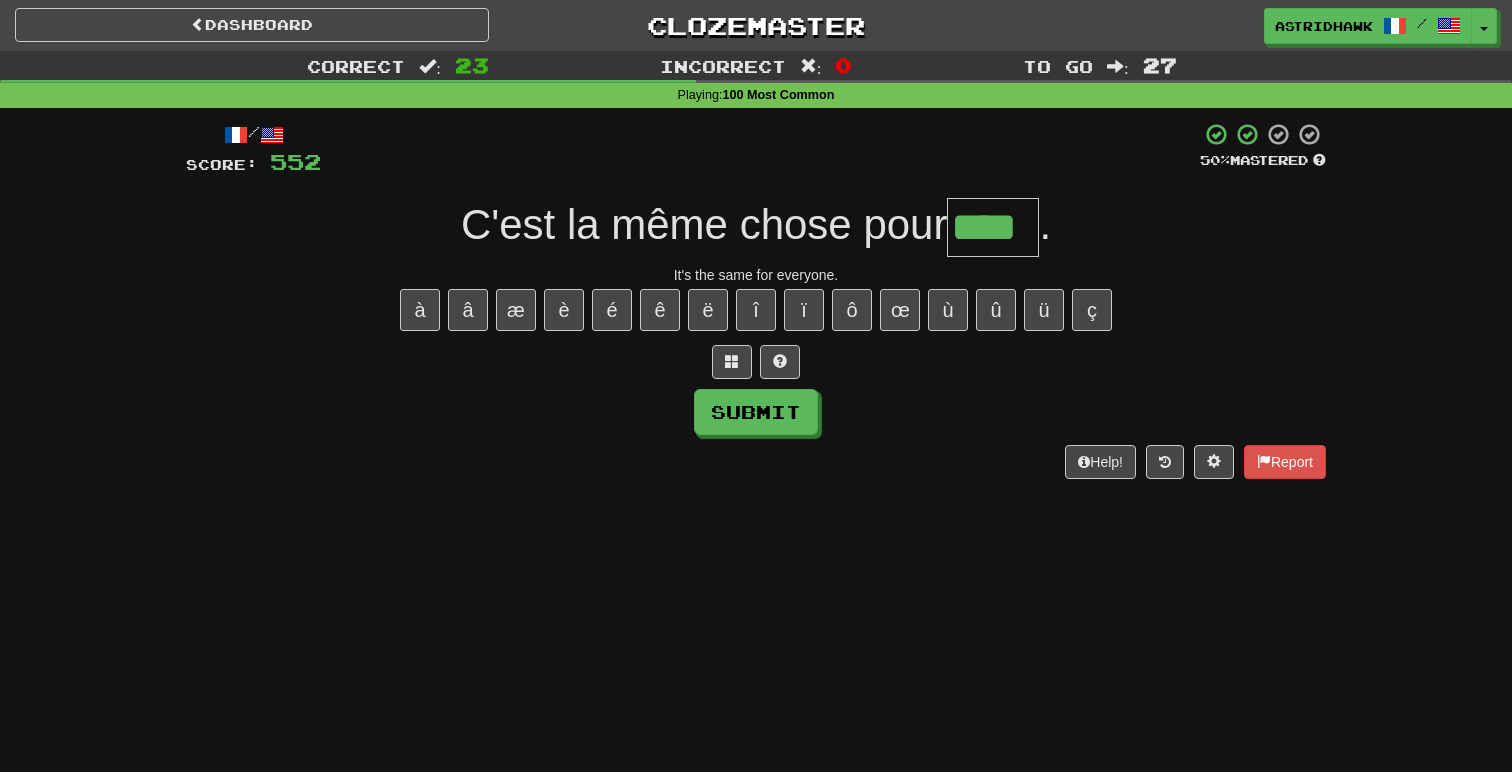 type on "****" 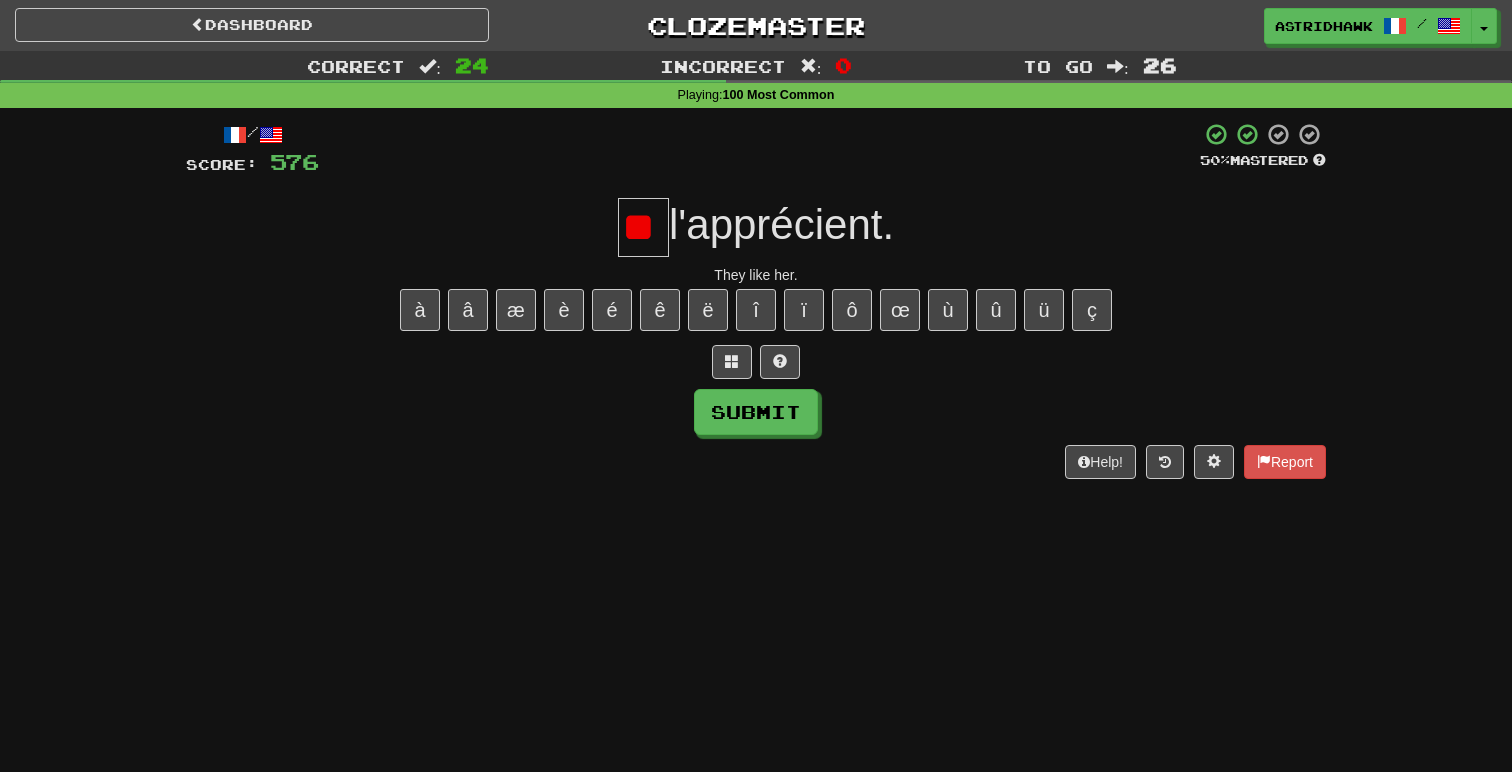 scroll, scrollTop: 0, scrollLeft: 4, axis: horizontal 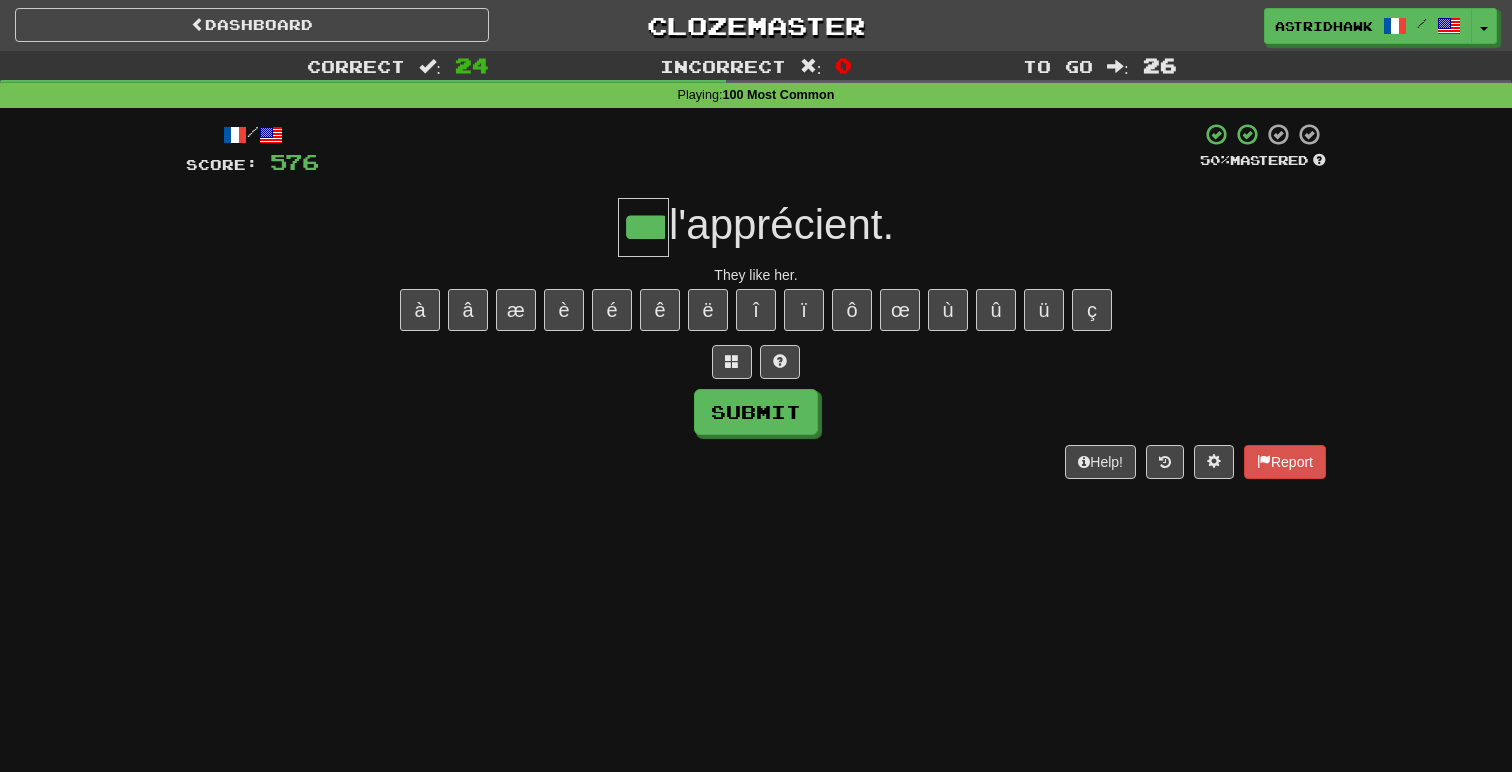 type on "***" 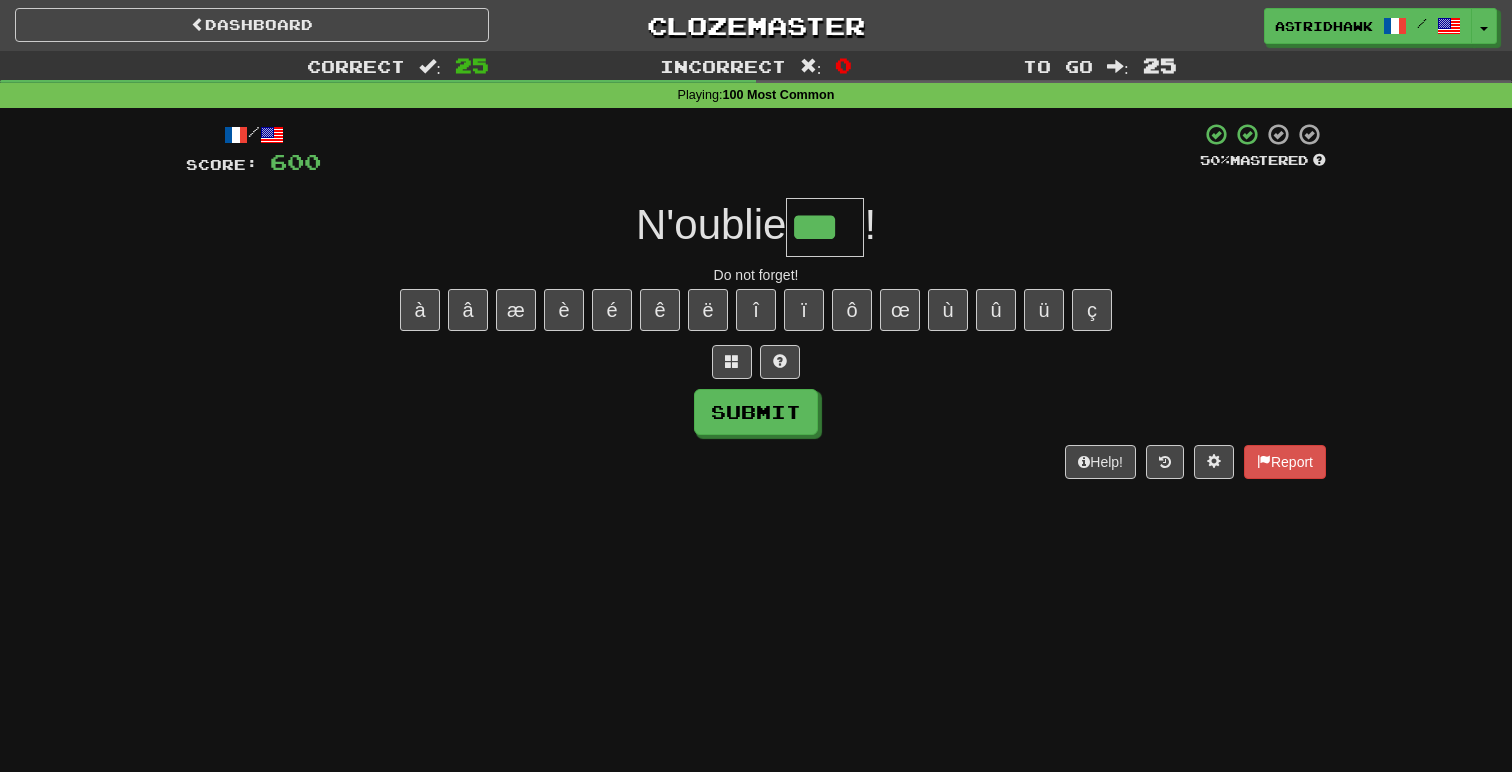 type on "***" 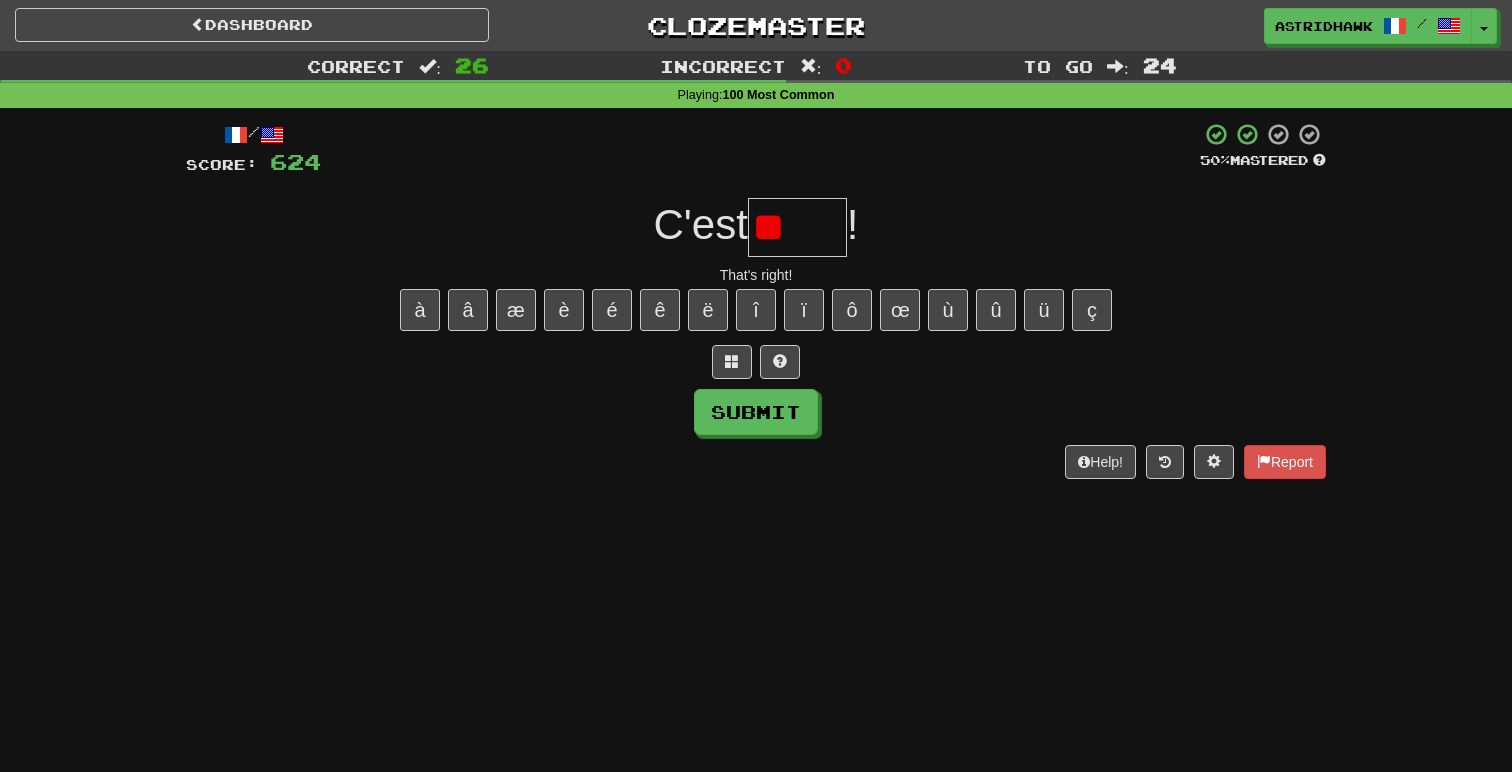 type on "*" 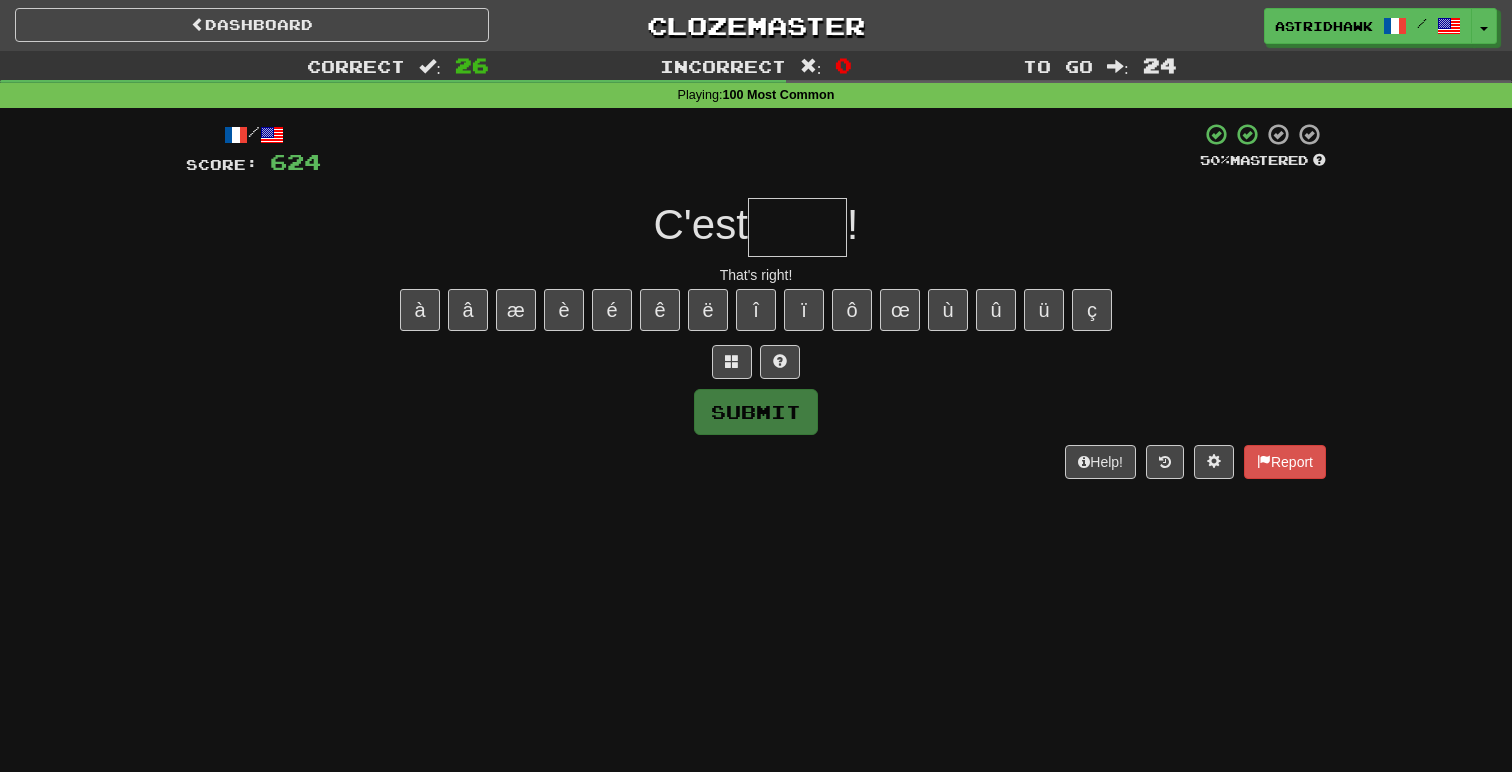 type on "*" 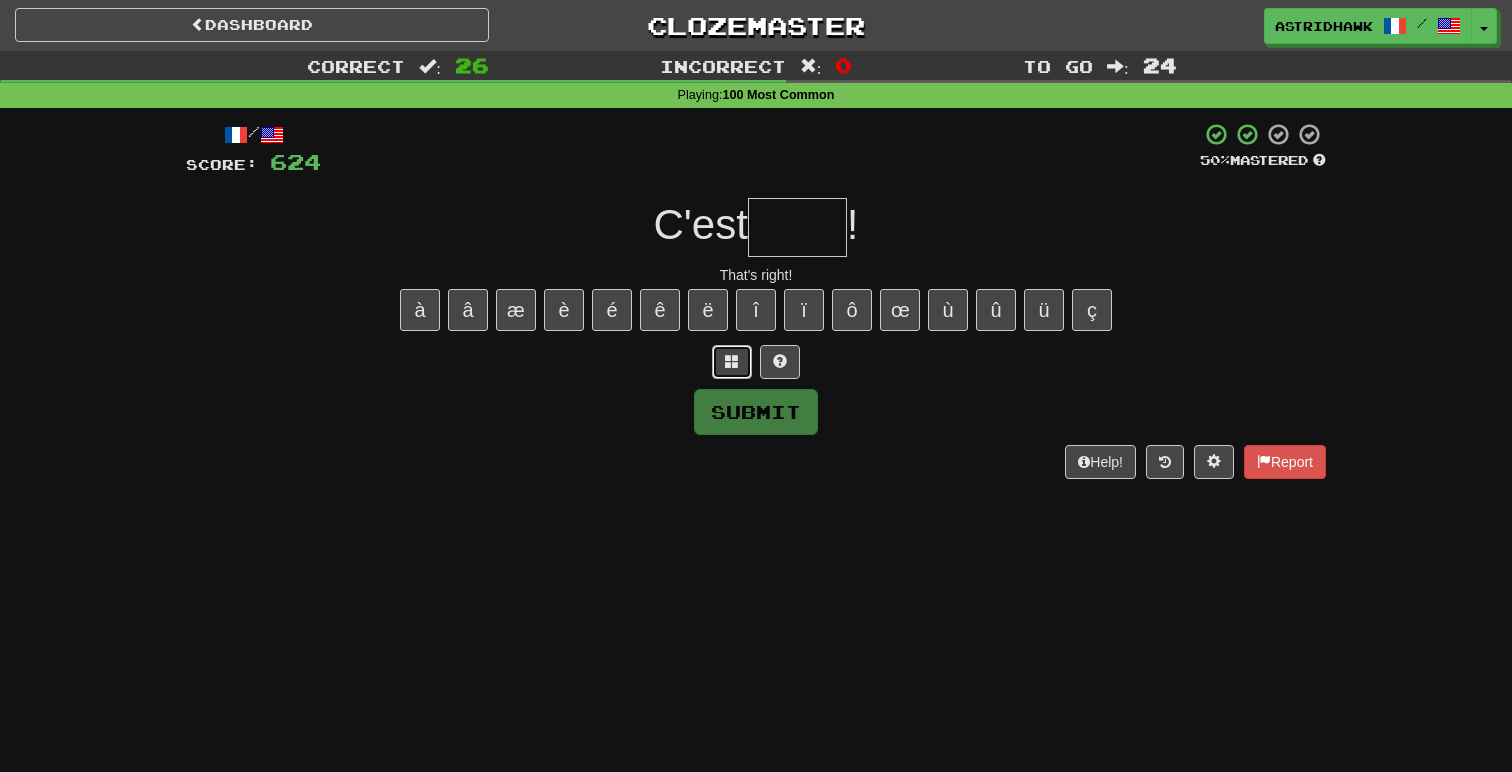click at bounding box center (732, 361) 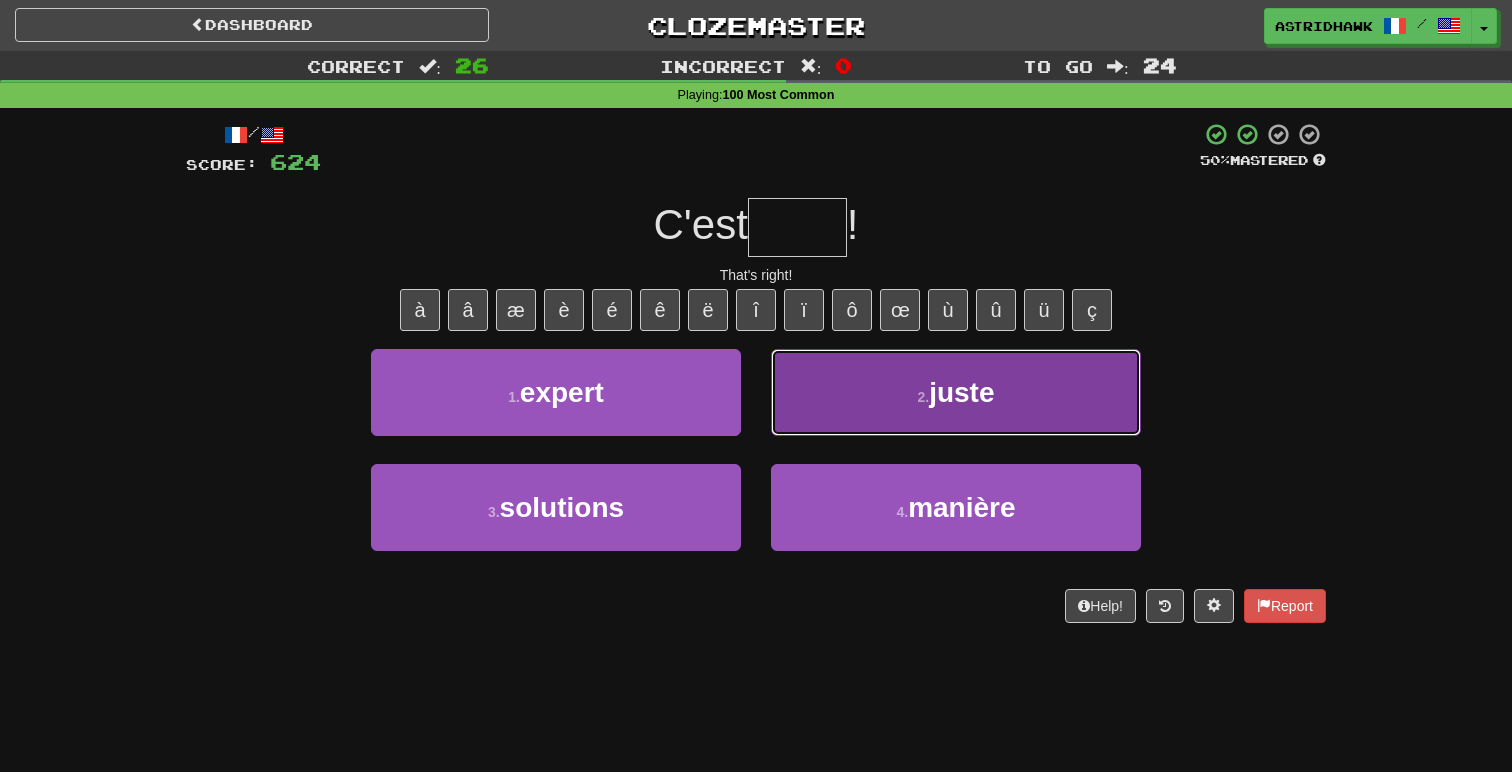 click on "2 .  juste" at bounding box center (956, 392) 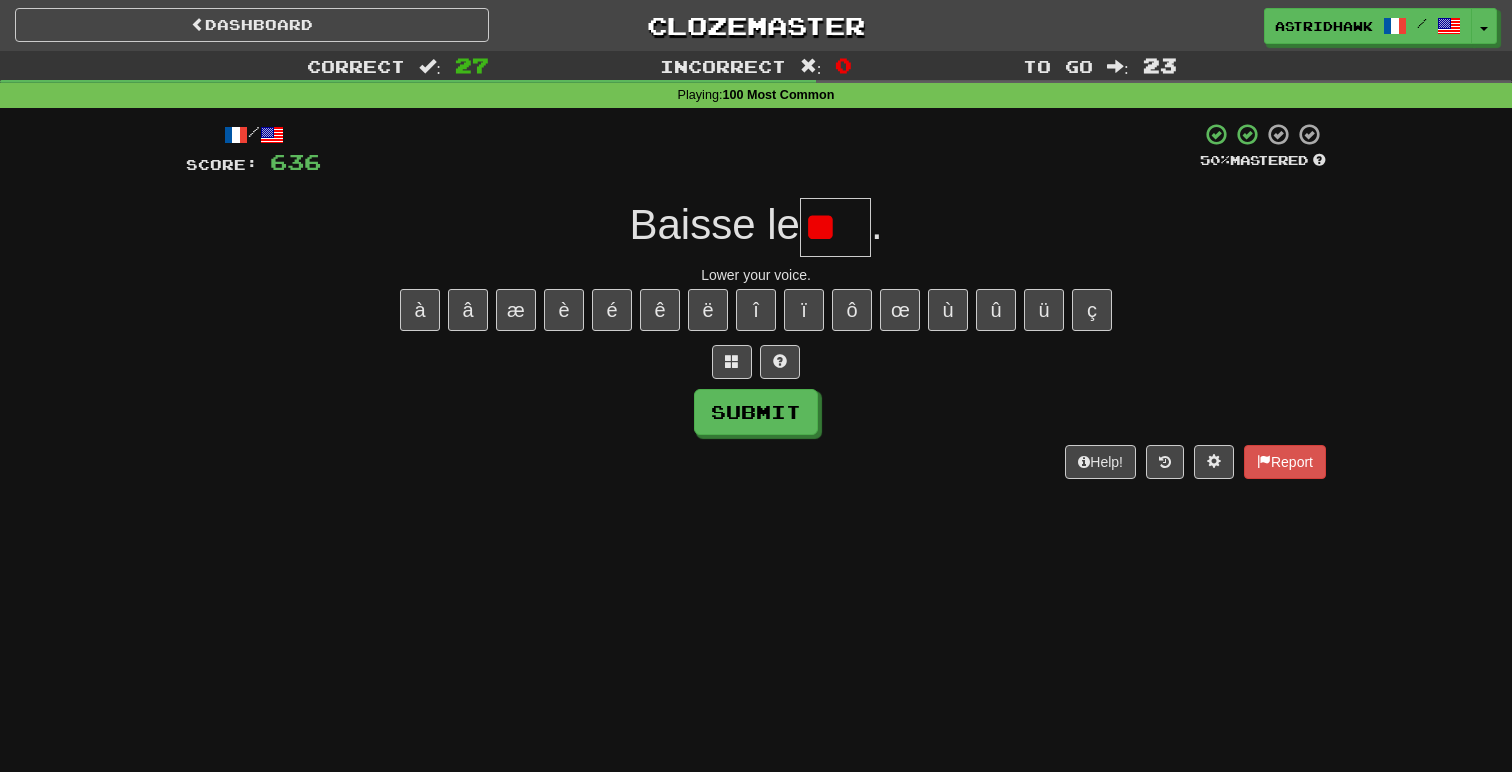 scroll, scrollTop: 0, scrollLeft: 0, axis: both 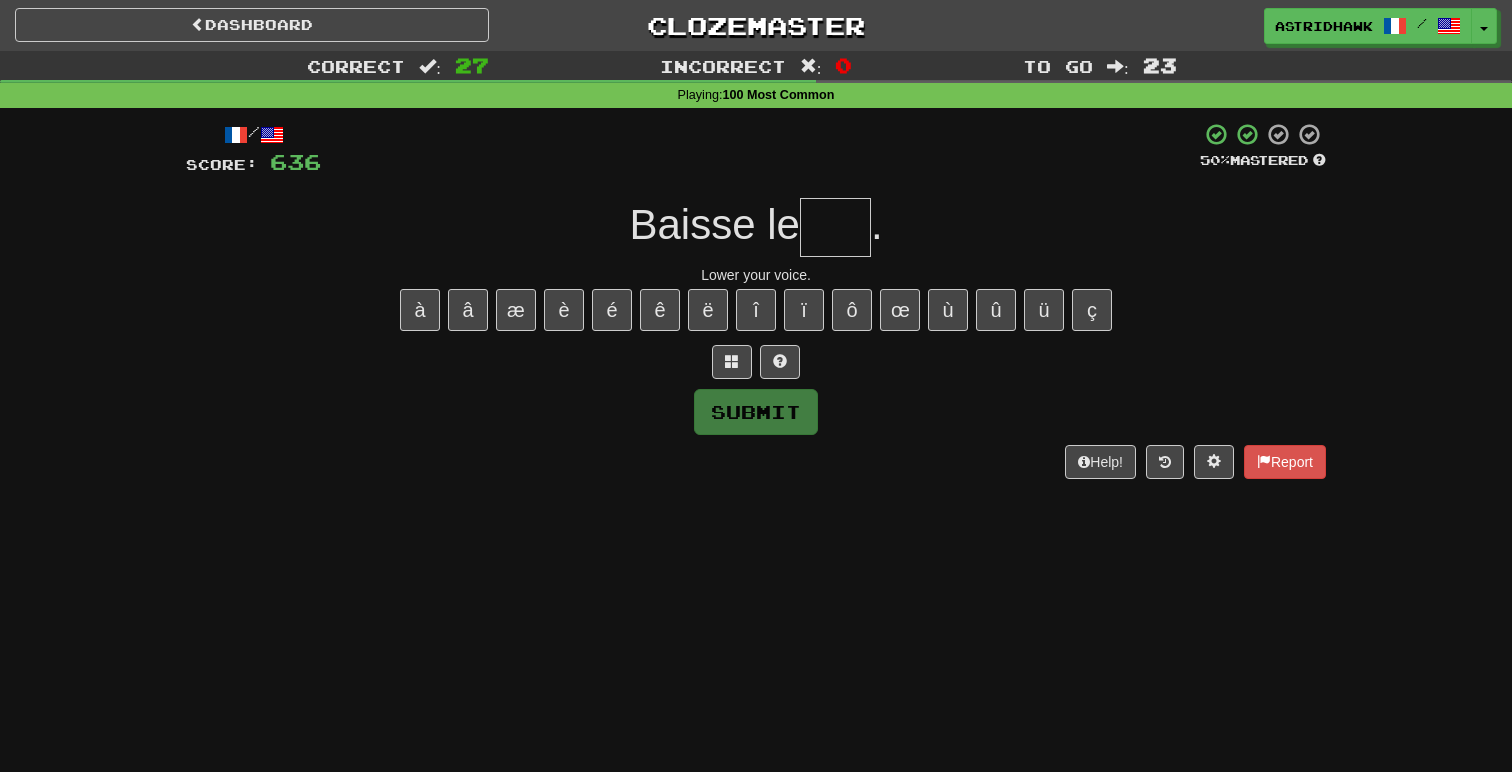 type on "*" 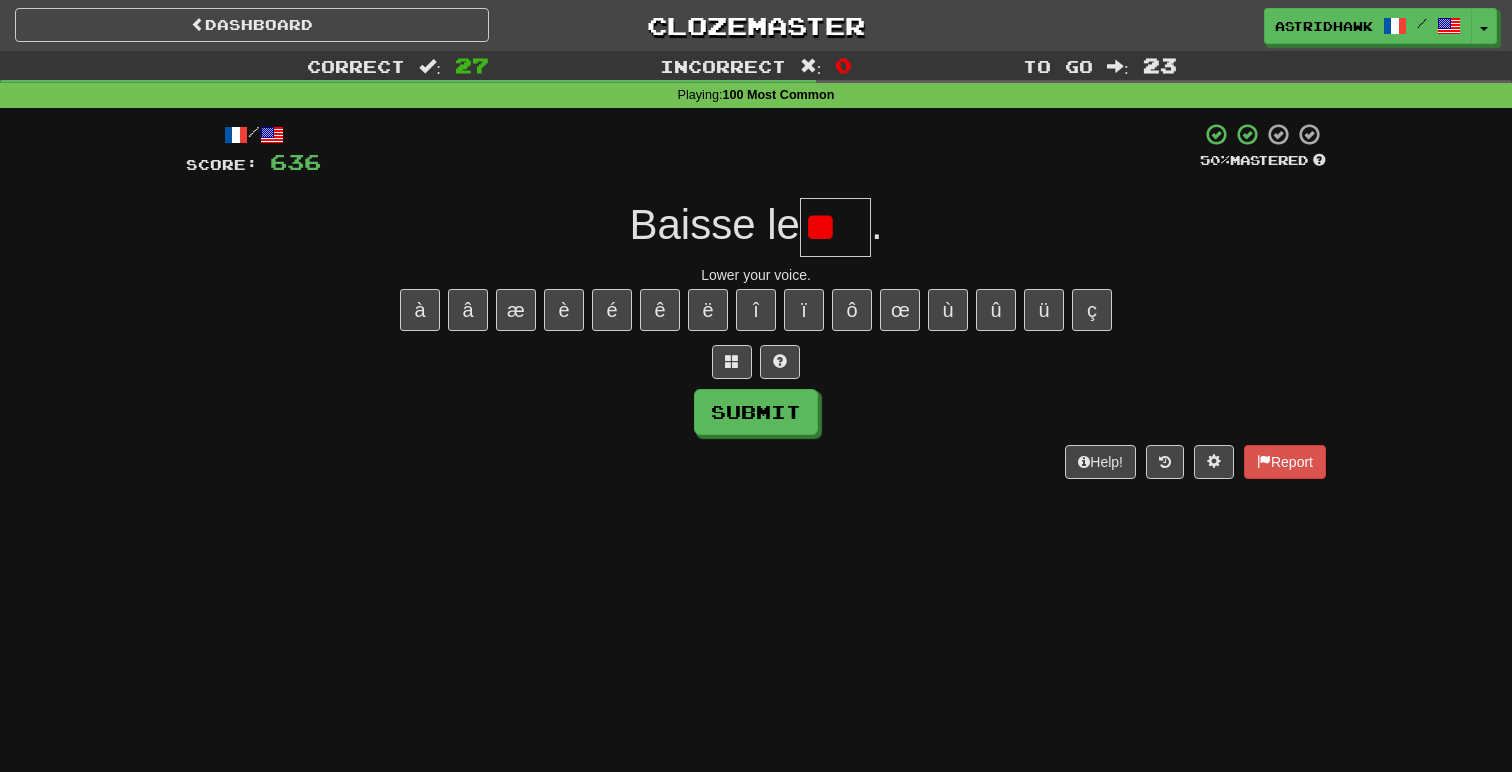 type on "*" 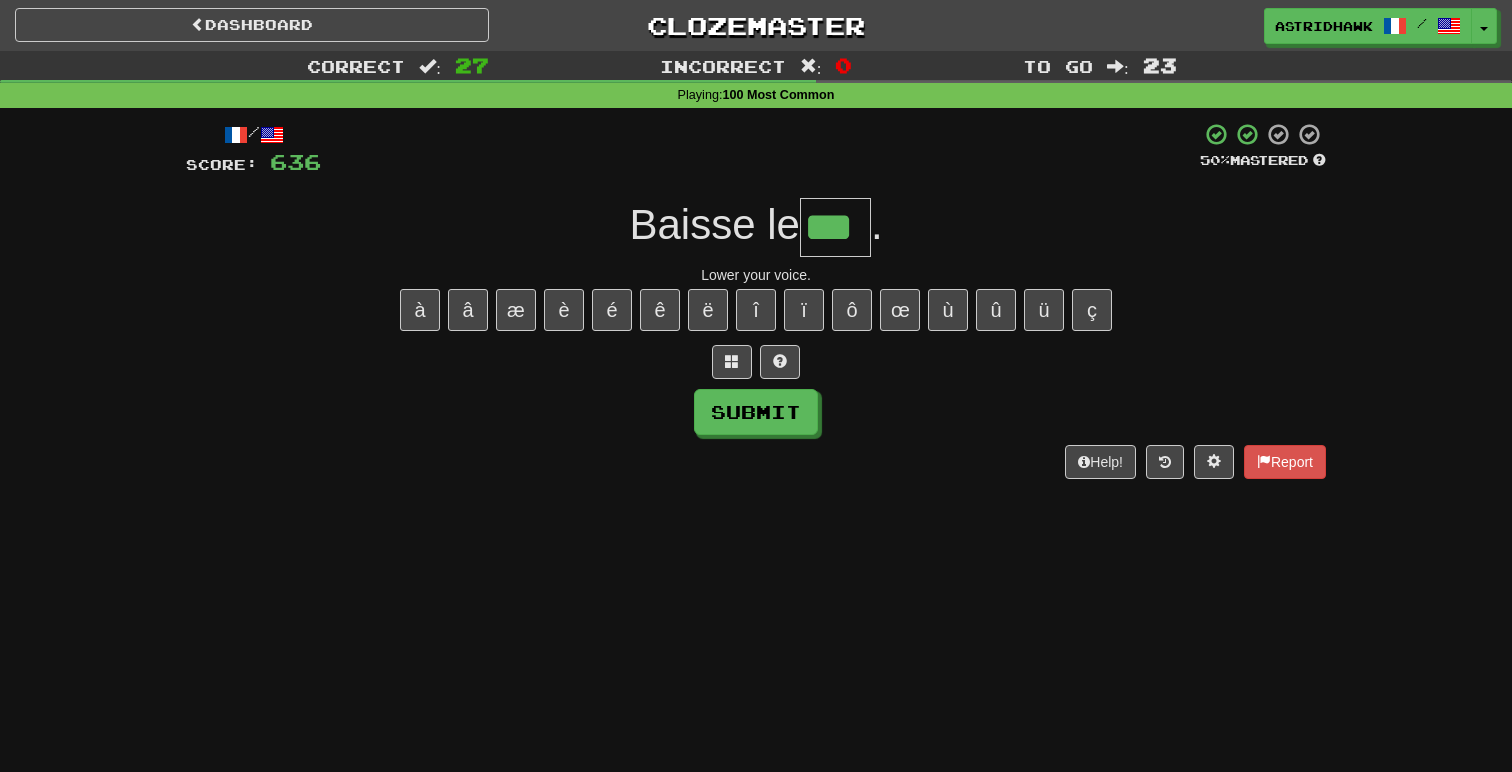 type on "***" 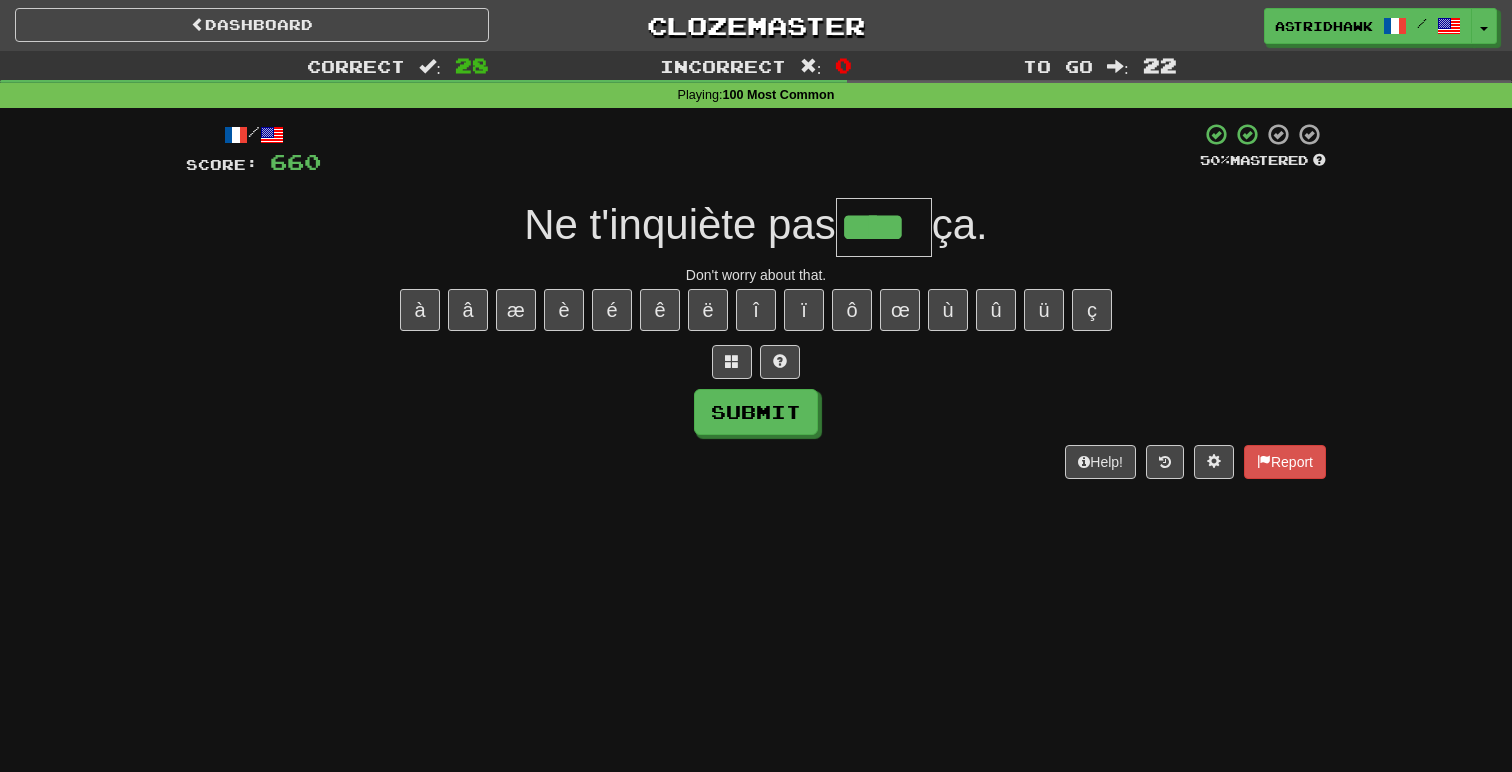 type on "****" 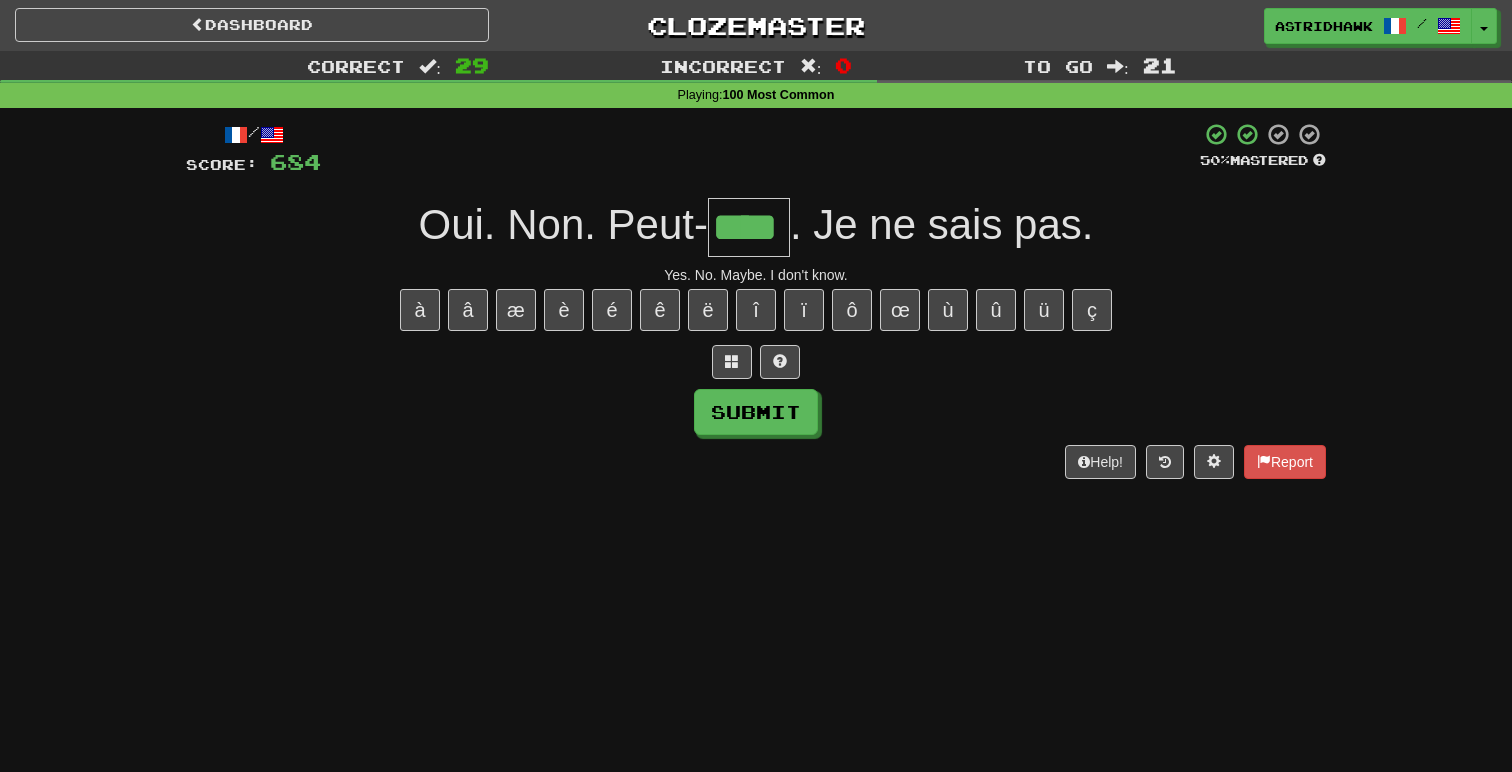 type on "****" 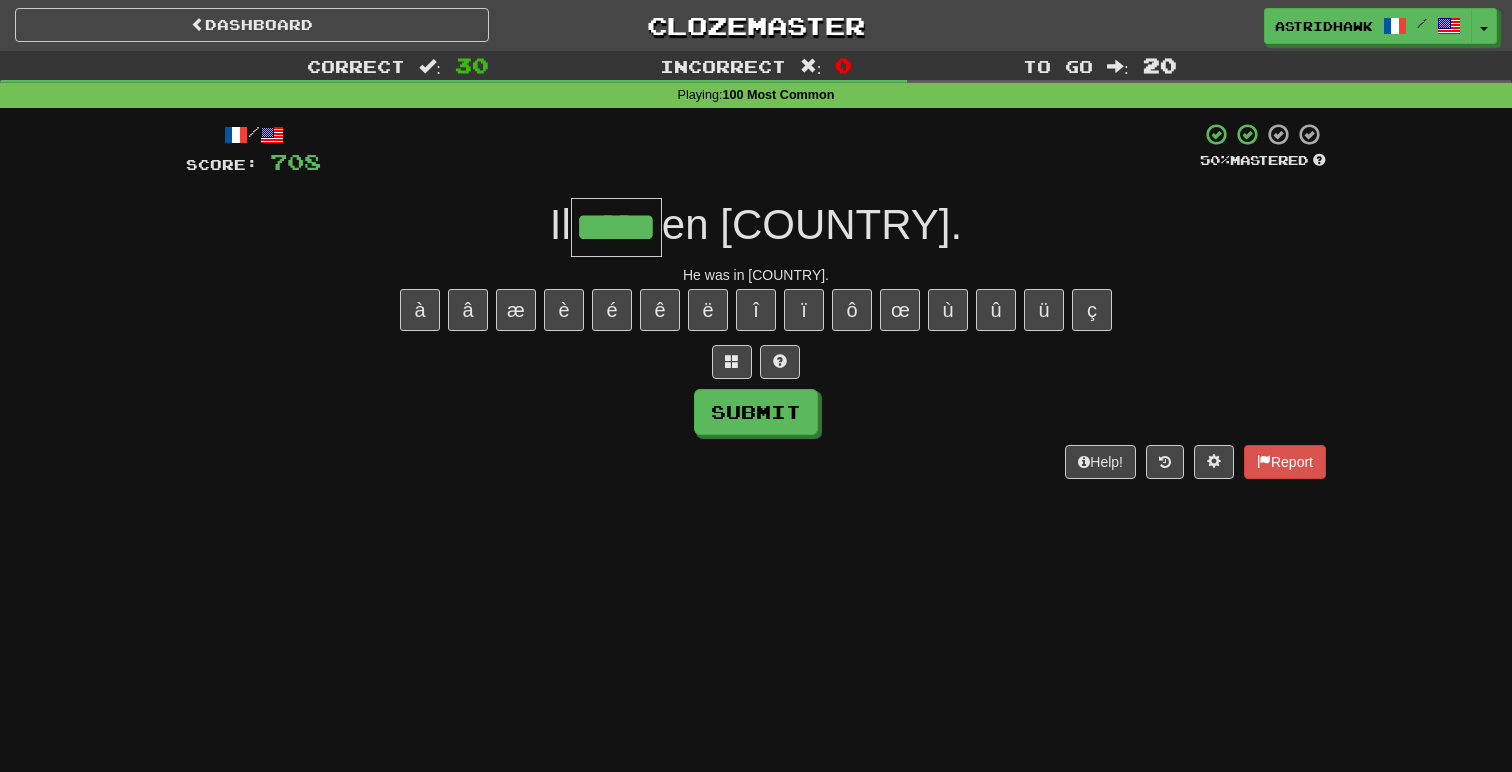 type on "*****" 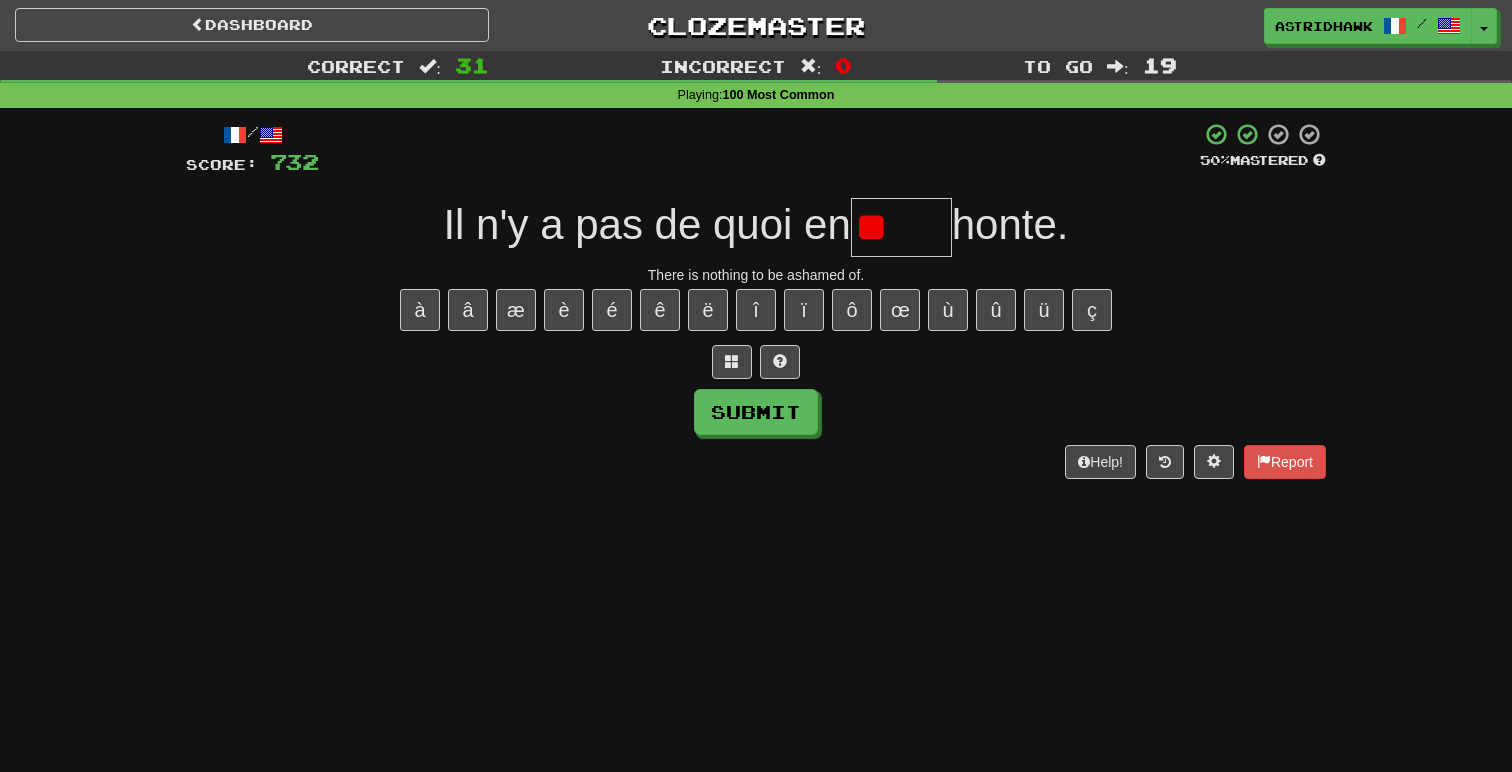 type on "*" 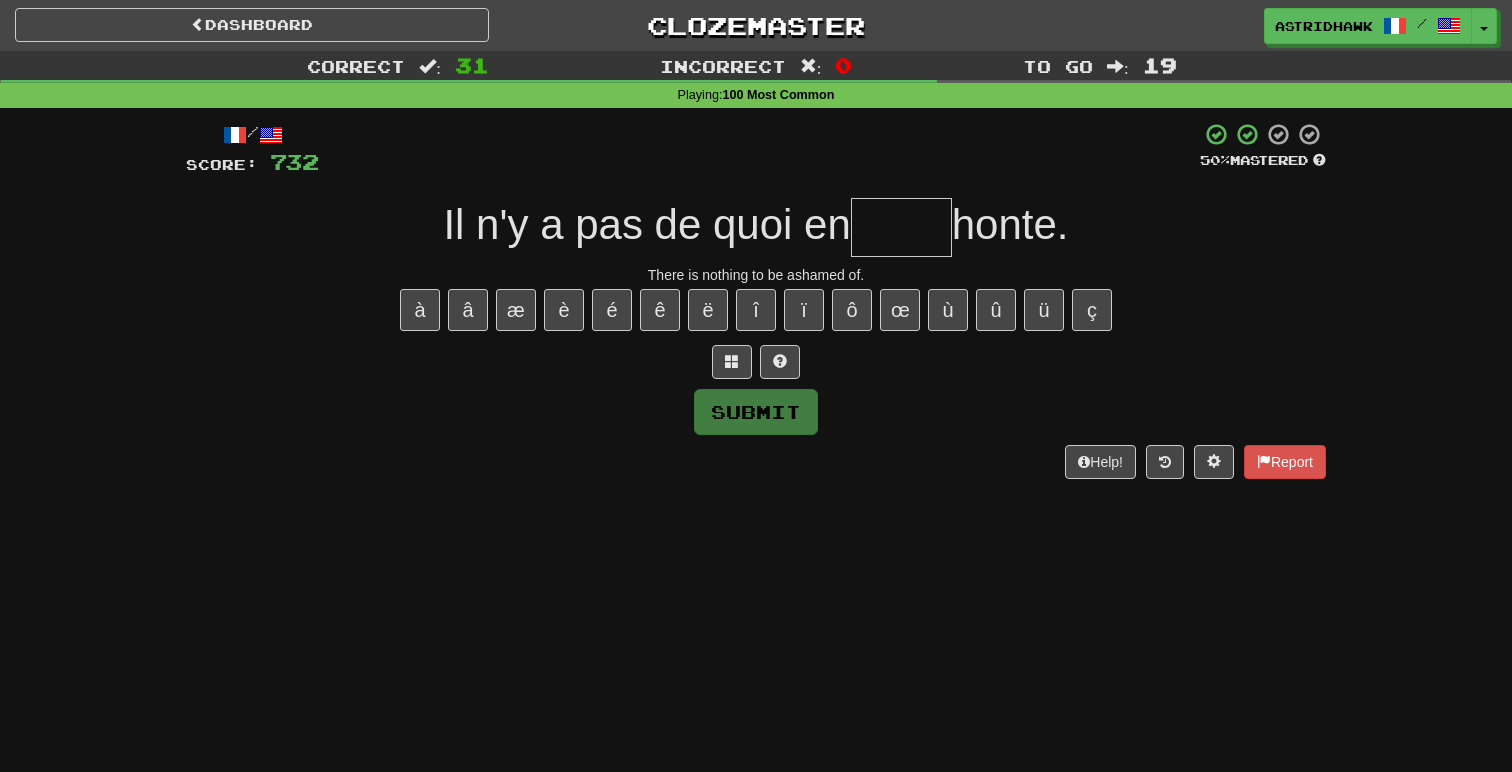 type on "*" 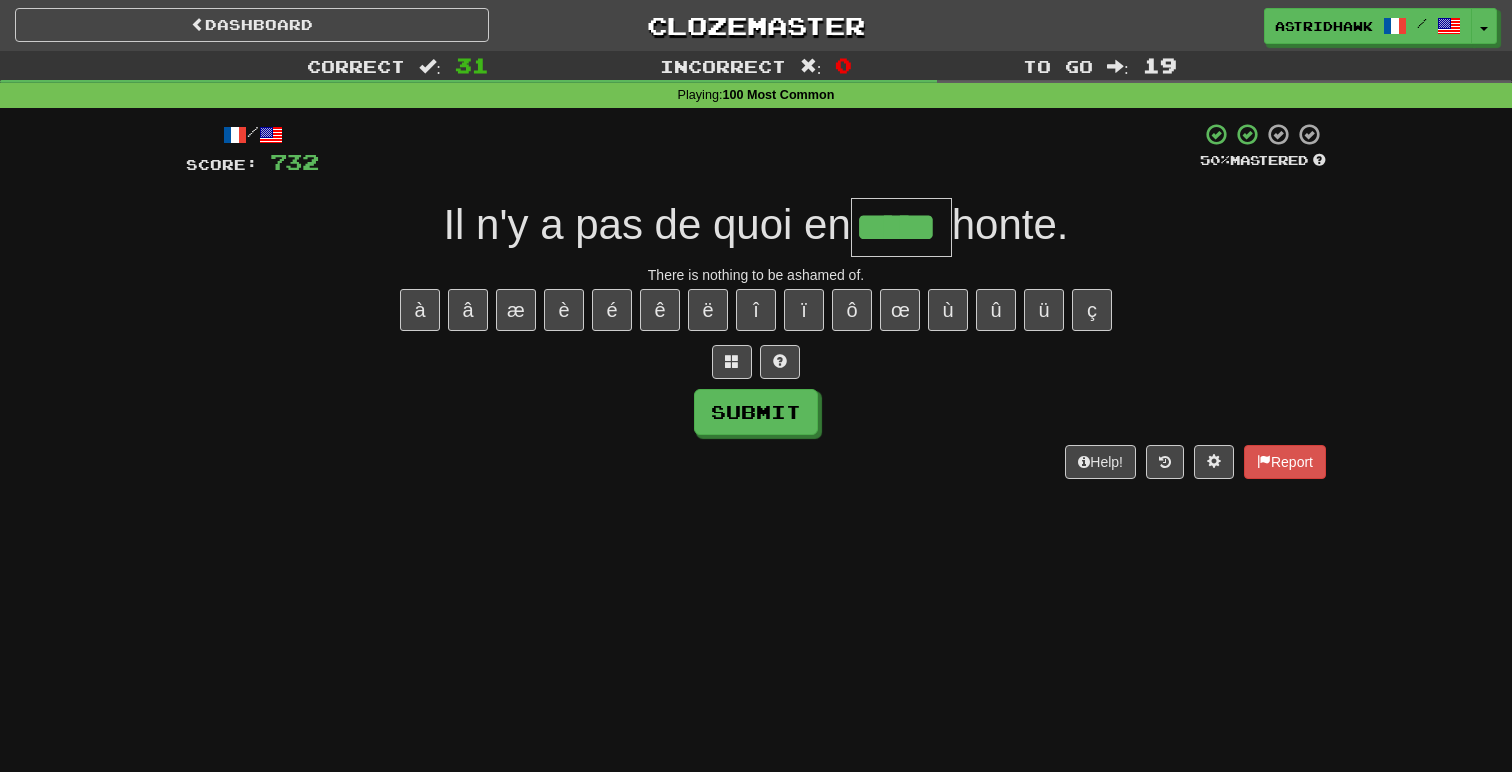 type on "*****" 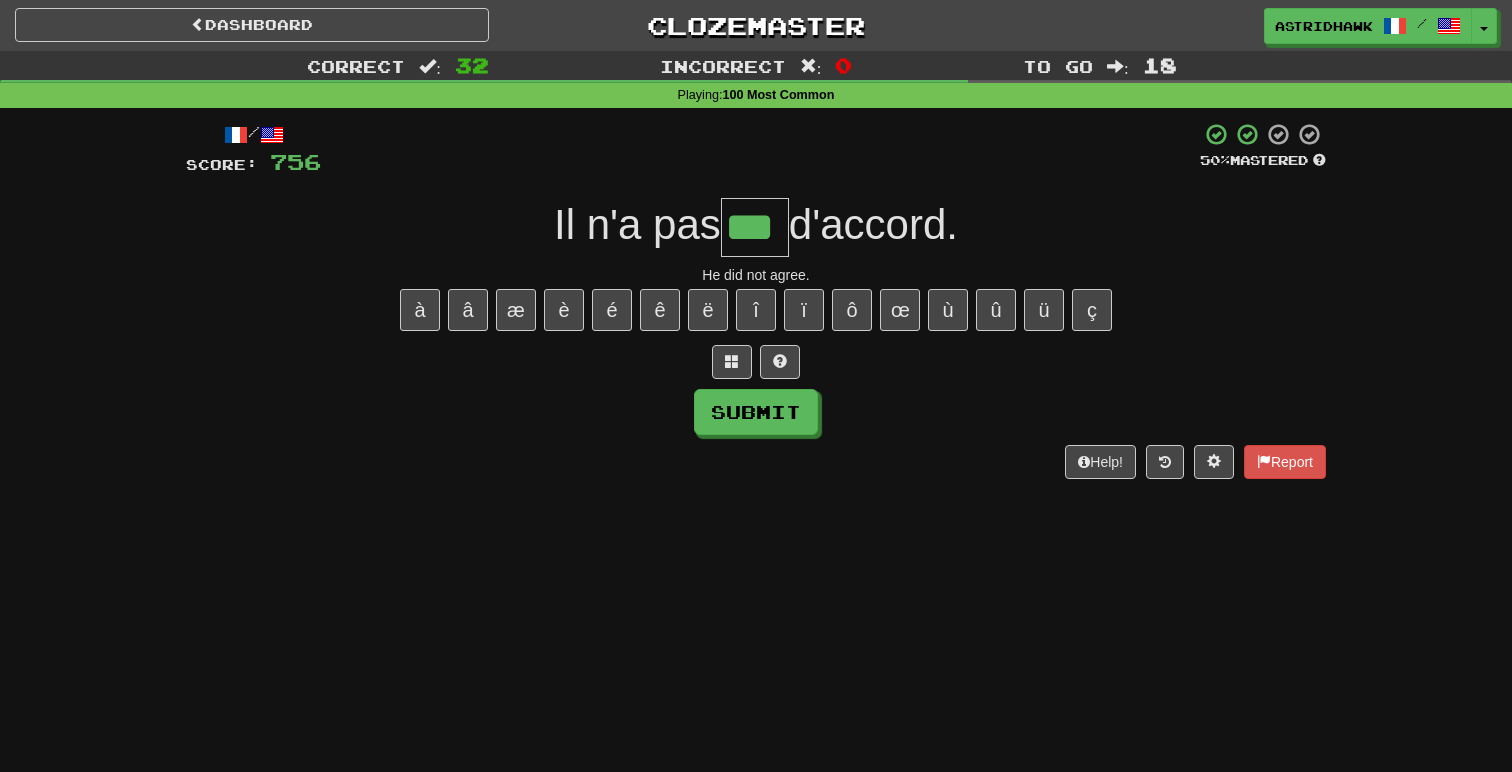type on "***" 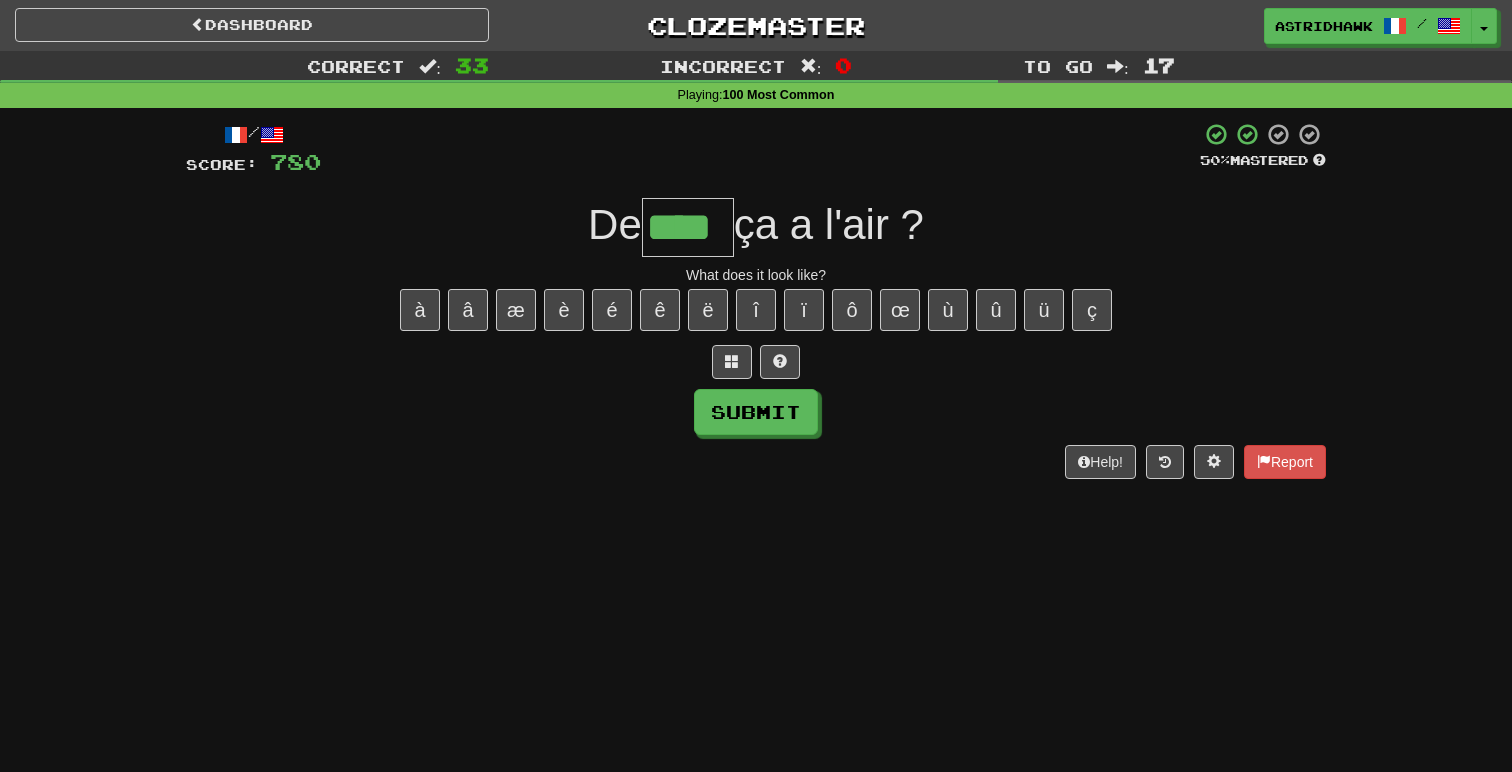 type on "****" 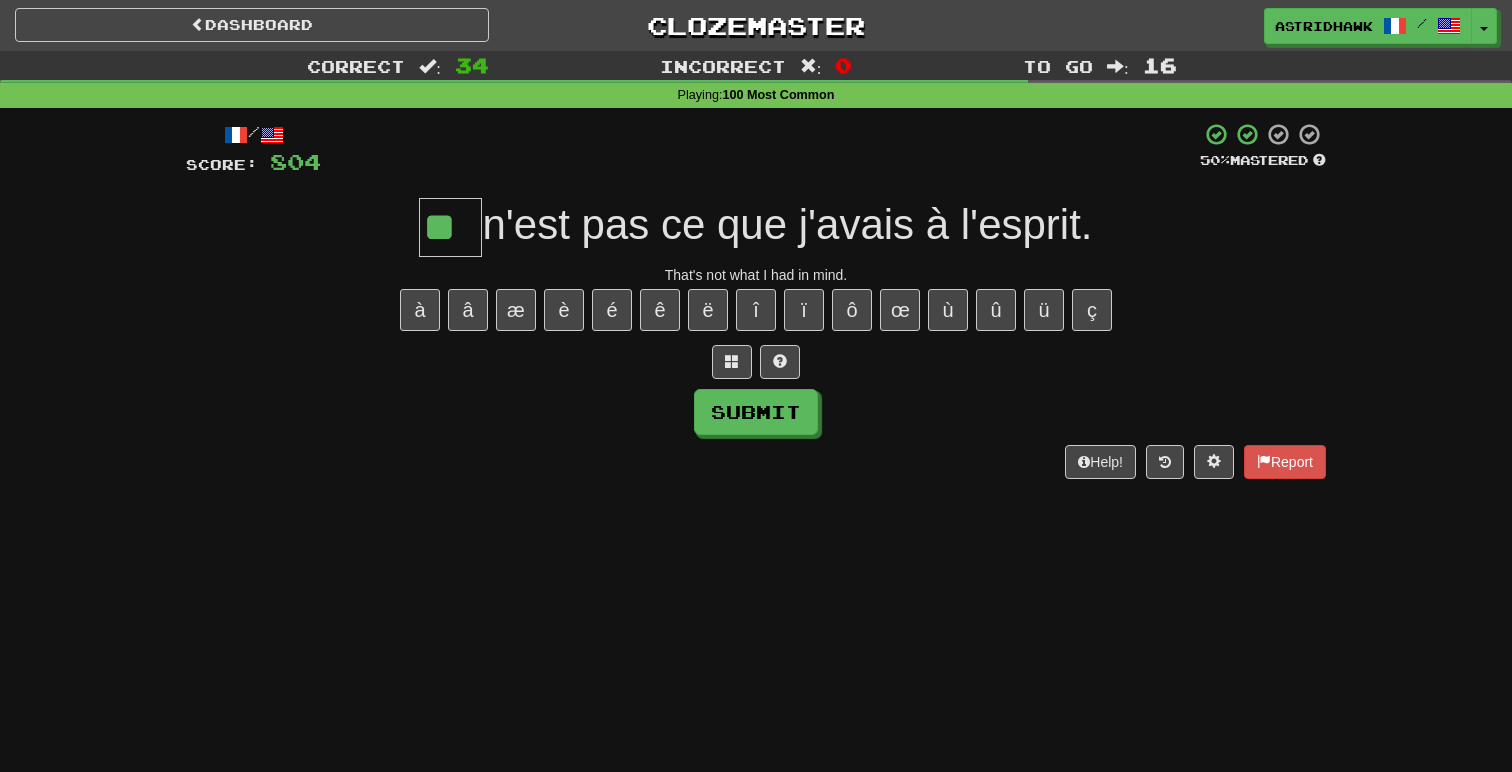 type on "**" 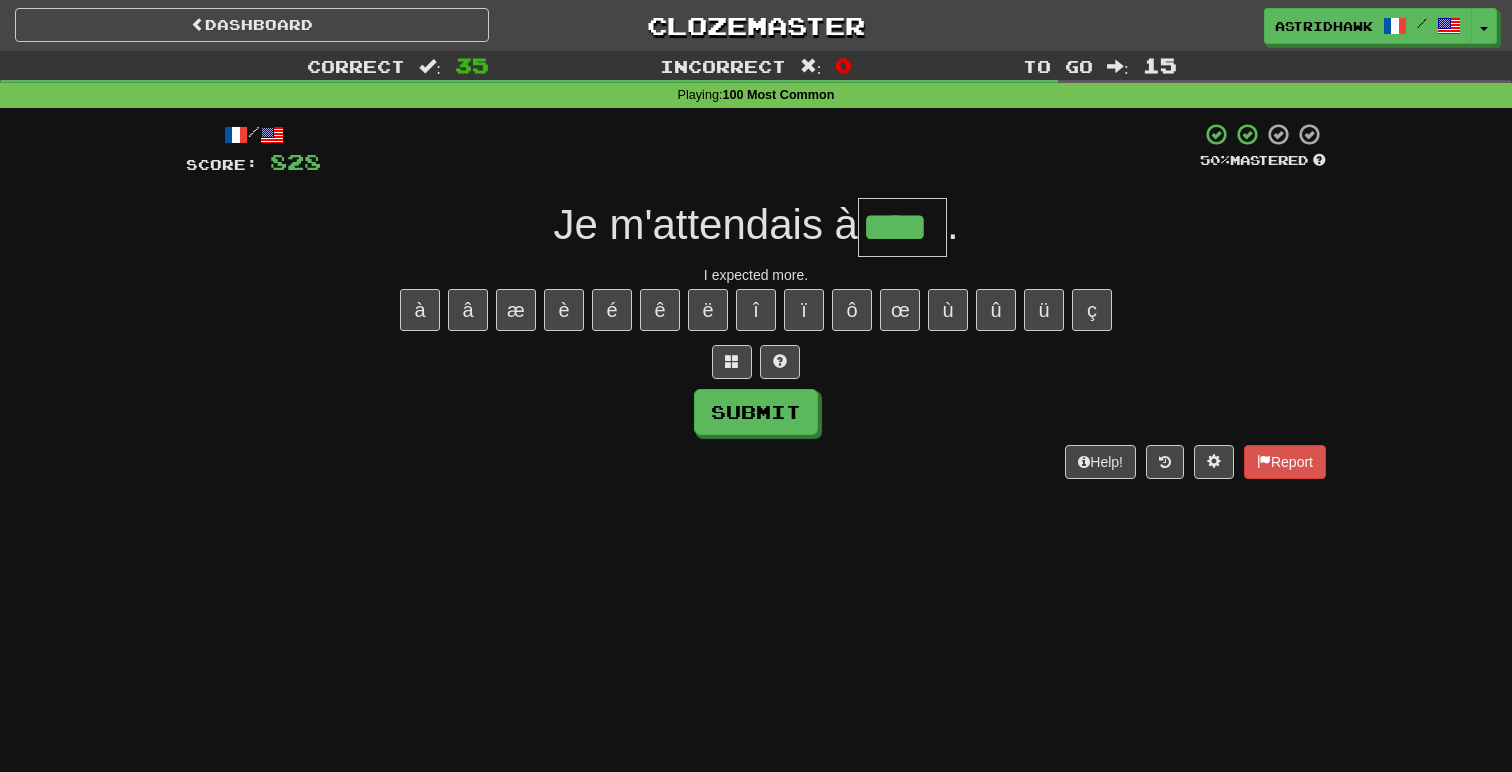 type on "****" 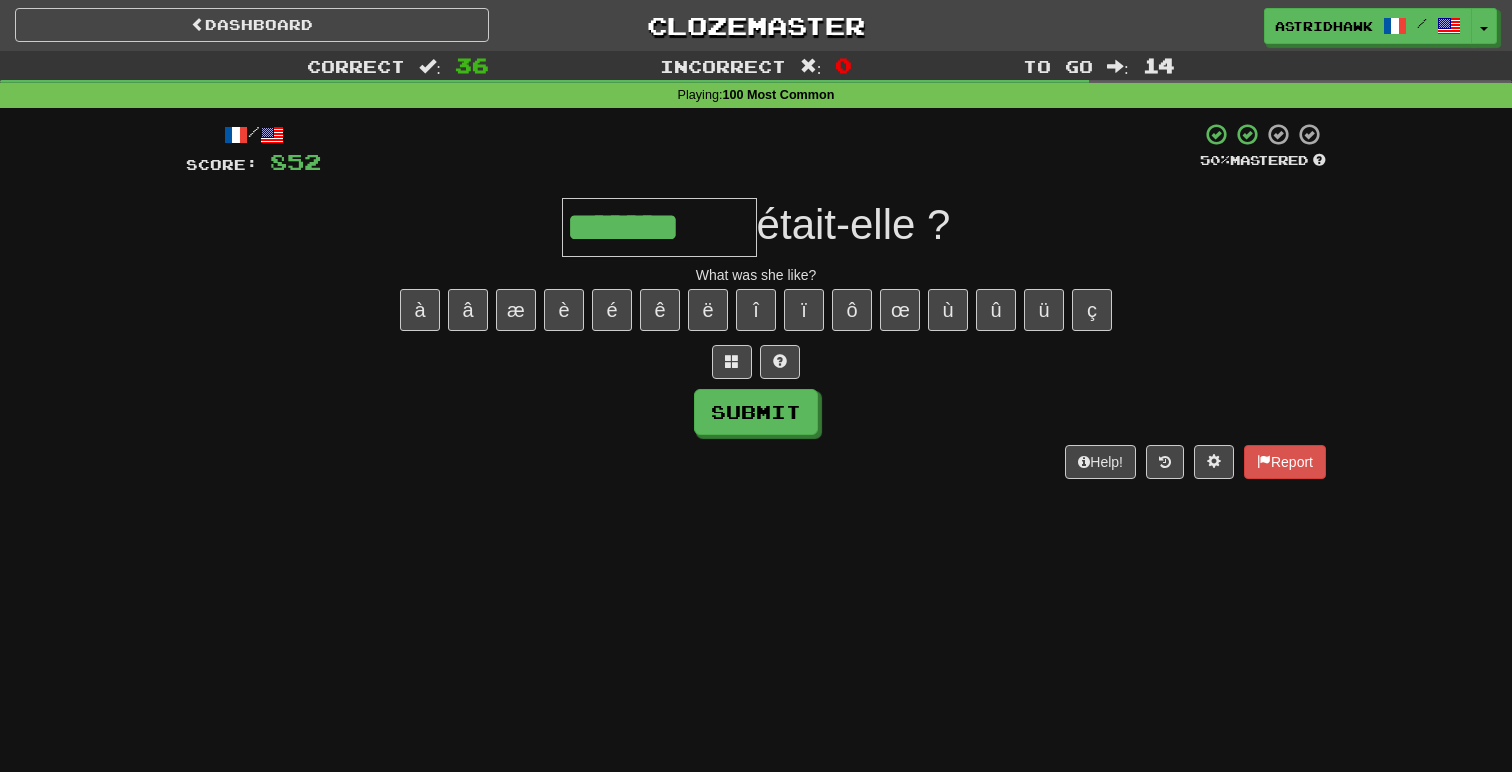 type on "*******" 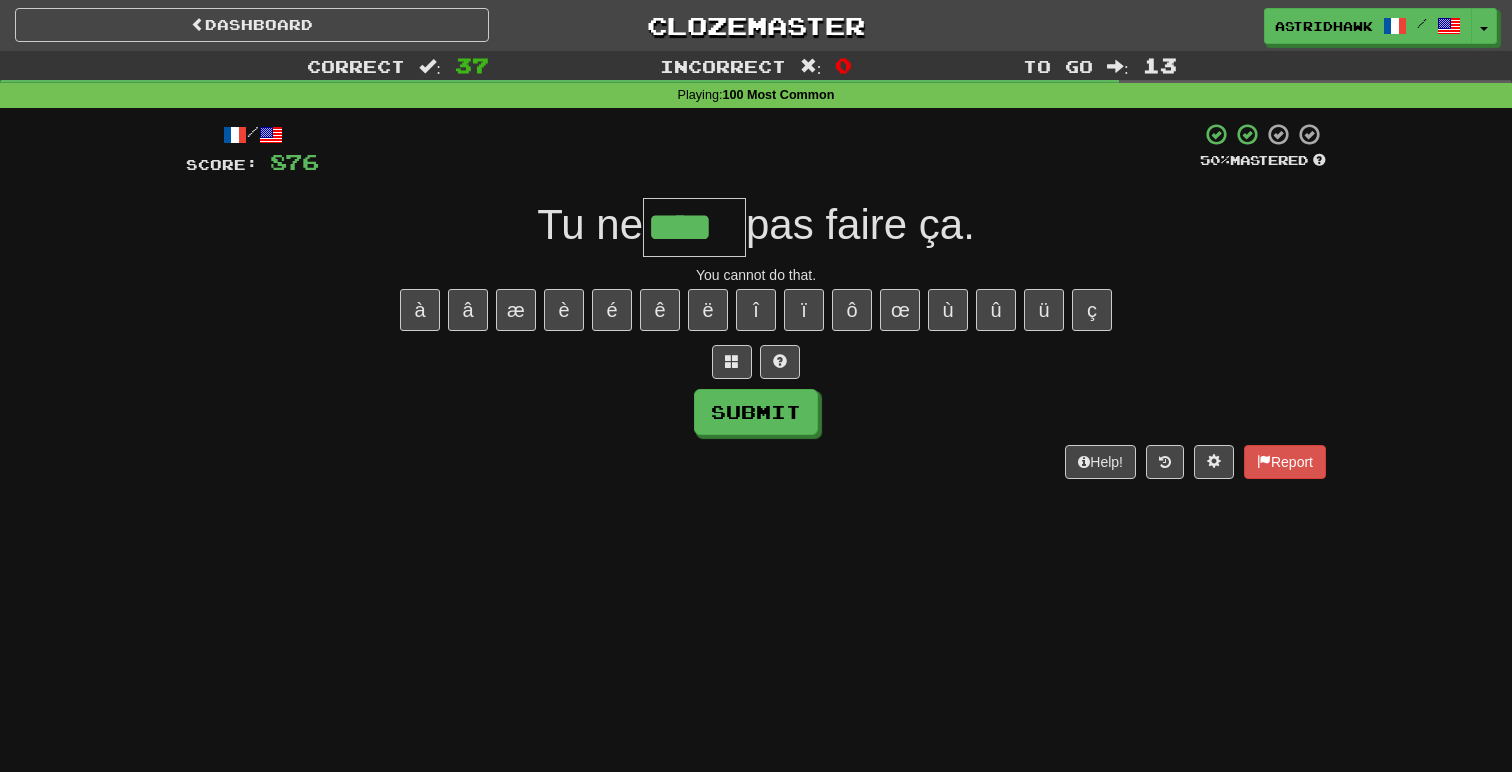 type on "****" 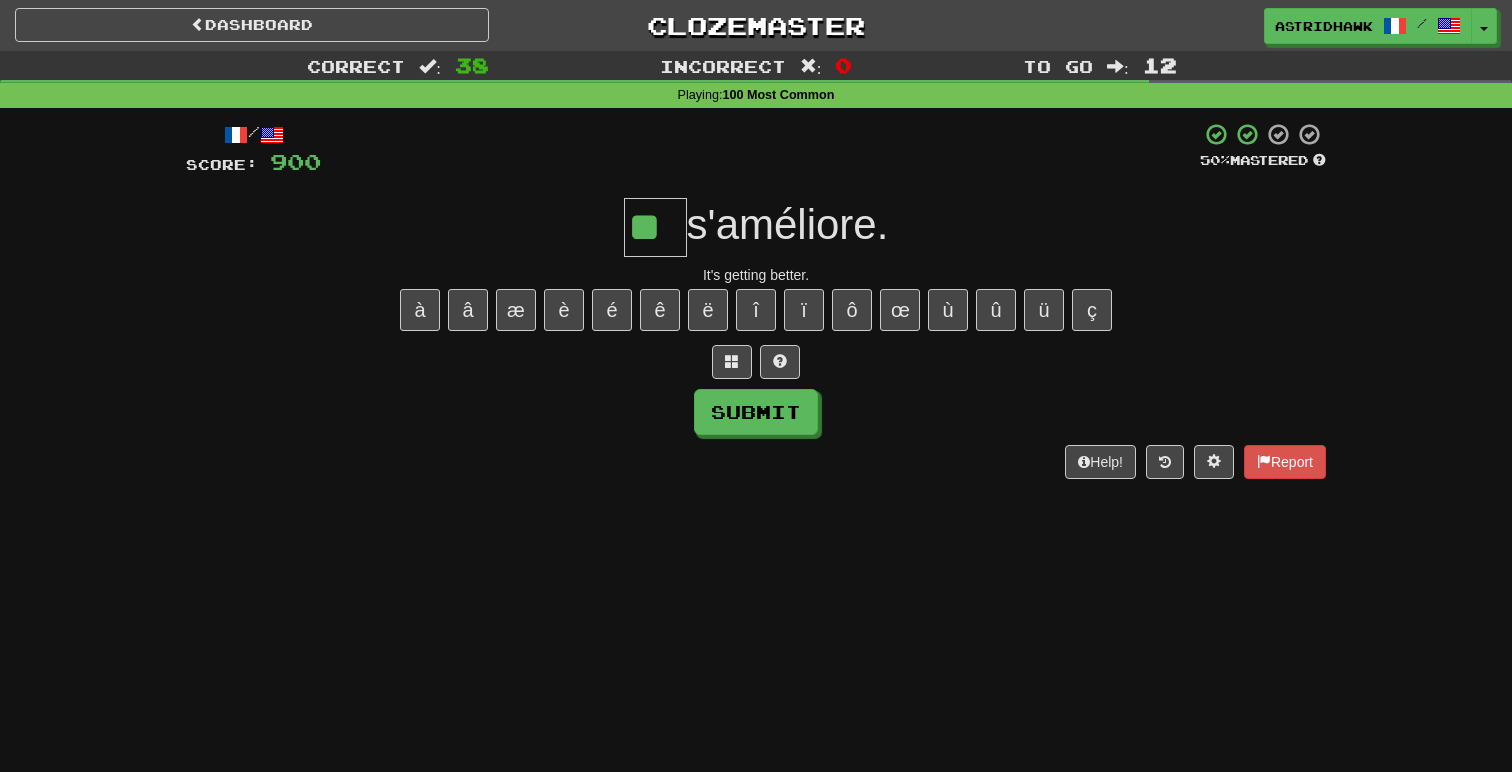 type on "**" 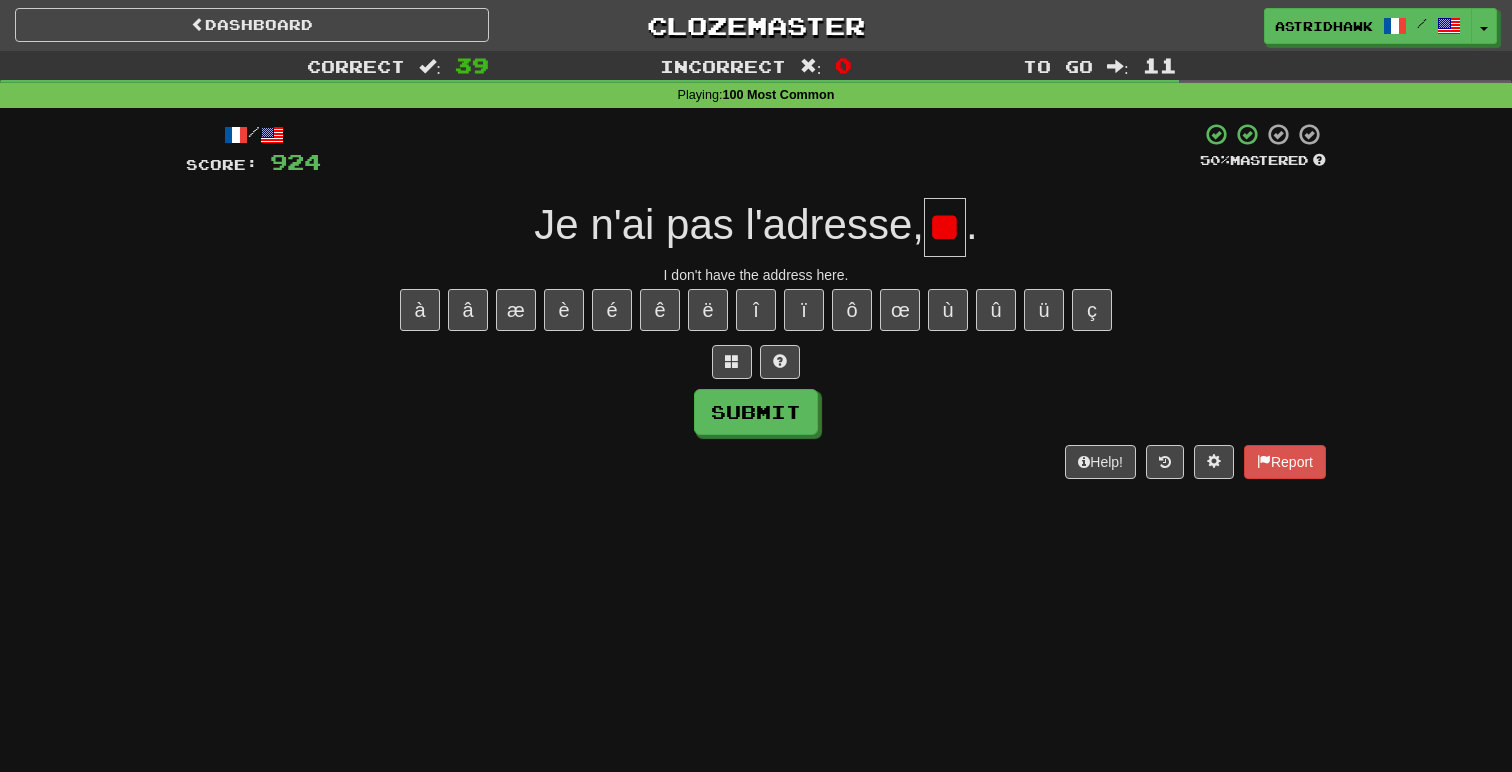 type on "**" 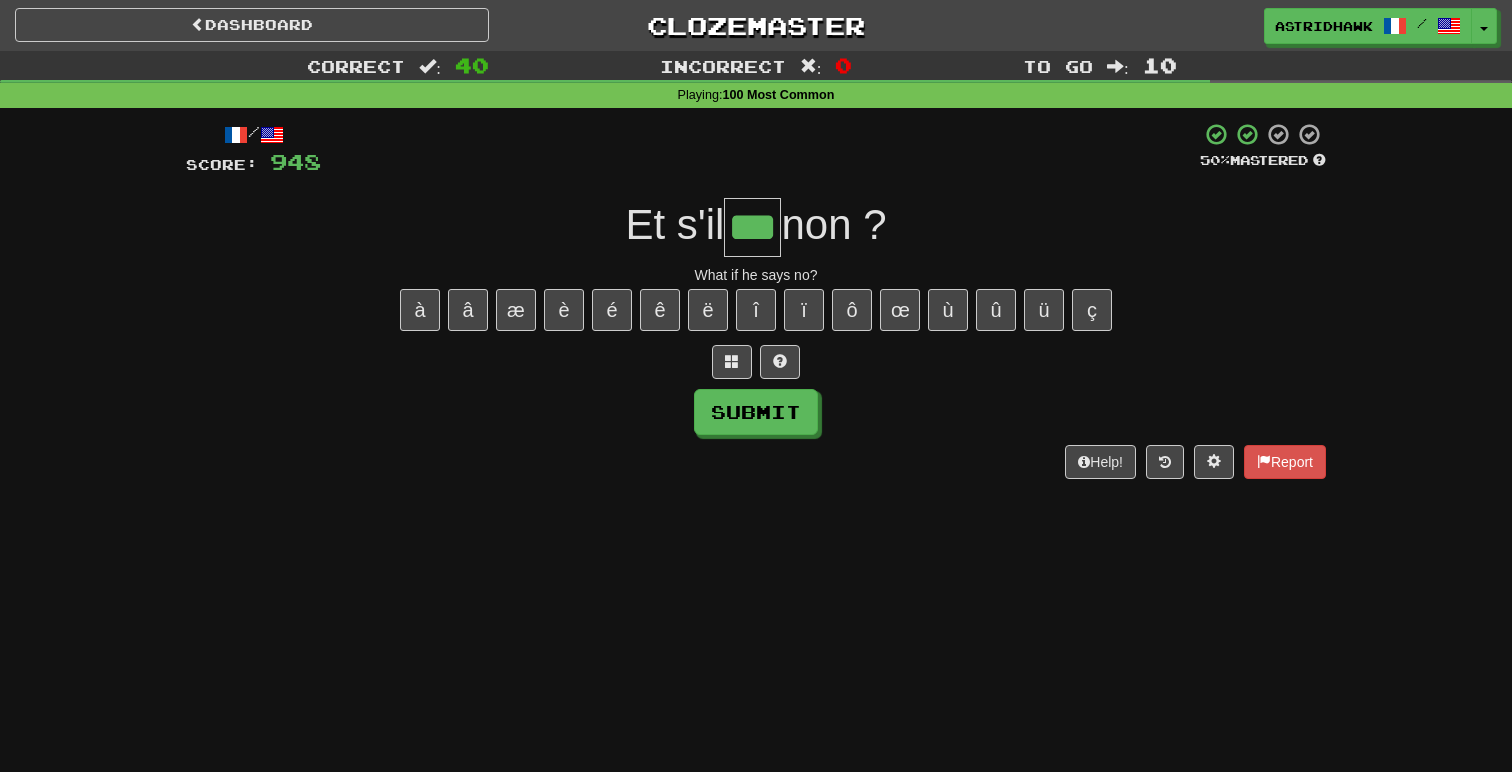 type on "***" 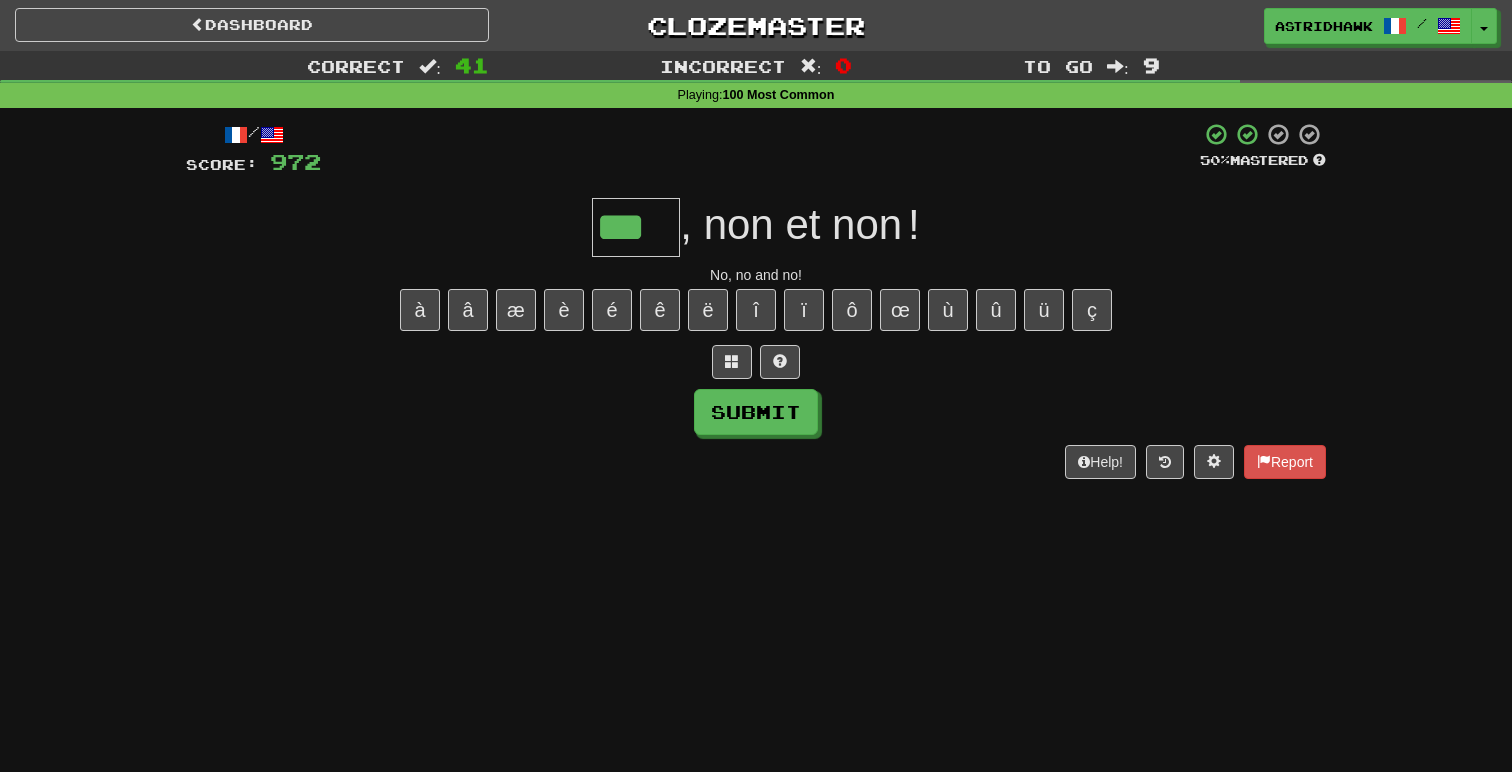 type on "***" 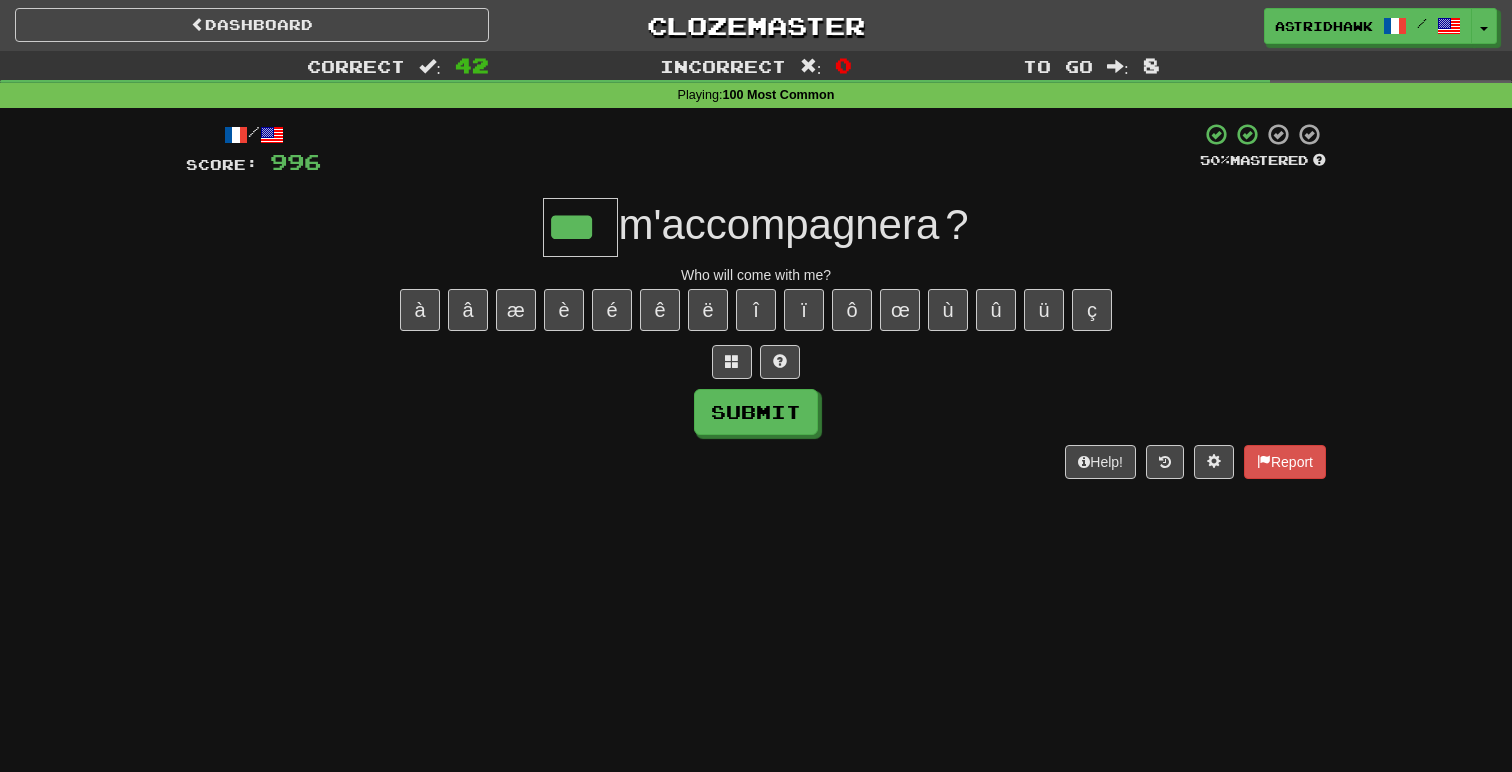 type on "***" 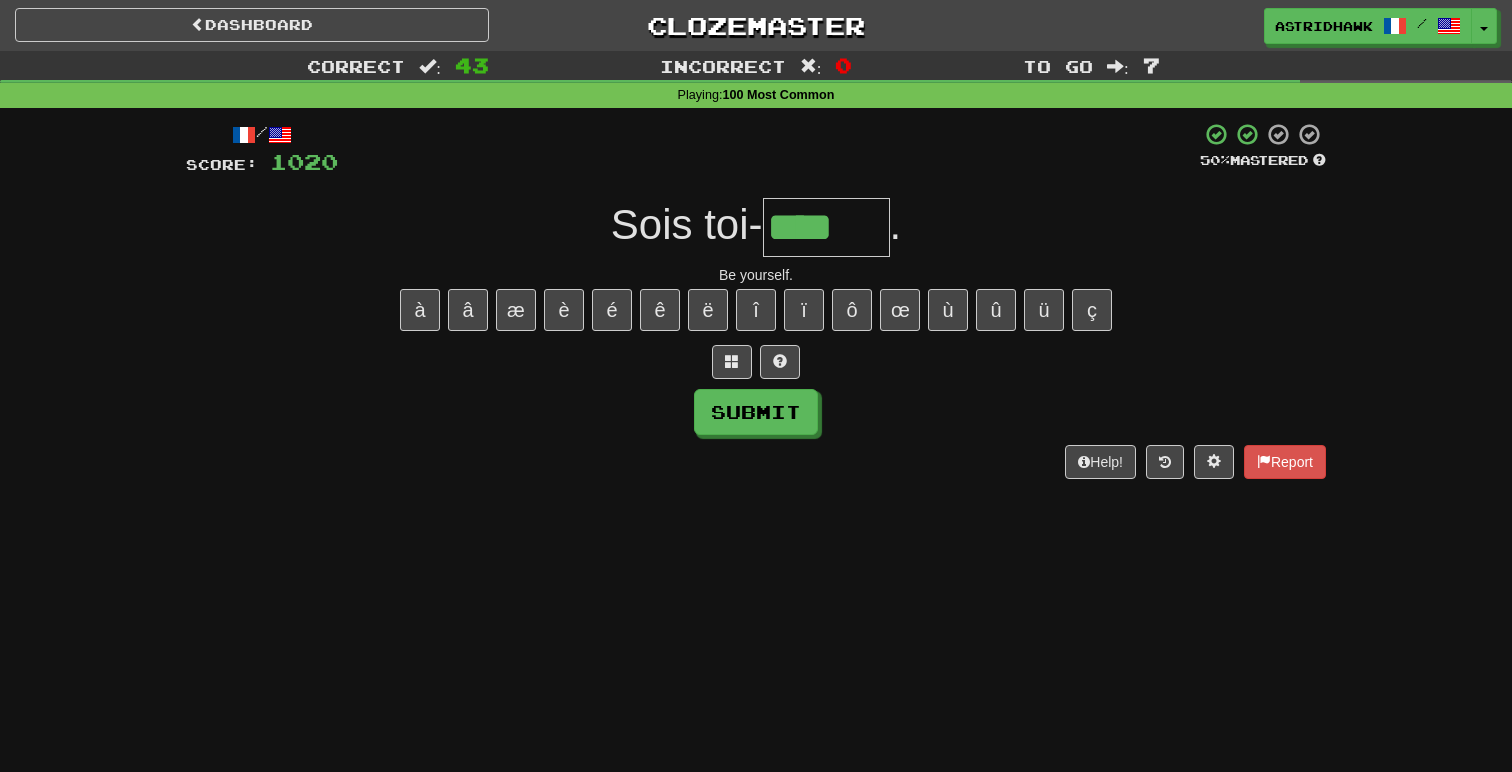 type on "****" 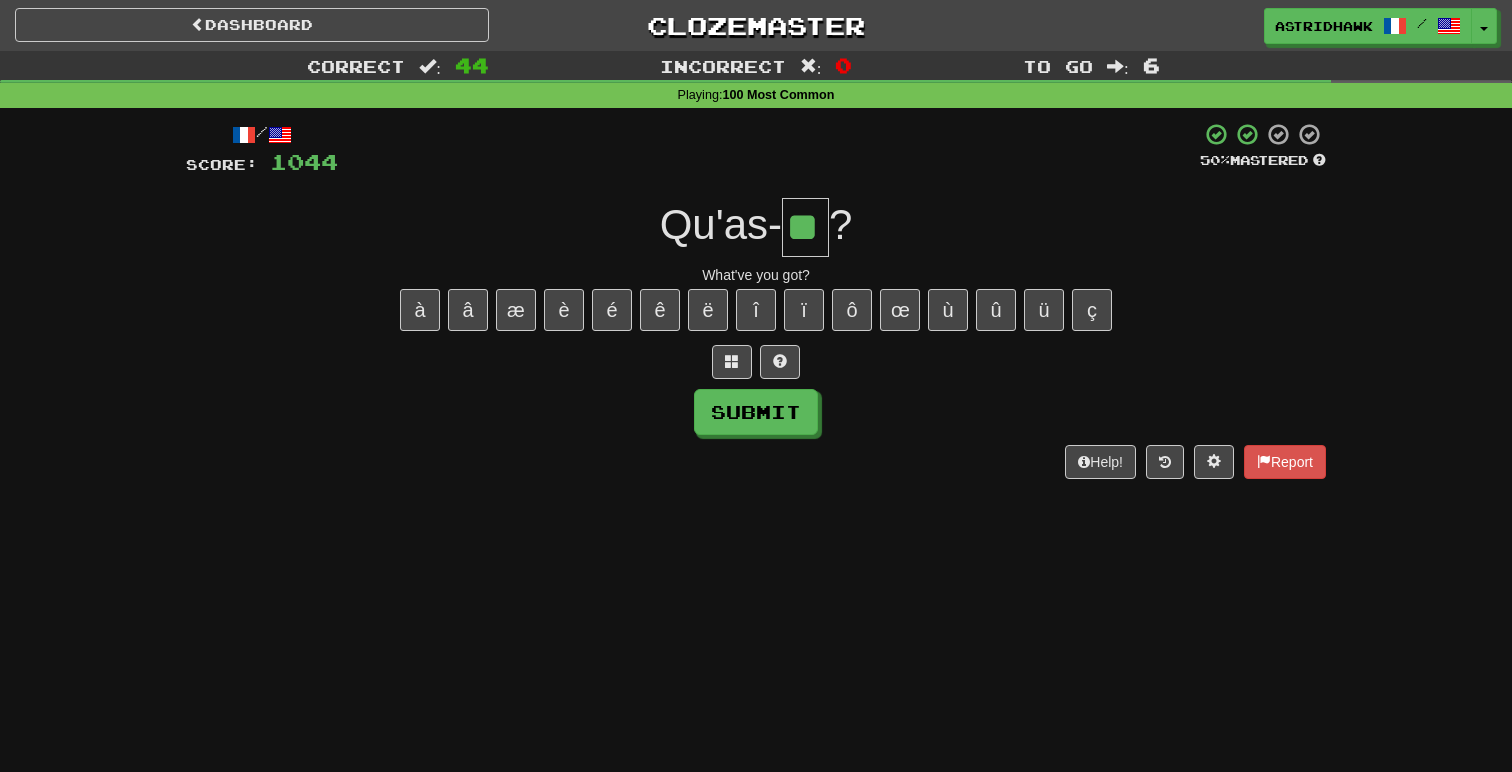 type on "**" 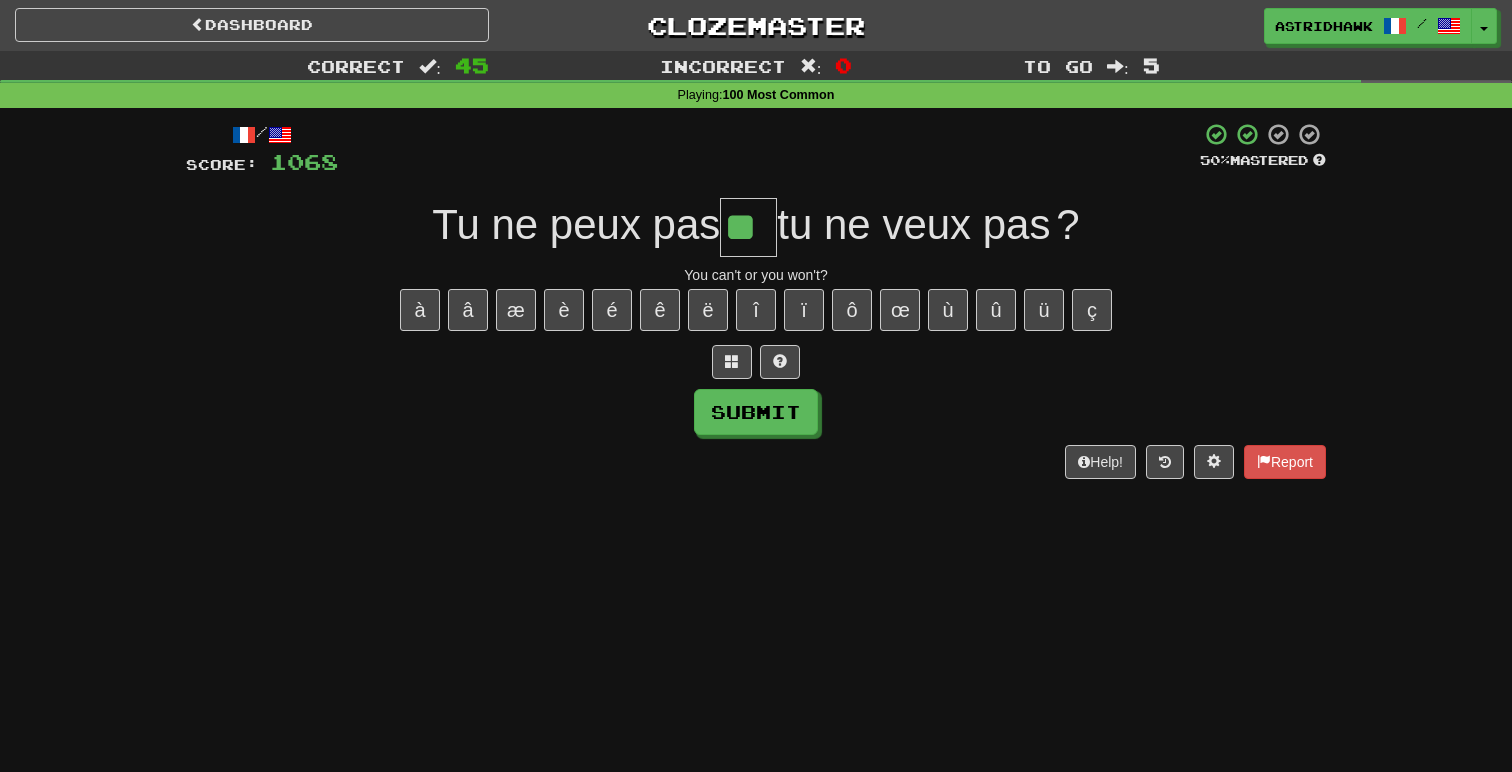 type on "**" 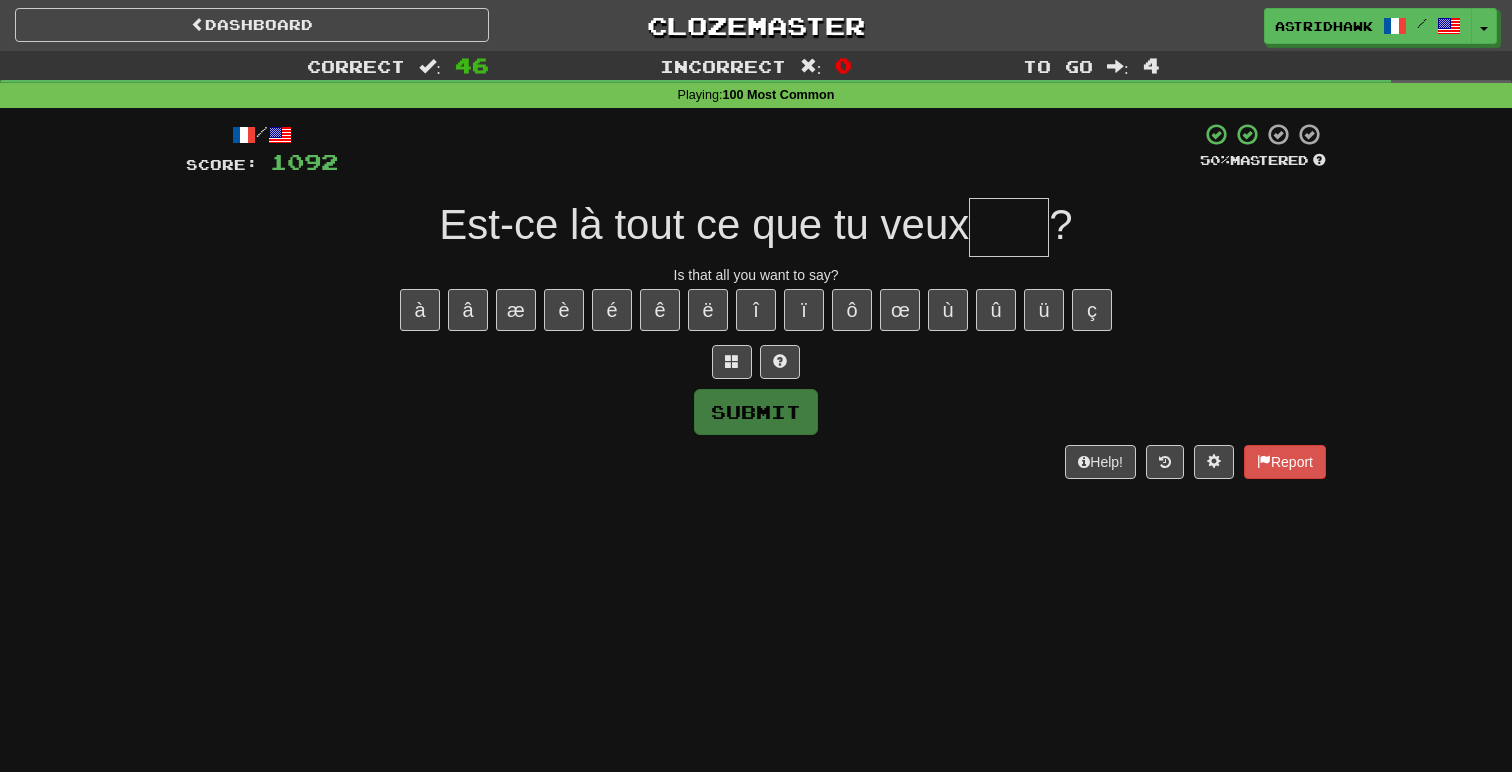 type on "*" 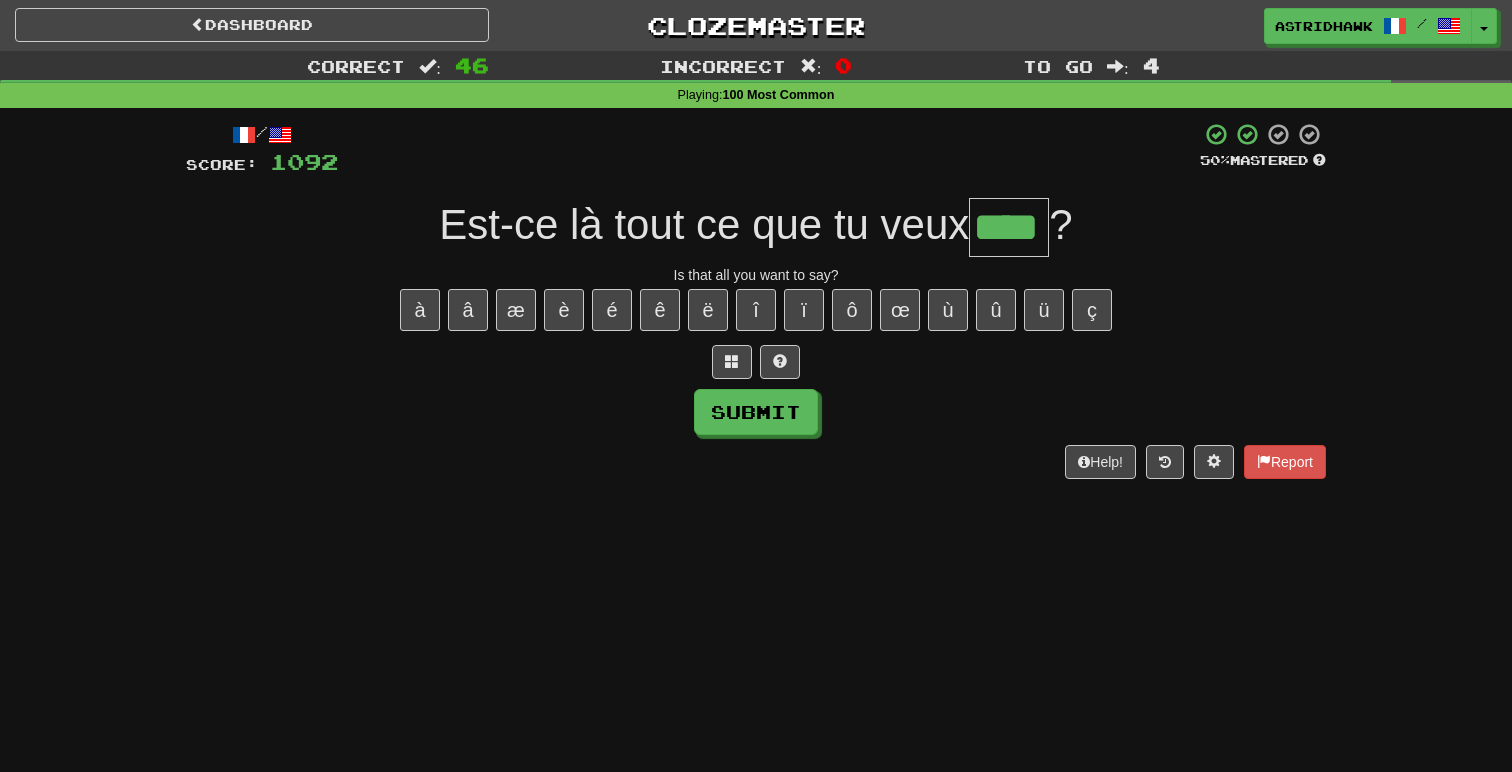 type on "****" 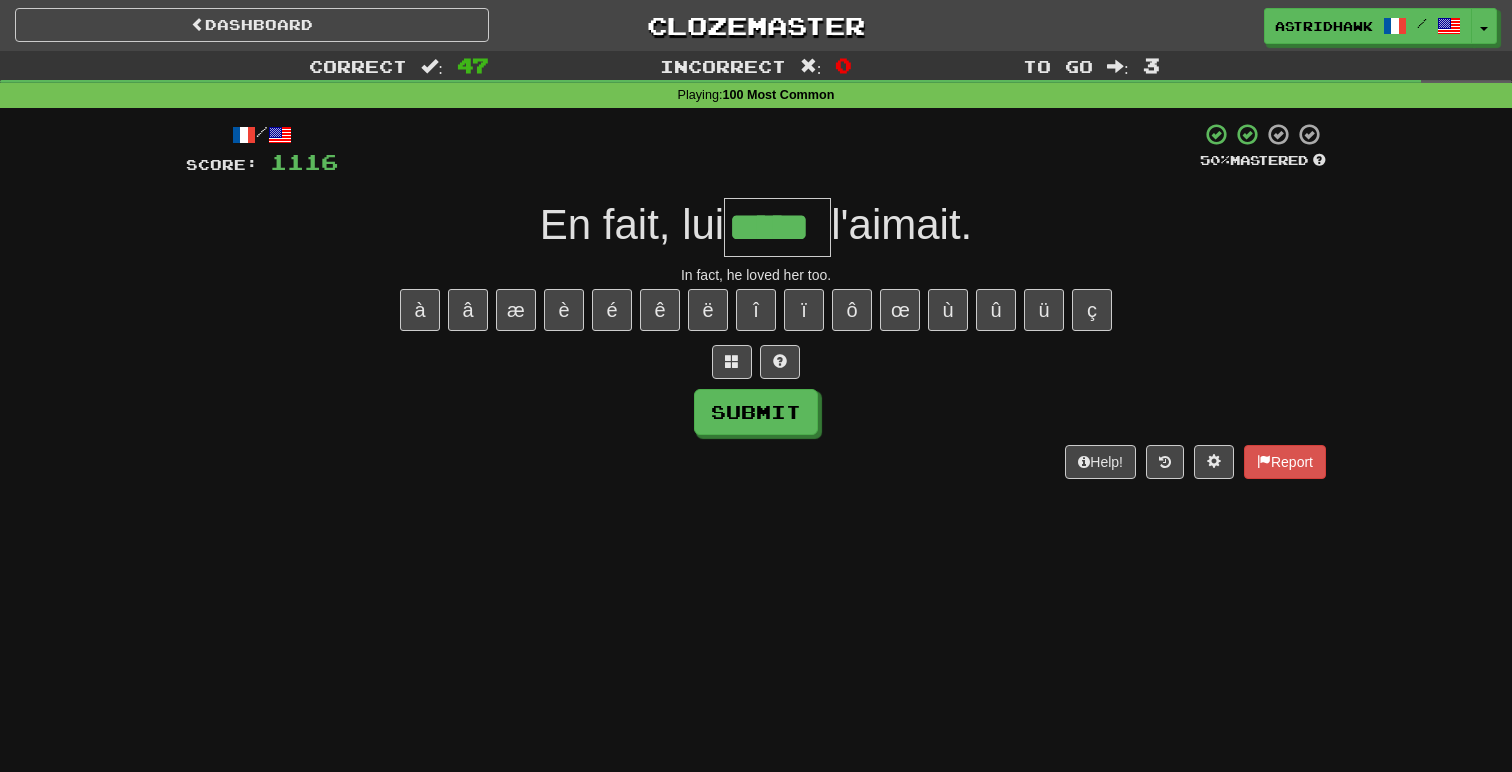 type on "*****" 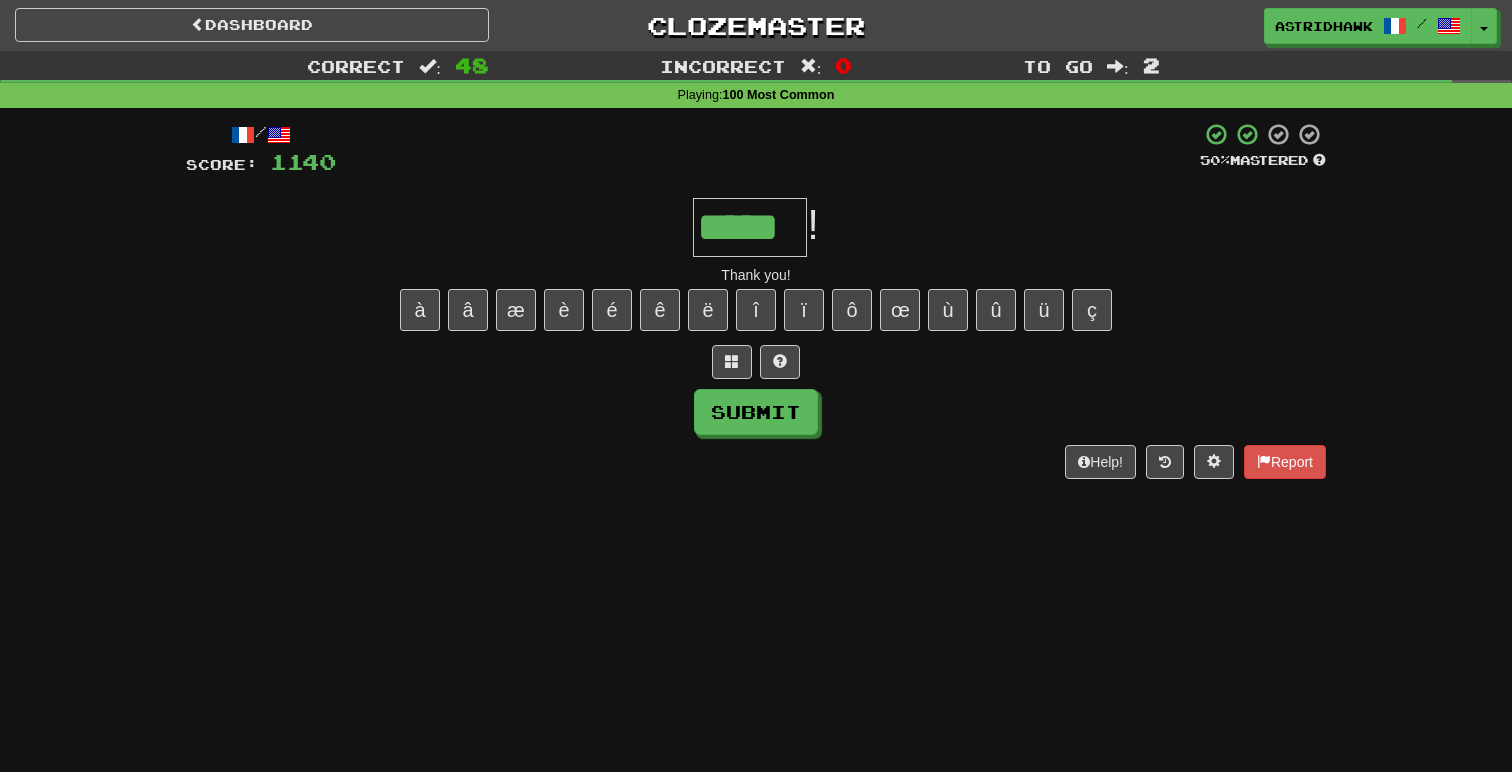 type on "*****" 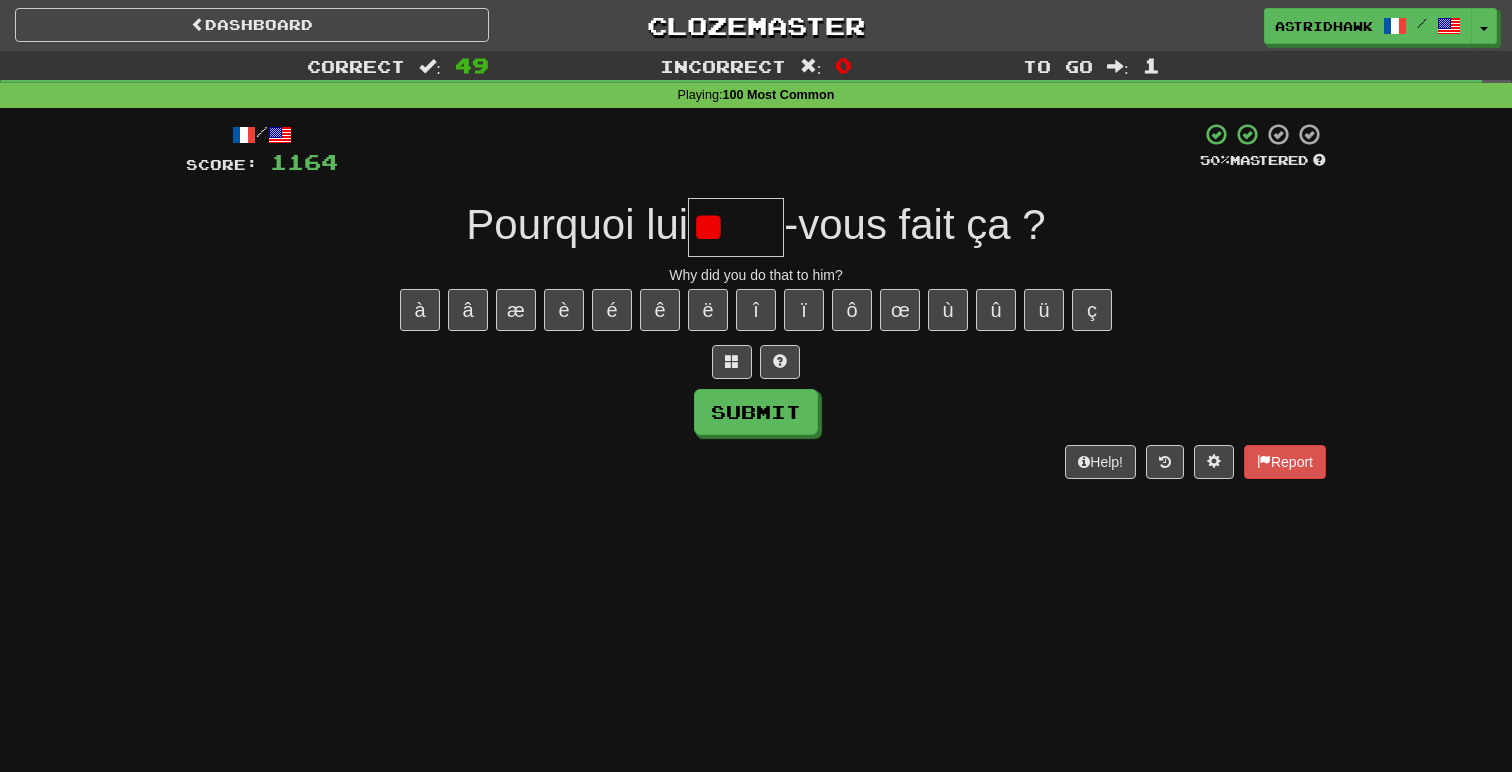 type on "*" 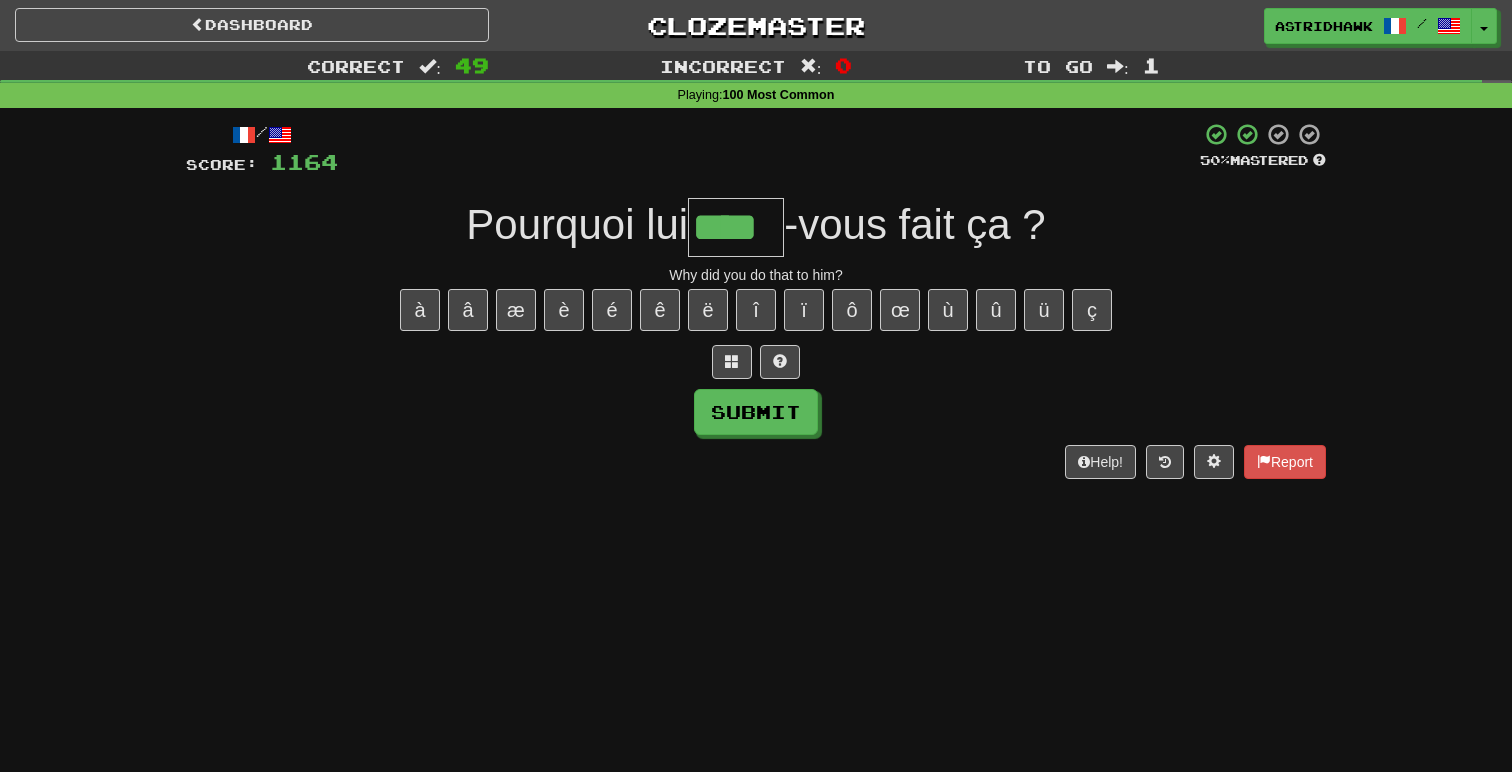type on "****" 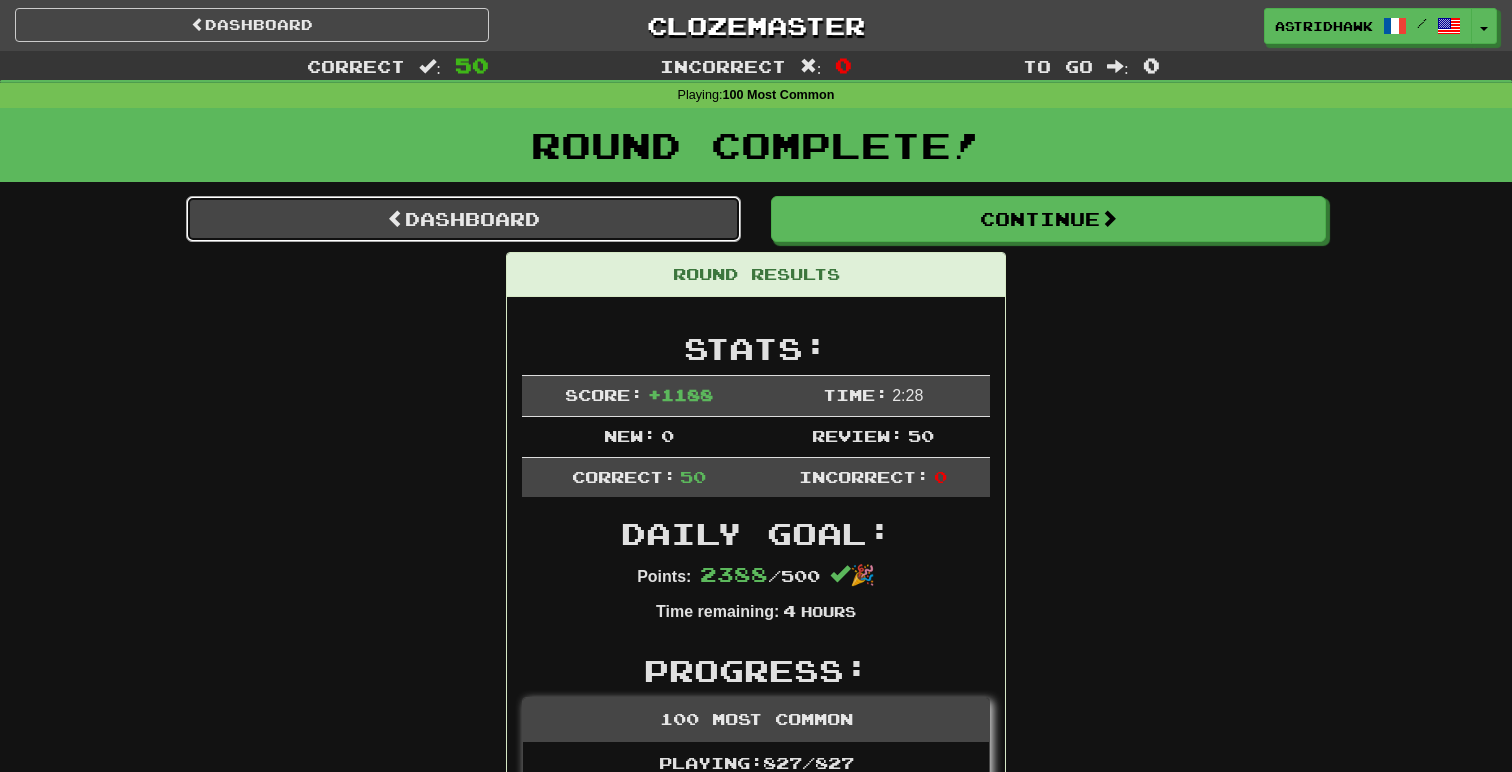 click on "Dashboard" at bounding box center (463, 219) 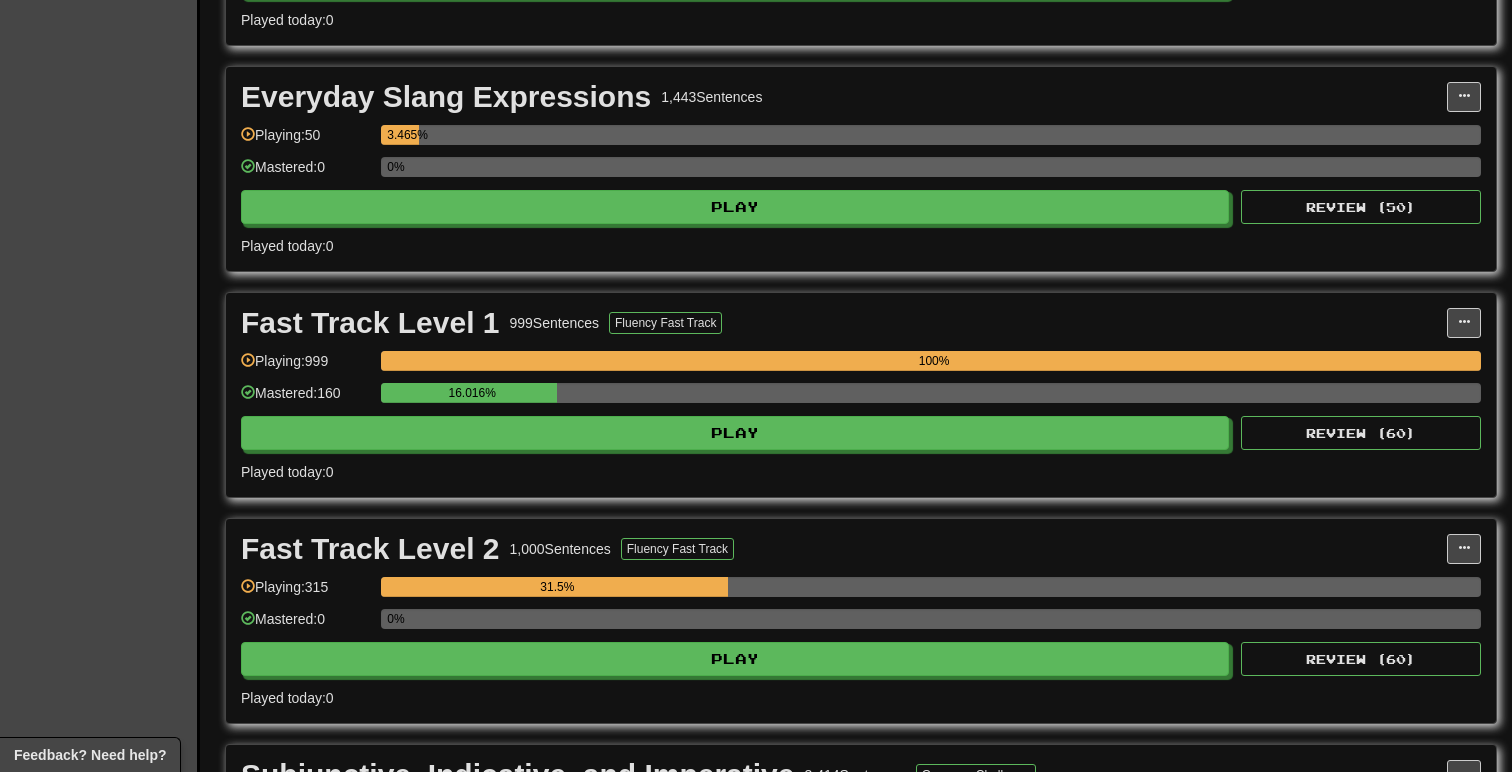 scroll, scrollTop: 1109, scrollLeft: 0, axis: vertical 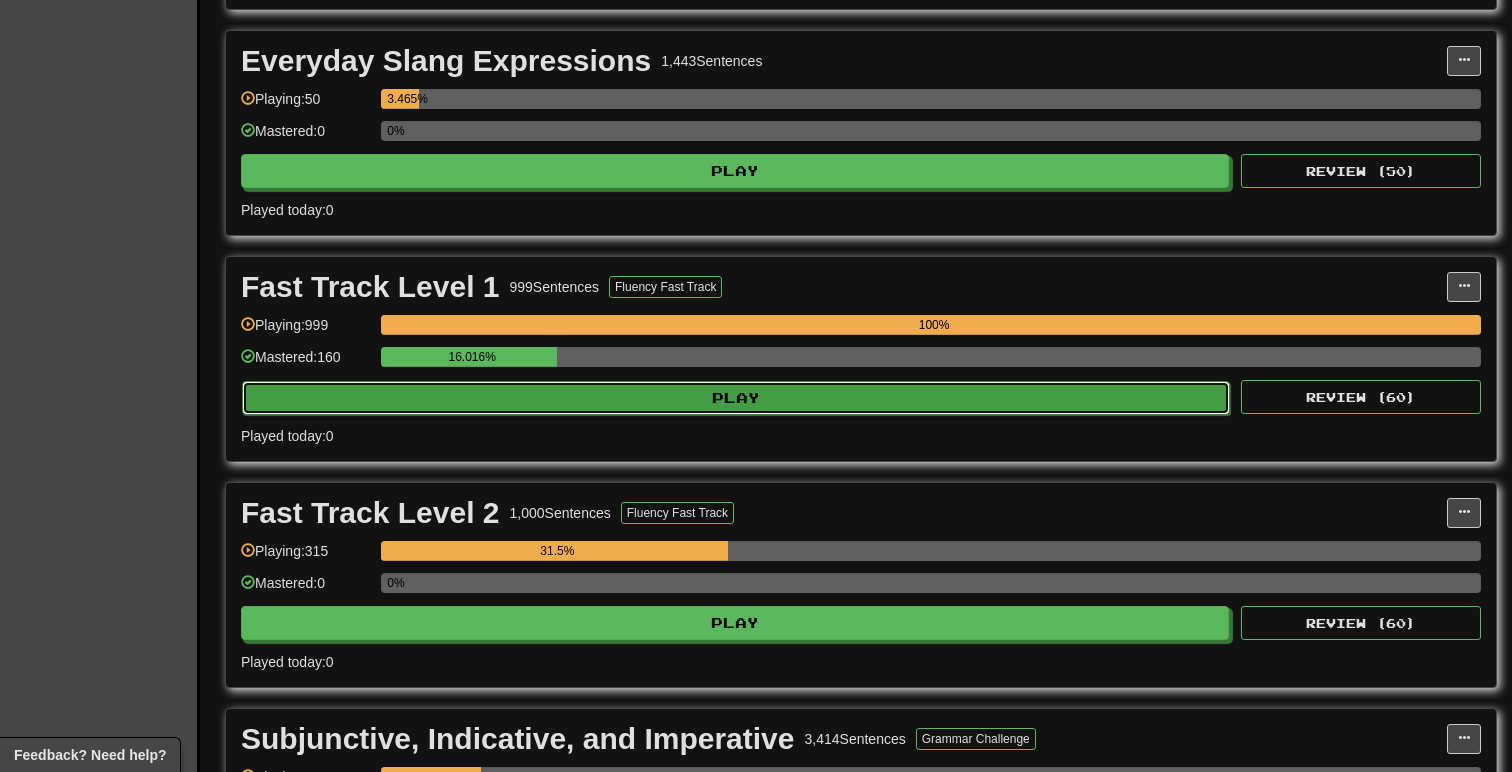 click on "Play" at bounding box center (736, 398) 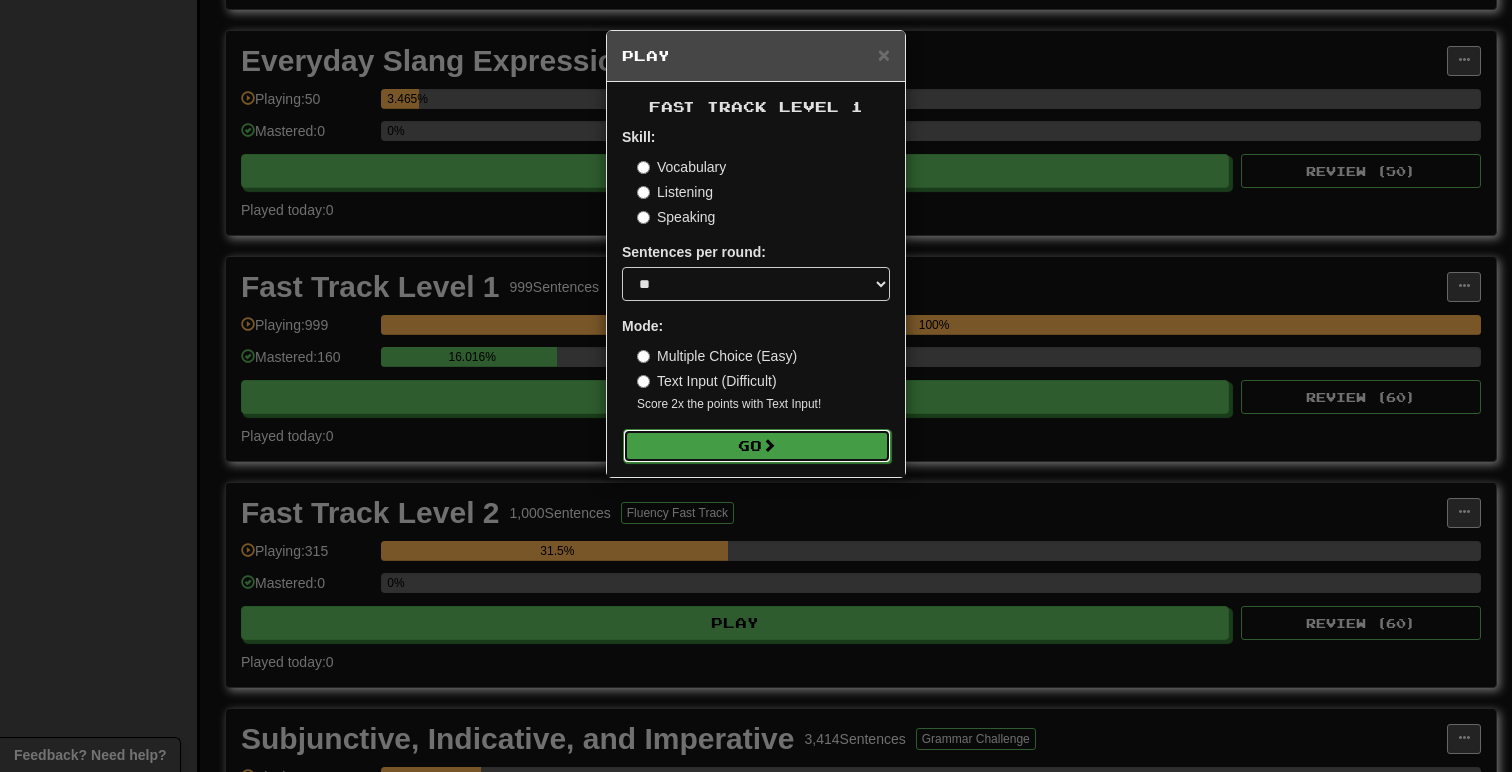 click on "Go" at bounding box center (757, 446) 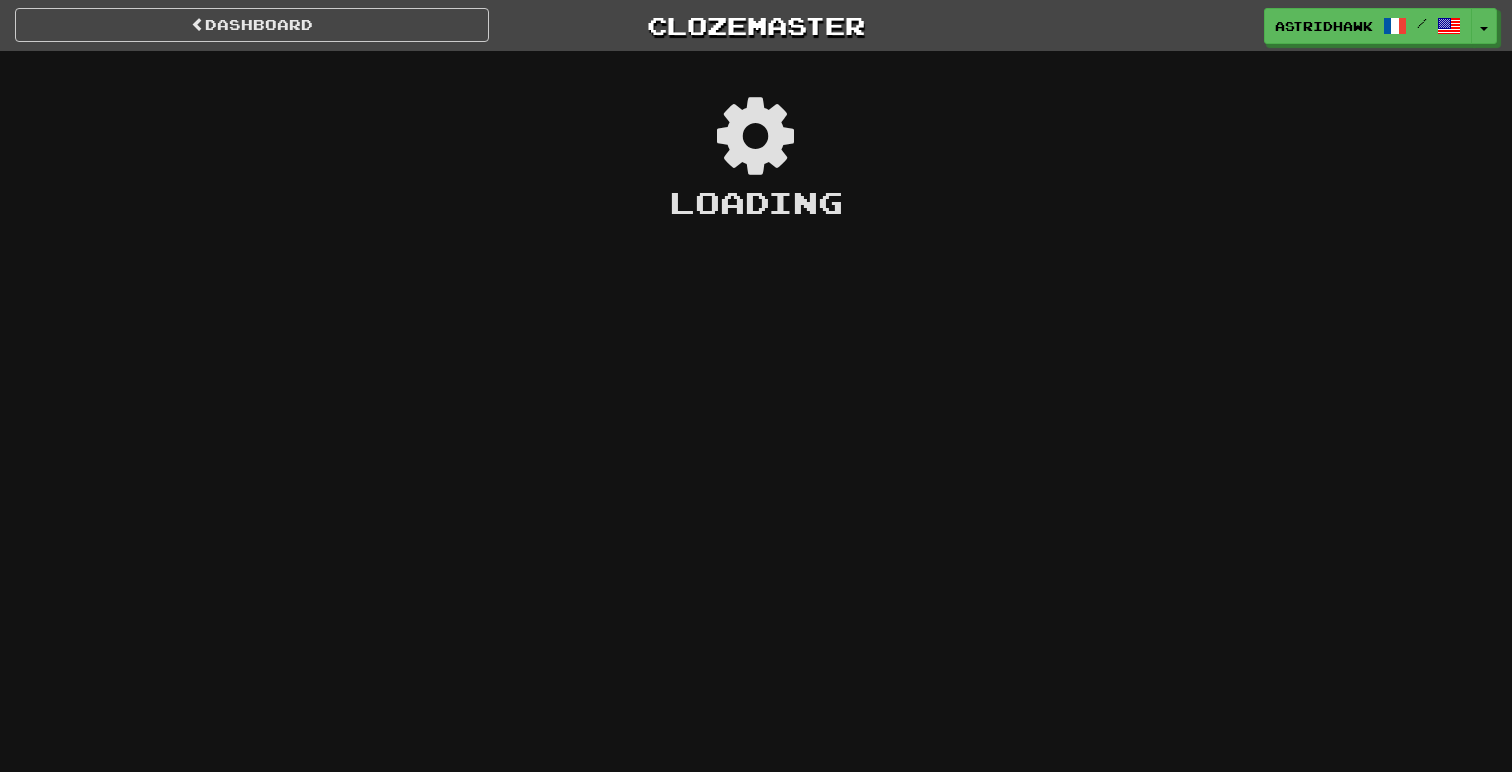 scroll, scrollTop: 0, scrollLeft: 0, axis: both 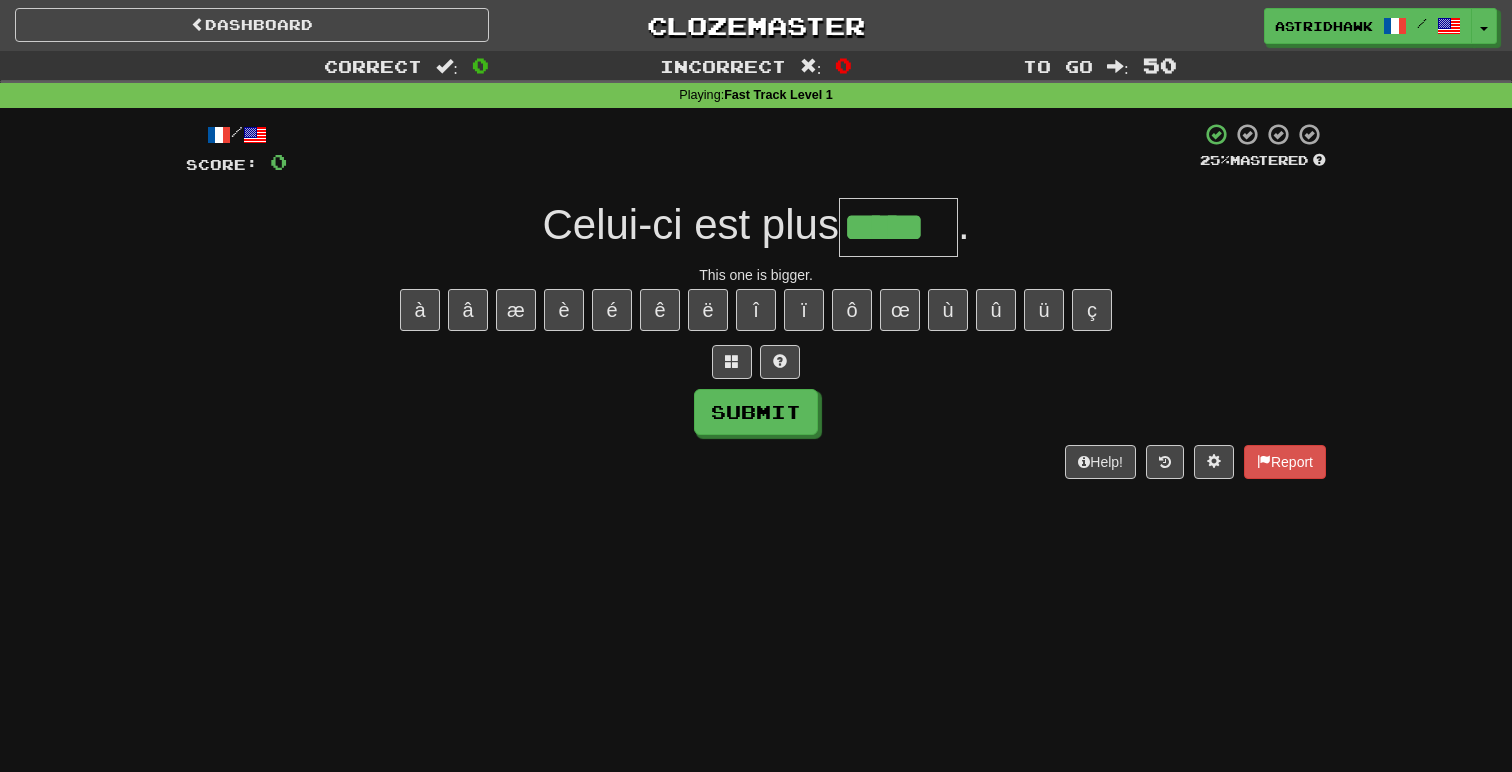 type on "*****" 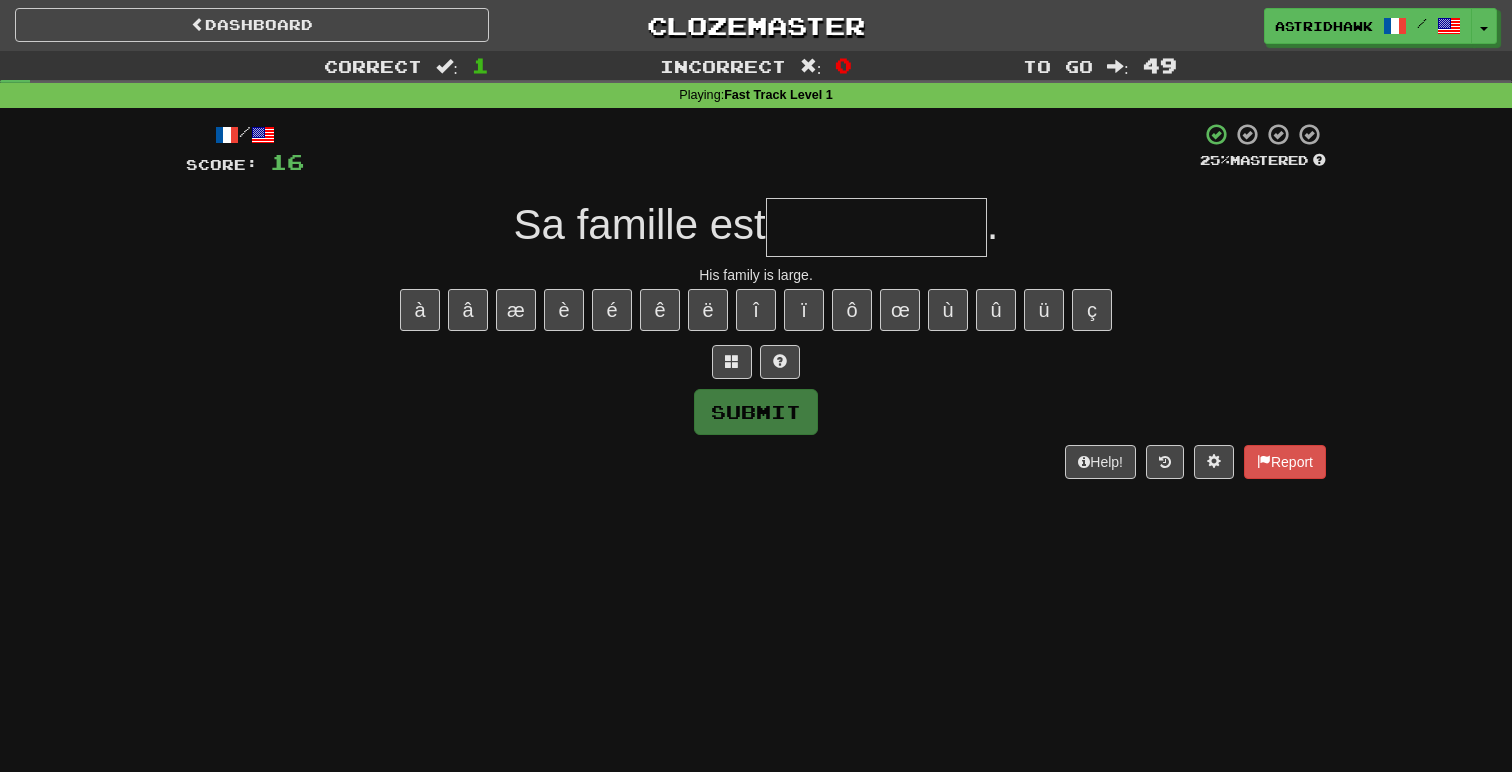 type on "*" 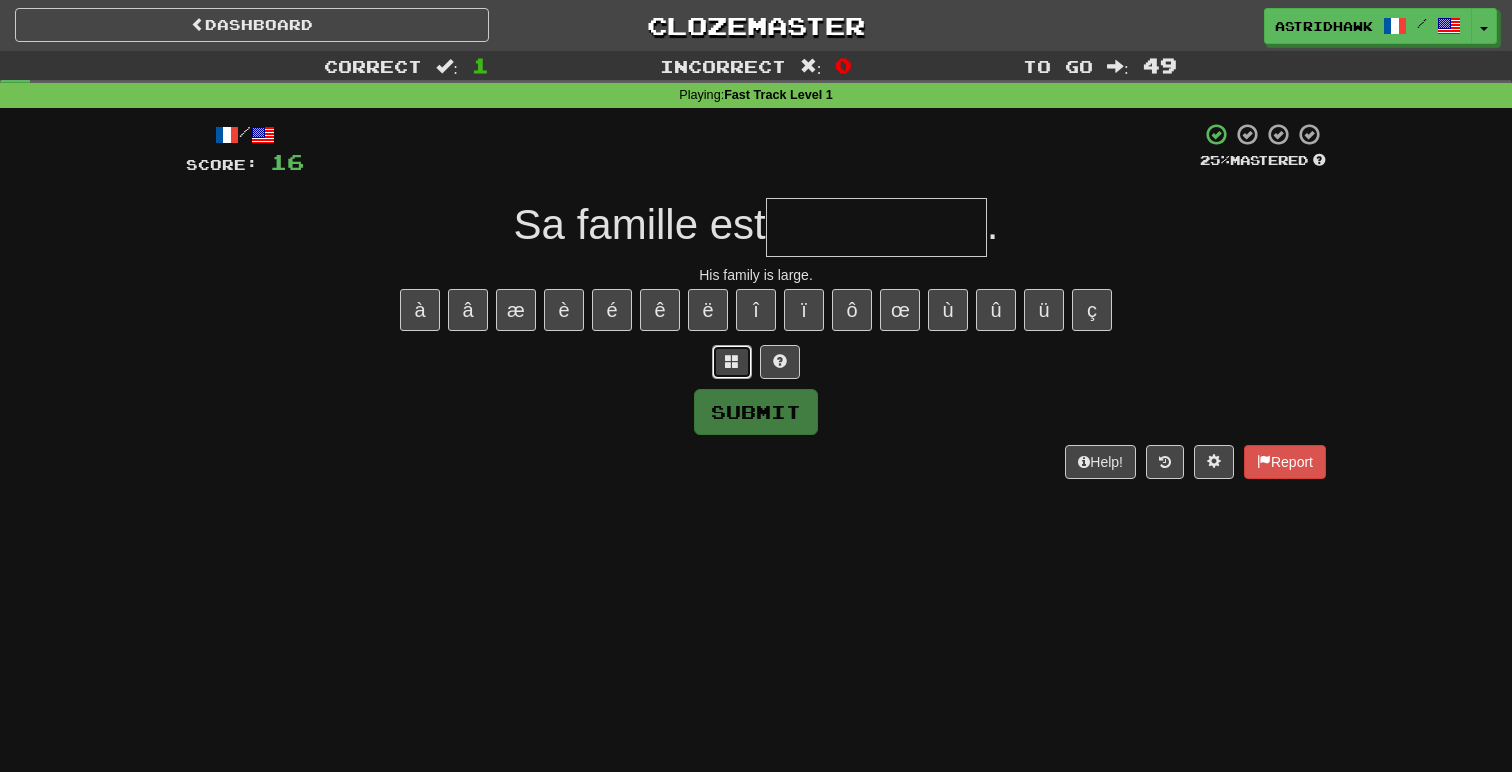 click at bounding box center [732, 361] 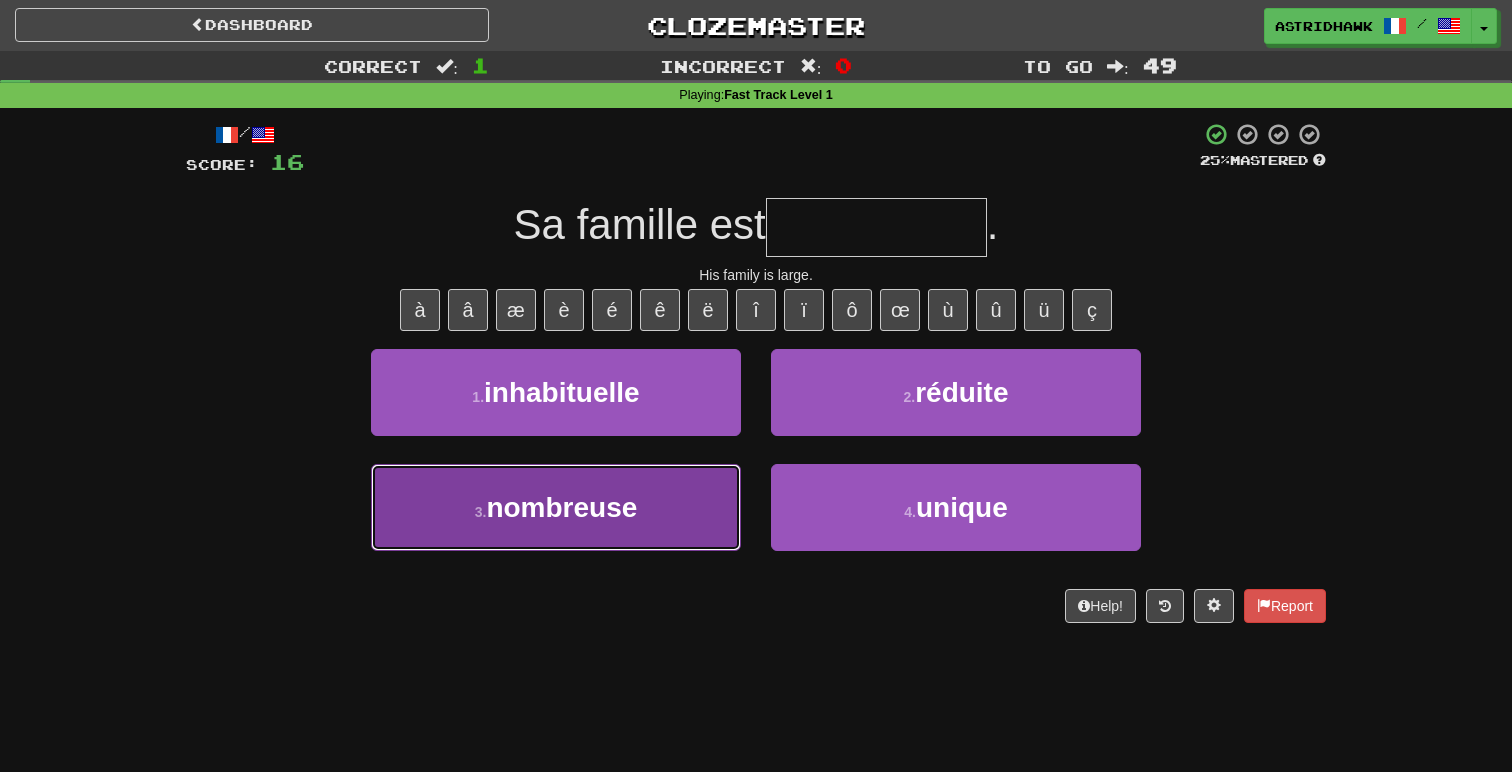 click on "3 .  nombreuse" at bounding box center (556, 507) 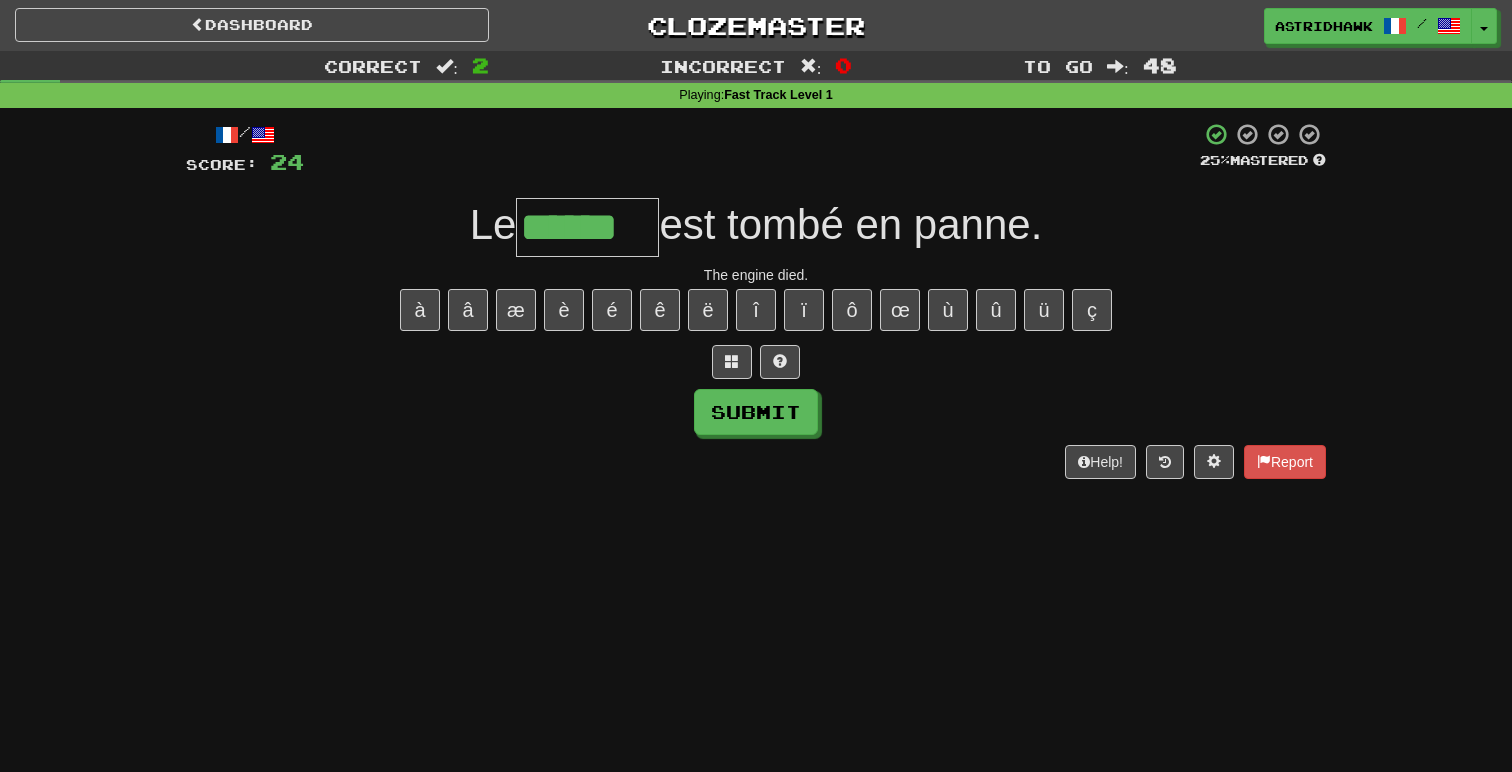 type on "******" 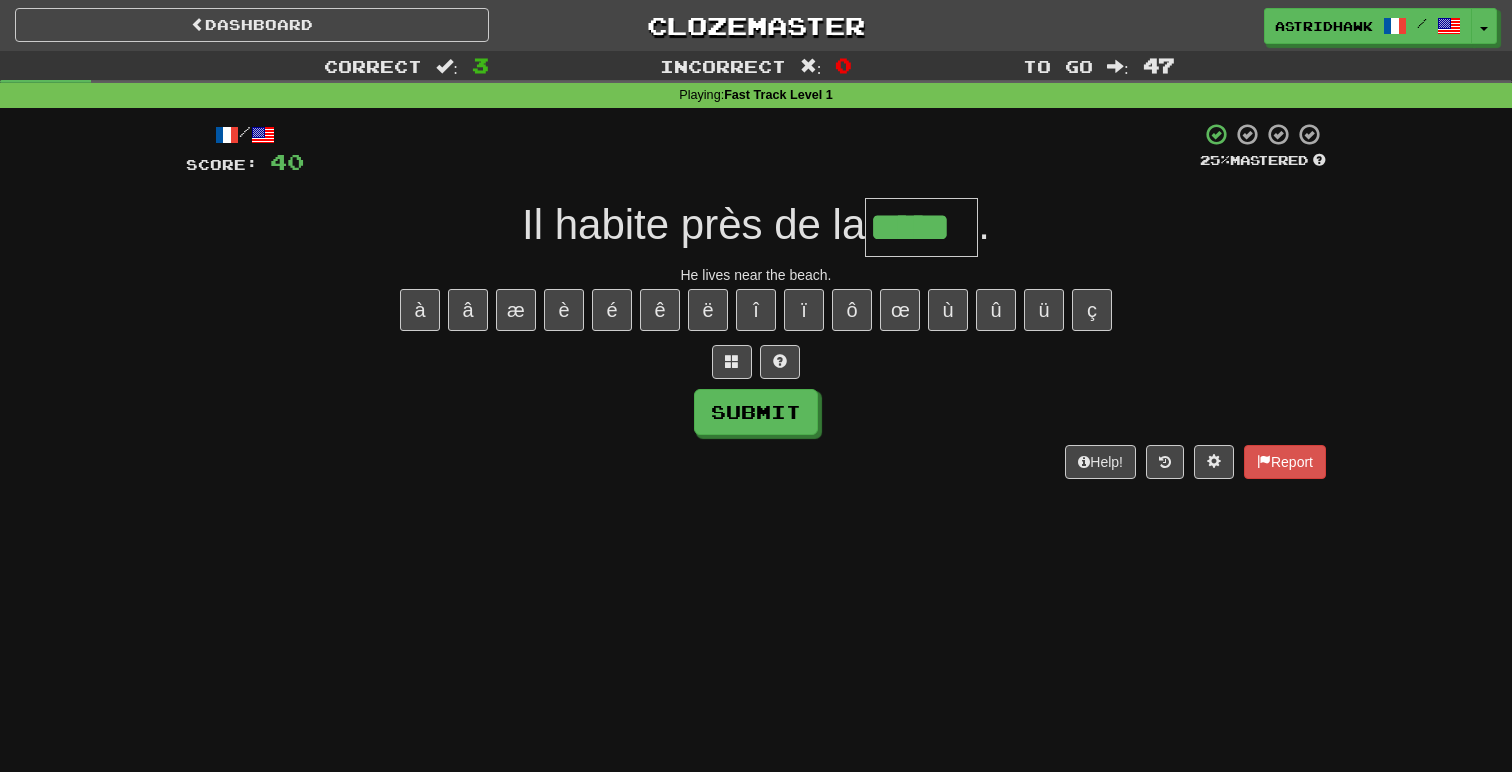 type on "*****" 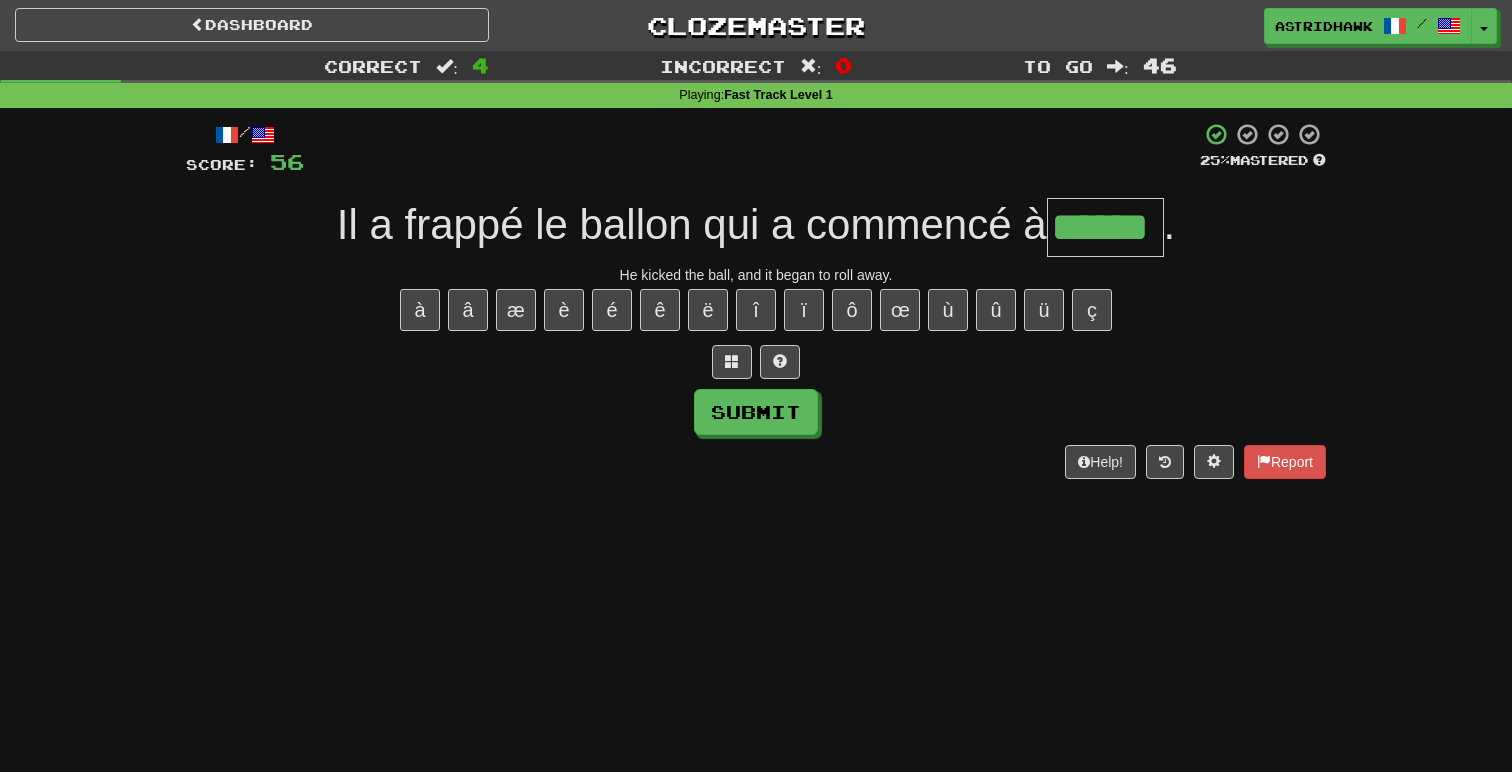type on "******" 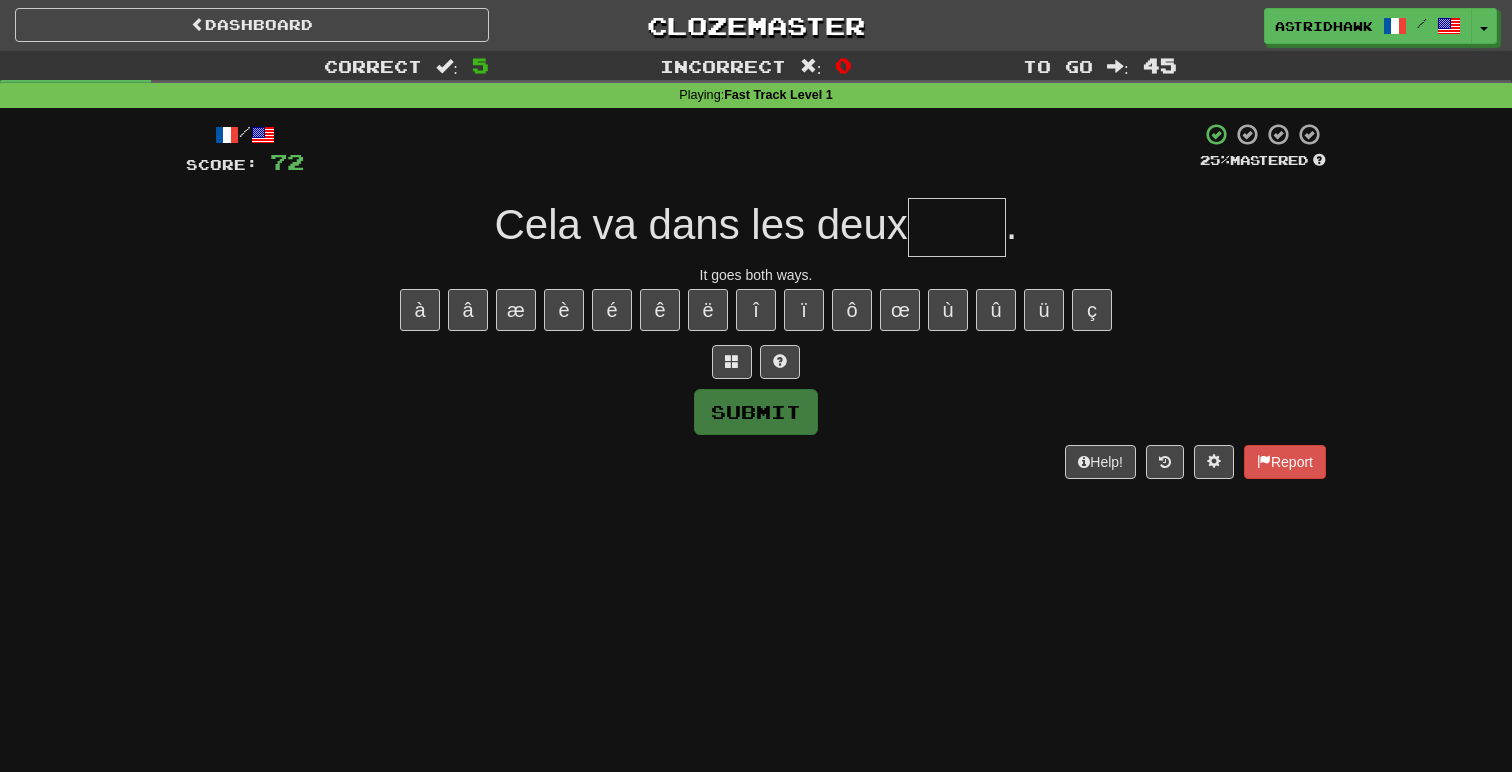 type on "*" 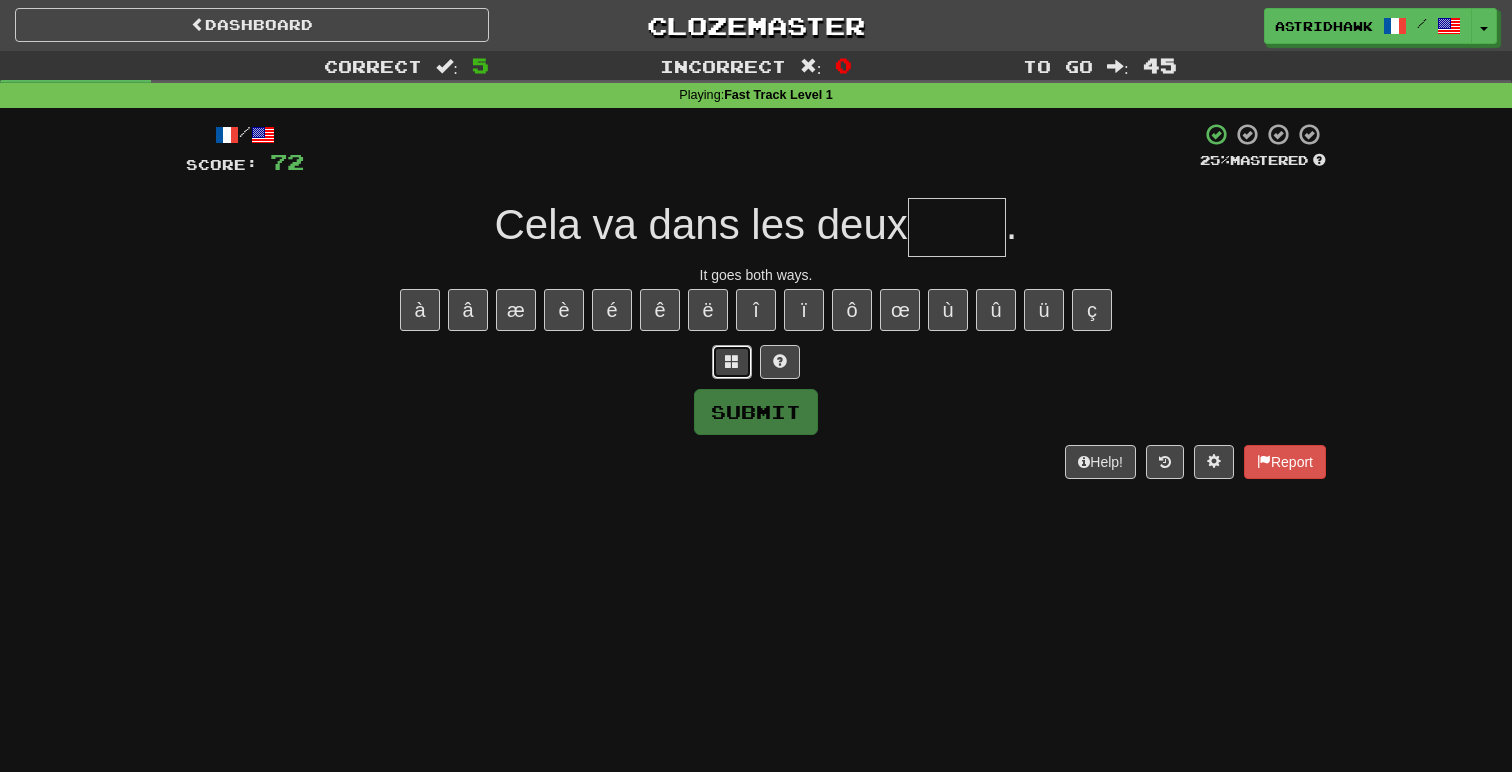 click at bounding box center (732, 361) 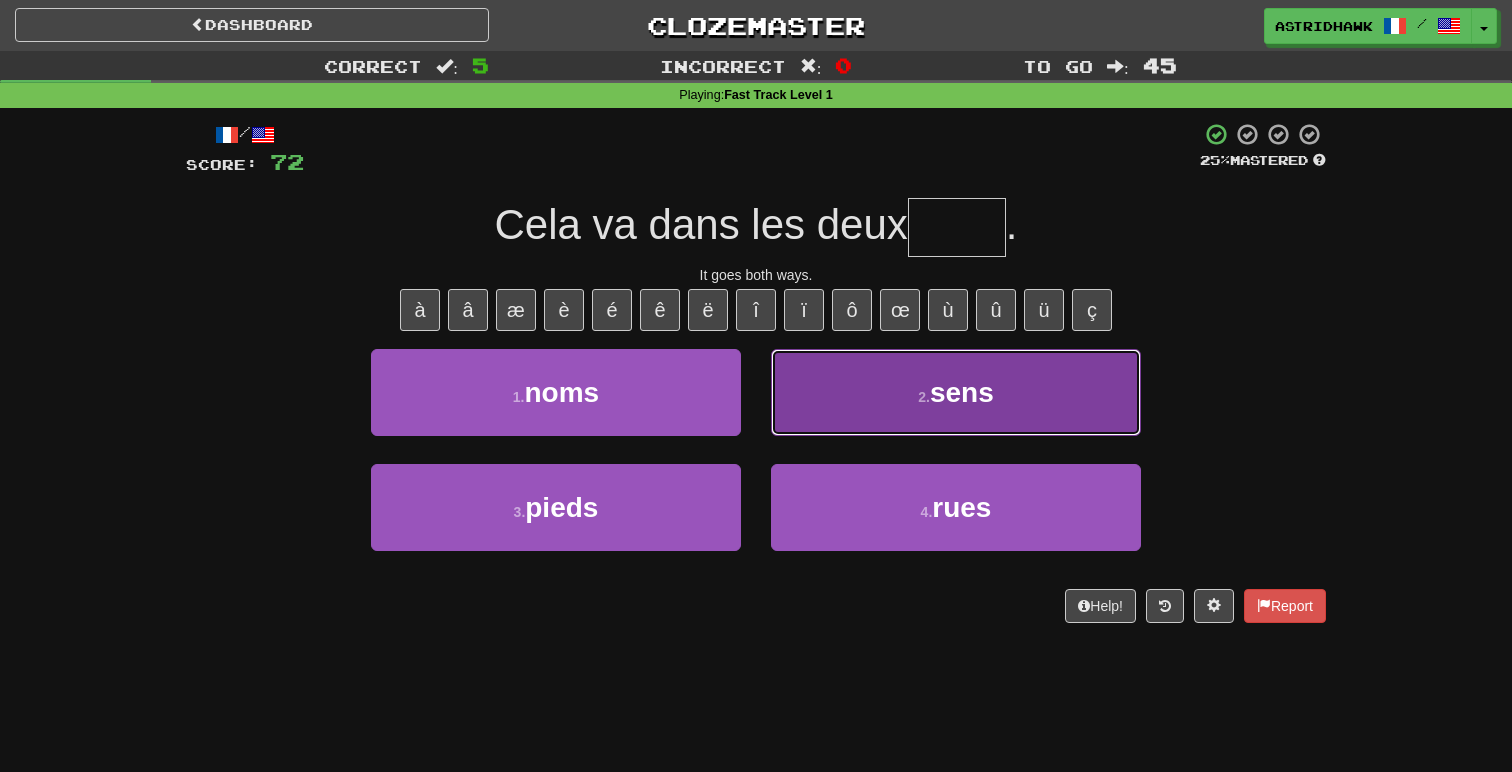click on "2 .  sens" at bounding box center (956, 392) 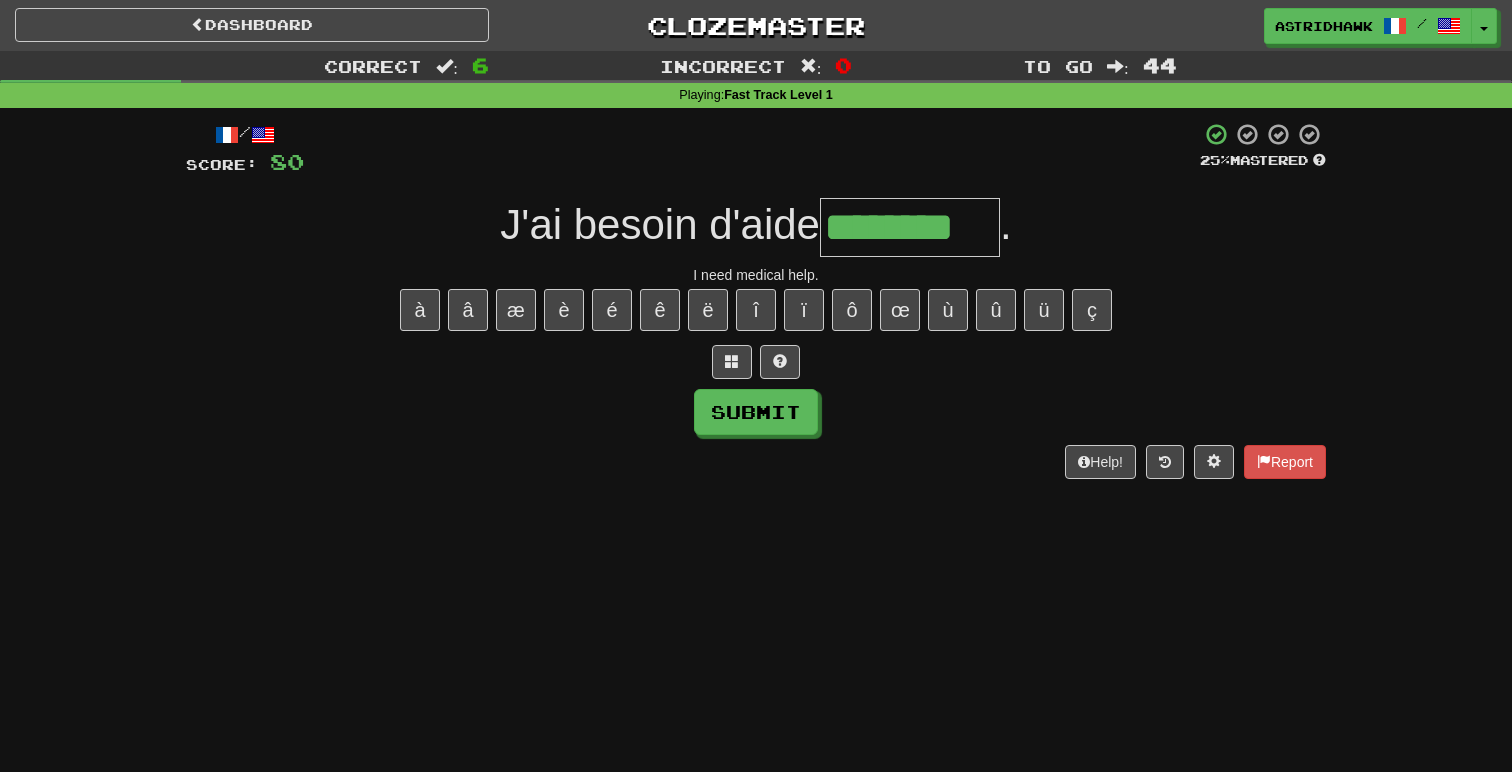 type on "********" 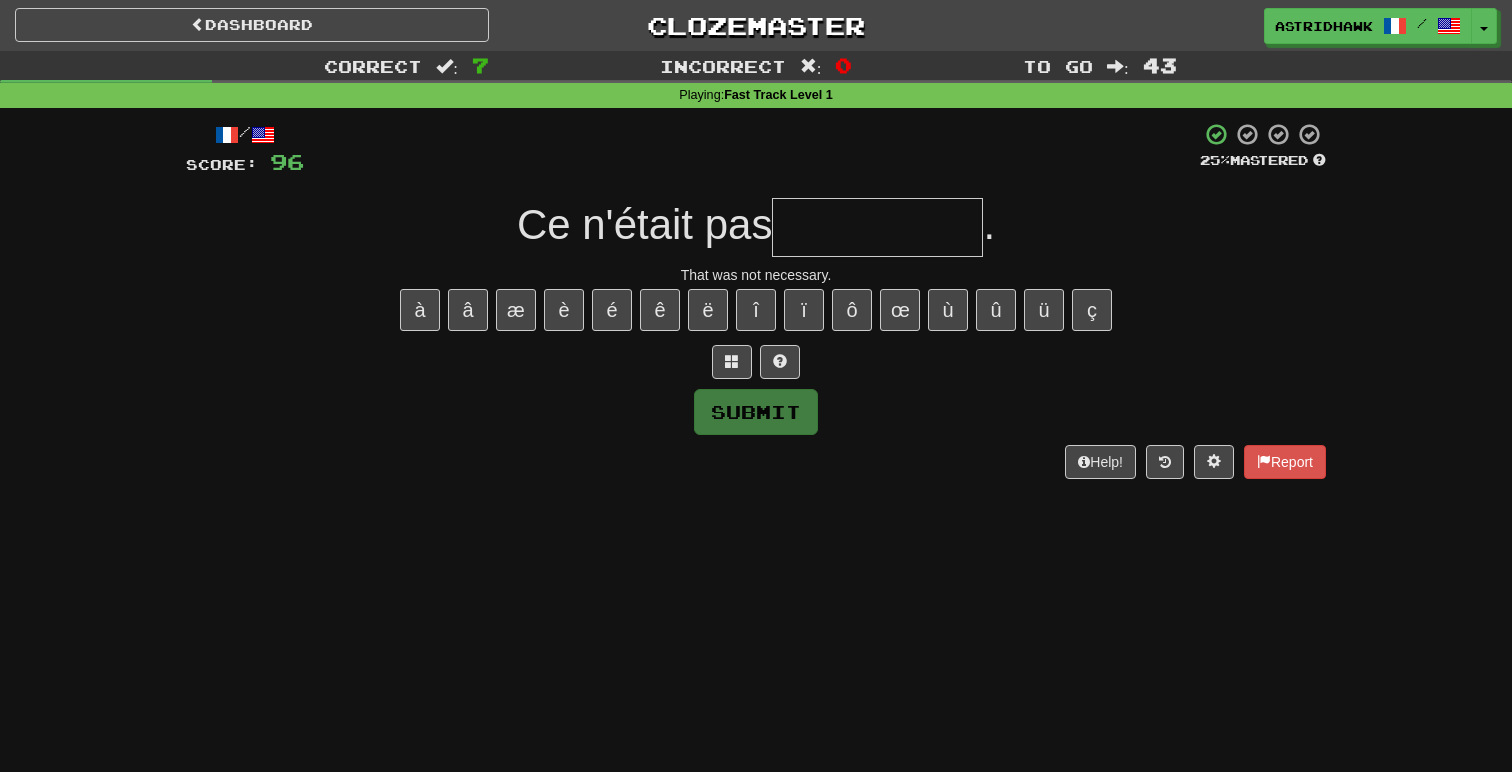 type on "*" 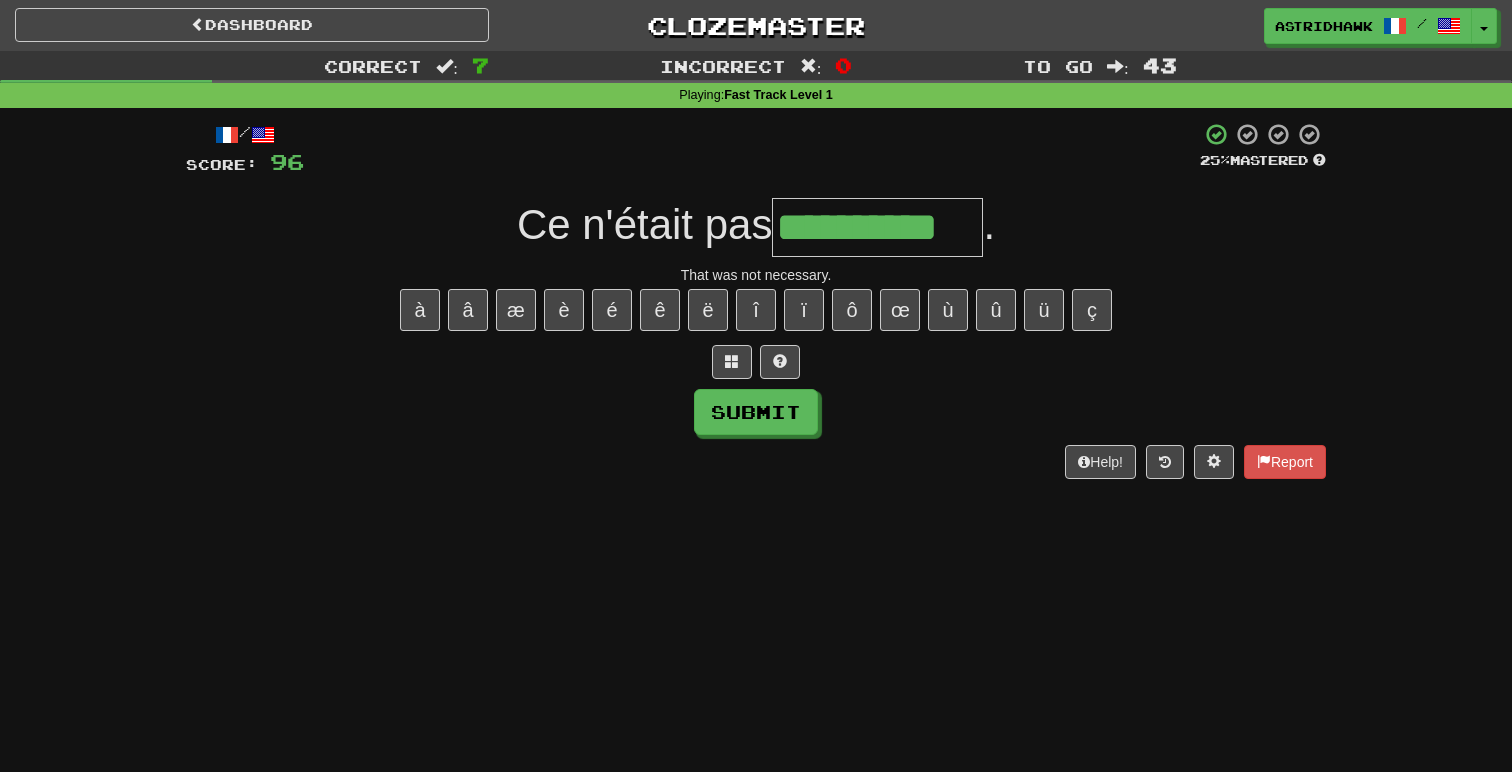 type on "**********" 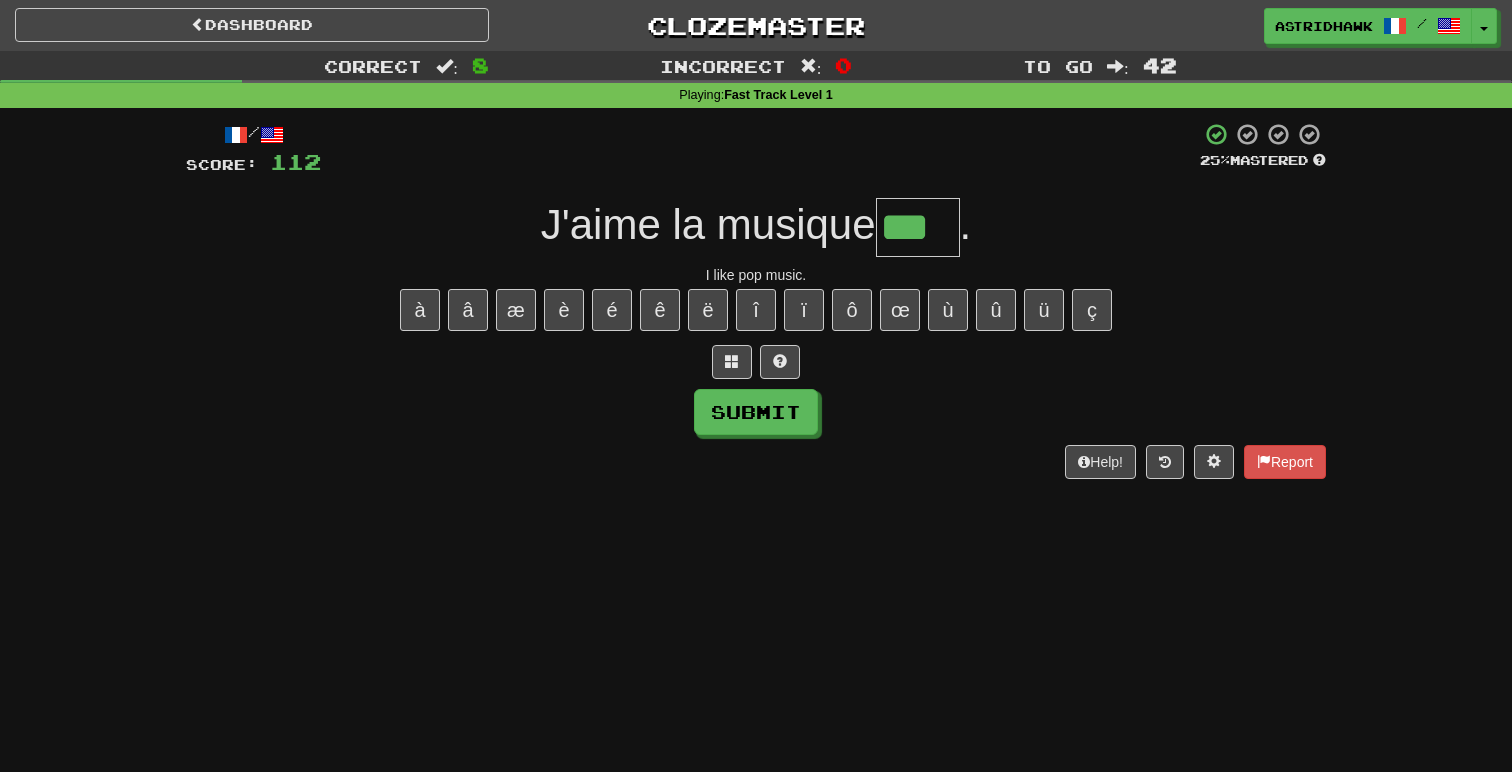 type on "***" 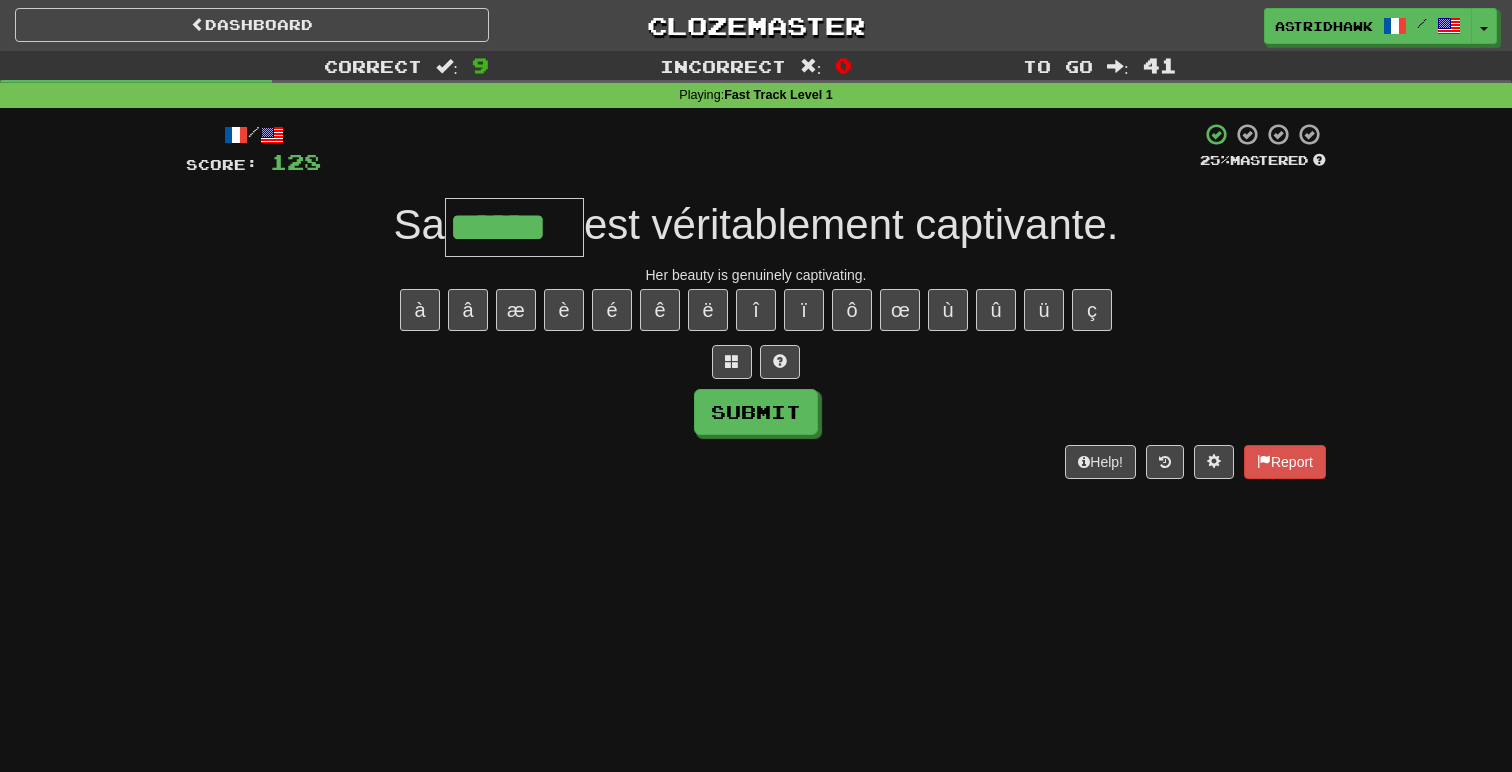 type on "******" 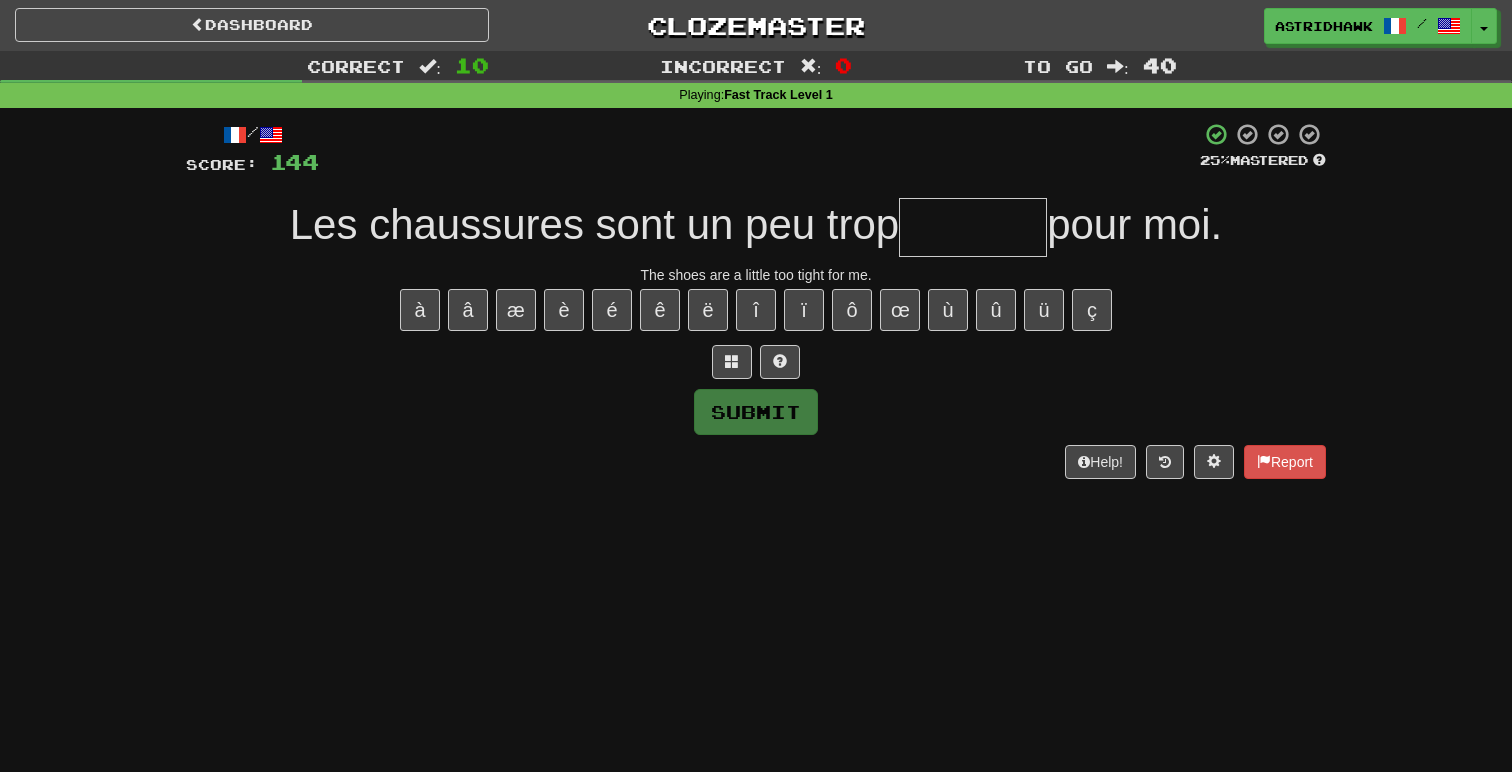 type on "*" 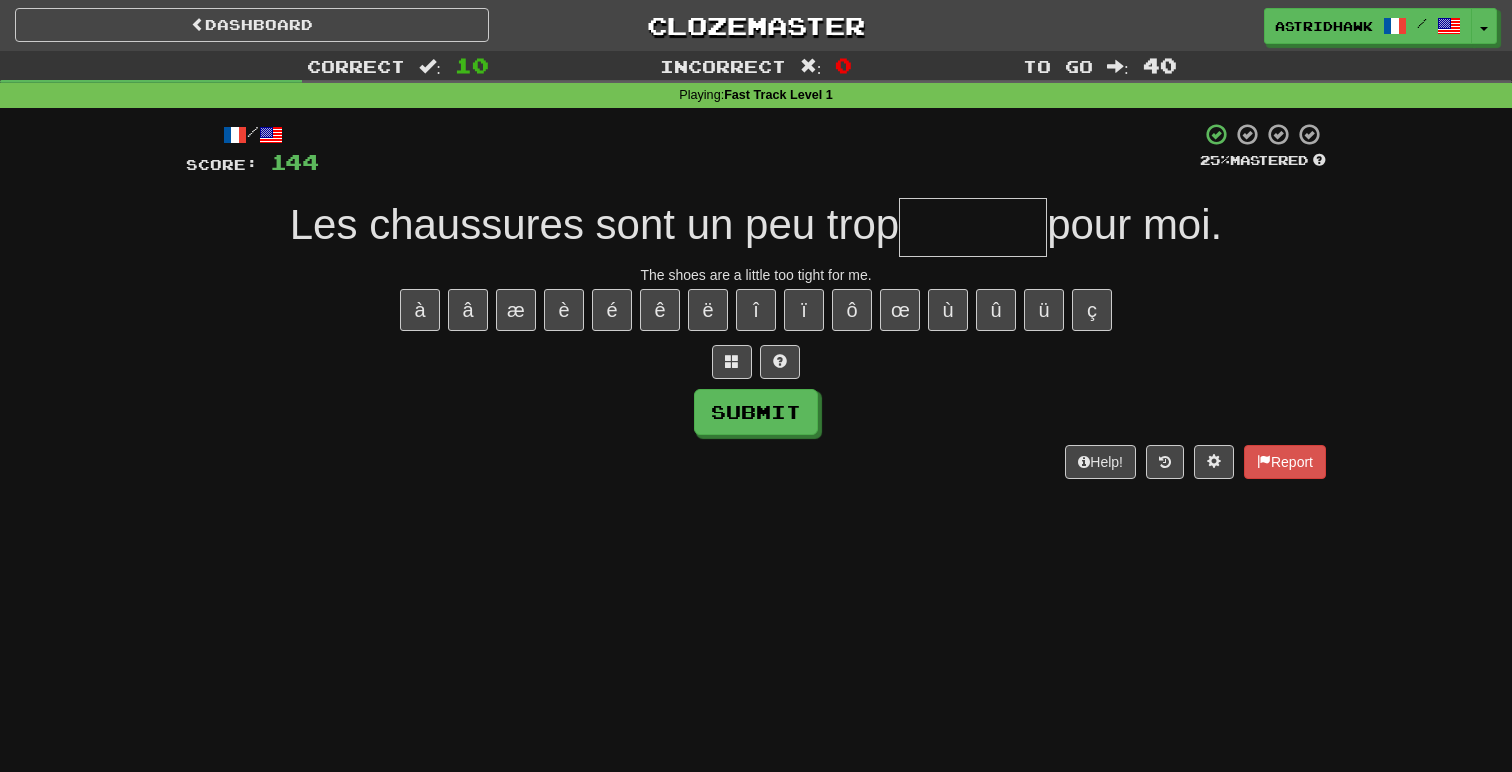 type on "*" 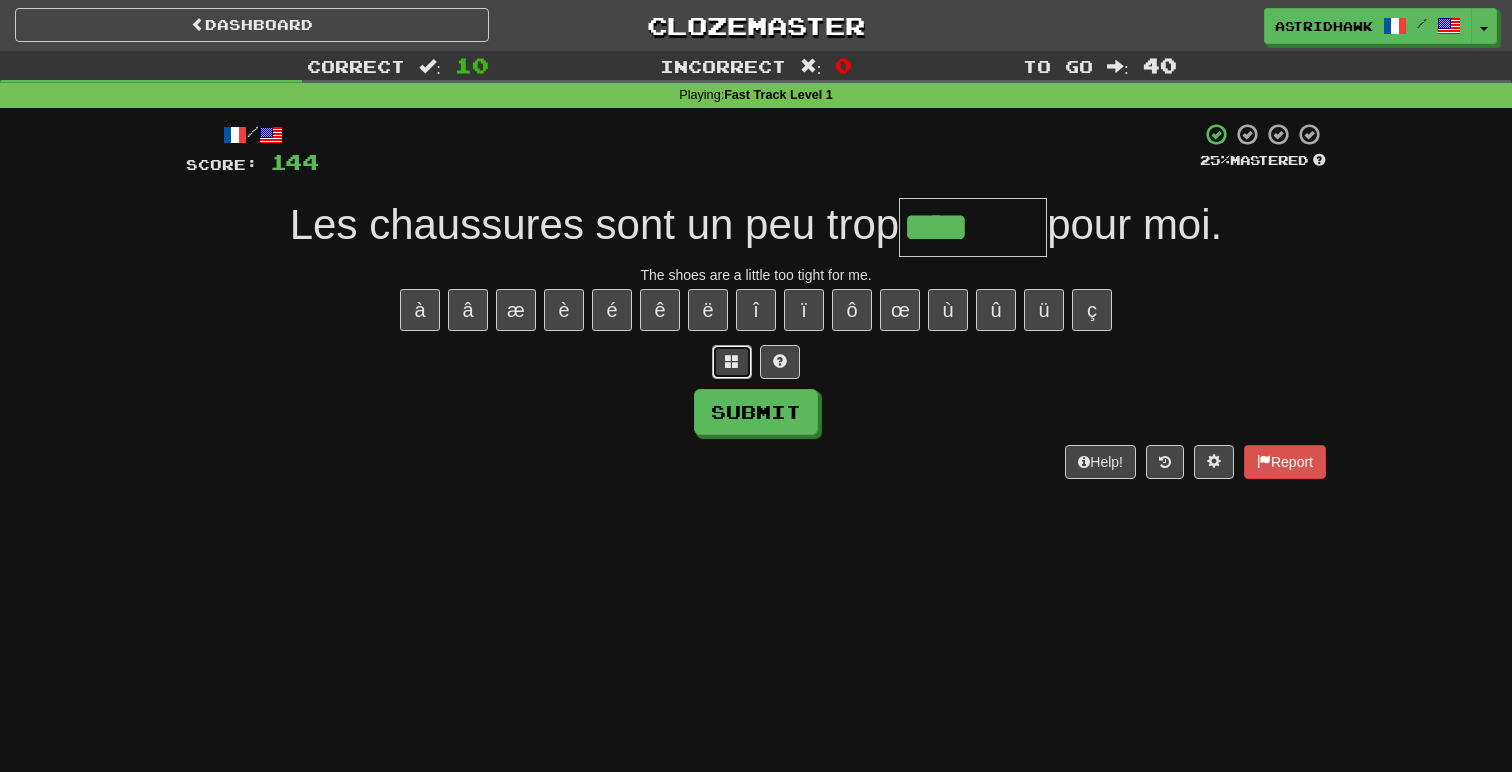 click at bounding box center [732, 361] 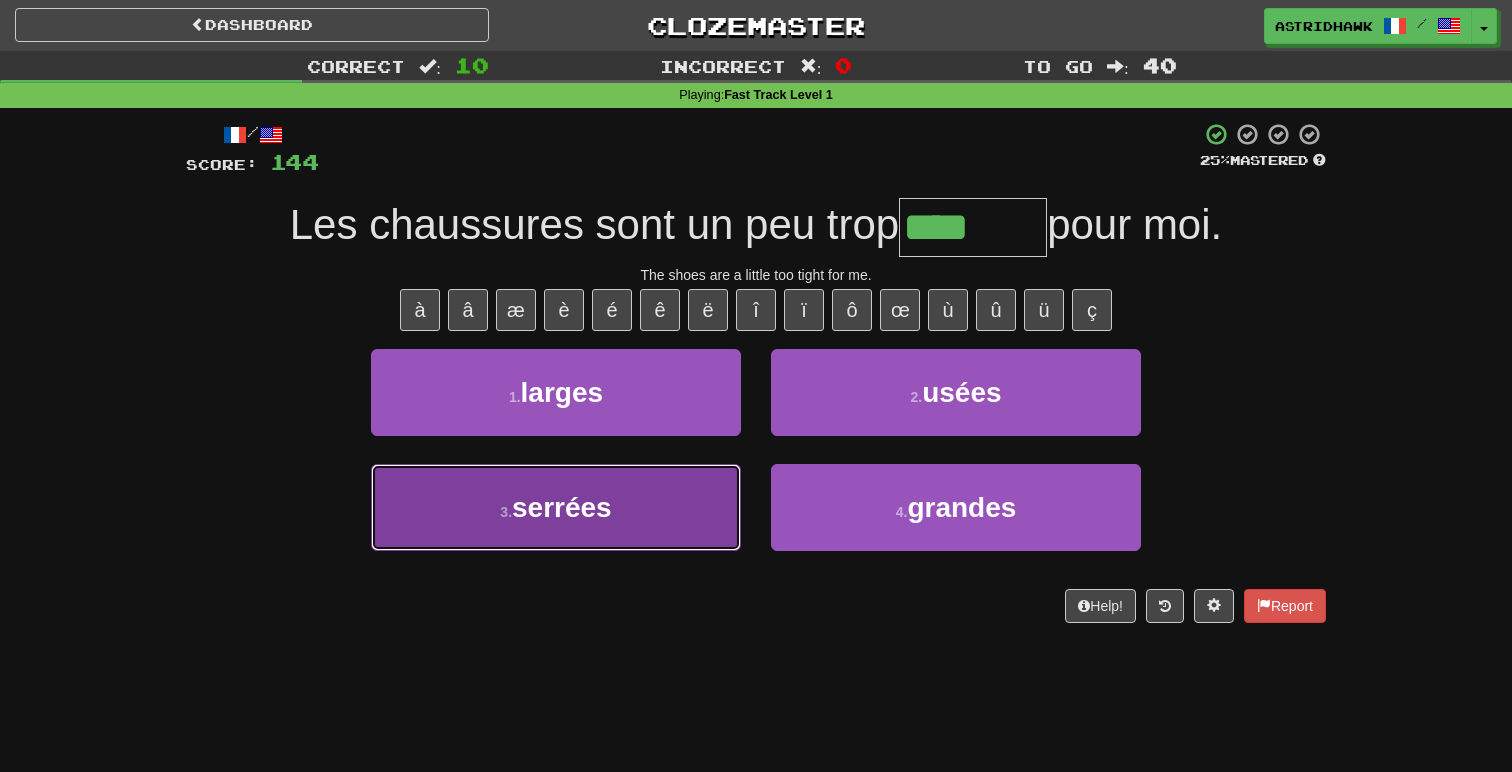 click on "3 .  serrées" at bounding box center [556, 507] 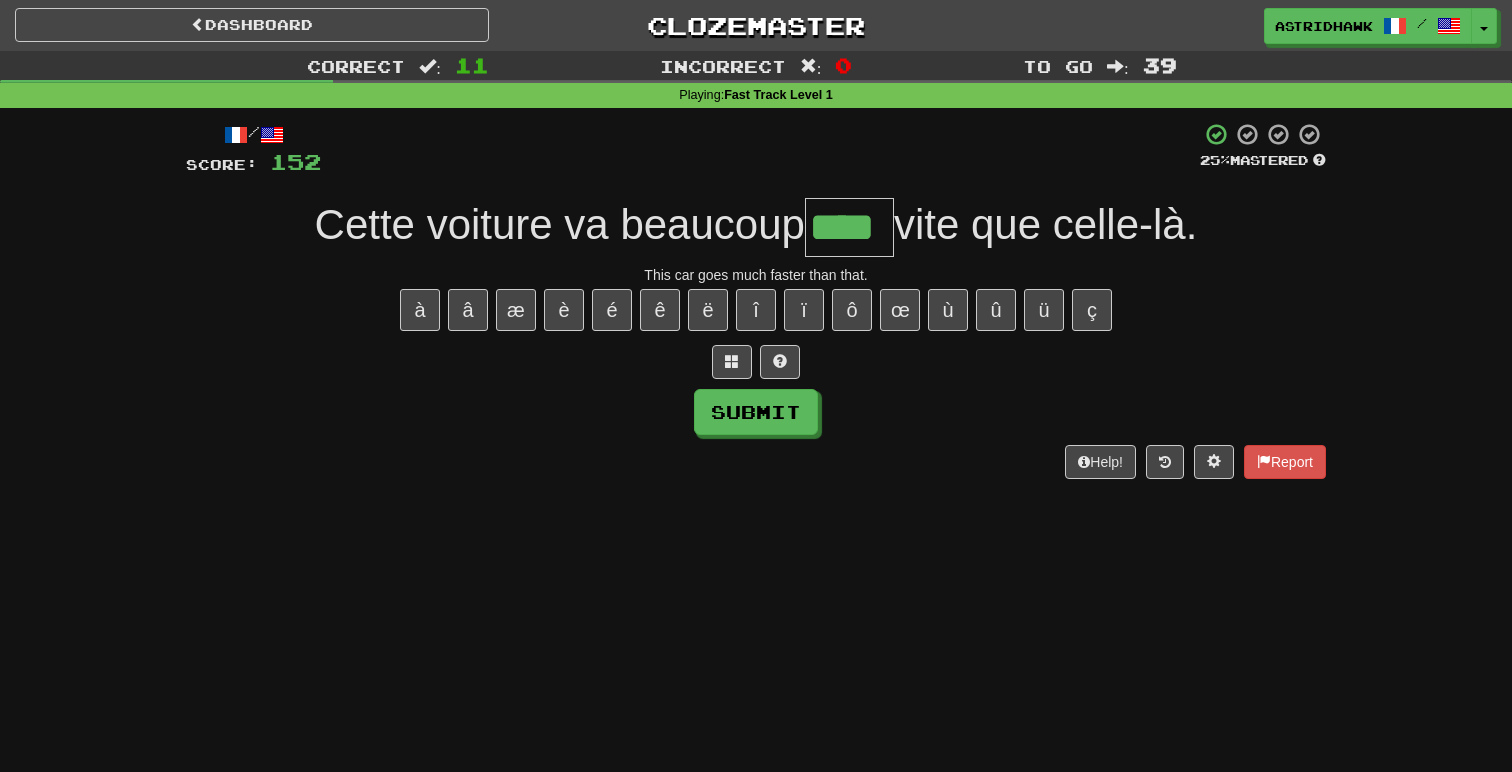 type on "****" 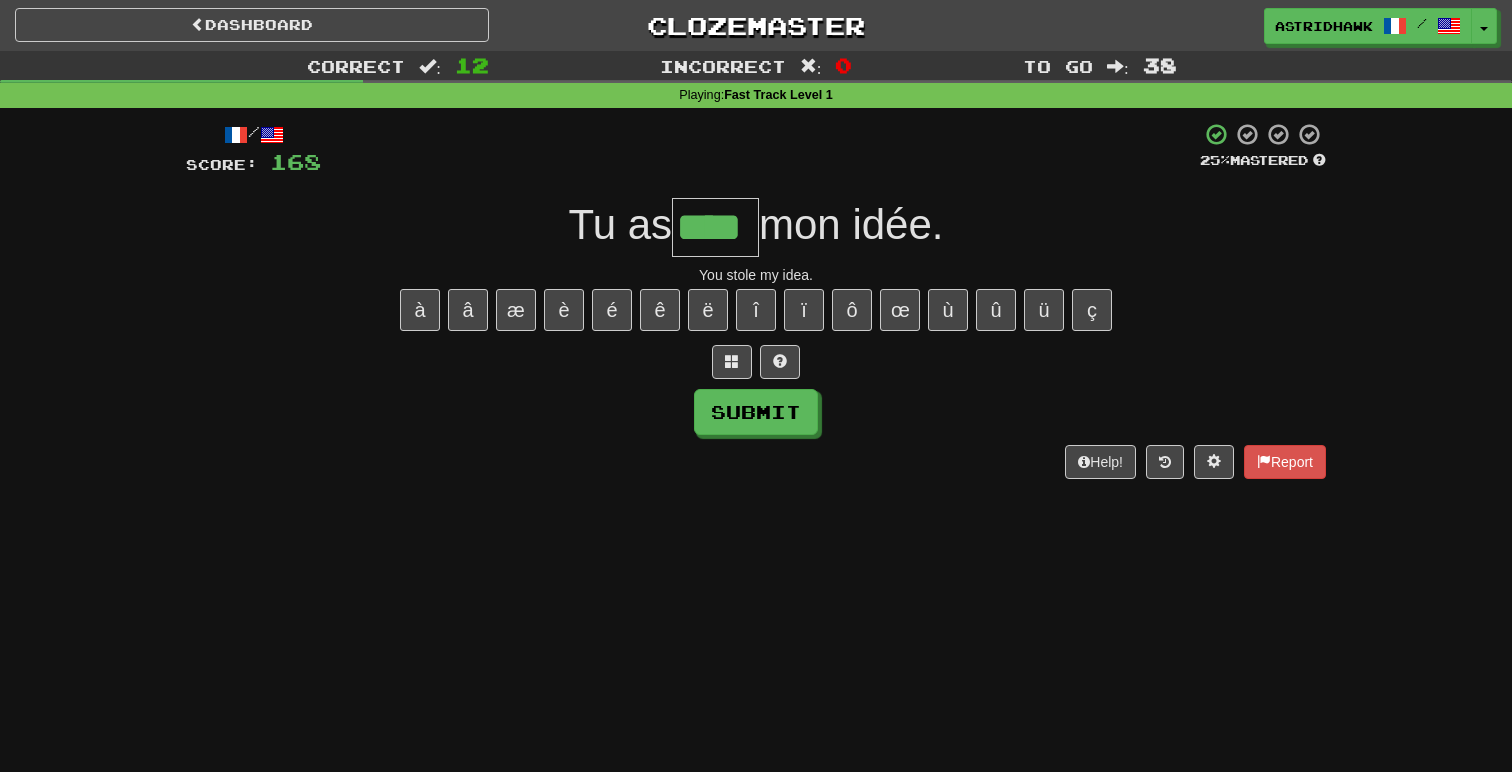 type on "****" 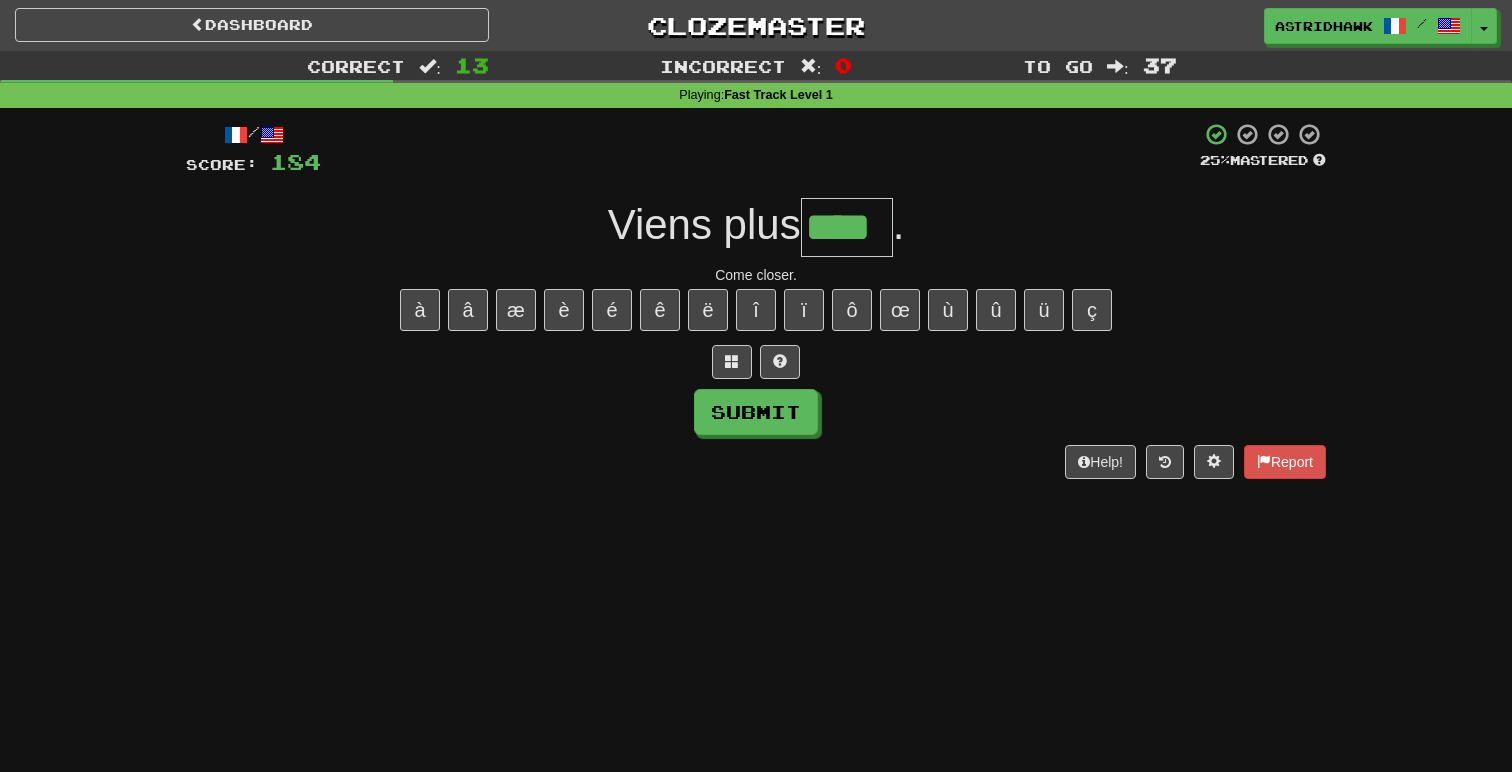 type on "****" 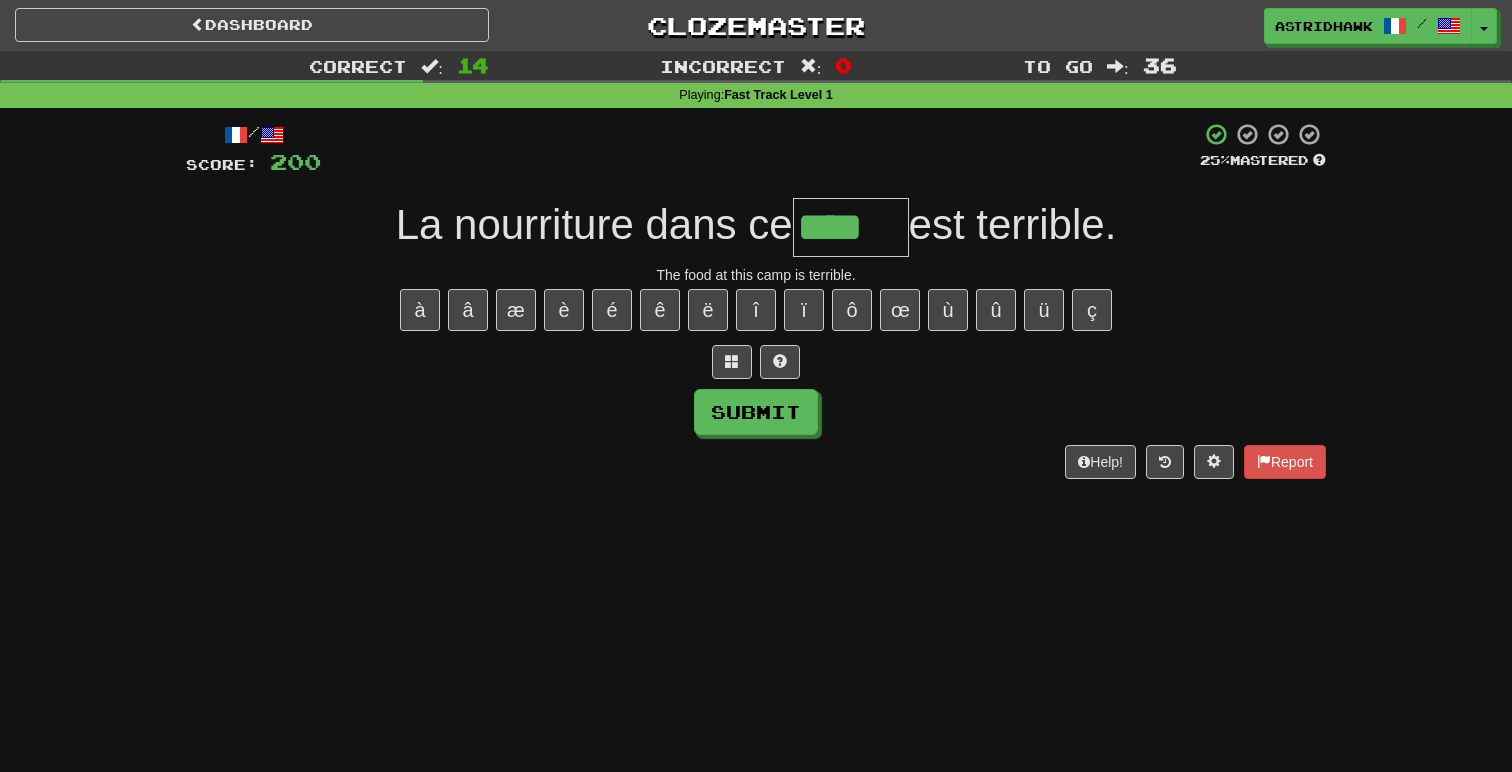 type on "****" 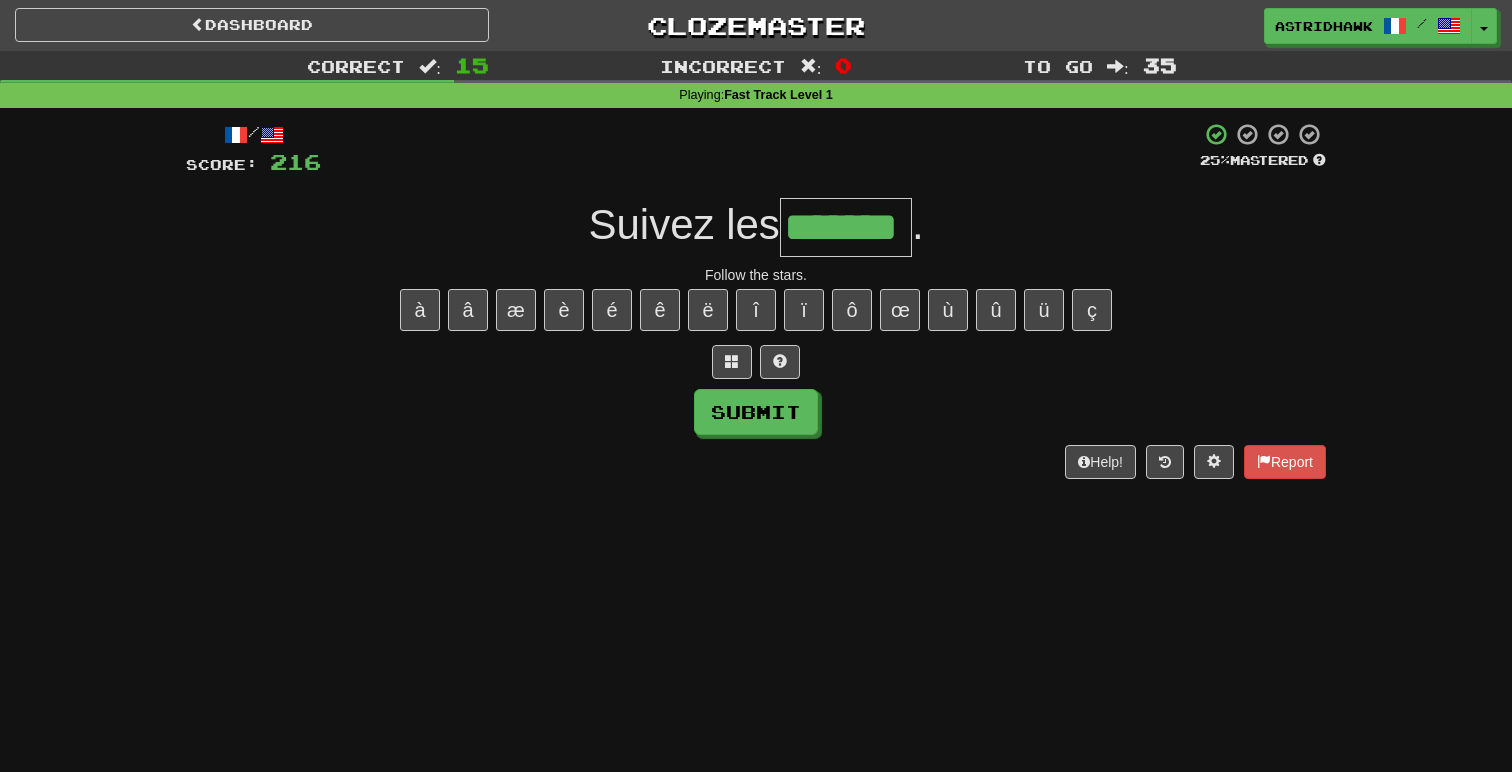 type on "*******" 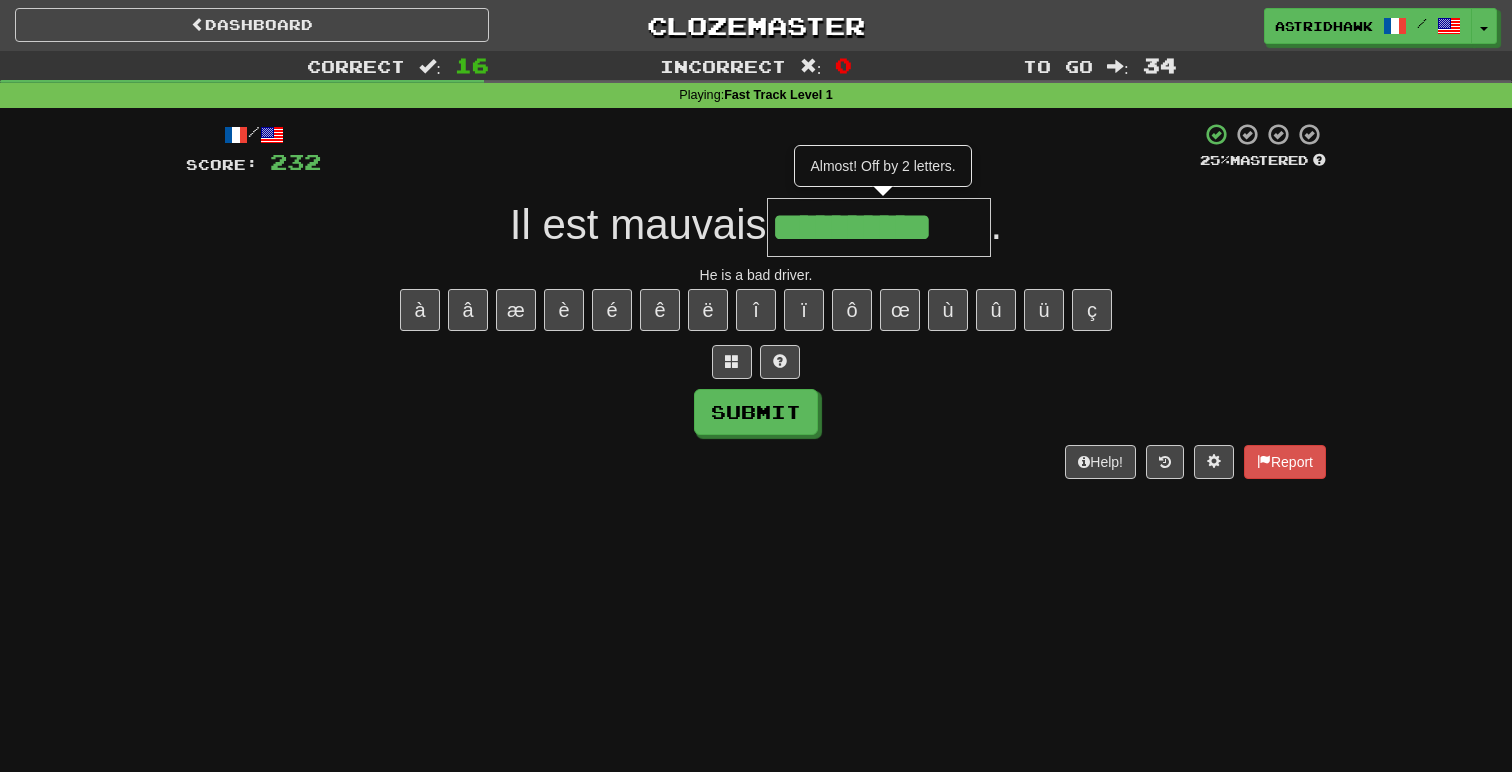 type on "**********" 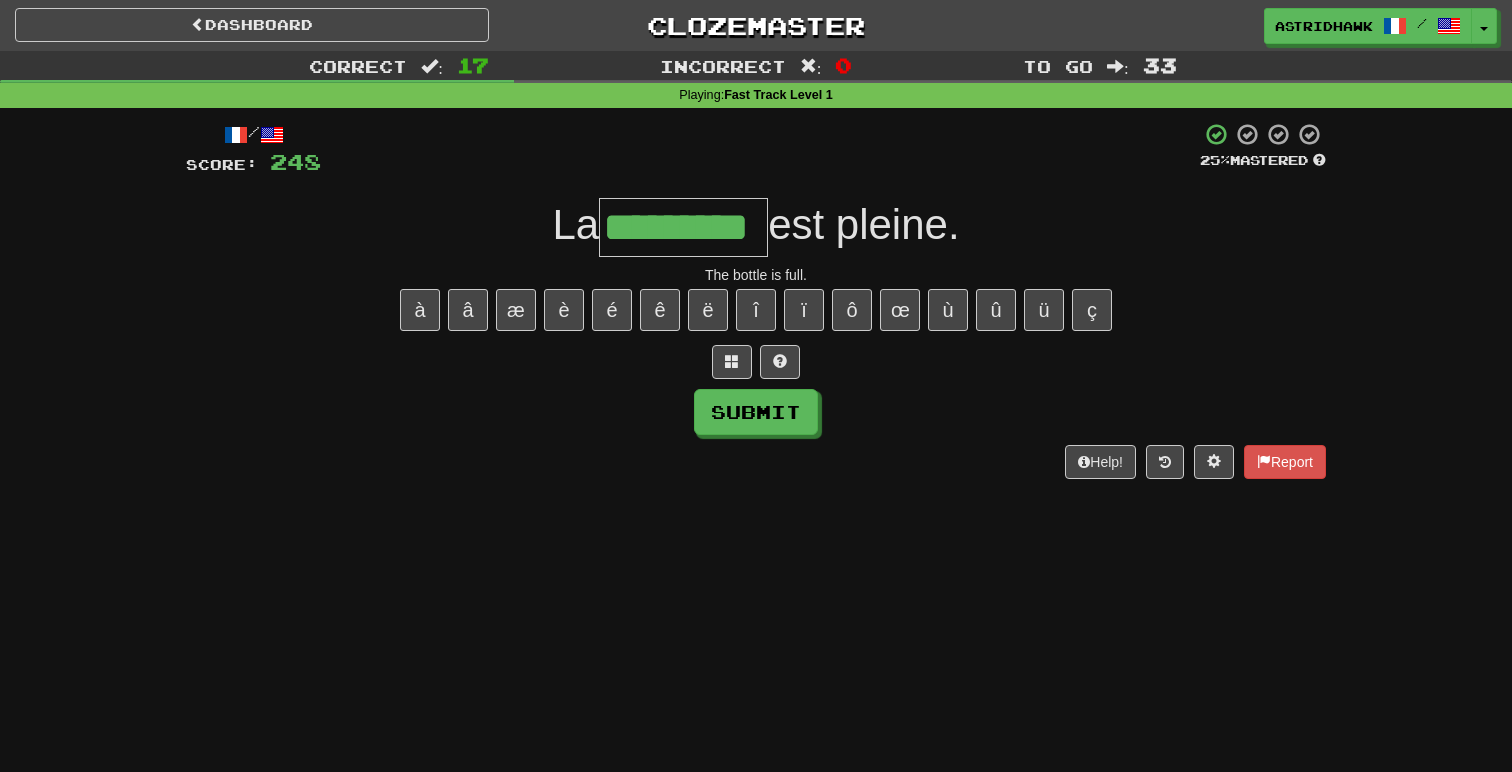 type on "*********" 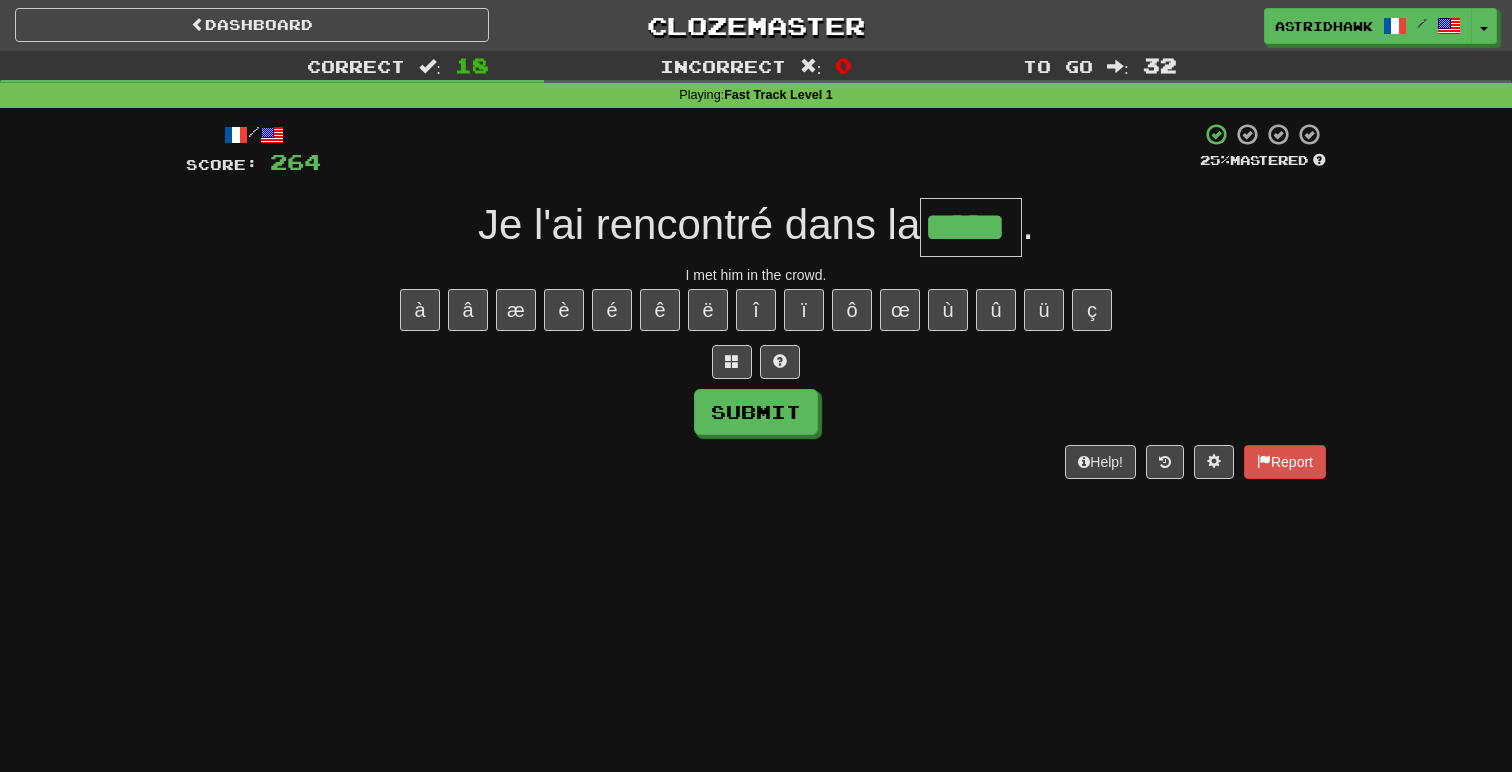 type on "*****" 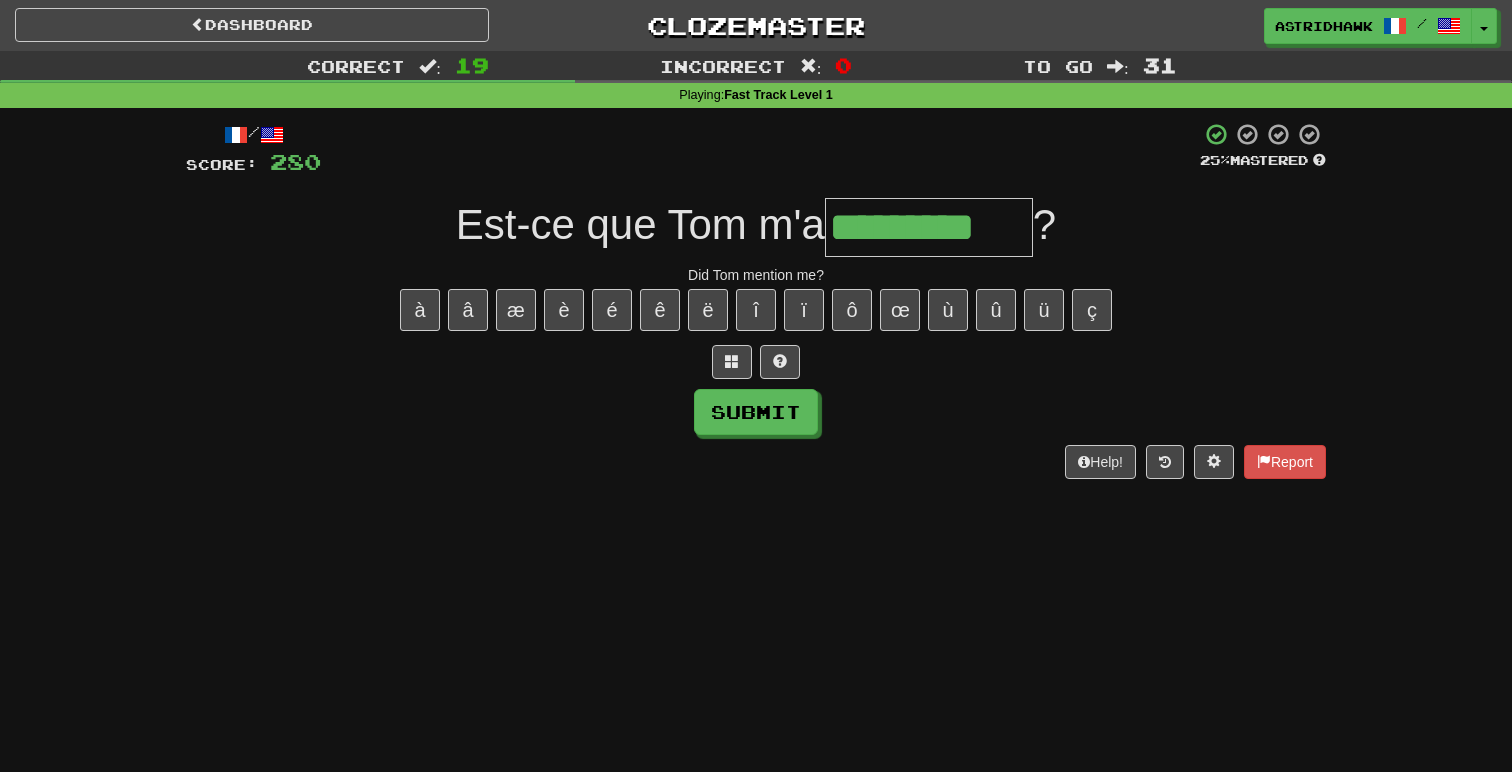 type on "*********" 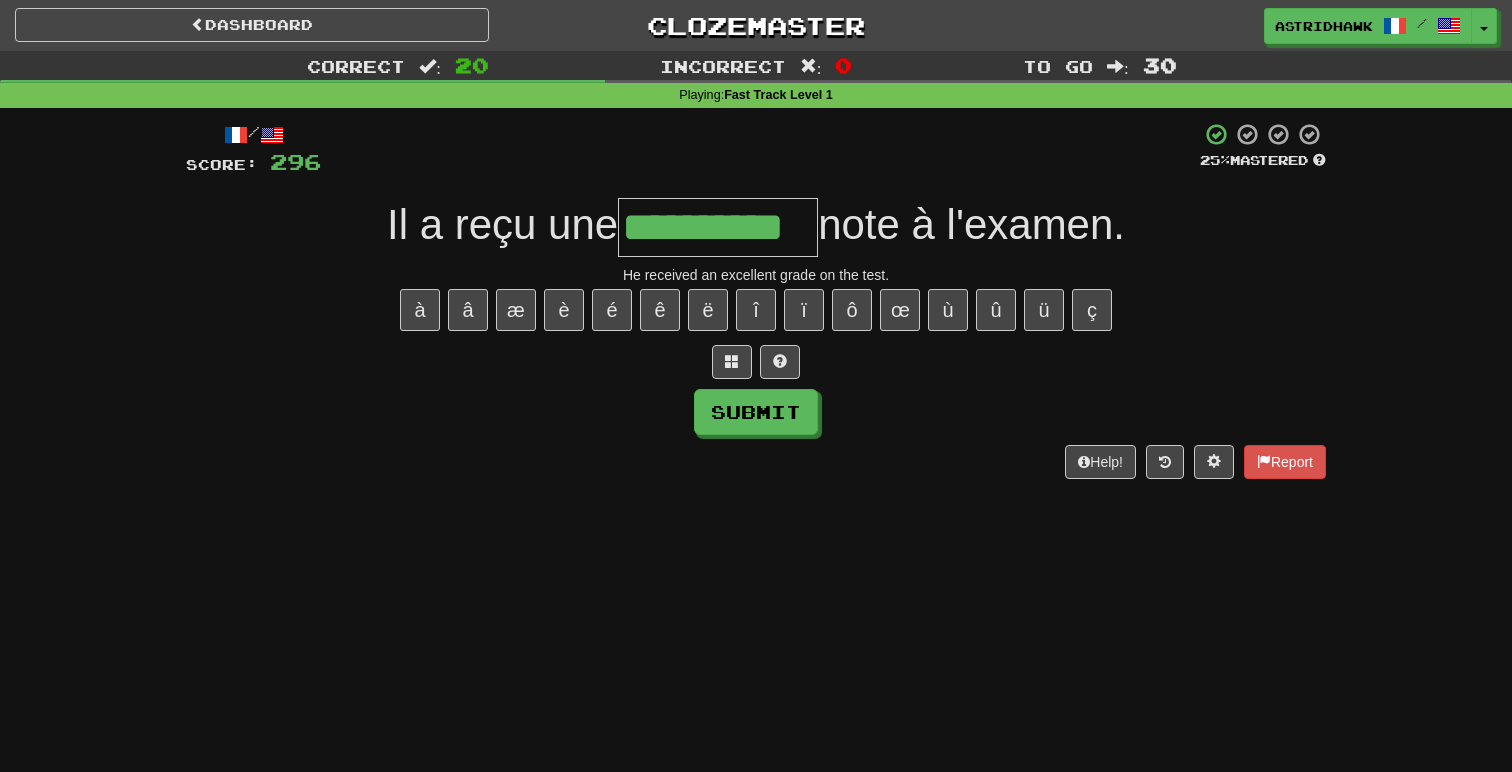type on "**********" 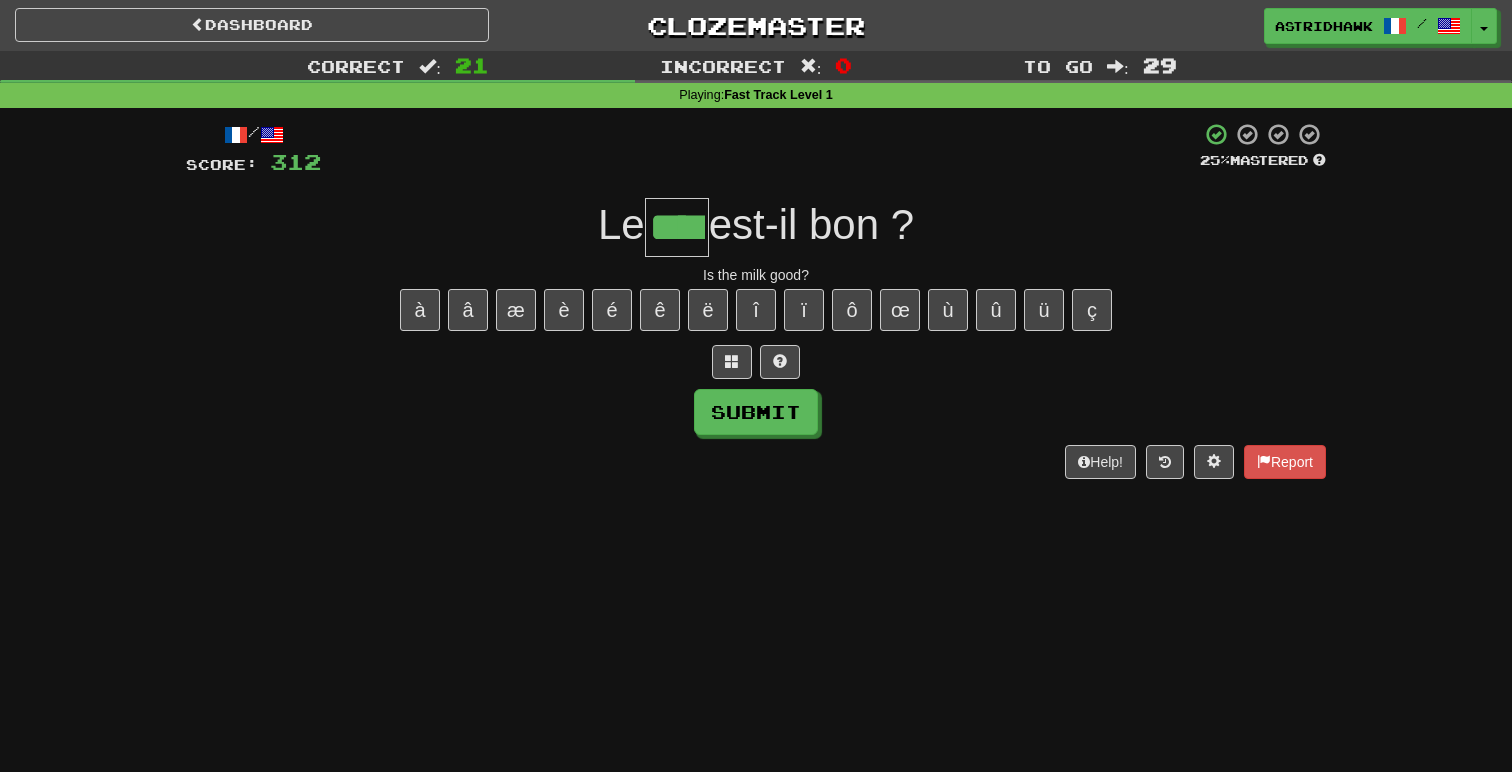type on "****" 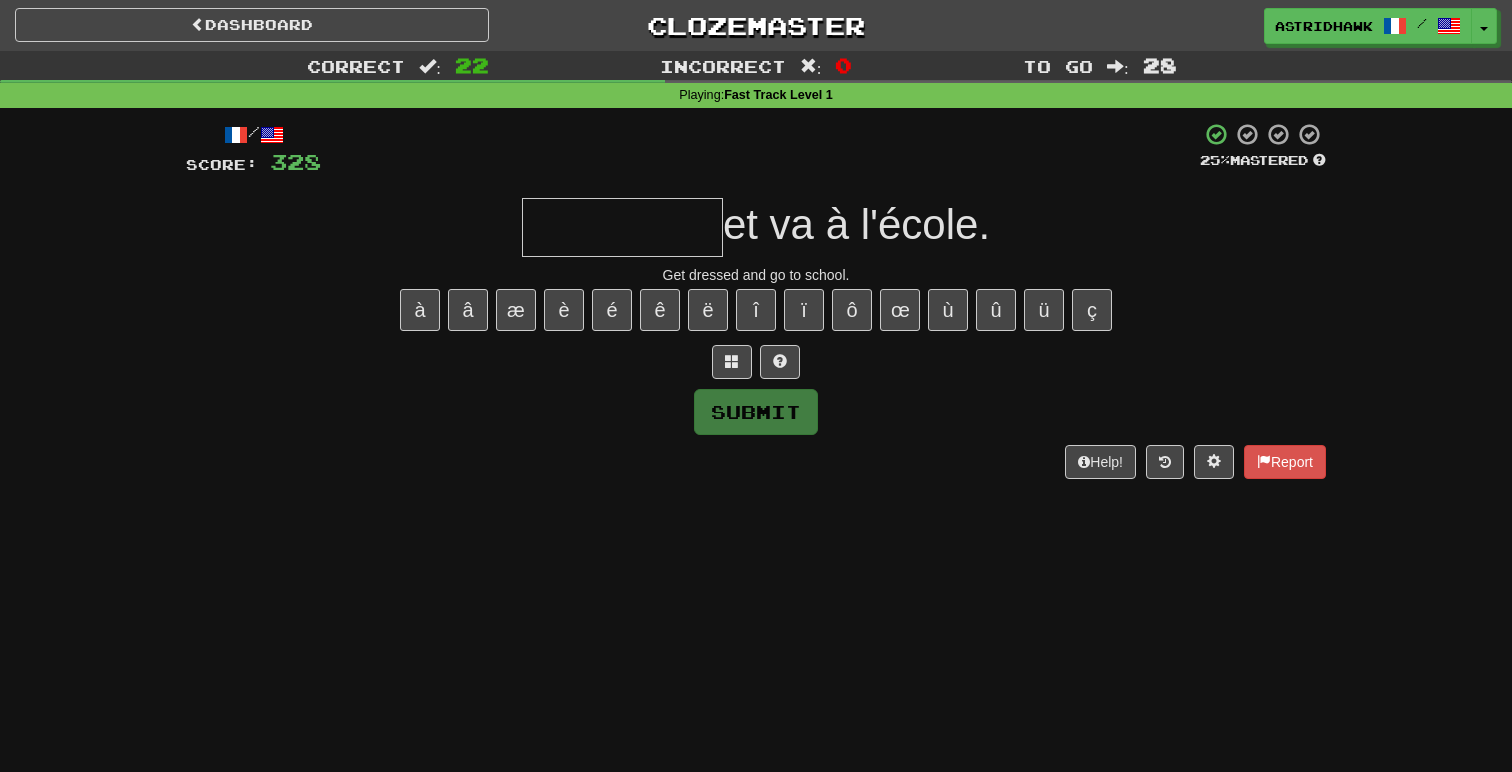 type on "*" 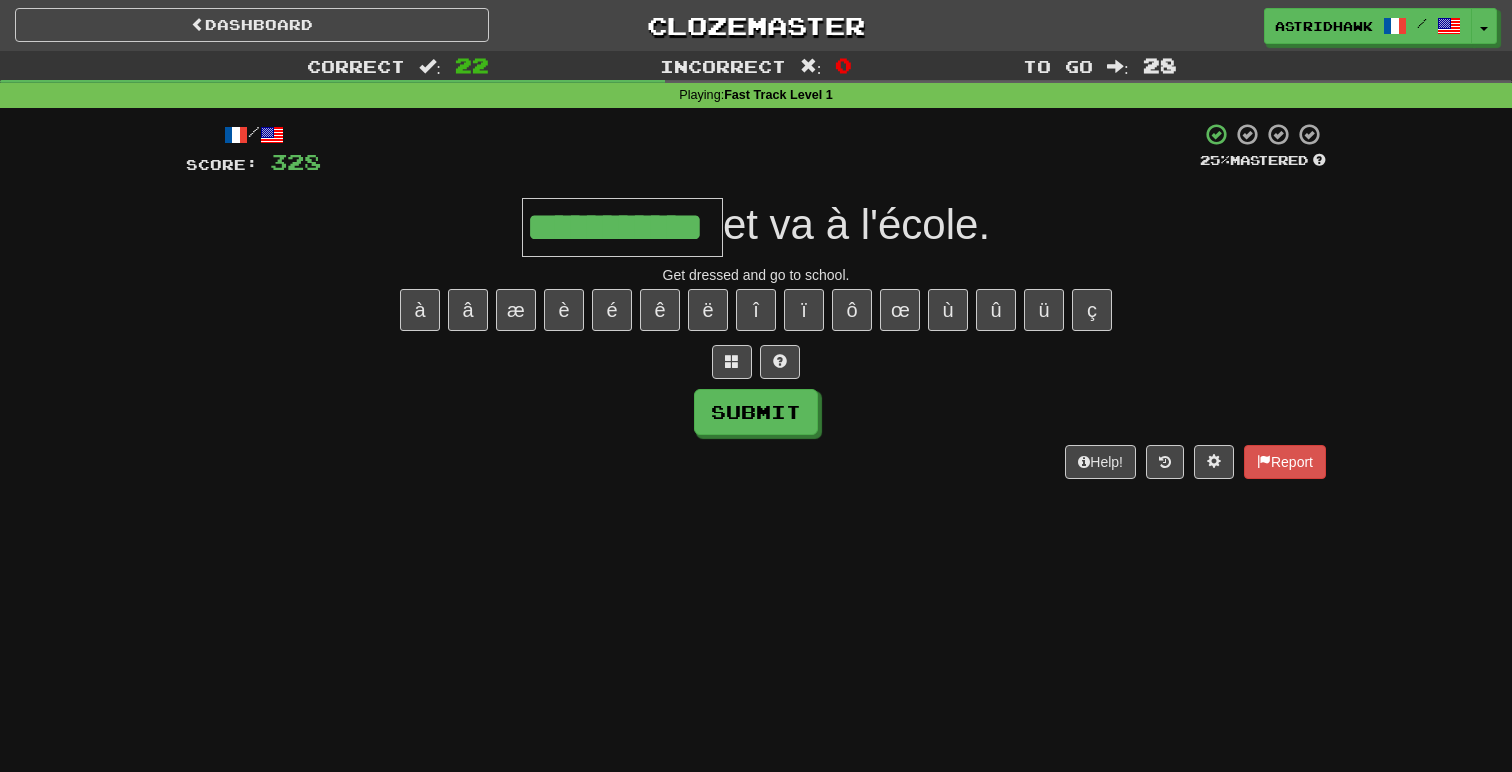 type on "**********" 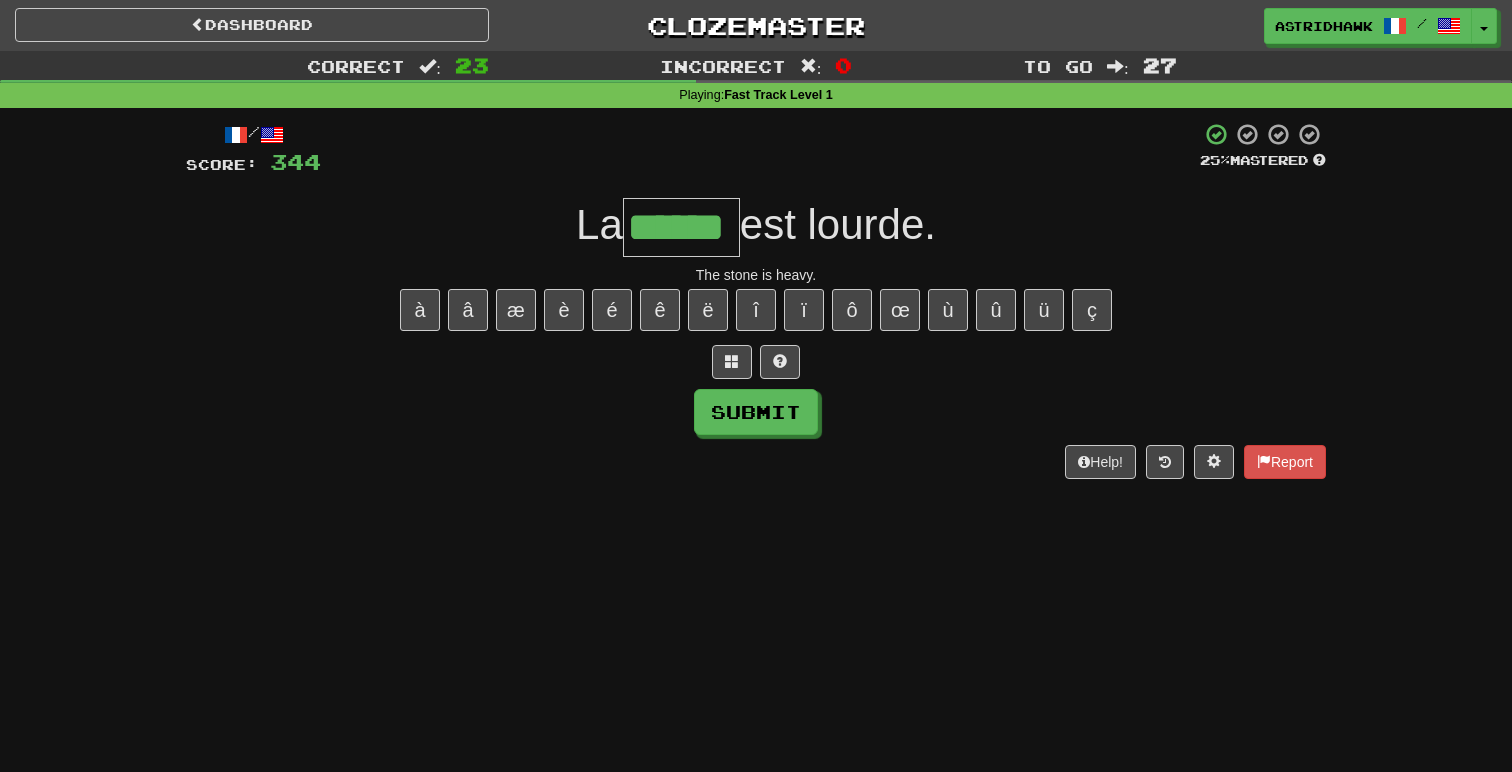 type on "******" 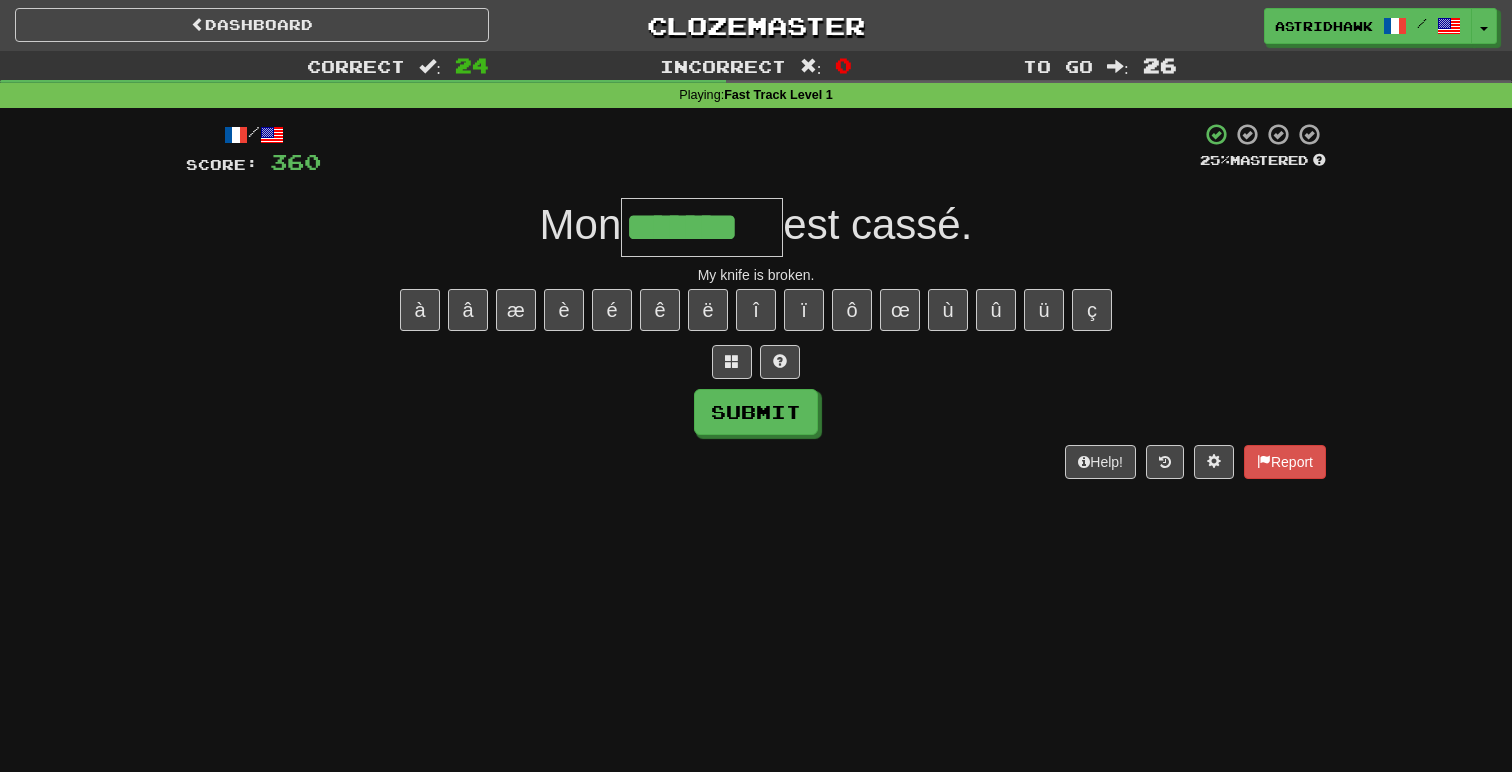 type on "*******" 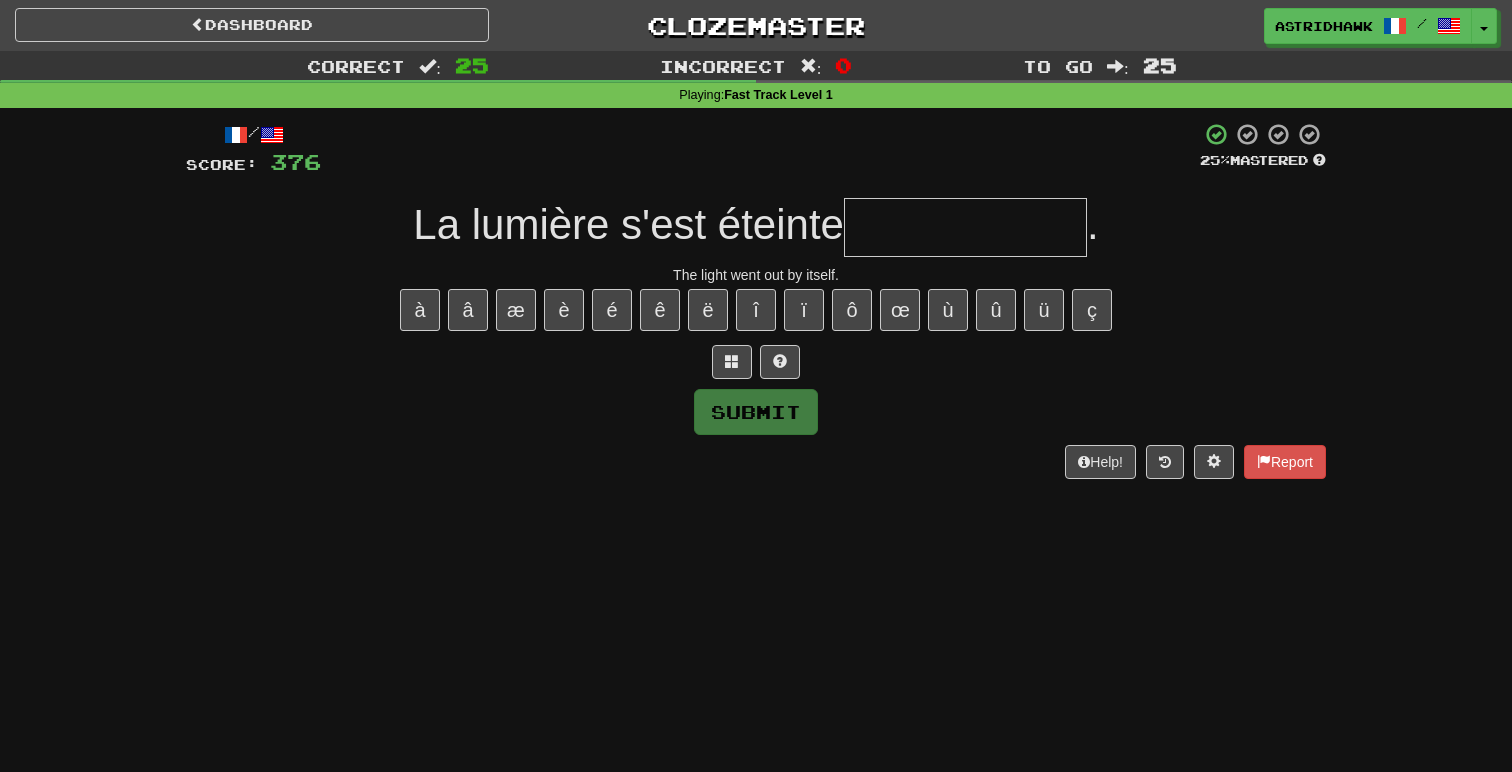 type on "*" 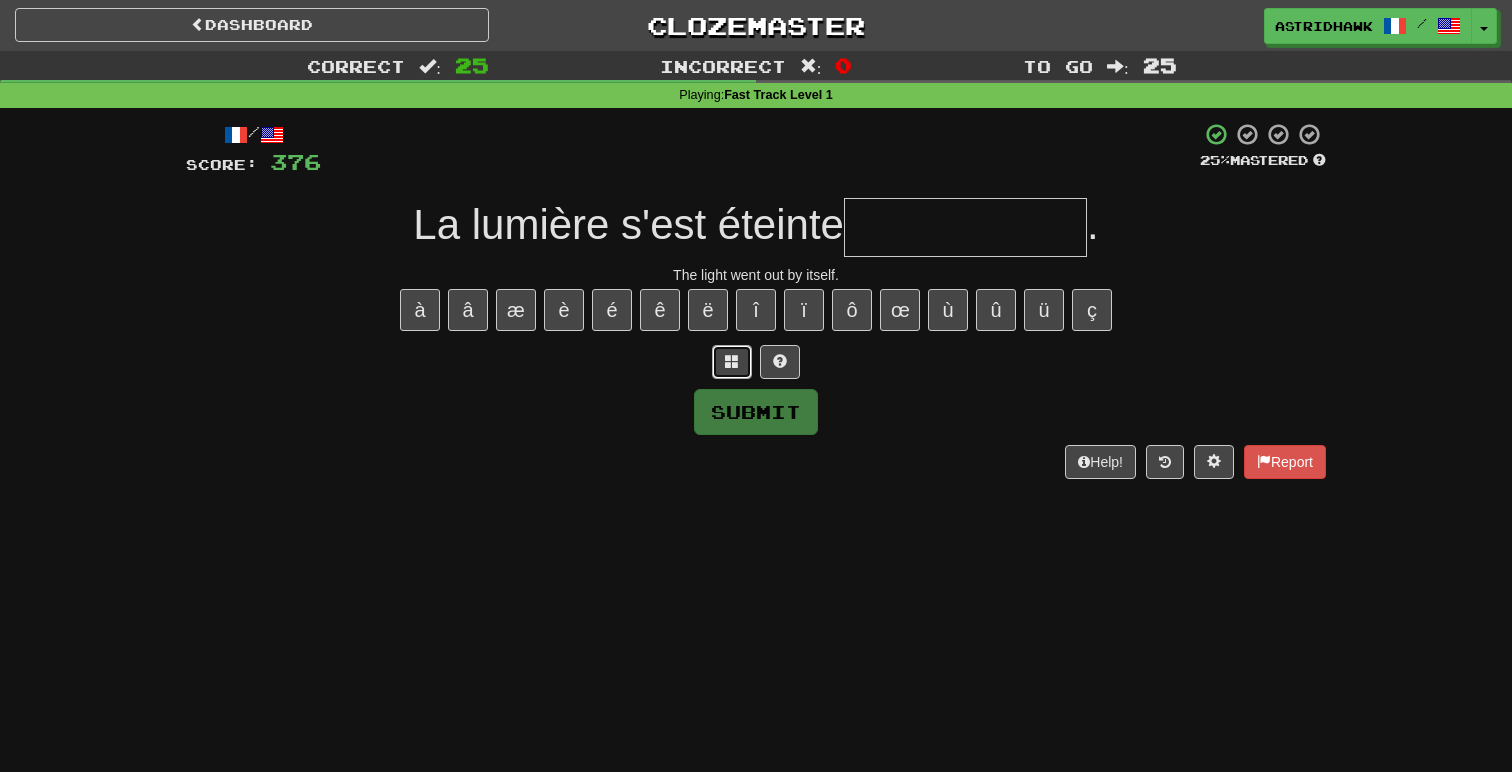 click at bounding box center (732, 362) 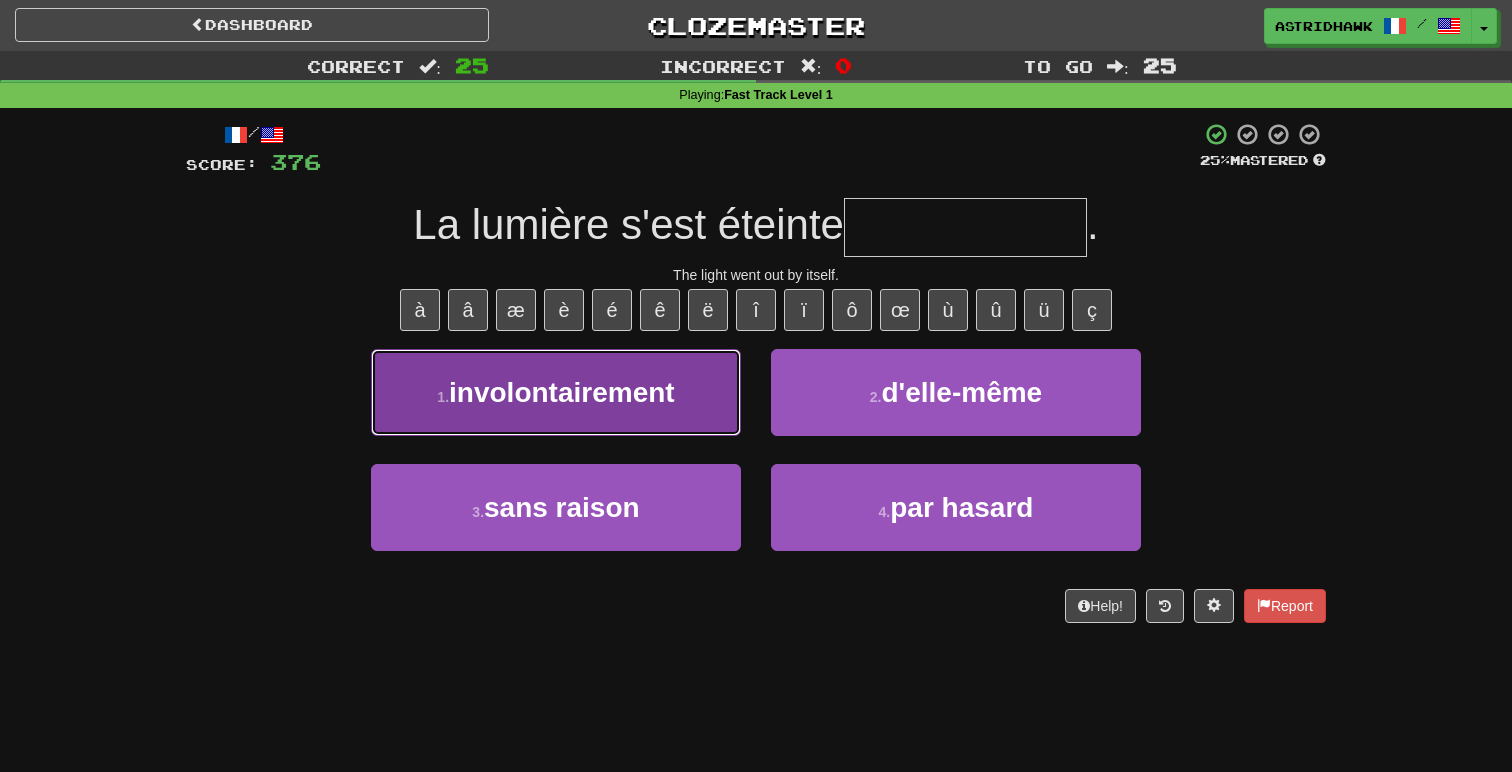 click on "involontairement" at bounding box center (562, 392) 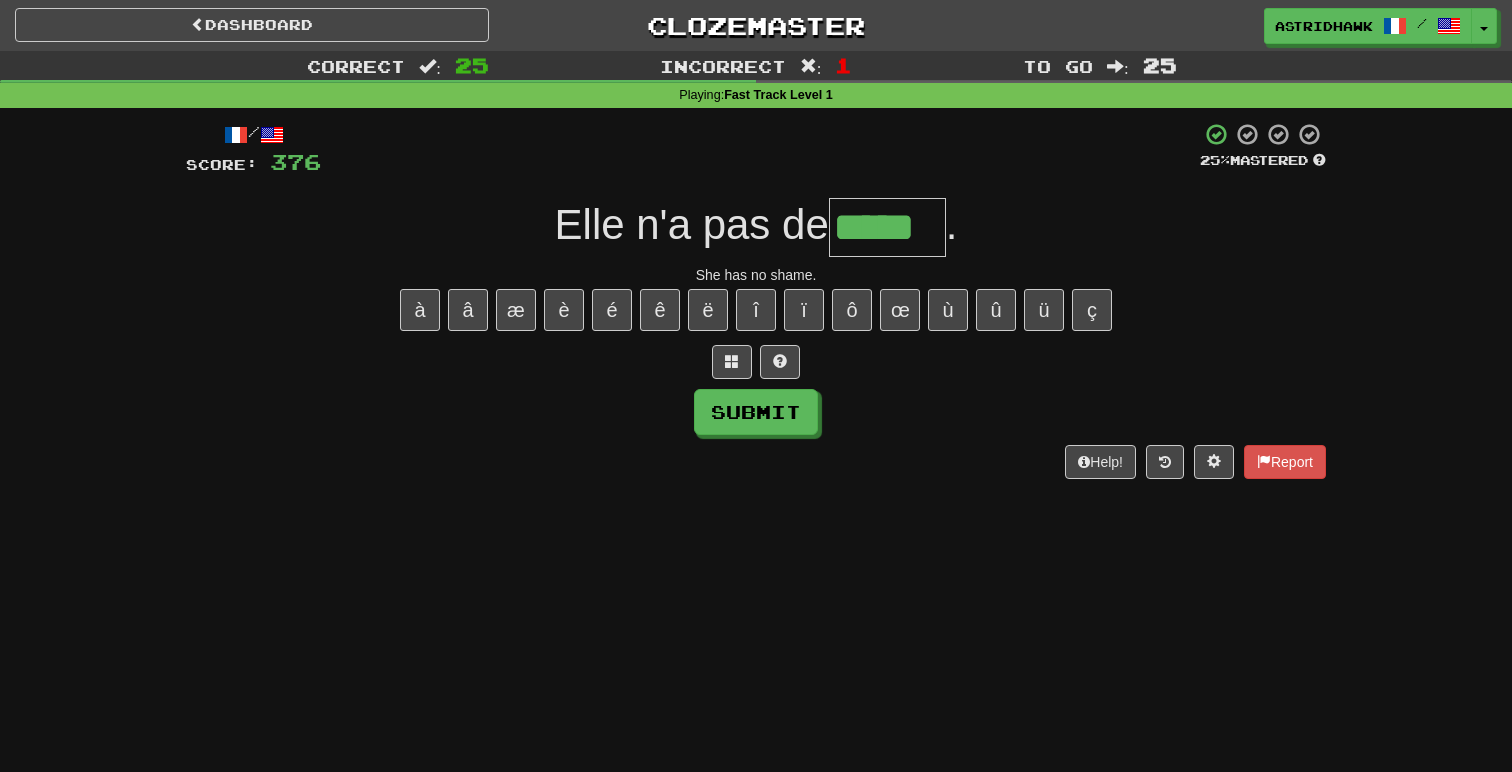 type on "*****" 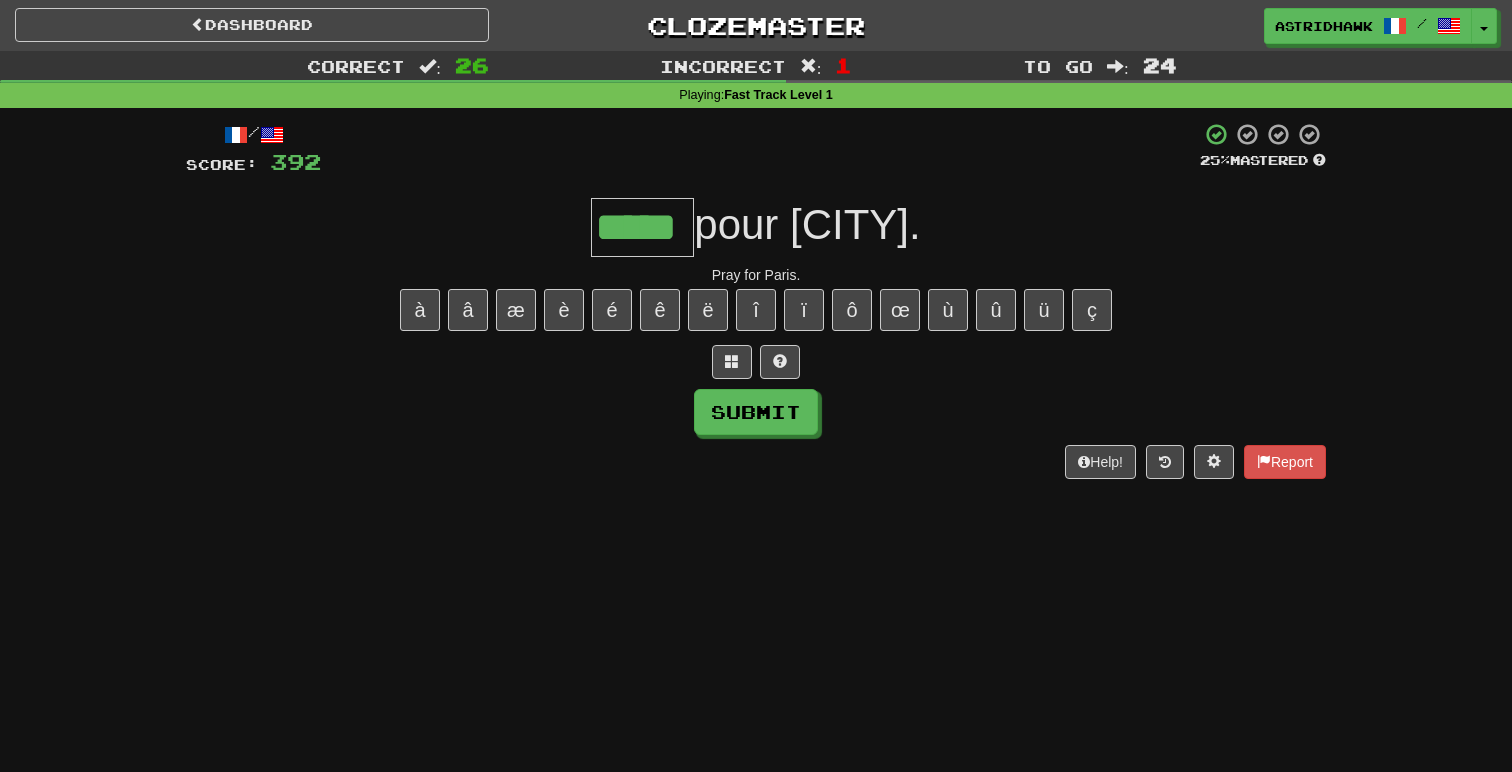 type on "*****" 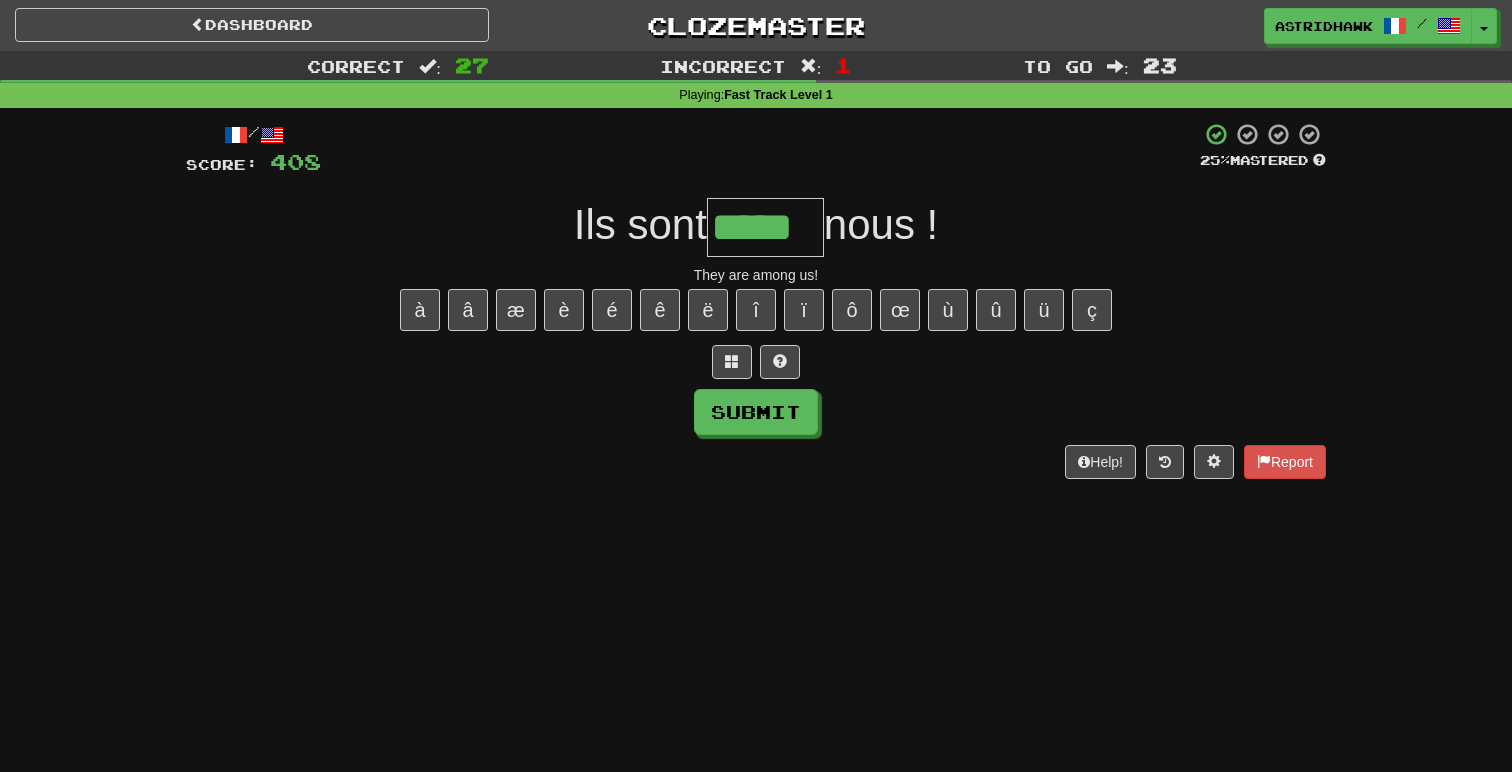 type on "*****" 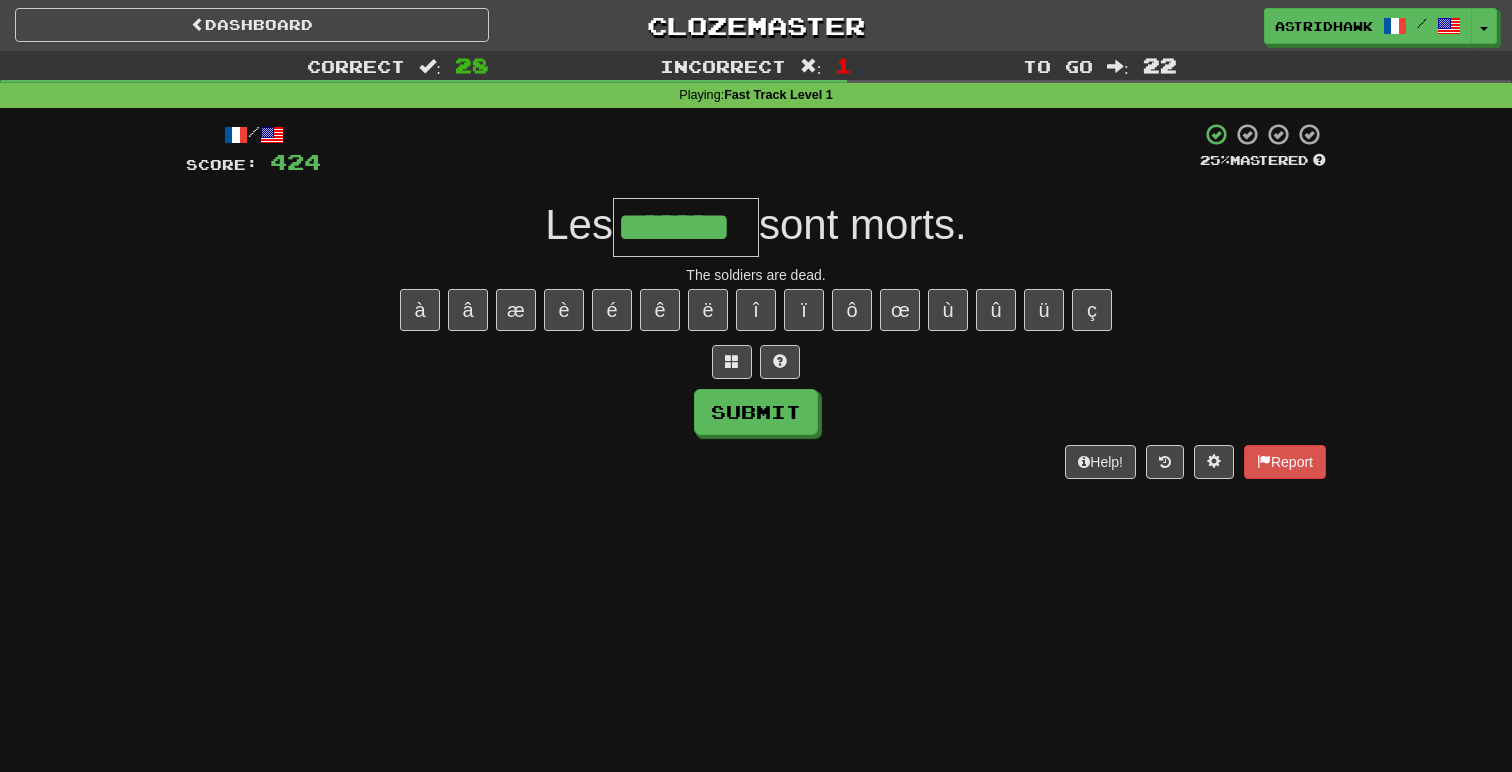 type on "*******" 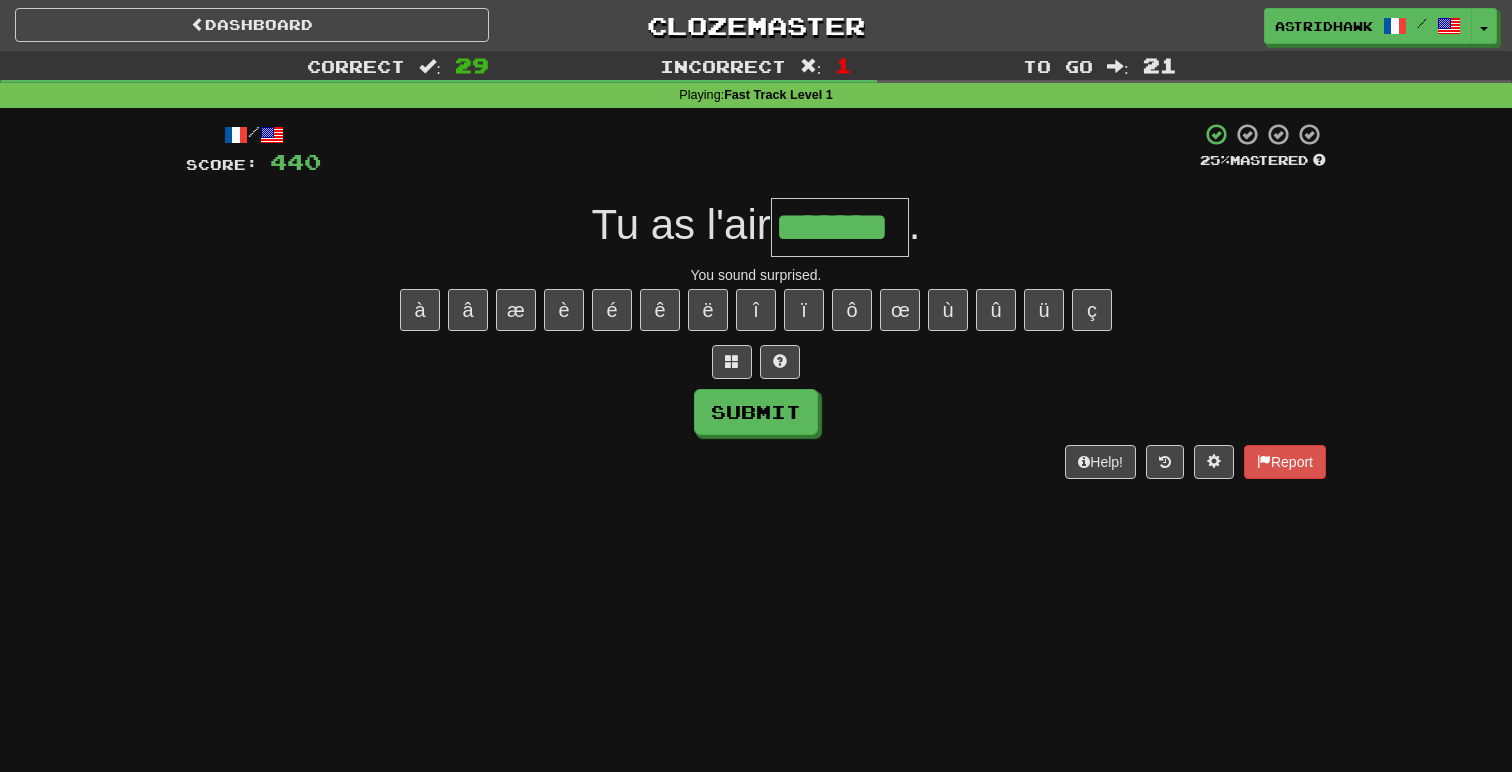 type on "*******" 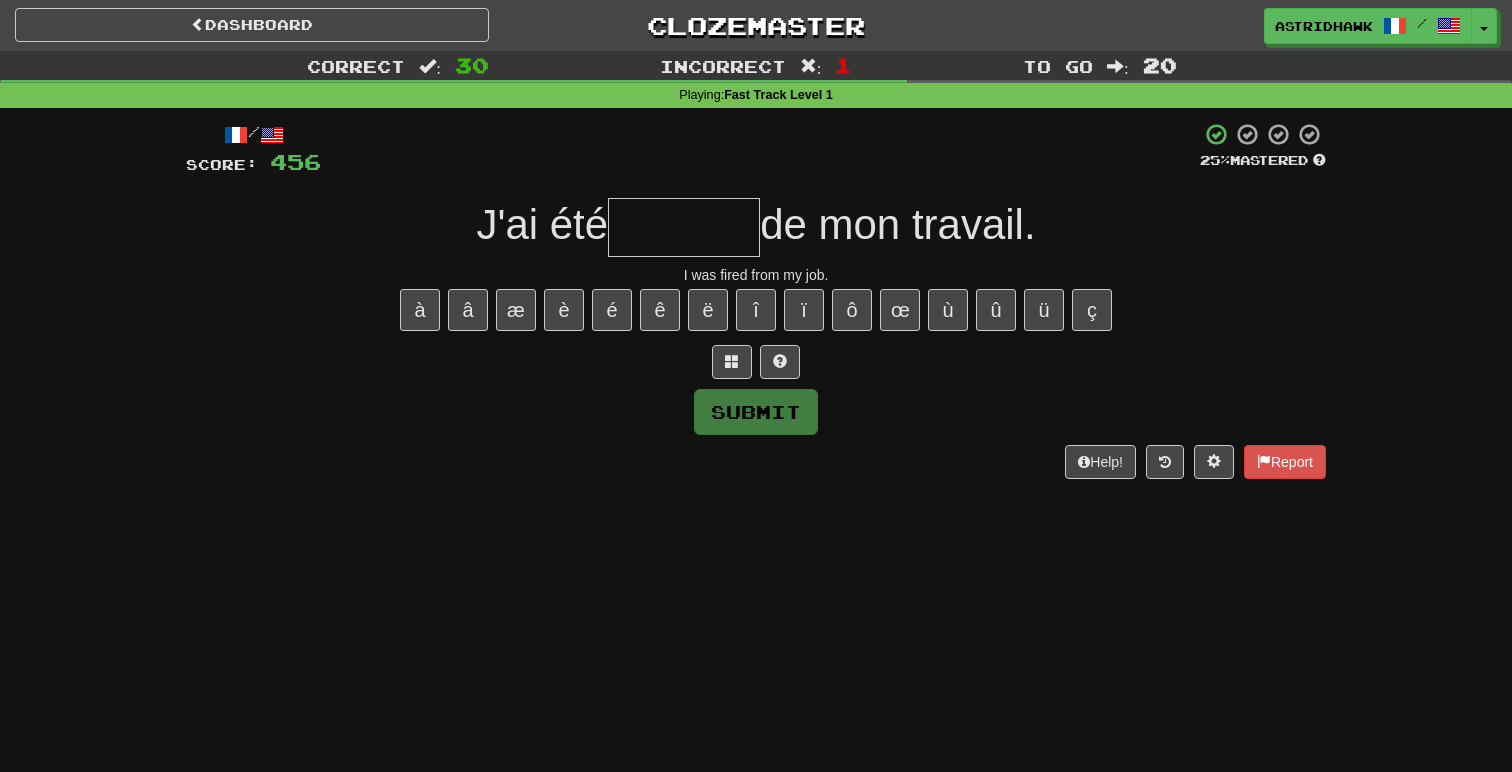 type on "*" 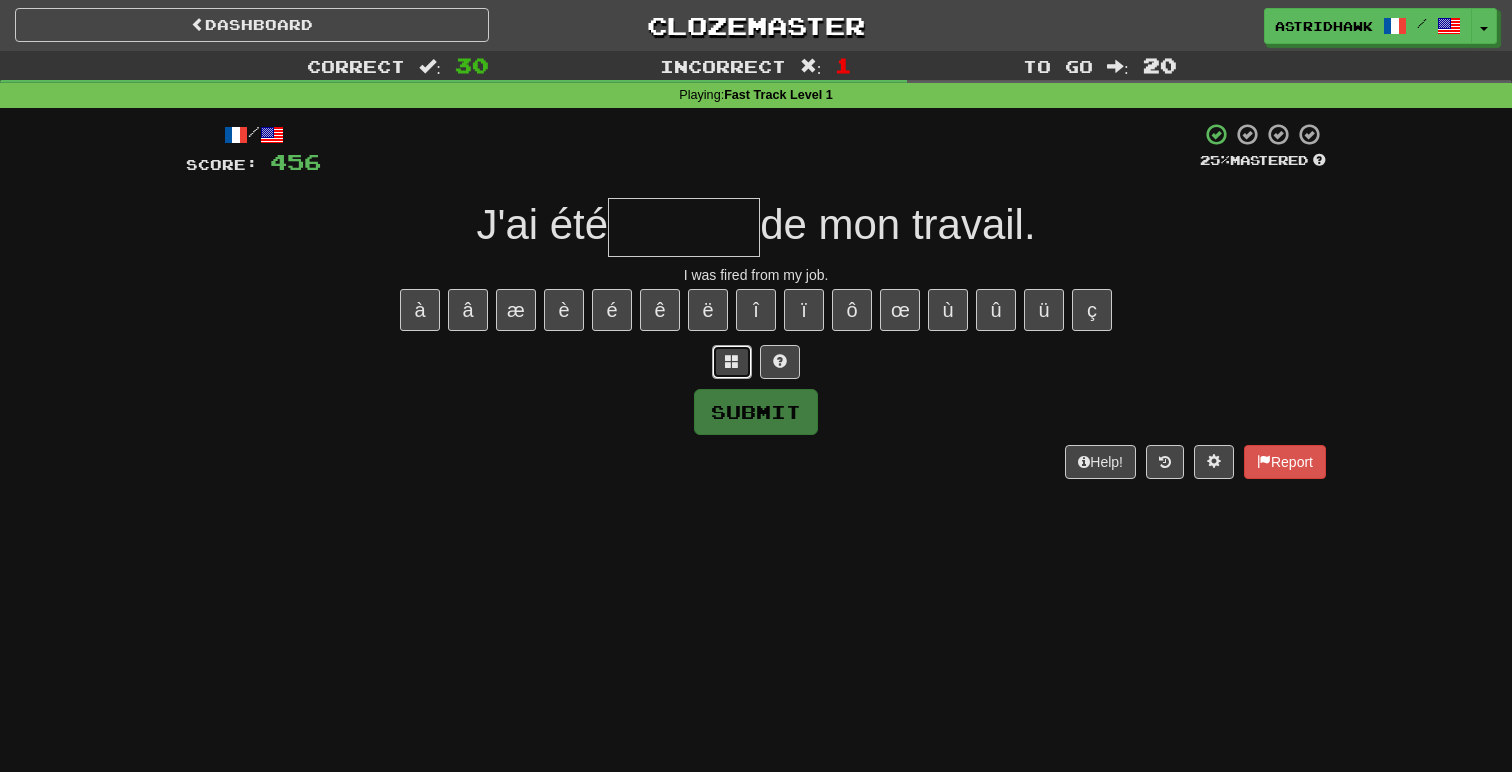 click at bounding box center (732, 361) 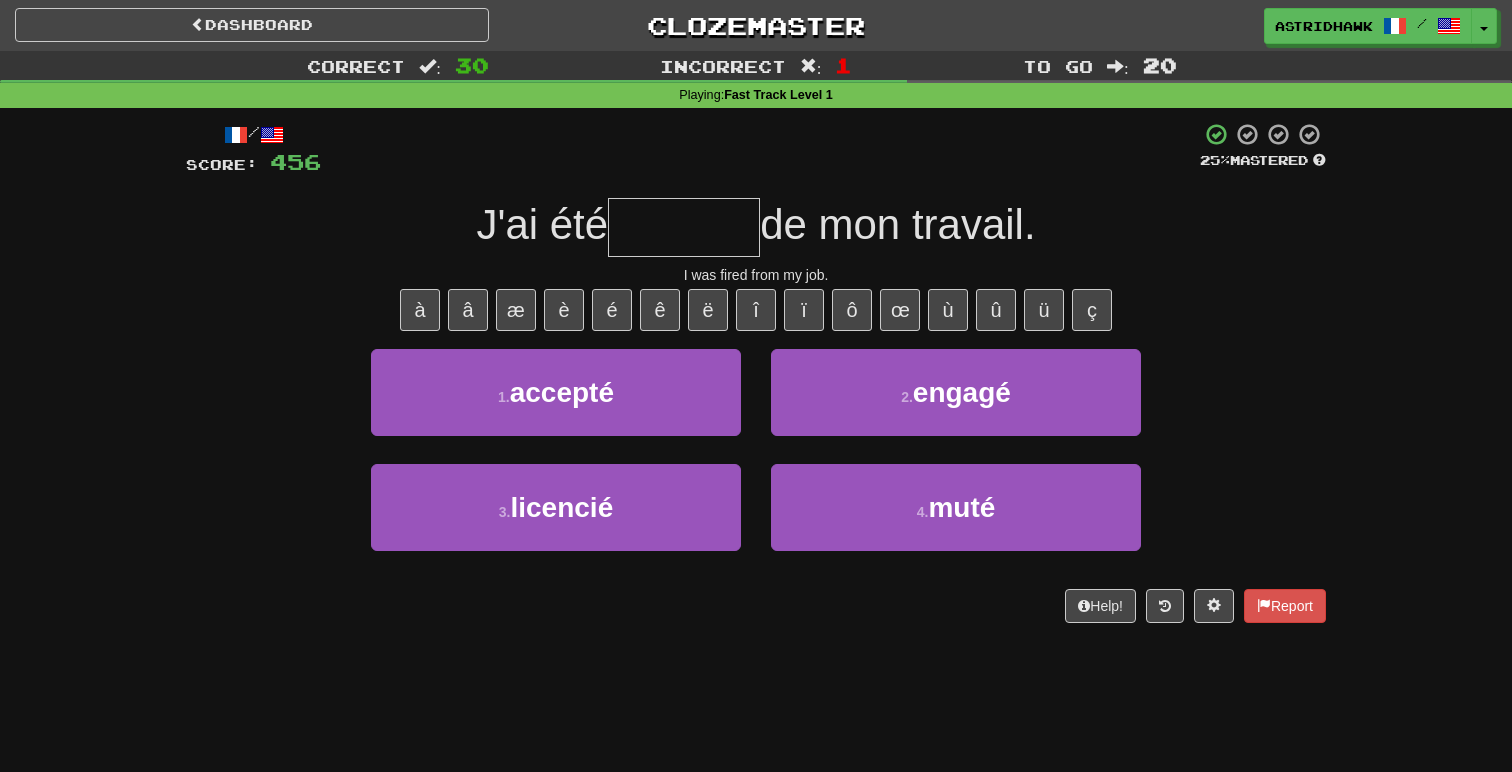 click on "3 .  licencié" at bounding box center [556, 521] 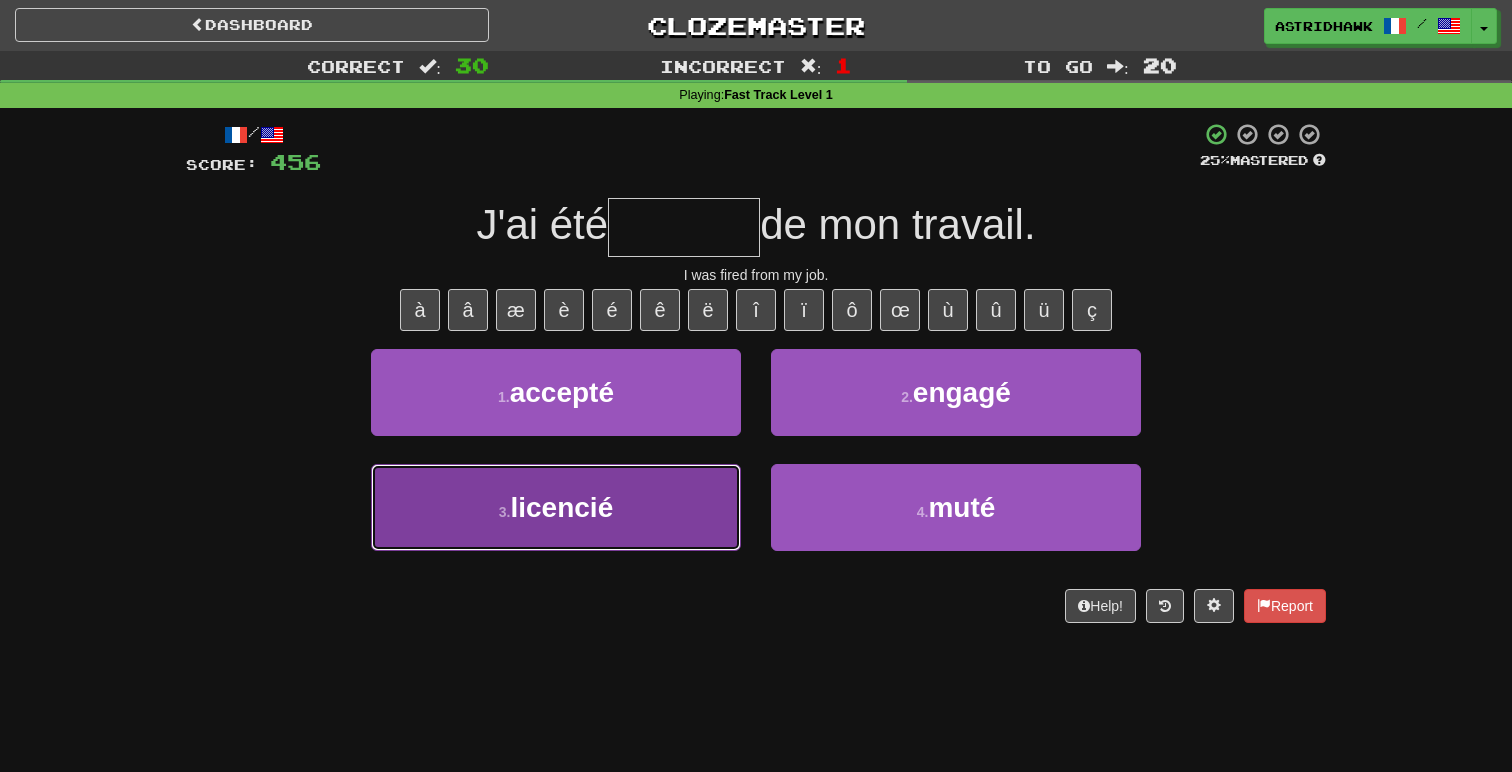click on "3 .  licencié" at bounding box center (556, 507) 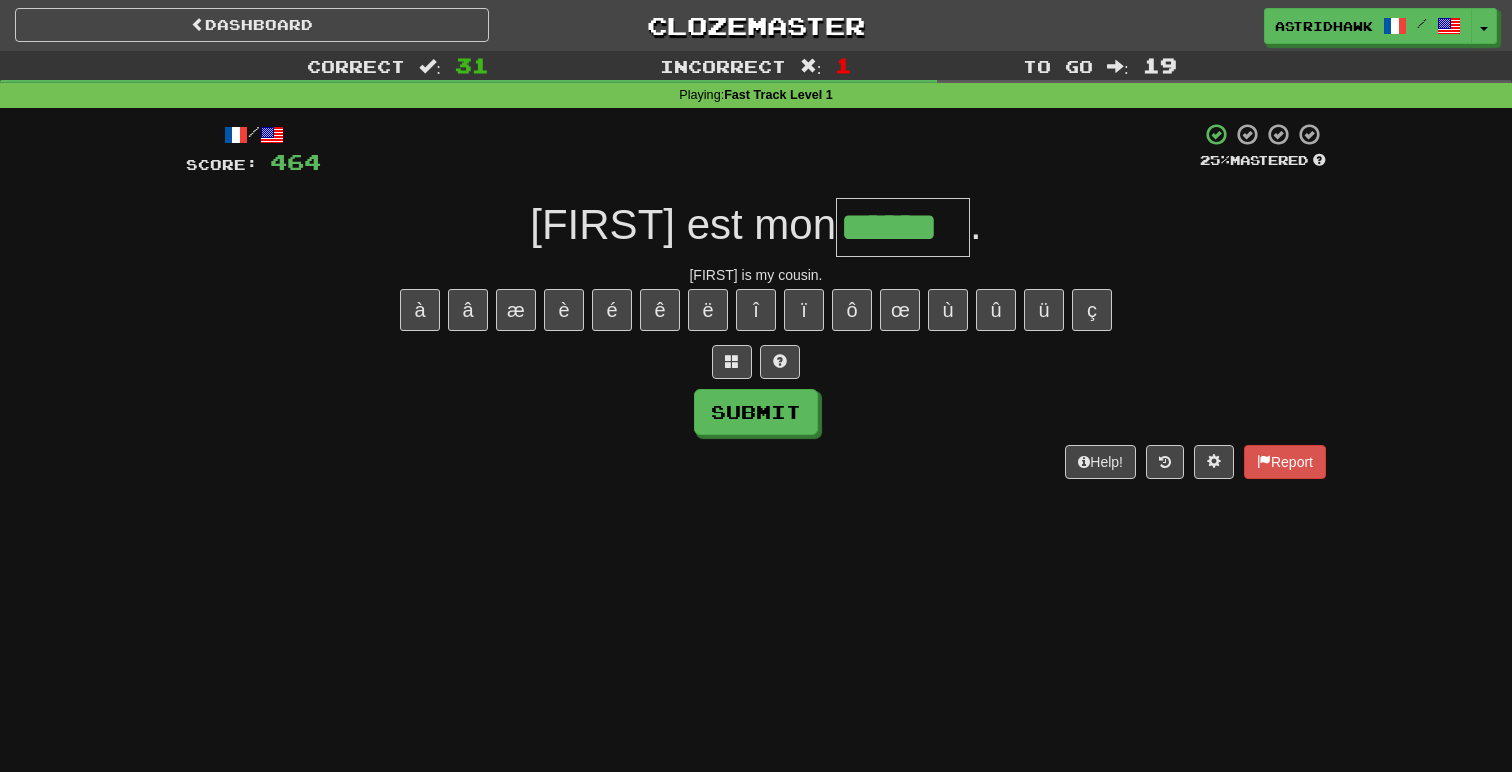 type on "******" 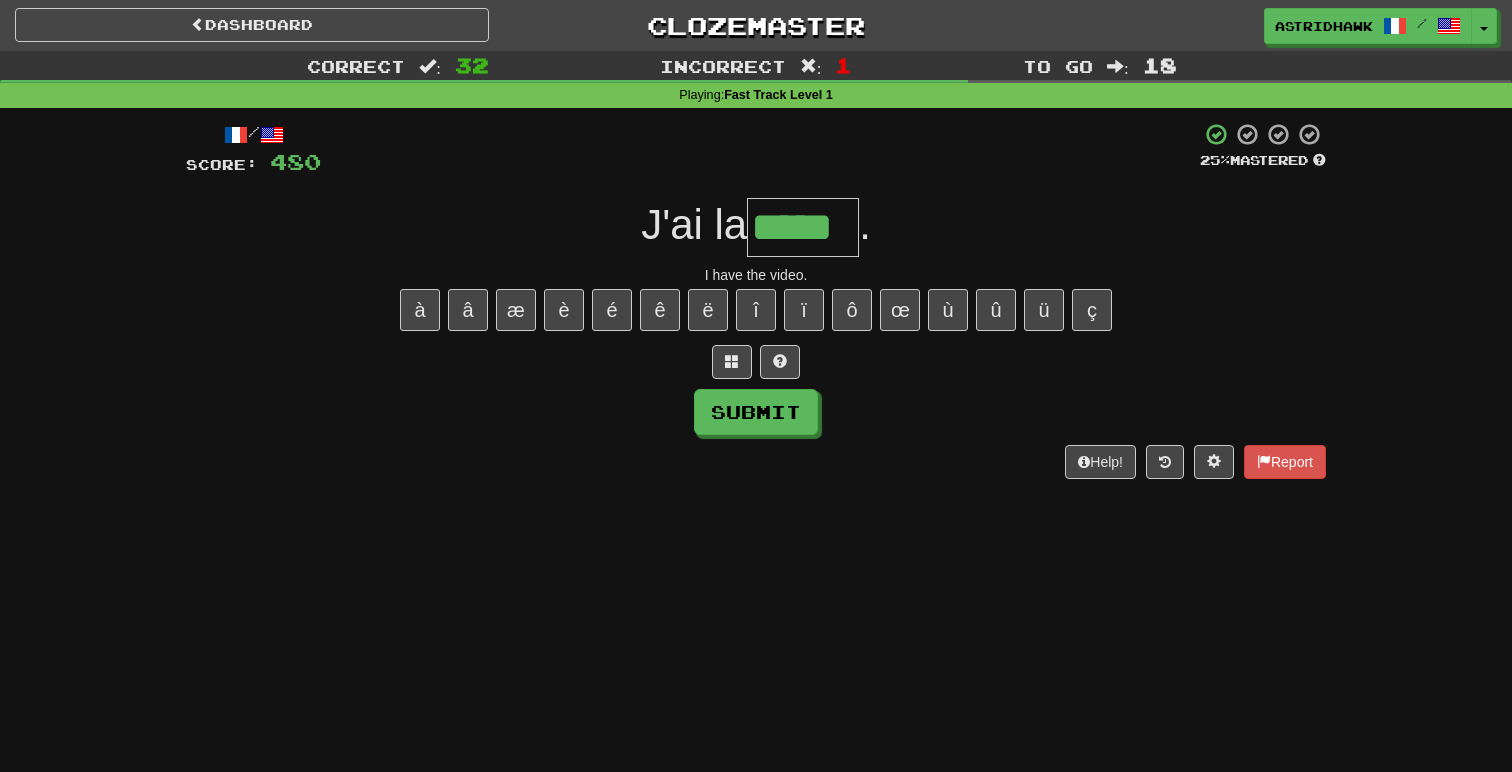 type on "*****" 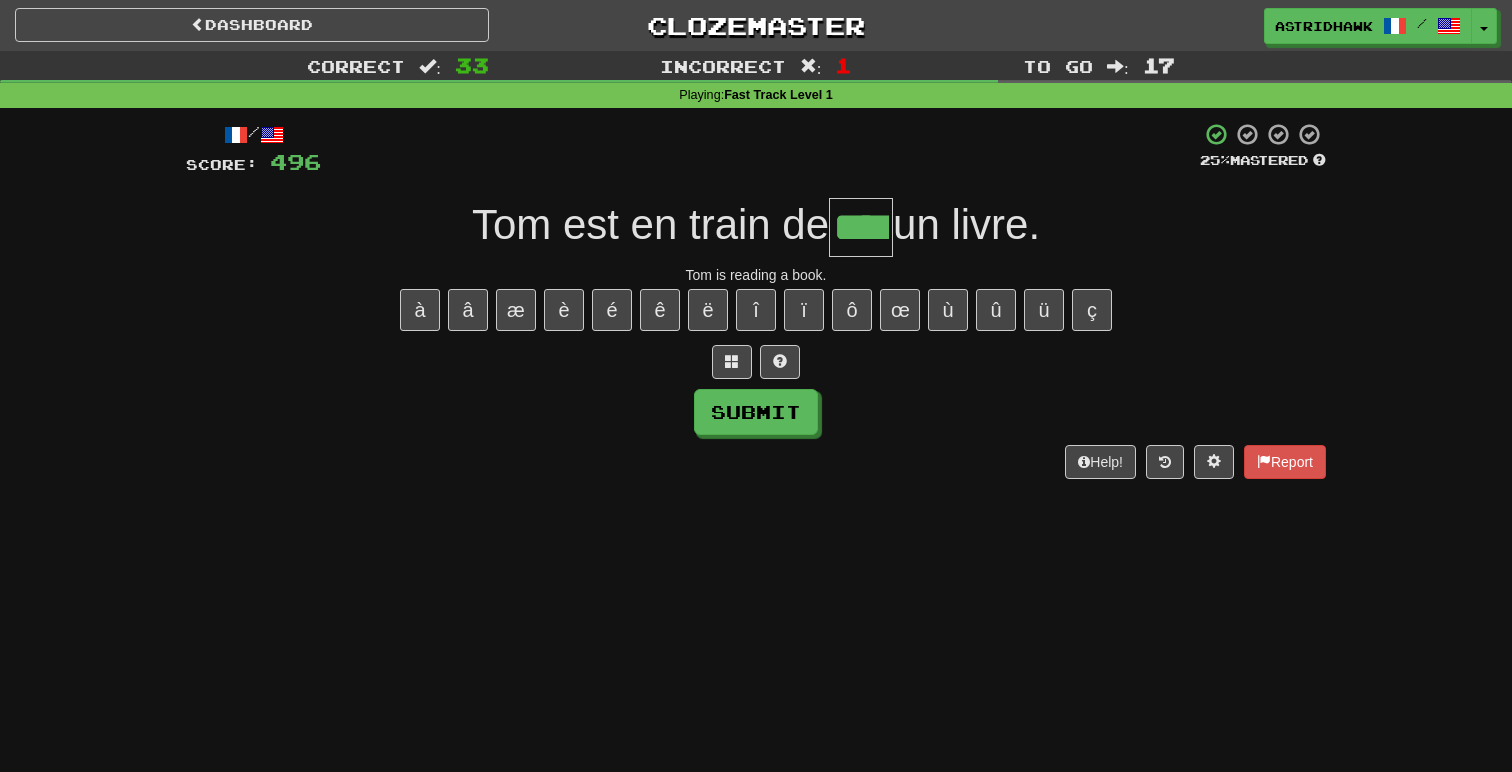 type on "****" 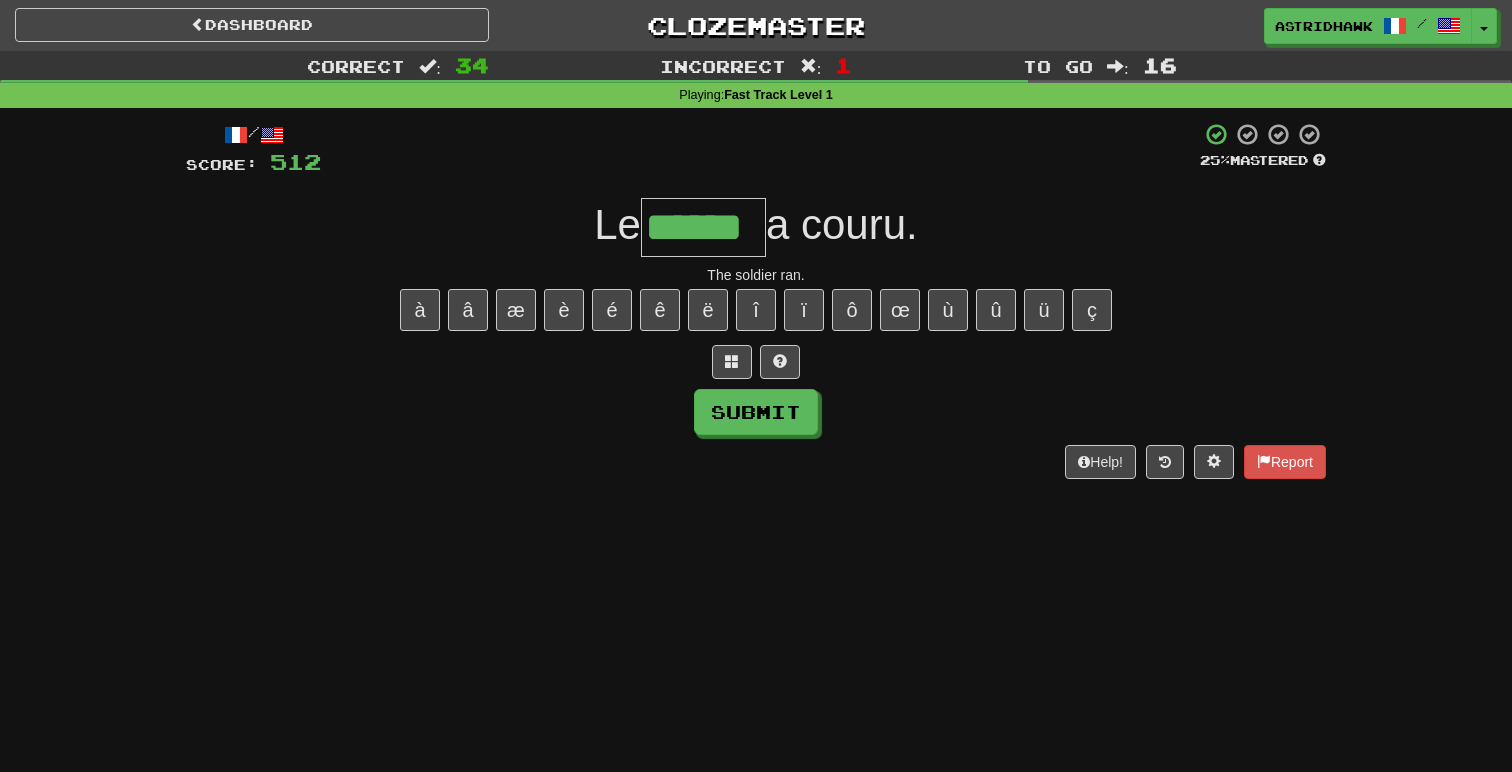 type on "******" 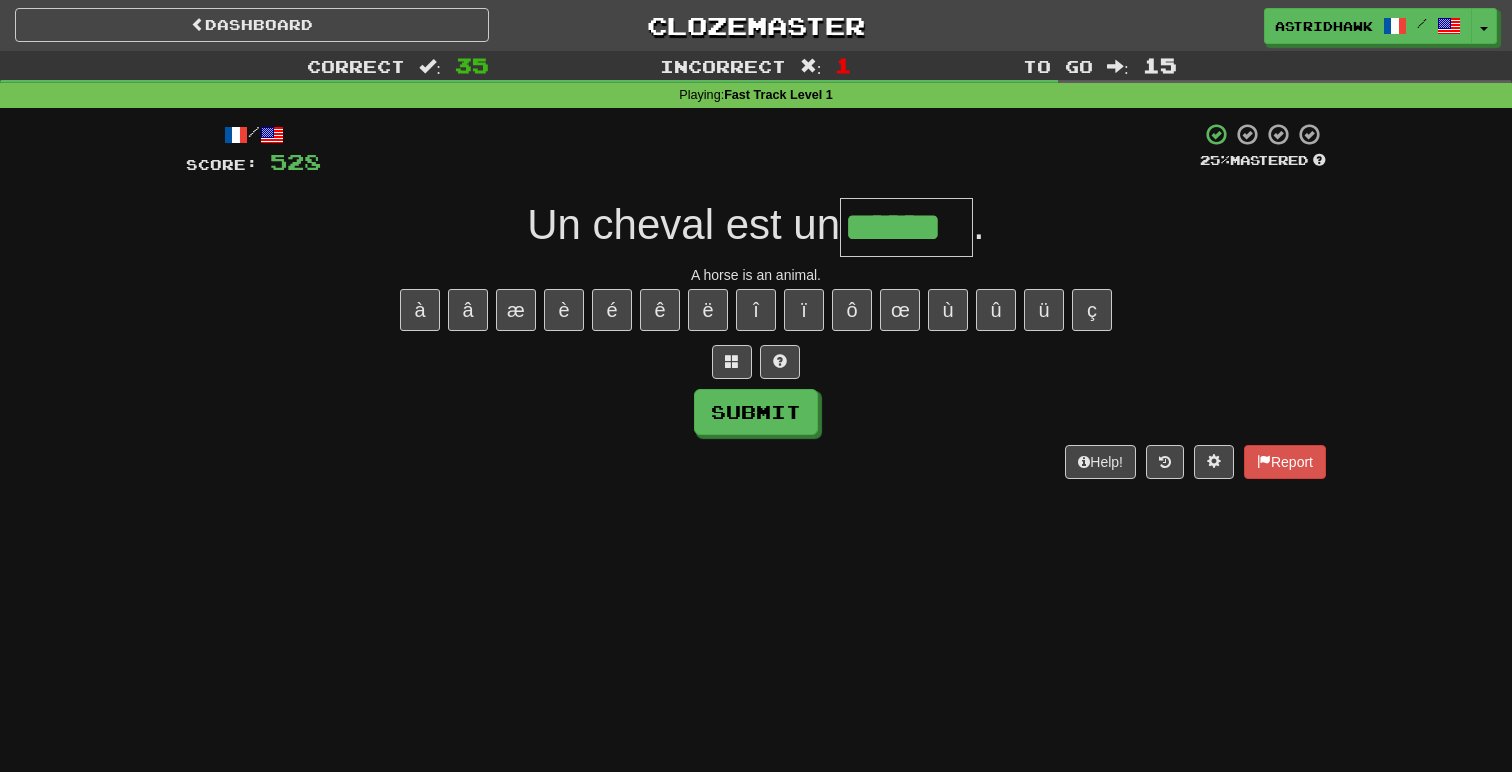 type on "******" 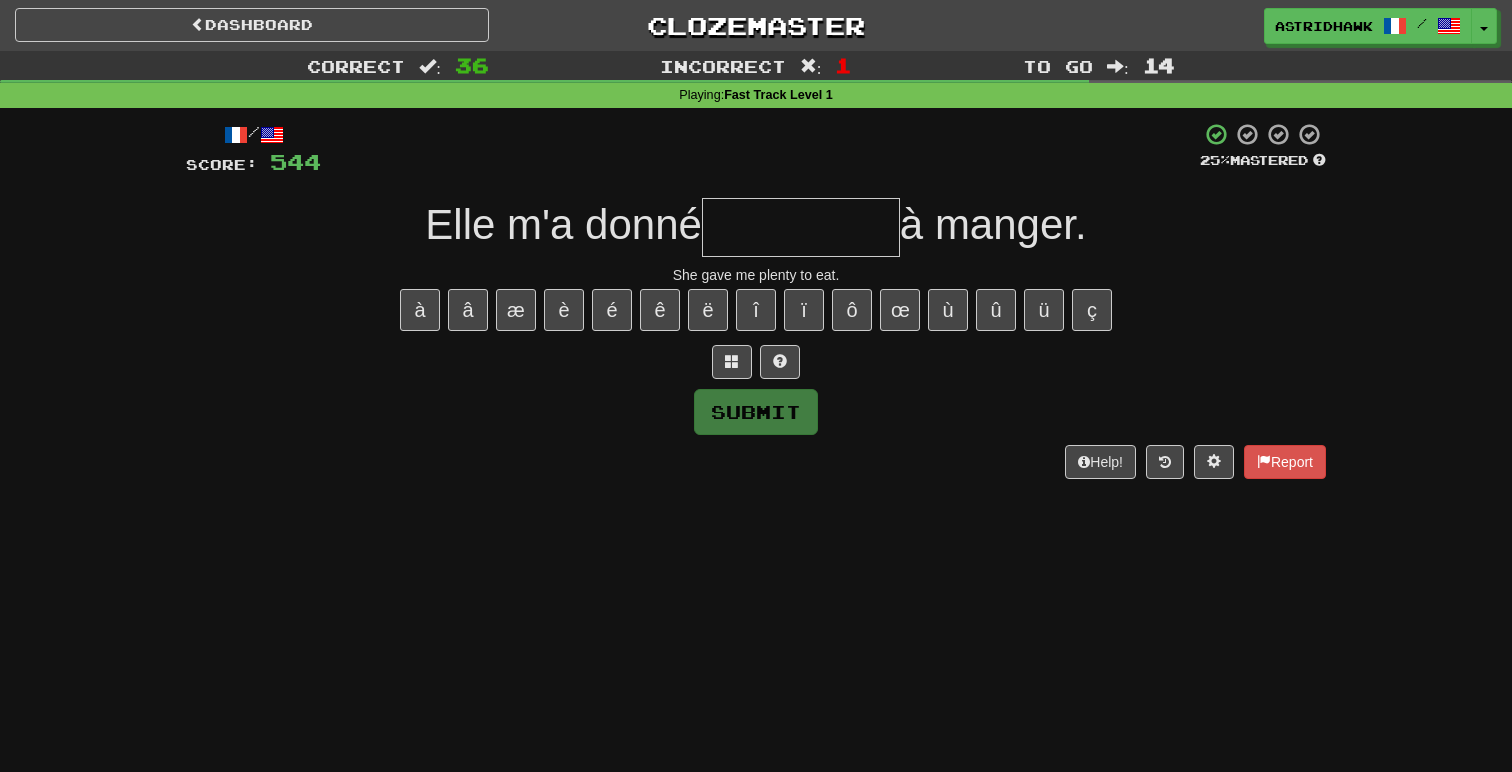 type on "*" 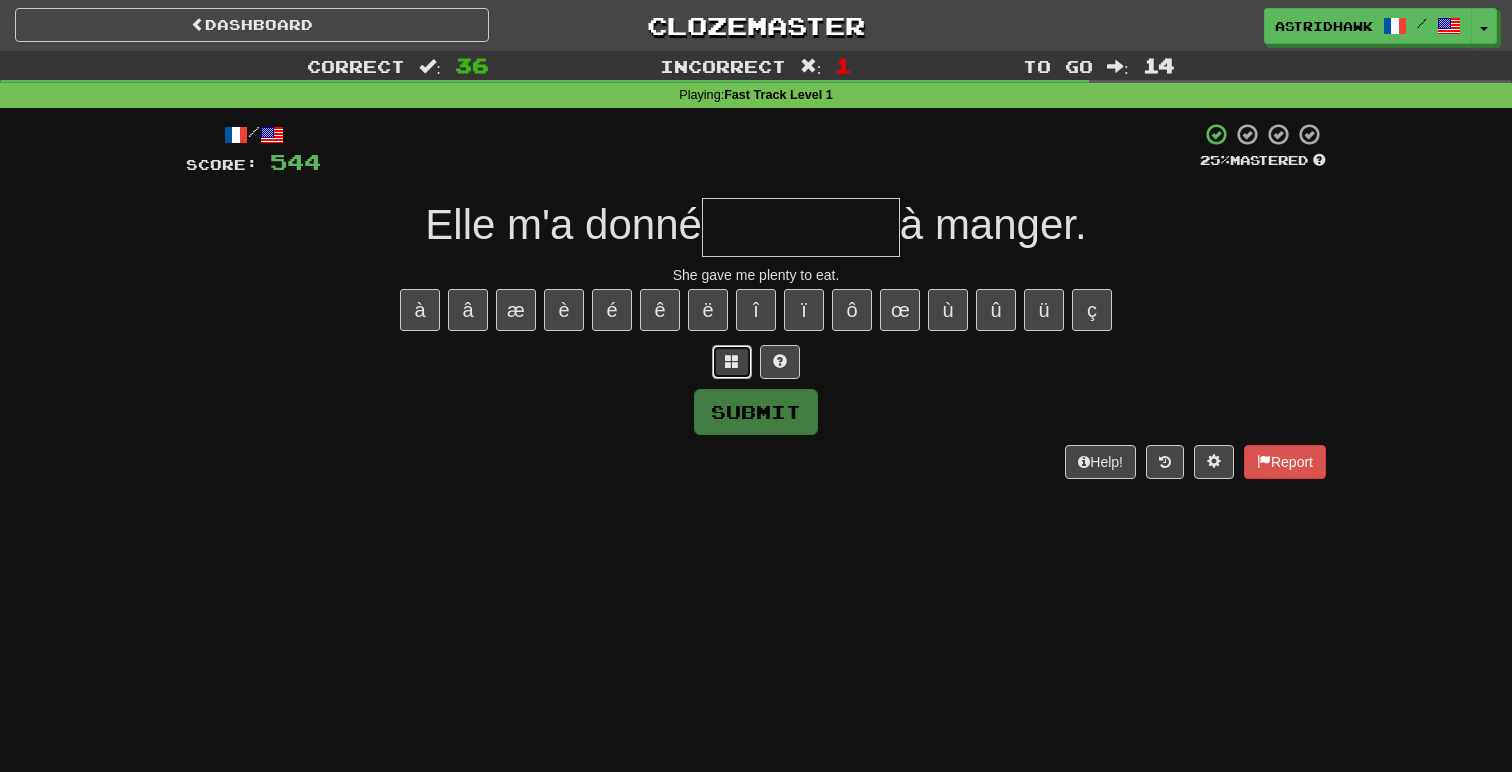 click at bounding box center (732, 362) 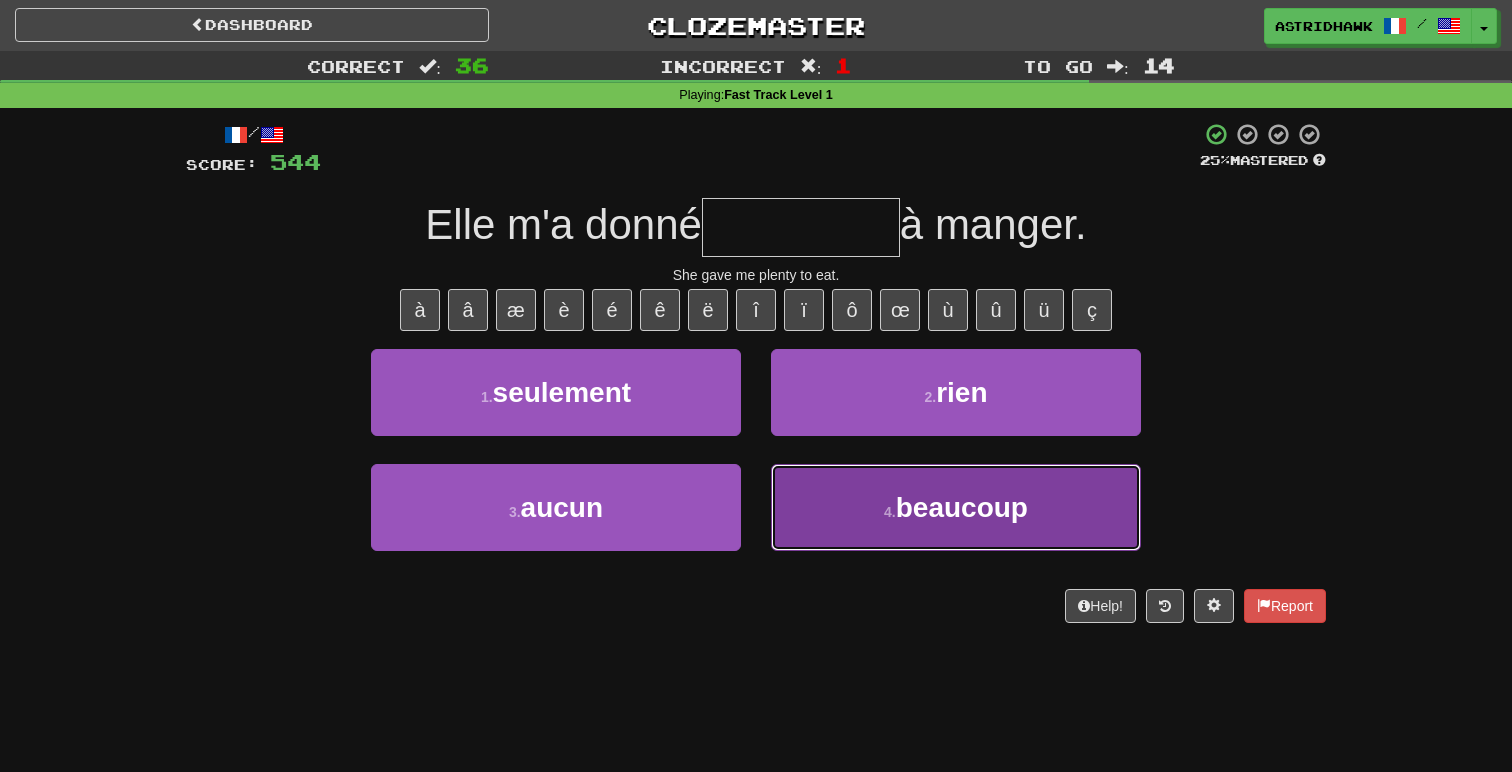 click on "4 .  beaucoup" at bounding box center [956, 507] 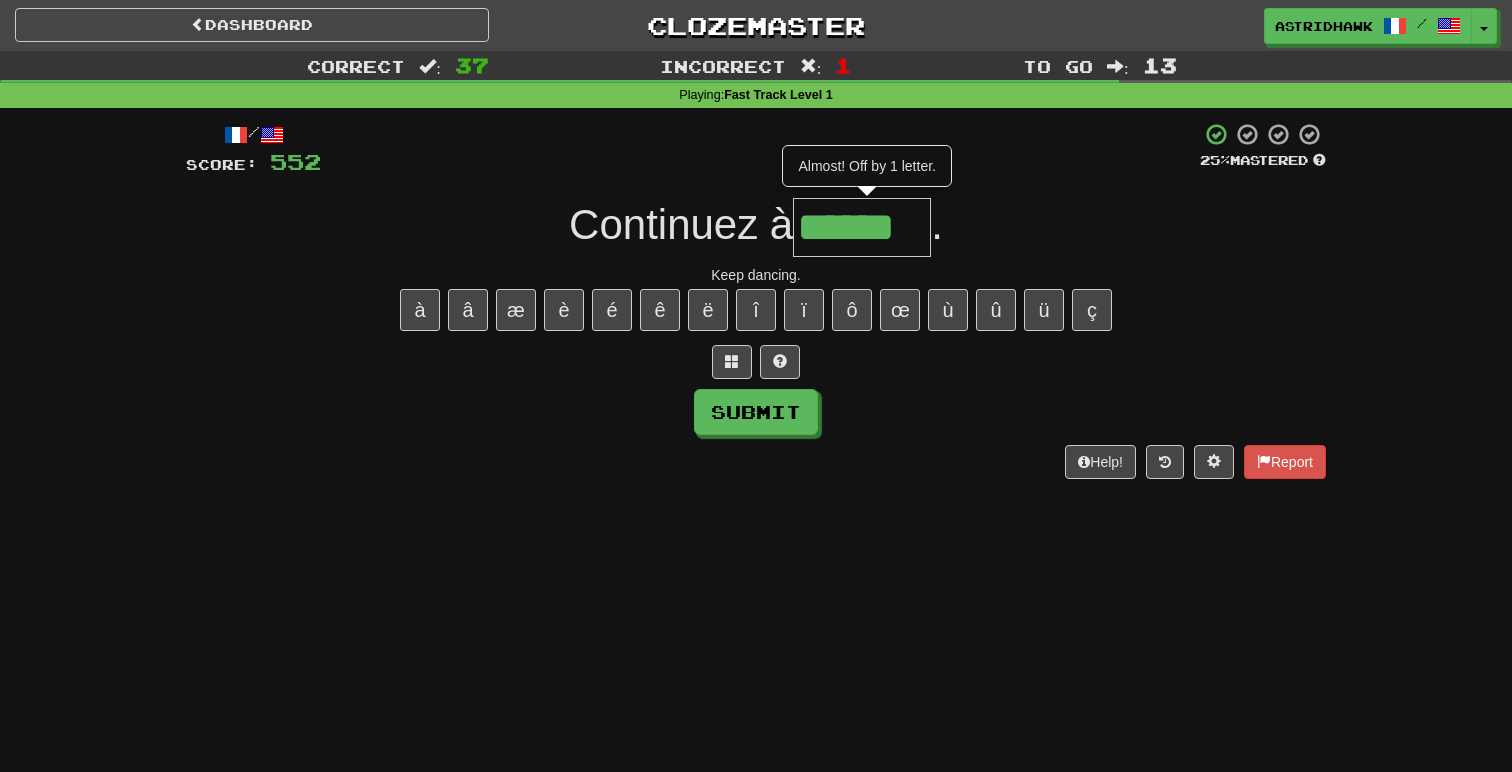 type on "******" 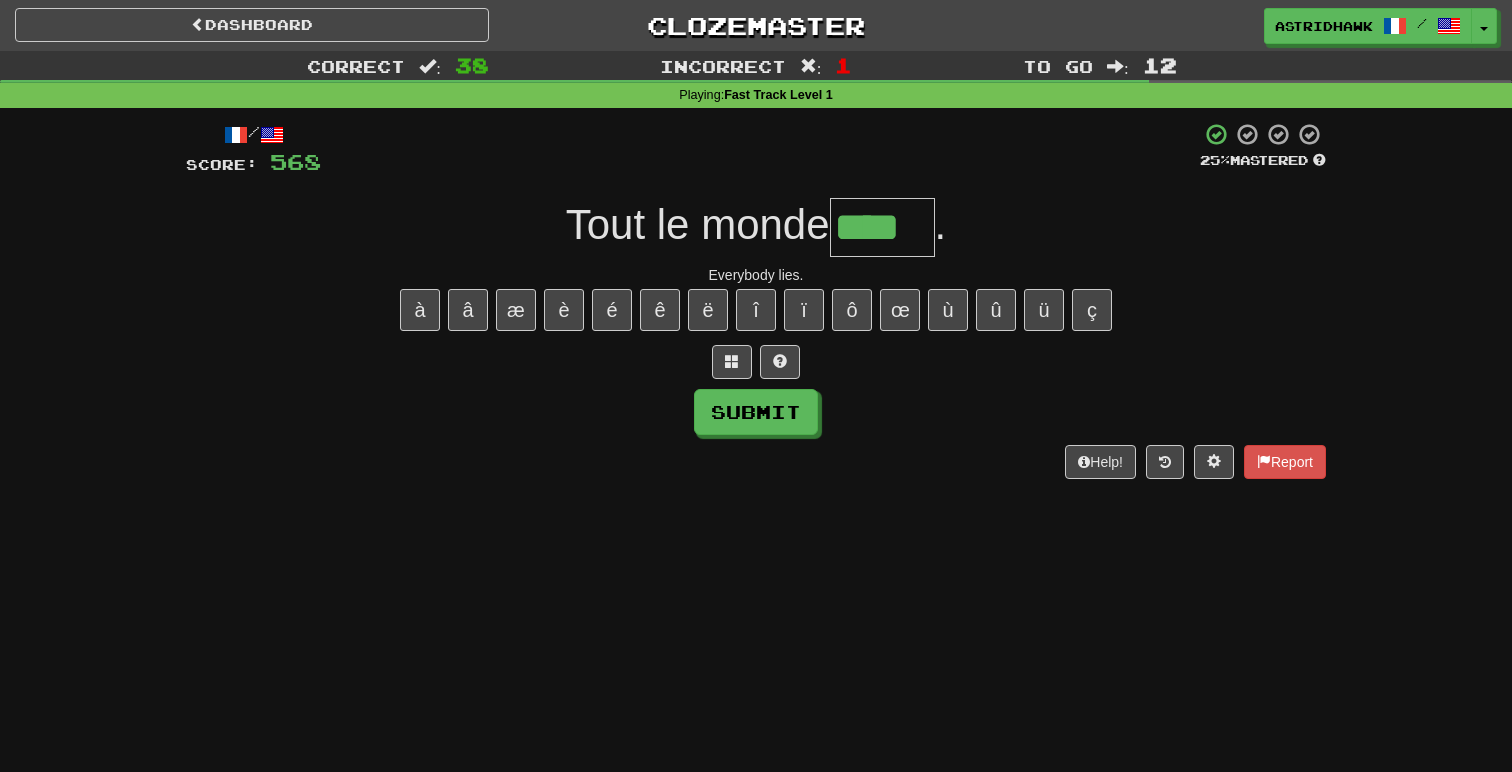type on "****" 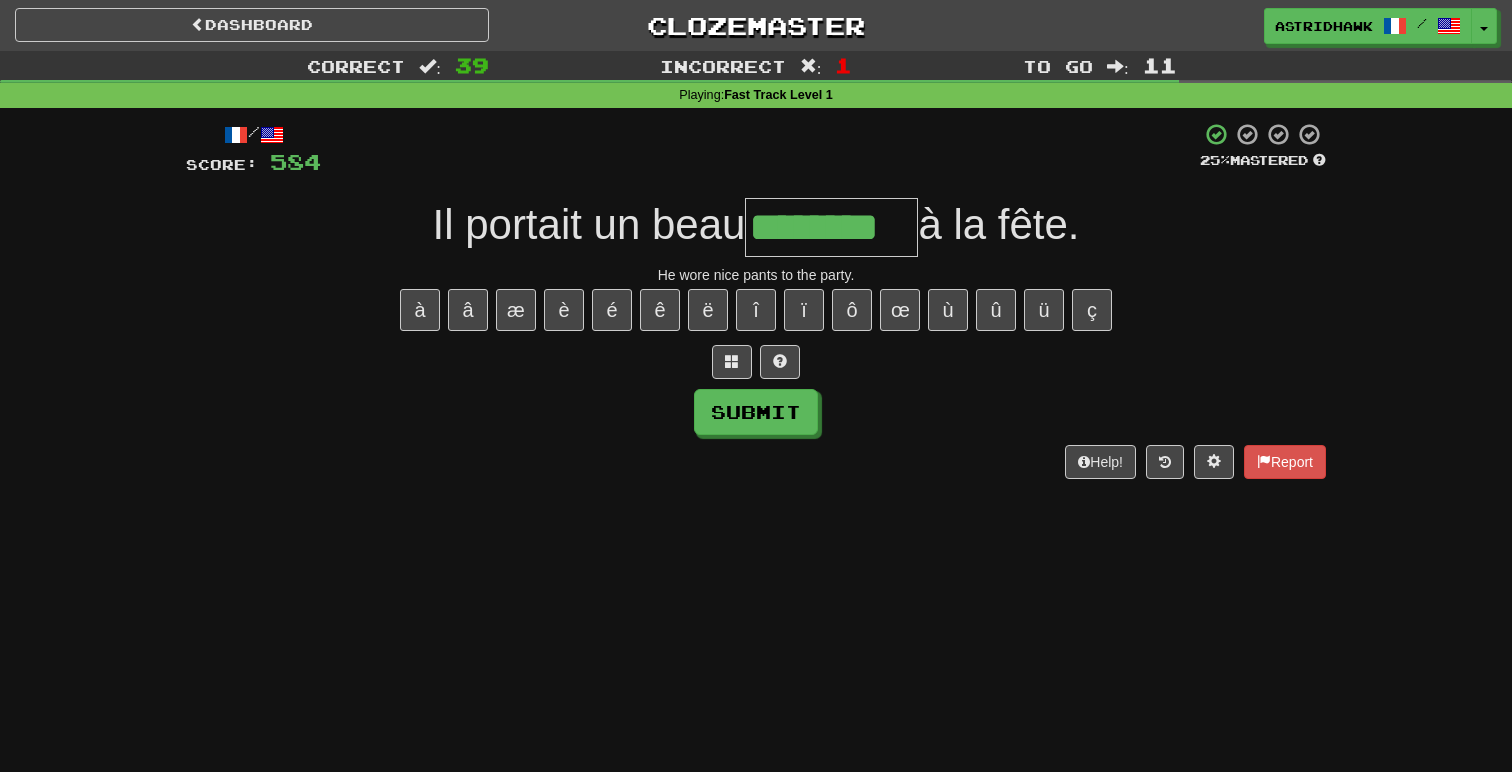 type on "********" 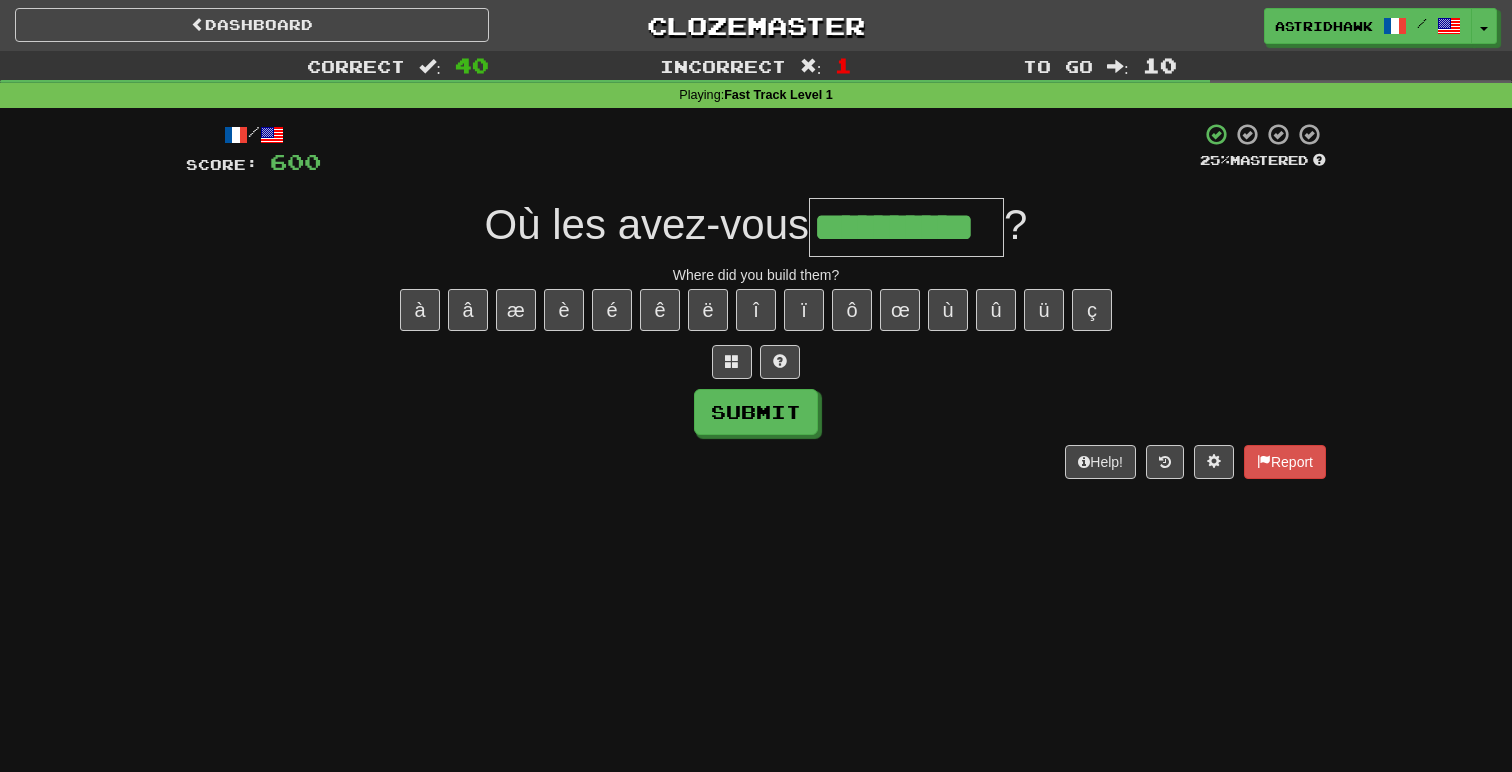 type on "**********" 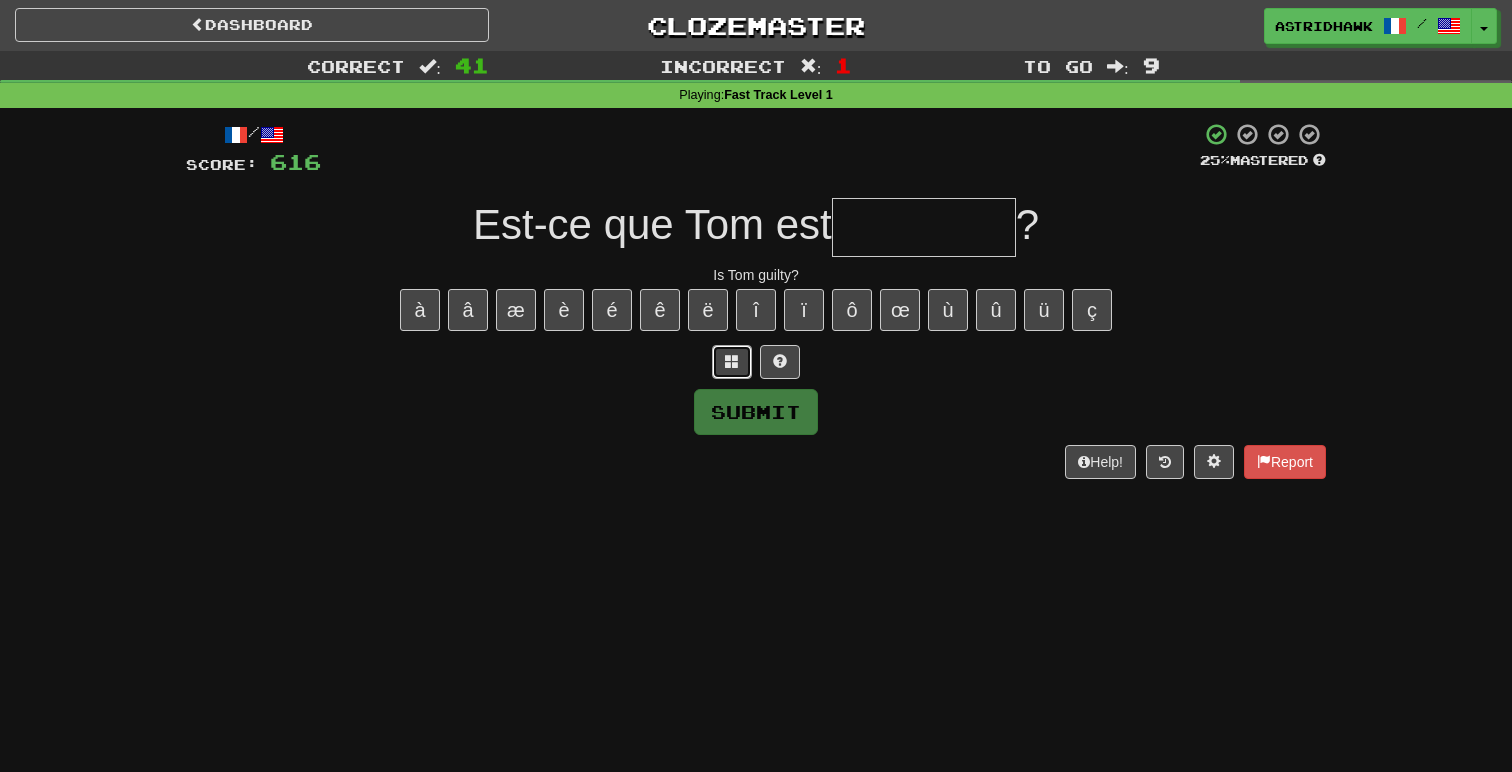 click at bounding box center [732, 361] 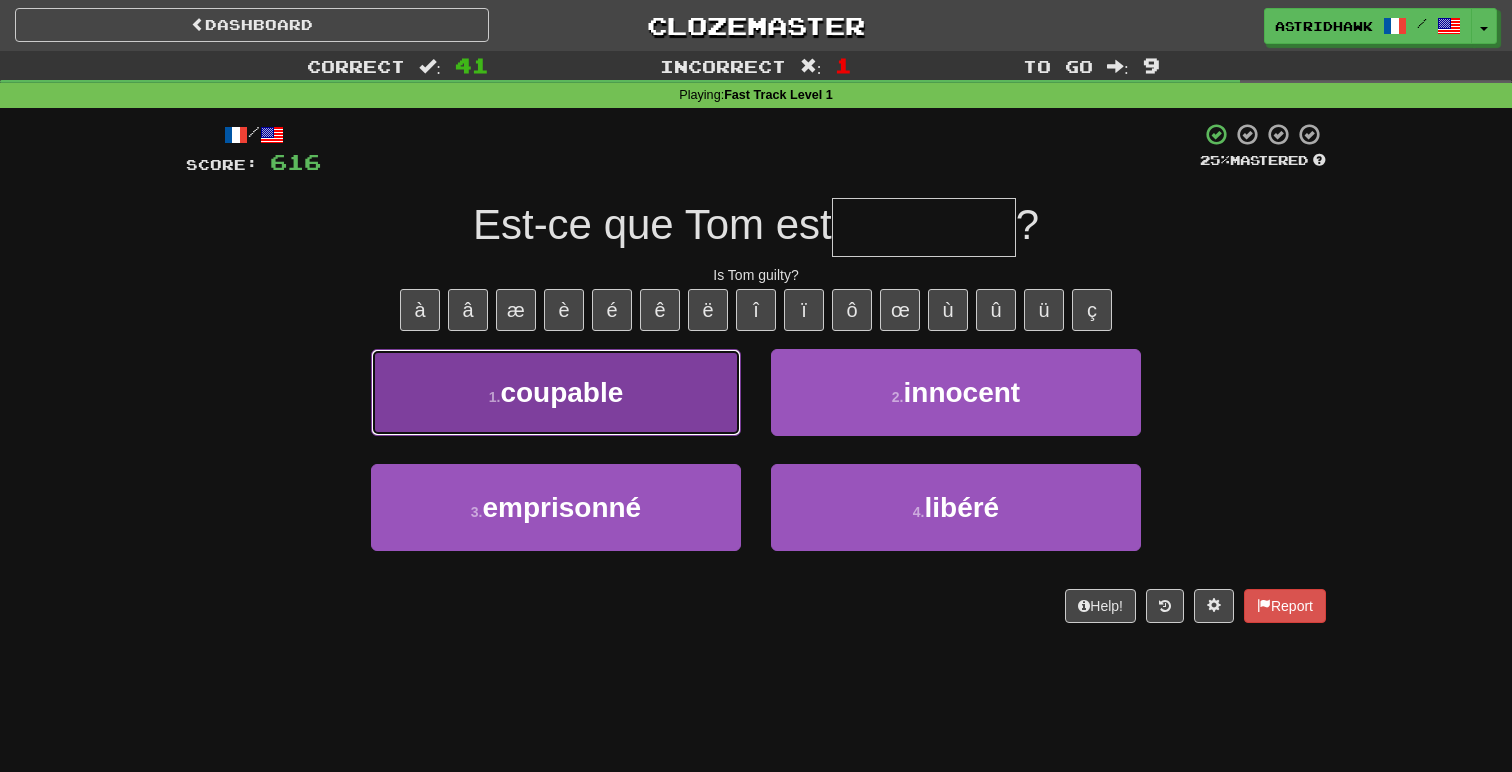 click on "1 .  coupable" at bounding box center (556, 392) 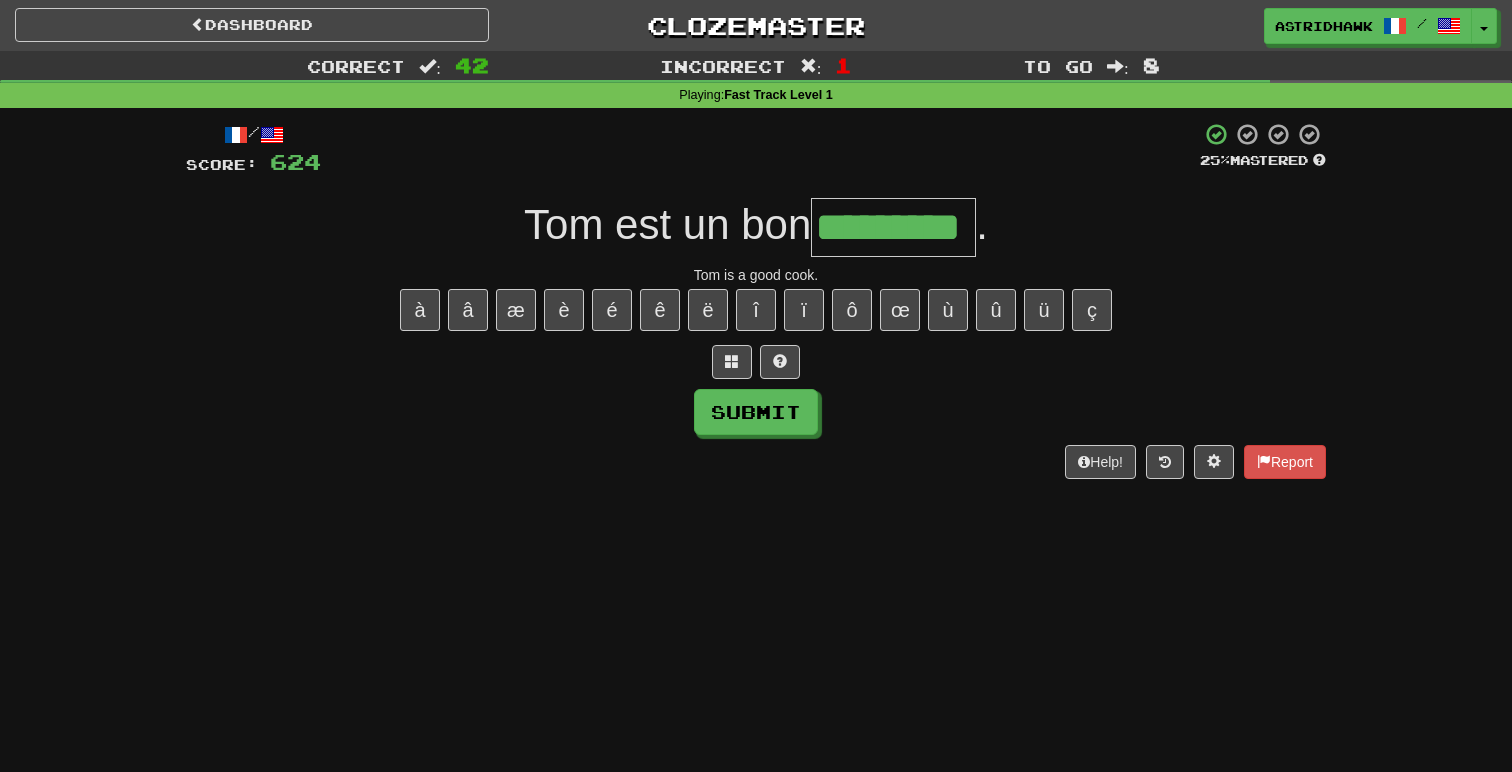 type on "*********" 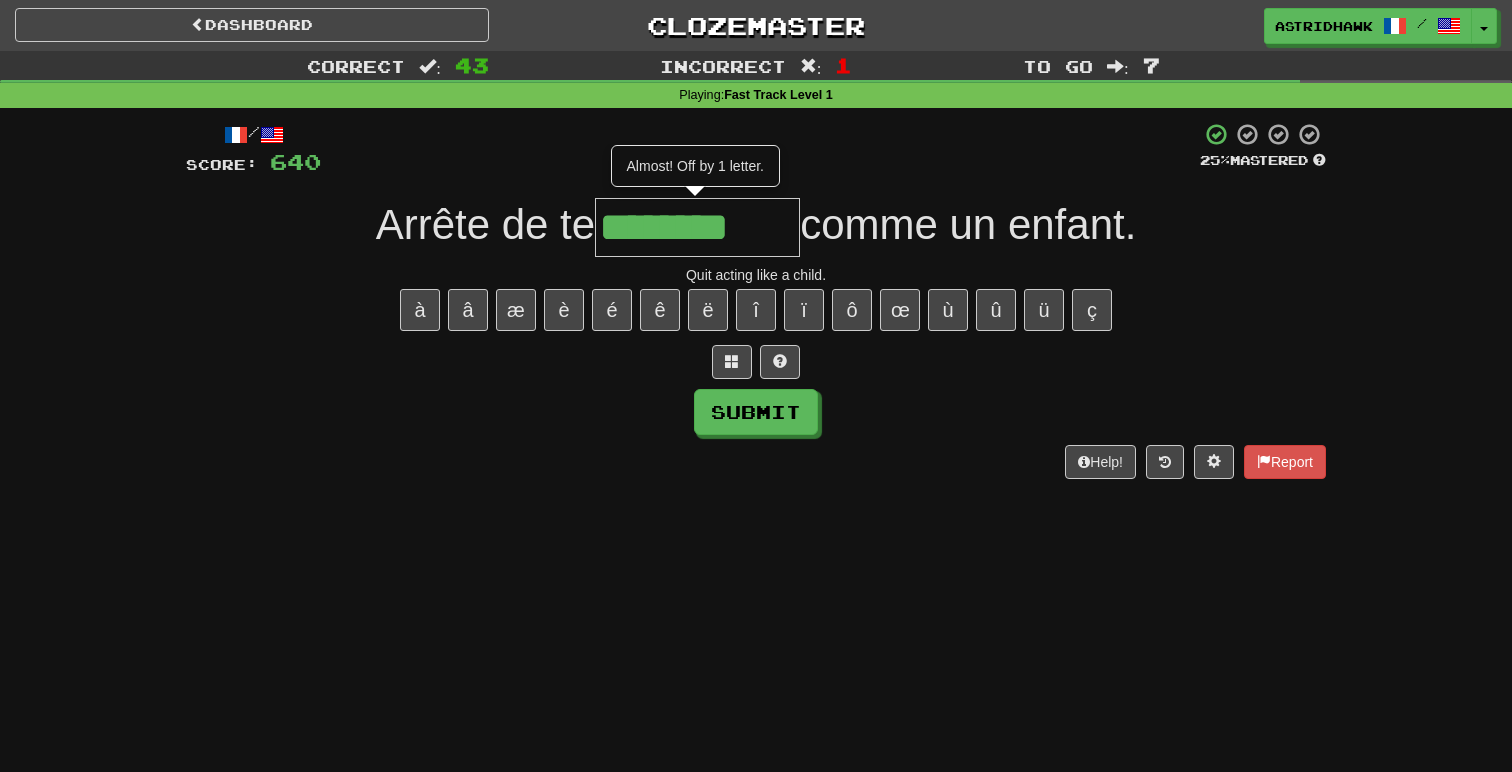 type on "*********" 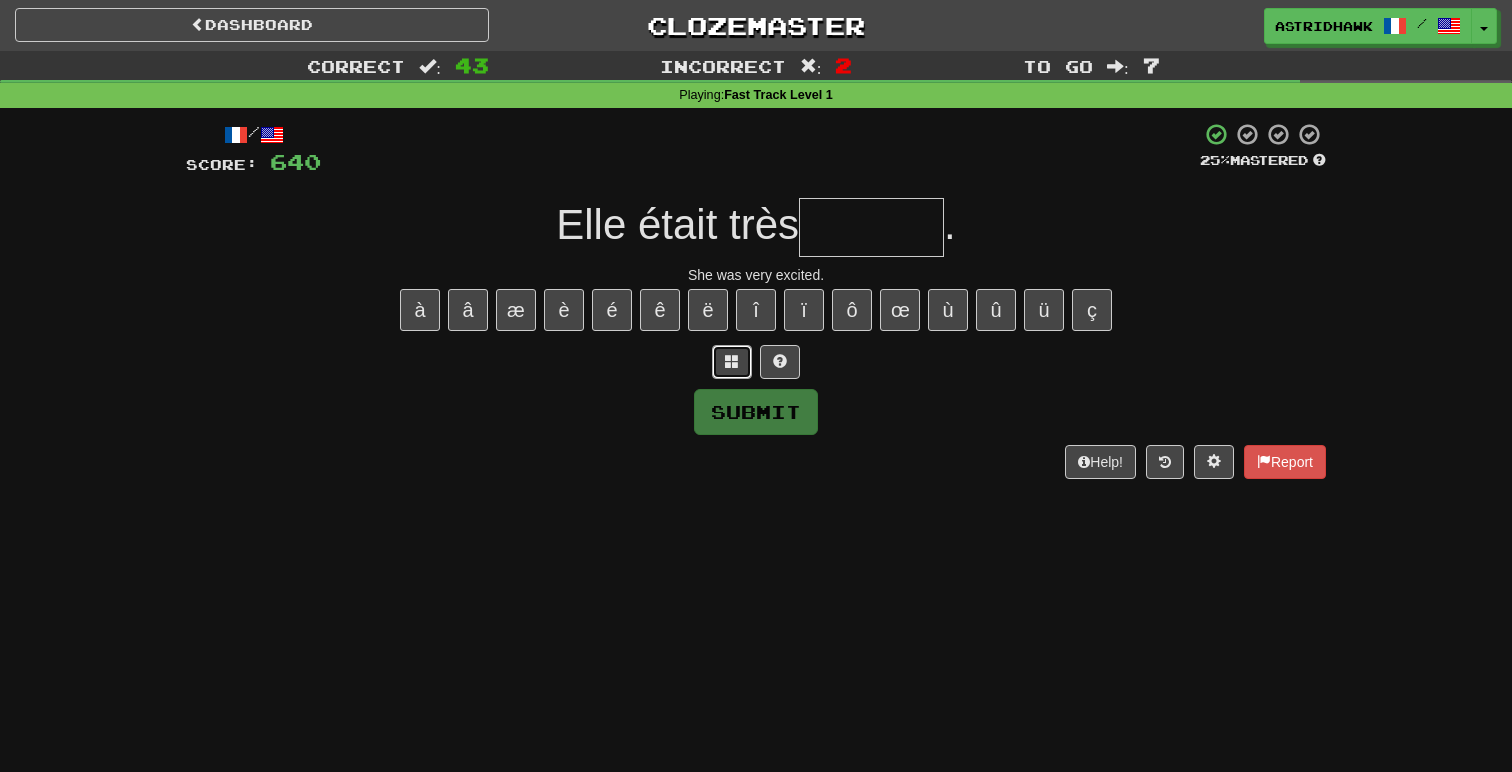 click at bounding box center (732, 362) 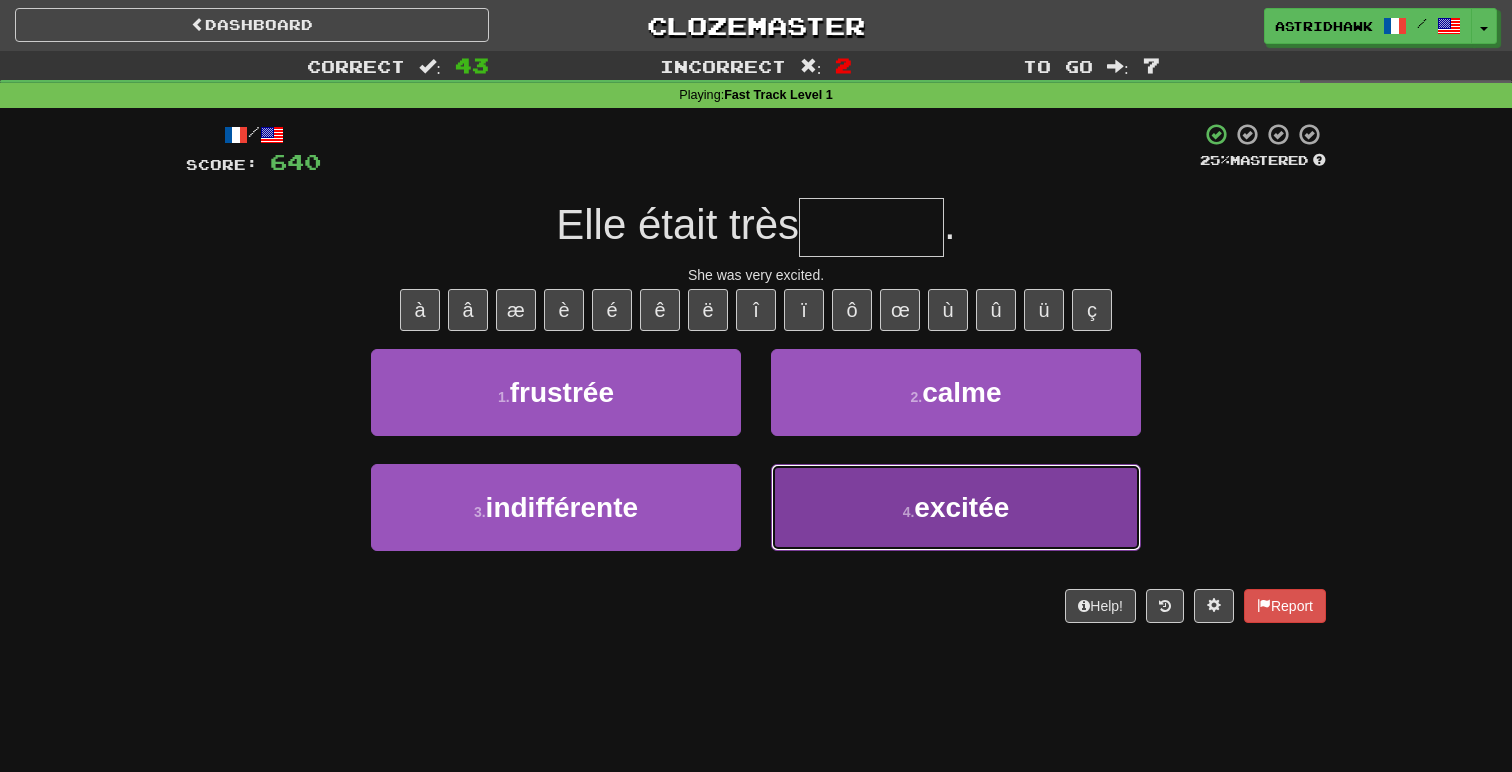 click on "4 .  excitée" at bounding box center (956, 507) 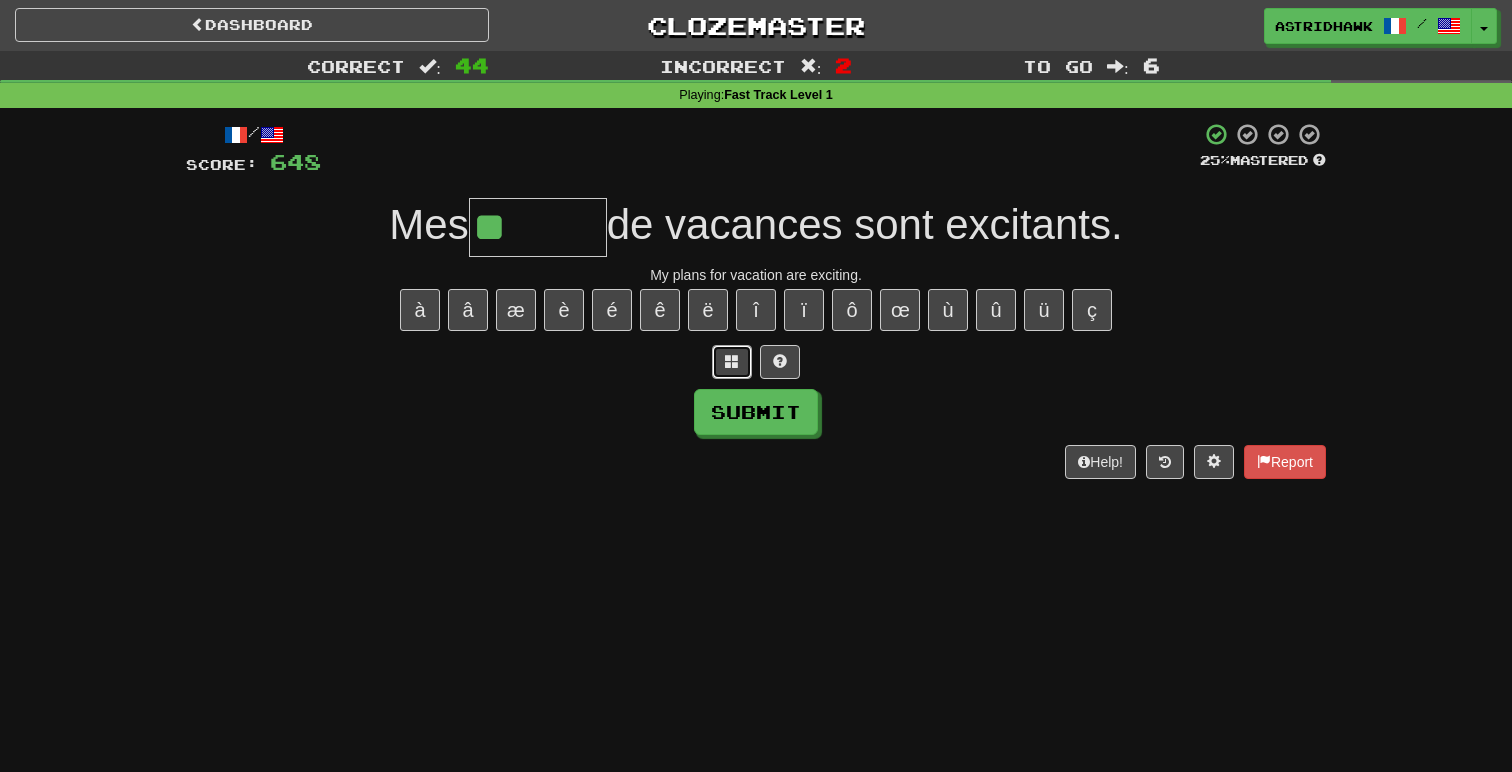 click at bounding box center [732, 361] 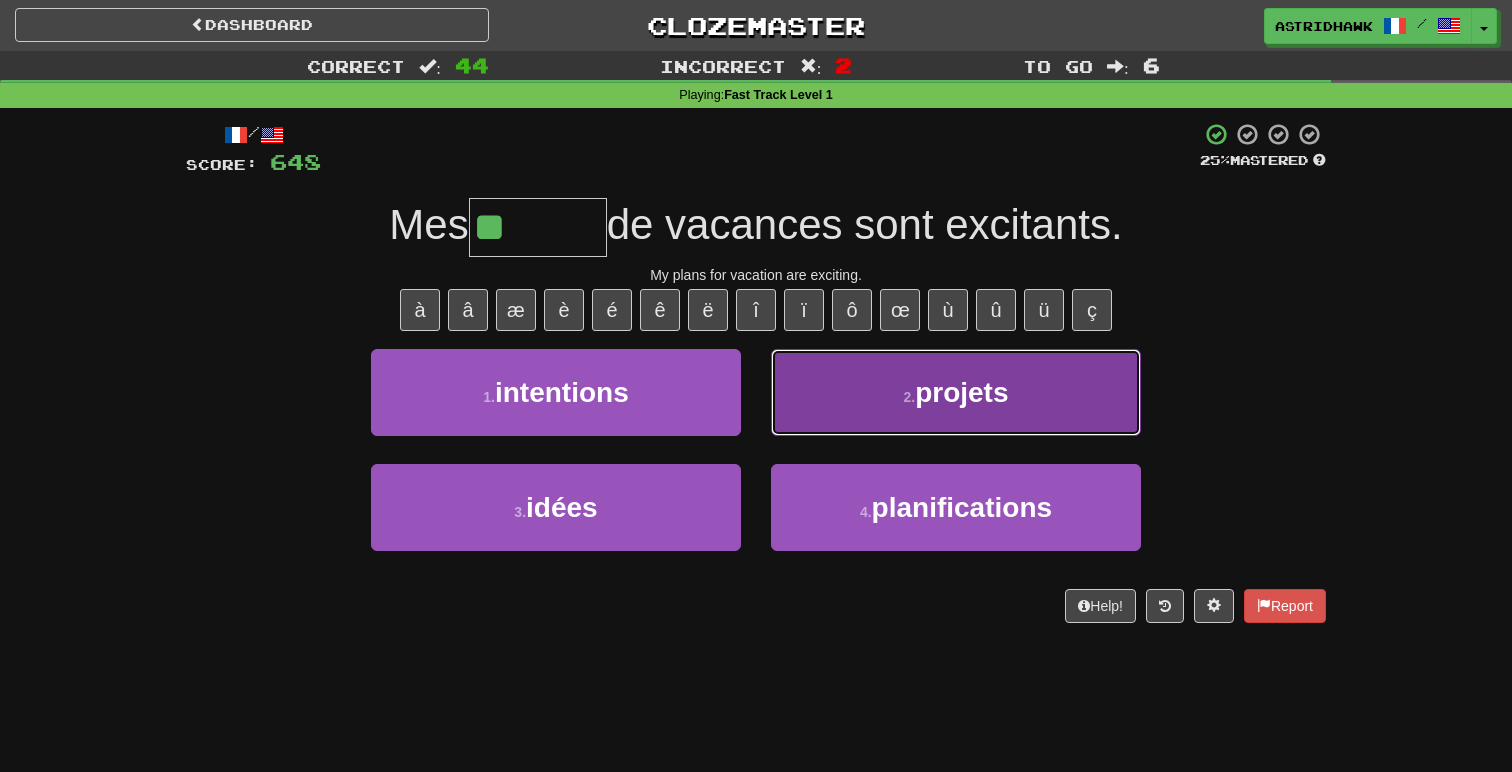 click on "2 .  projets" at bounding box center (956, 392) 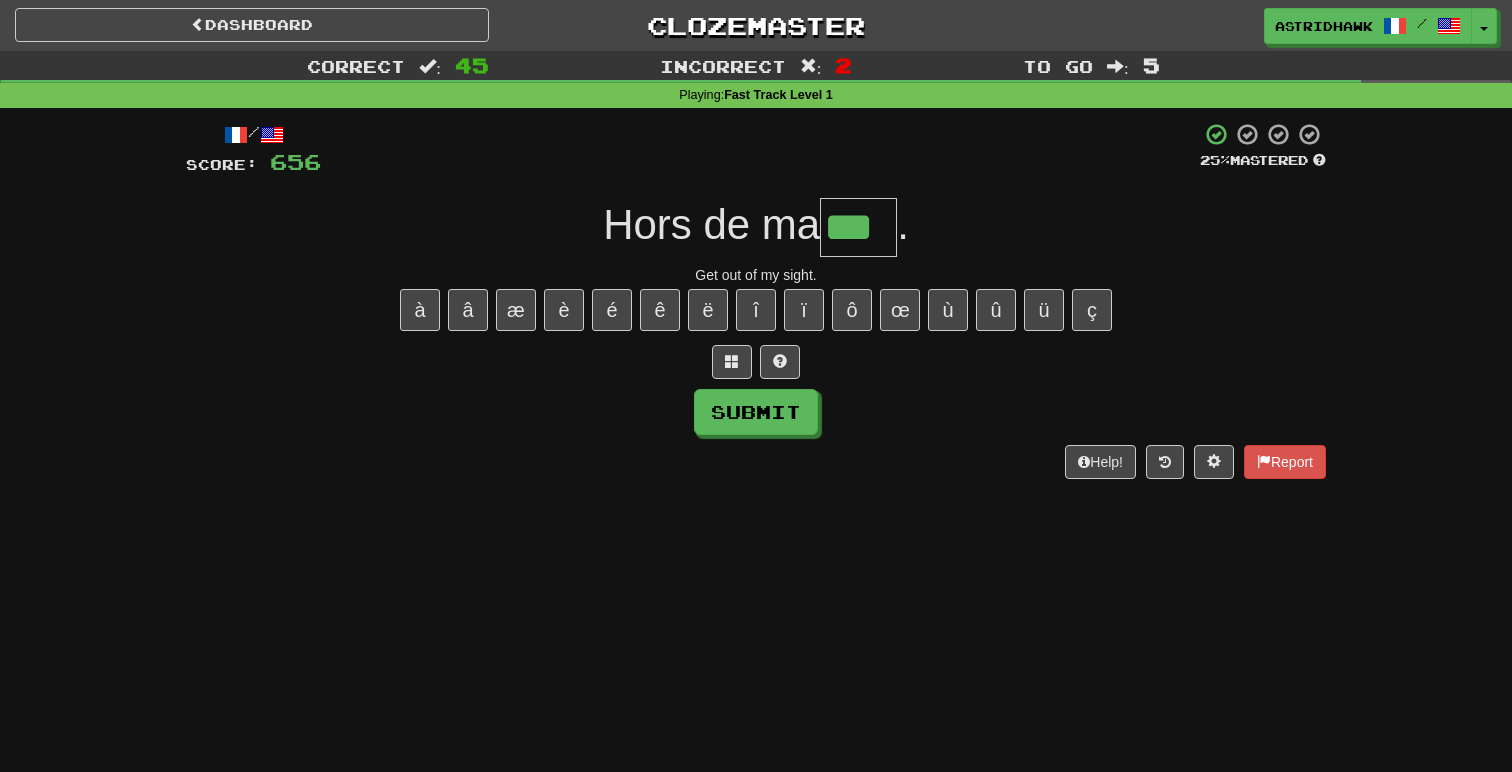 type on "***" 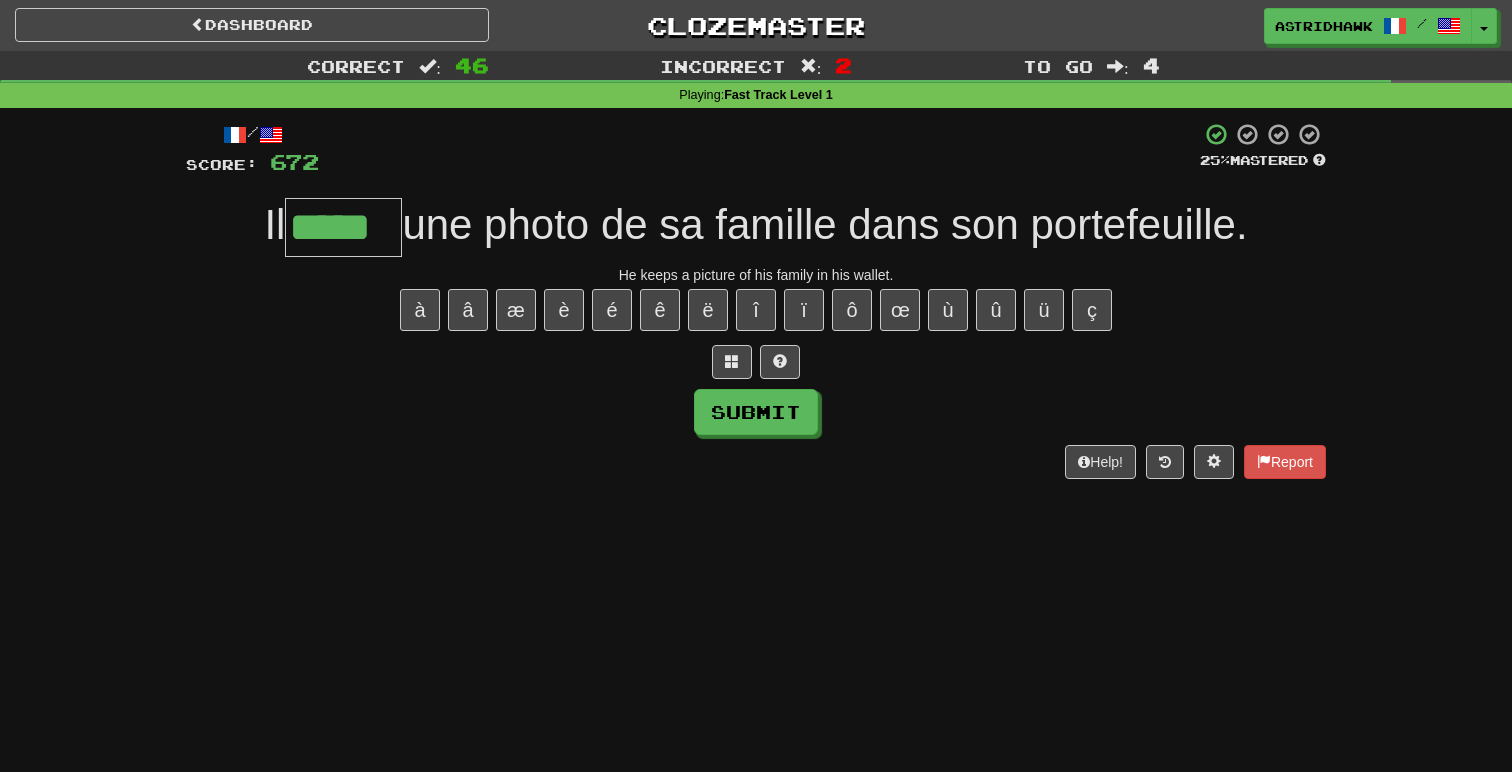 type on "*****" 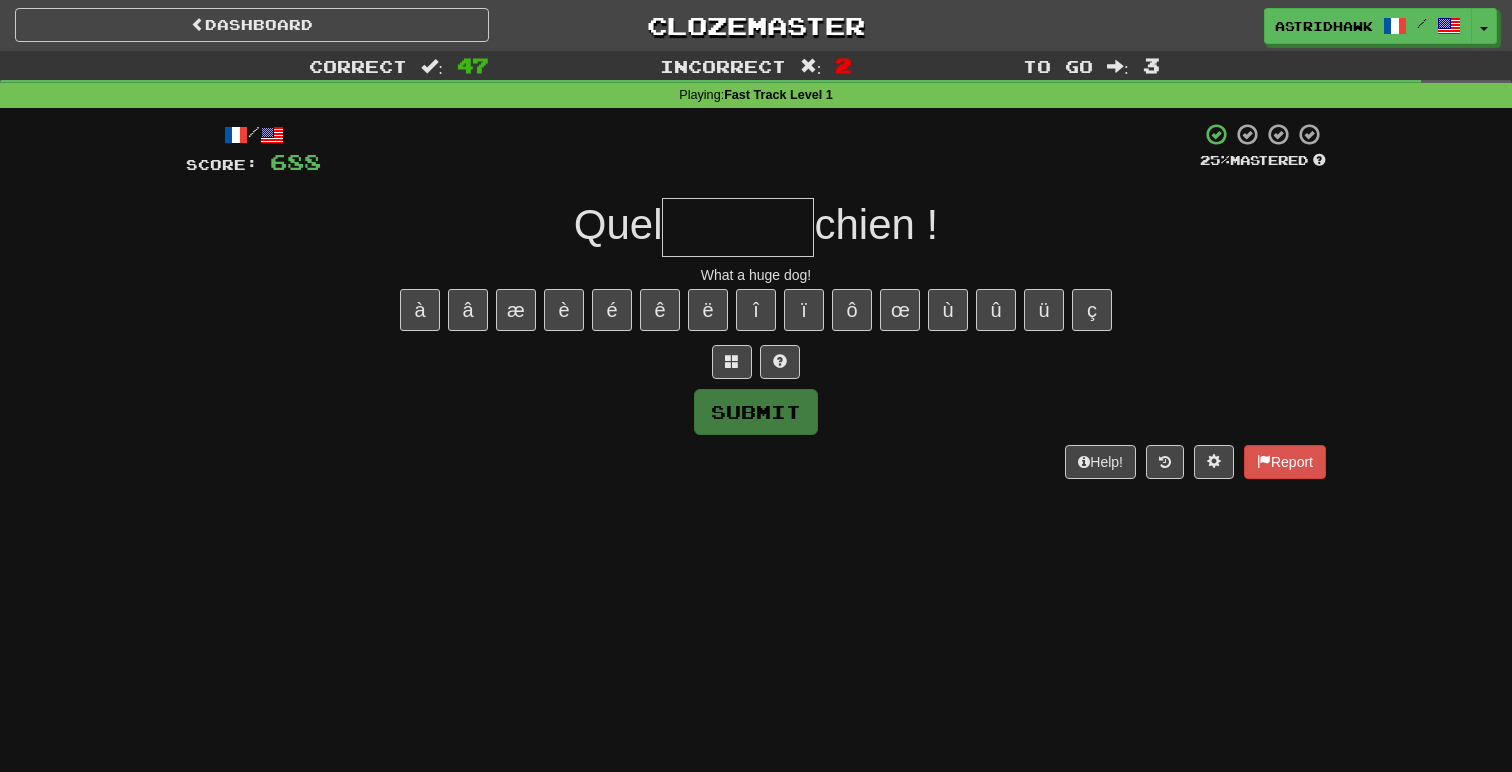 type on "*" 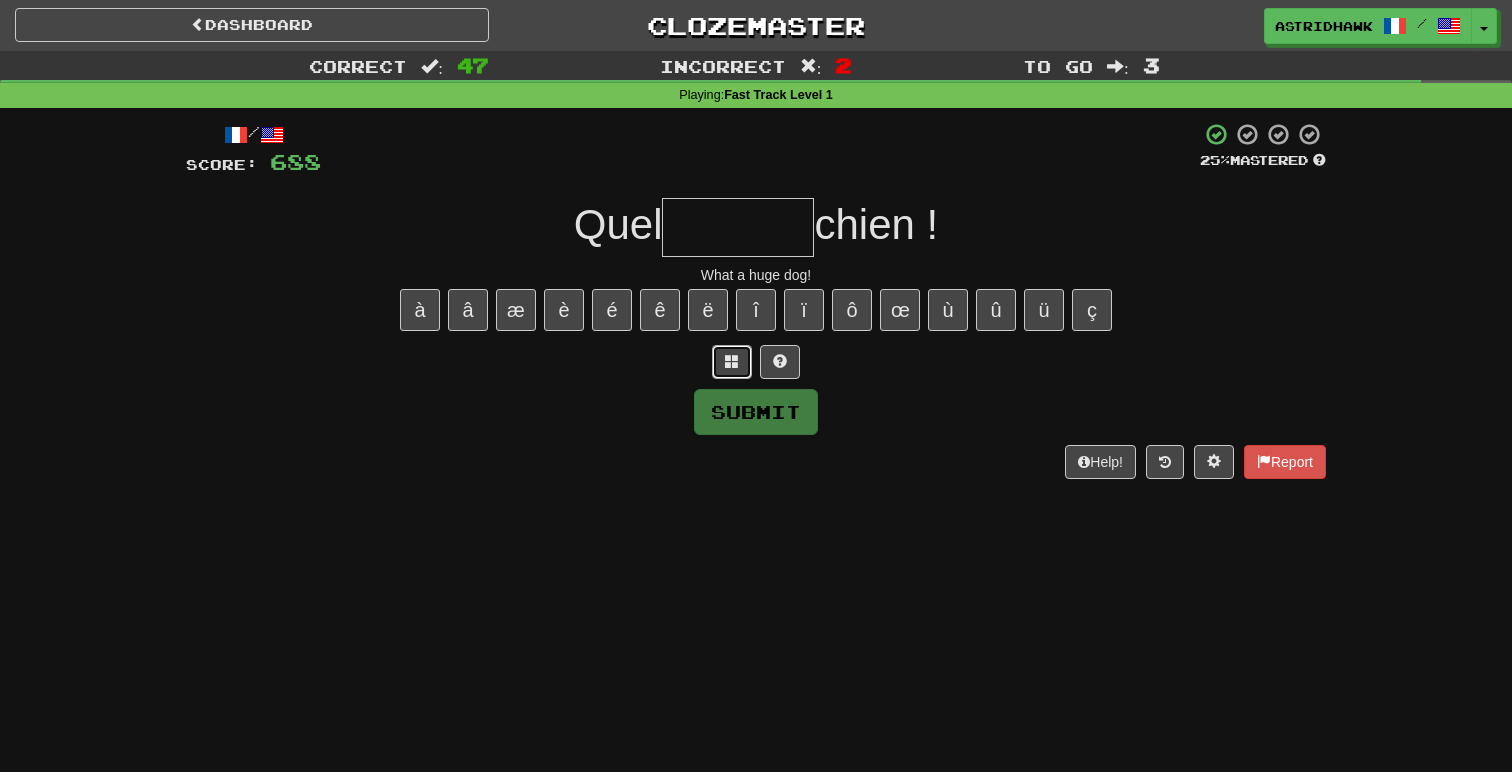 click at bounding box center (732, 362) 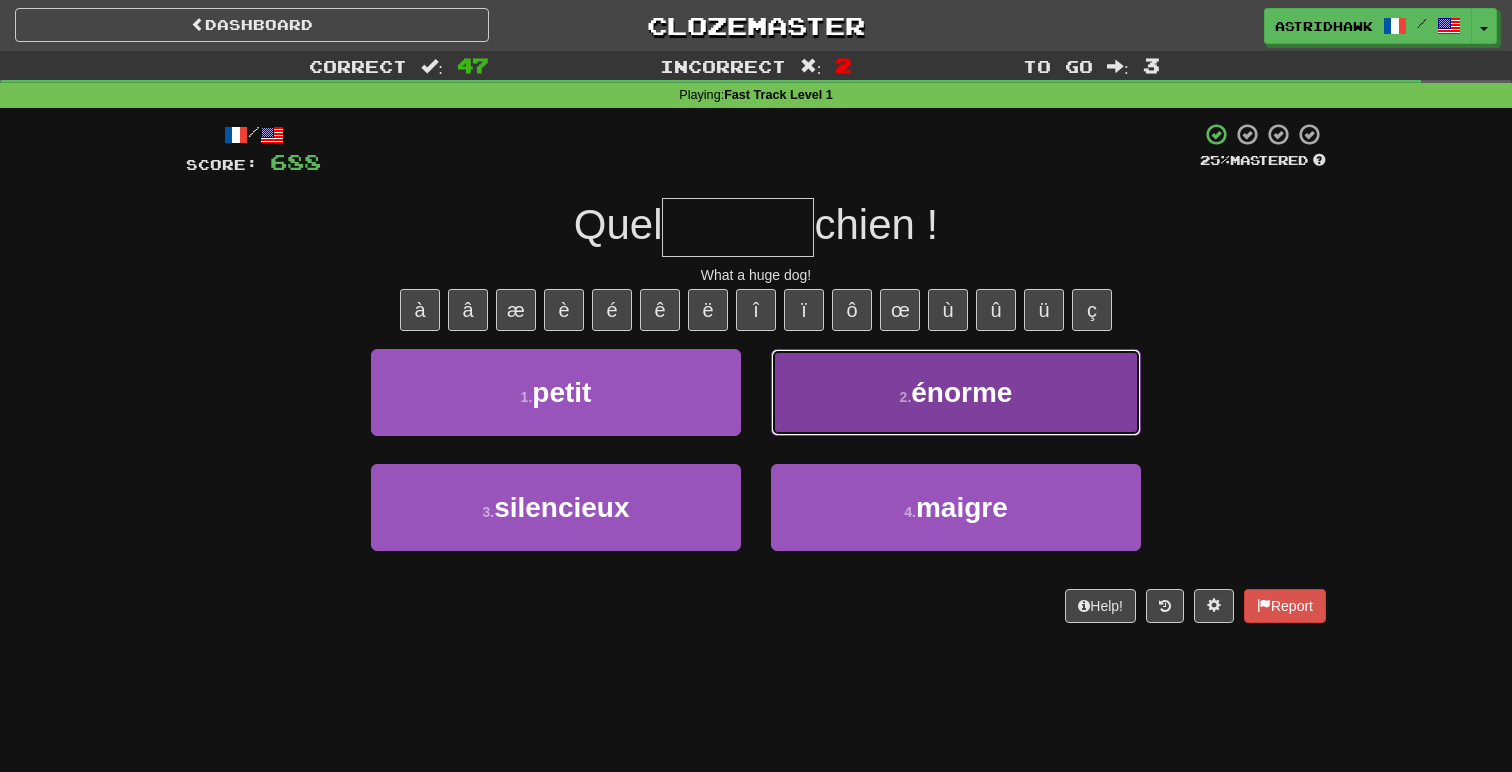 click on "2 .  énorme" at bounding box center (956, 392) 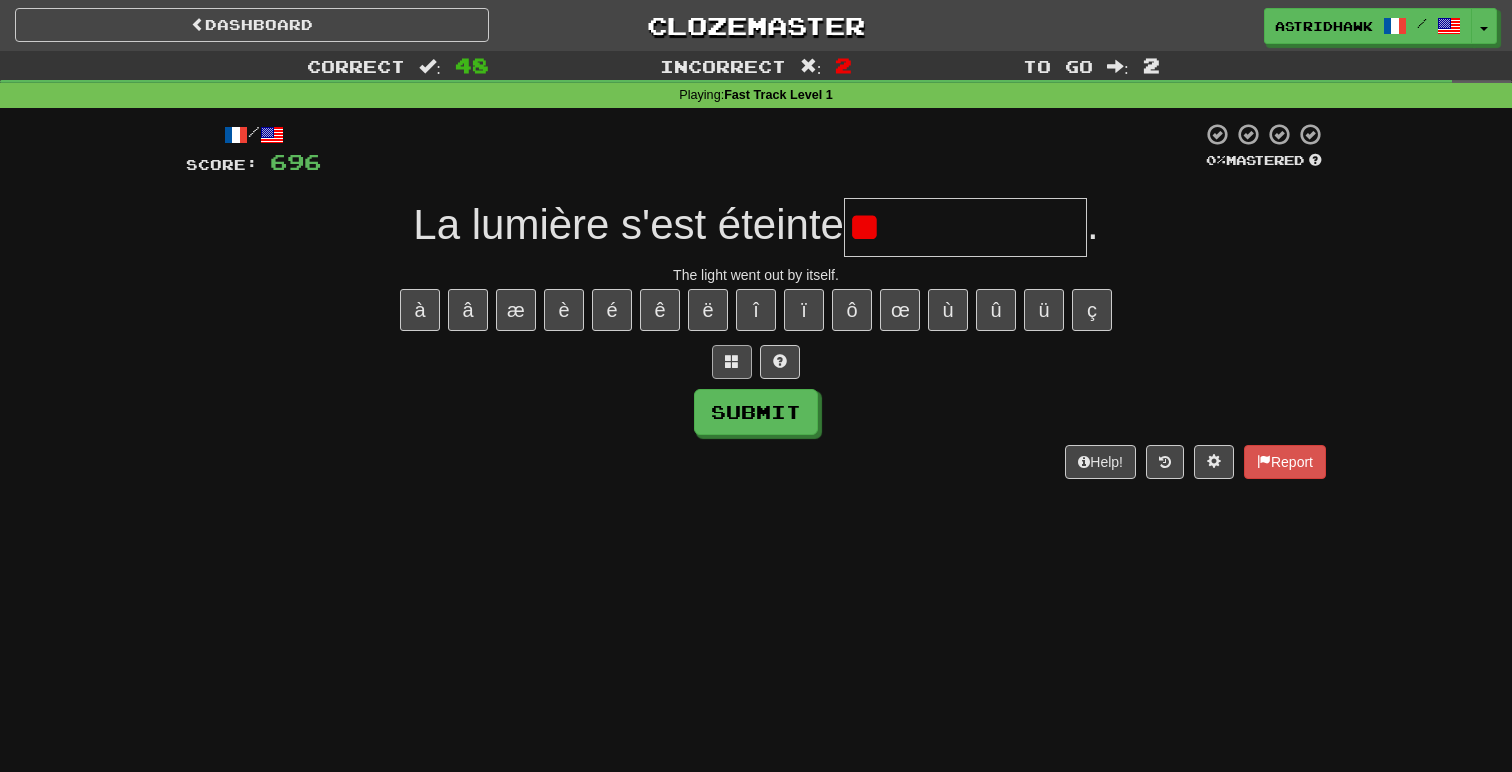 type on "*" 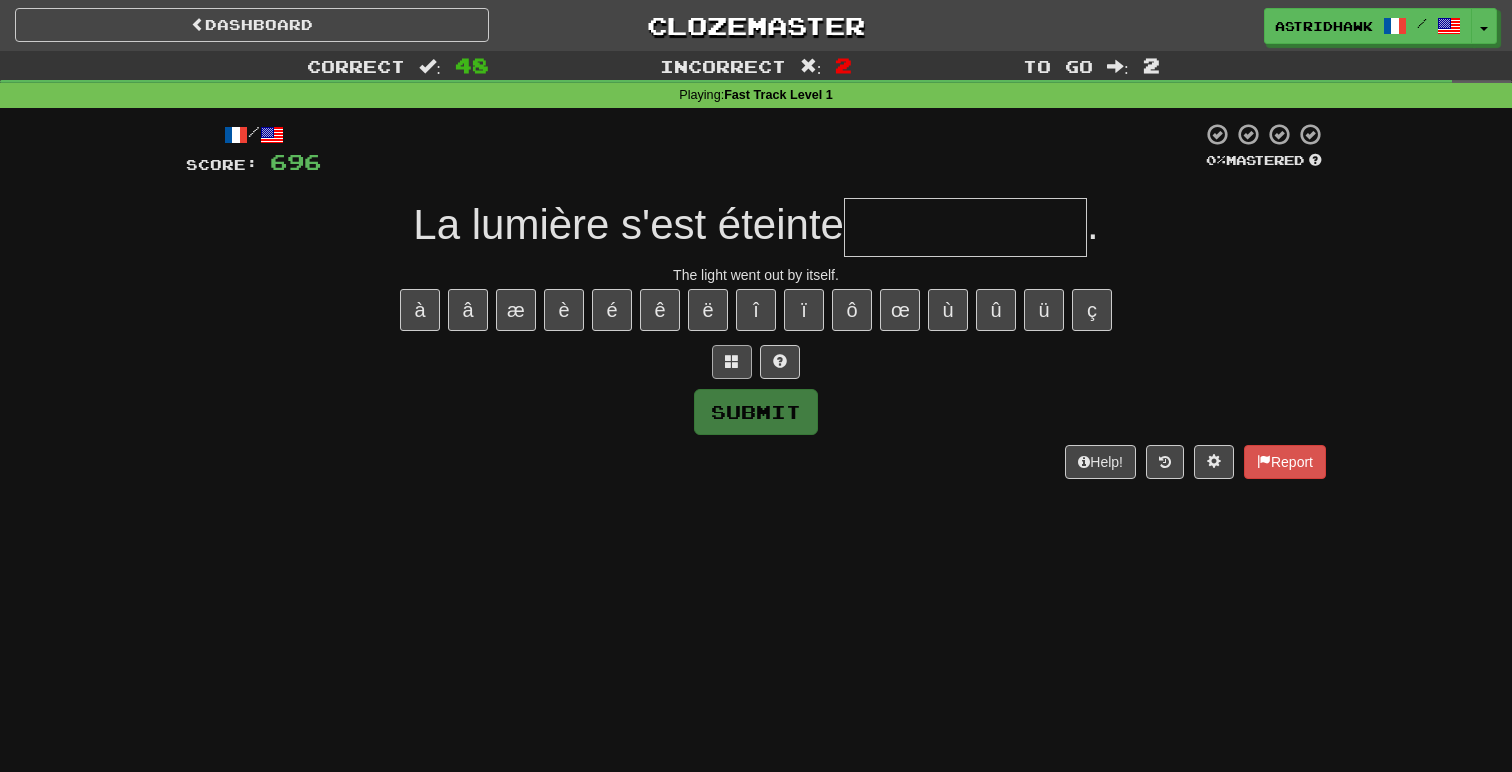 type on "*" 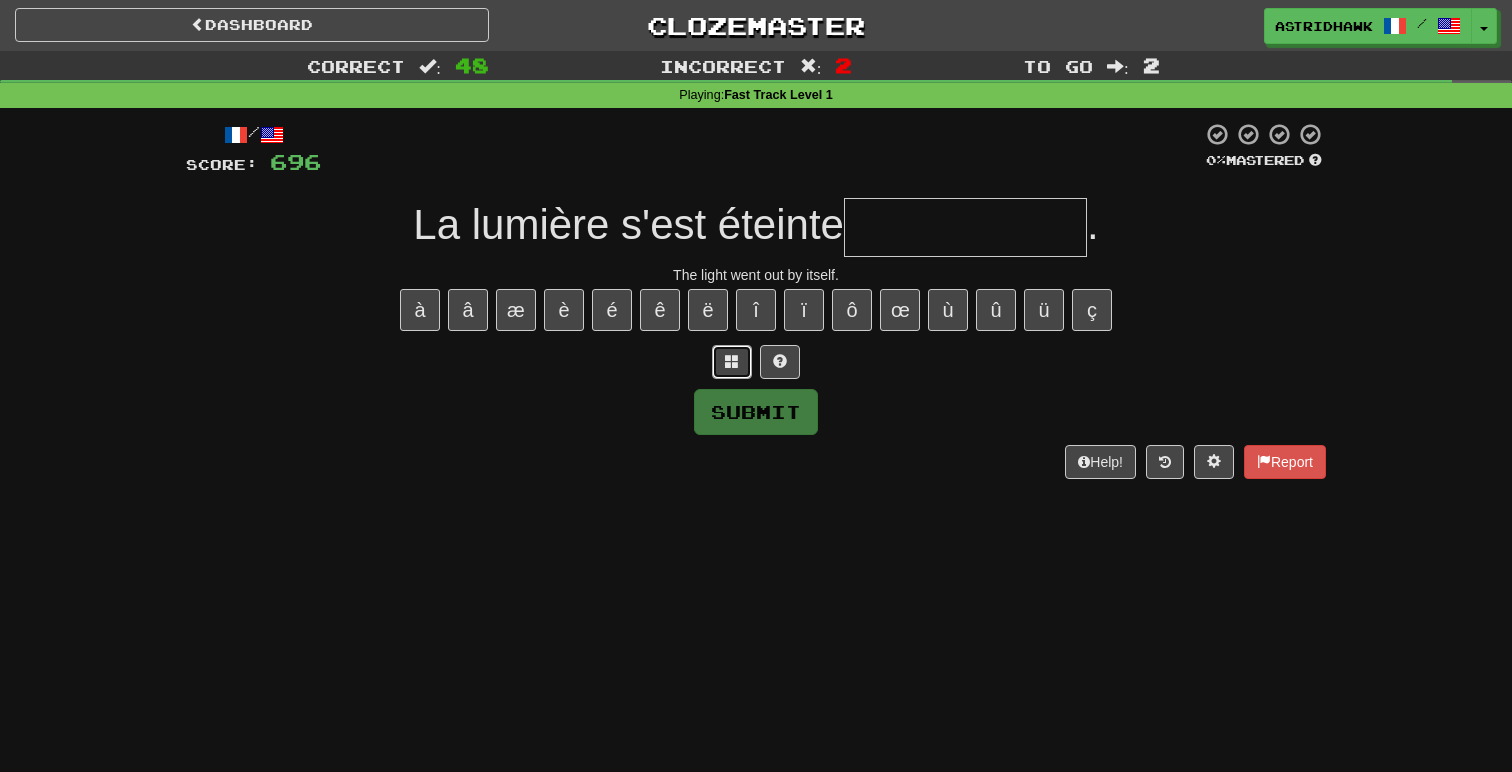 click at bounding box center (732, 362) 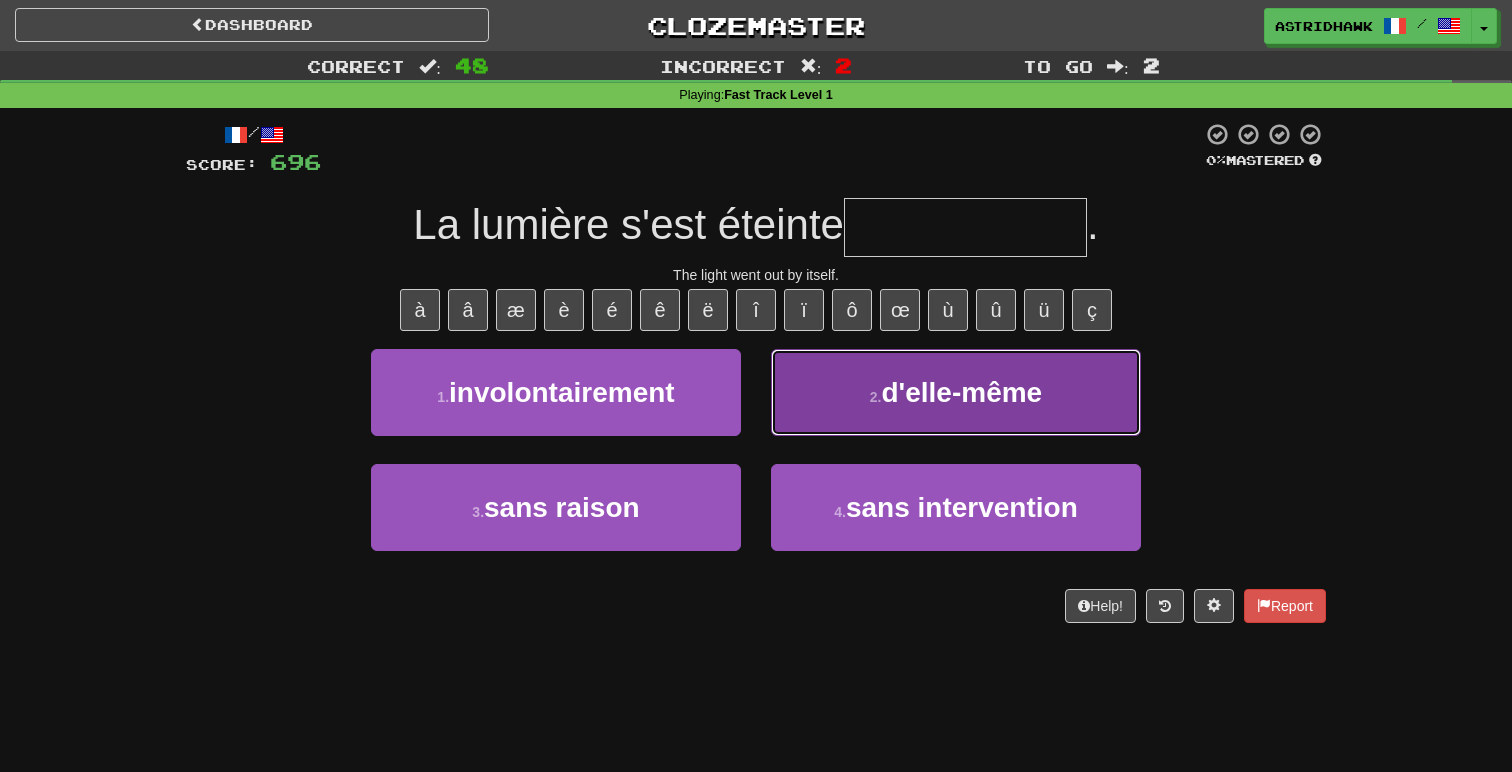 click on "2 .  d'elle-même" at bounding box center (956, 392) 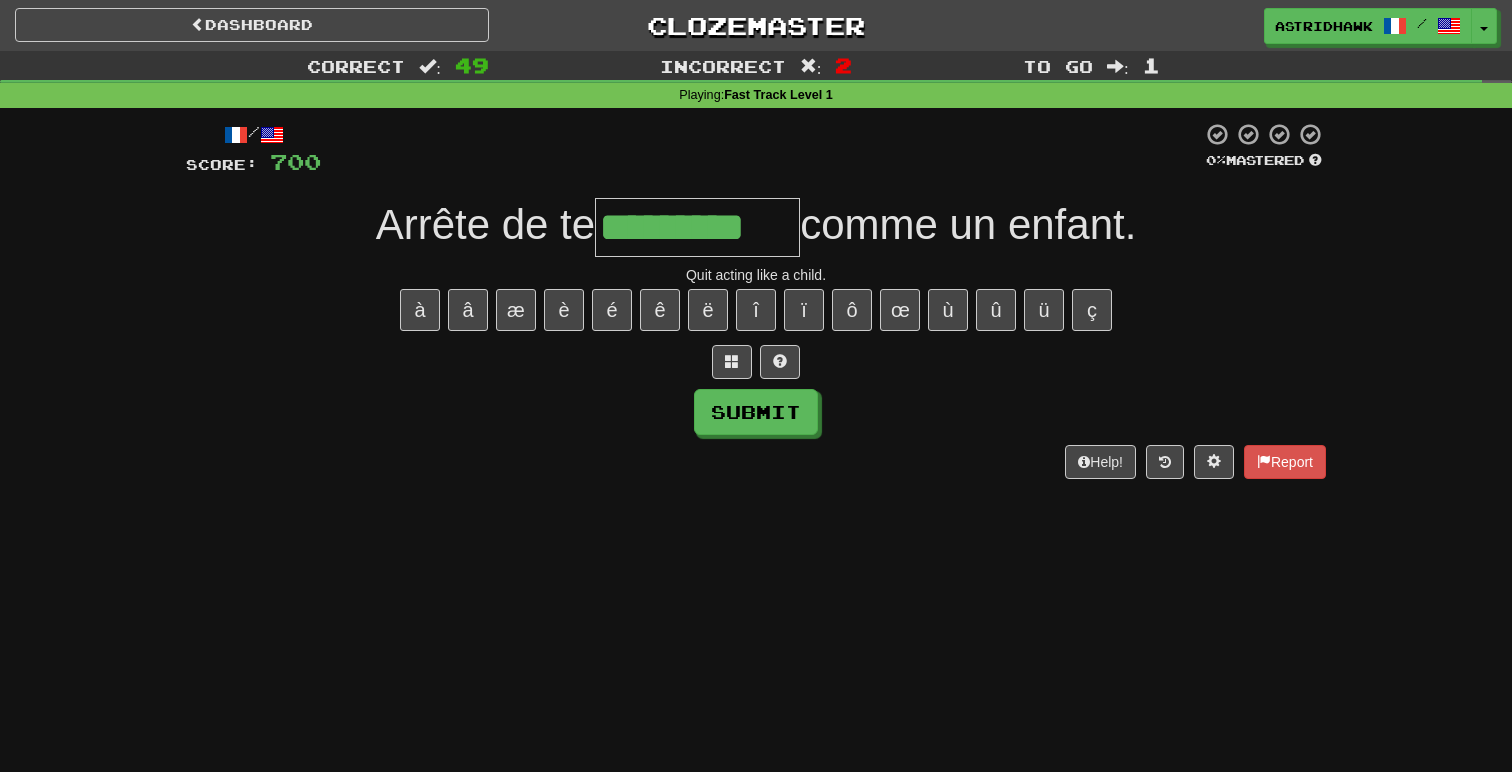 type on "*********" 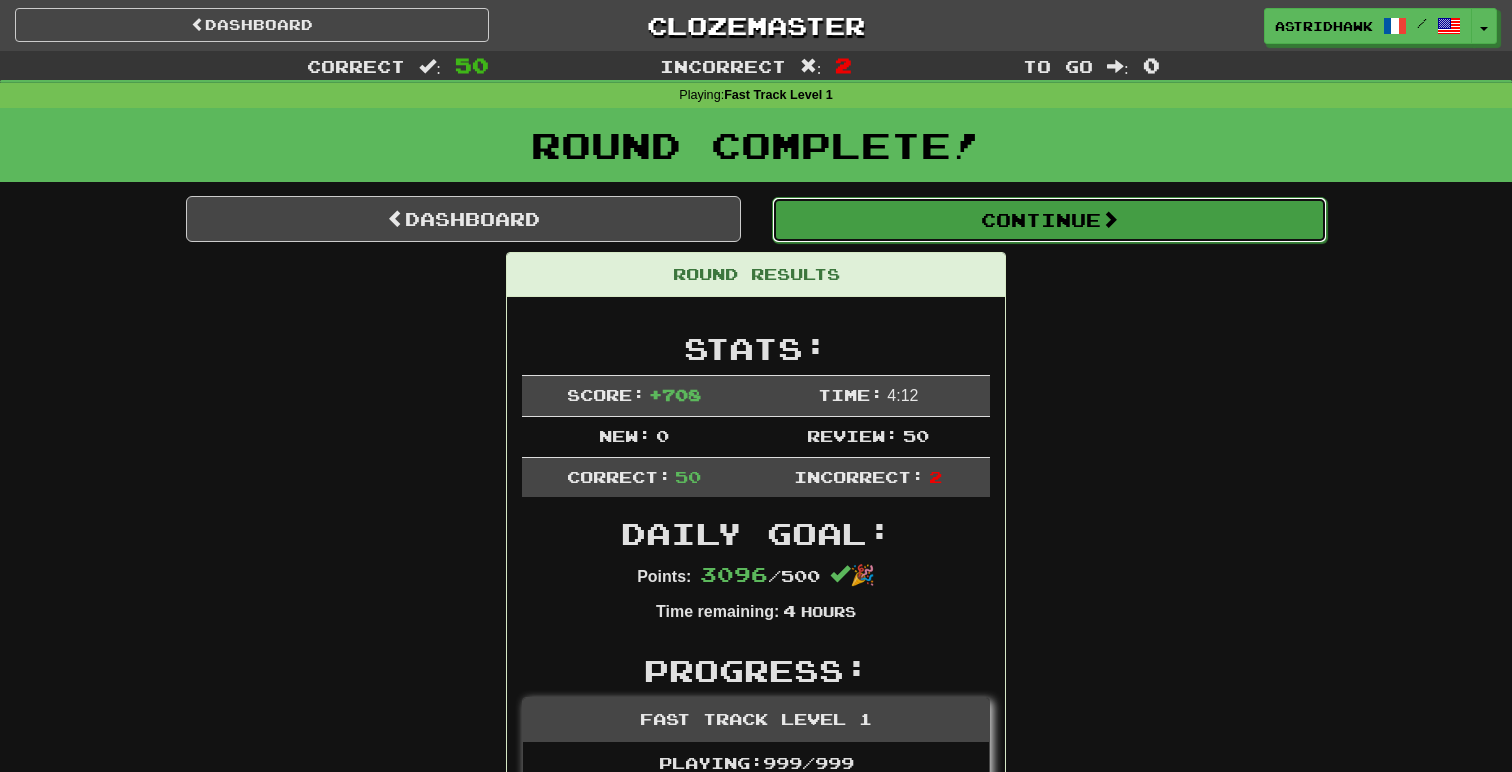 click on "Continue" at bounding box center (1049, 220) 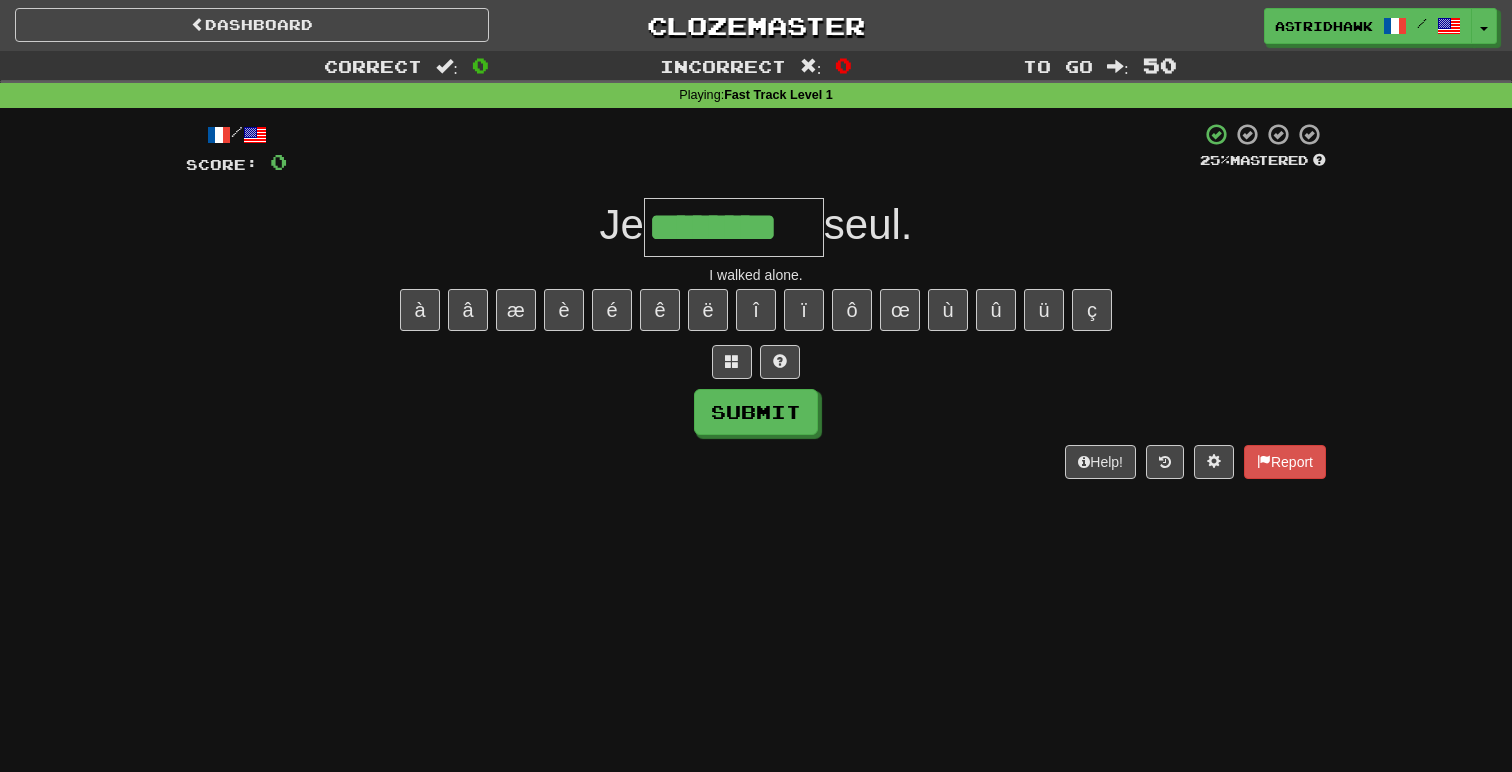 type on "********" 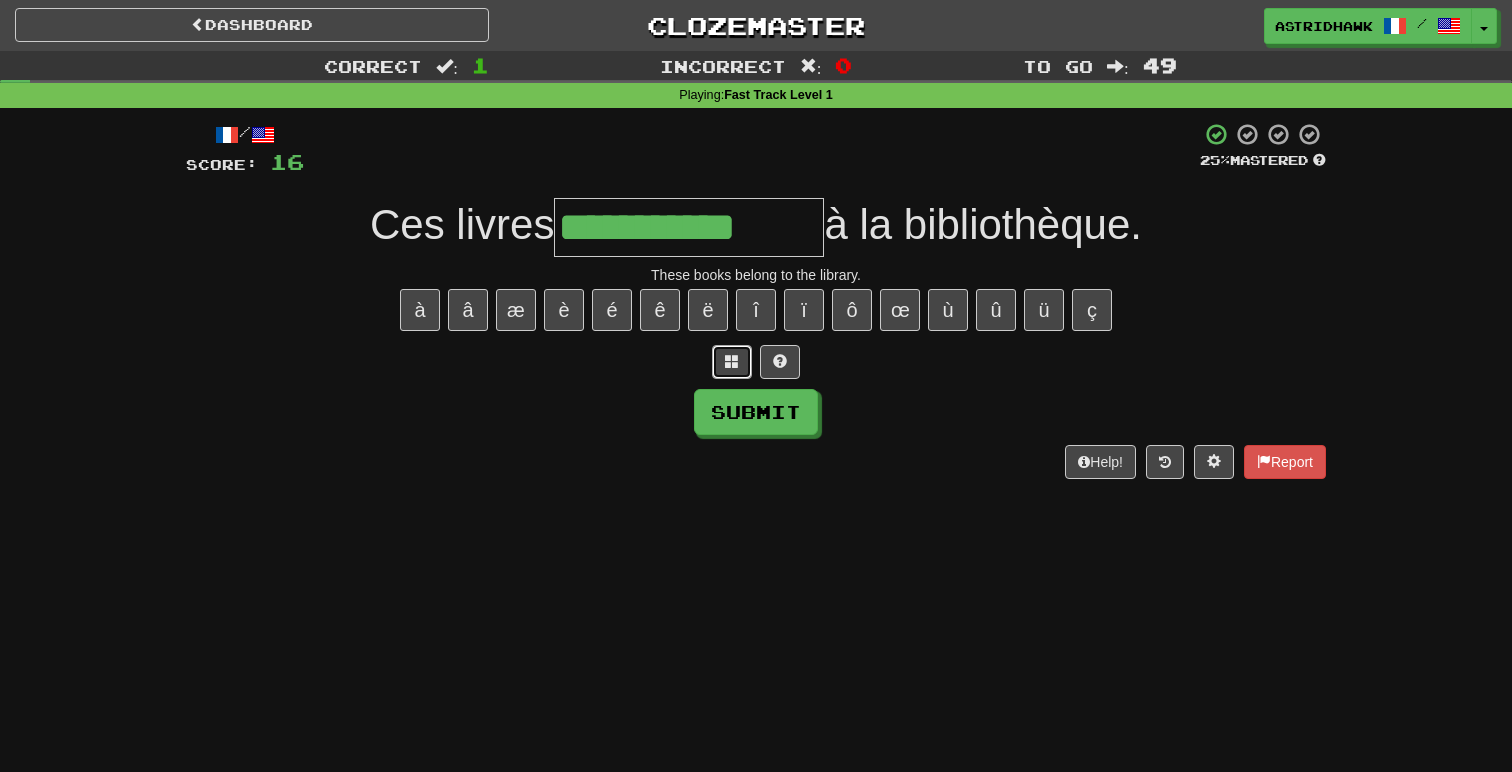 click at bounding box center [732, 361] 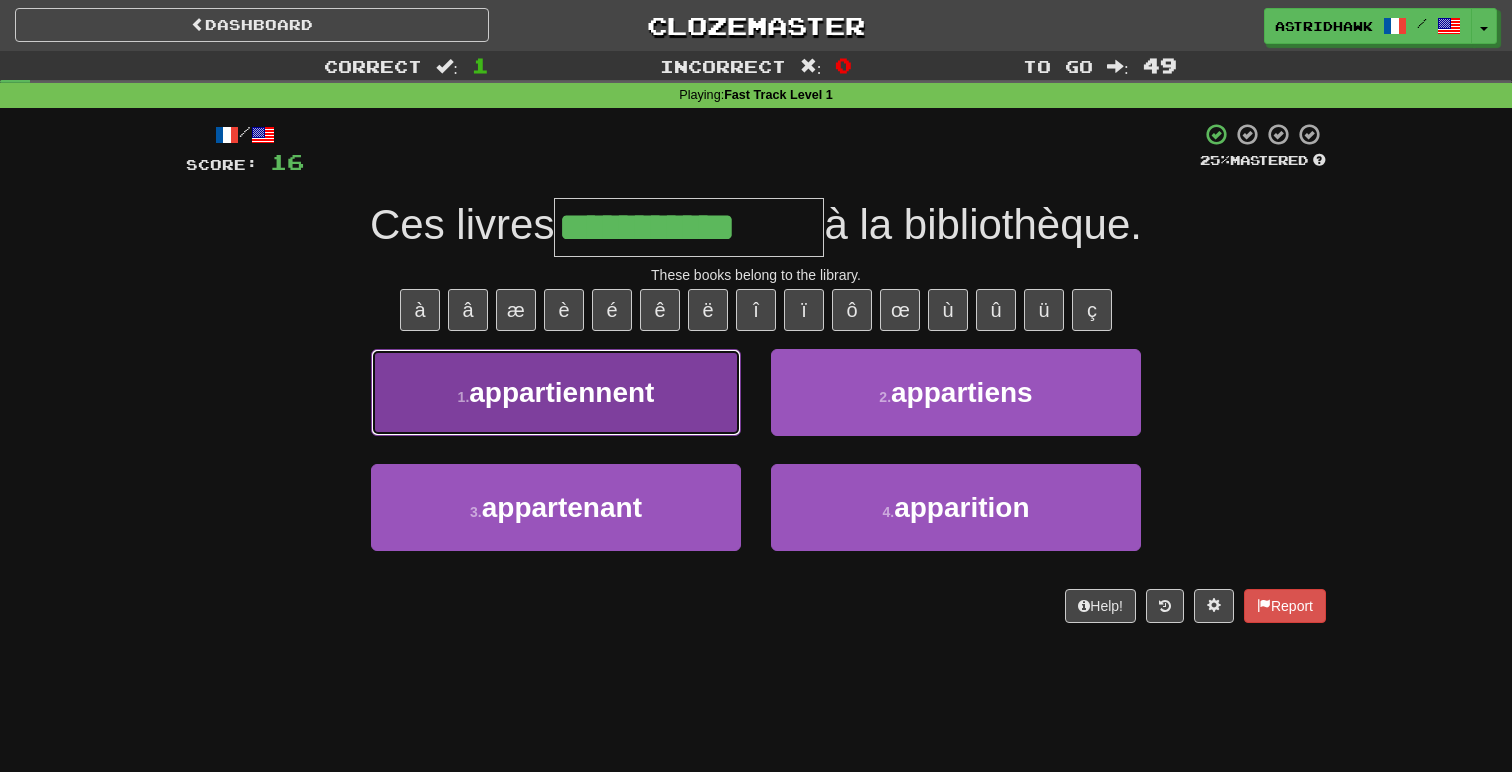 click on "1 .  appartiennent" at bounding box center (556, 392) 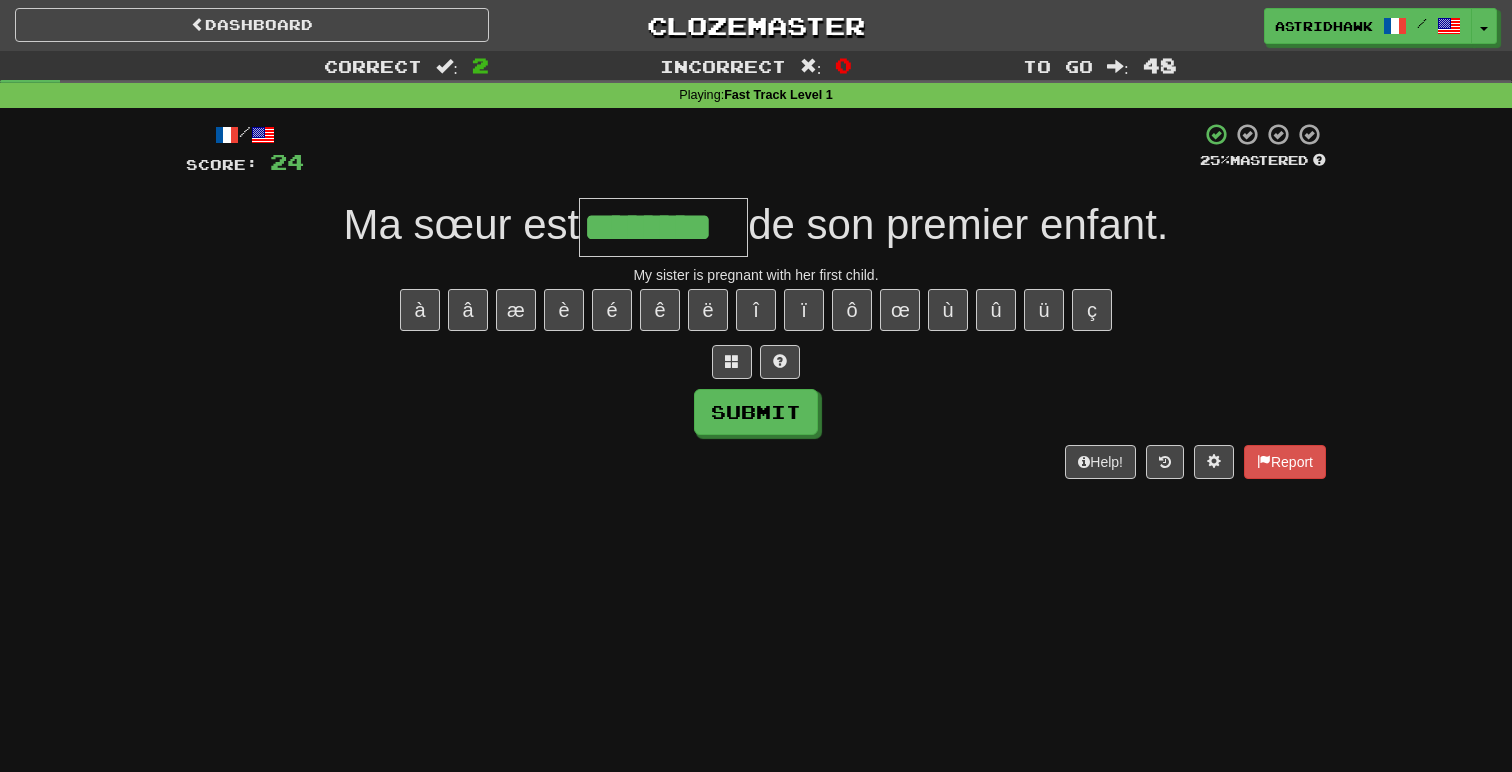 type on "********" 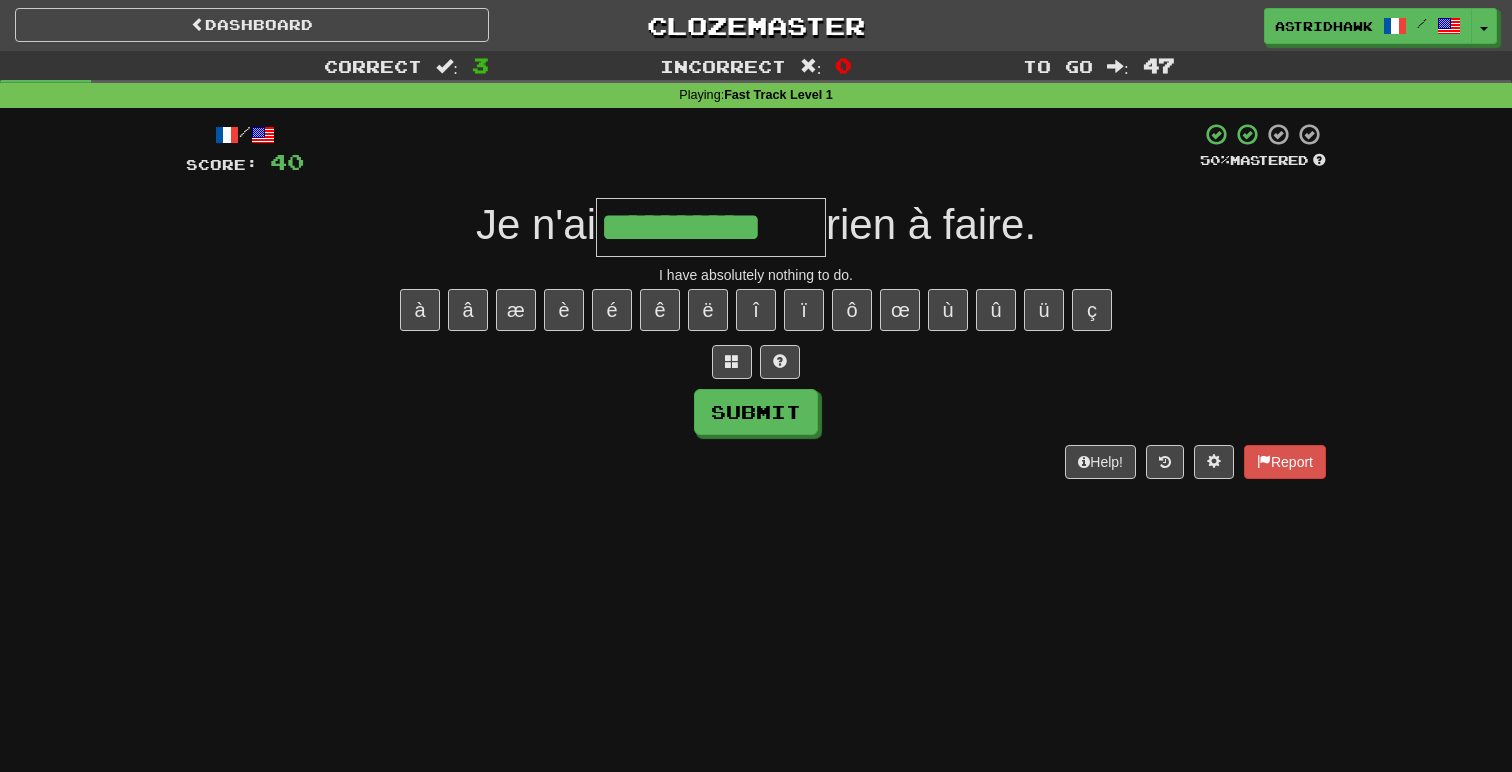 type on "**********" 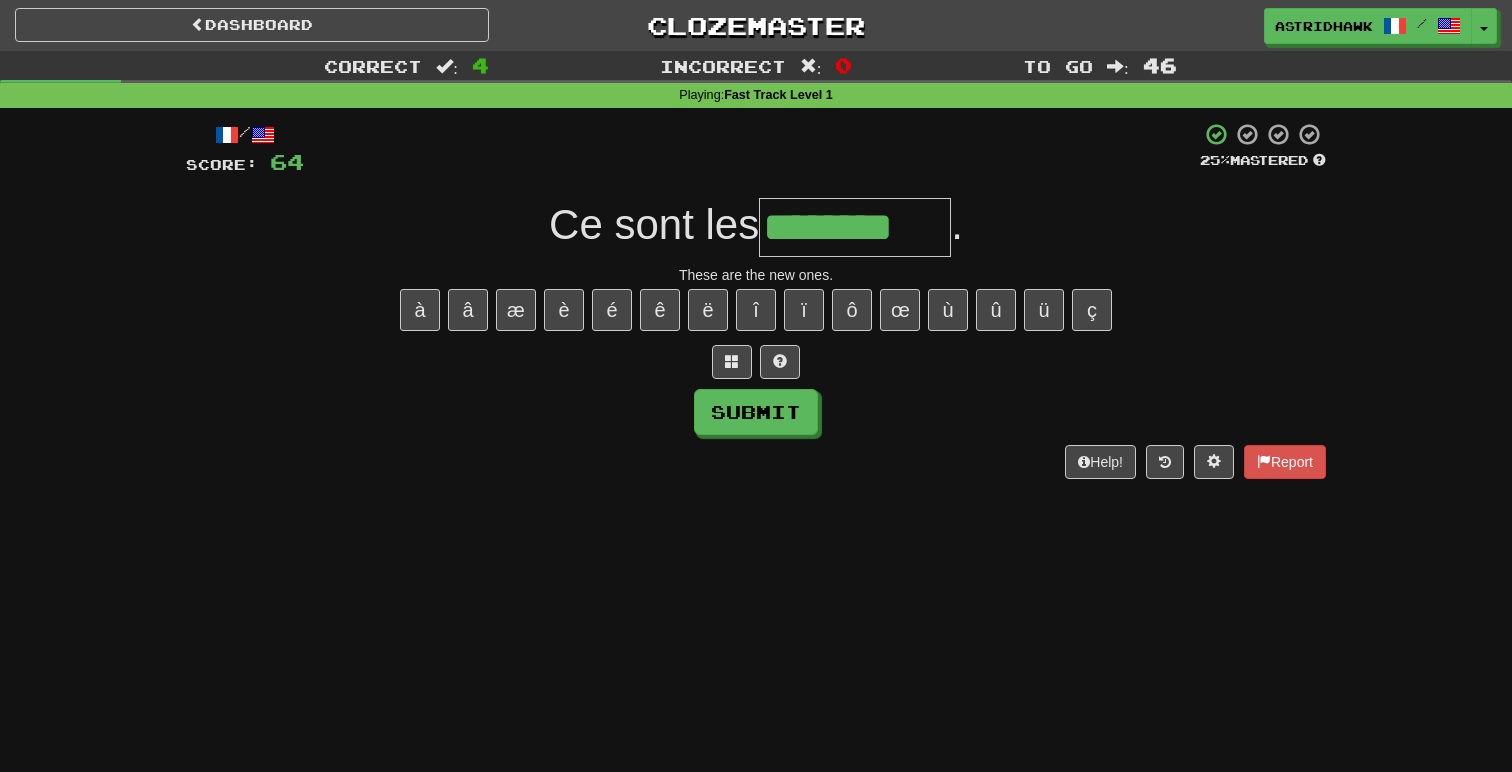 type on "********" 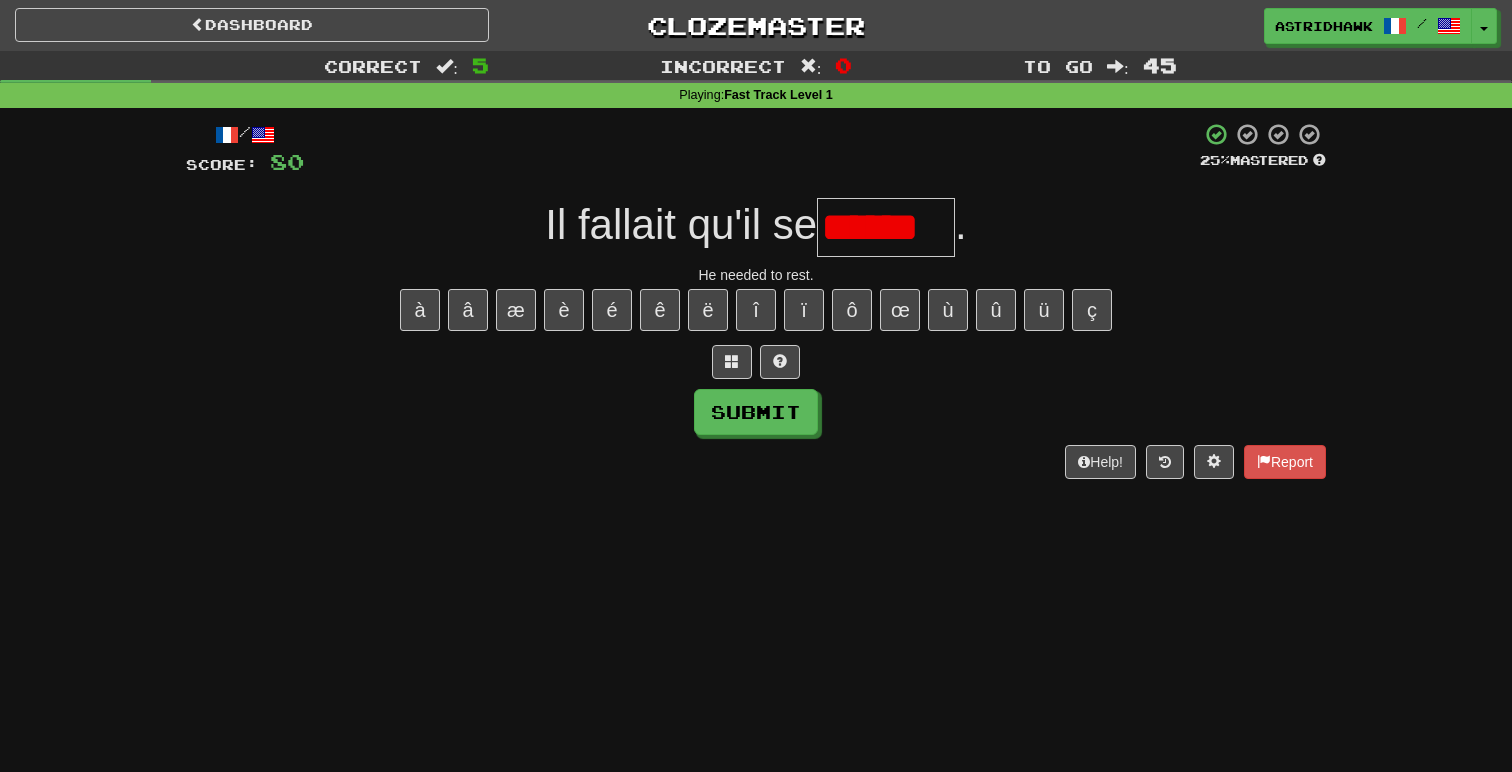 scroll, scrollTop: 0, scrollLeft: 0, axis: both 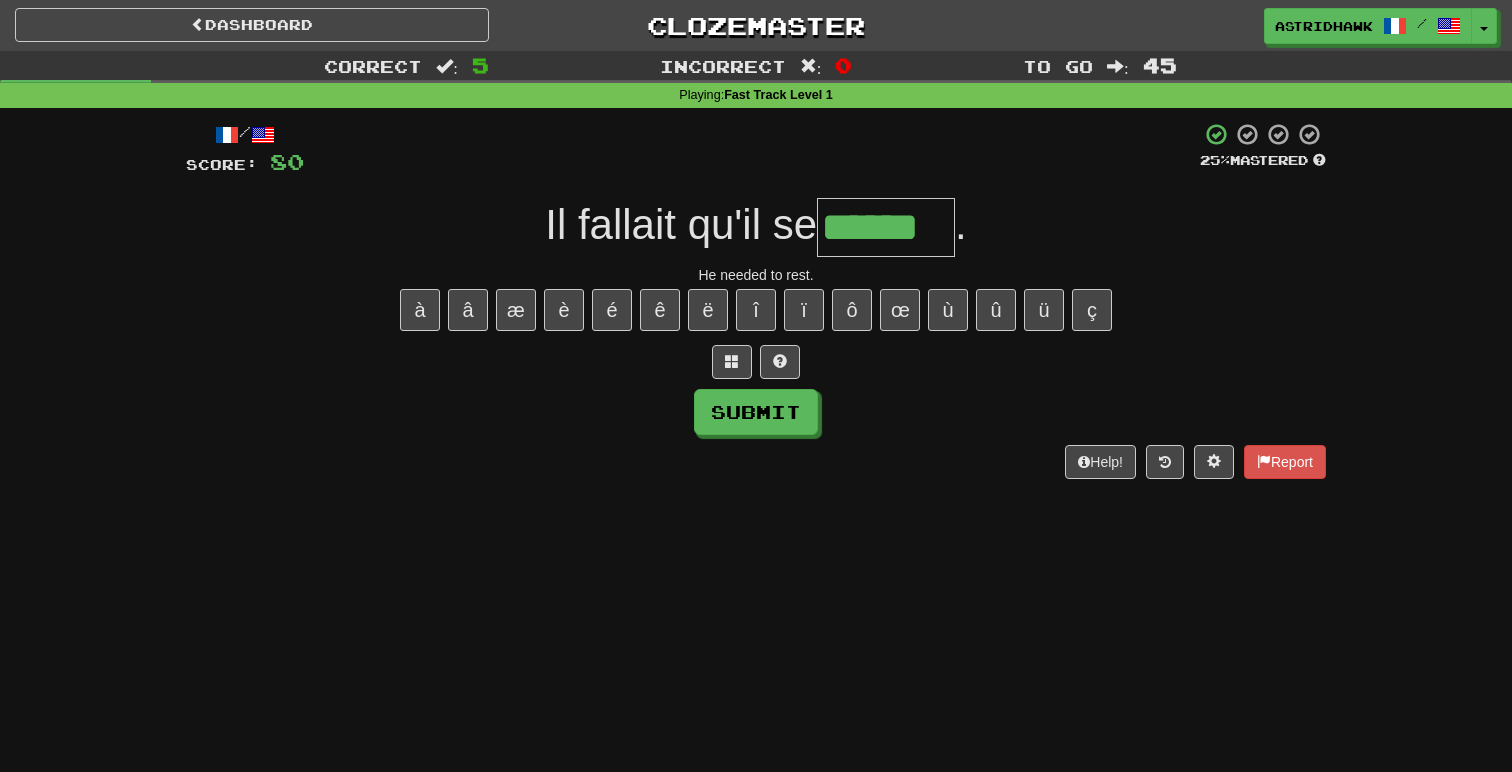 type on "******" 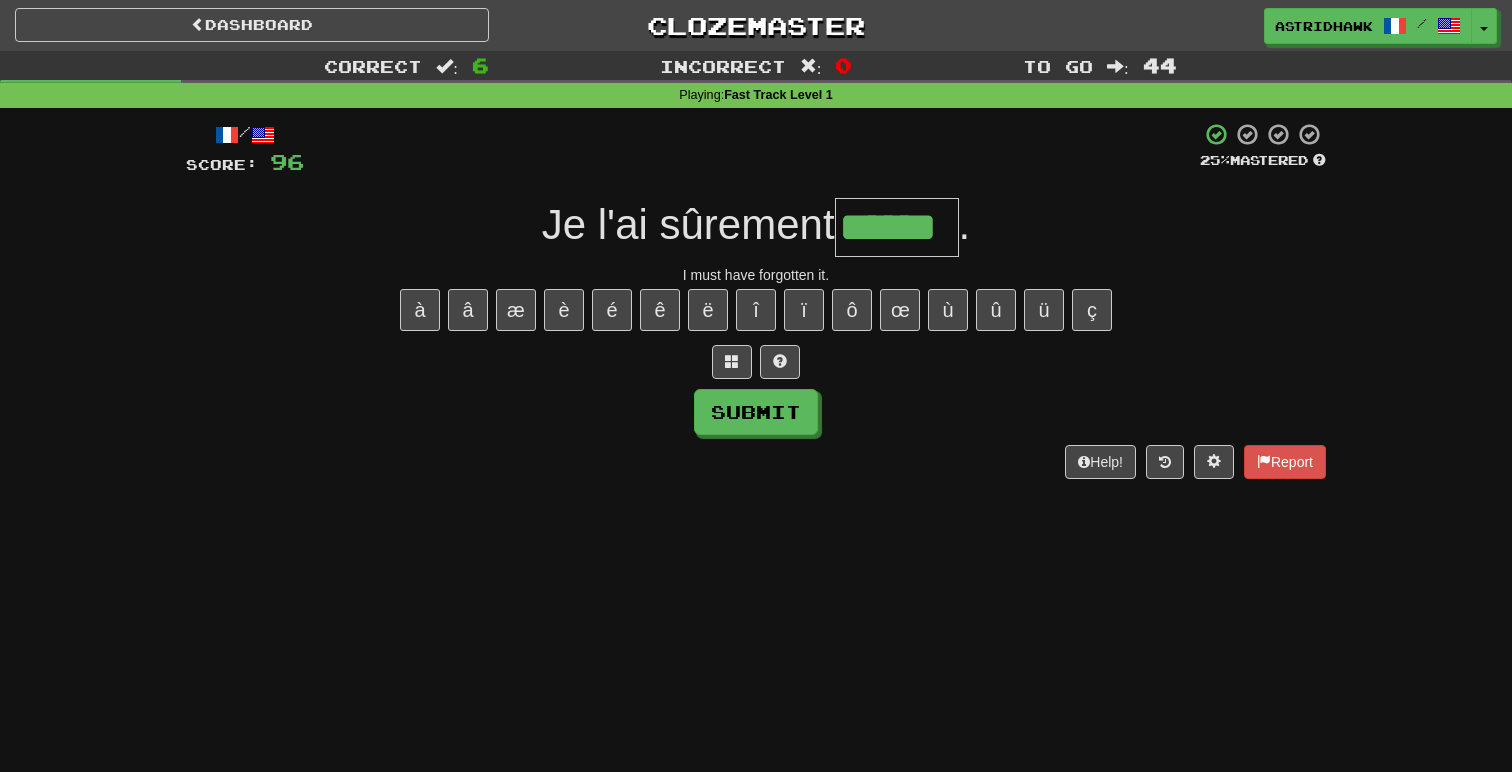 type on "******" 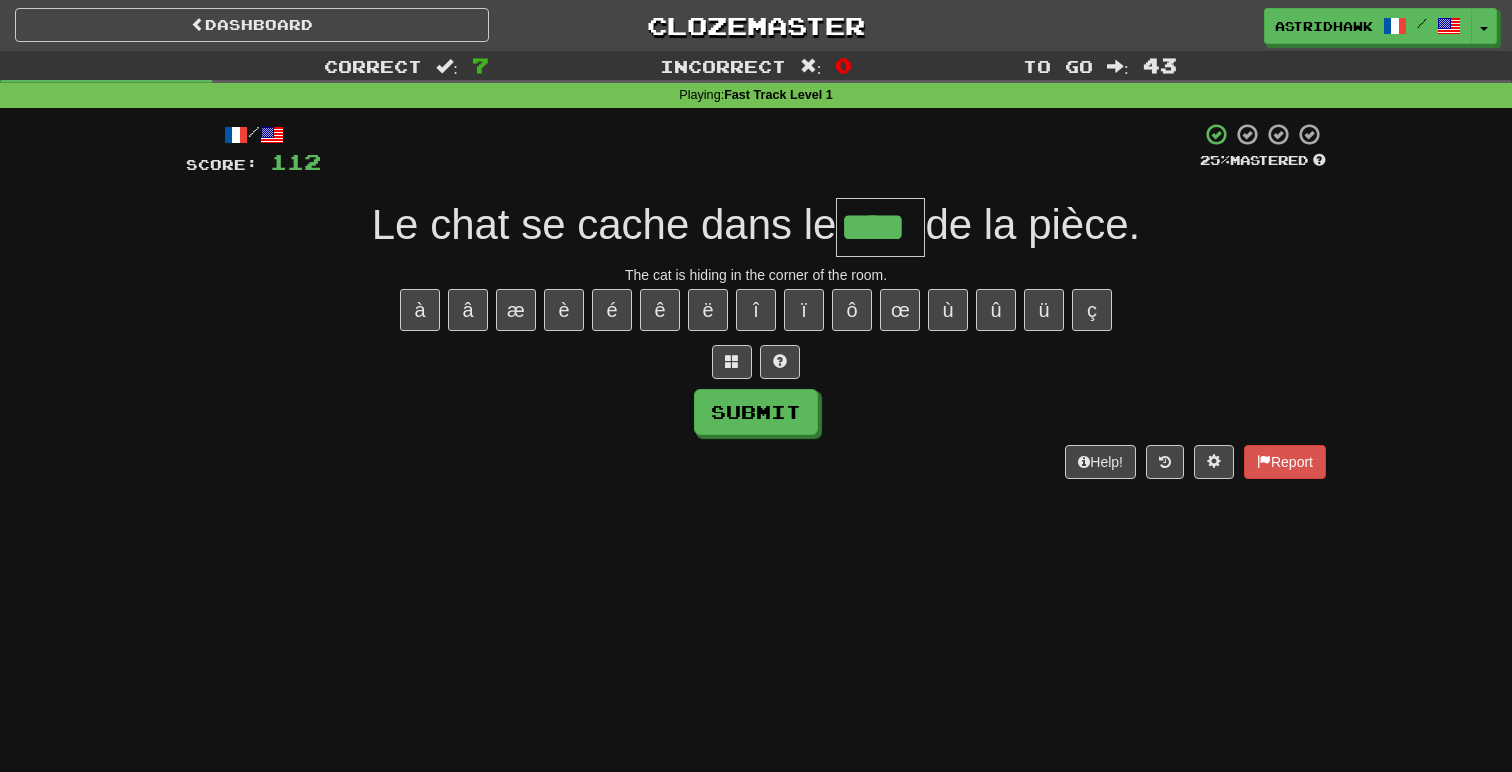 type on "****" 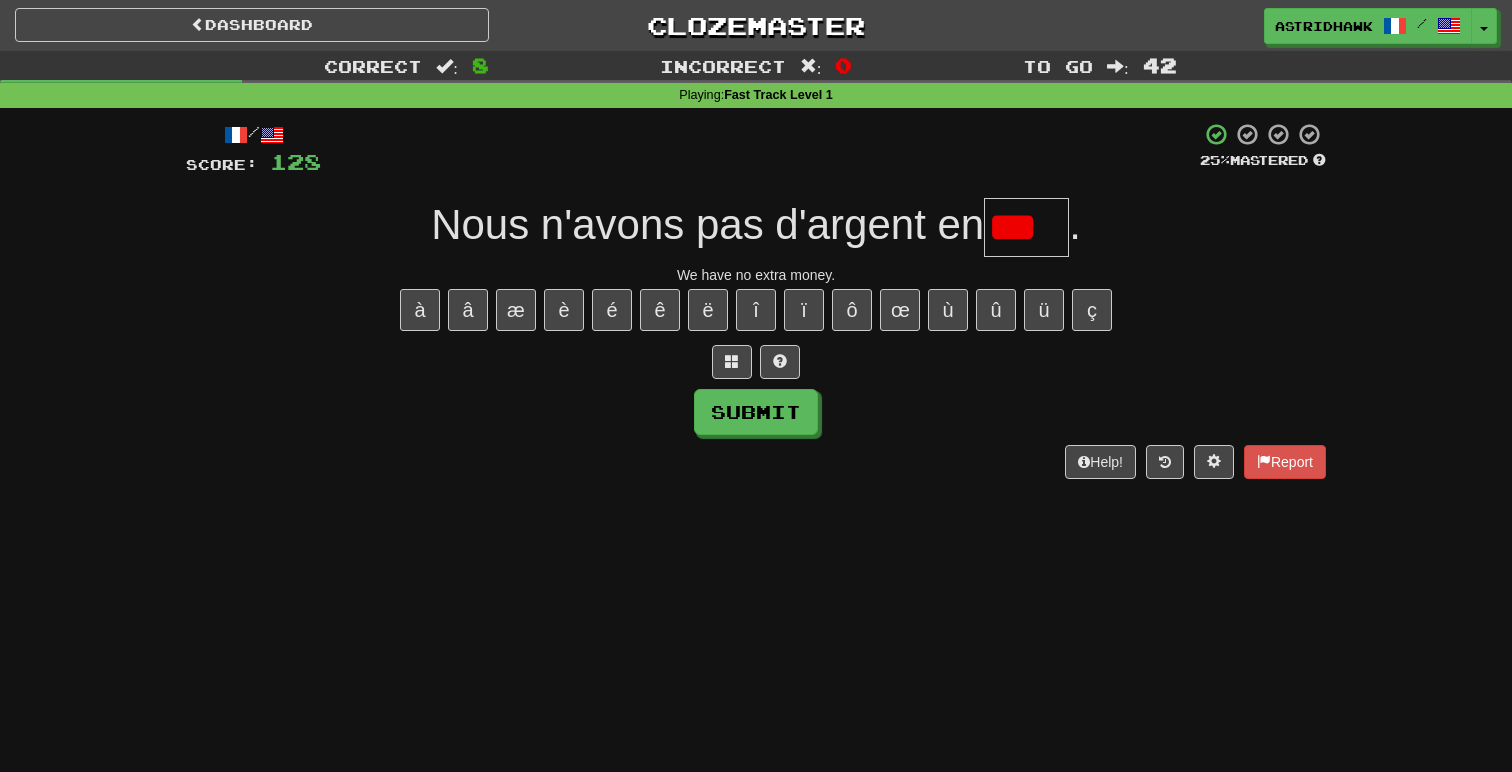 scroll, scrollTop: 0, scrollLeft: 0, axis: both 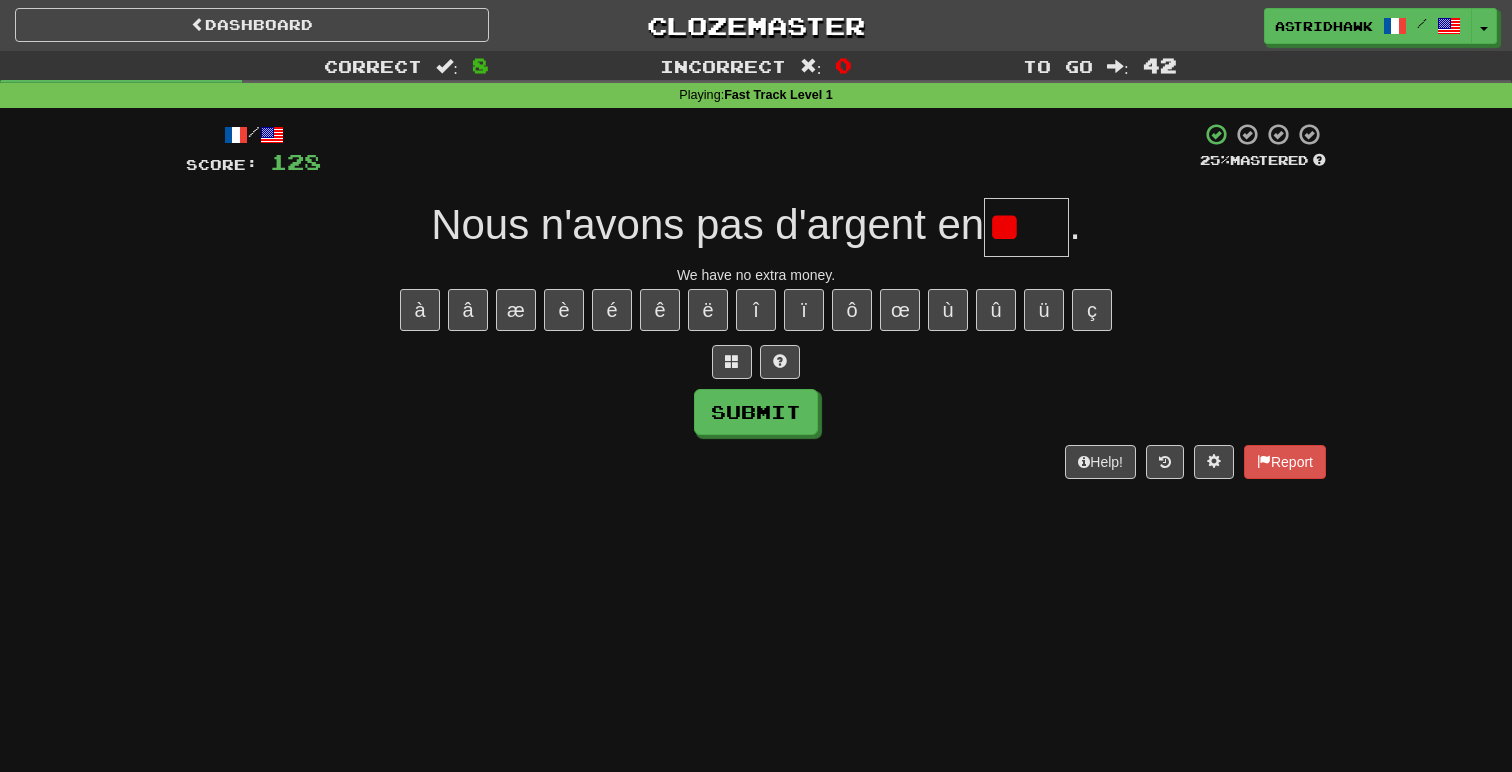 type on "*" 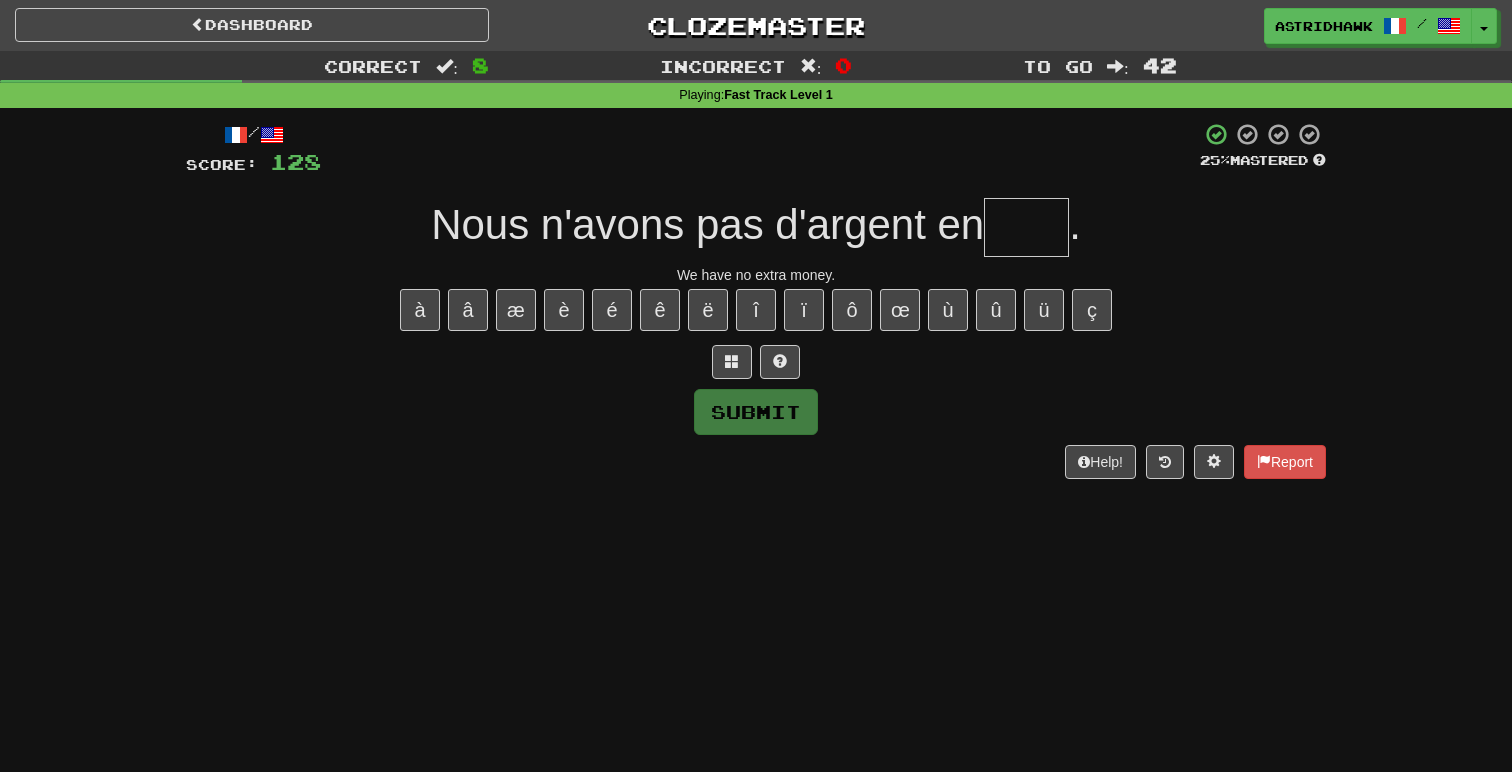 type on "*" 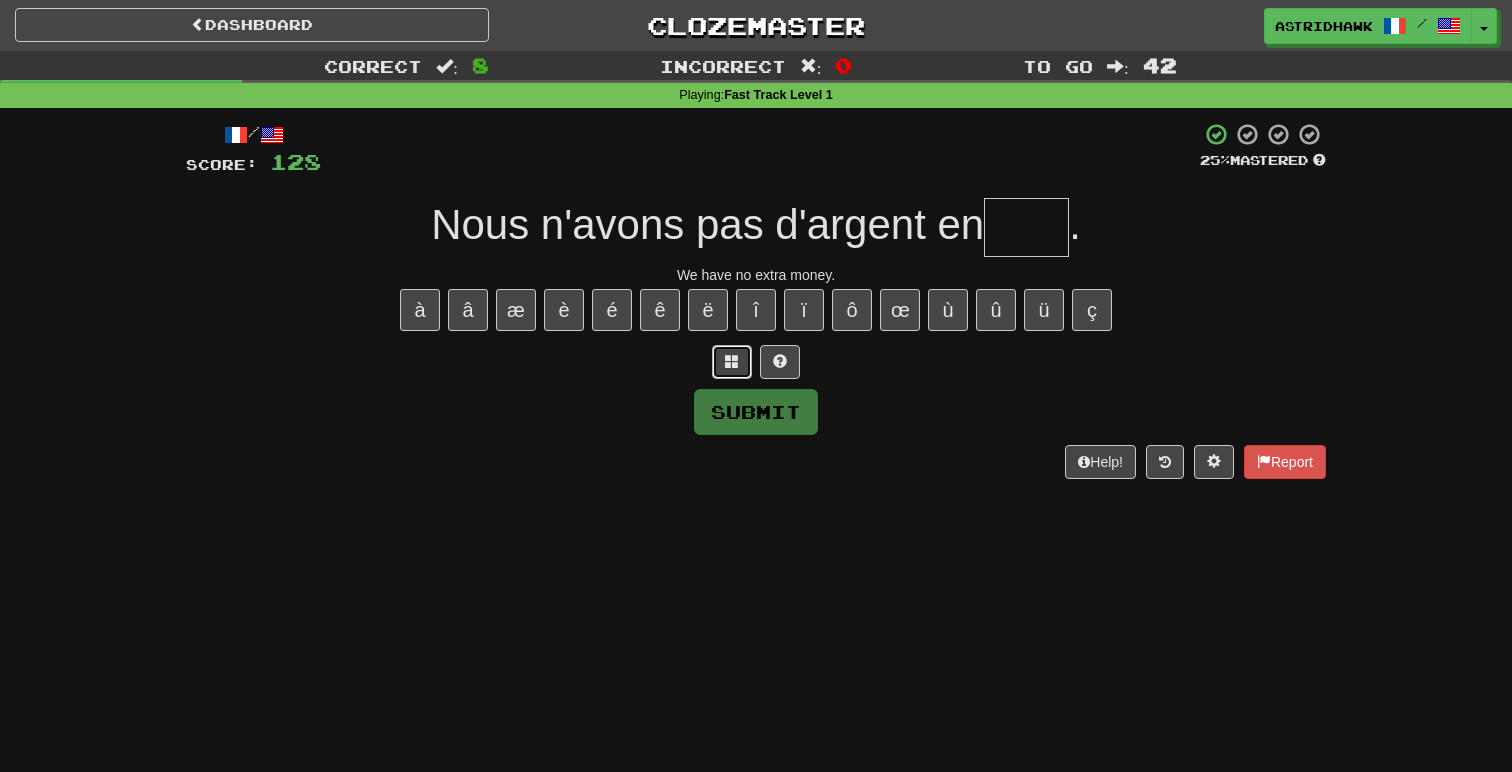 click at bounding box center [732, 361] 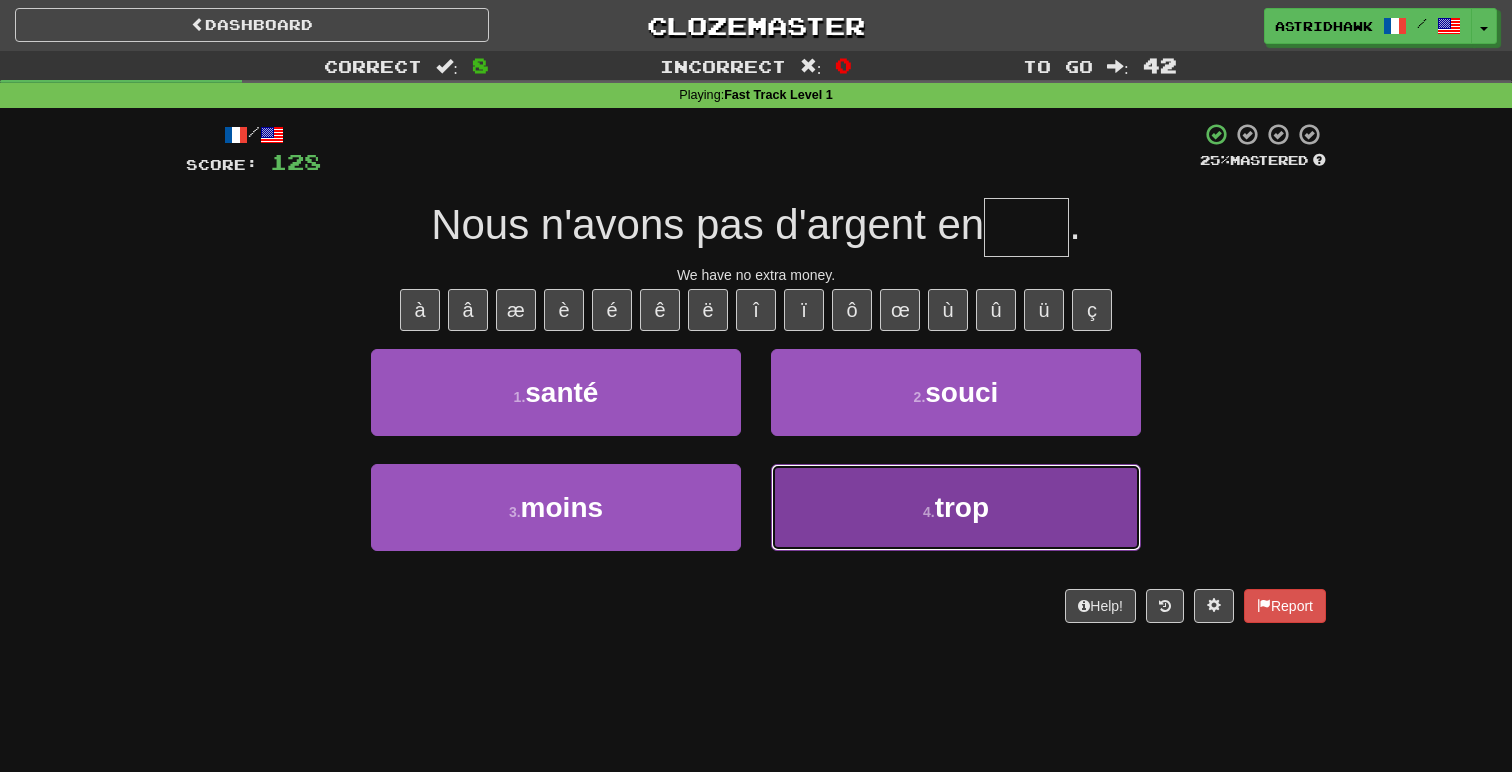 click on "4 .  trop" at bounding box center (956, 507) 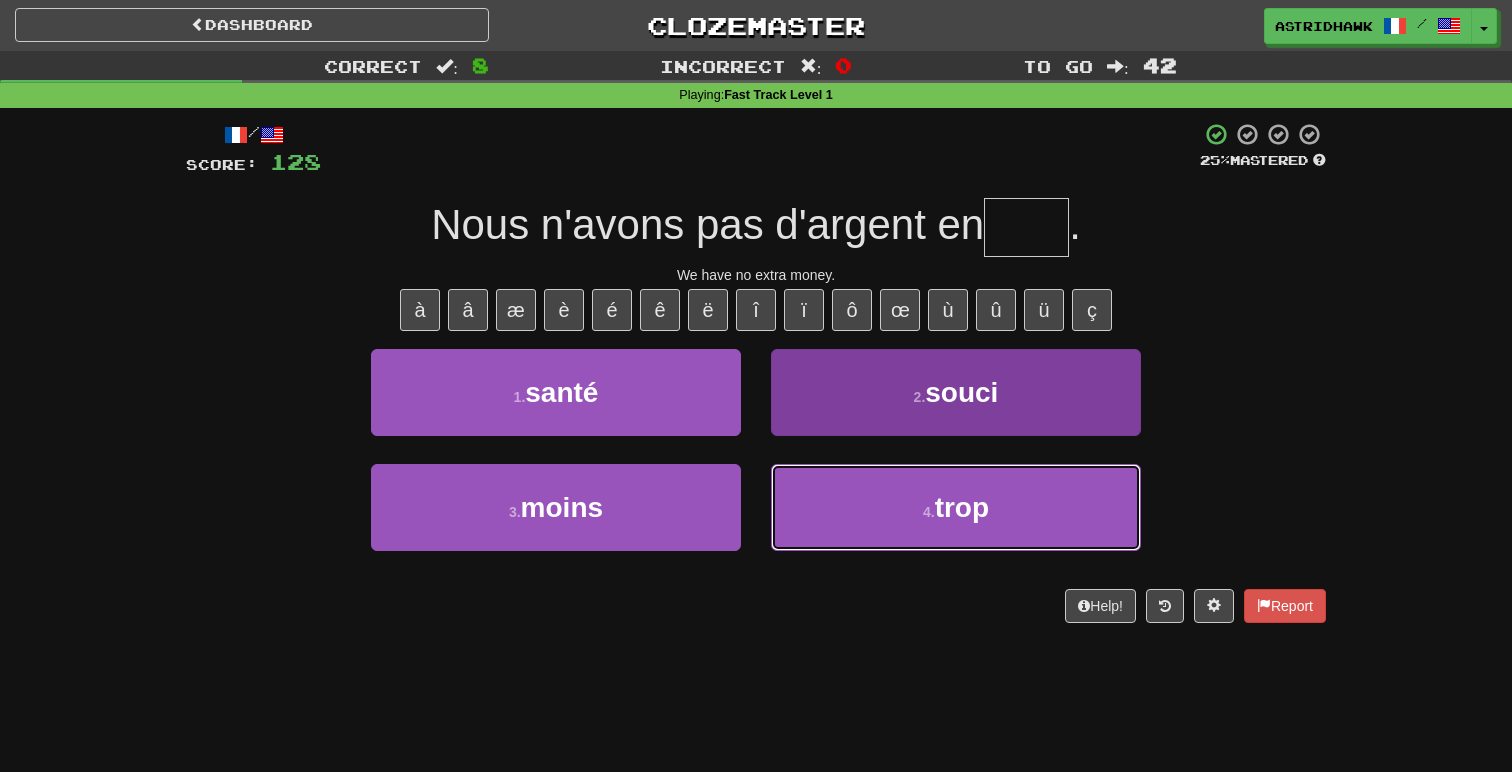 type on "****" 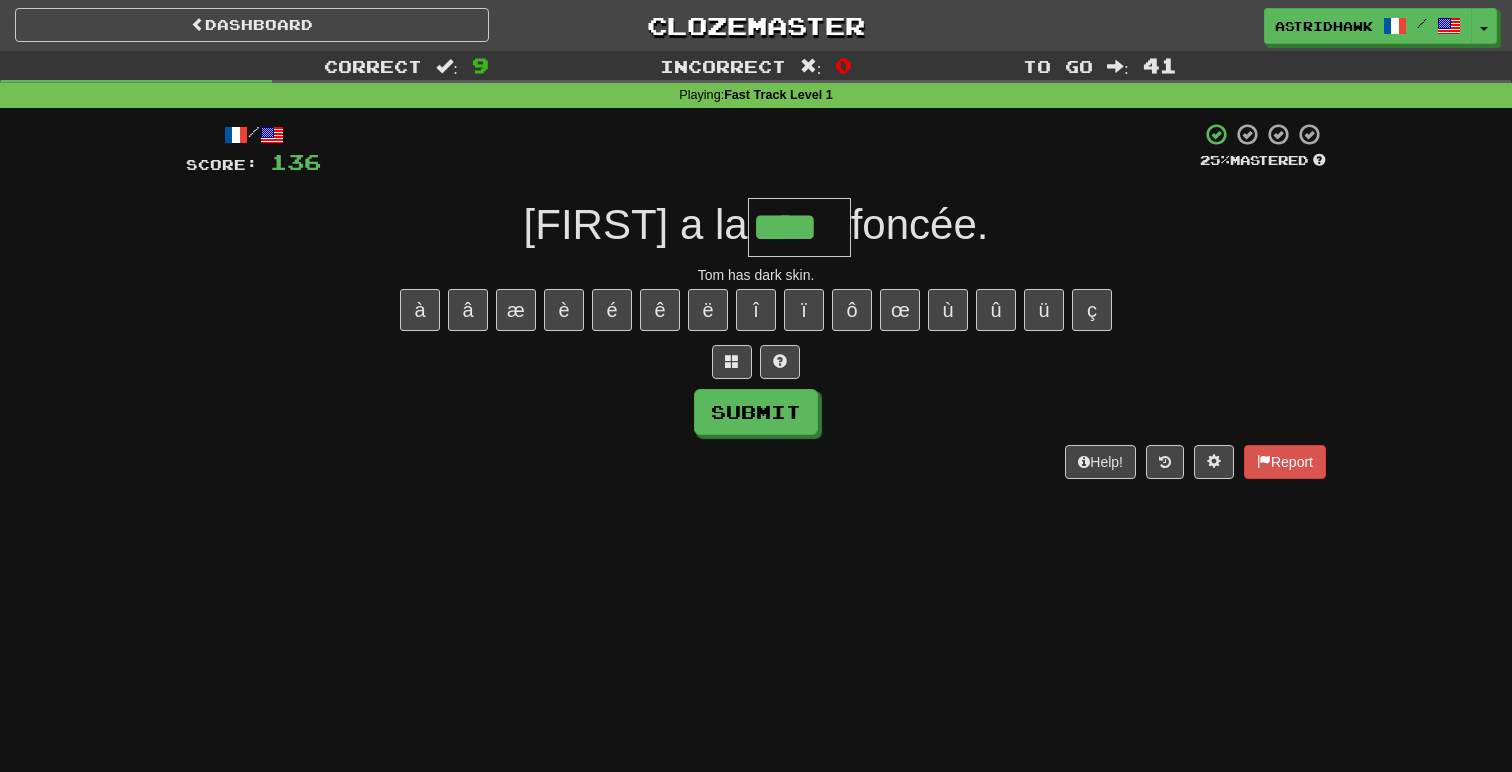 type on "****" 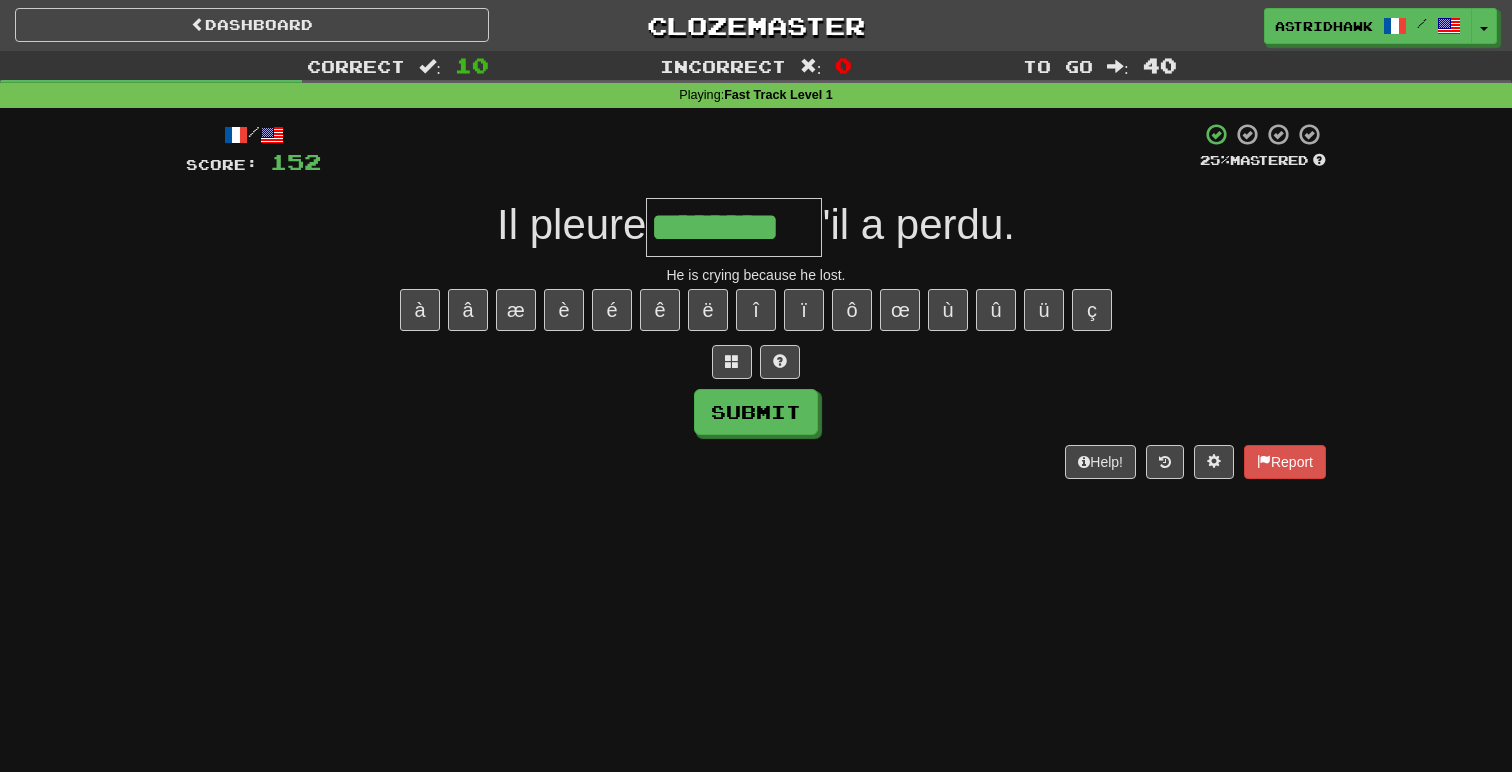type on "********" 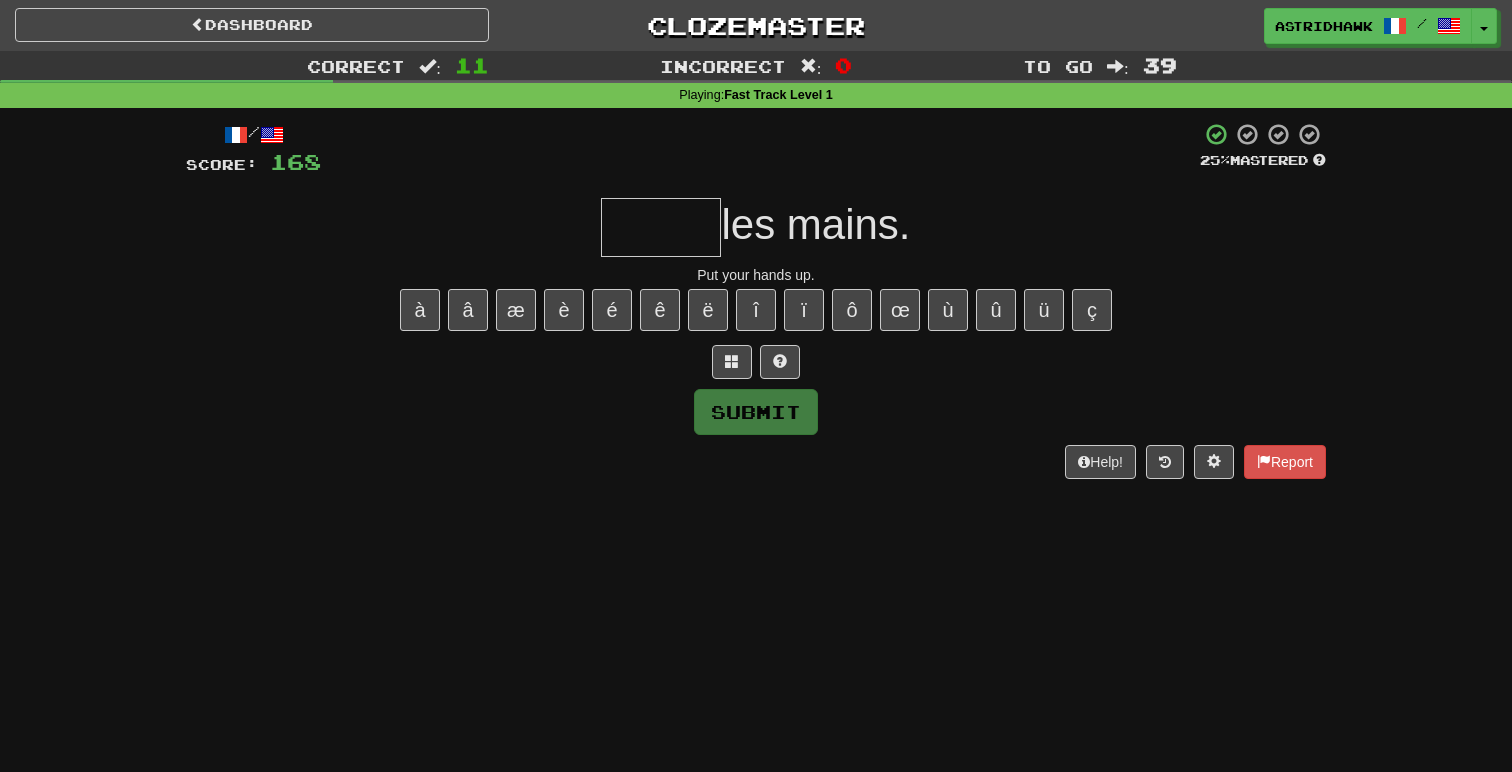 type on "*" 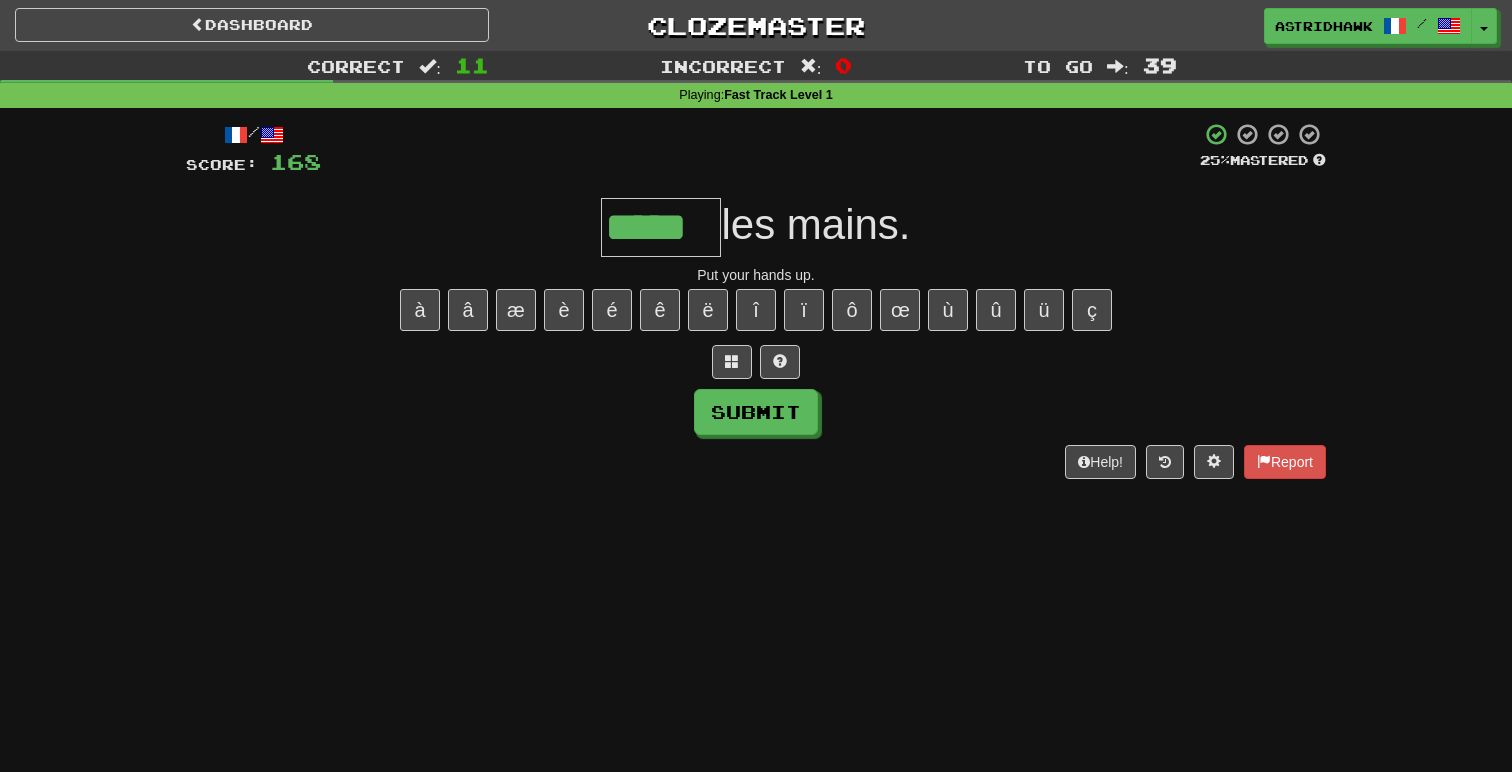 type on "*****" 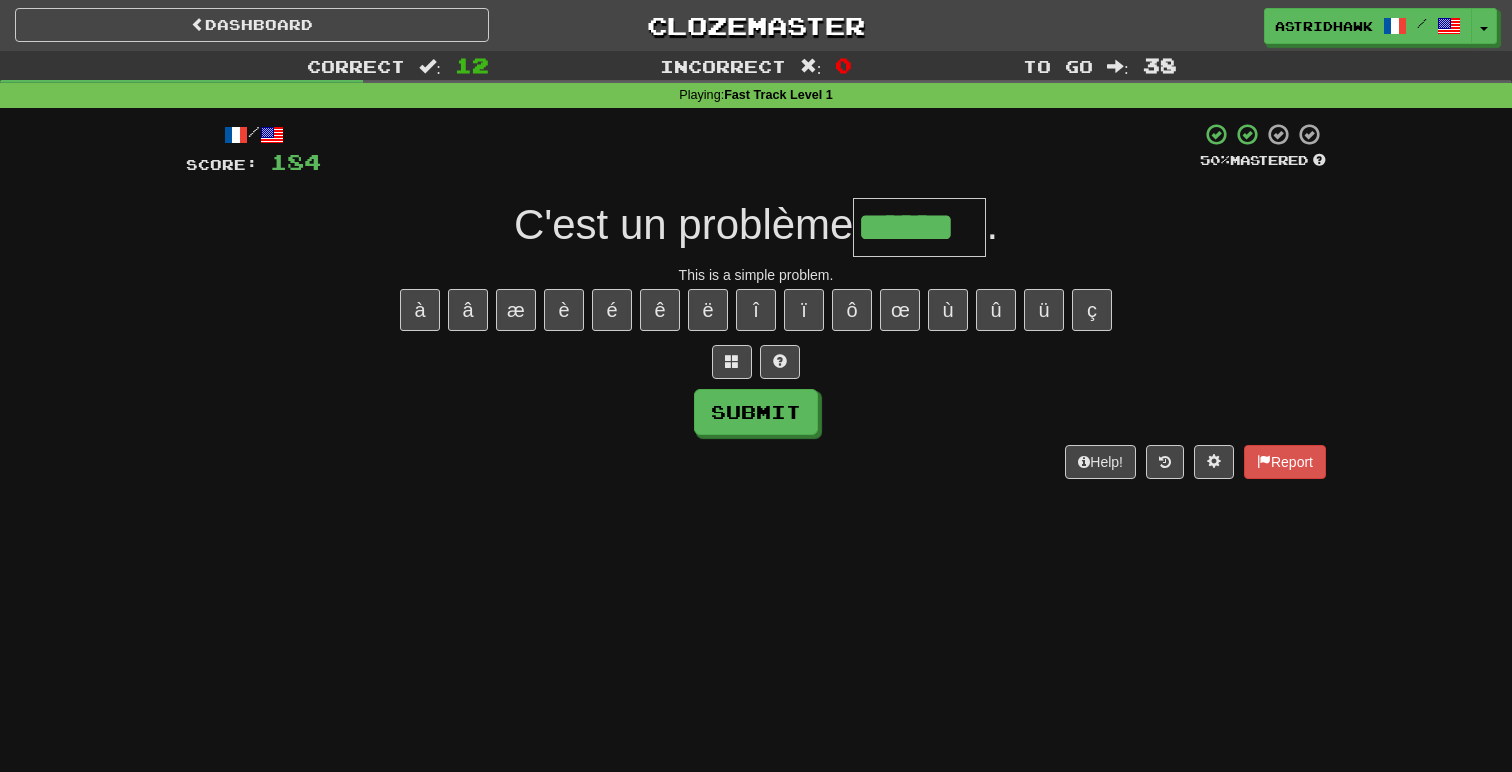 type on "******" 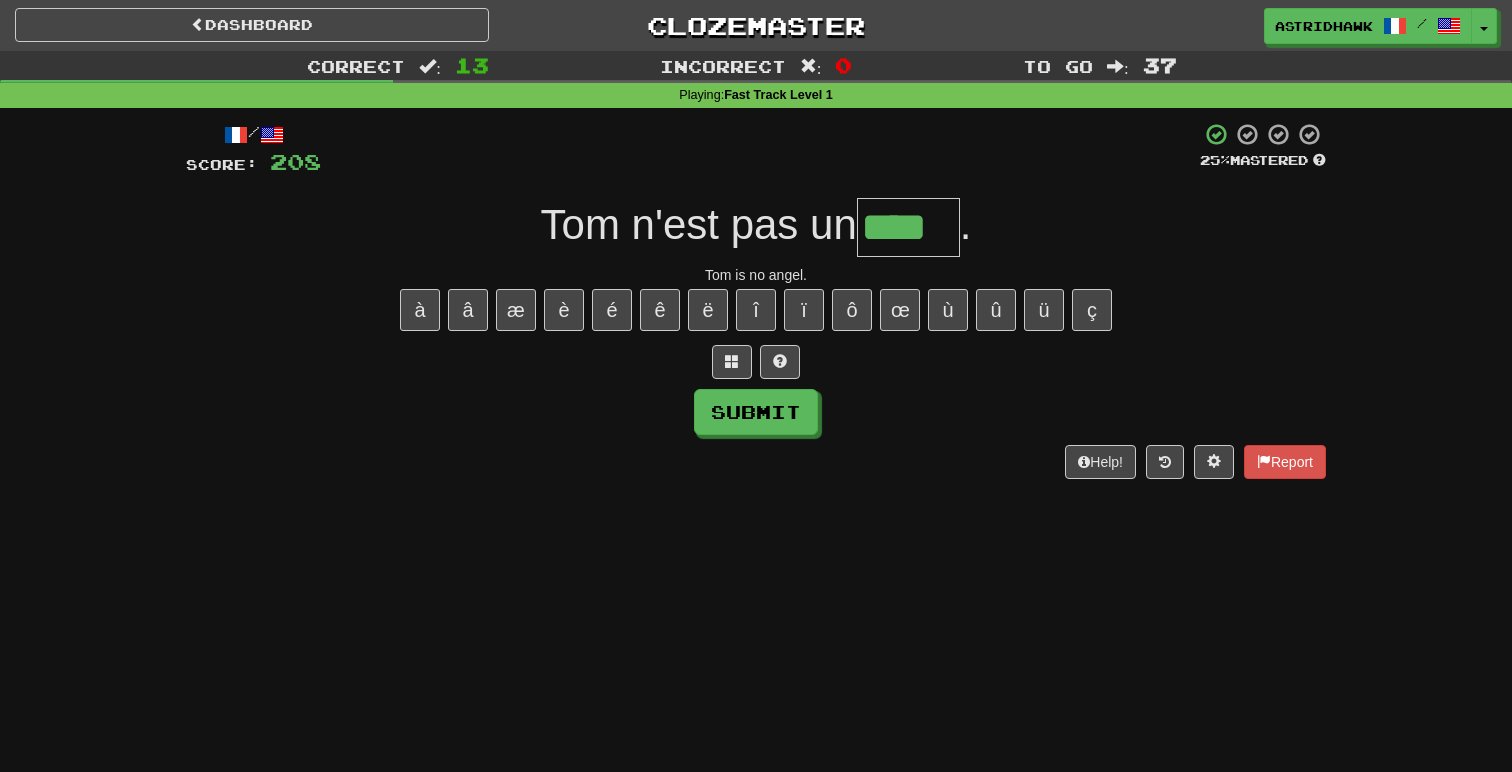 type on "****" 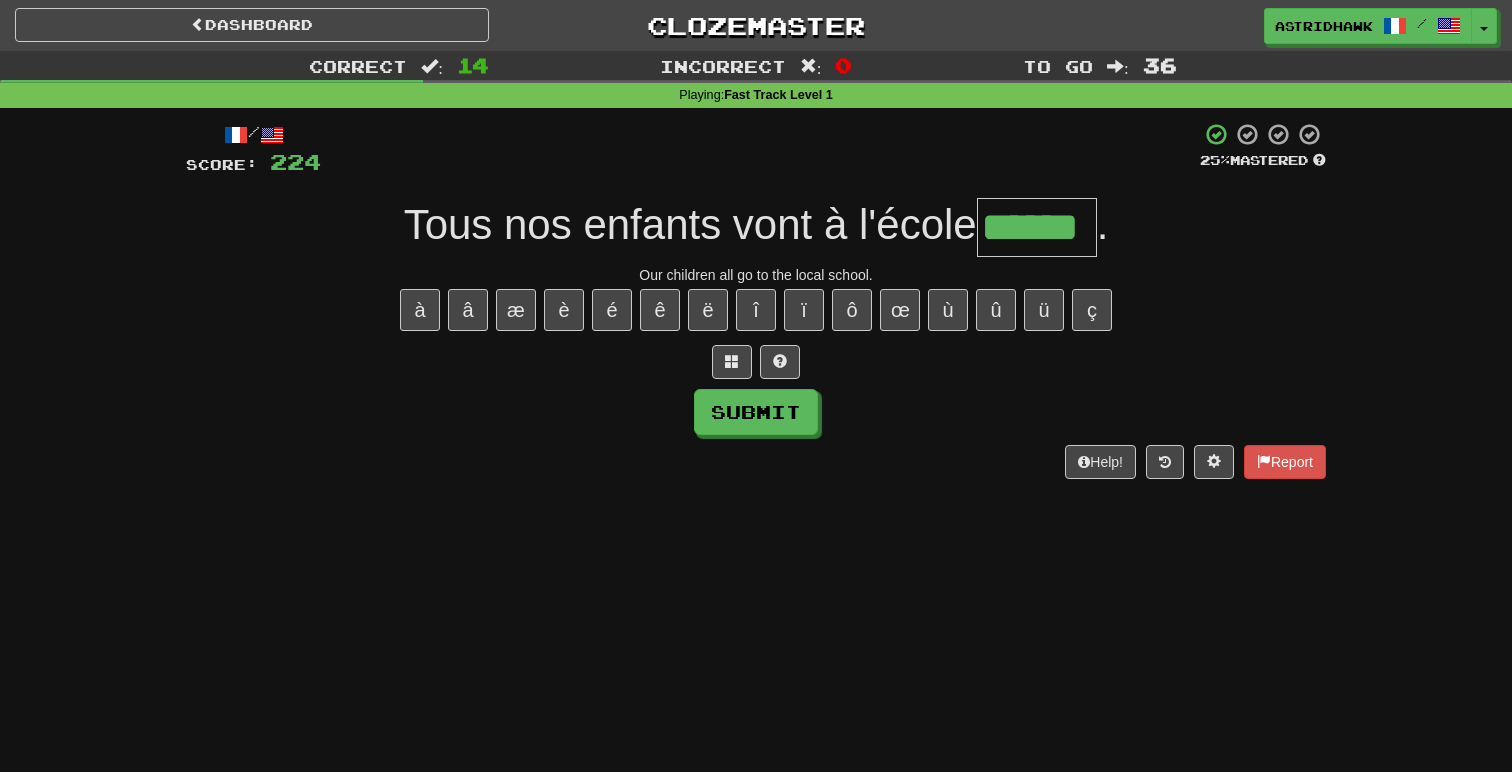type on "******" 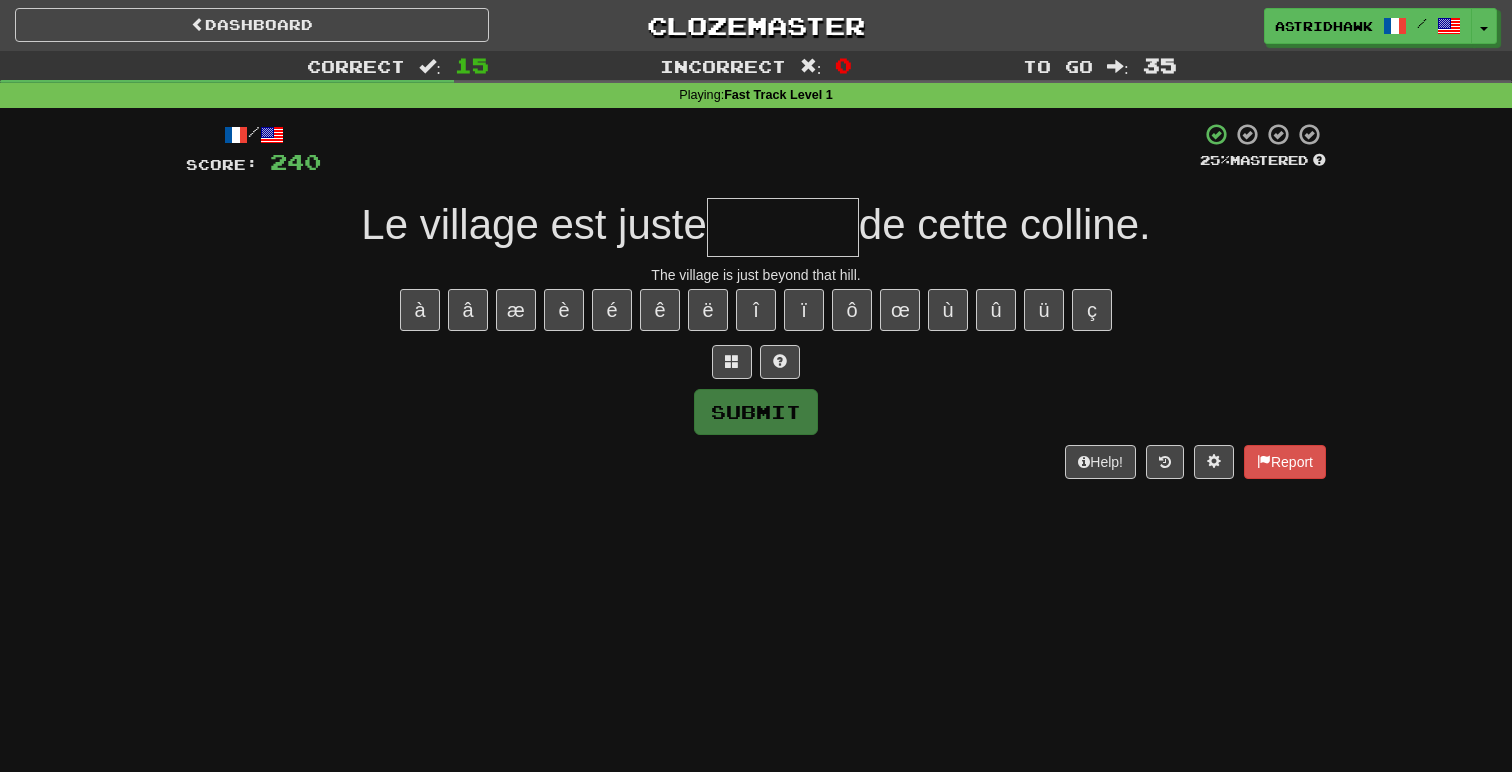 type on "*" 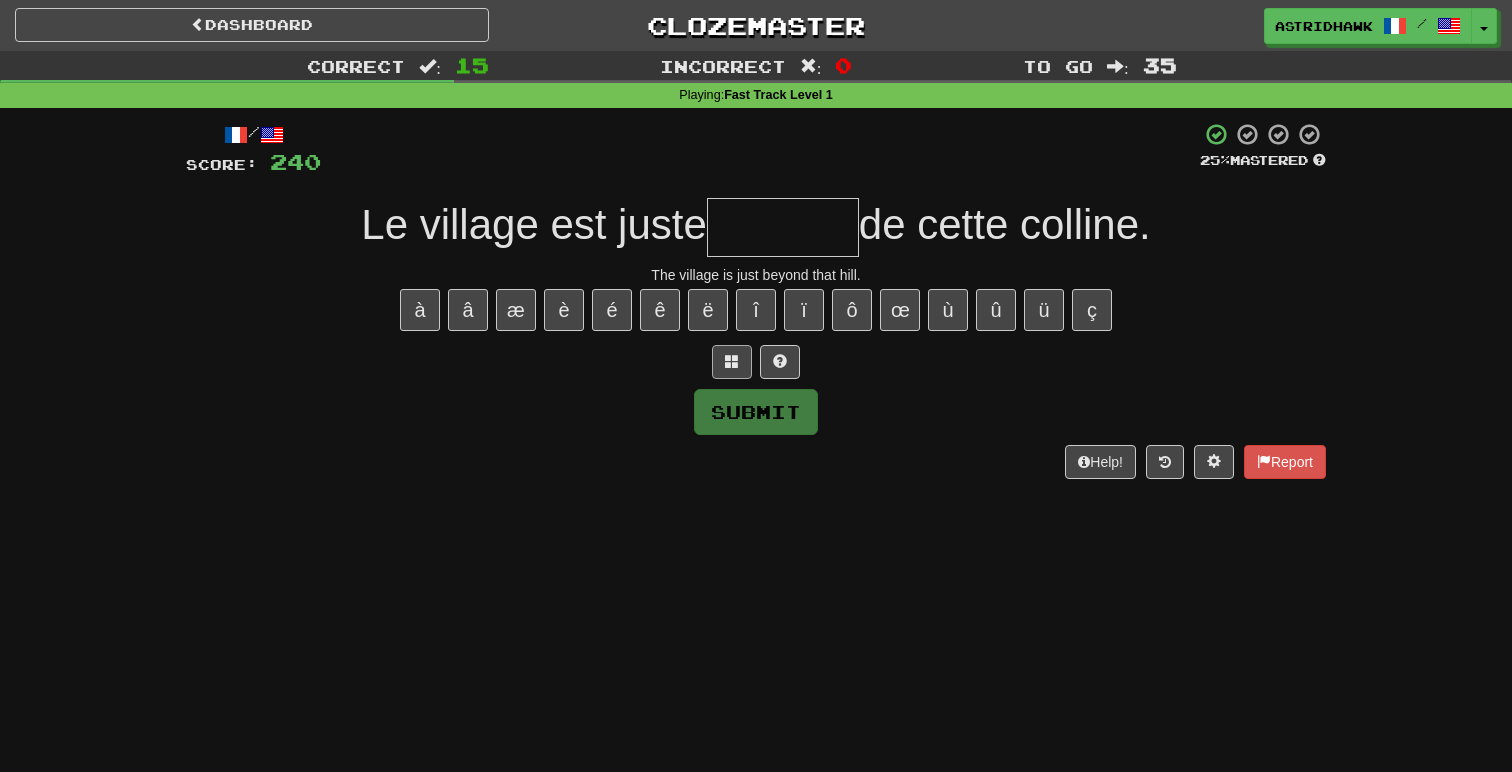 type on "*" 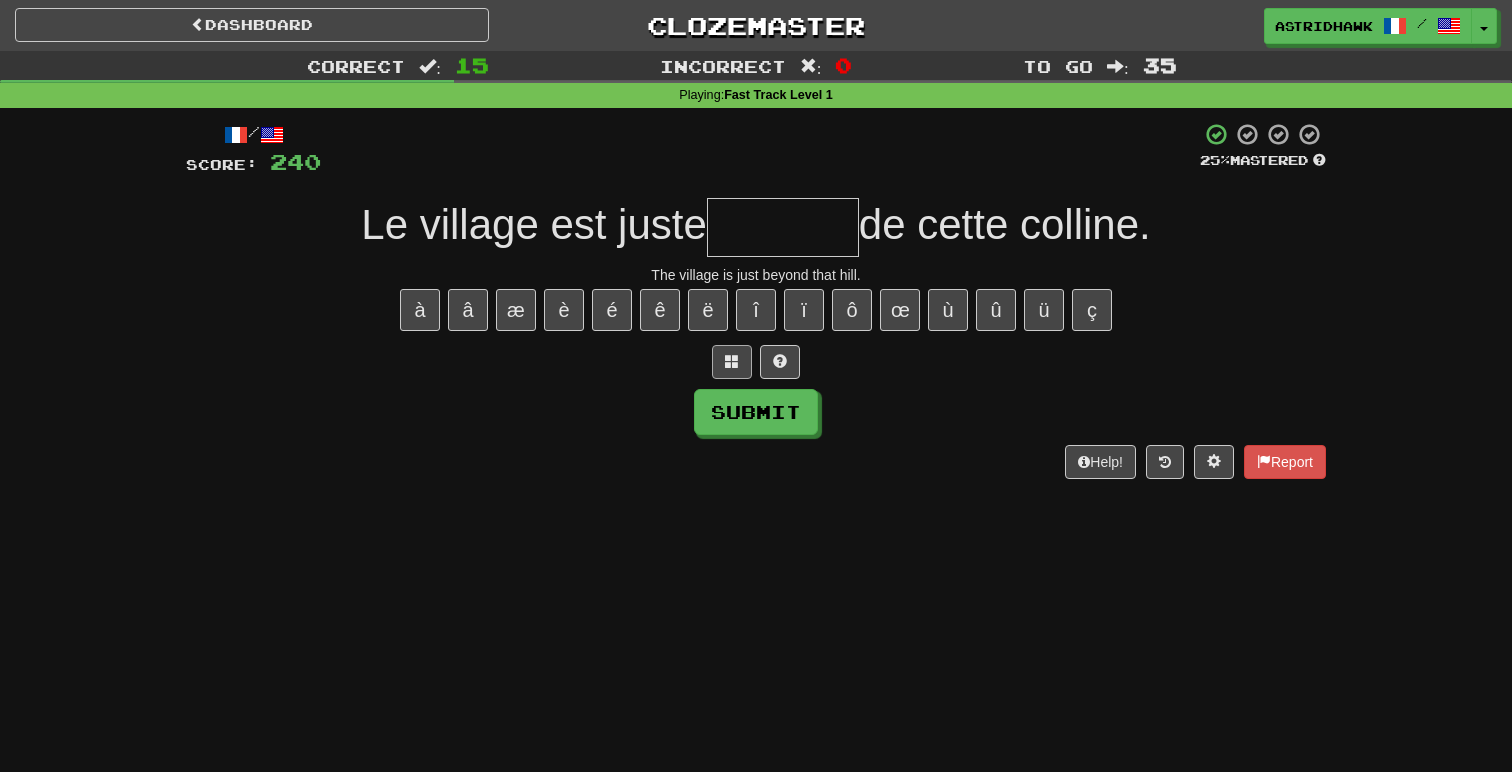 type on "*" 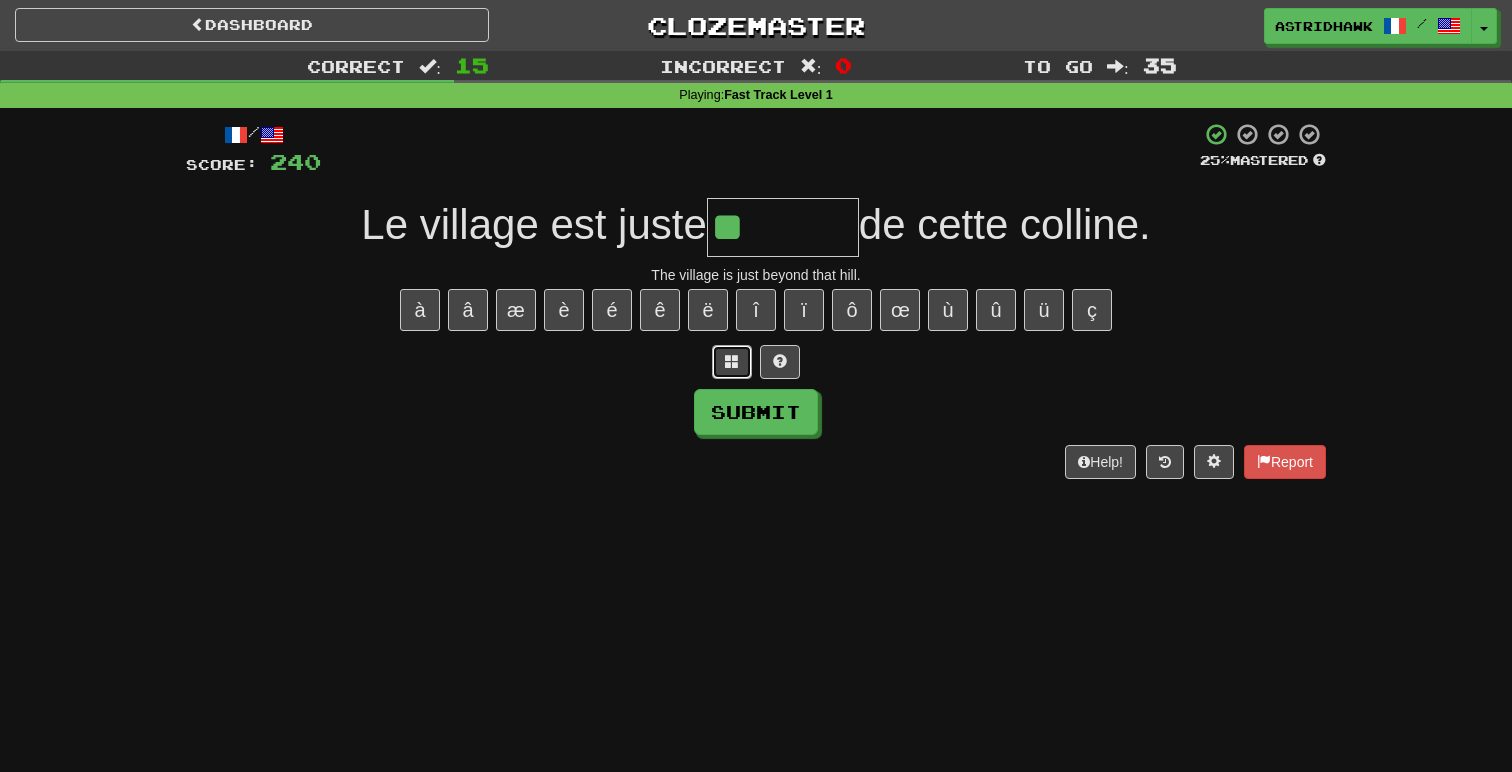click at bounding box center (732, 362) 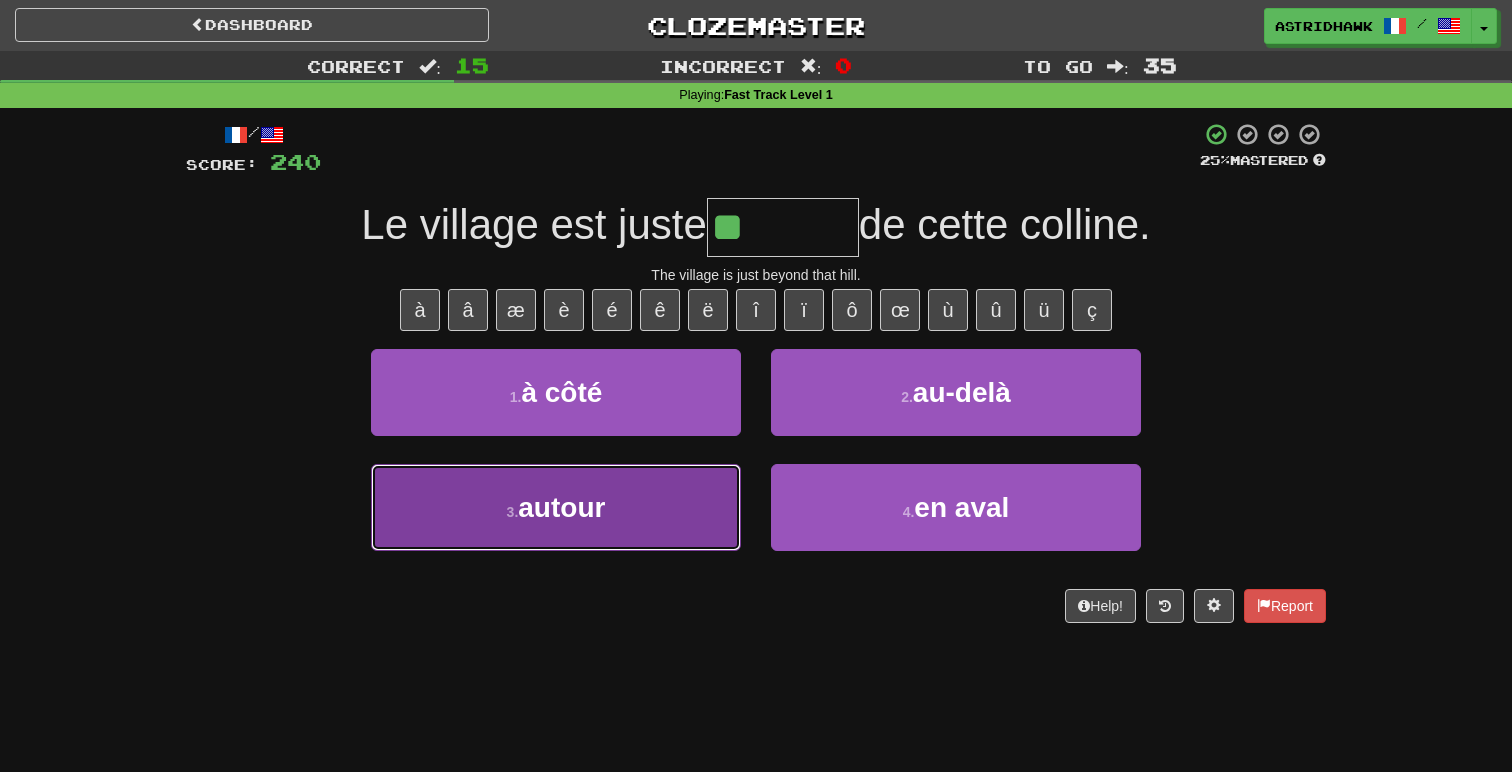 click on "3 .  autour" at bounding box center (556, 507) 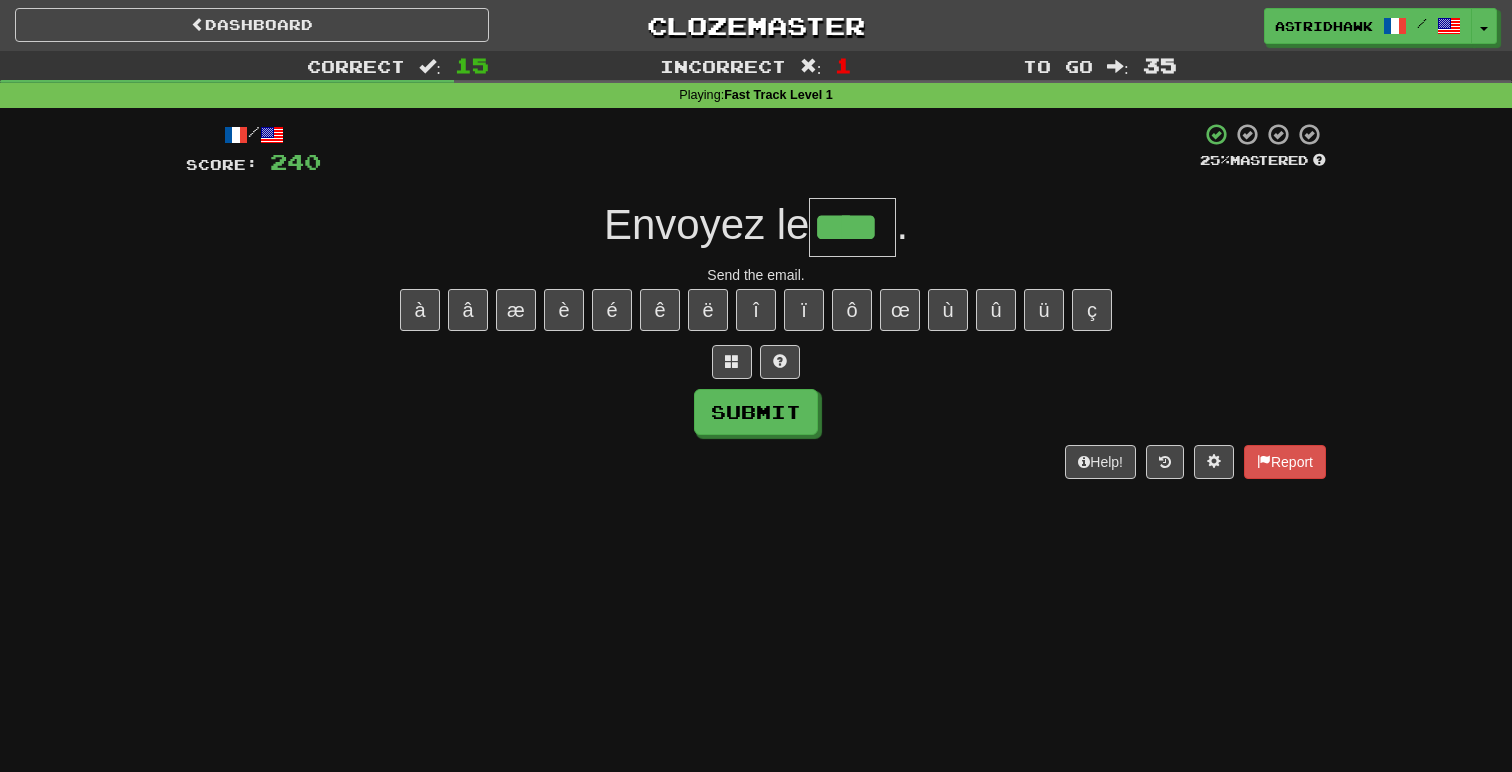 type on "****" 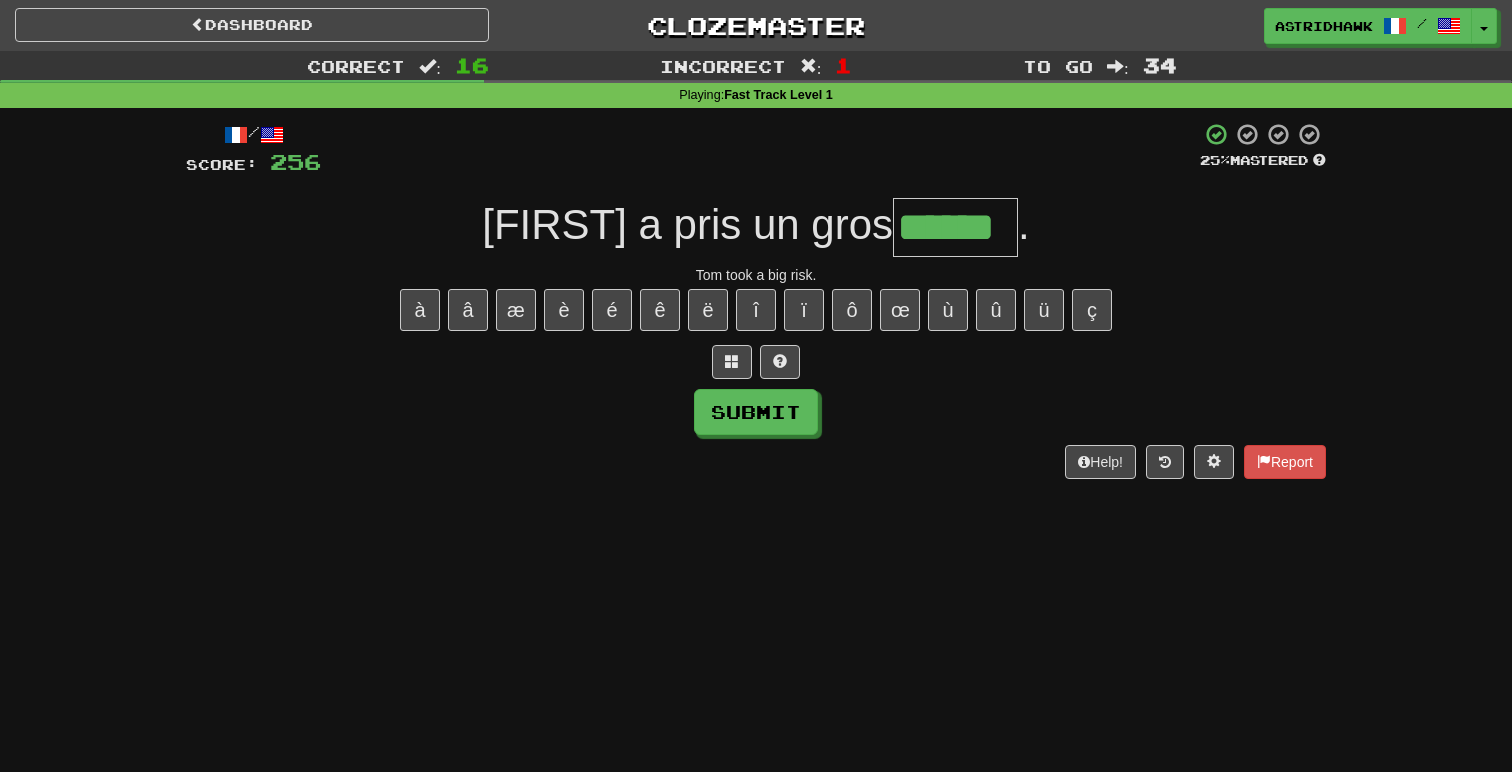 type on "******" 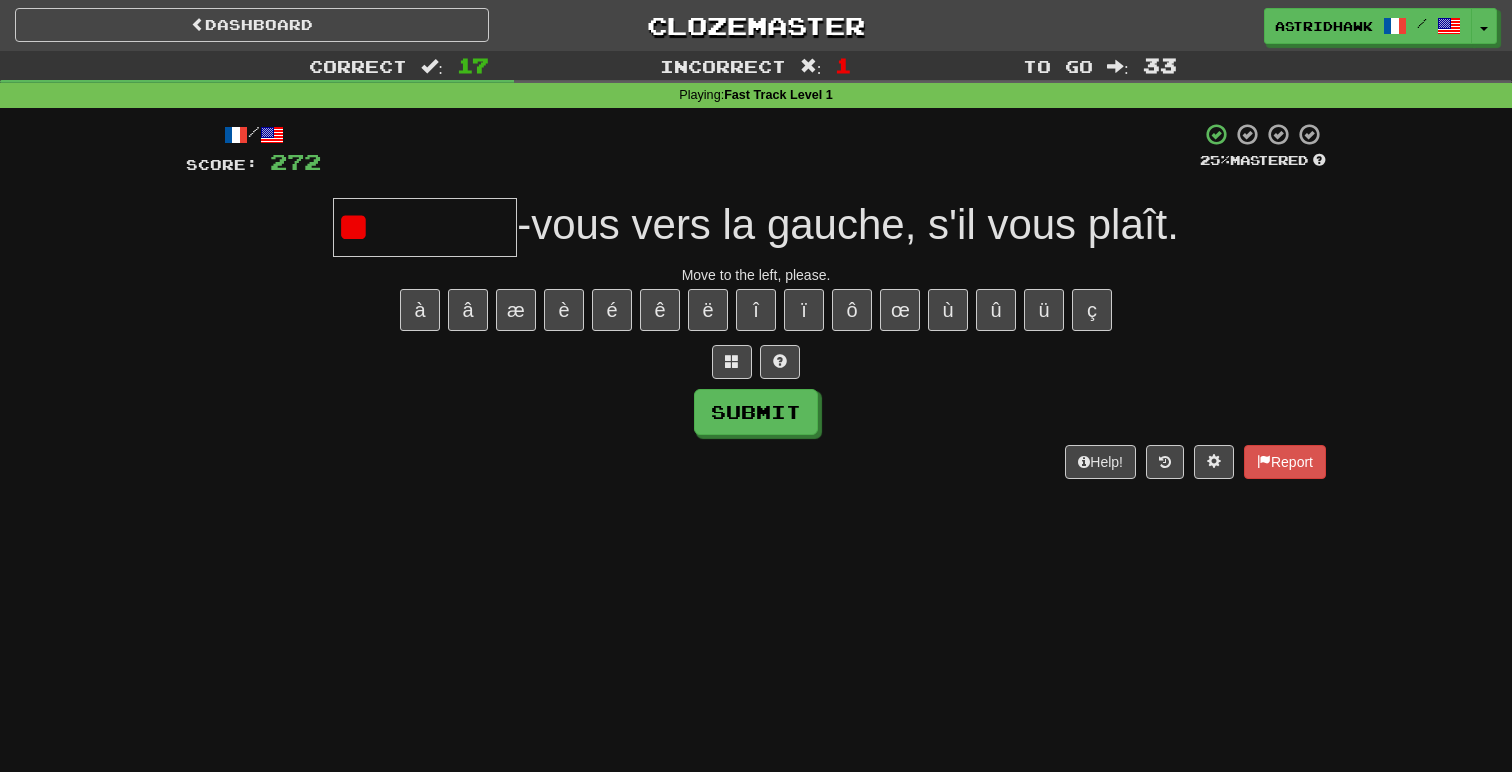 type on "*" 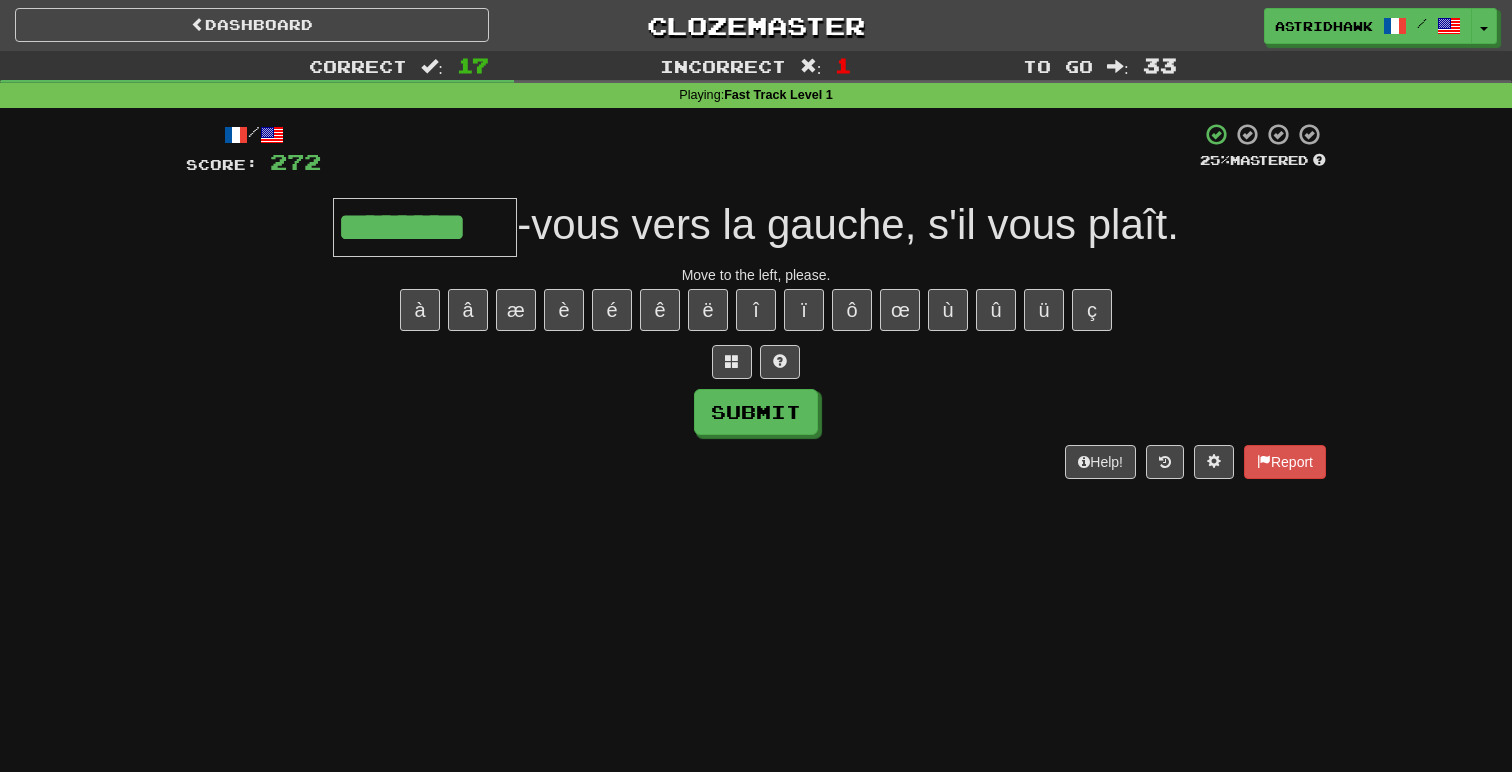 type on "********" 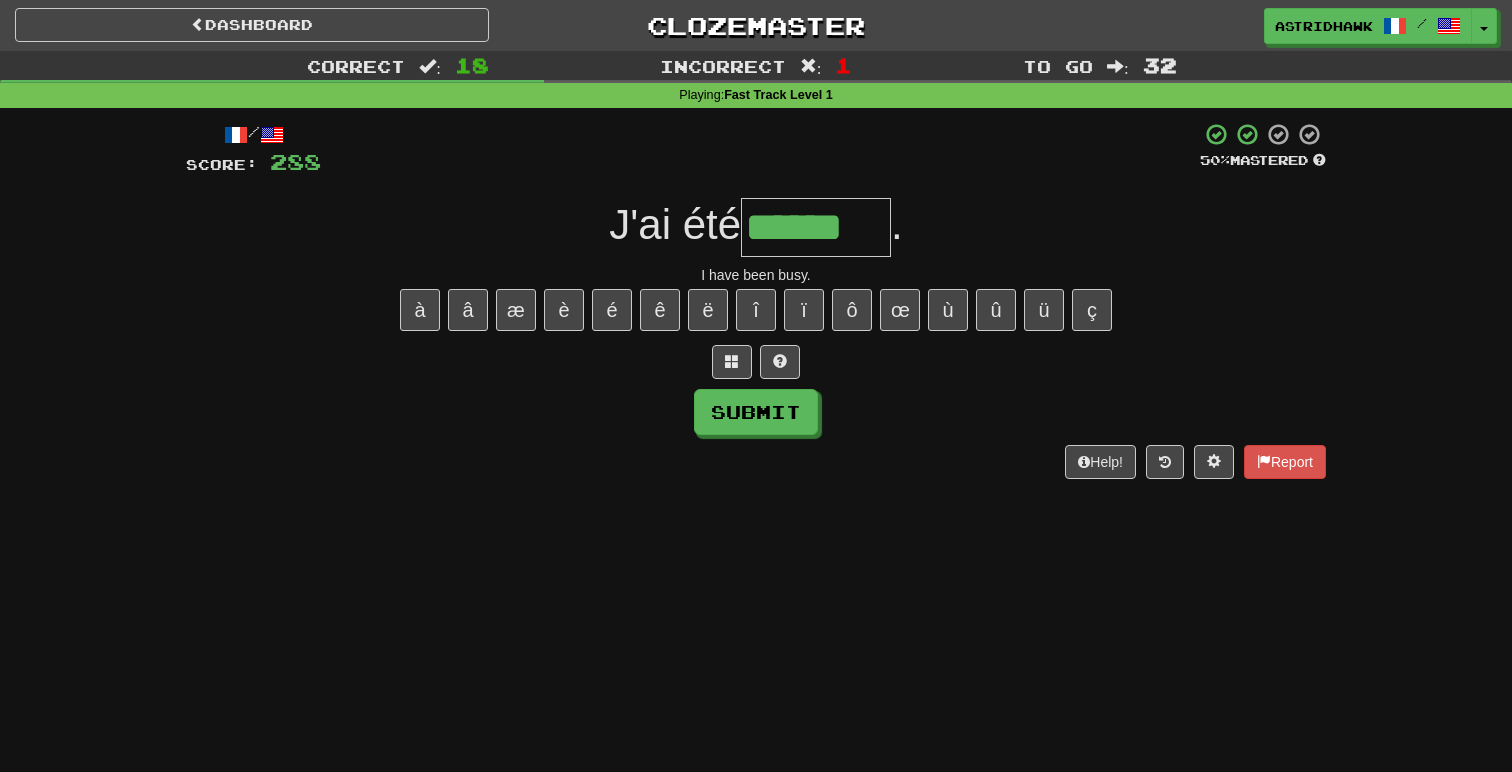 type on "******" 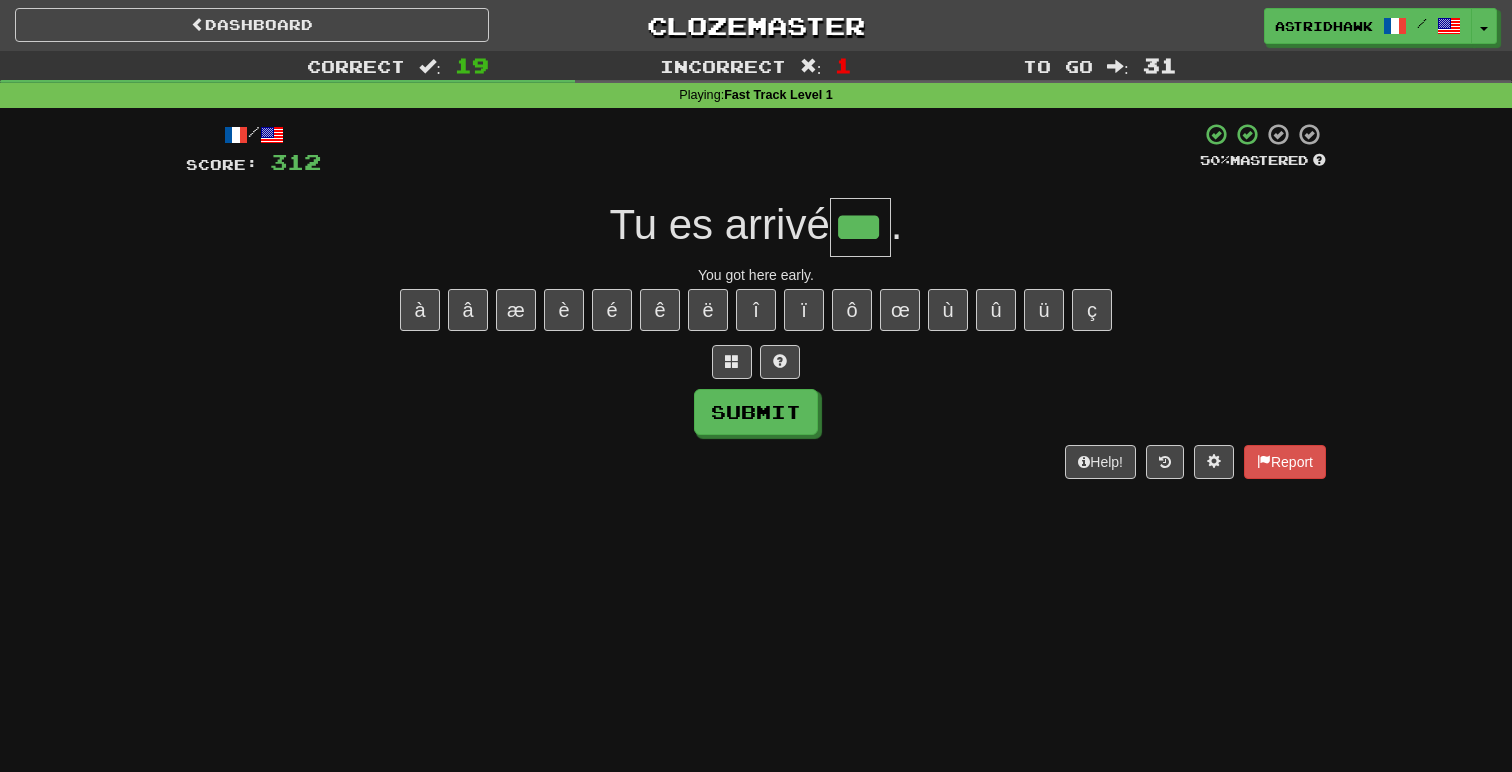 type on "***" 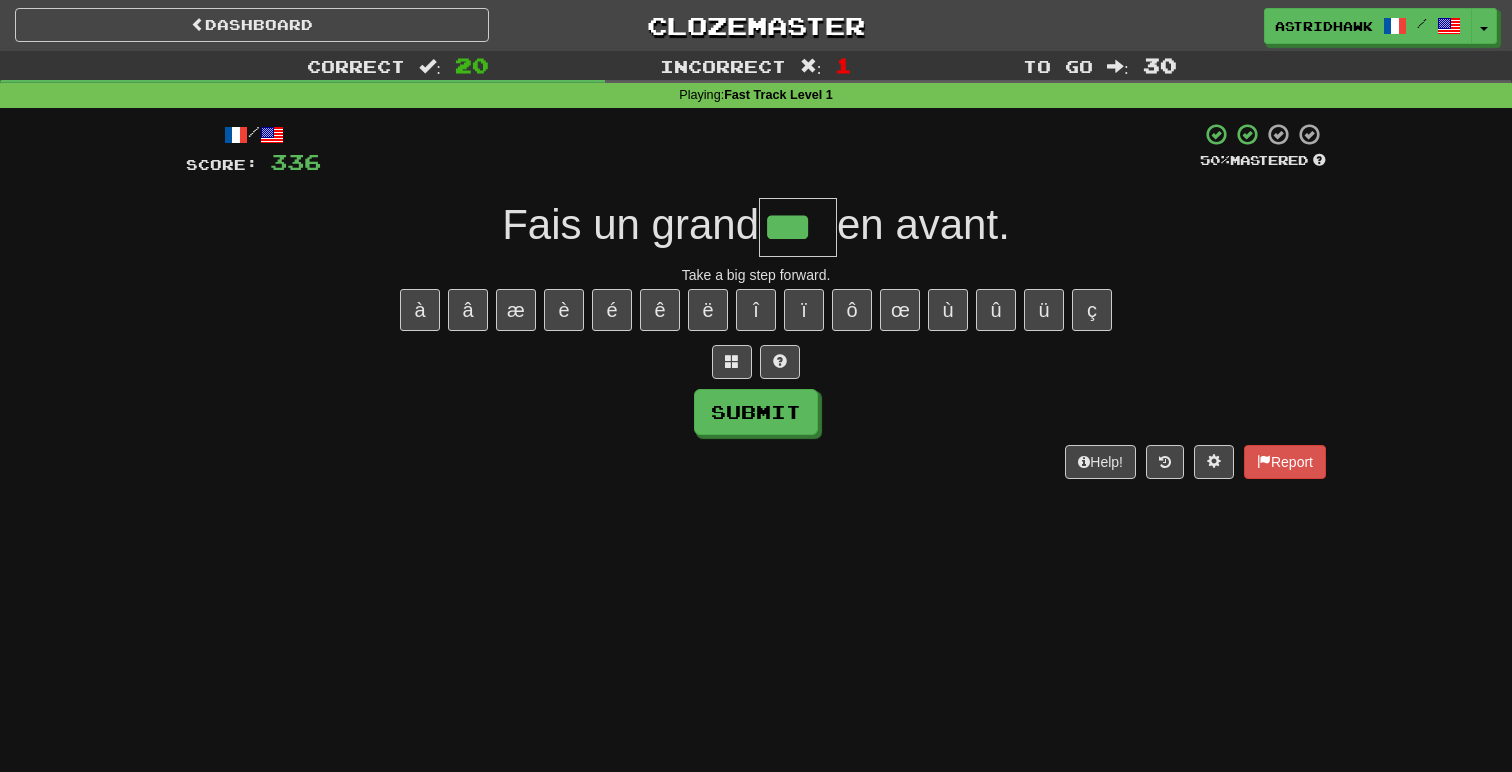 type on "***" 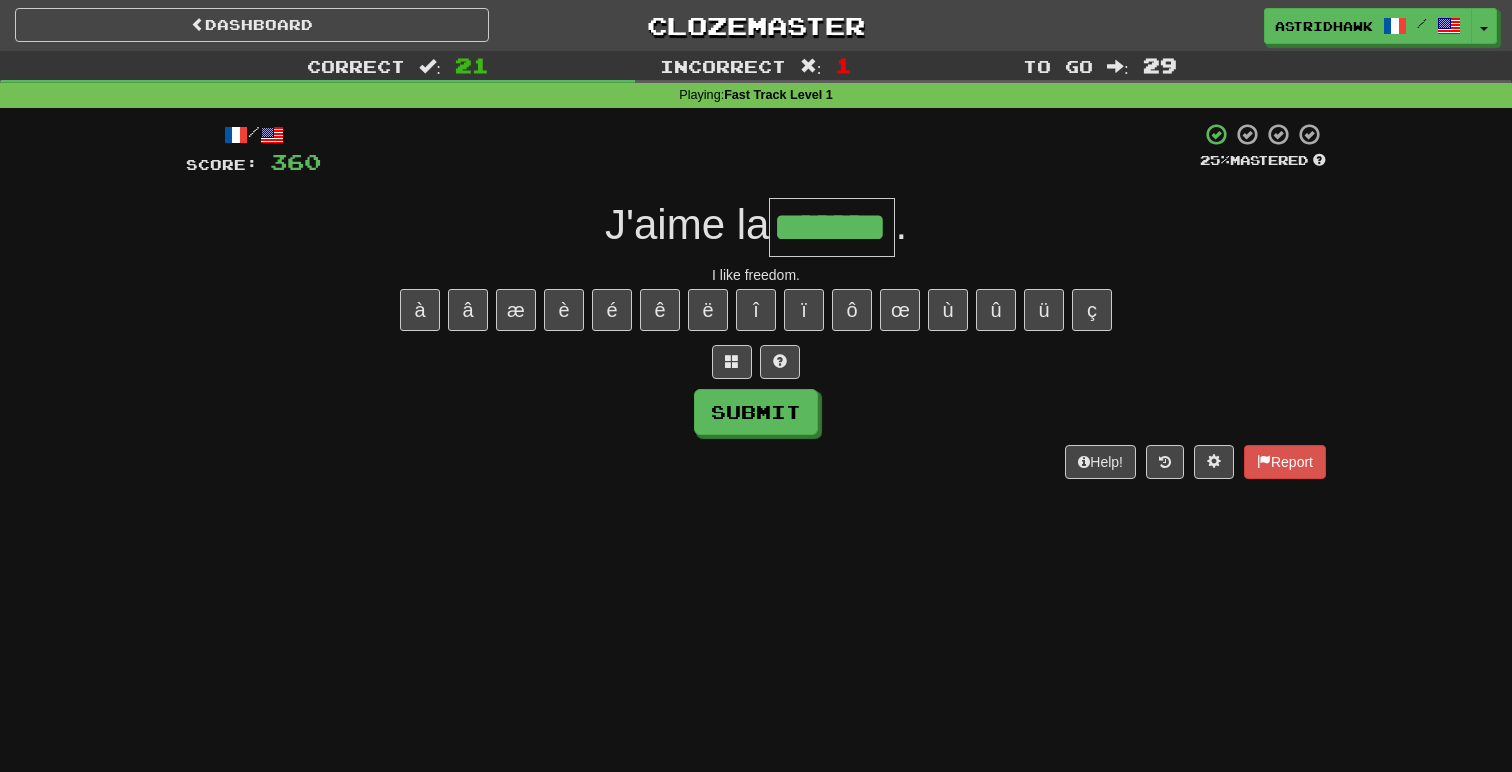 type on "*******" 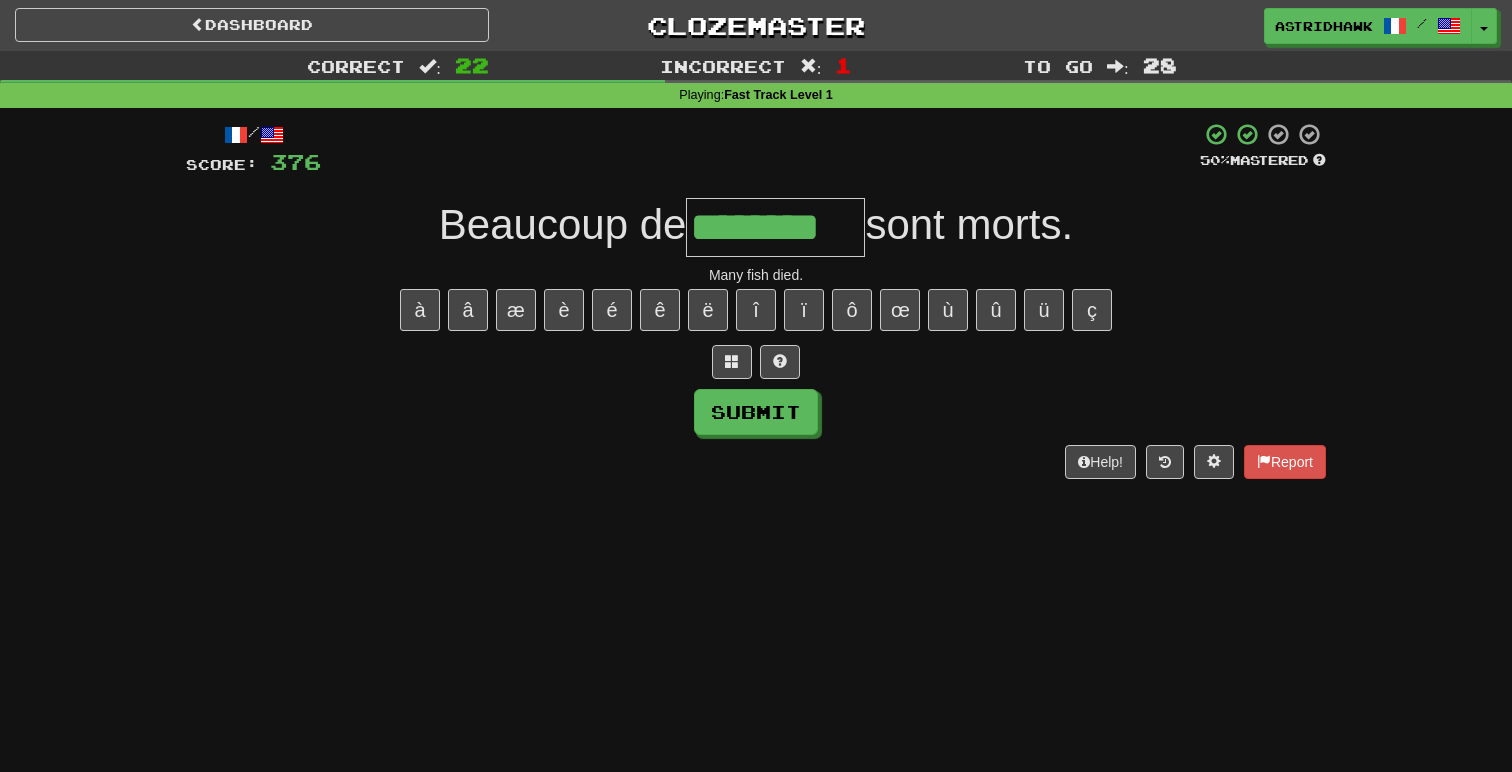 type on "********" 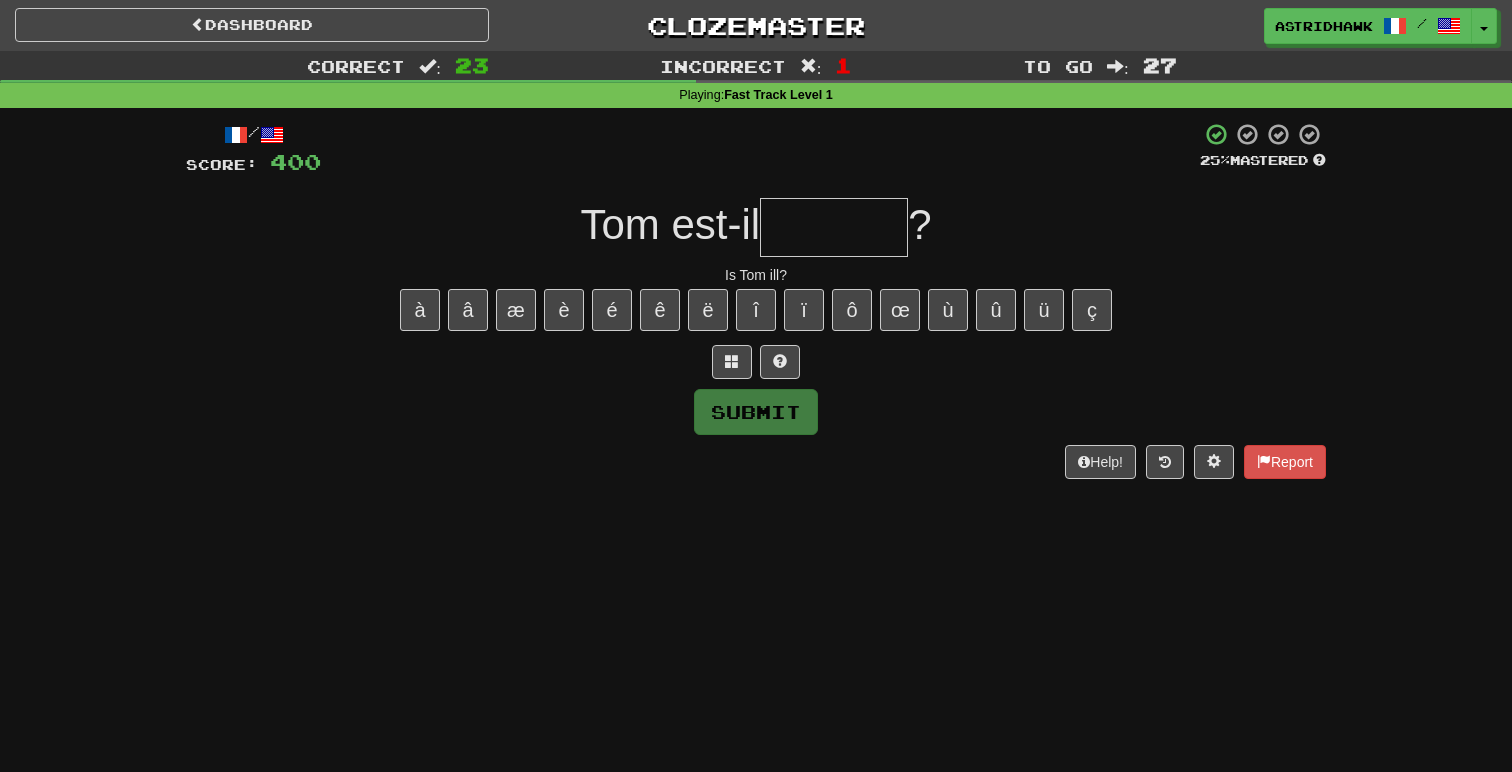 type on "*" 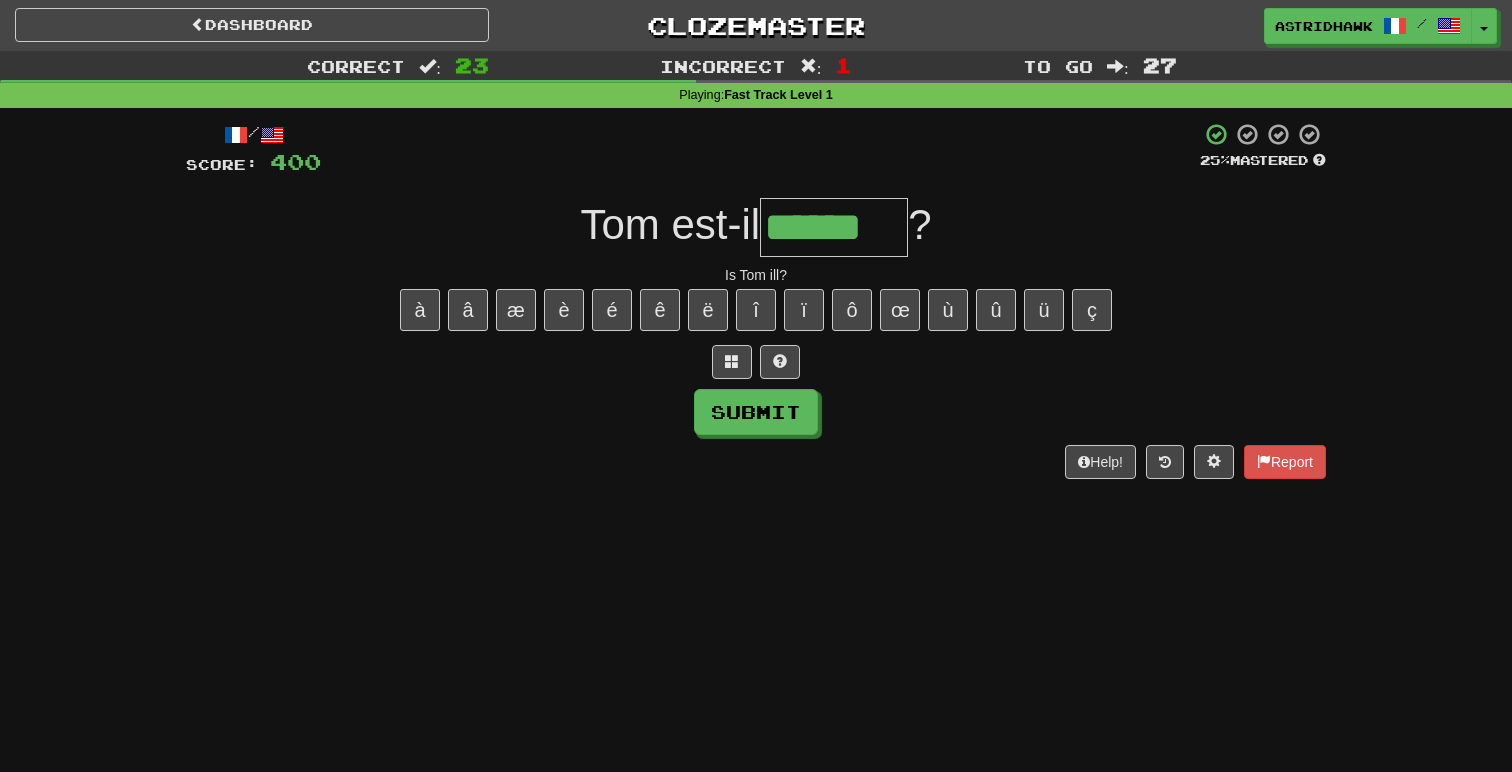 type on "******" 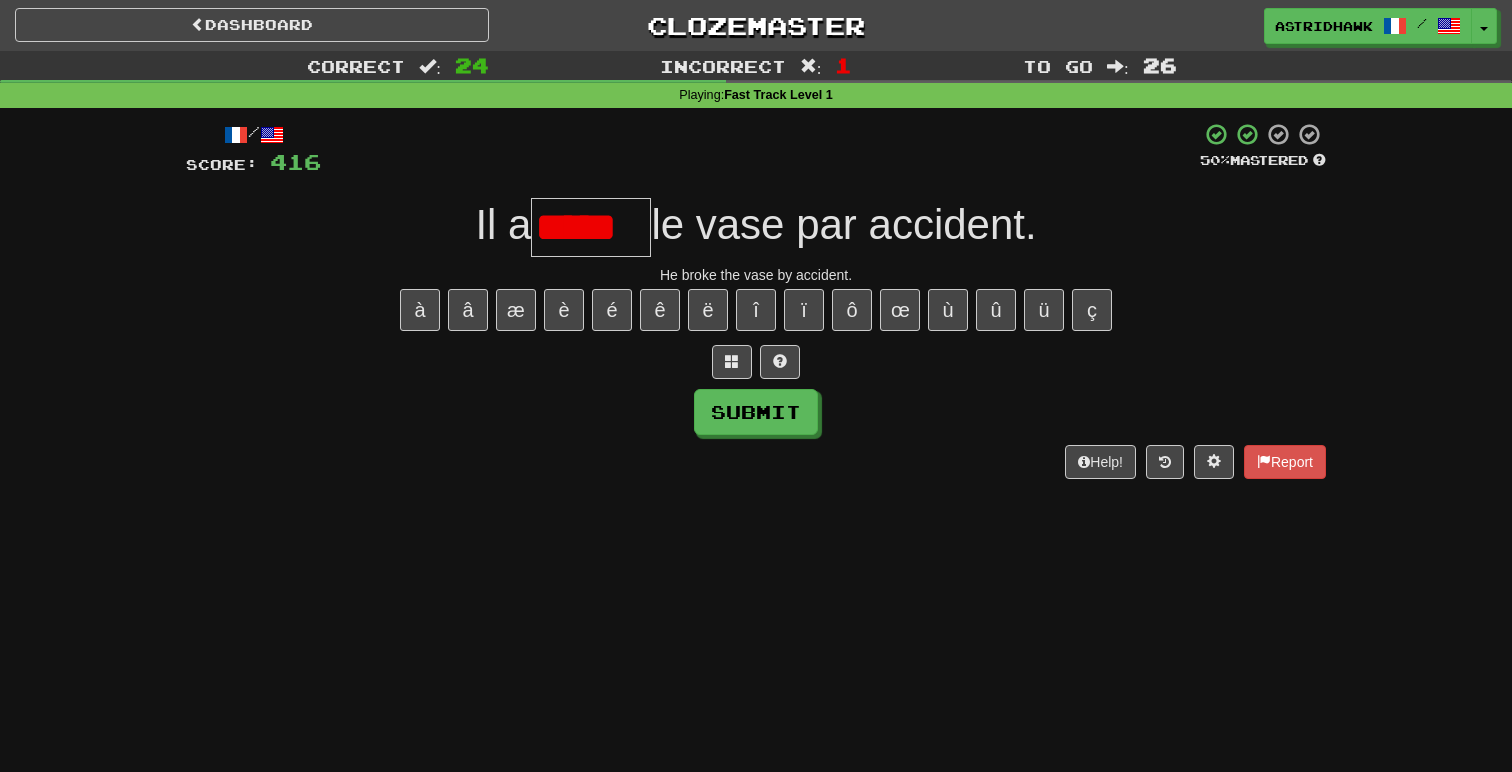 type on "*****" 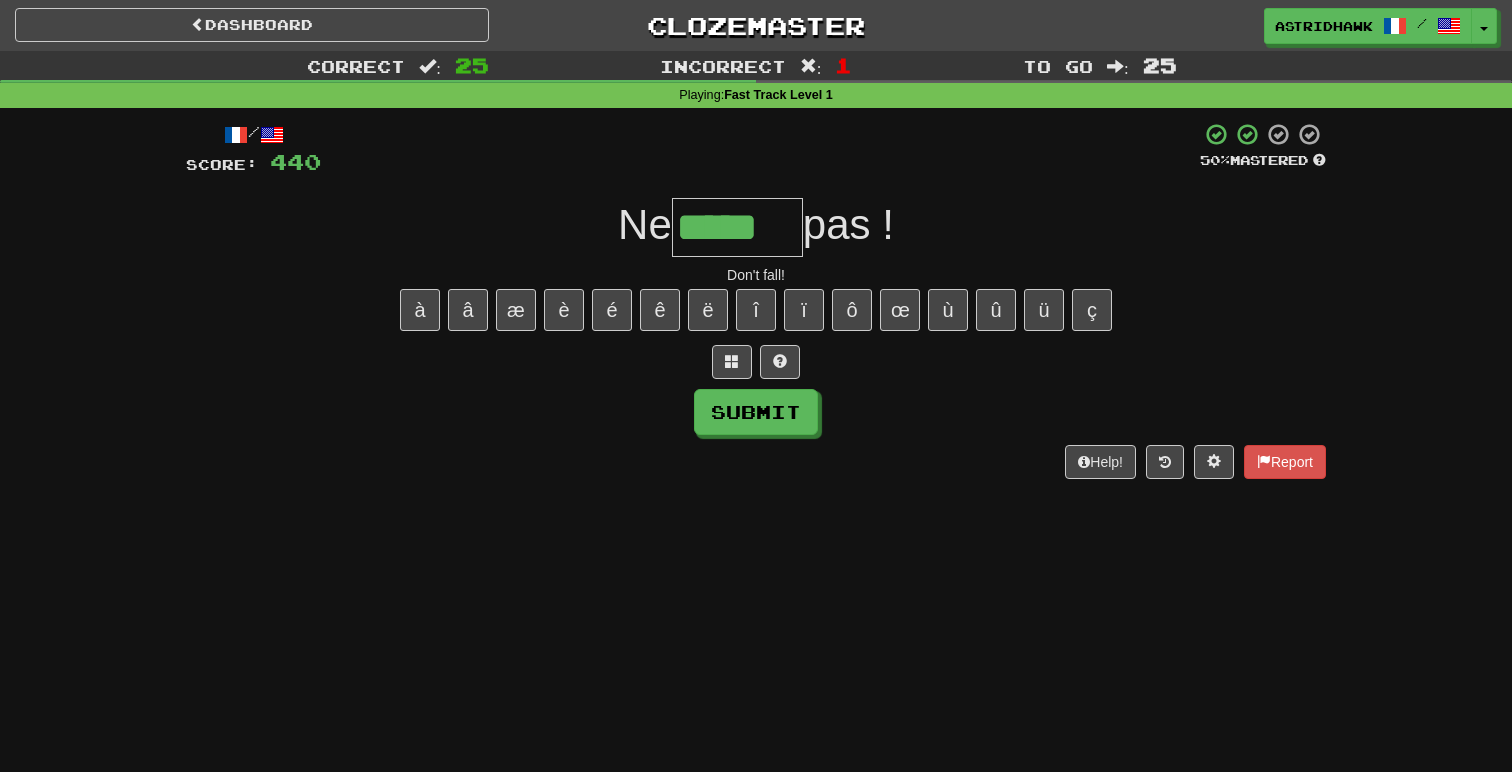 type on "*****" 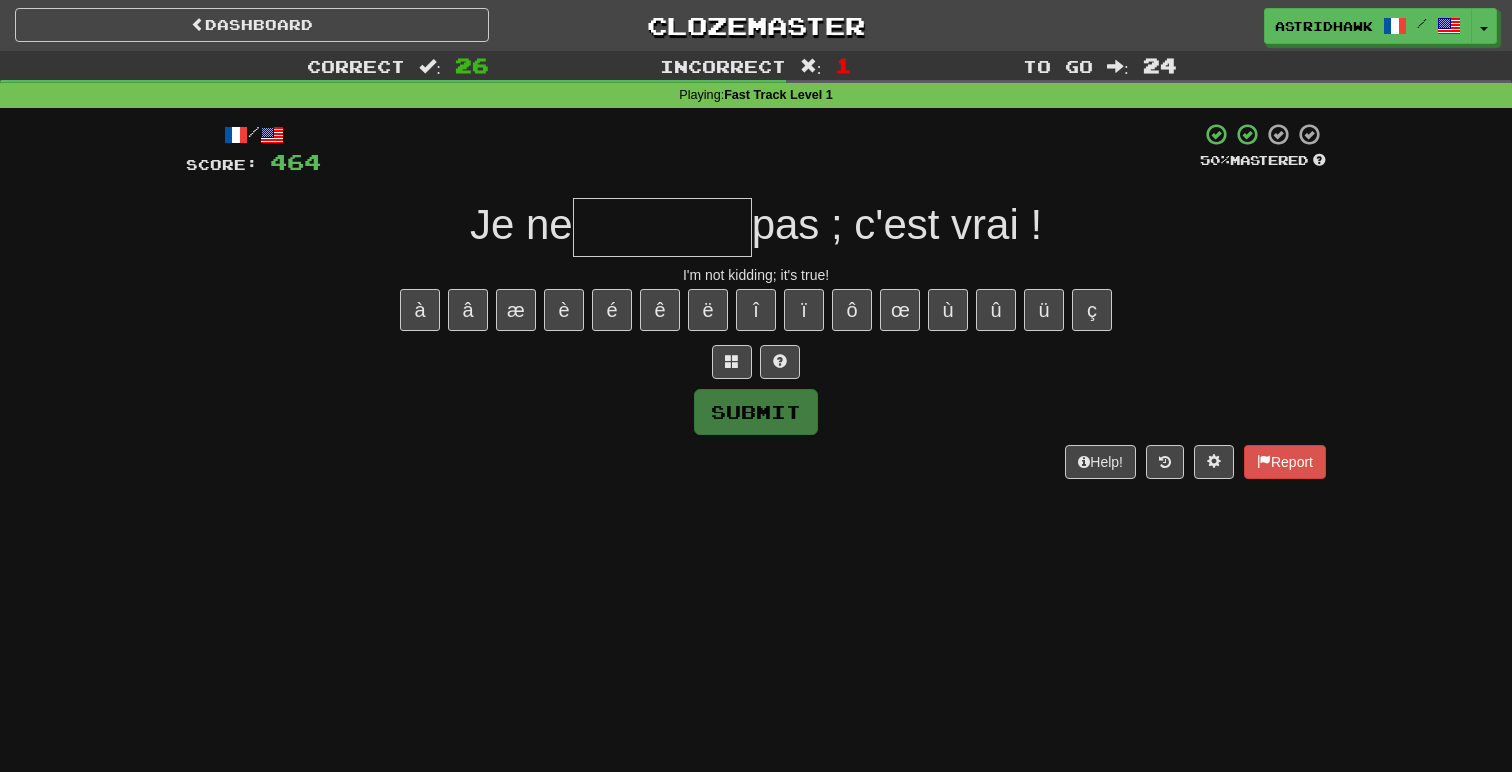 type on "*" 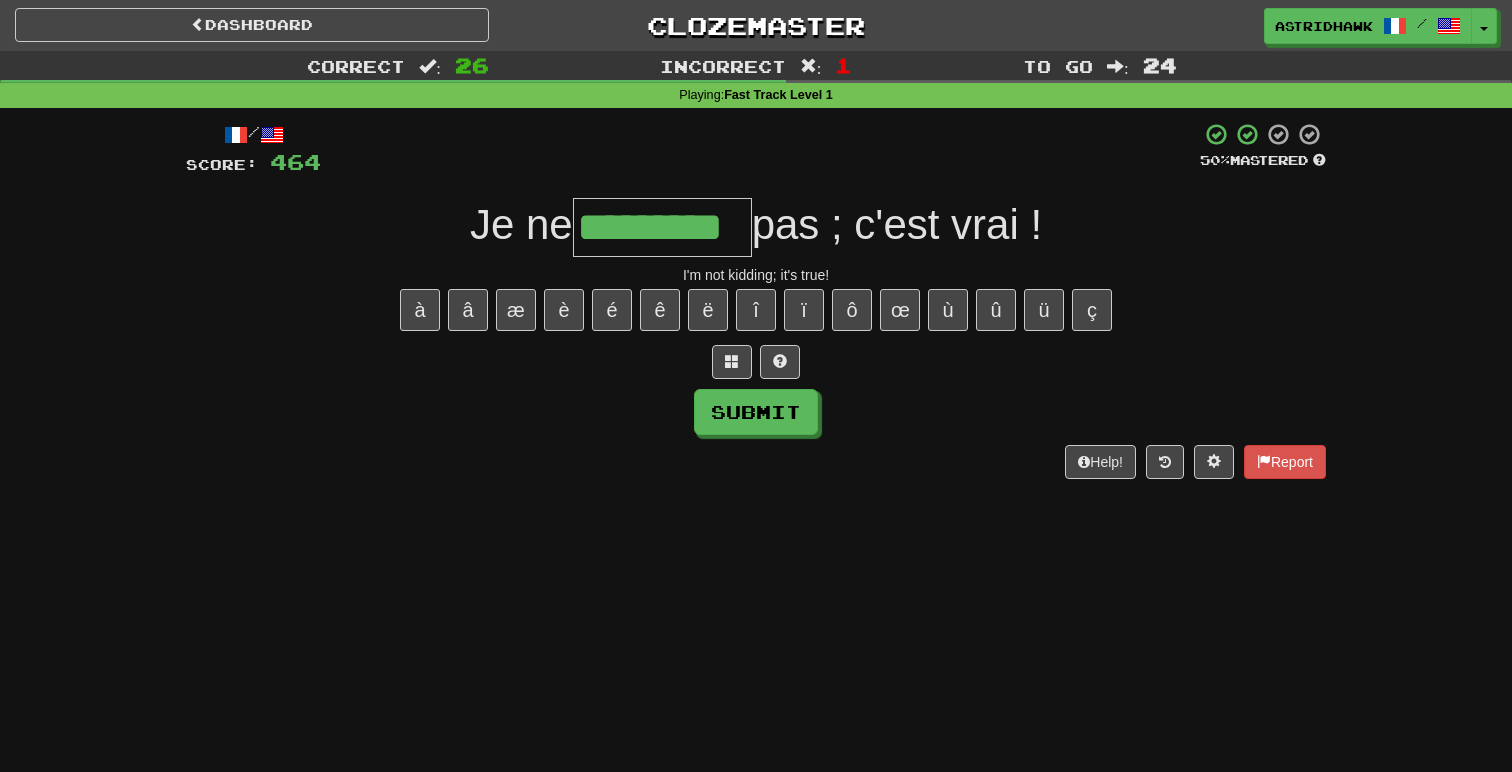 type on "*********" 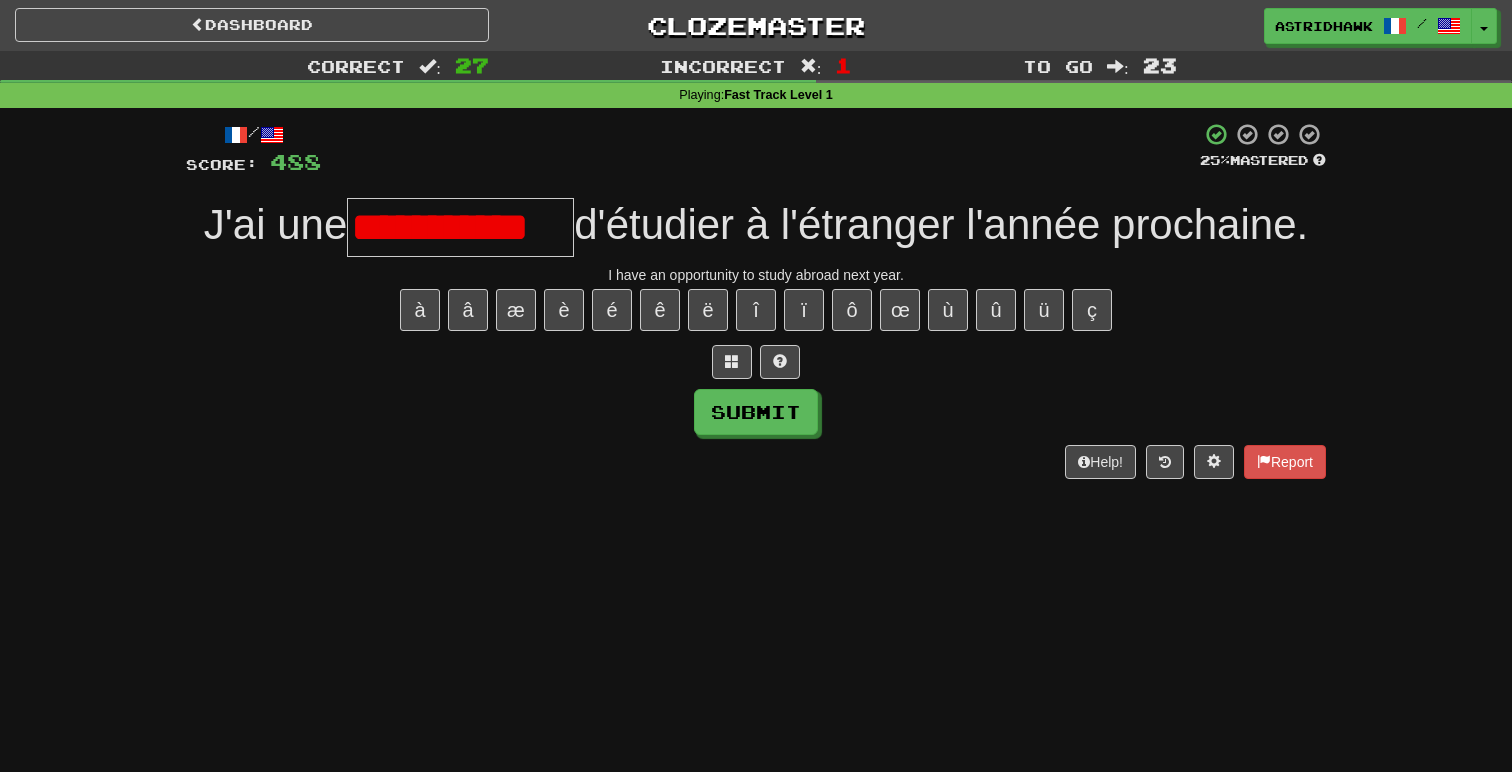 type on "**********" 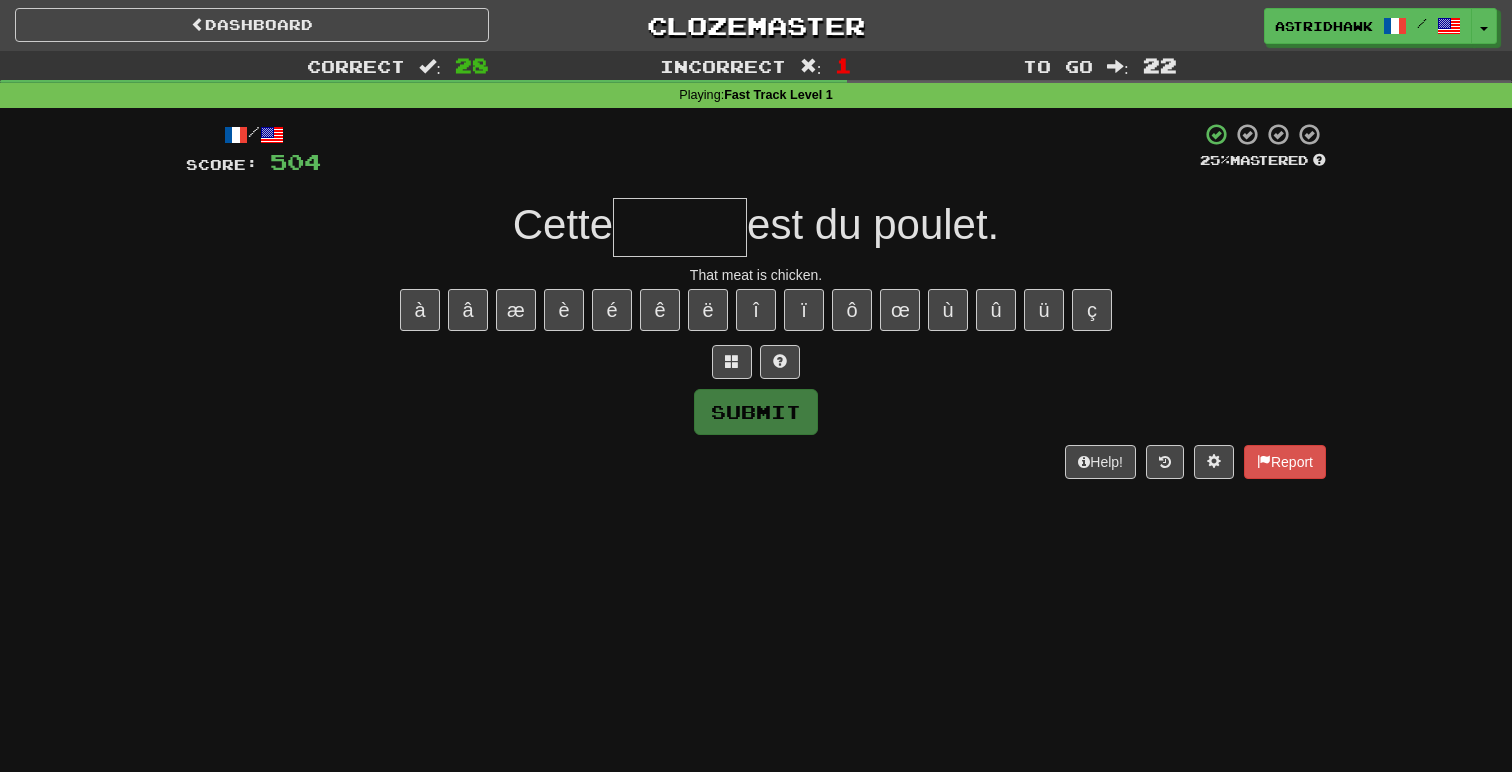type on "*" 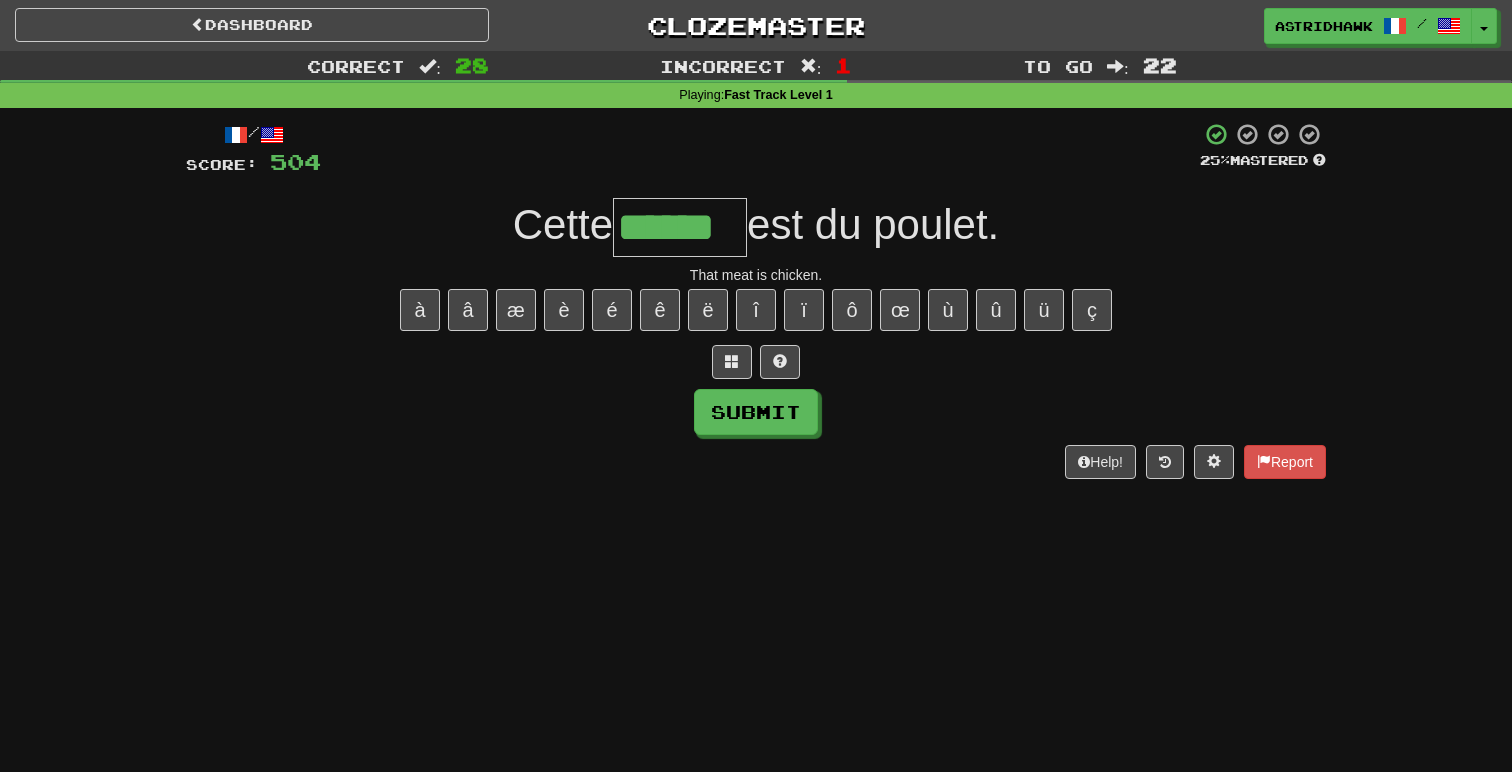 type on "******" 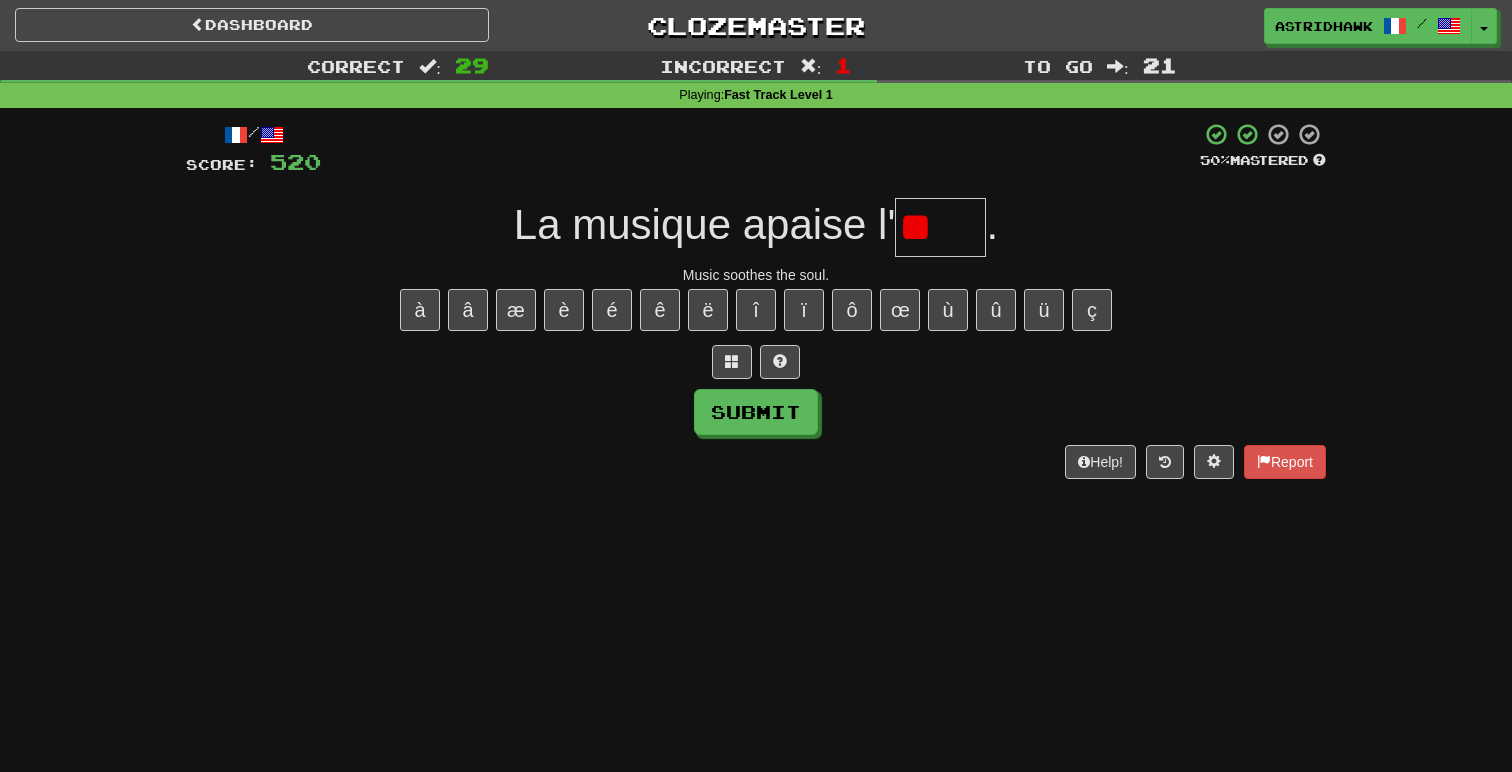 type on "*" 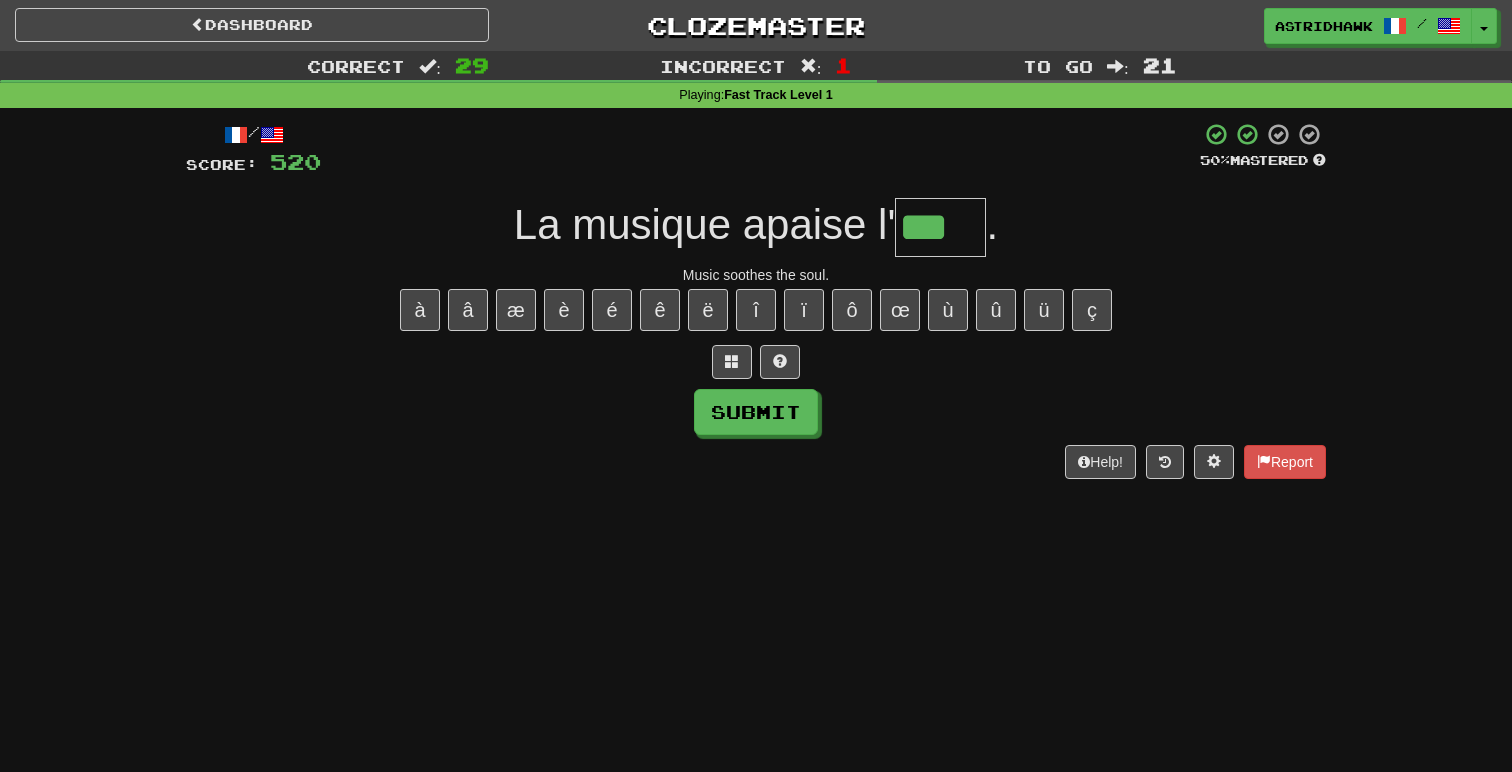 type on "***" 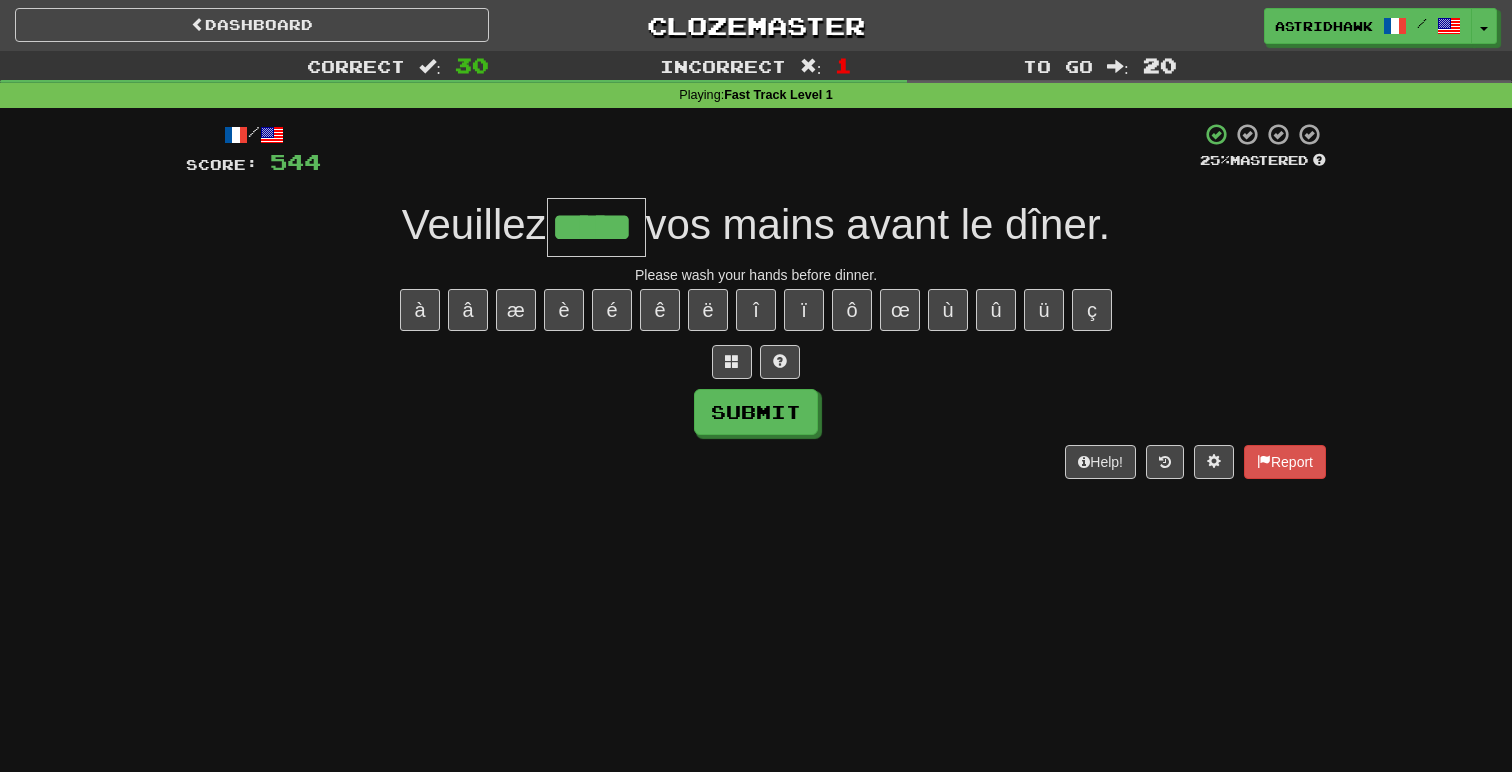 type on "*****" 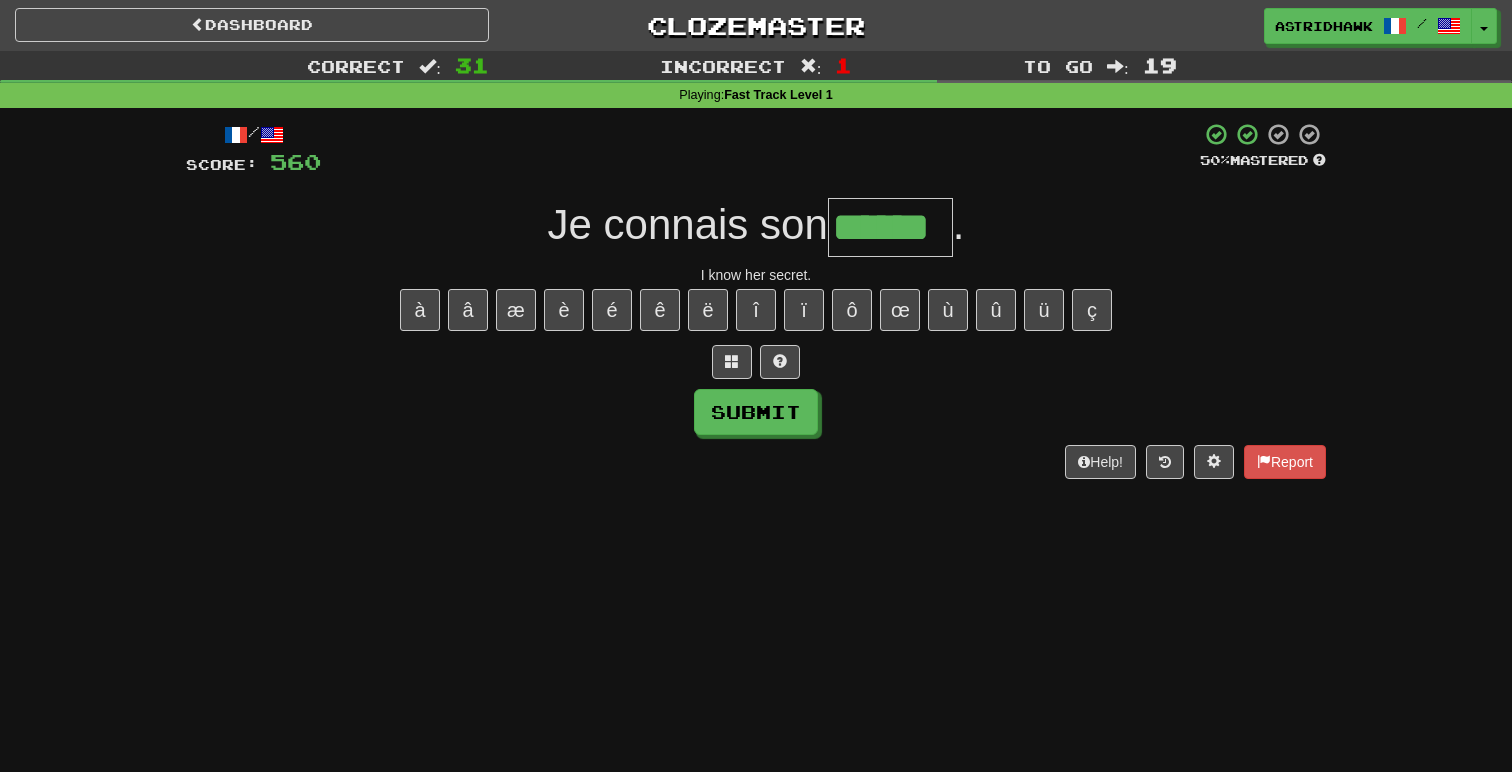 type on "******" 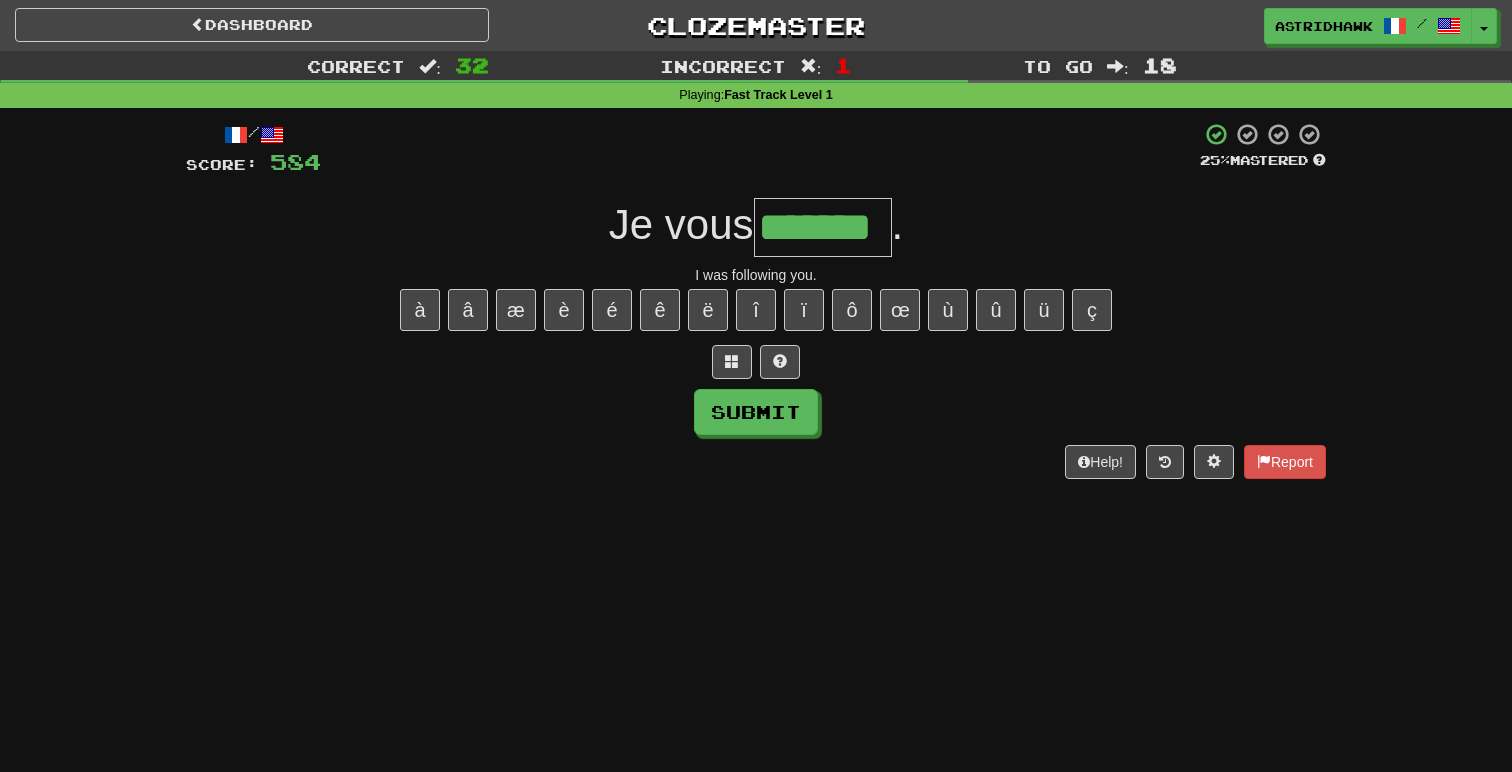 type on "*******" 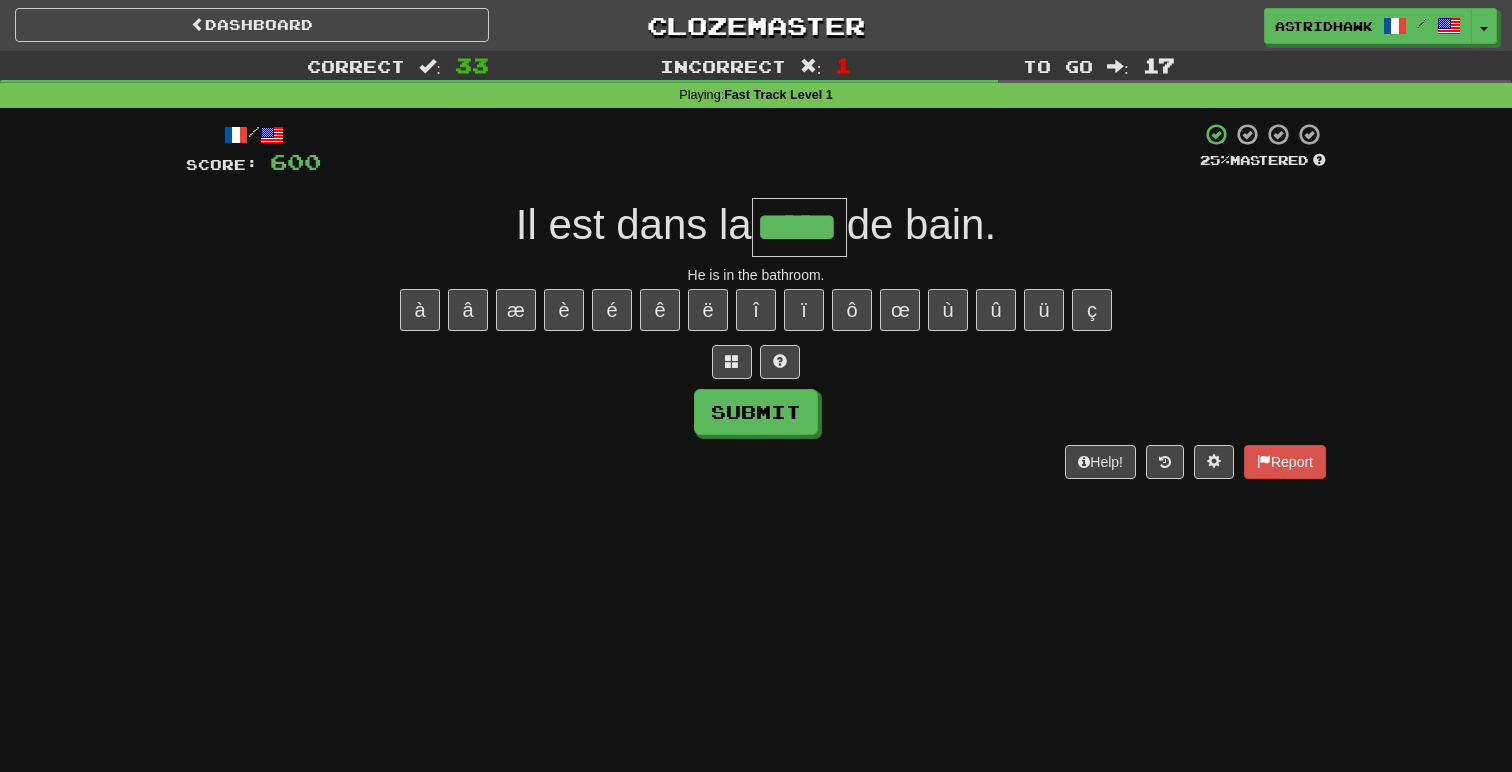 type on "*****" 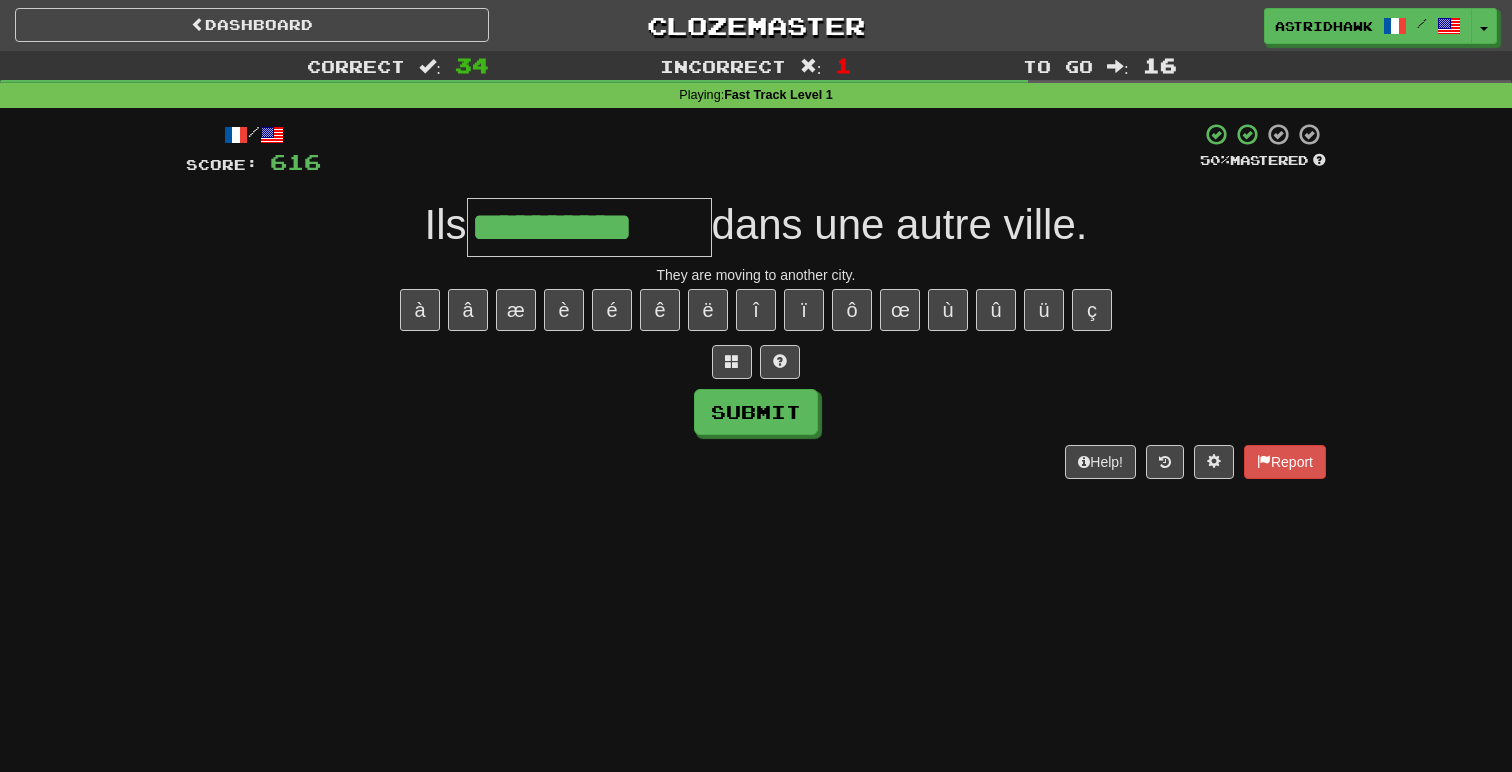 type on "**********" 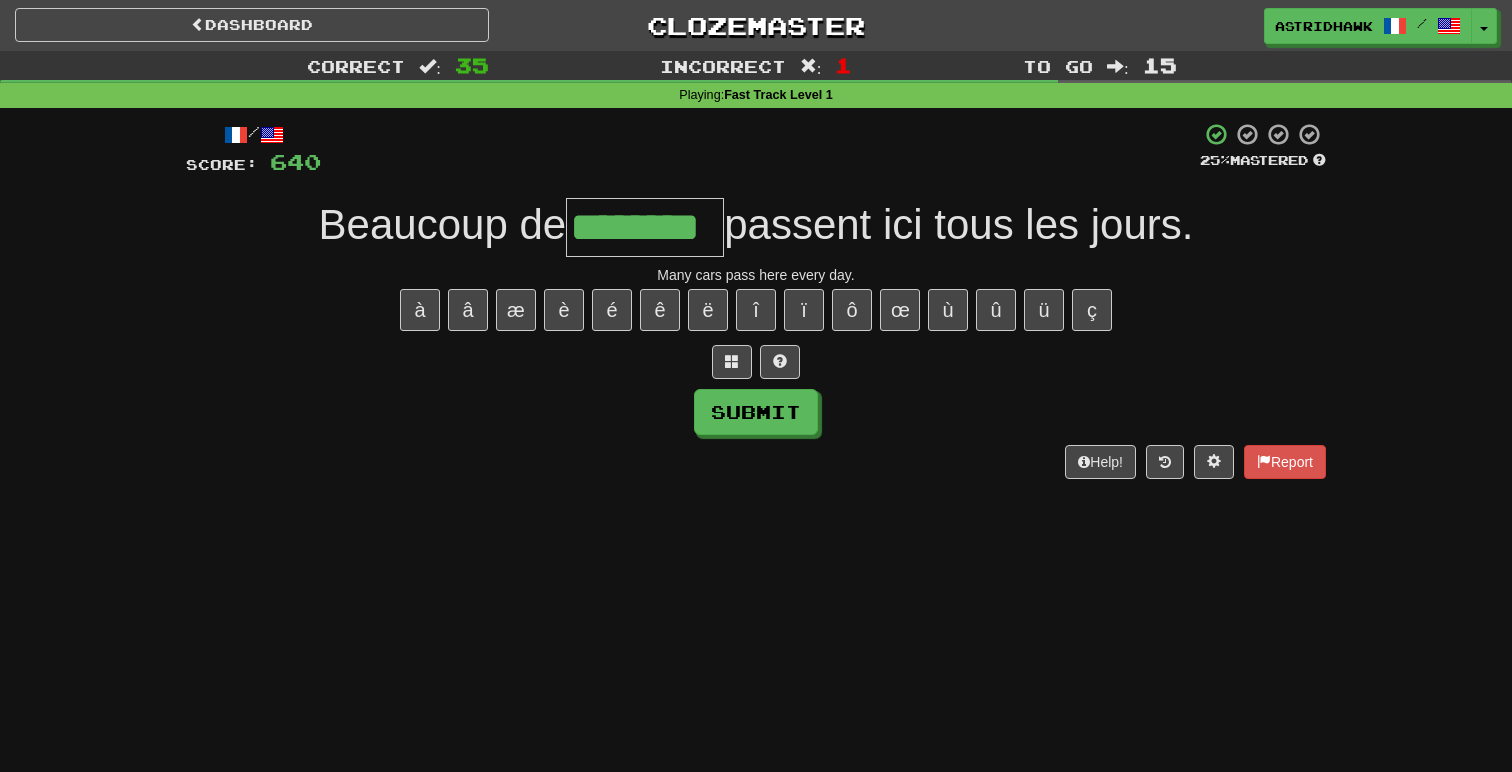 type on "********" 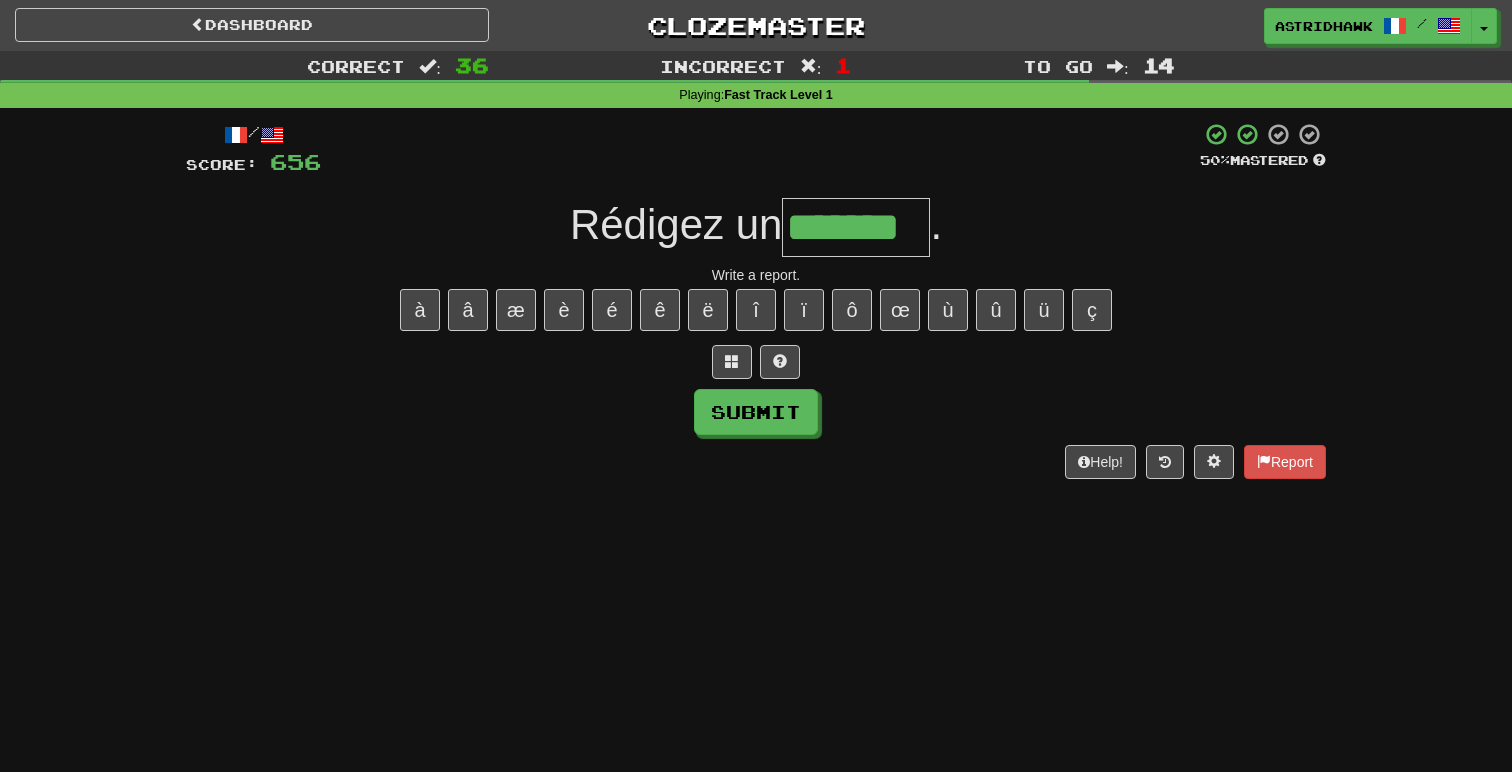 type on "*******" 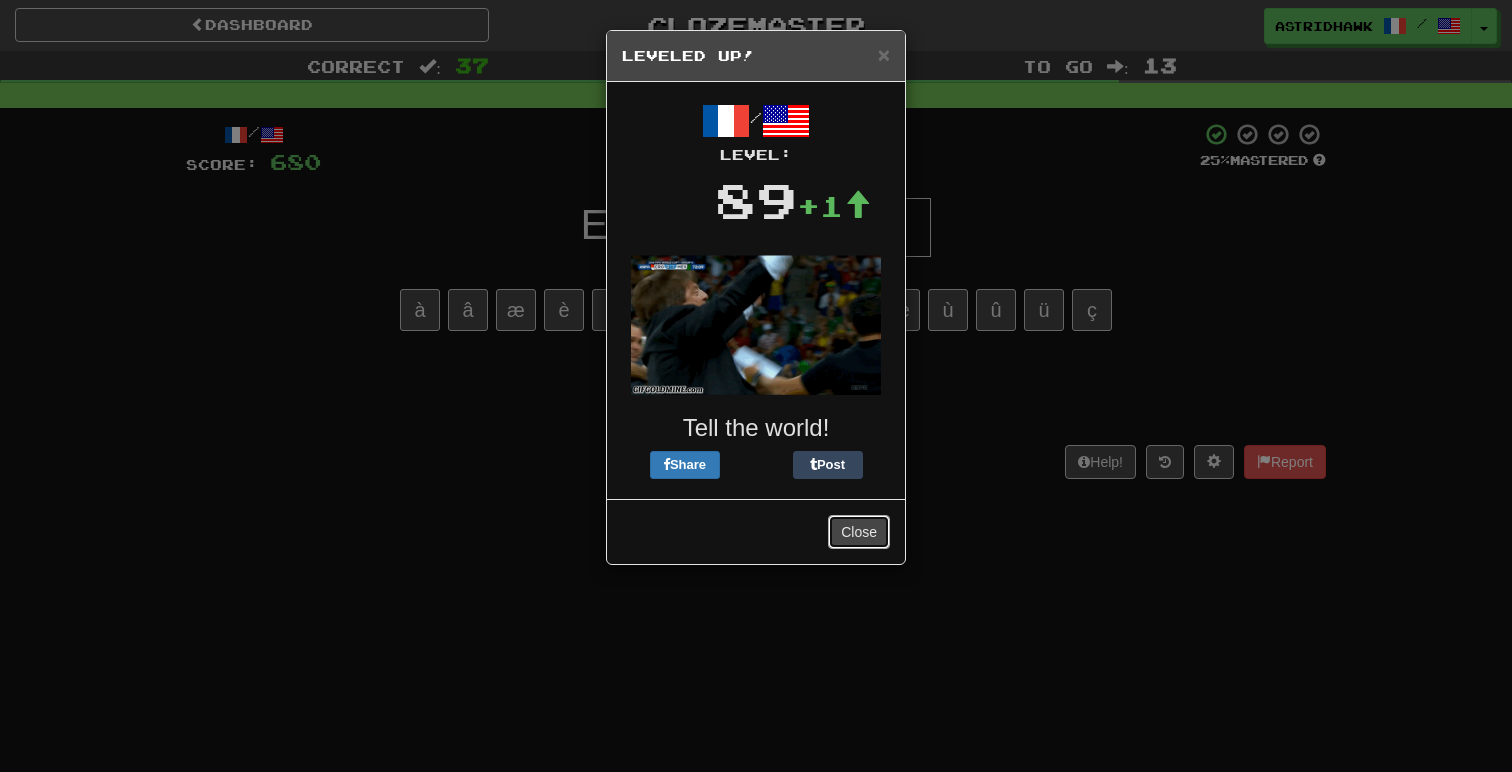 click on "Close" at bounding box center [859, 532] 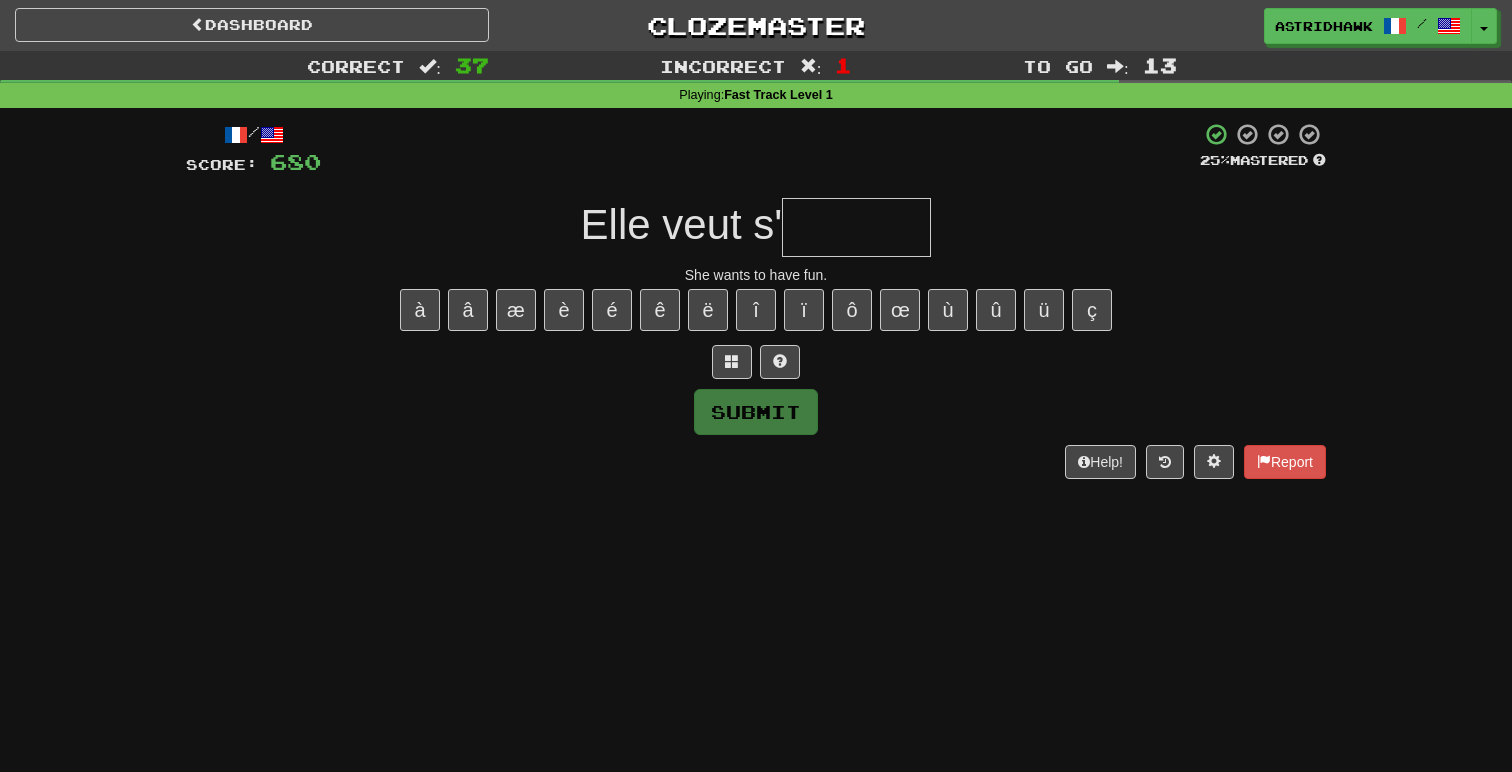 click at bounding box center (856, 227) 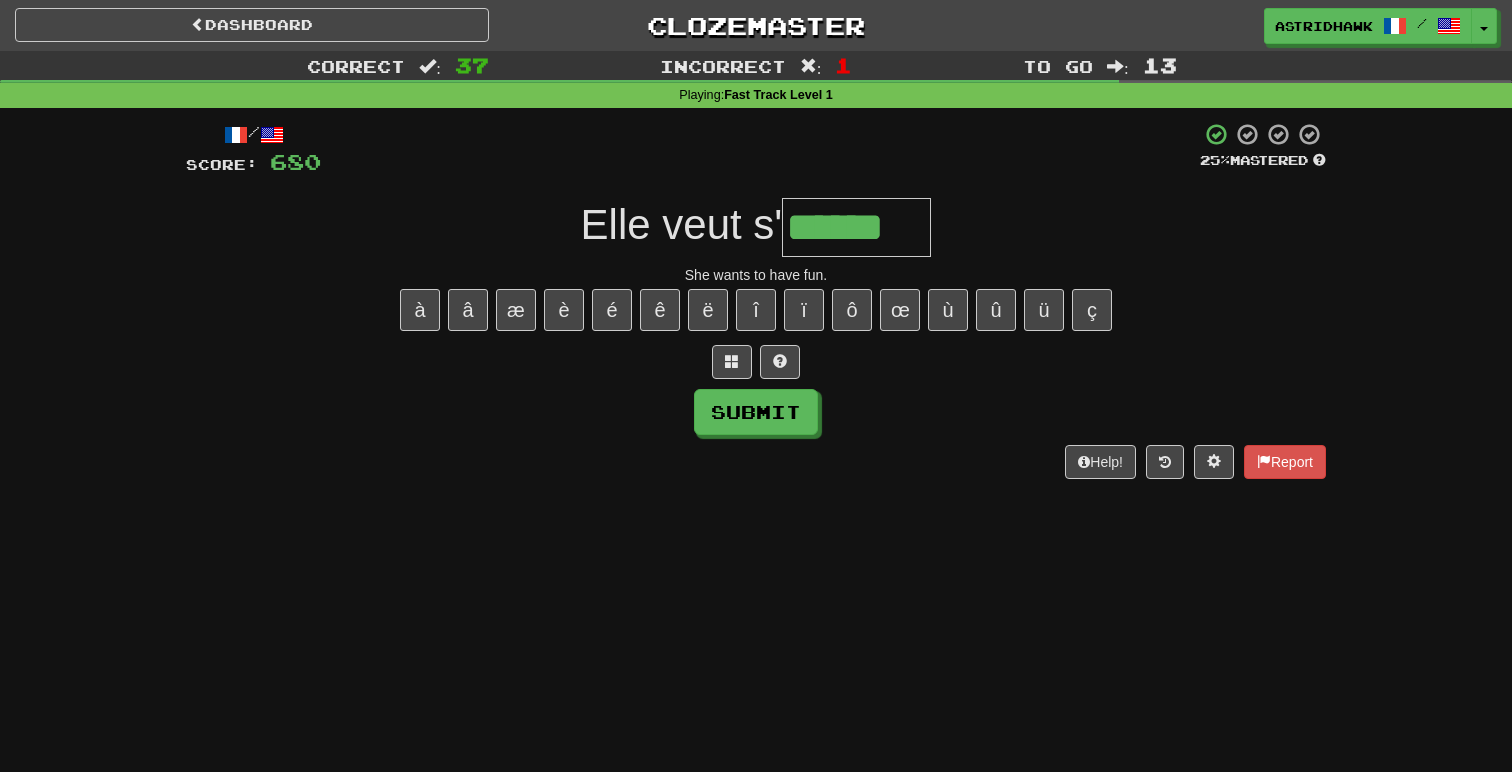 type on "******" 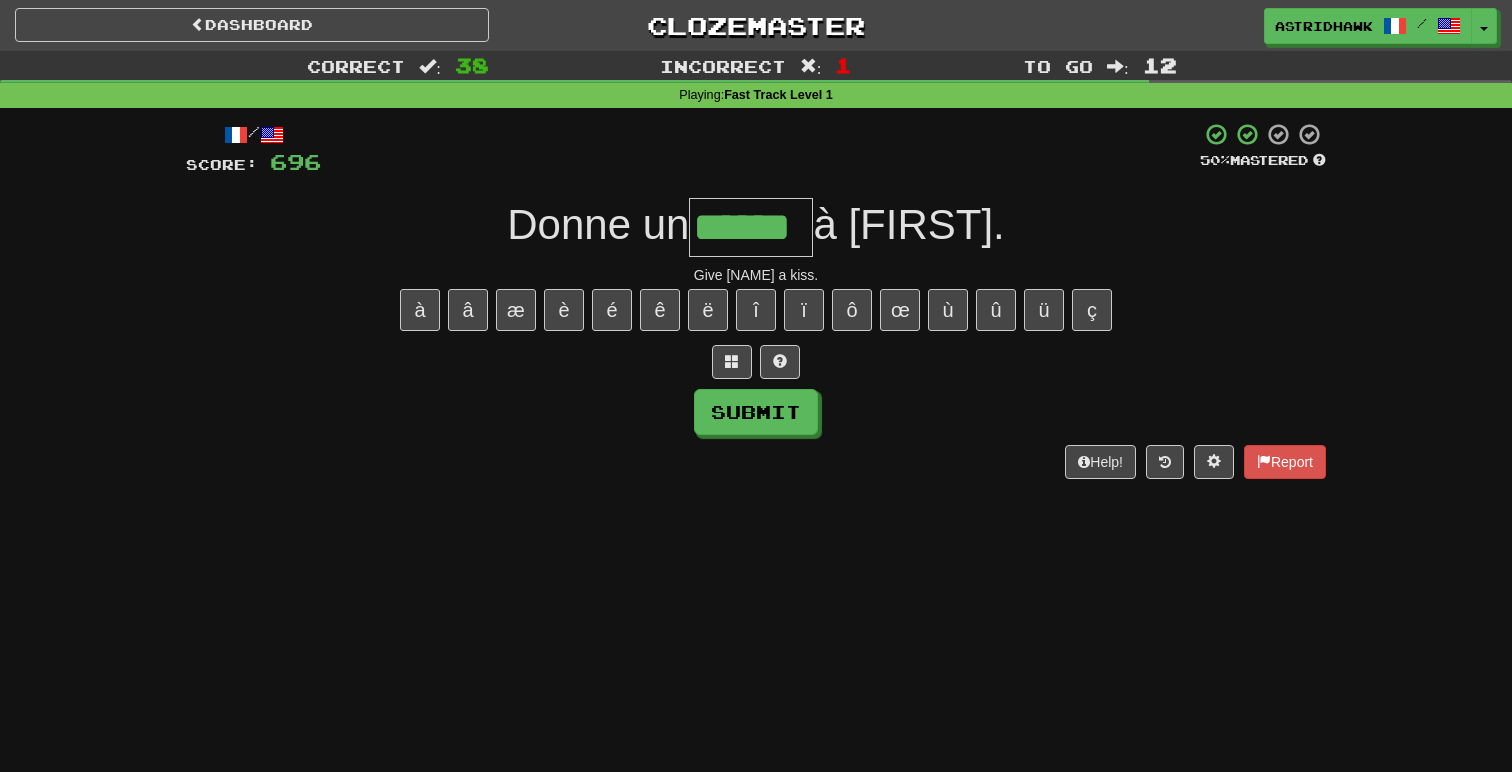 type on "******" 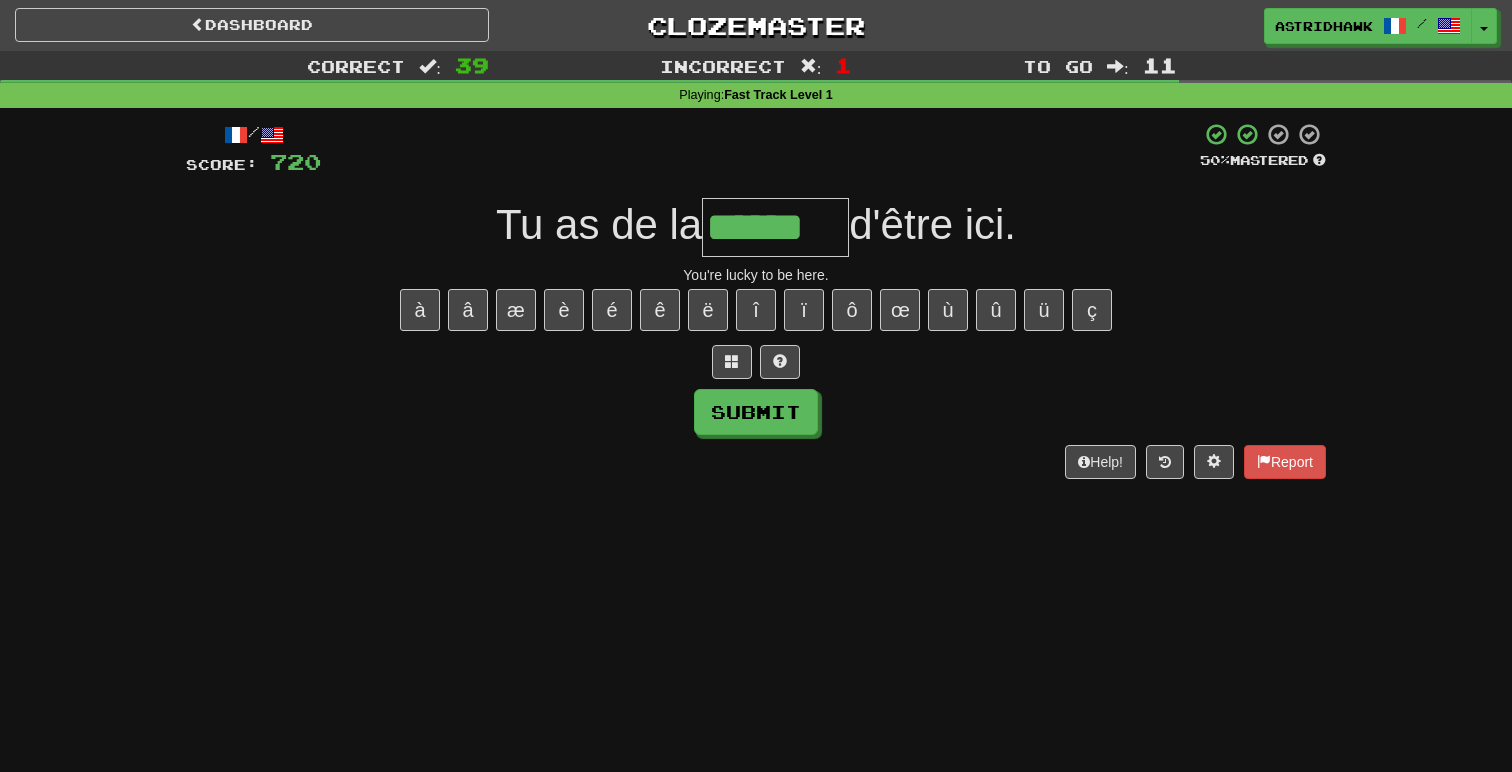 type on "******" 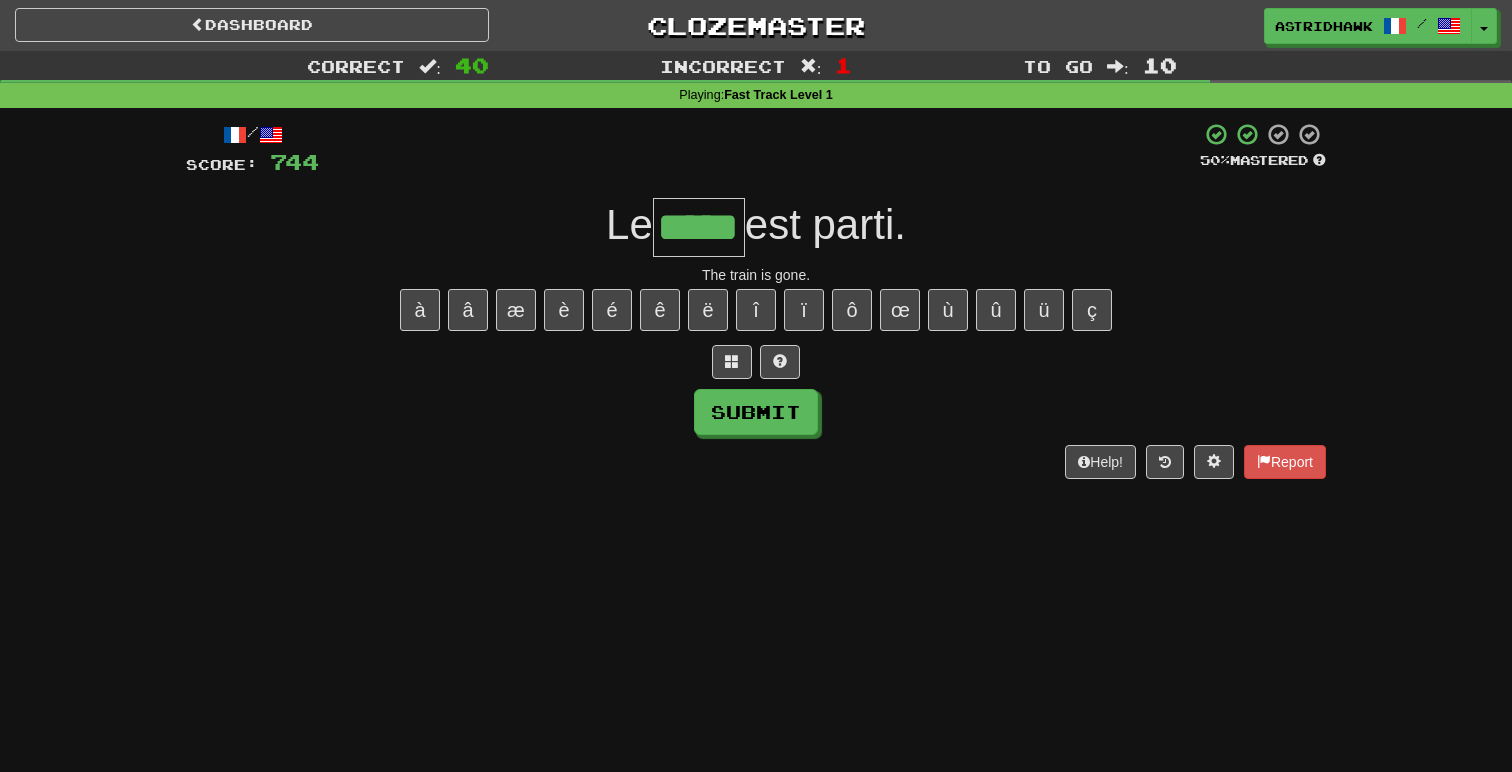 type on "*****" 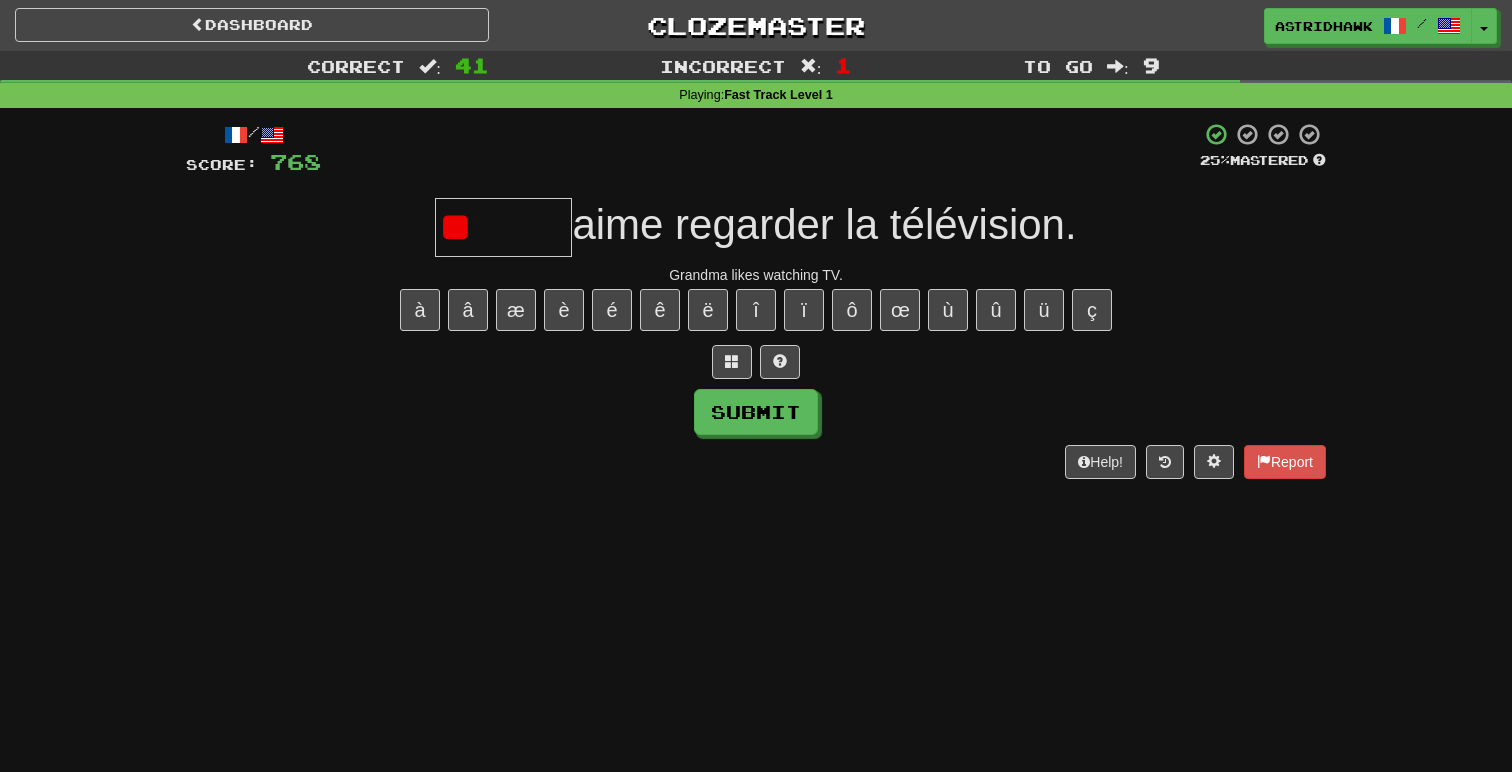 type on "*" 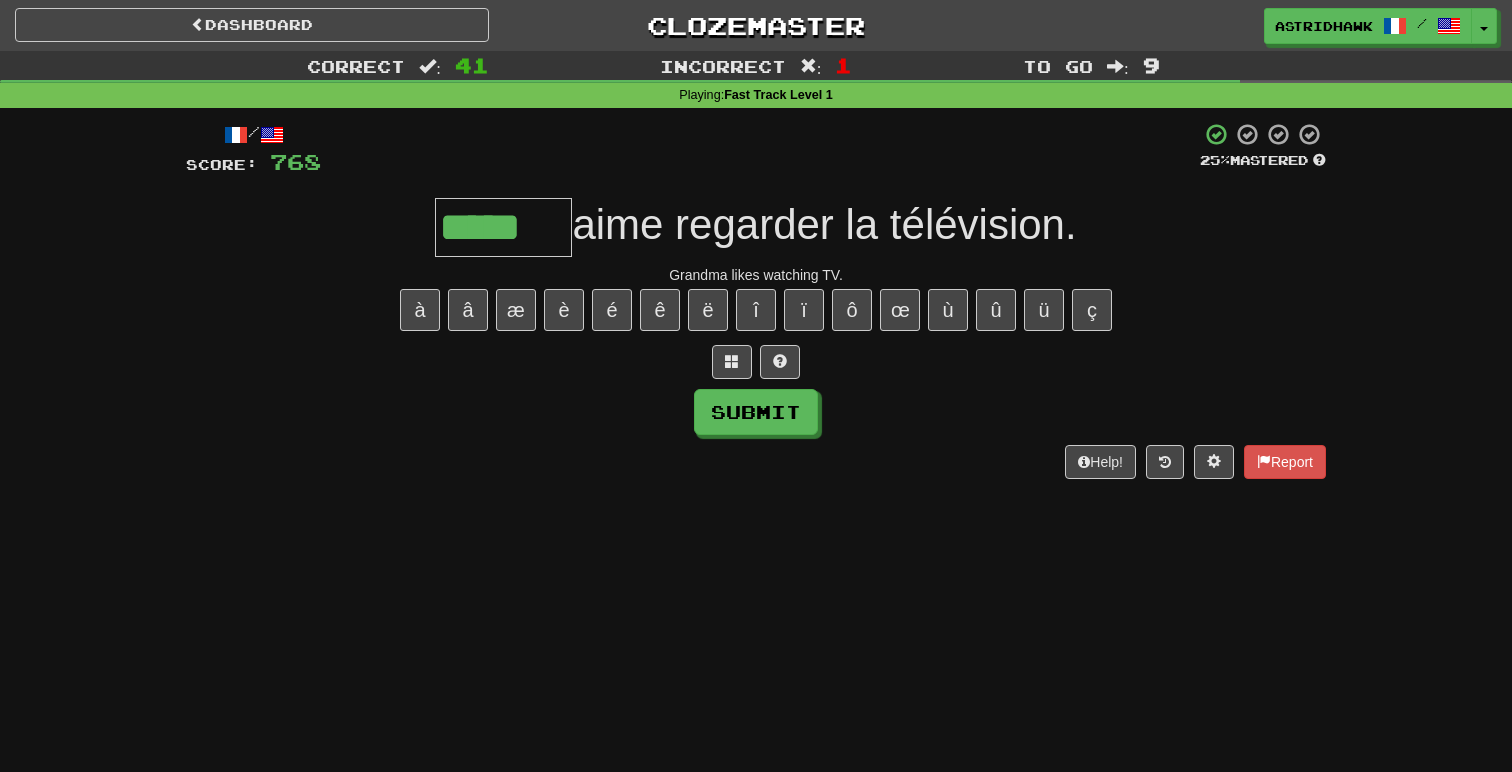 type on "*****" 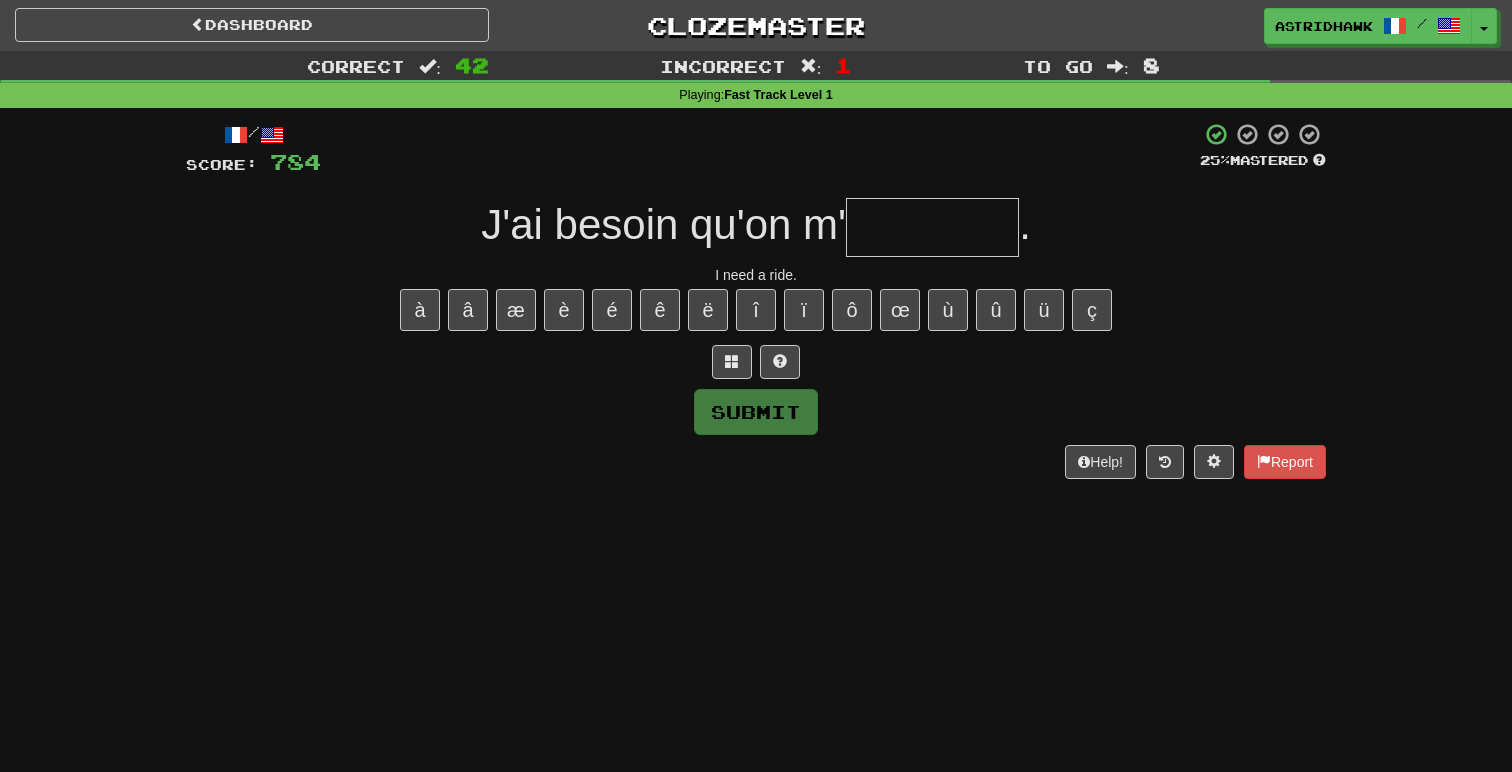 type on "*" 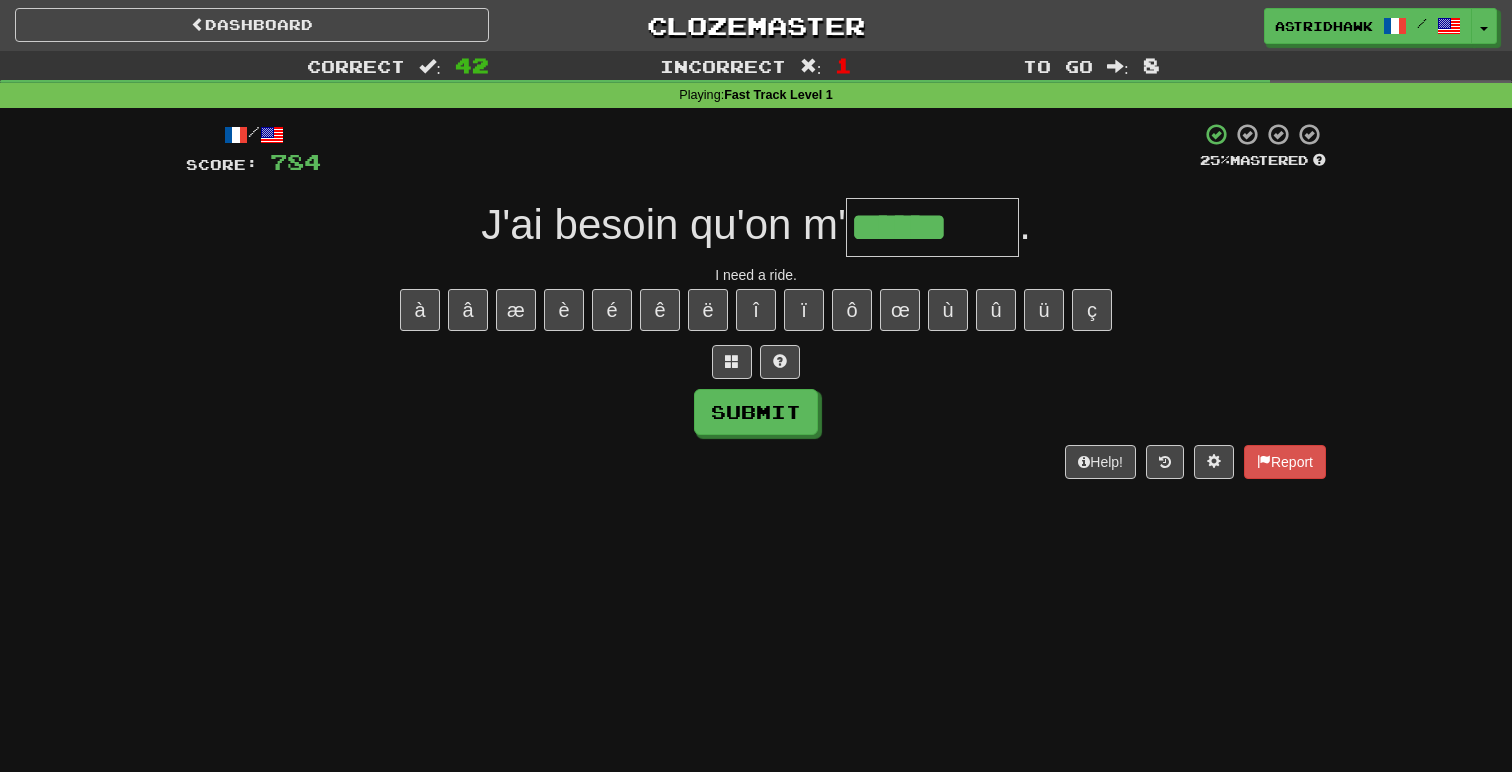 type on "******" 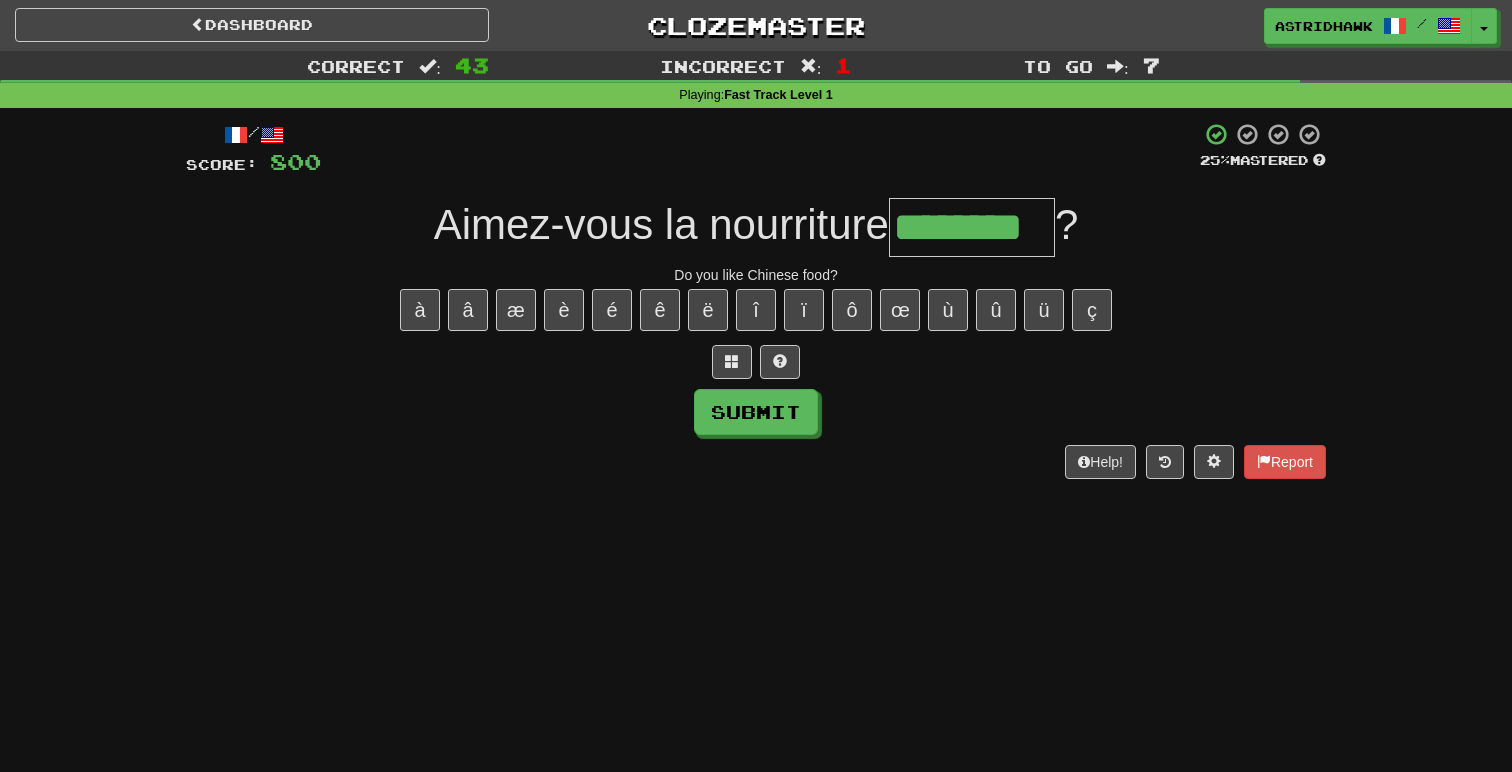 type on "********" 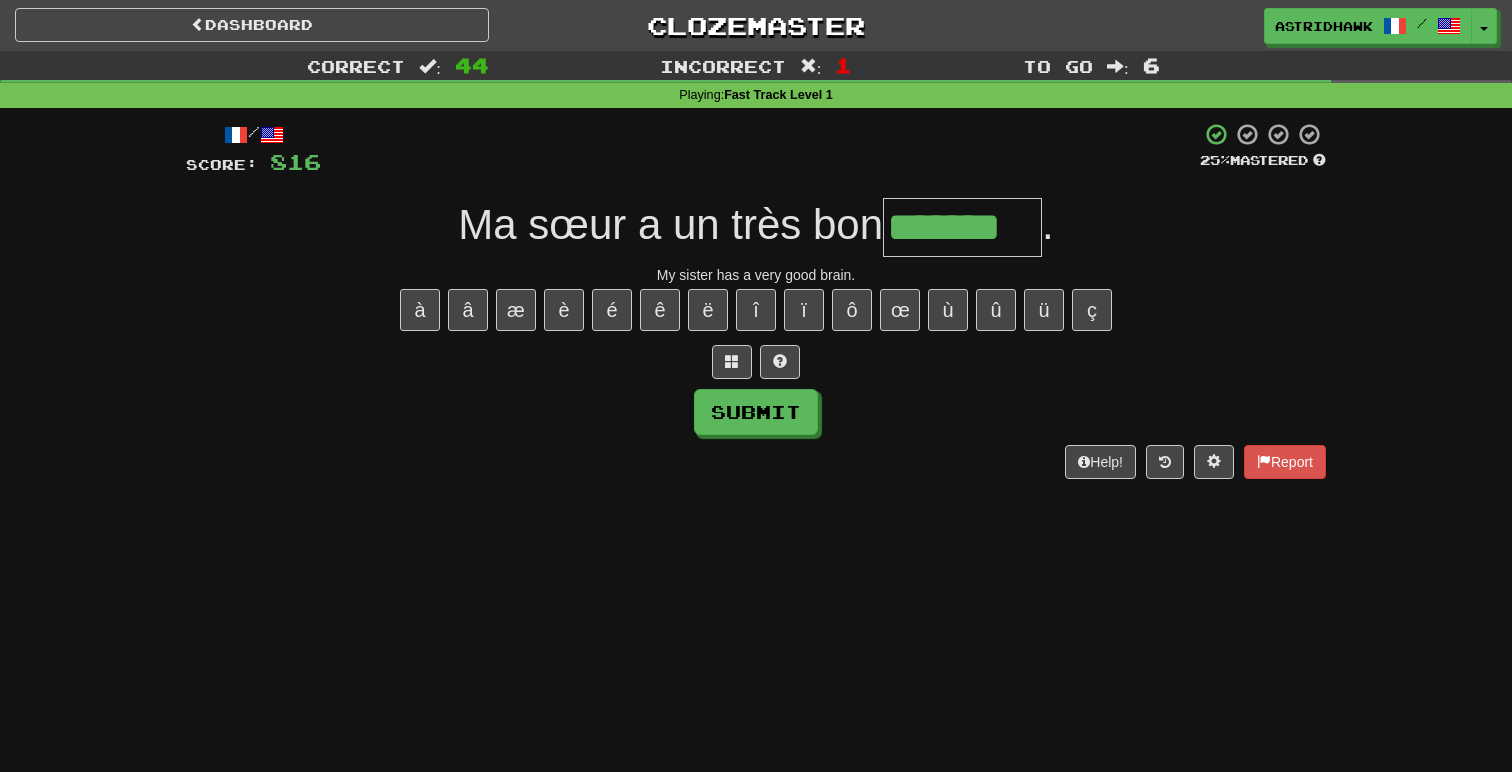 type on "*******" 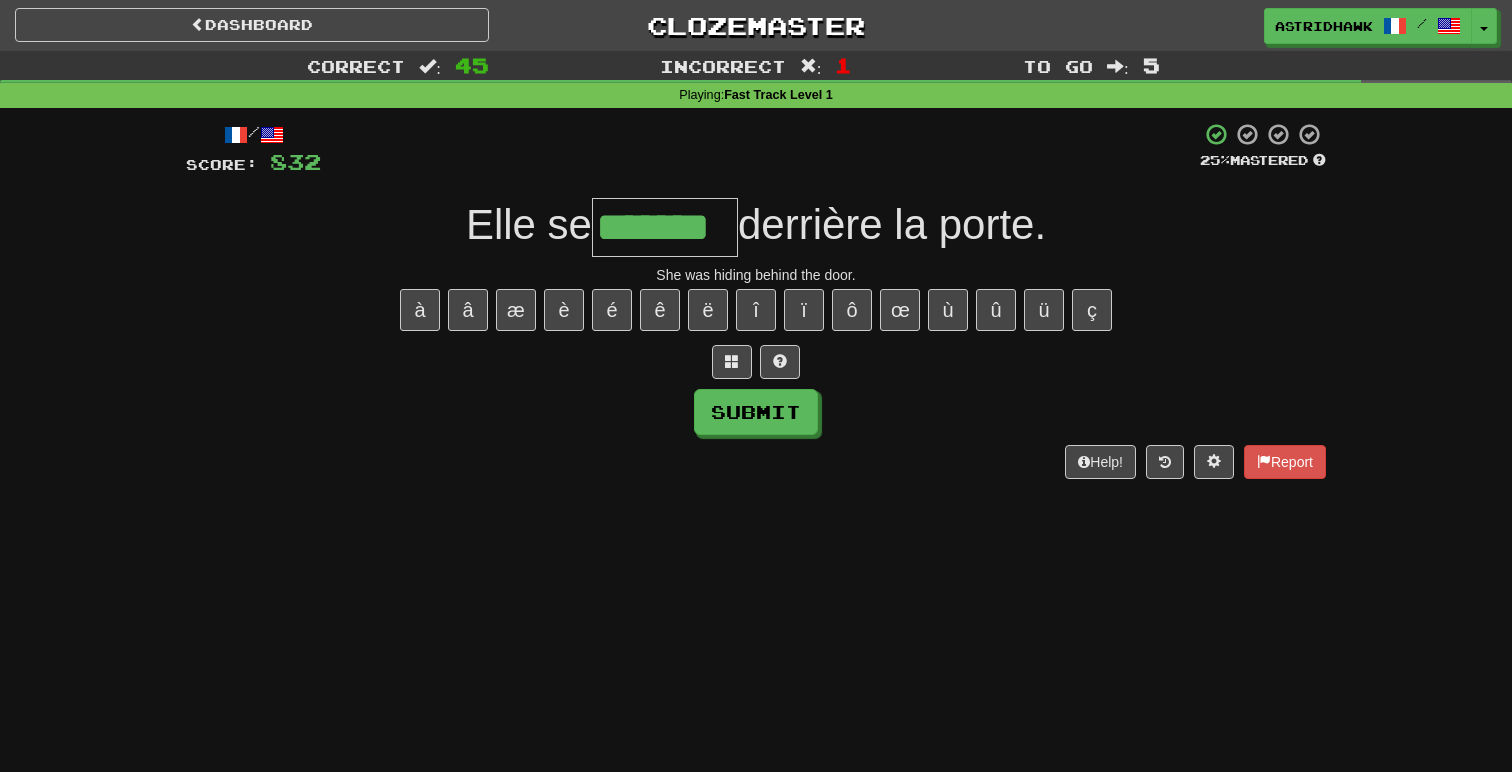 type on "*******" 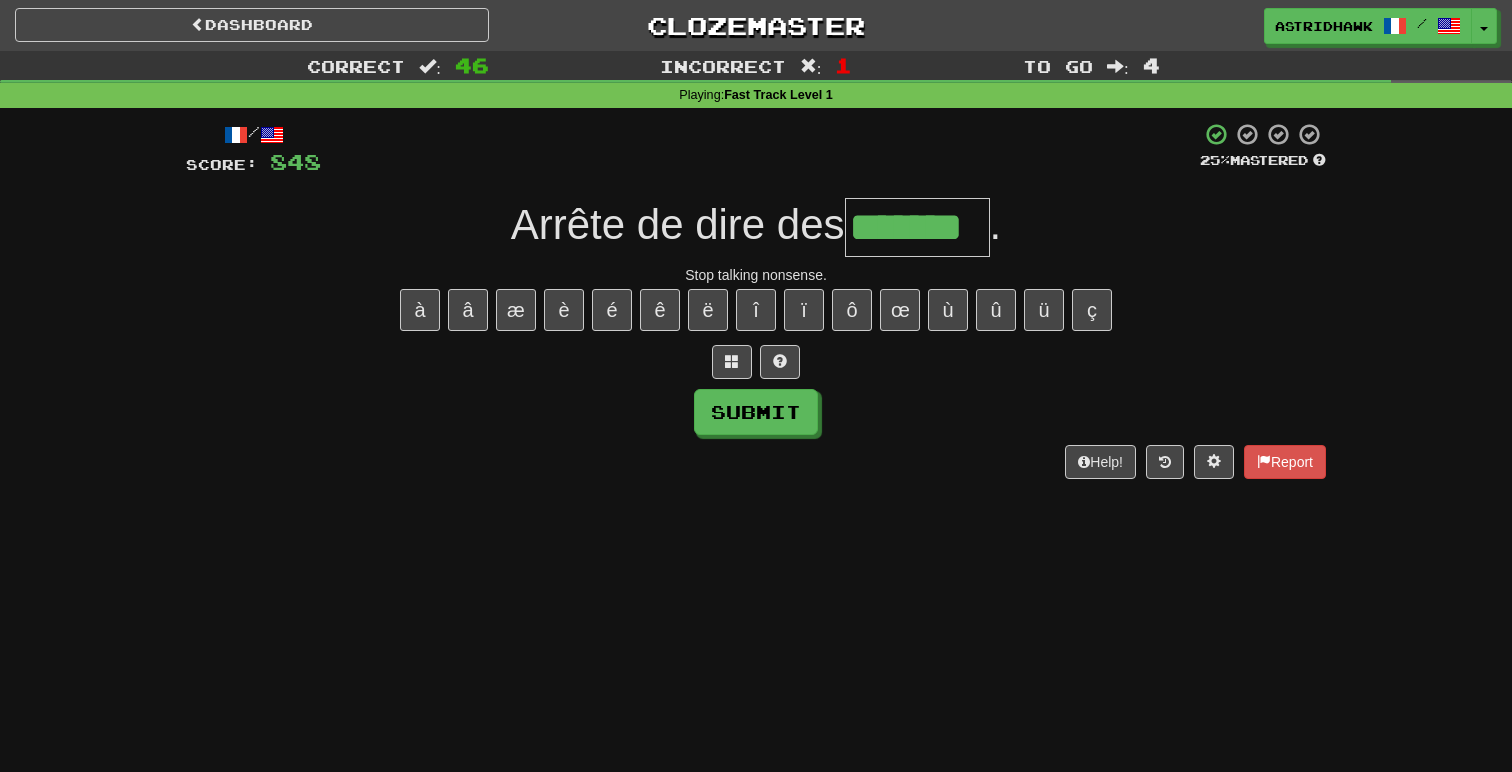 type on "*******" 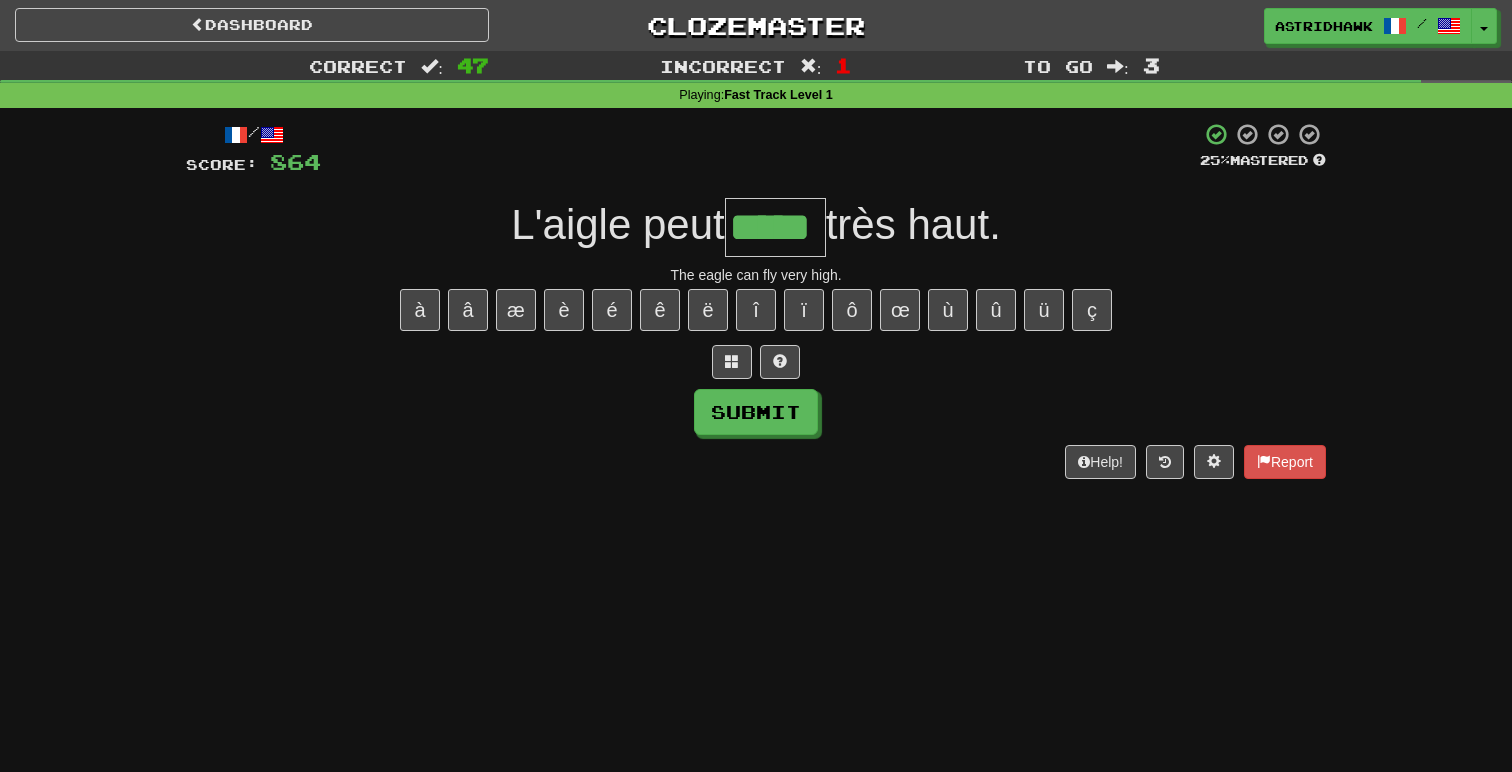 type on "*****" 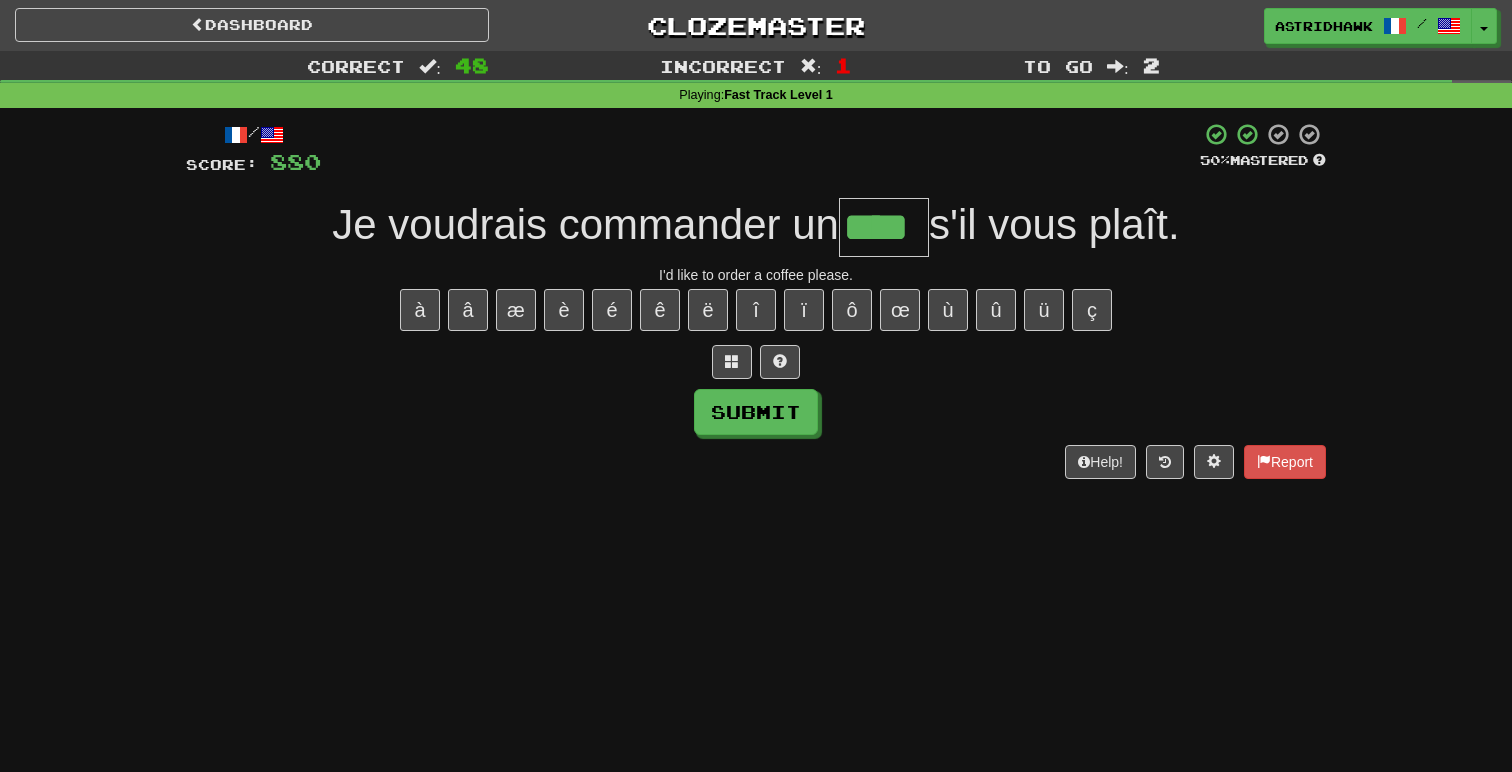 type on "****" 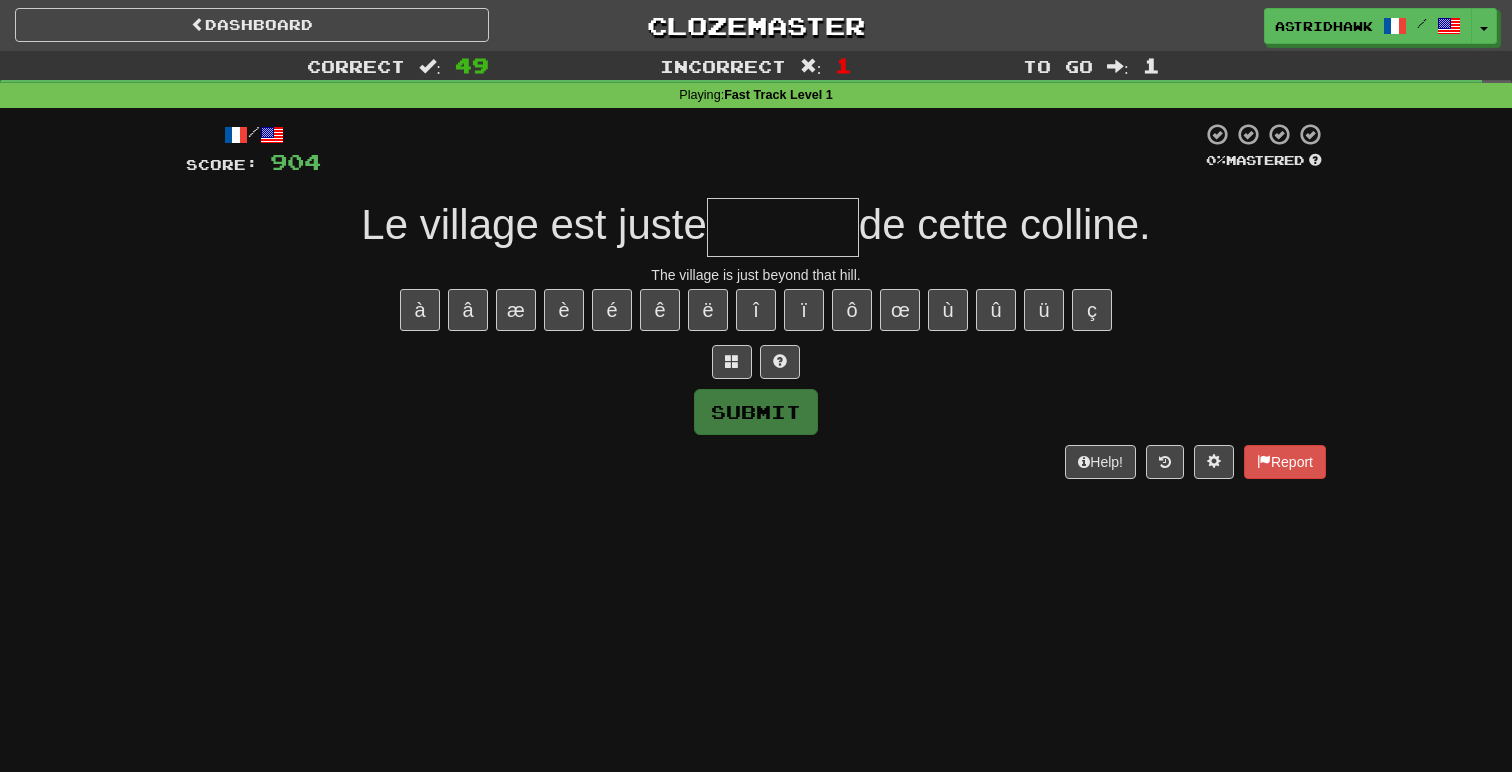 type on "*" 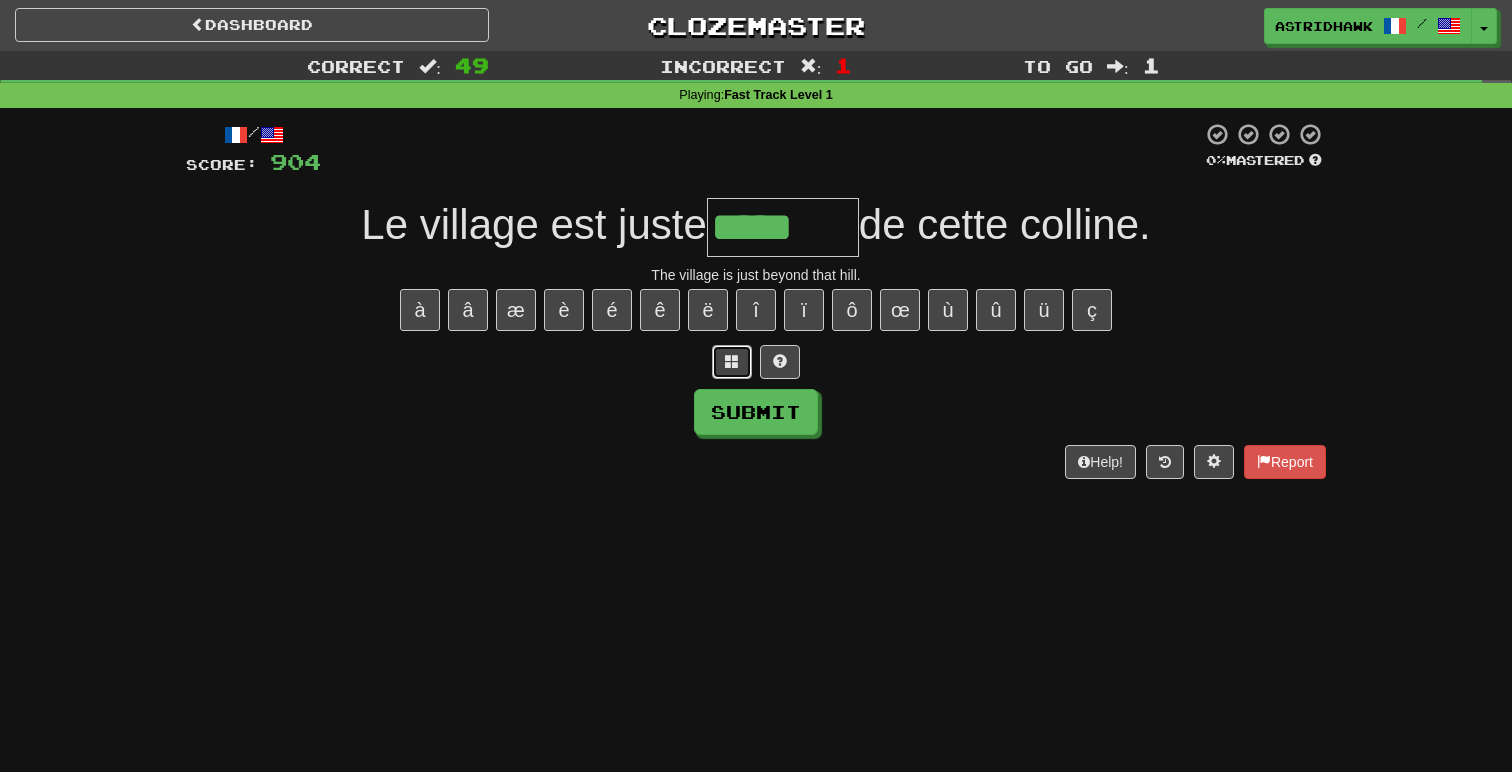 click at bounding box center [732, 362] 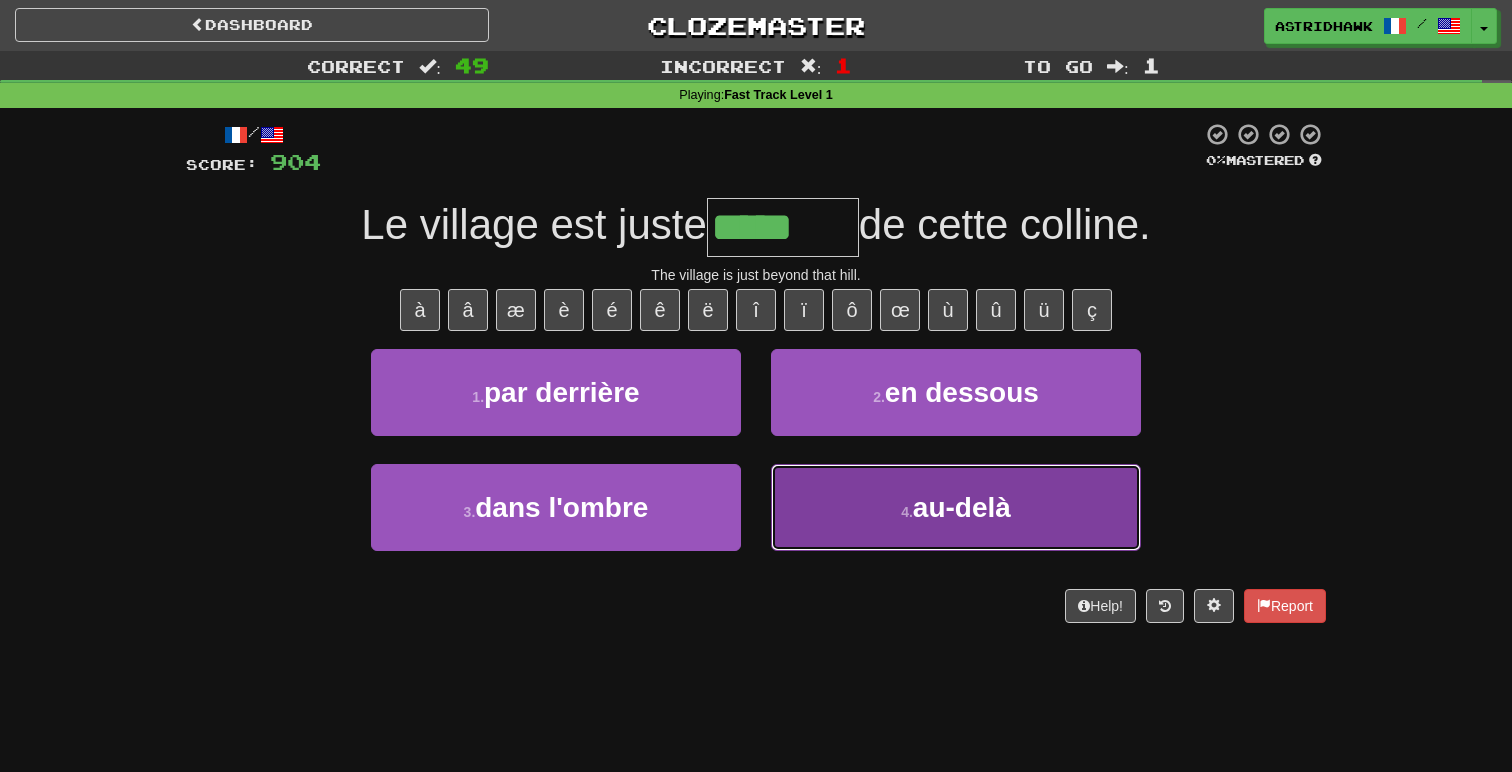 click on "4 ." at bounding box center [907, 512] 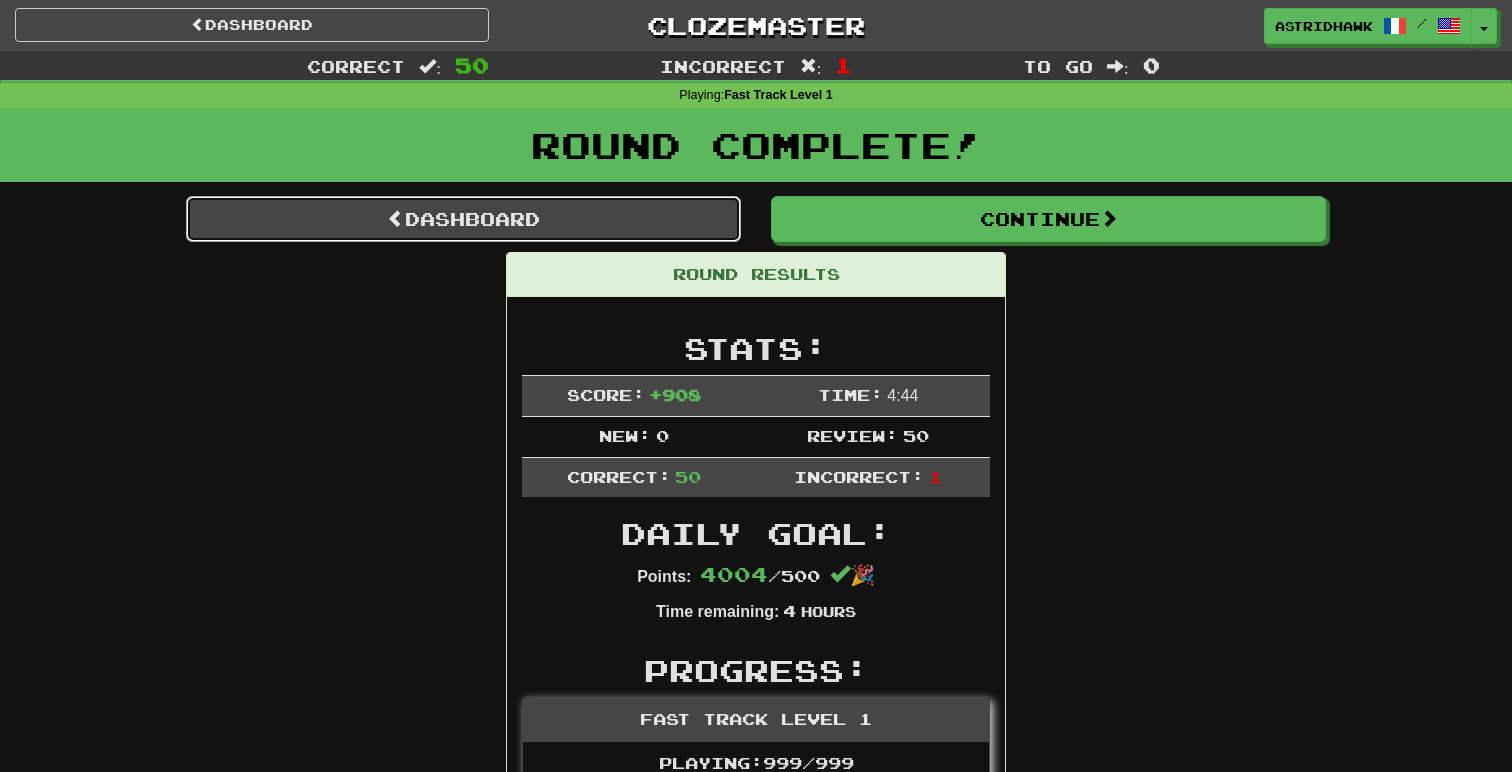 click on "Dashboard" at bounding box center [463, 219] 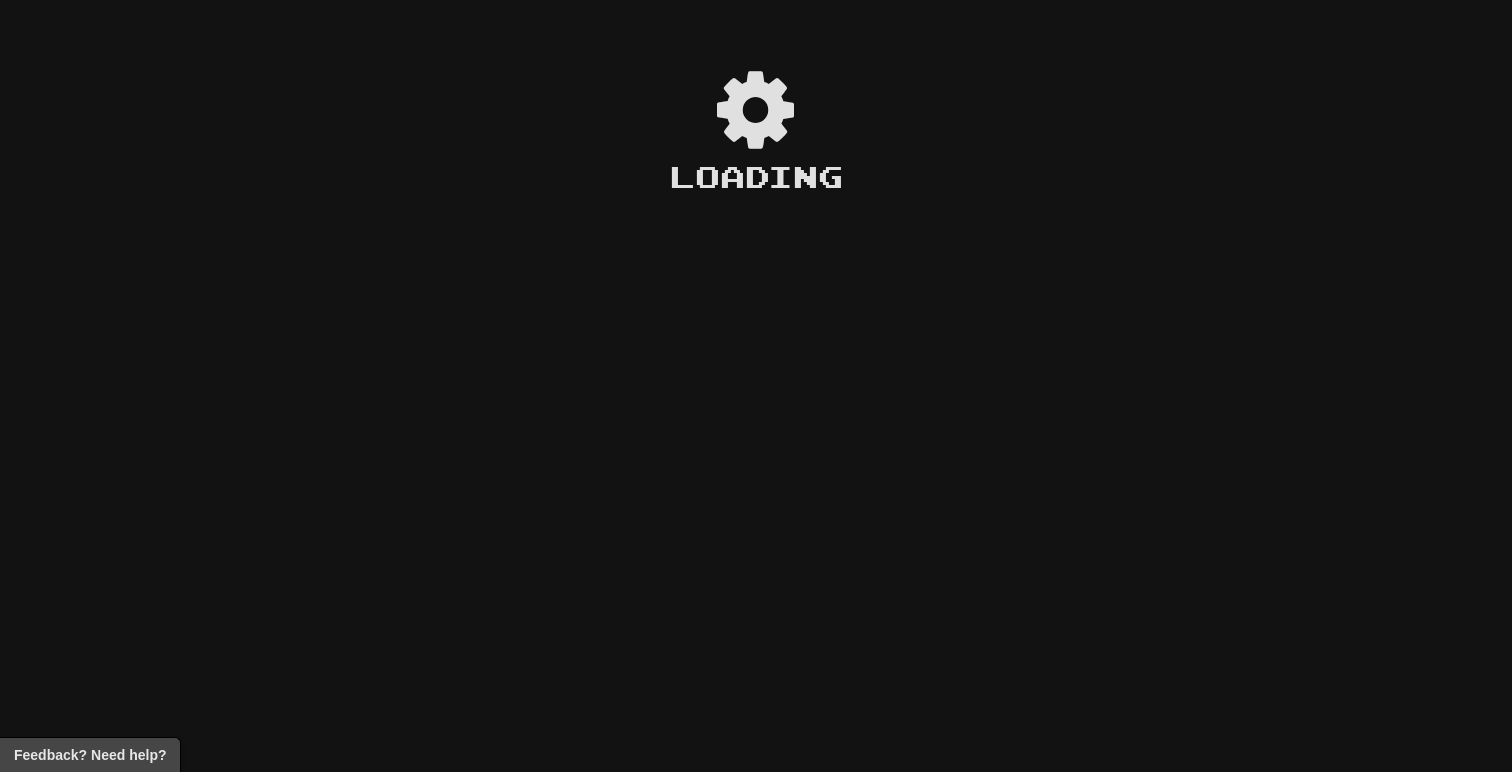 scroll, scrollTop: 0, scrollLeft: 0, axis: both 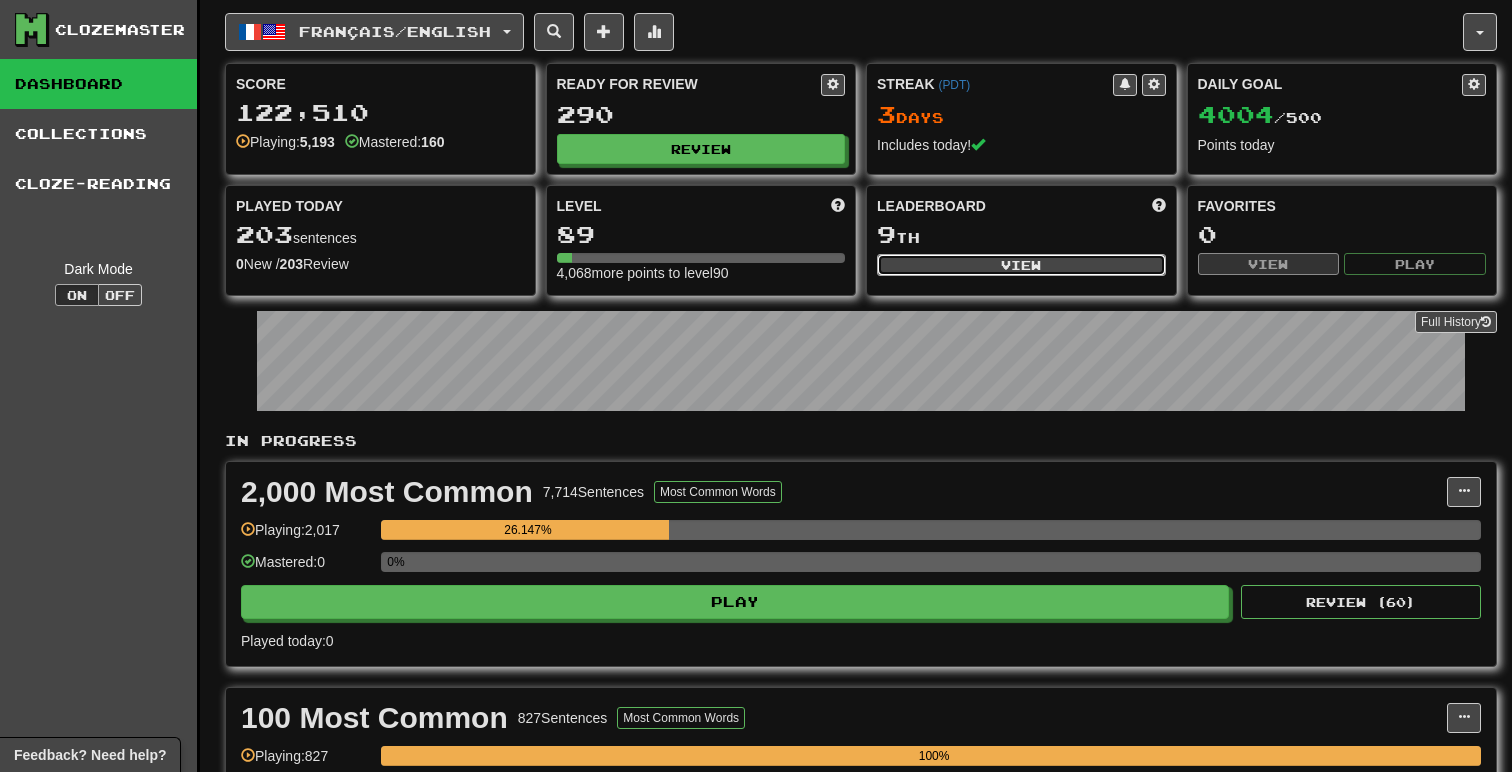 click on "View" at bounding box center [1021, 265] 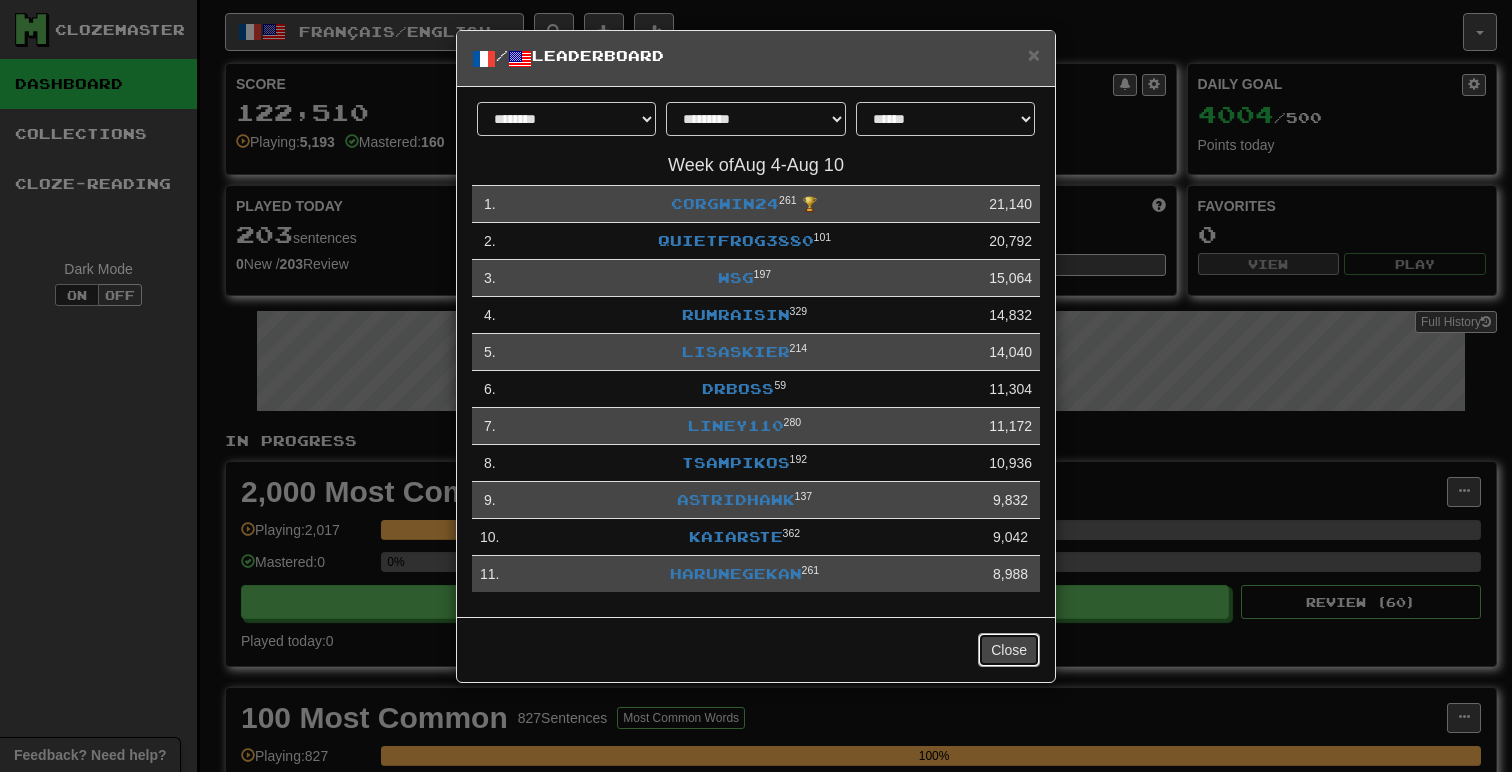 click on "Close" at bounding box center (1009, 650) 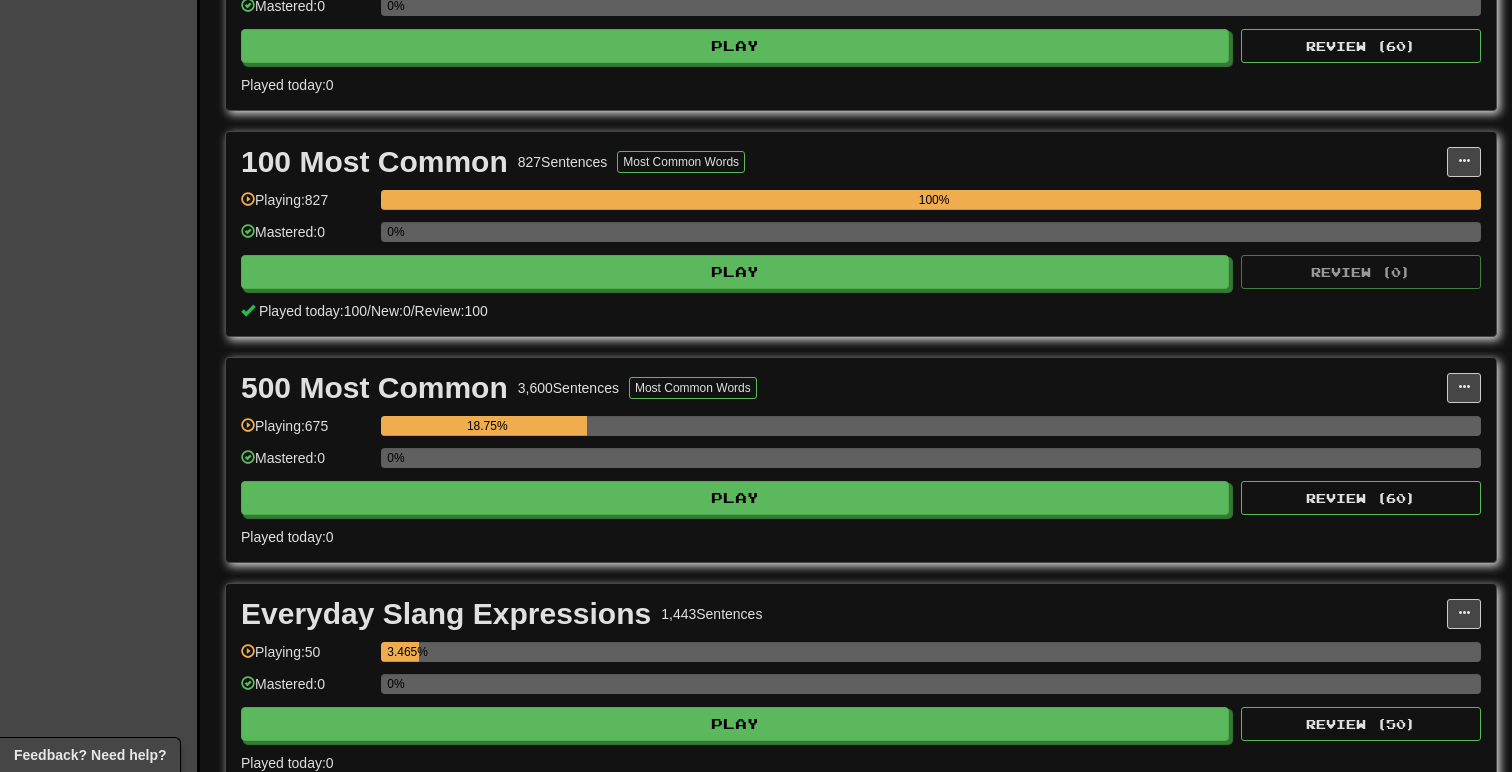 scroll, scrollTop: 559, scrollLeft: 0, axis: vertical 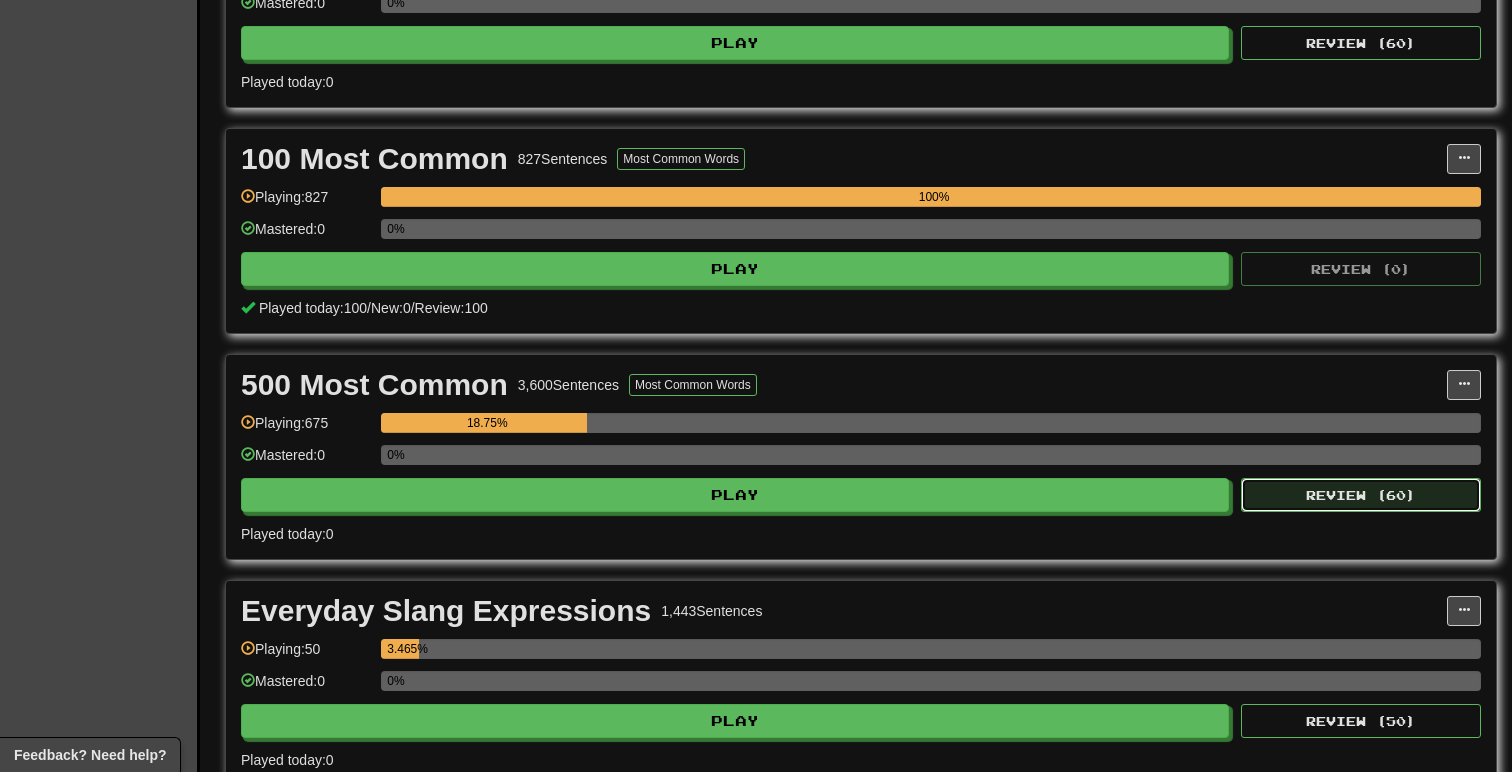 click on "Review ( 60 )" at bounding box center [1361, 495] 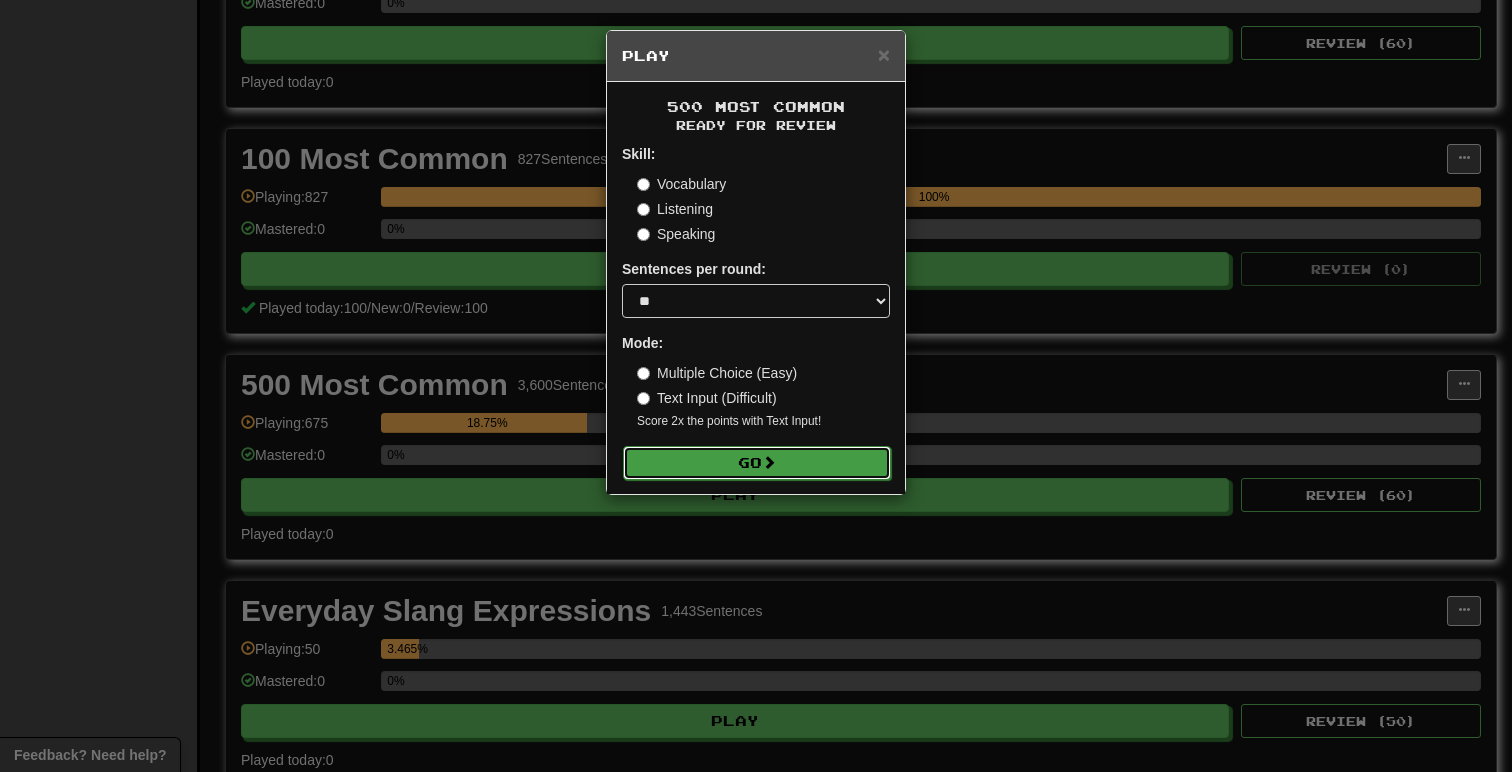 click on "Go" at bounding box center (757, 463) 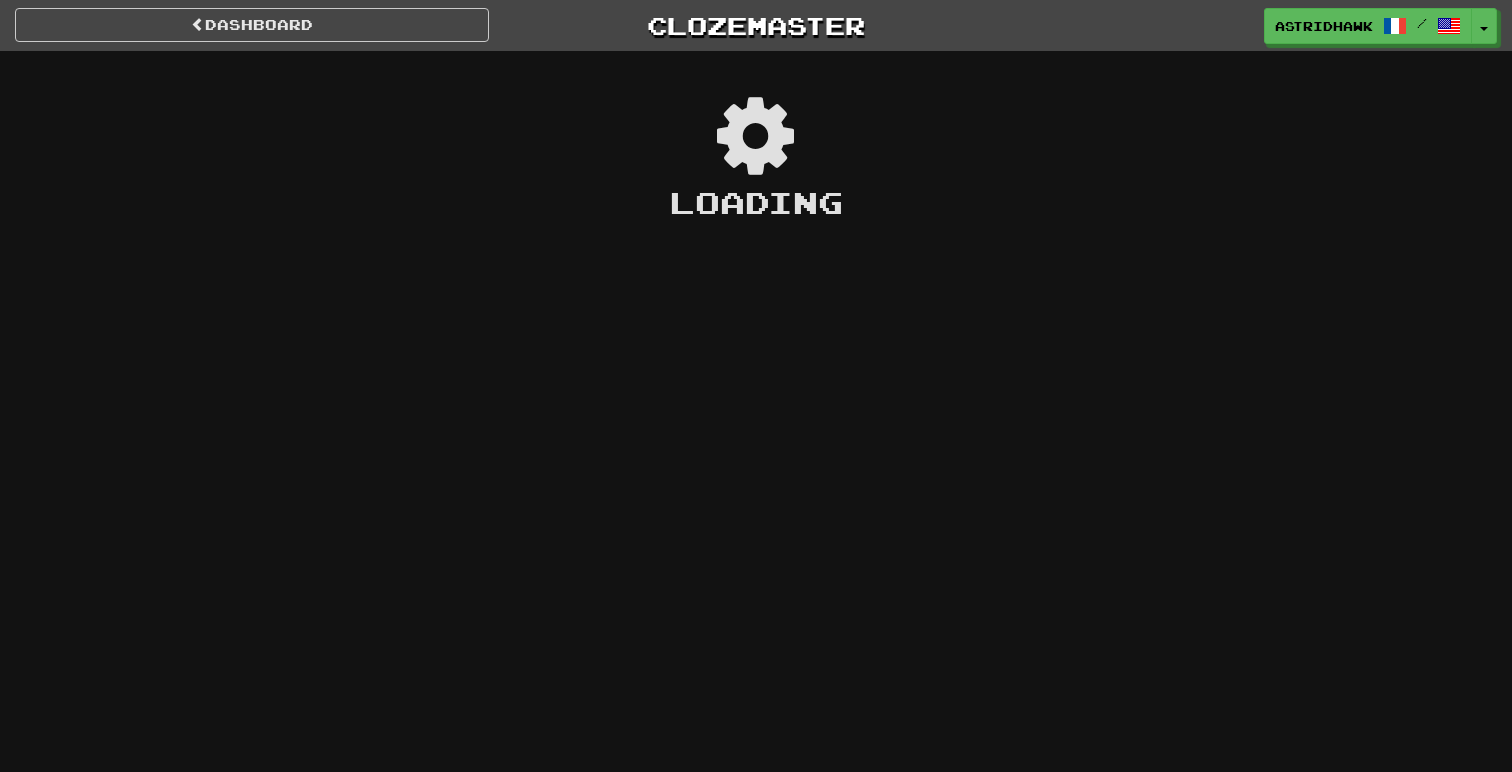 scroll, scrollTop: 0, scrollLeft: 0, axis: both 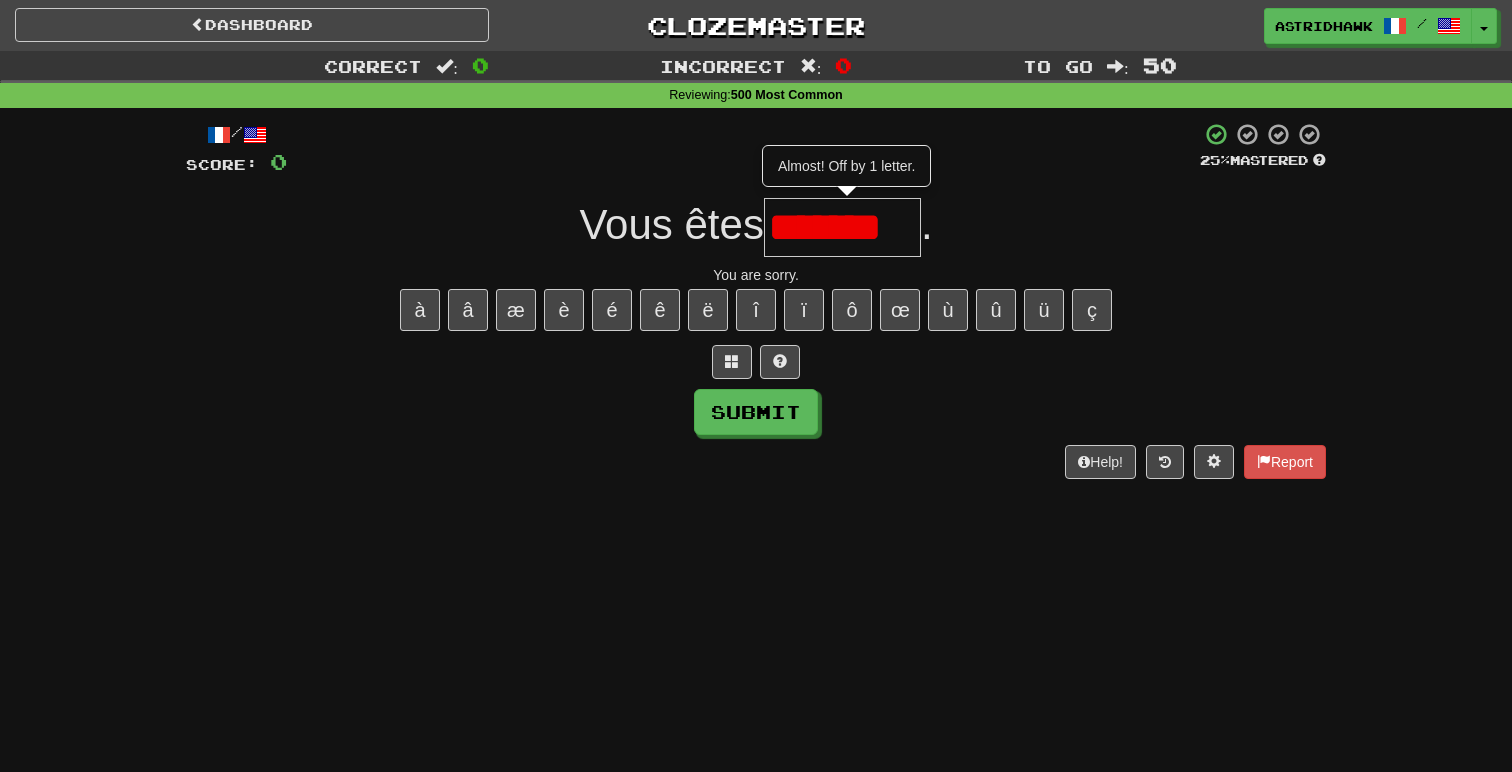 type on "*******" 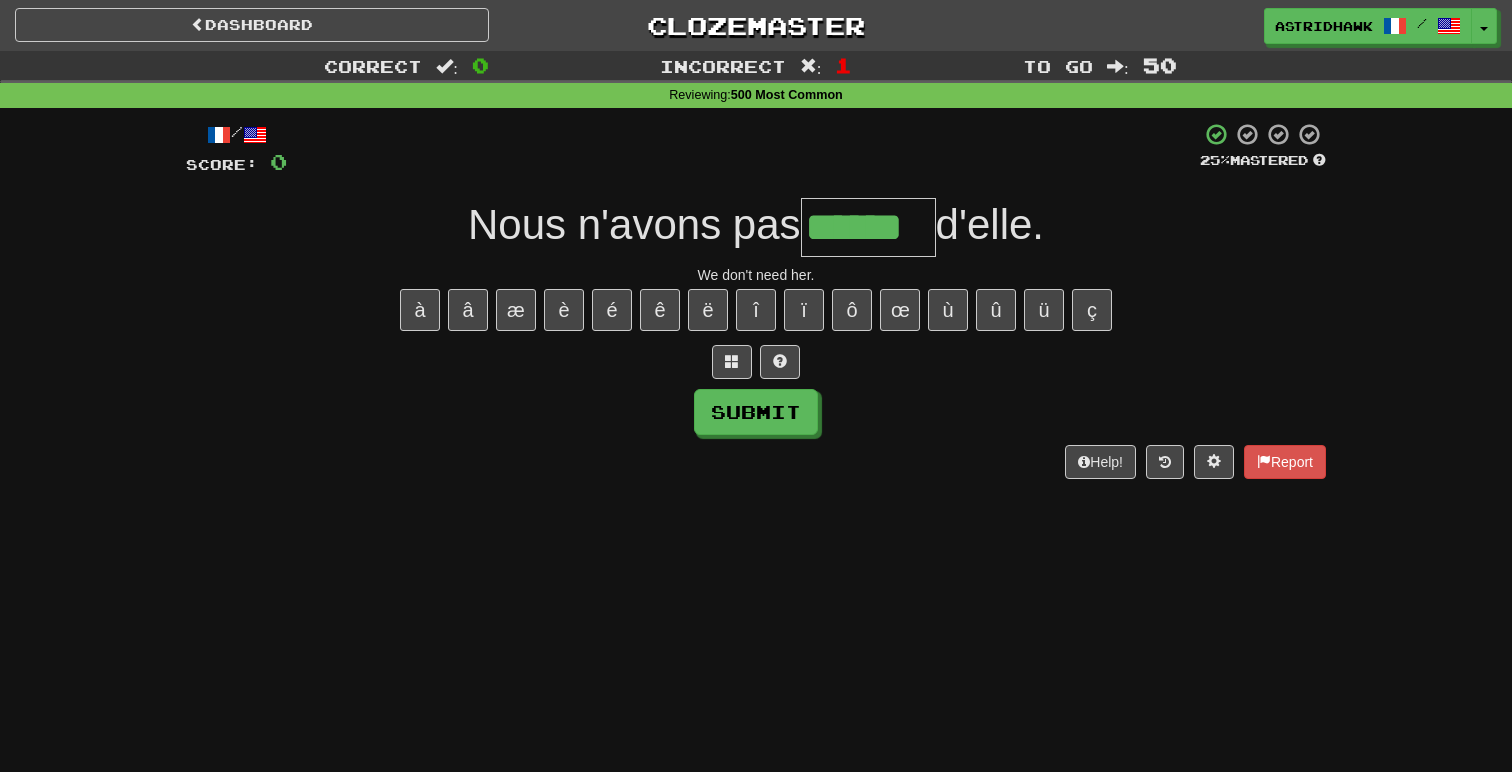 type on "******" 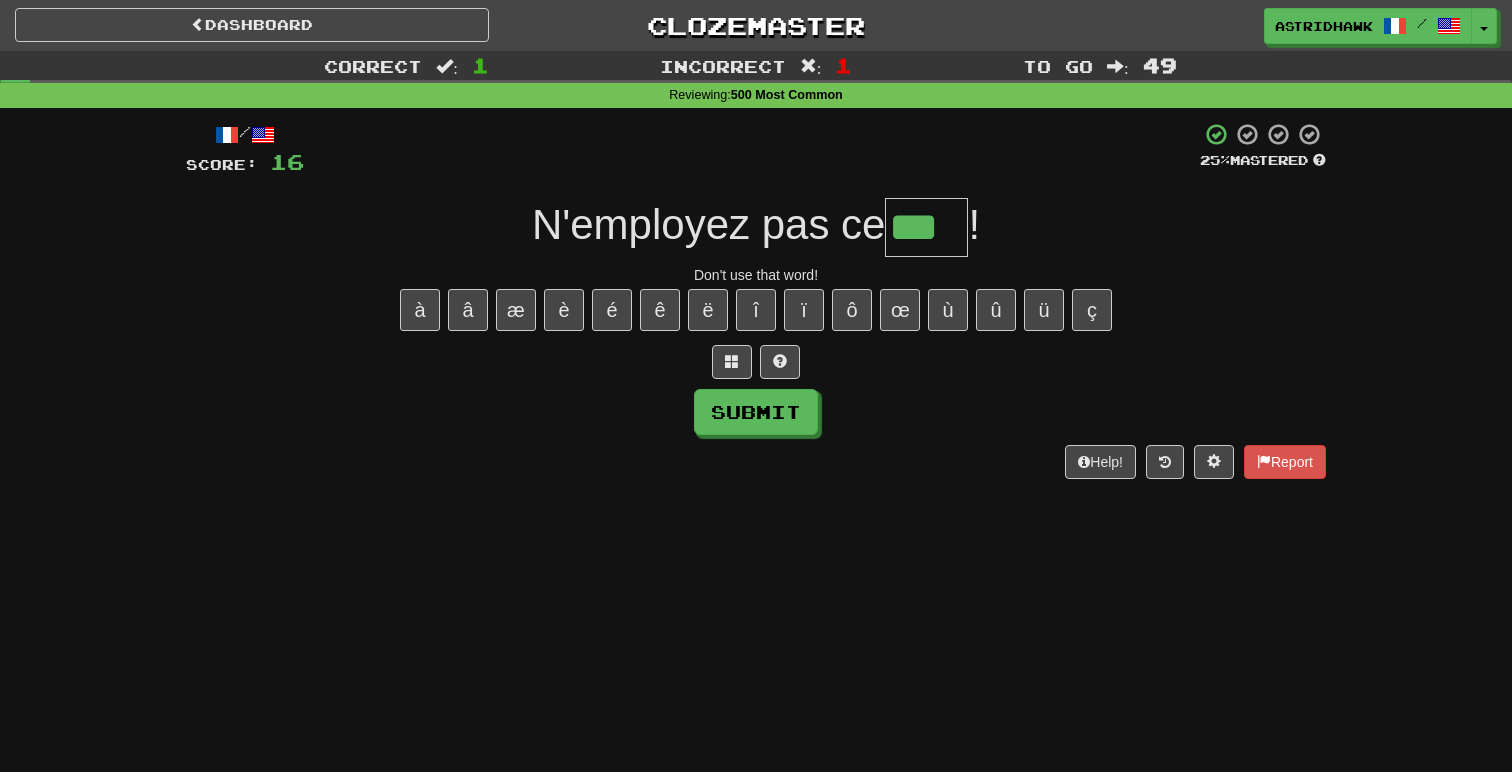 type on "***" 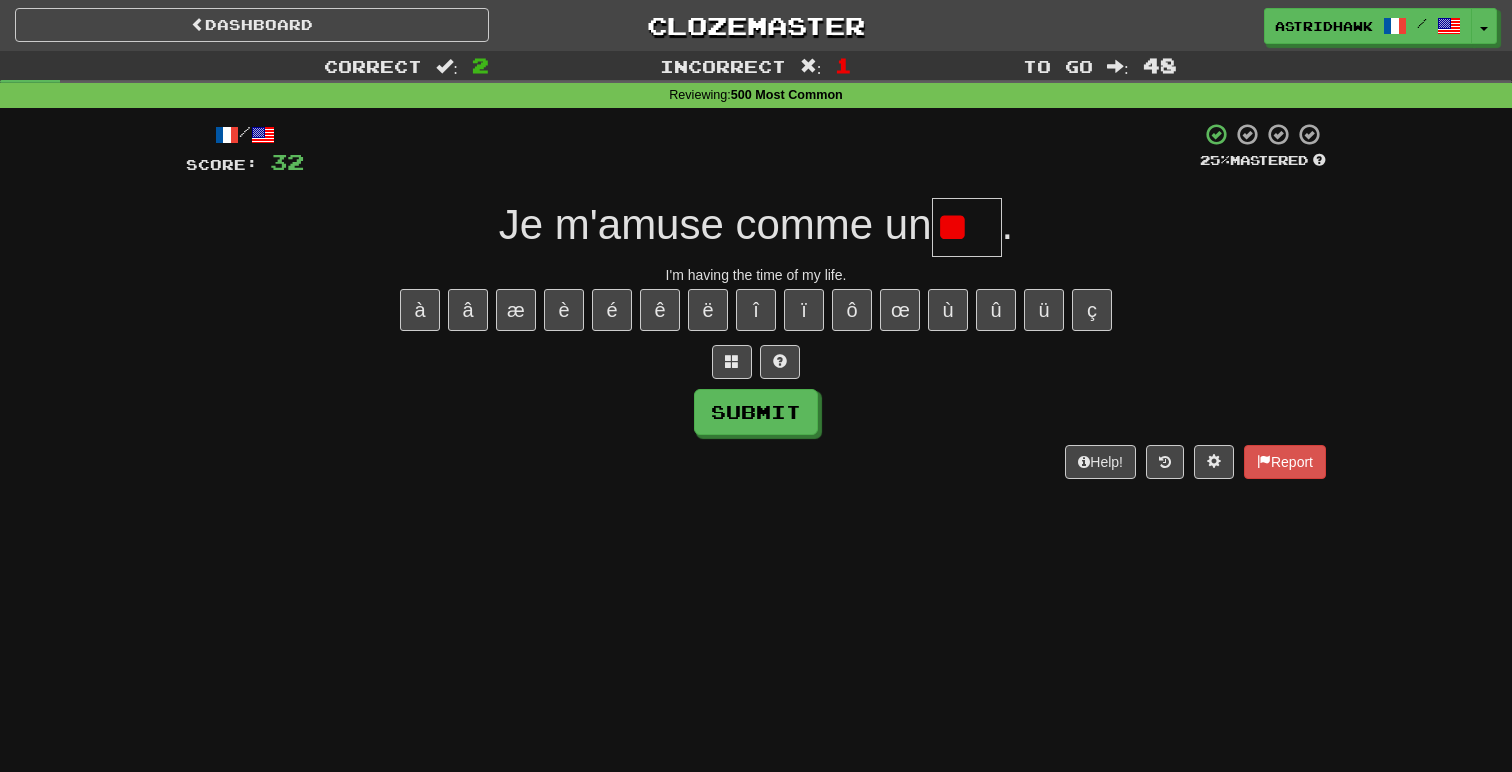 type on "*" 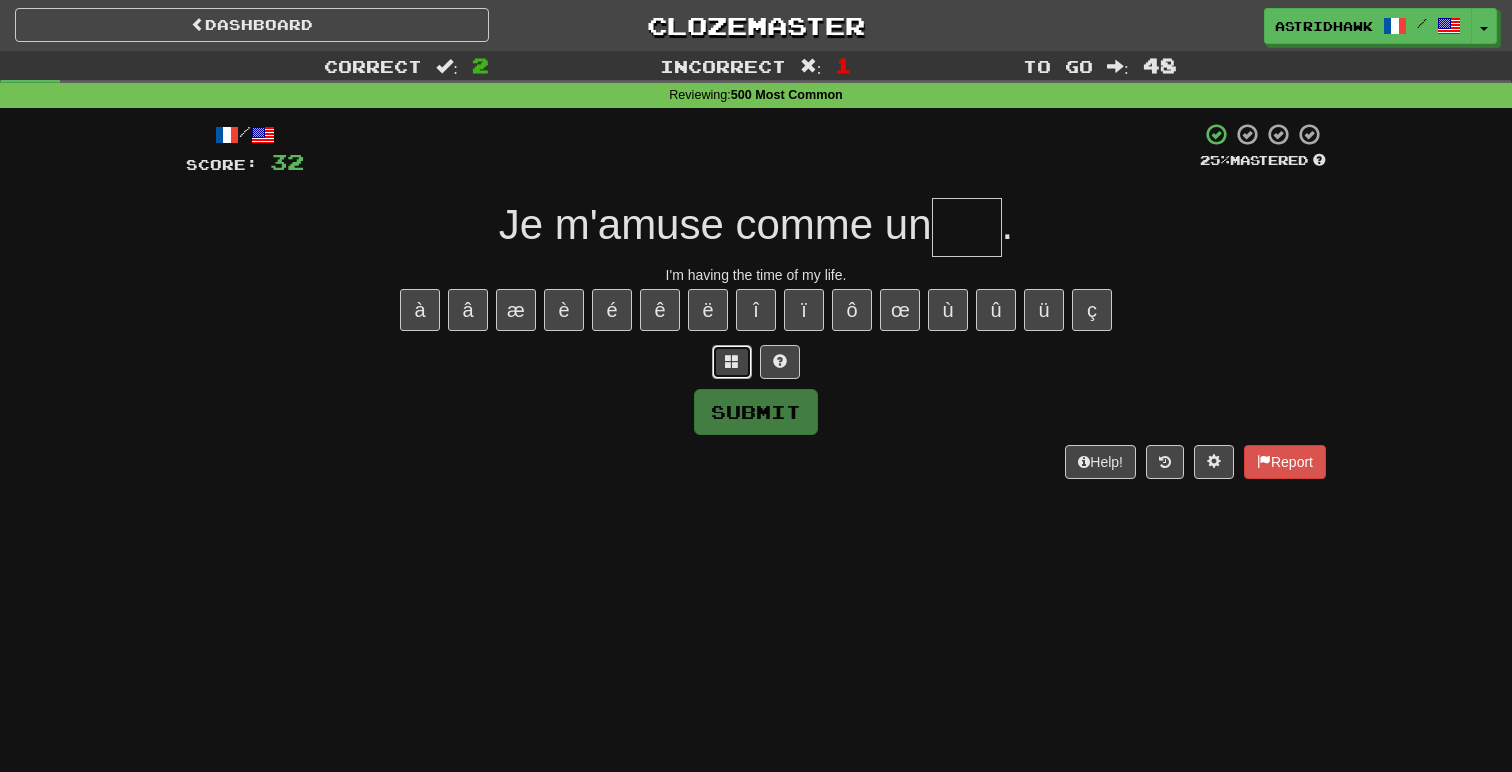 click at bounding box center (732, 362) 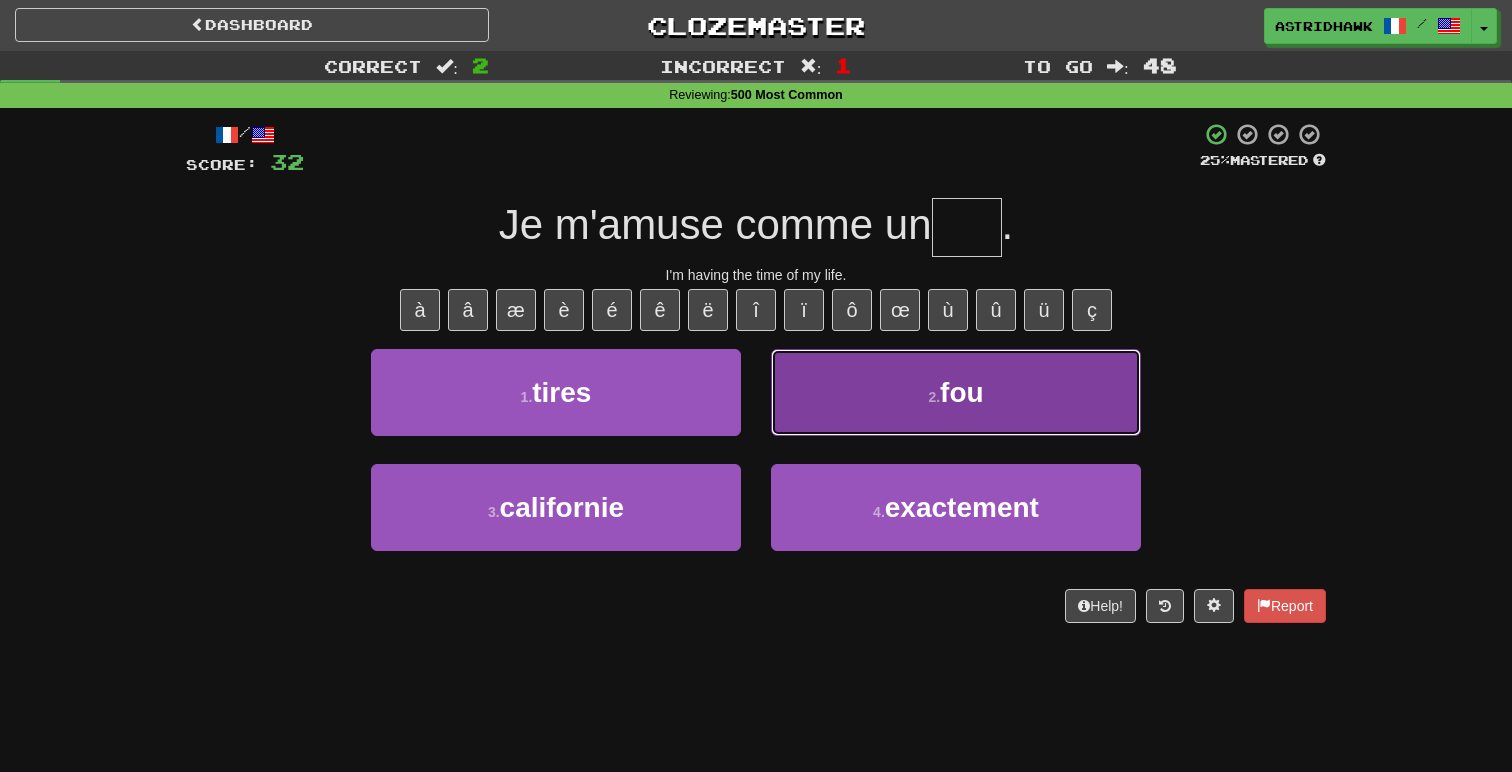 click on "2 .  fou" at bounding box center (956, 392) 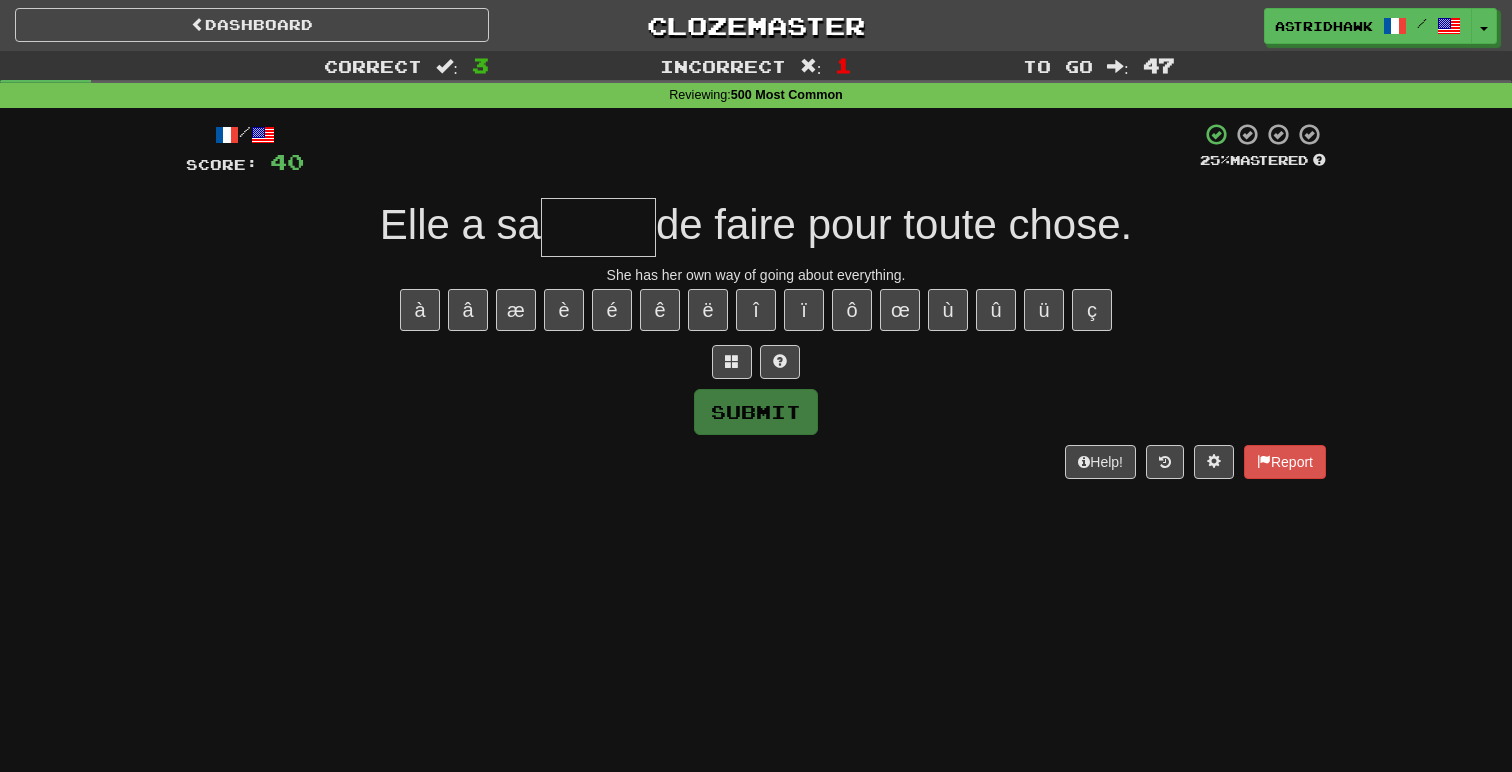 type on "*" 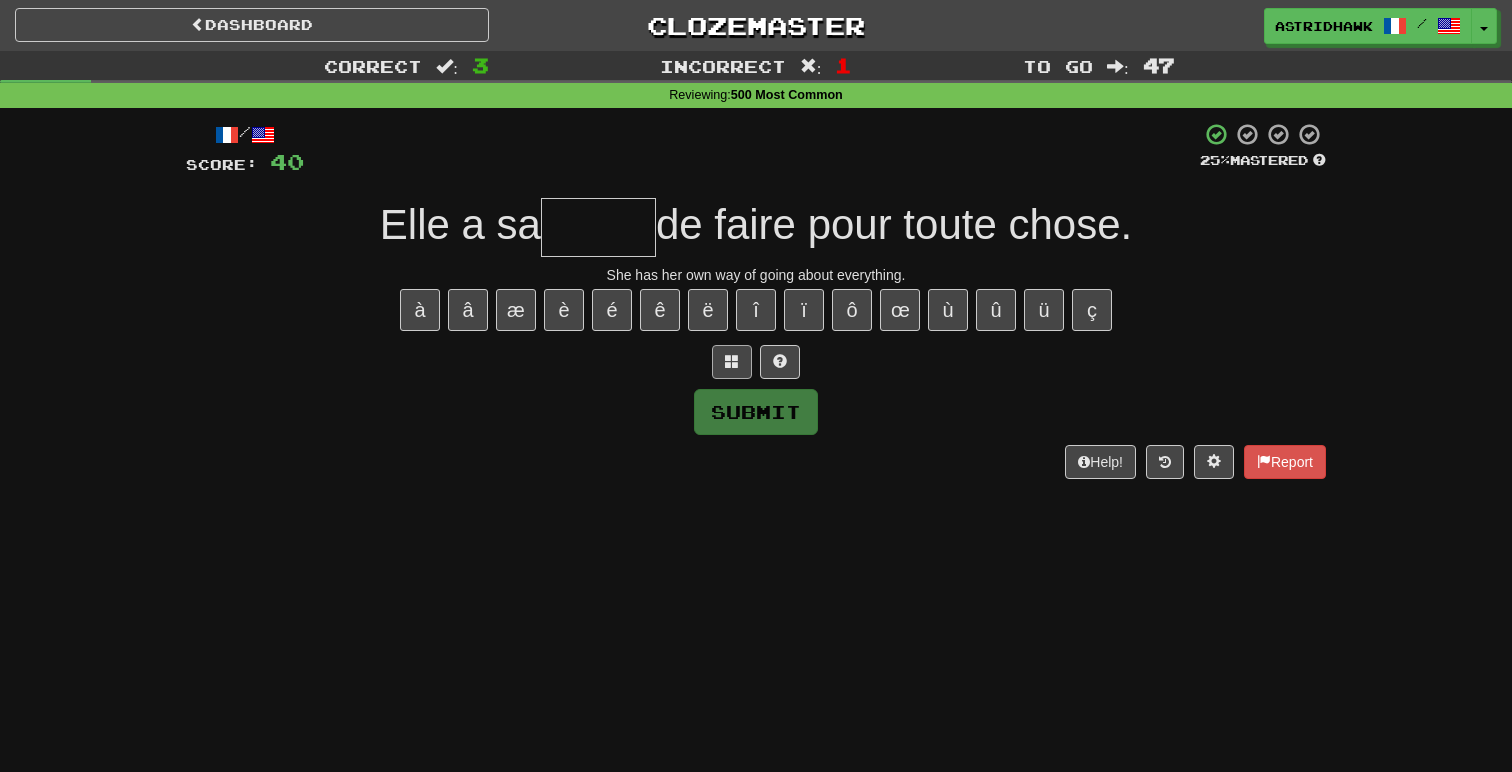 type on "*" 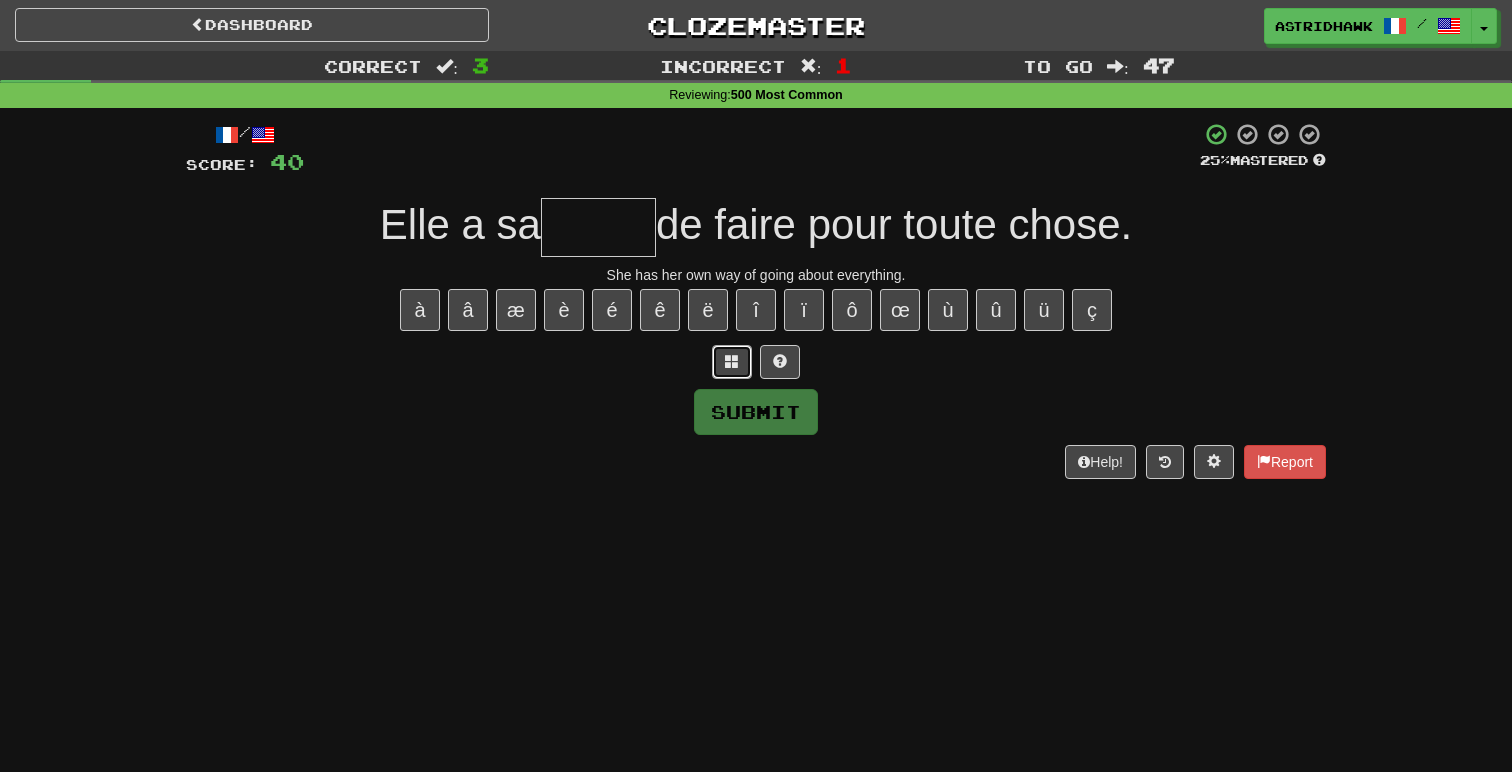 click at bounding box center (732, 361) 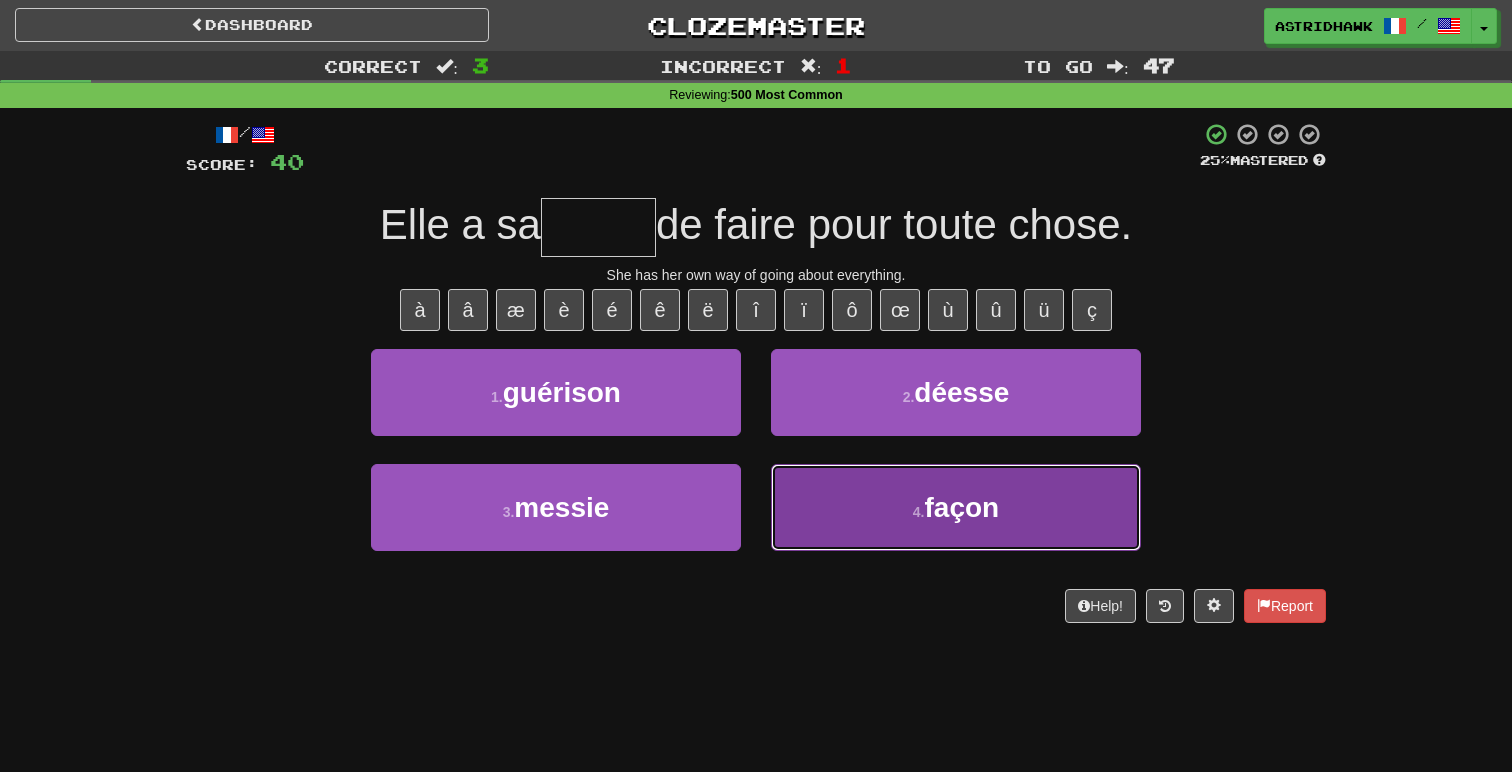 click on "4 .  façon" at bounding box center (956, 507) 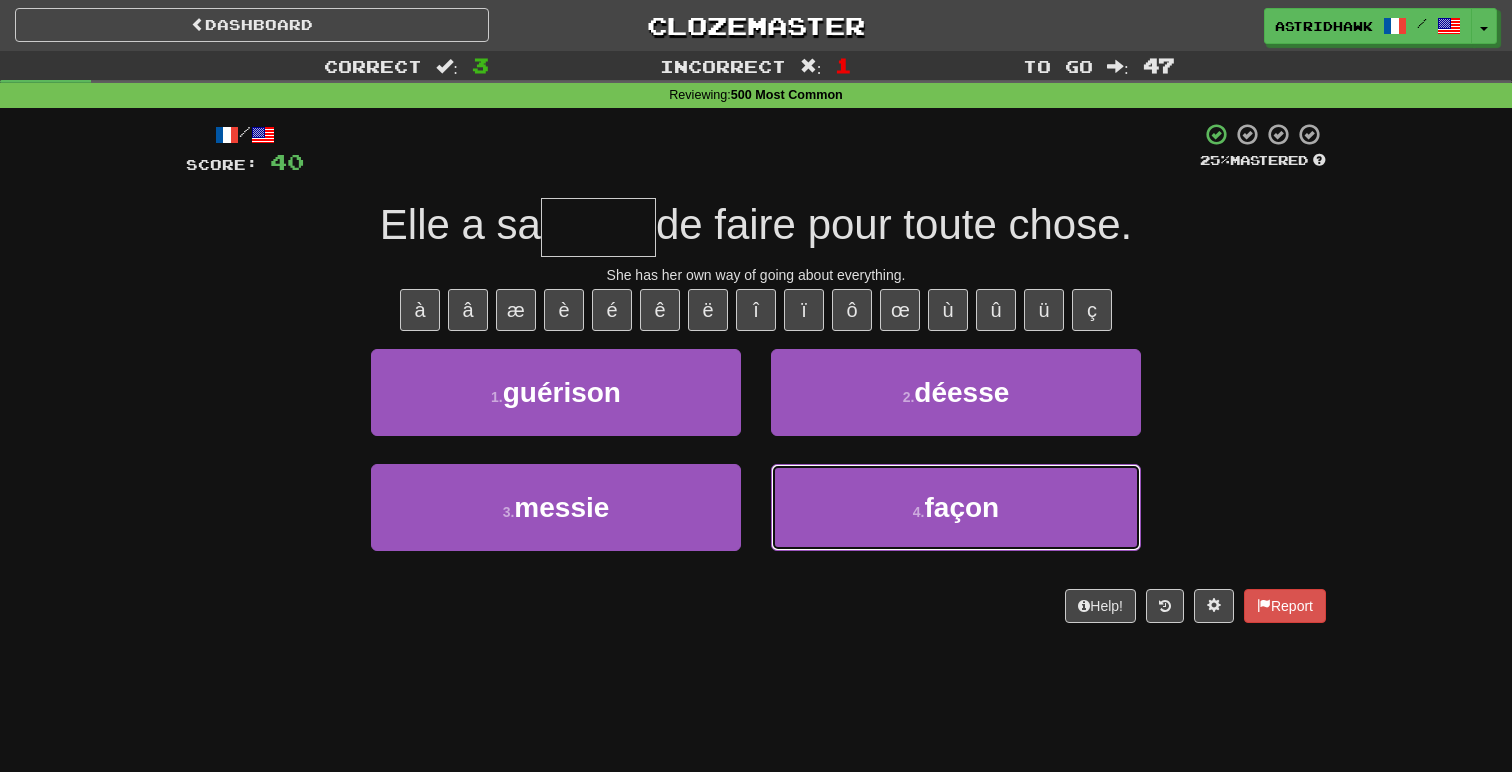 type on "*****" 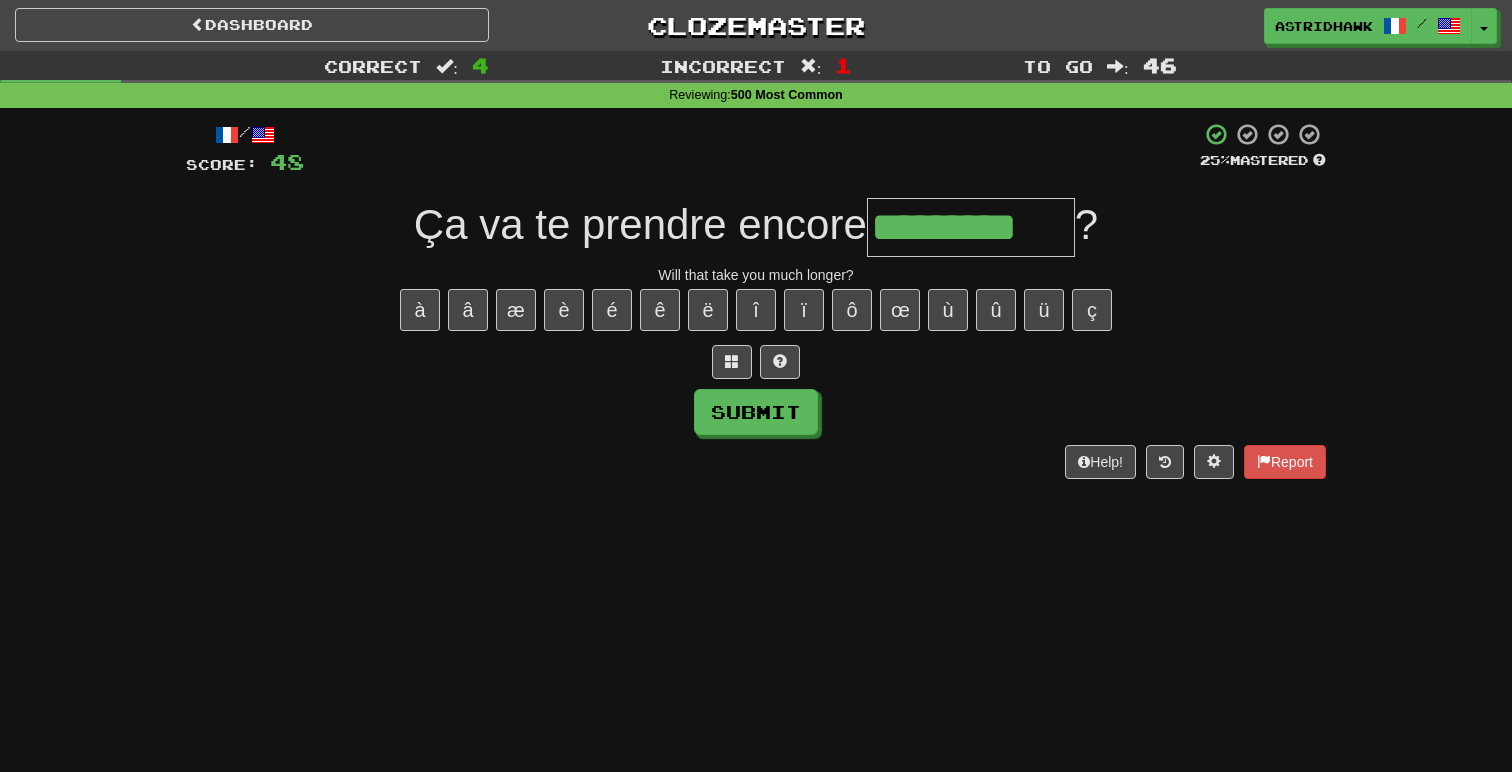 type on "*********" 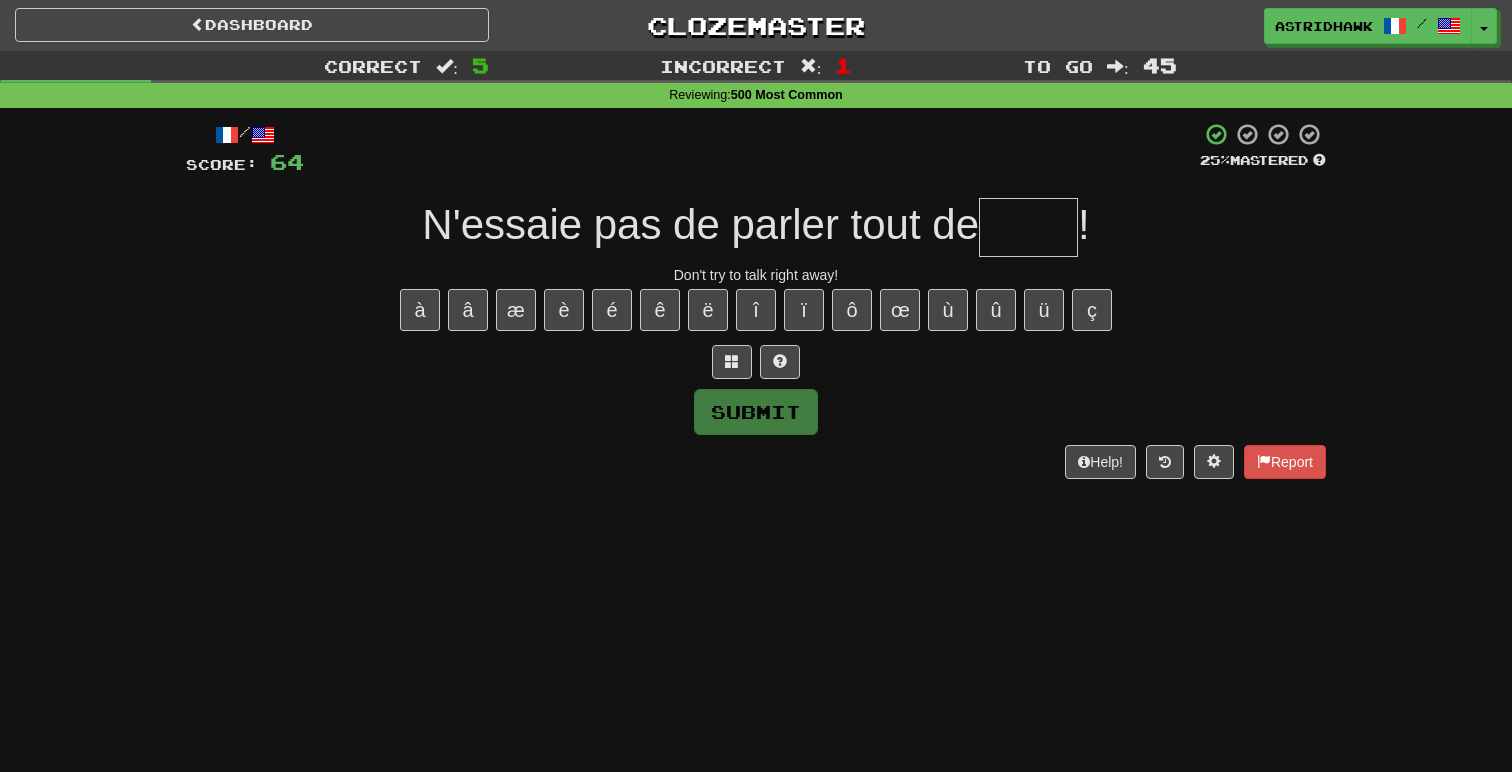 type on "*" 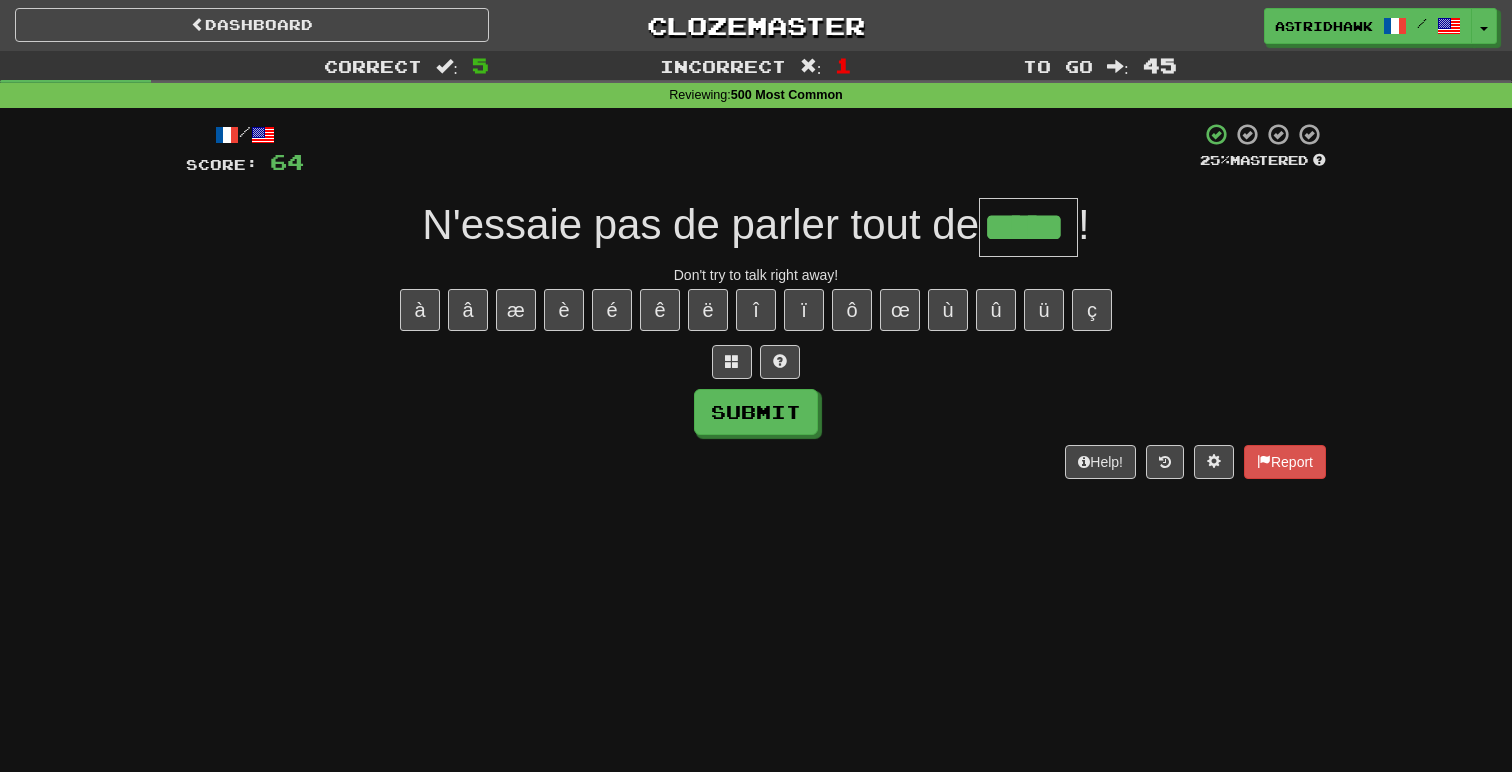 type on "*****" 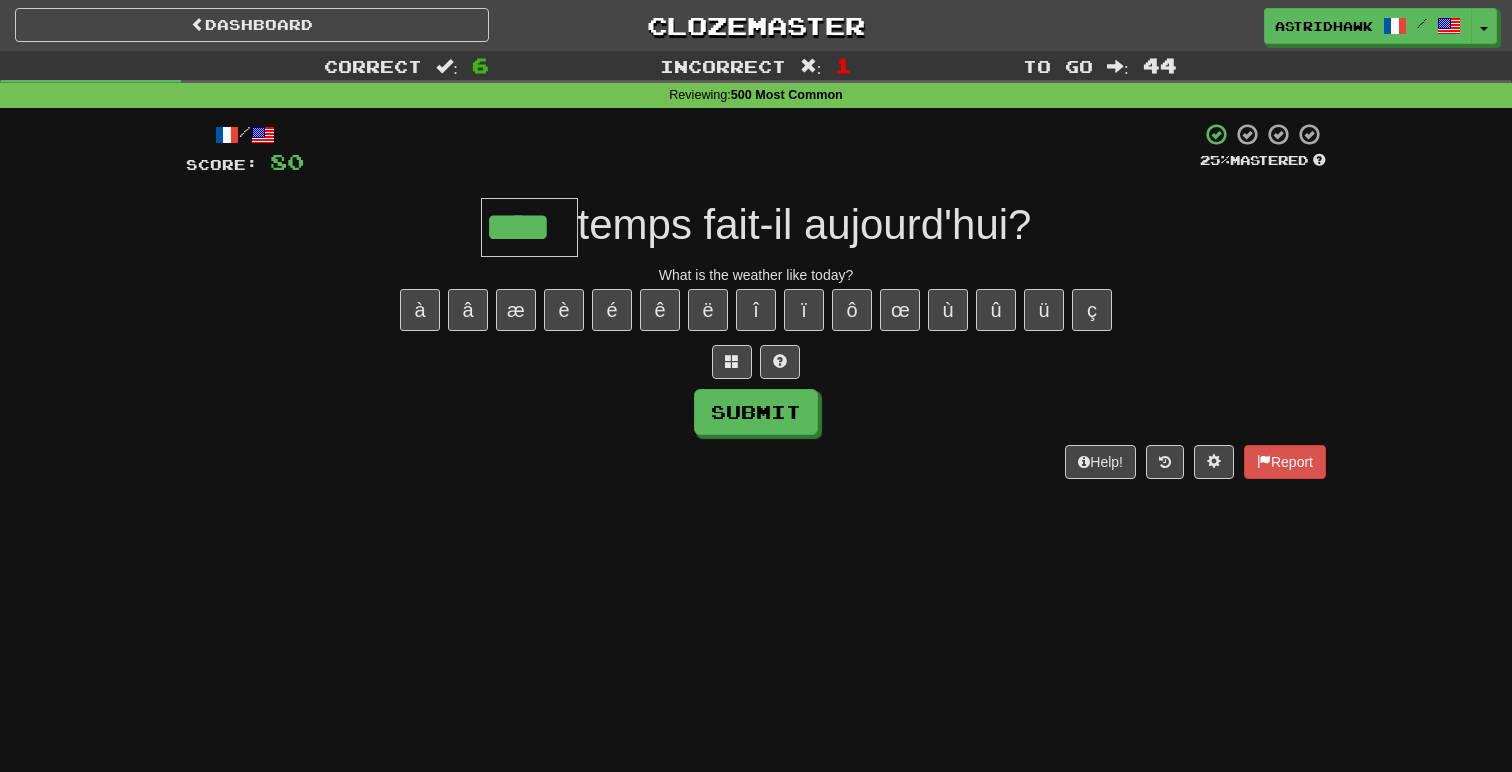 type on "****" 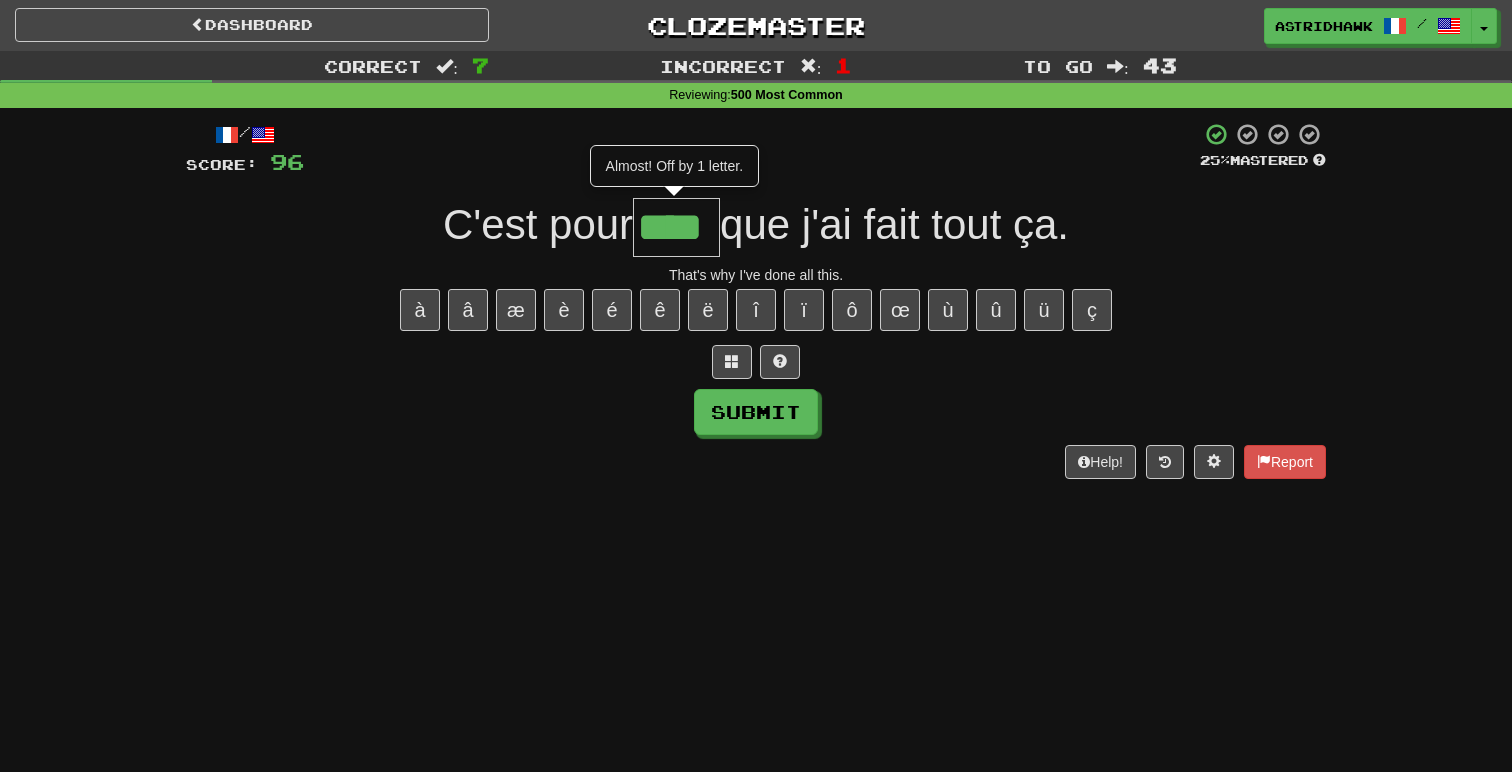 type on "****" 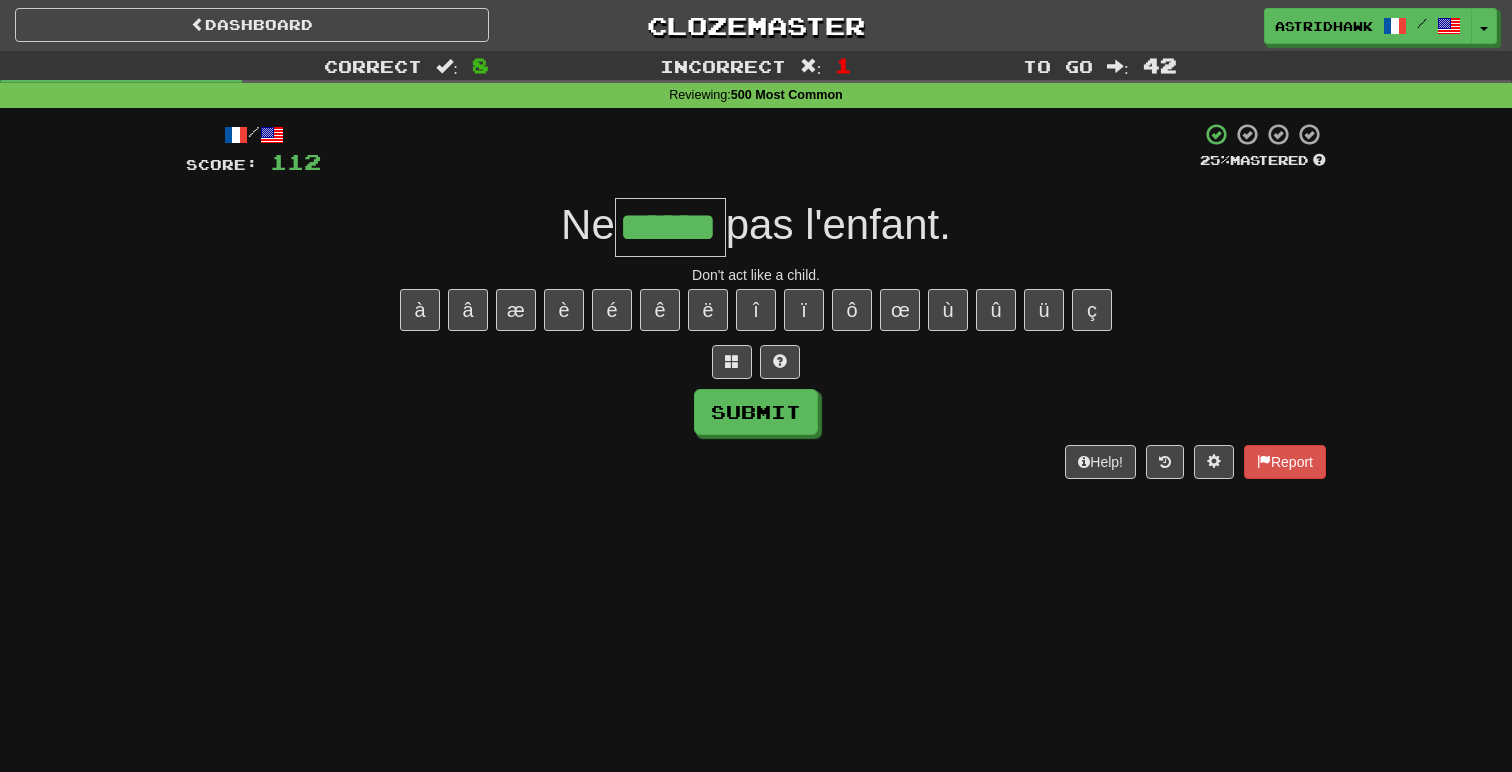type on "******" 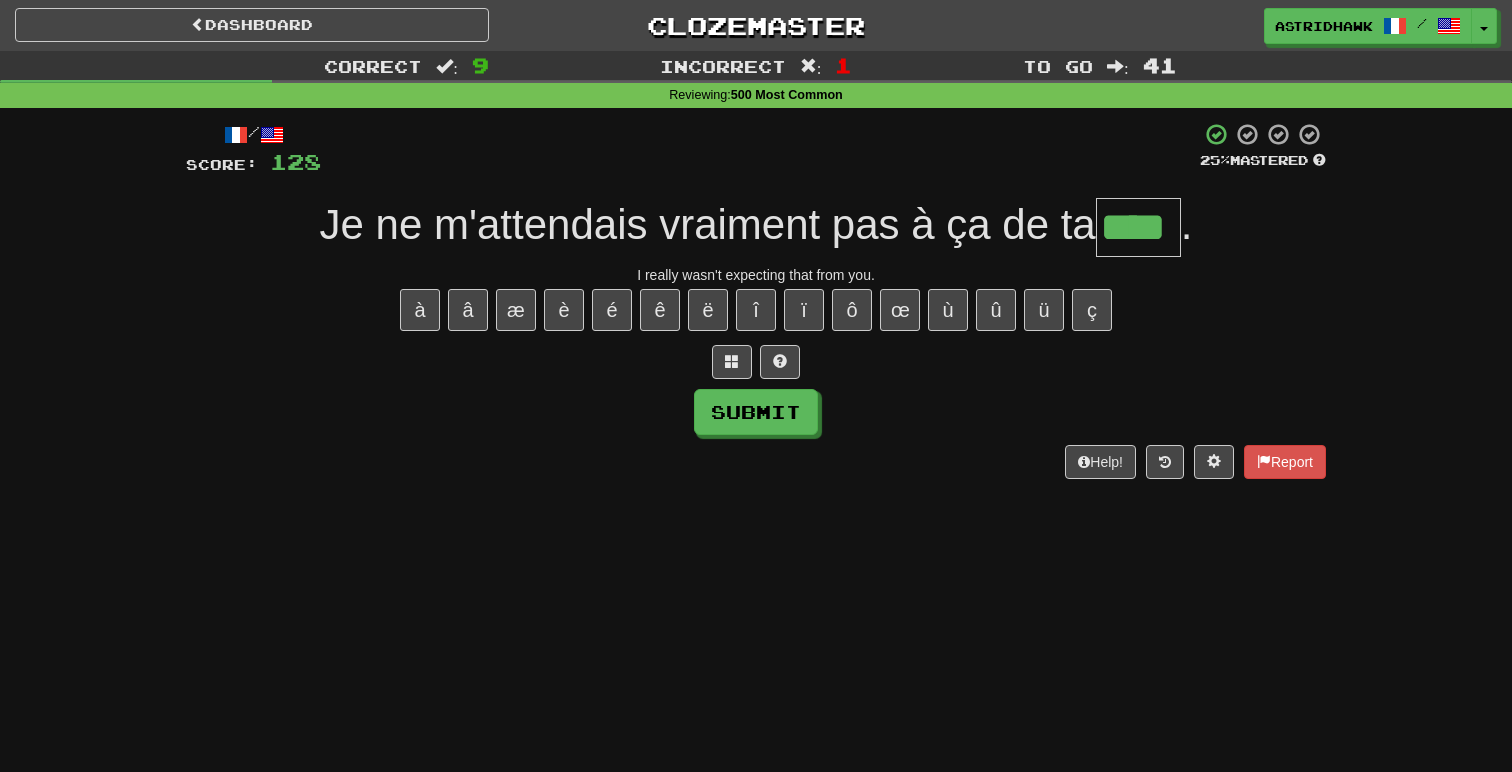 type on "****" 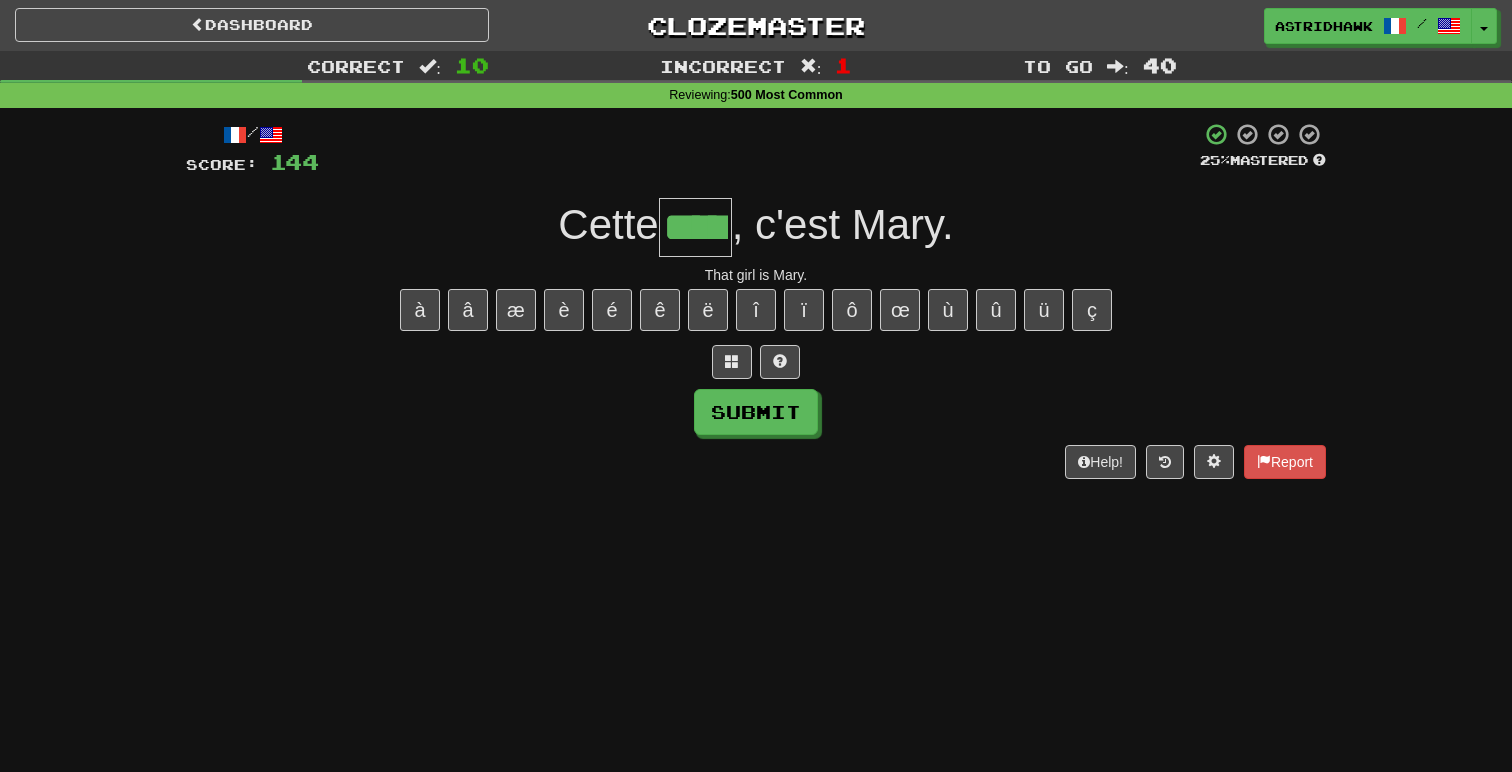 type on "*****" 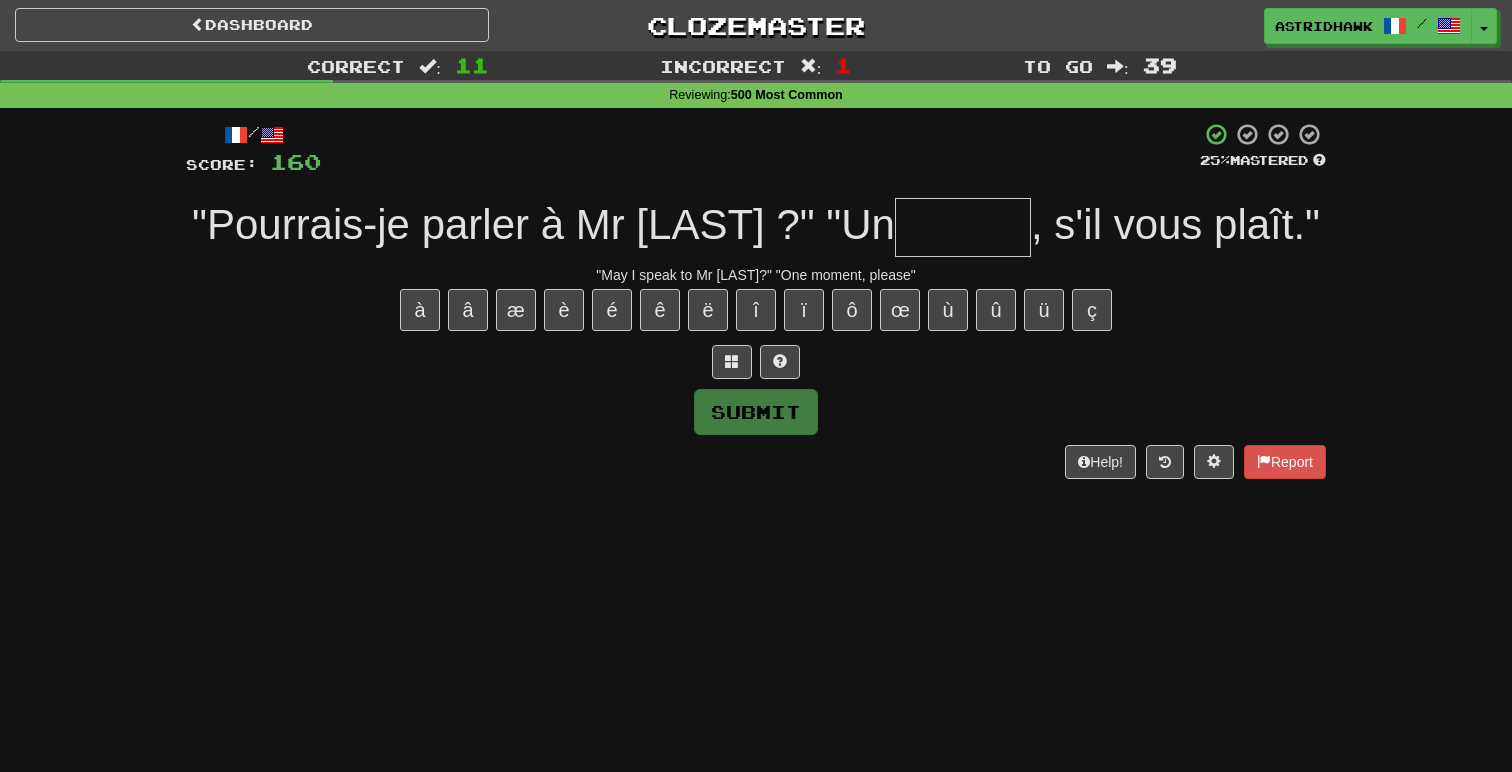 type on "*" 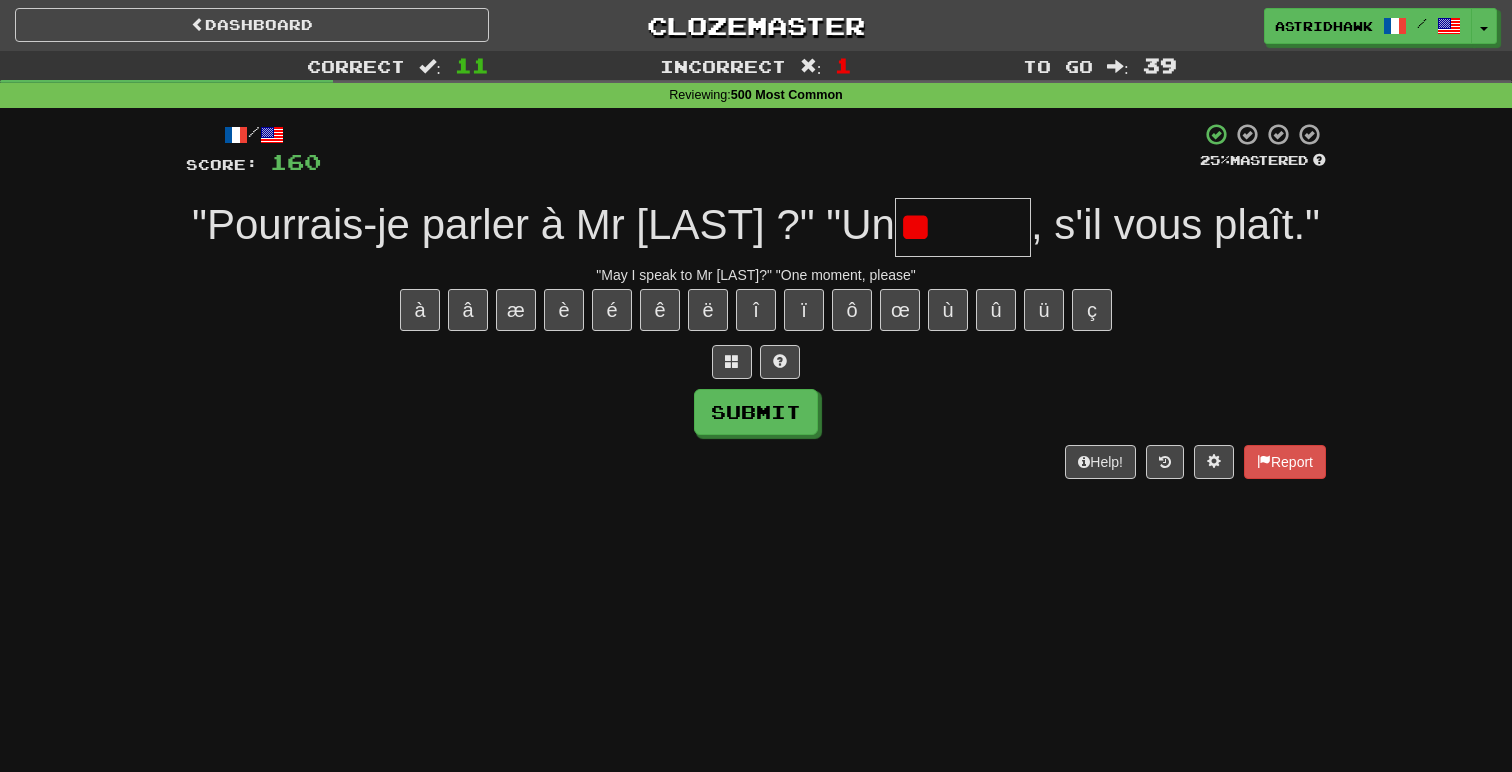 type on "*" 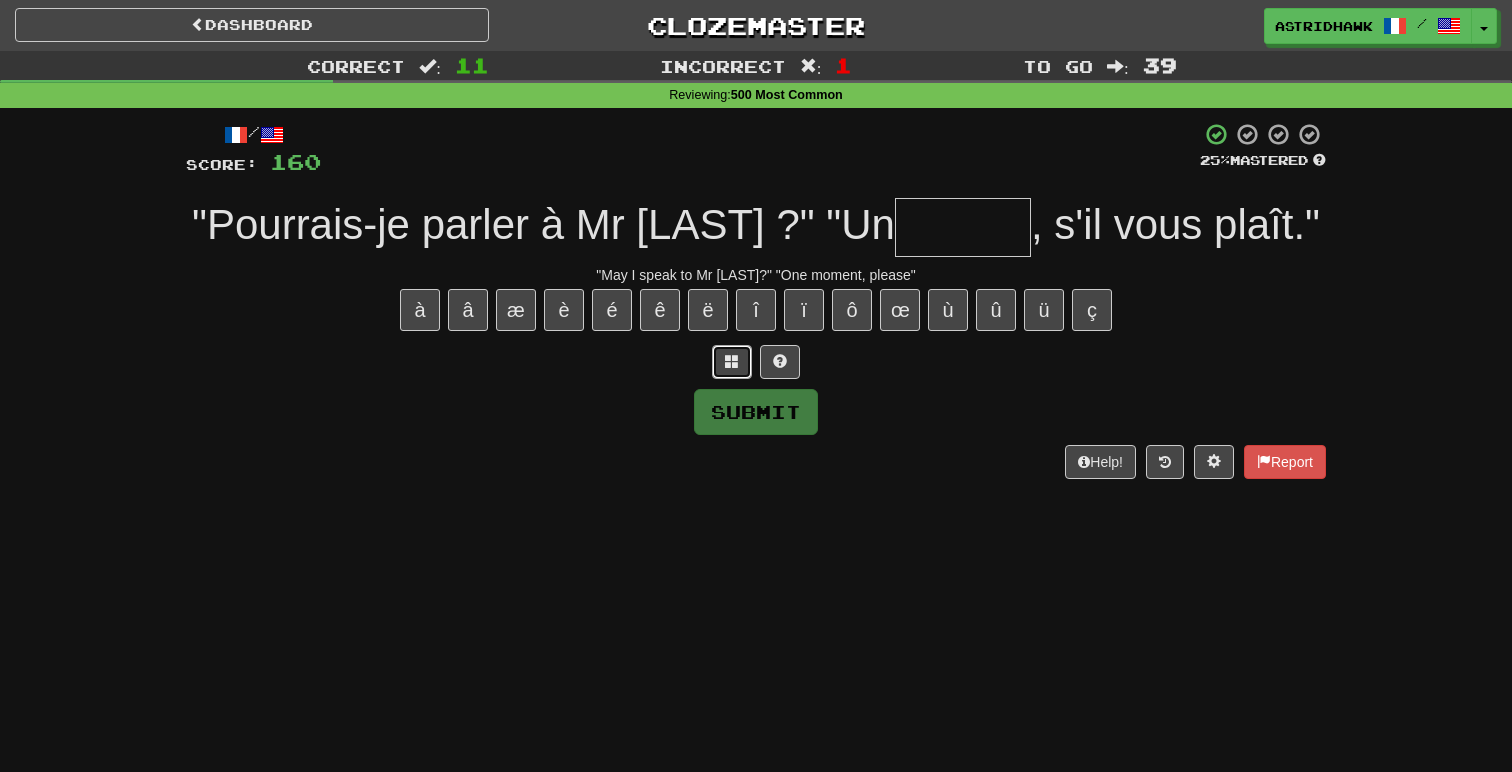 click at bounding box center (732, 362) 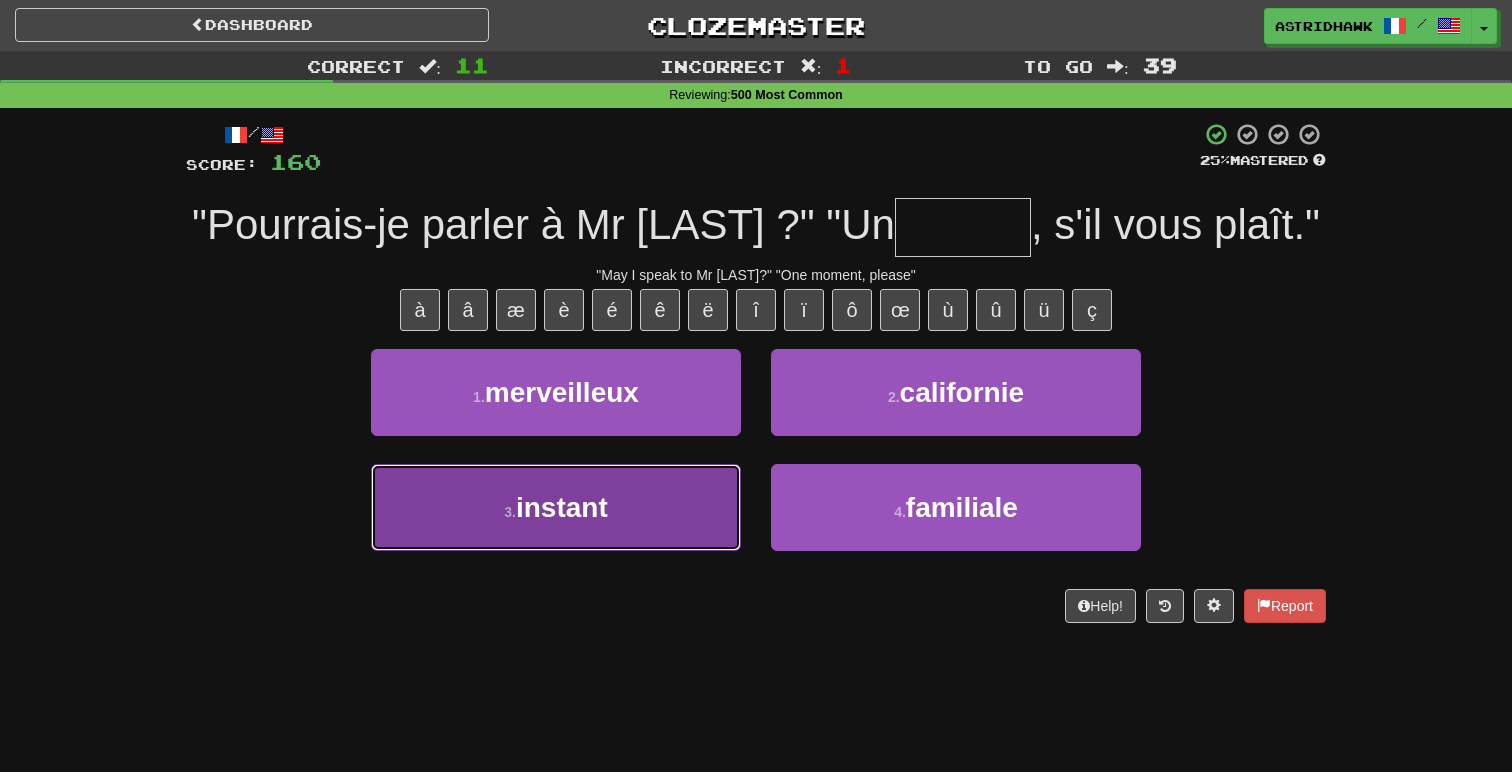 click on "3 .  instant" at bounding box center [556, 507] 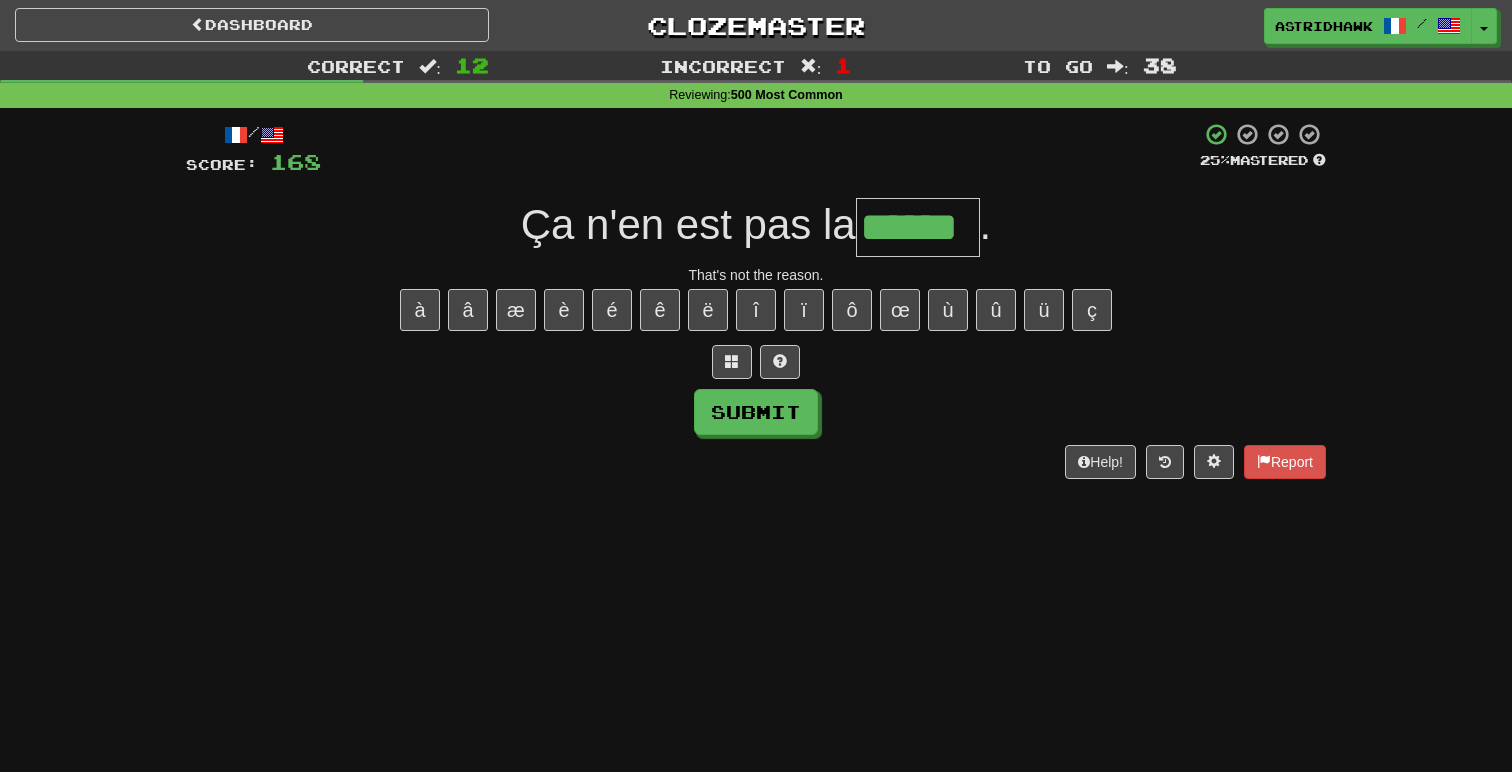 type on "******" 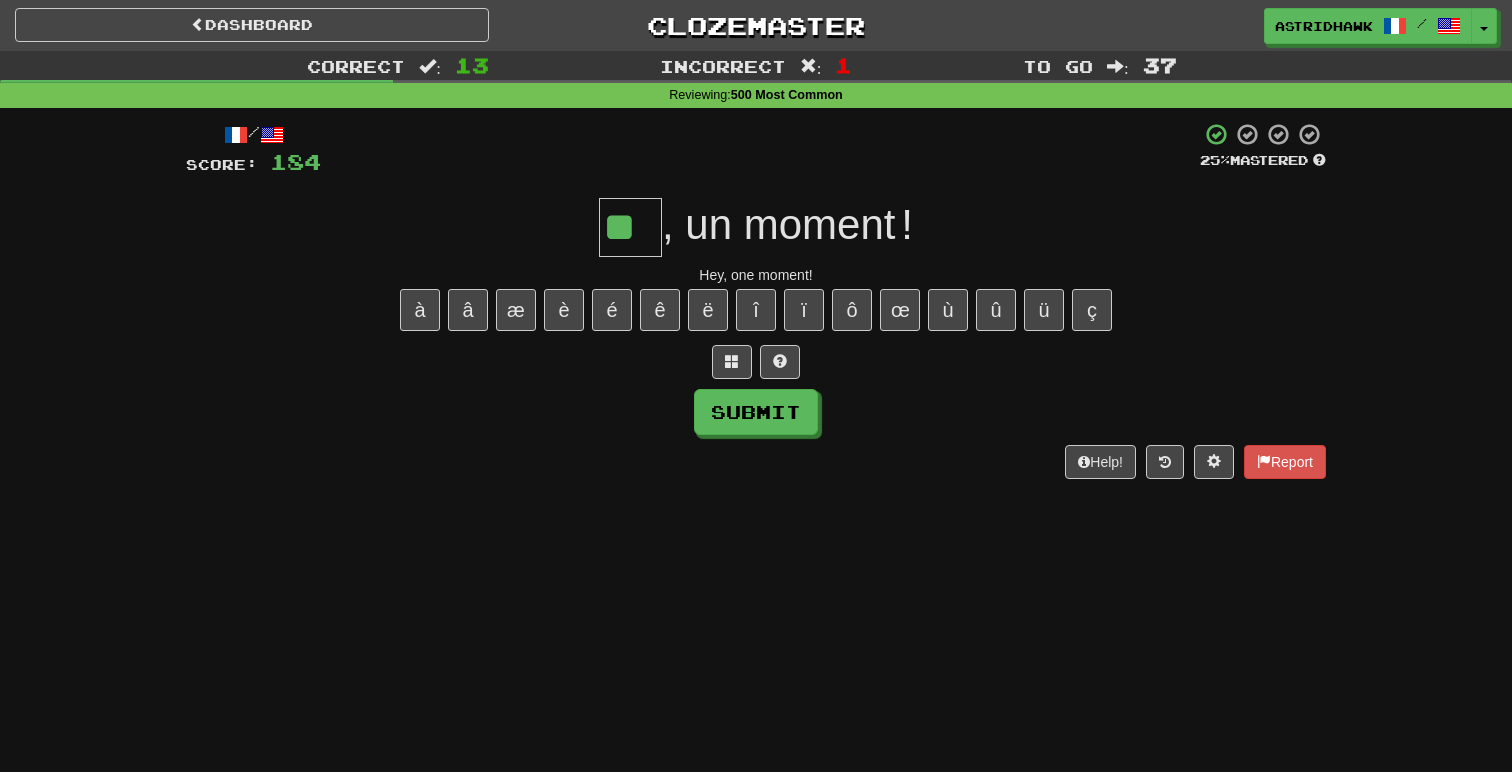type on "**" 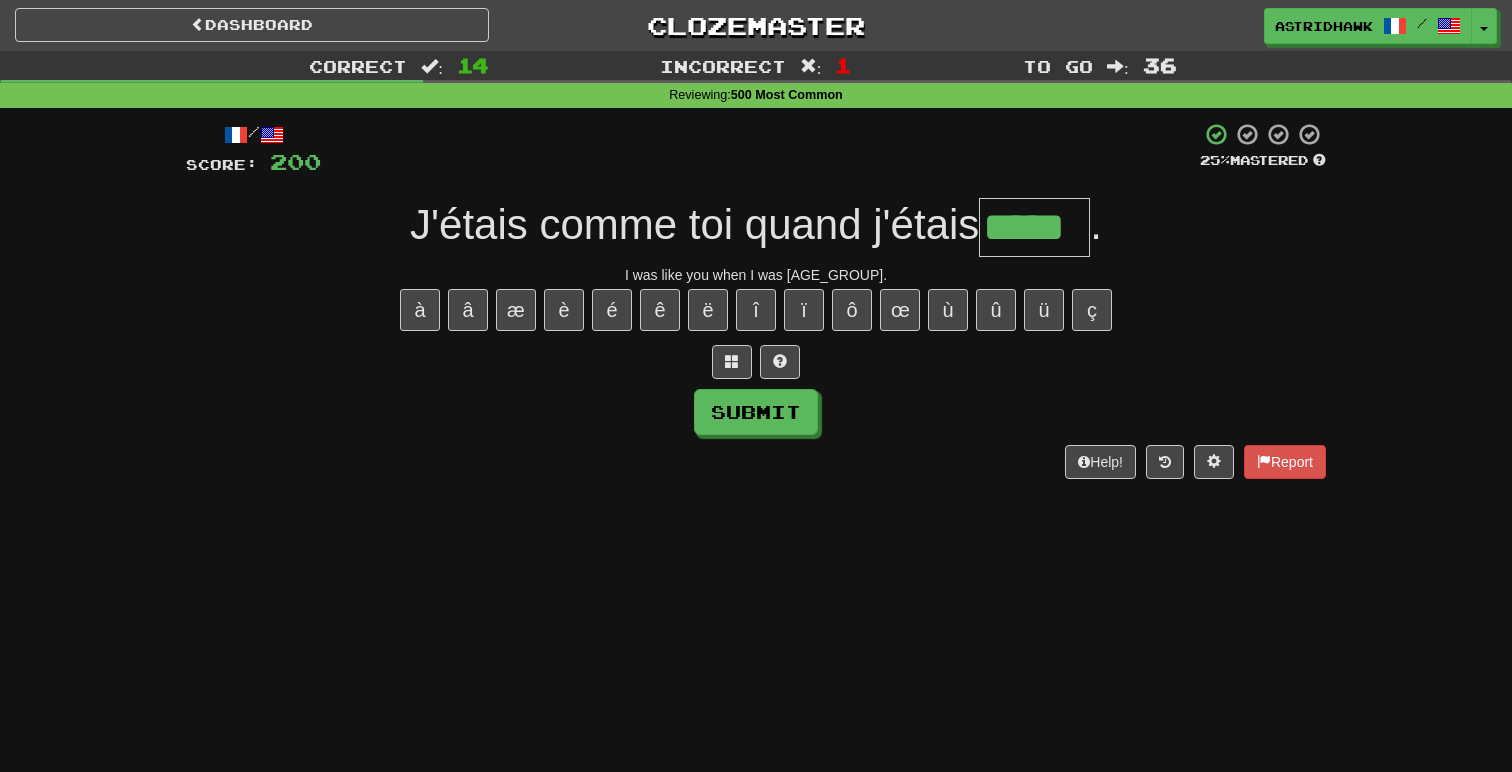 type on "*****" 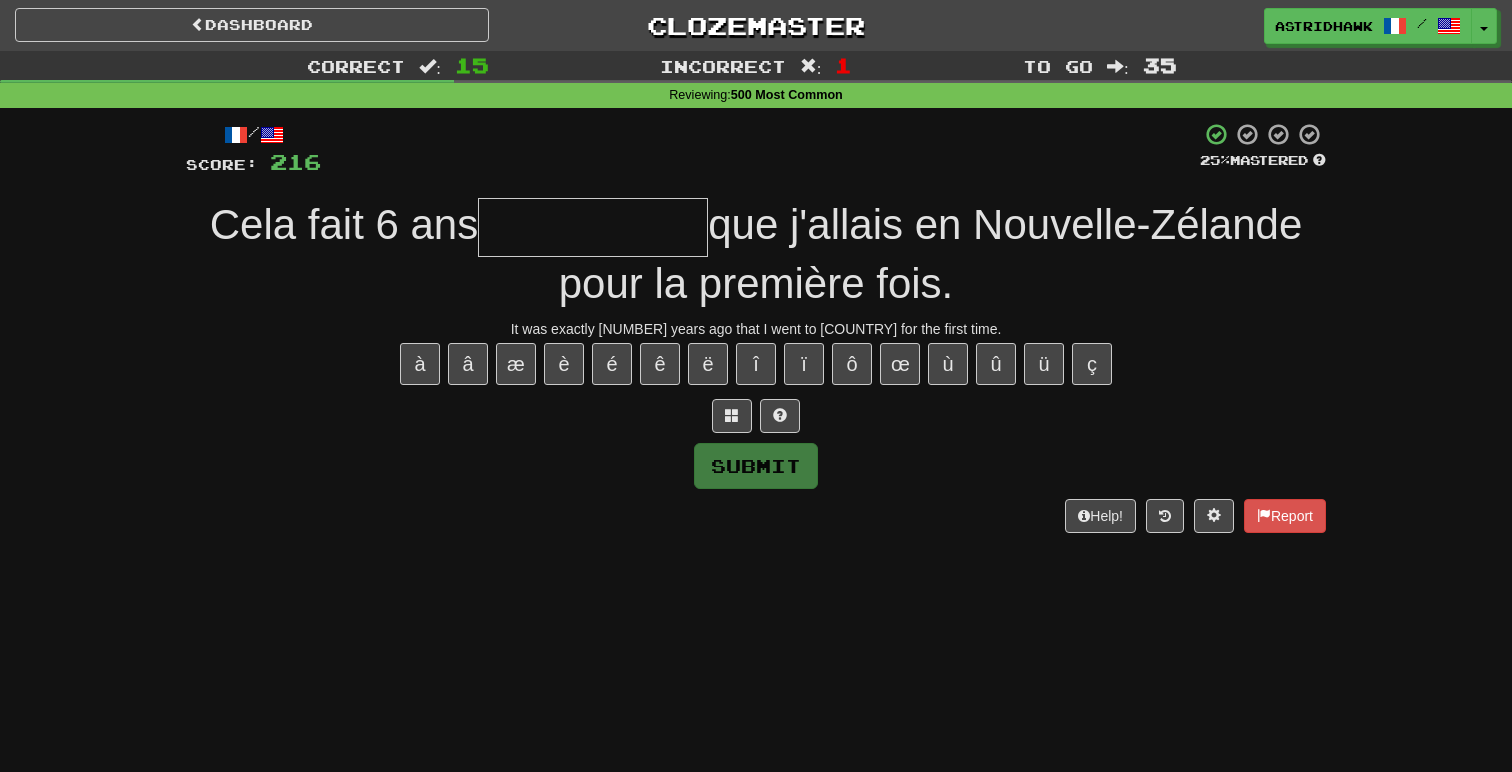 type on "*" 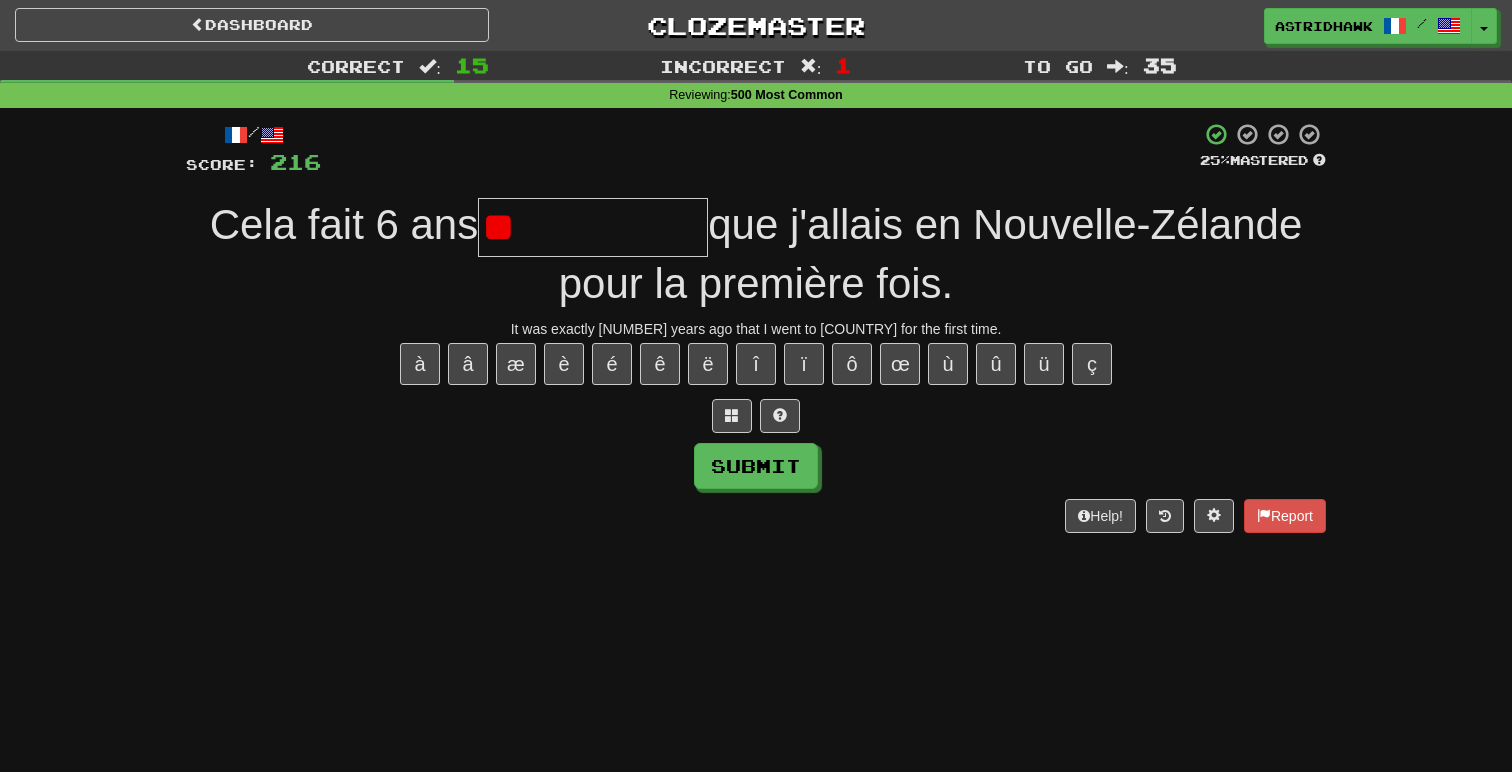 type on "*" 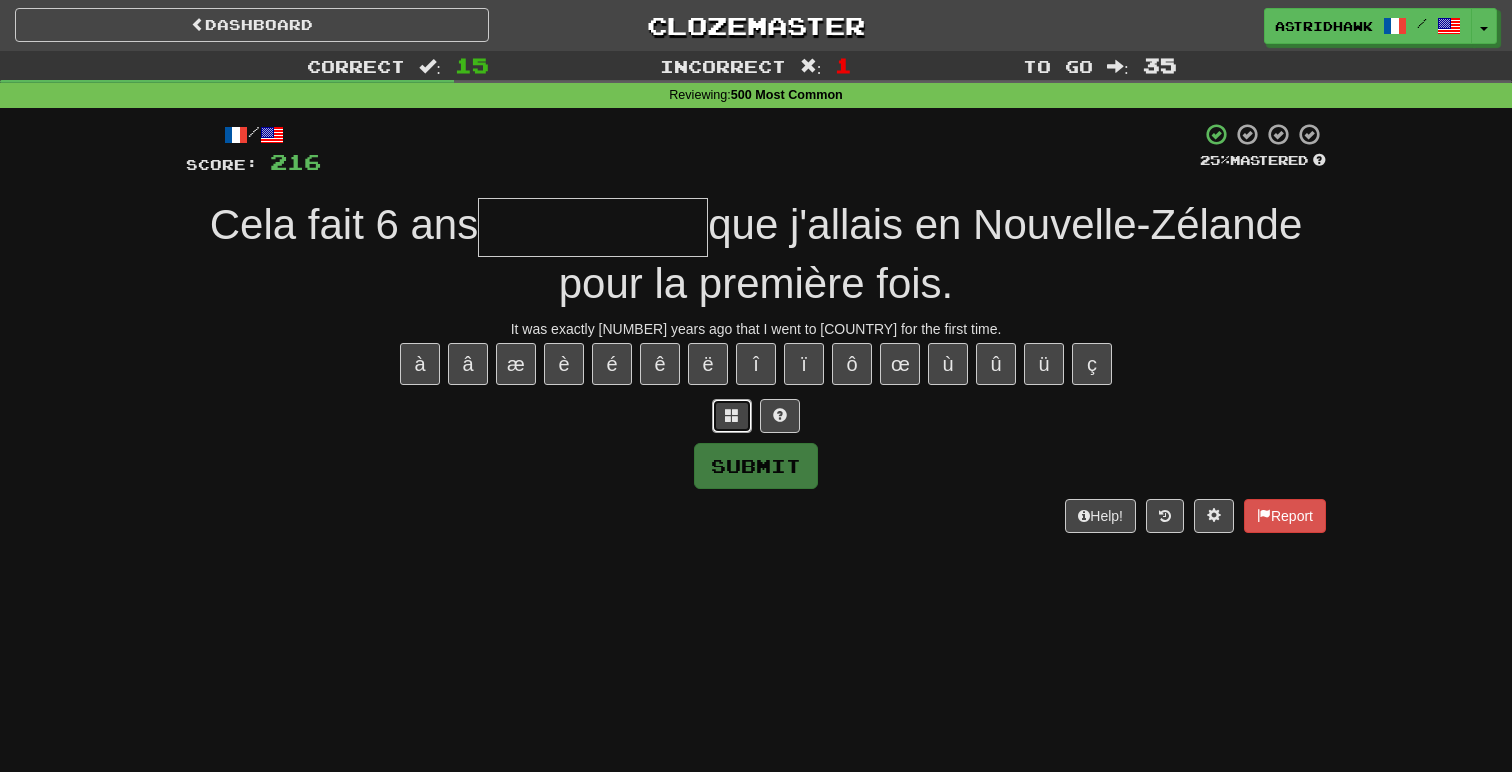 click at bounding box center [732, 416] 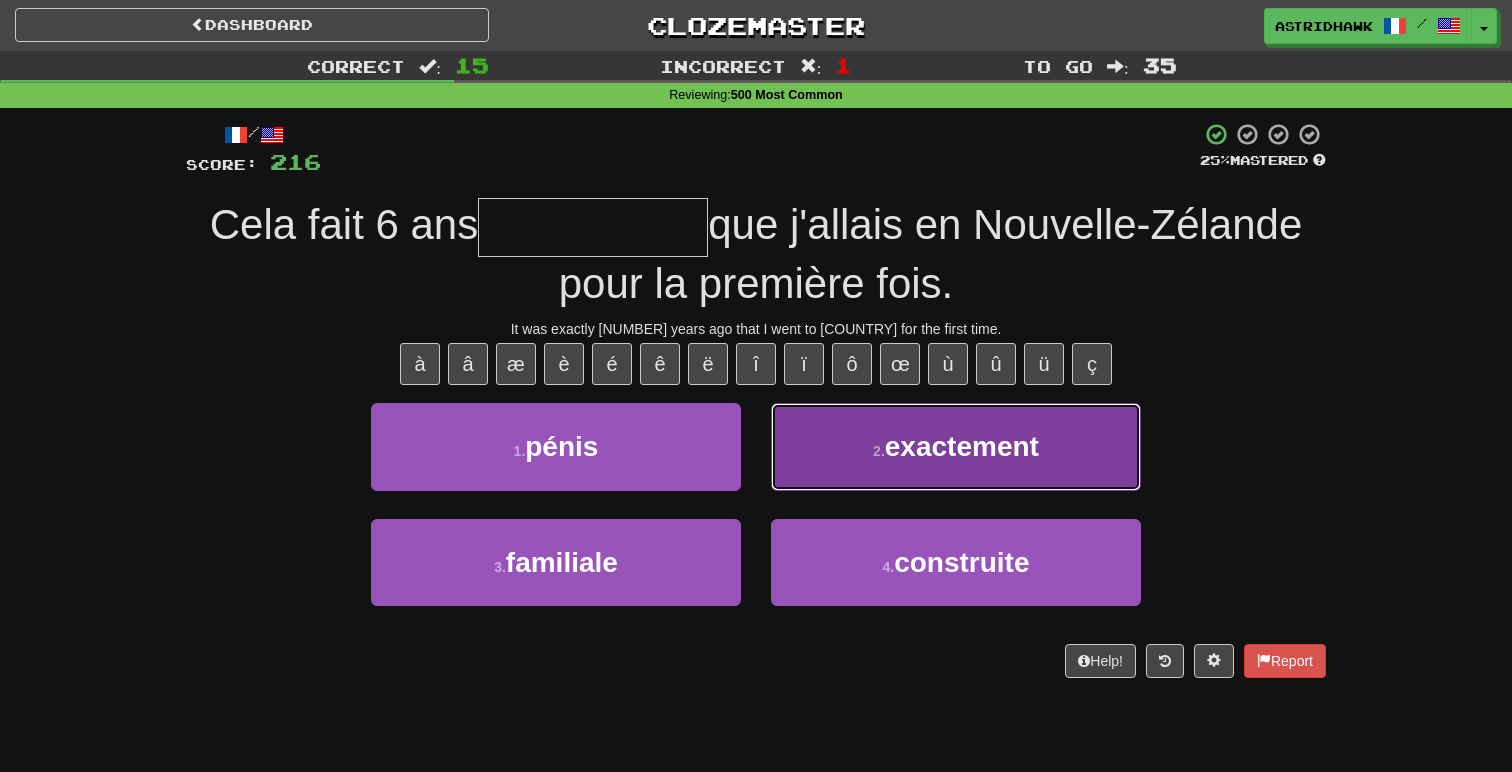 click on "2 .  exactement" at bounding box center (956, 446) 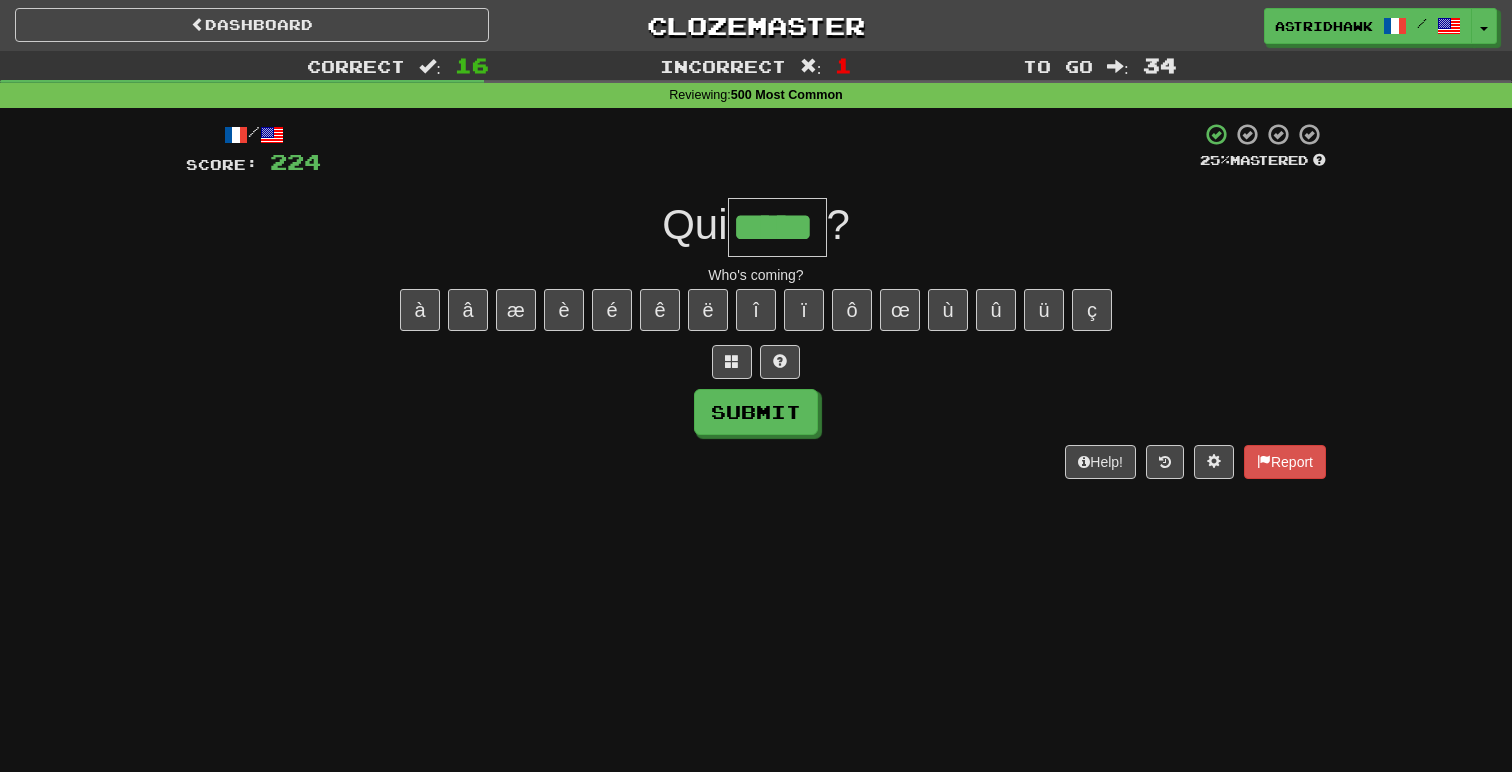type on "*****" 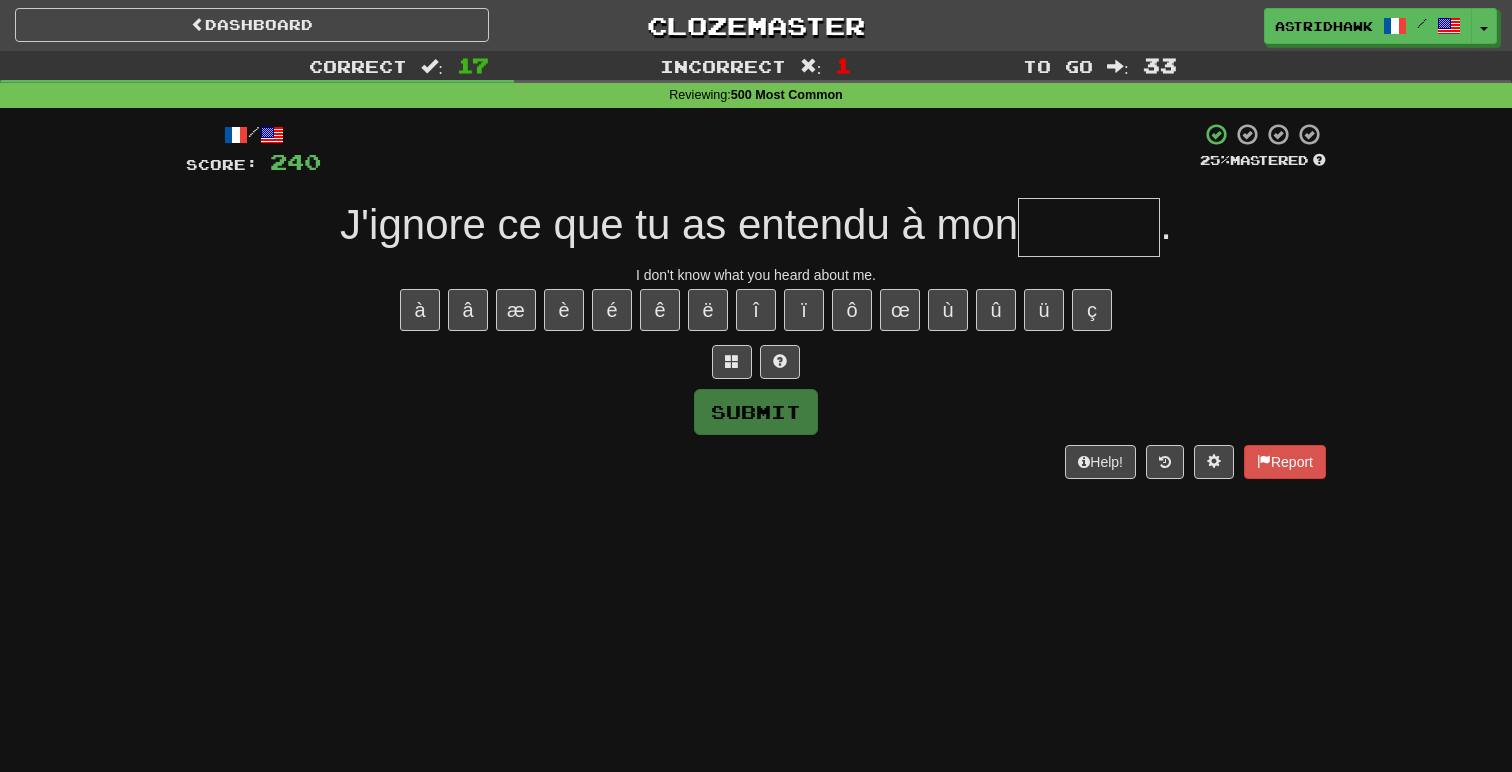 type on "*" 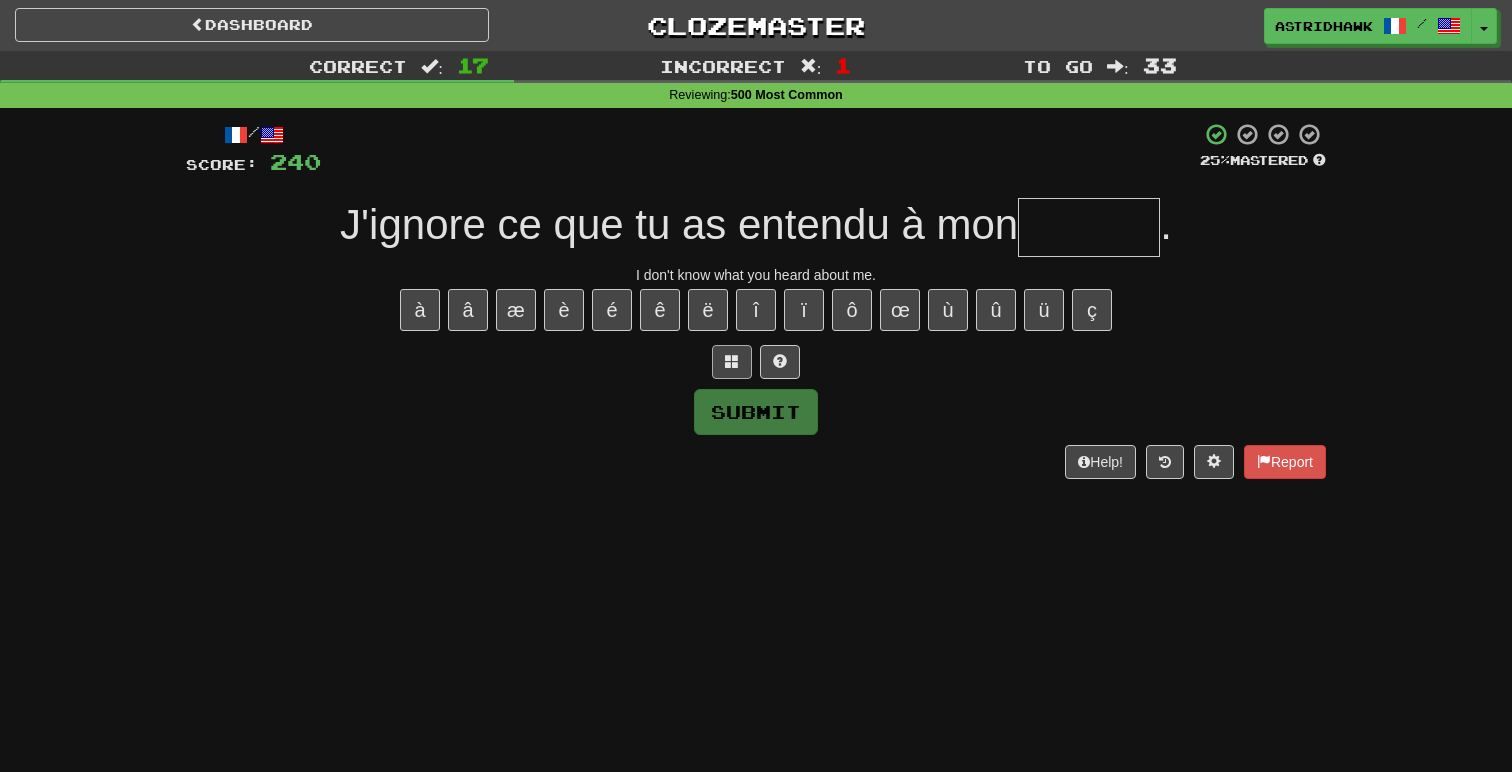 type on "*" 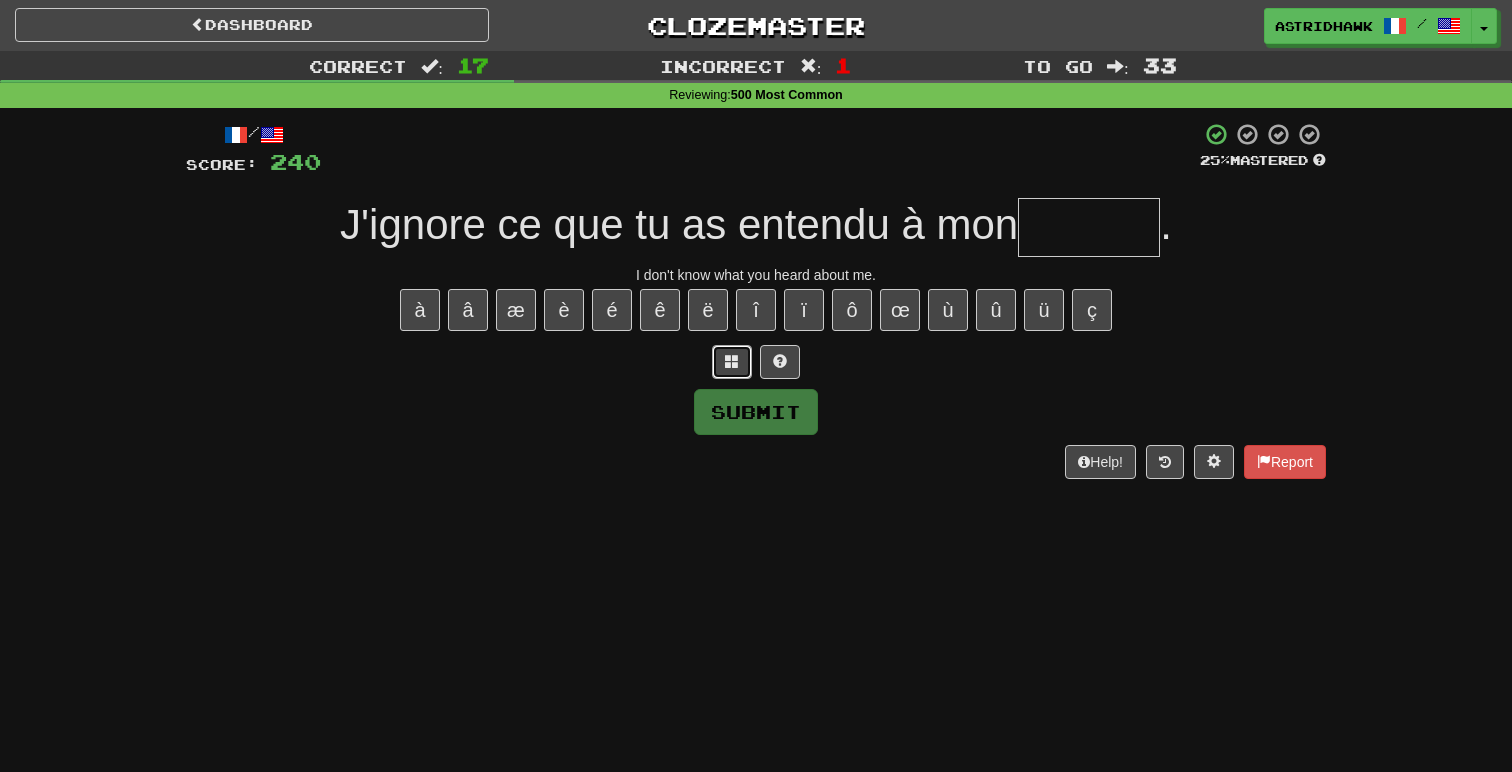click at bounding box center (732, 361) 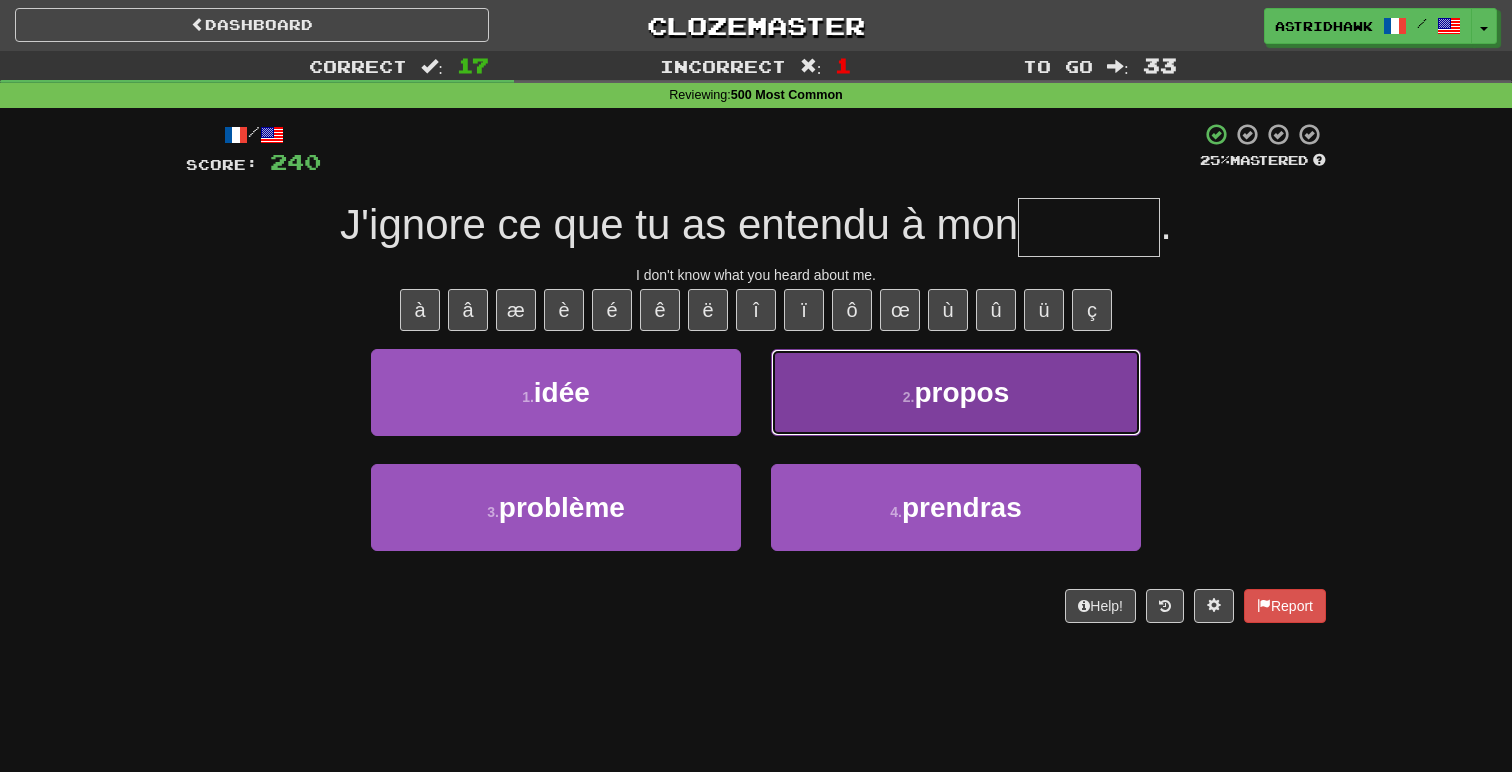 click on "2 .  propos" at bounding box center (956, 392) 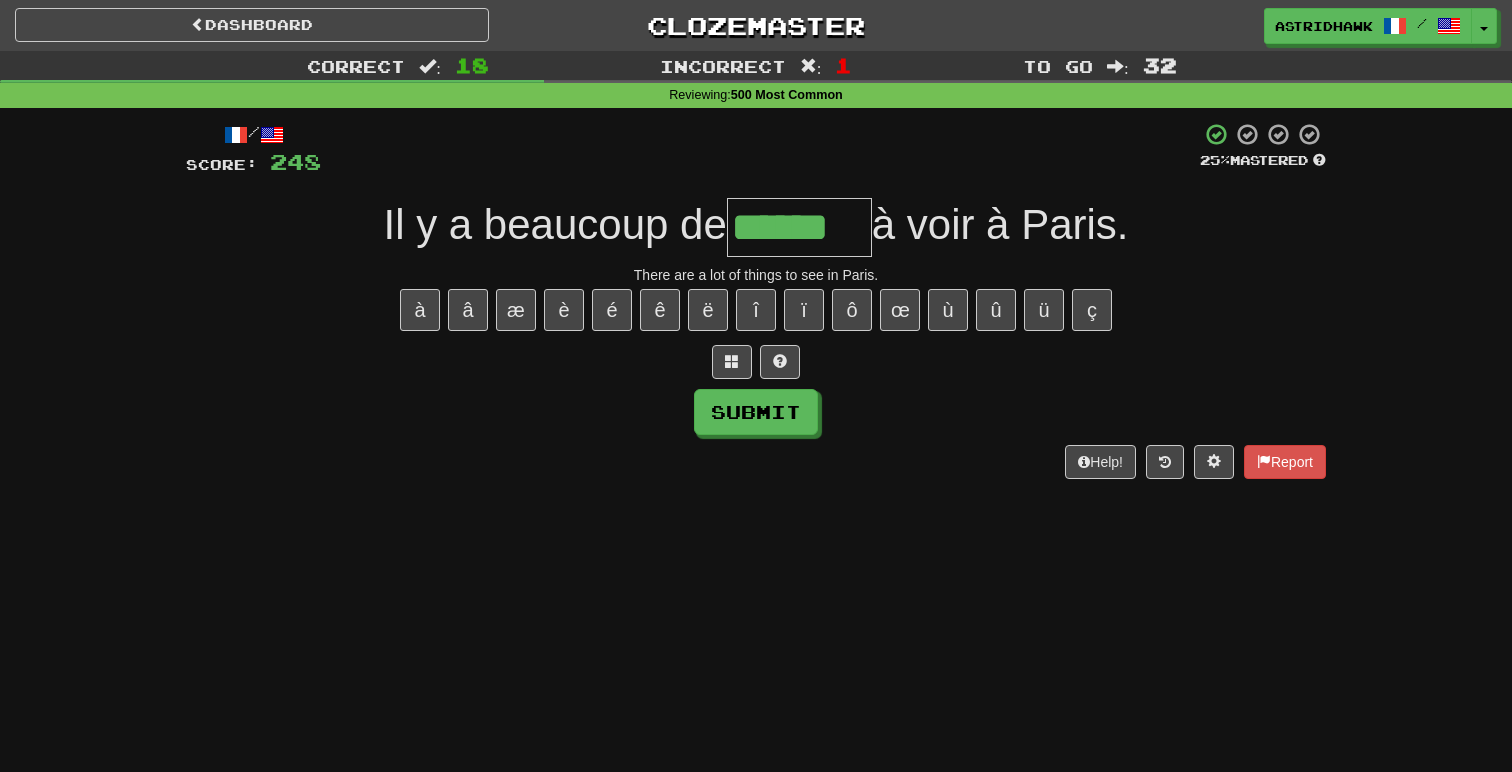 type on "******" 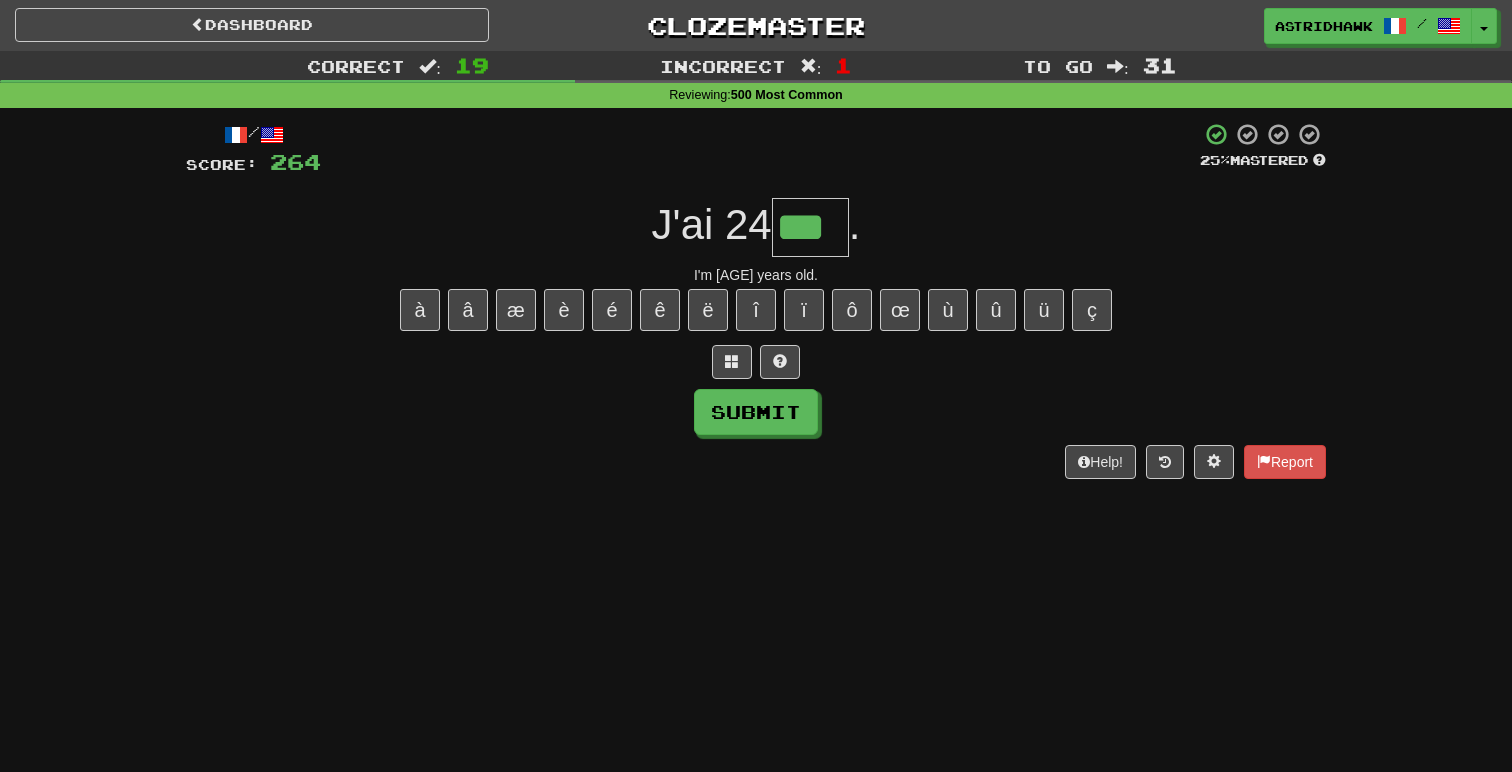 type on "***" 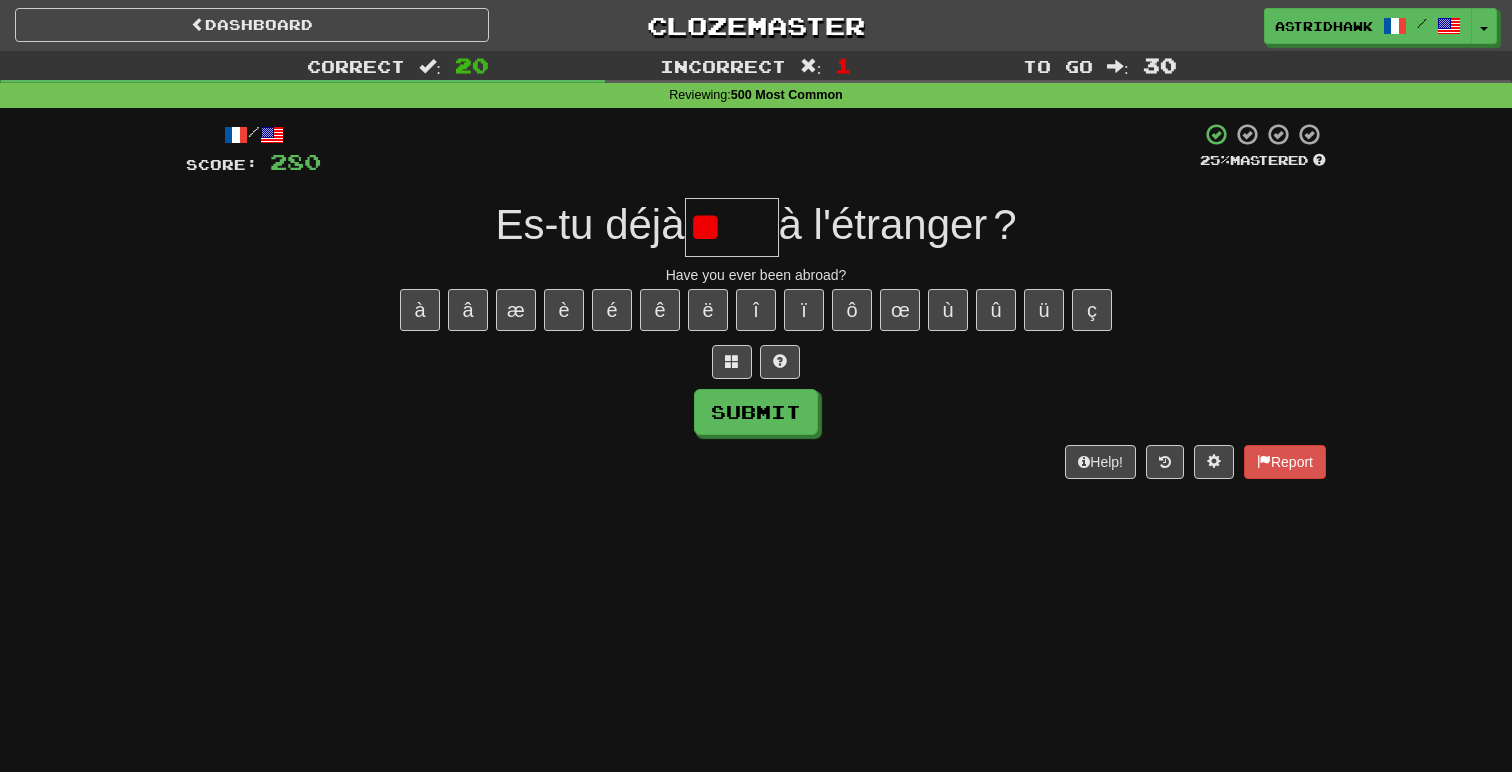 type on "*" 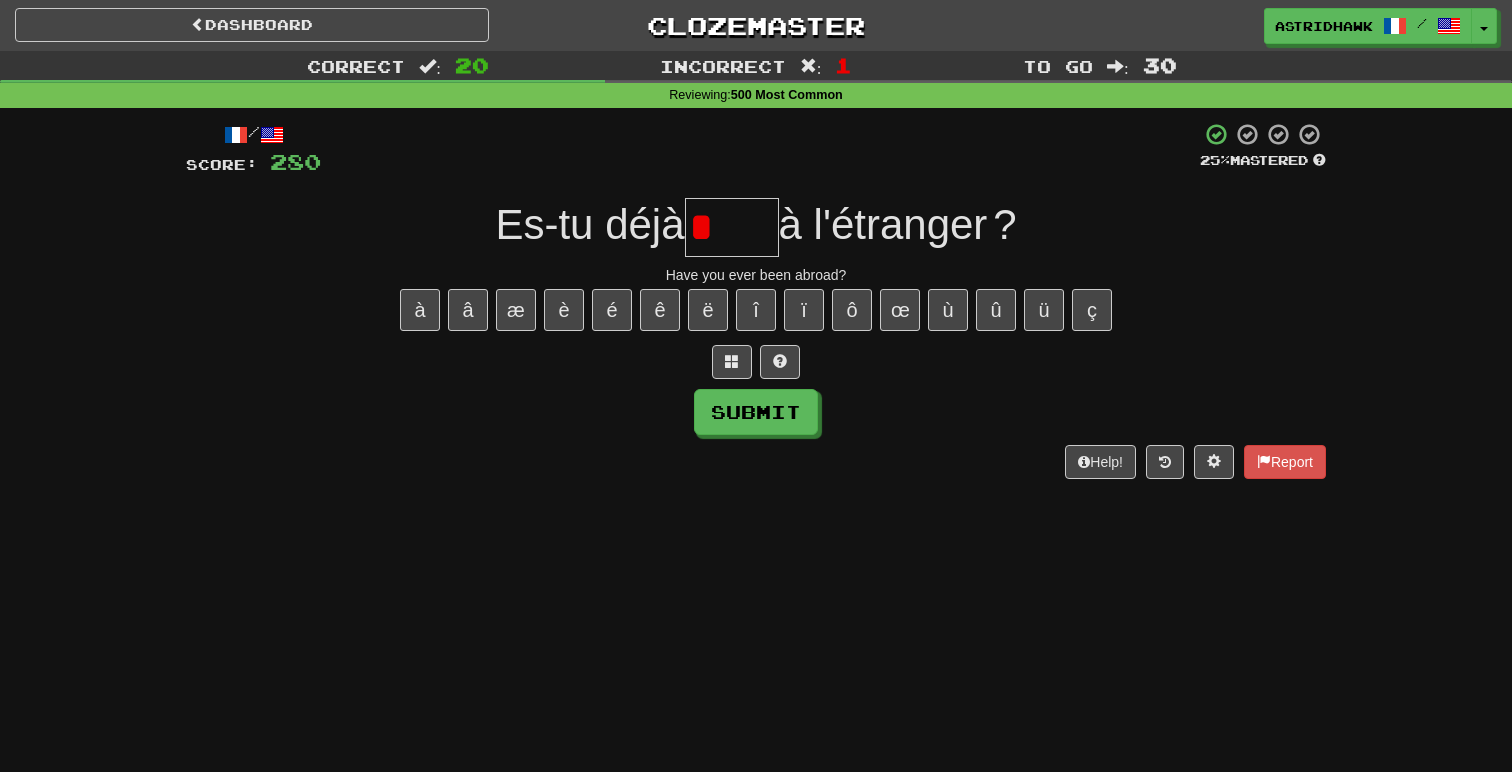 type on "*" 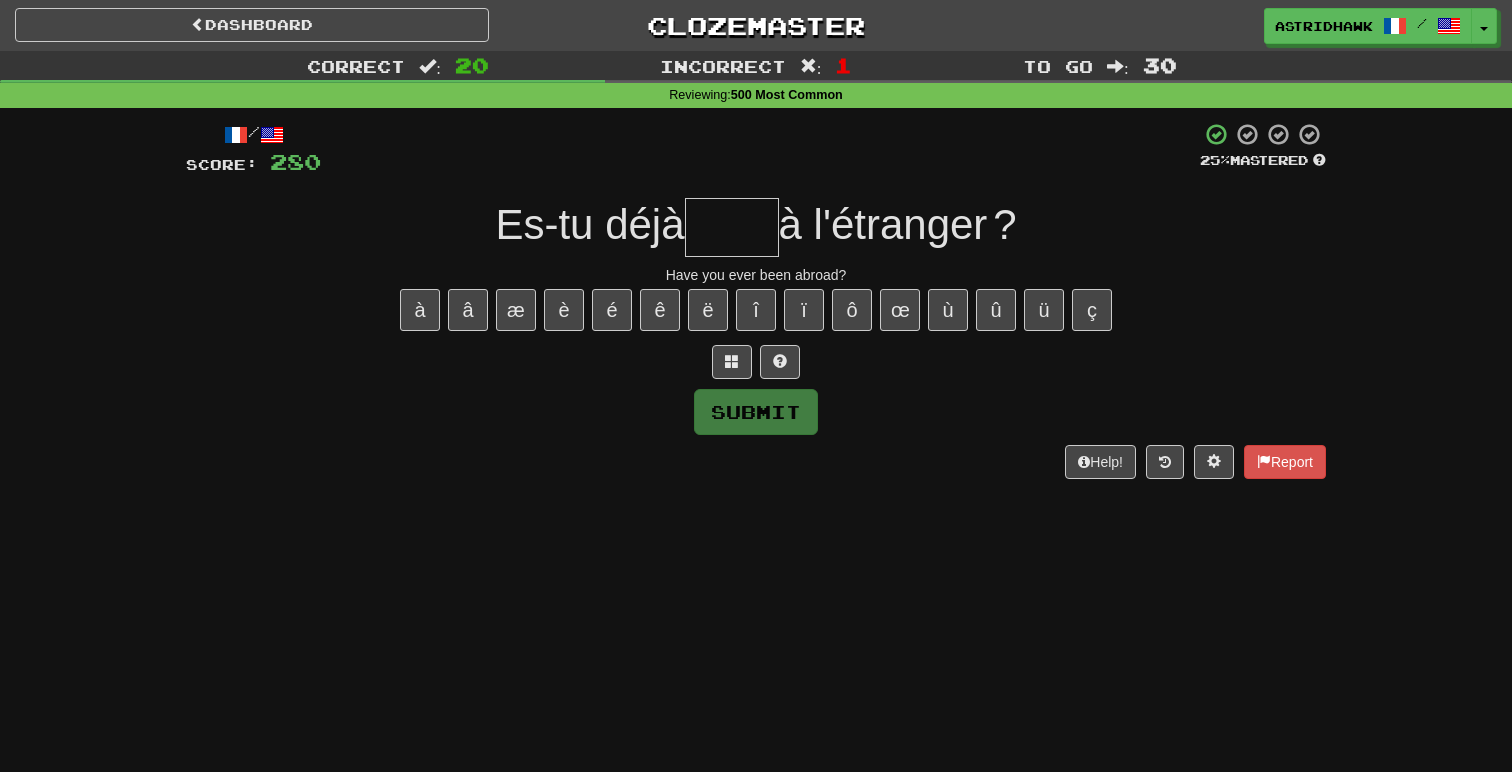 type on "*" 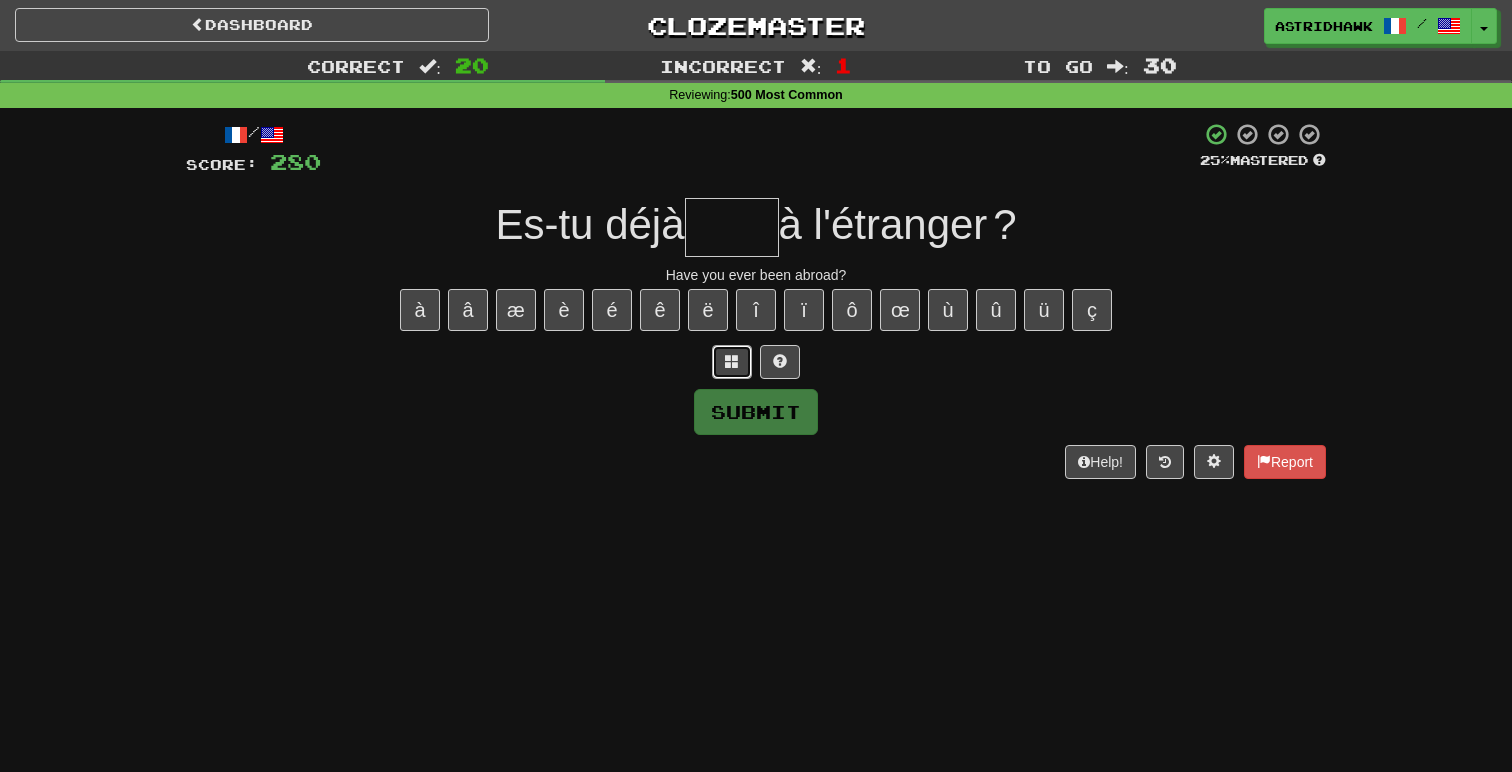 click at bounding box center [732, 362] 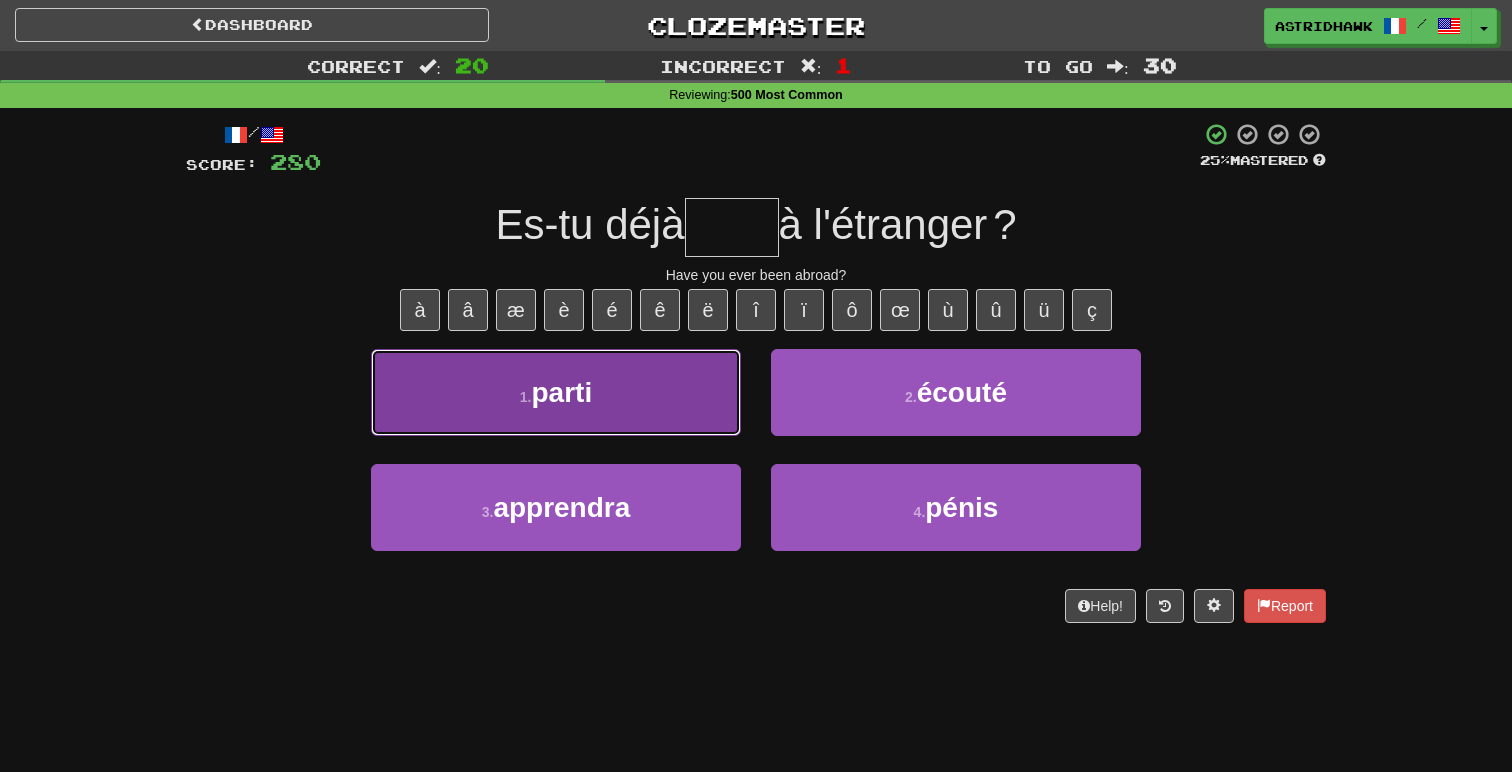 click on "1 .  parti" at bounding box center [556, 392] 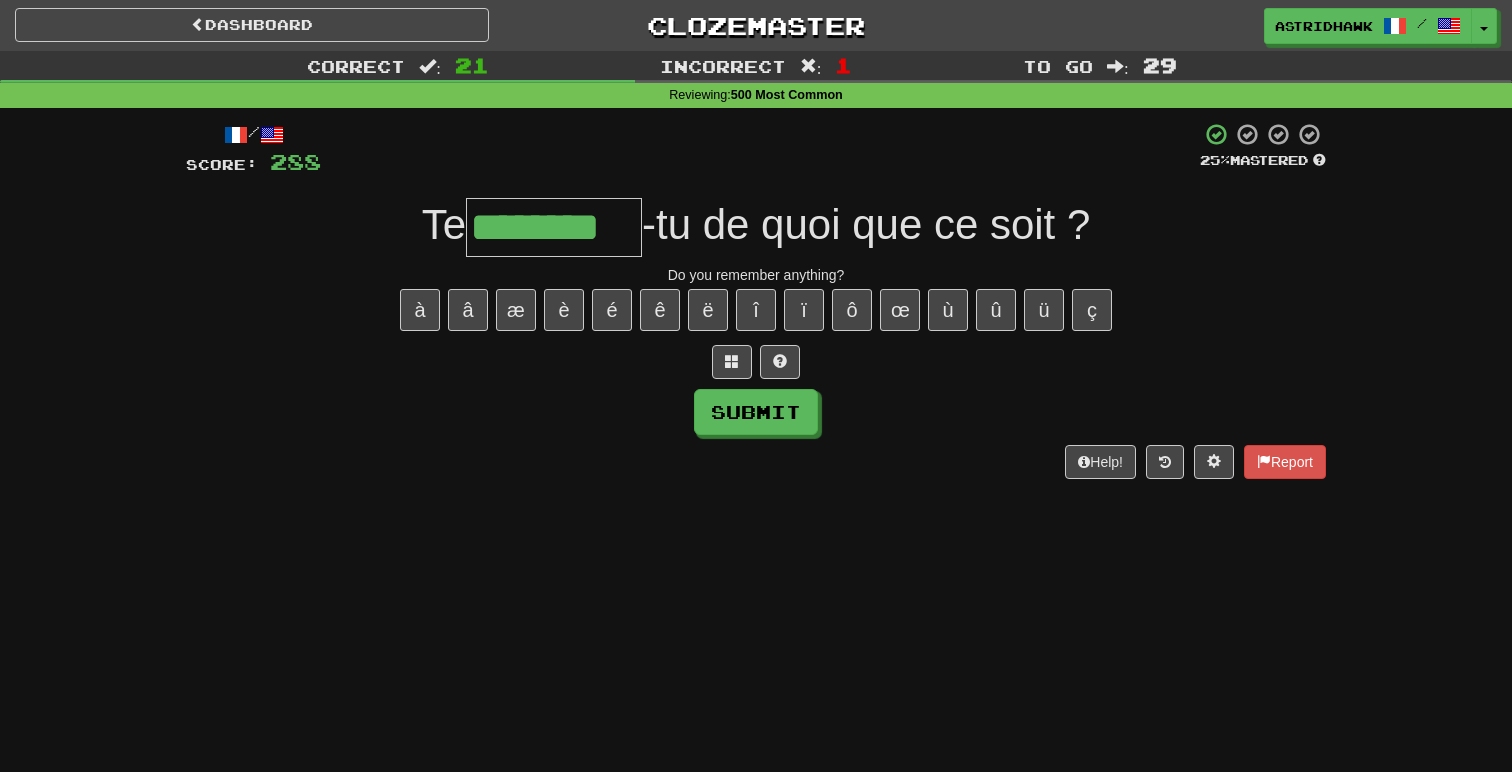 type on "********" 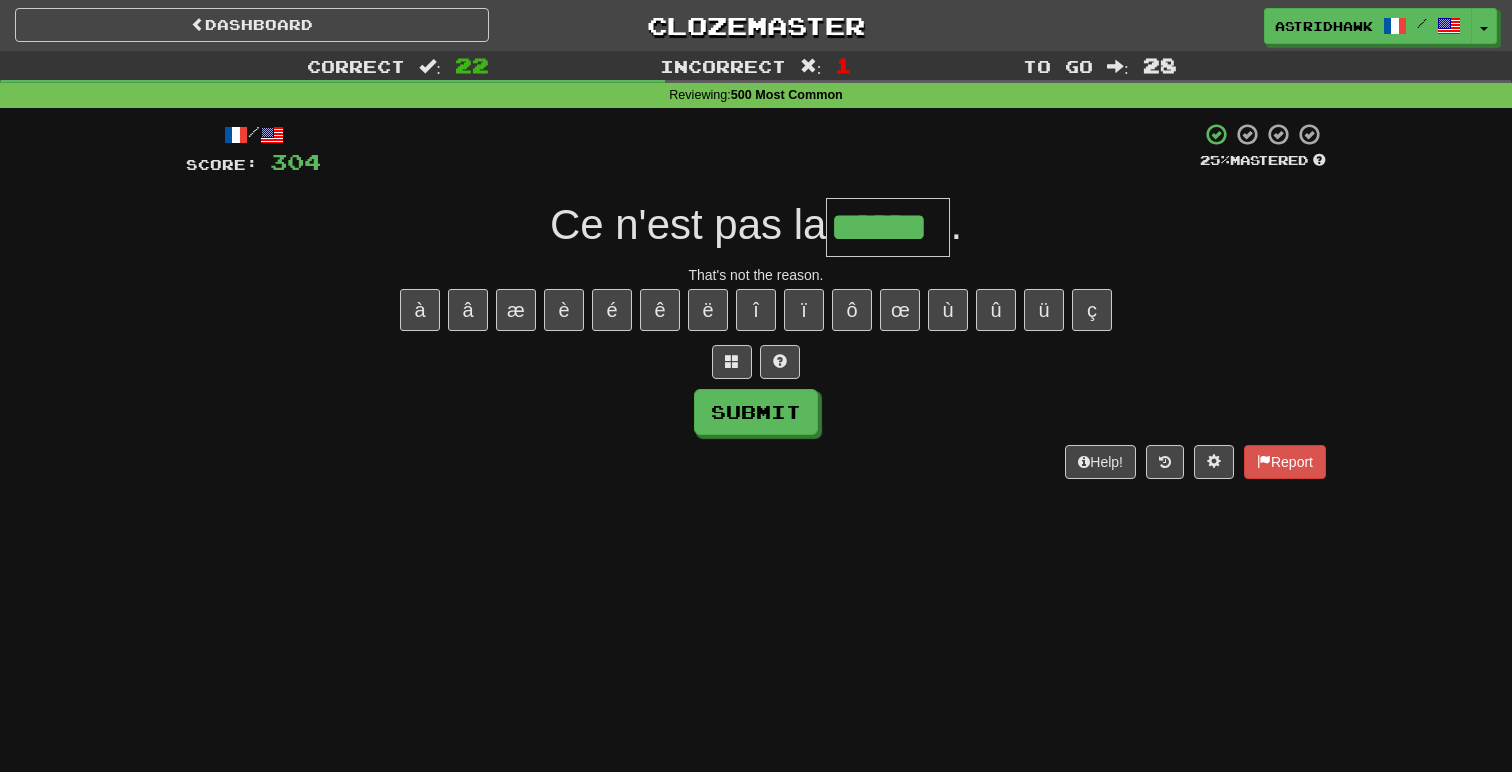 type on "******" 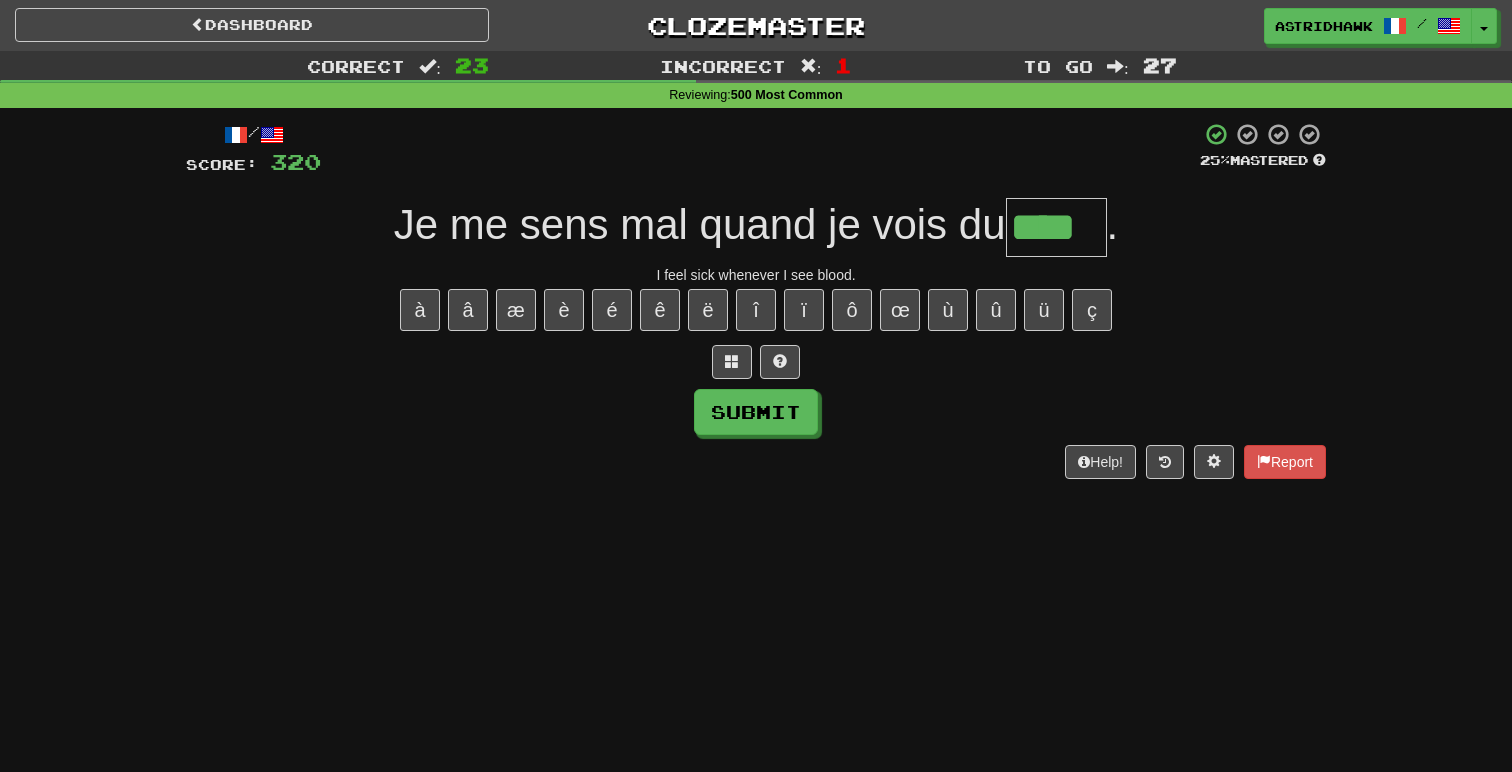 type on "****" 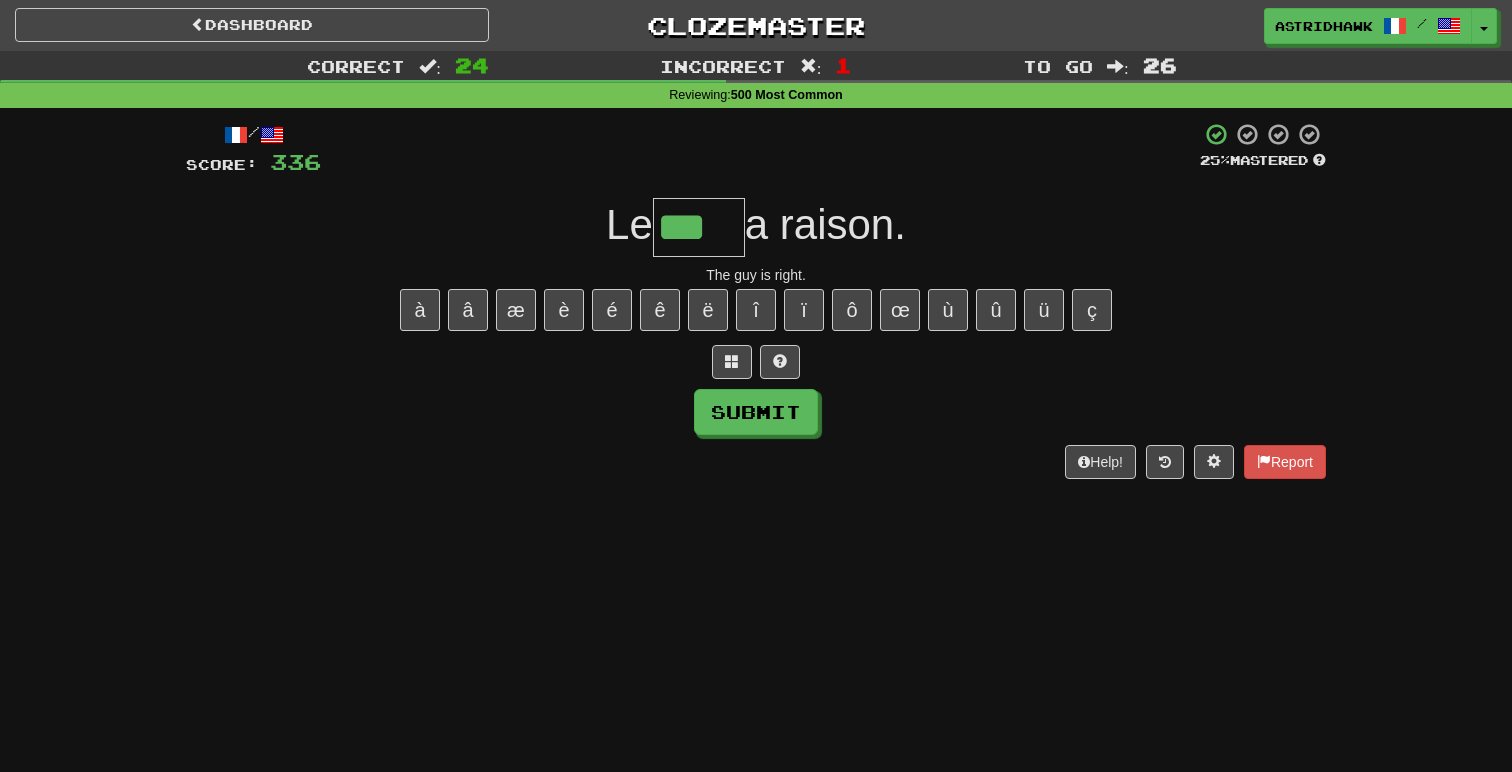 type on "****" 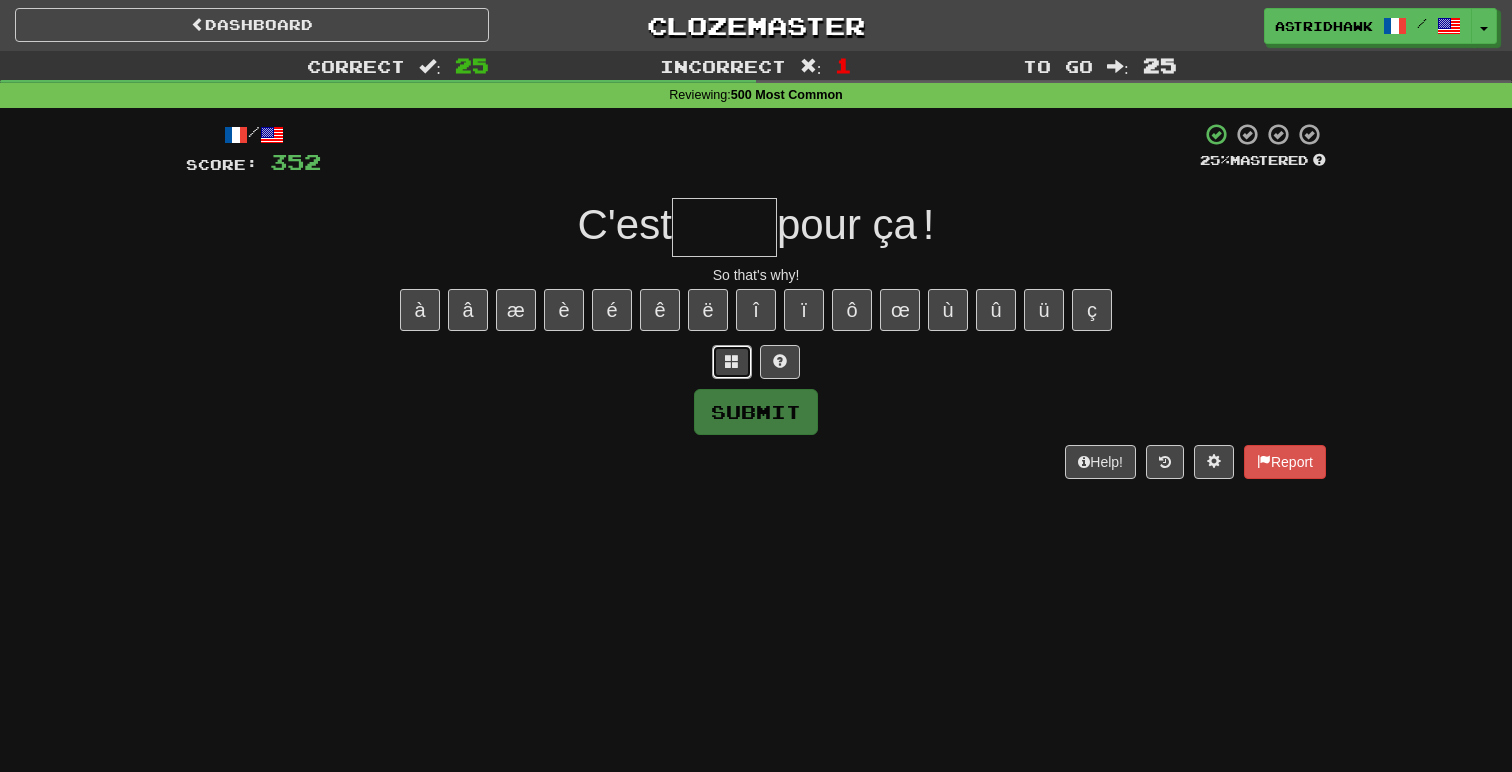 click at bounding box center [732, 361] 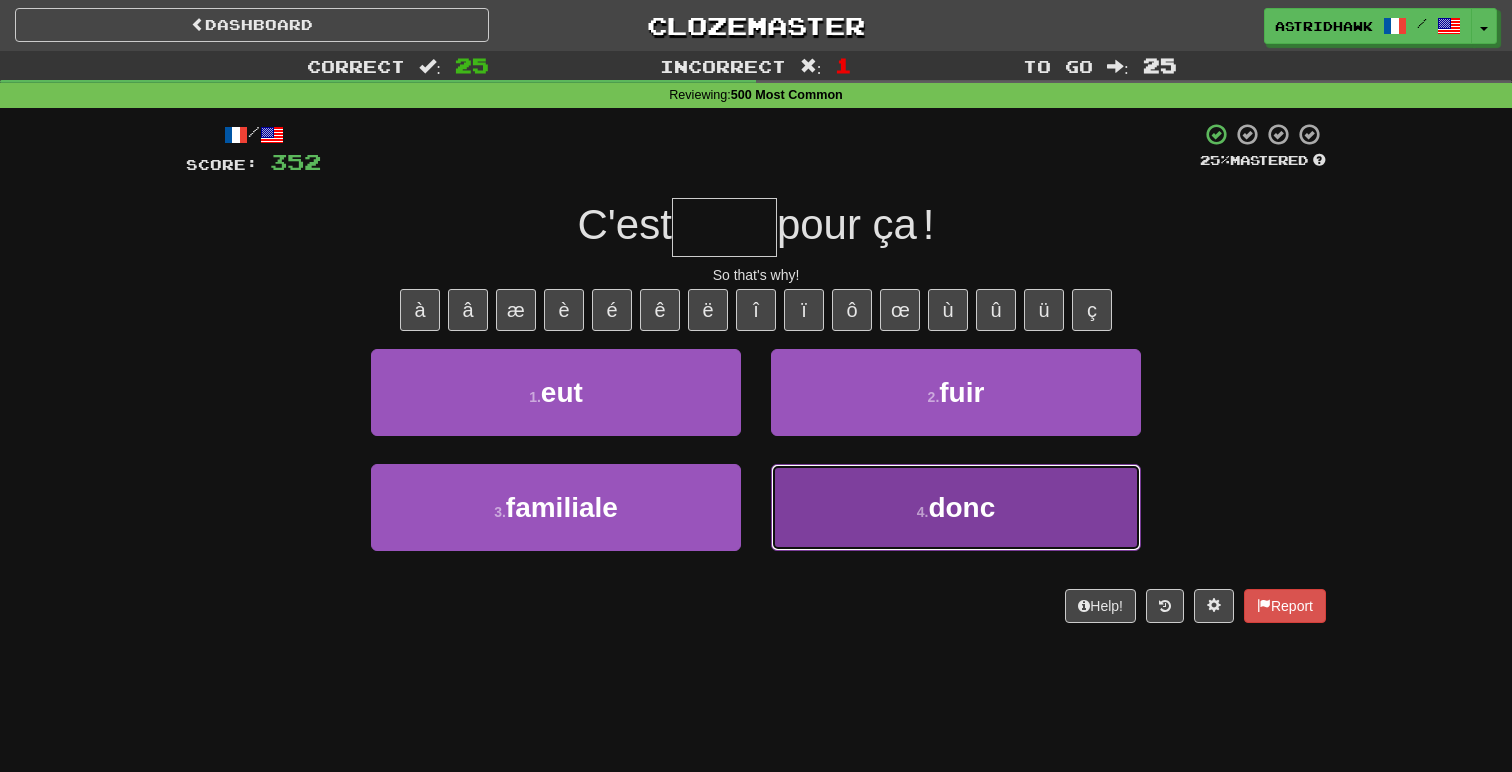 click on "4 .  donc" at bounding box center [956, 507] 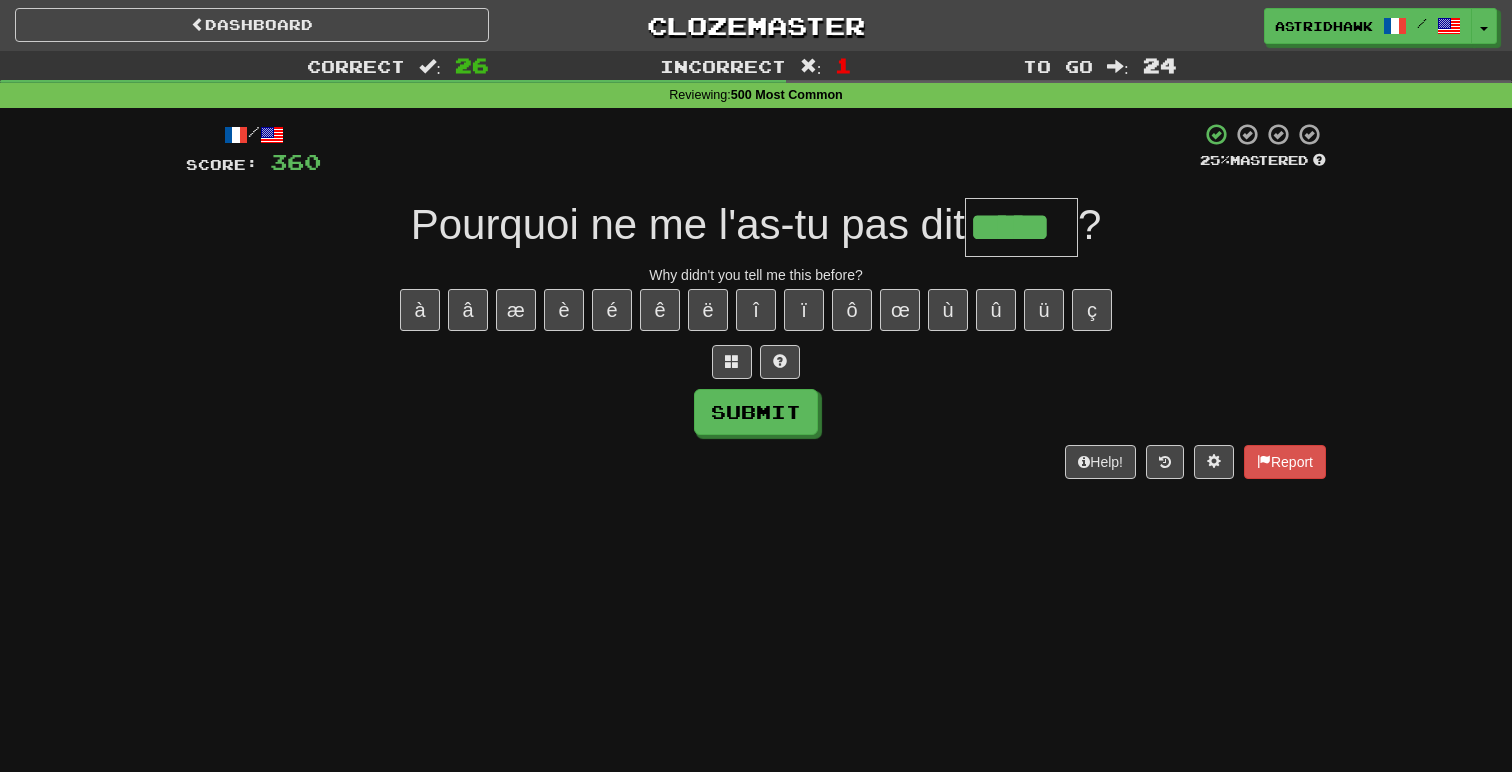 type on "*****" 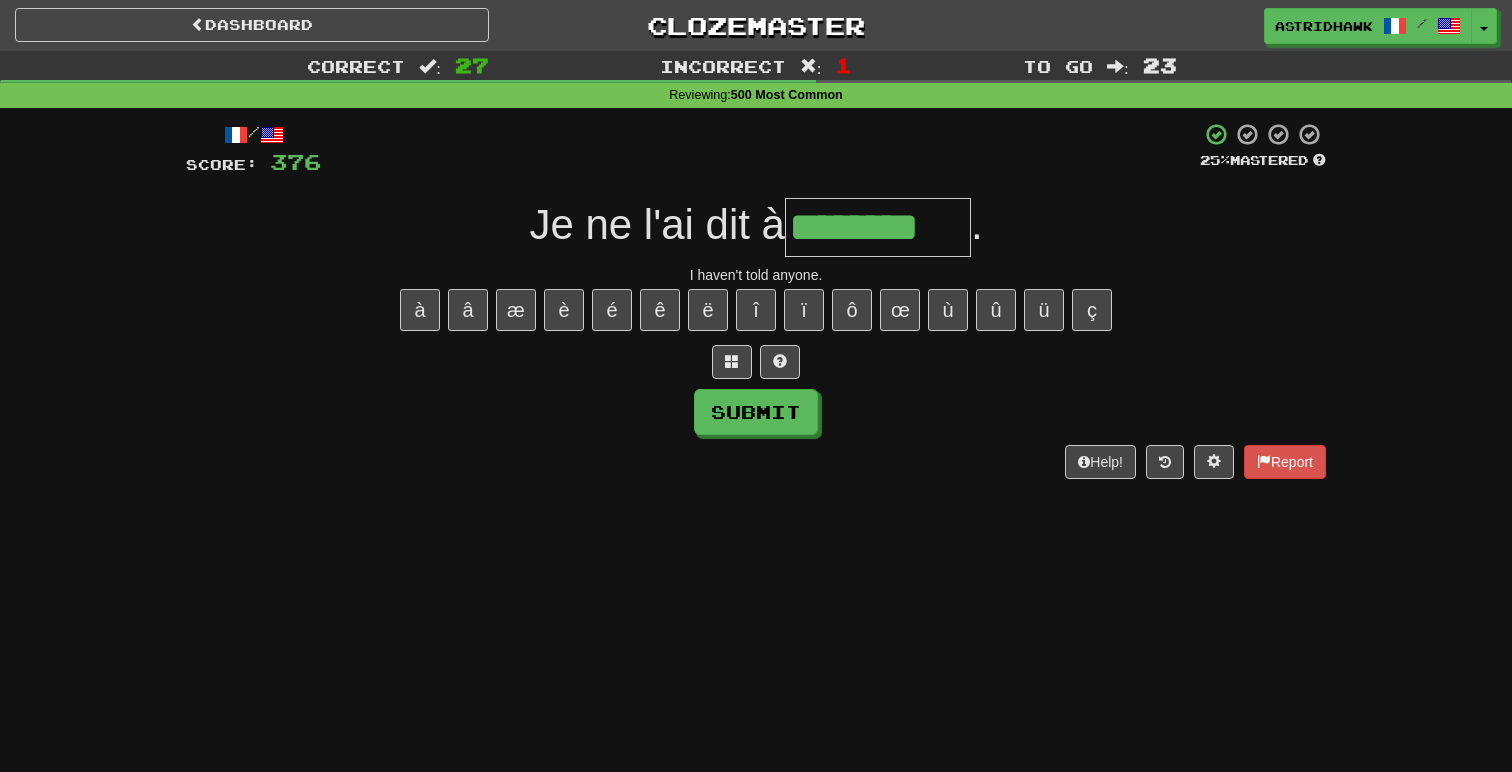 type on "********" 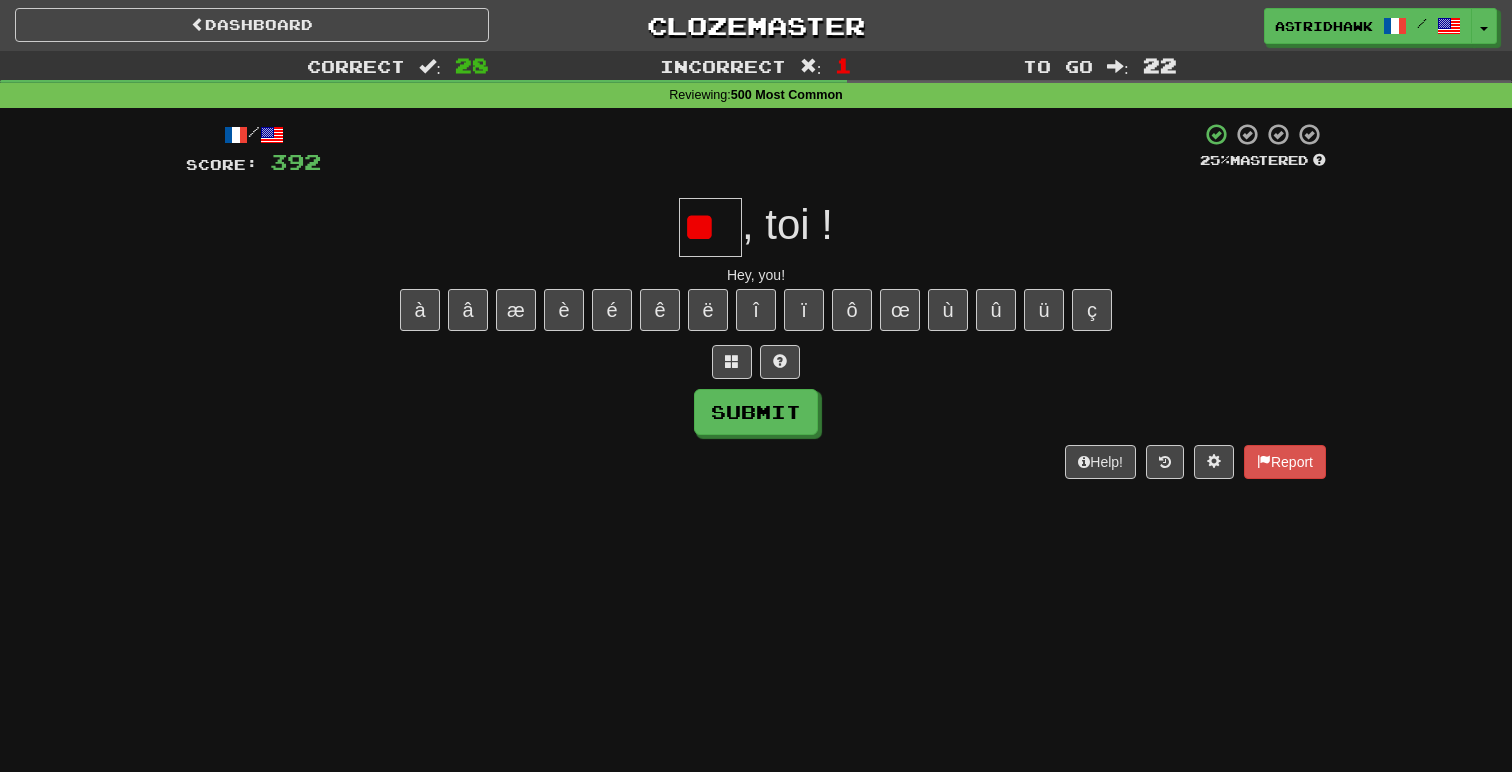 type on "*" 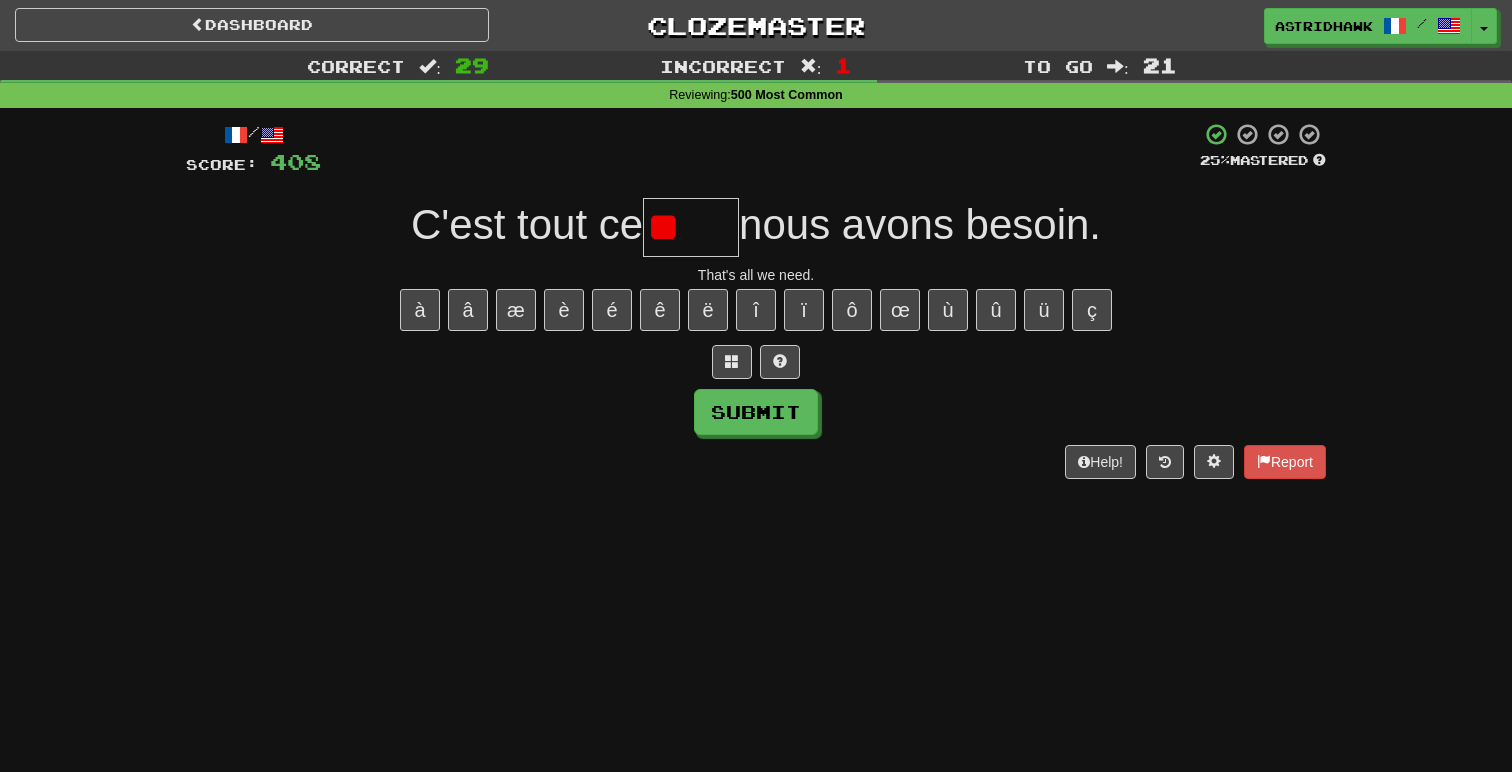 type on "*" 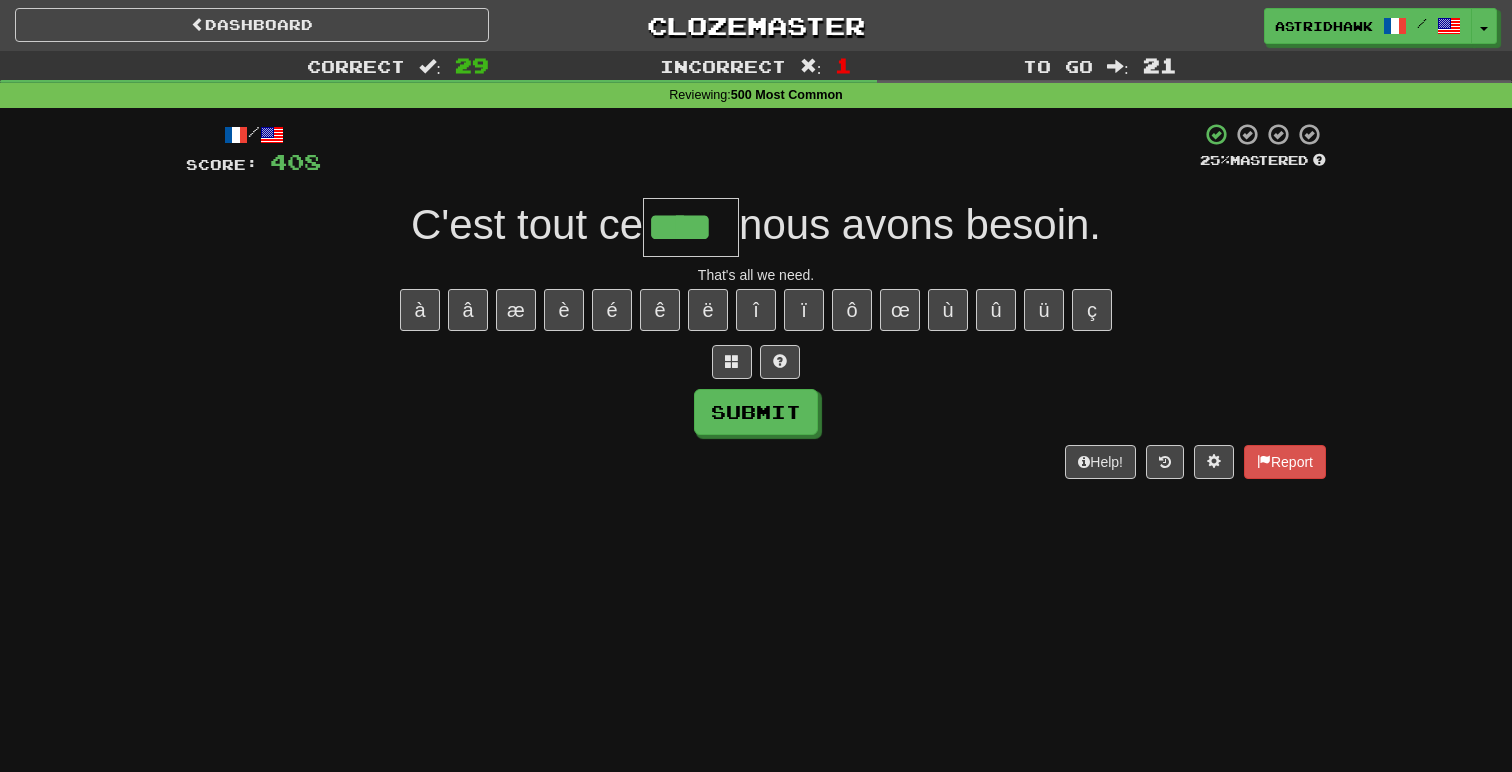 type on "****" 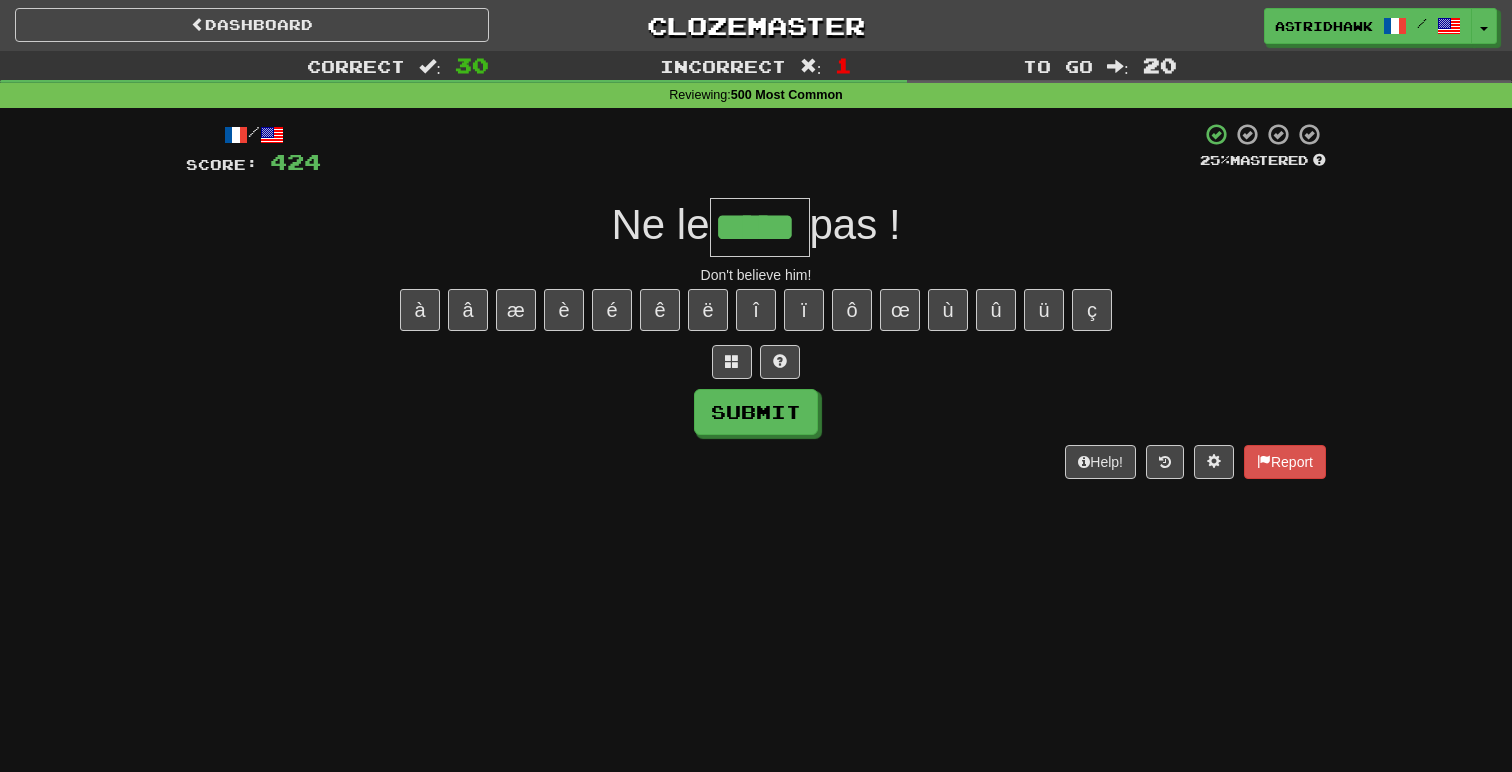 type on "*****" 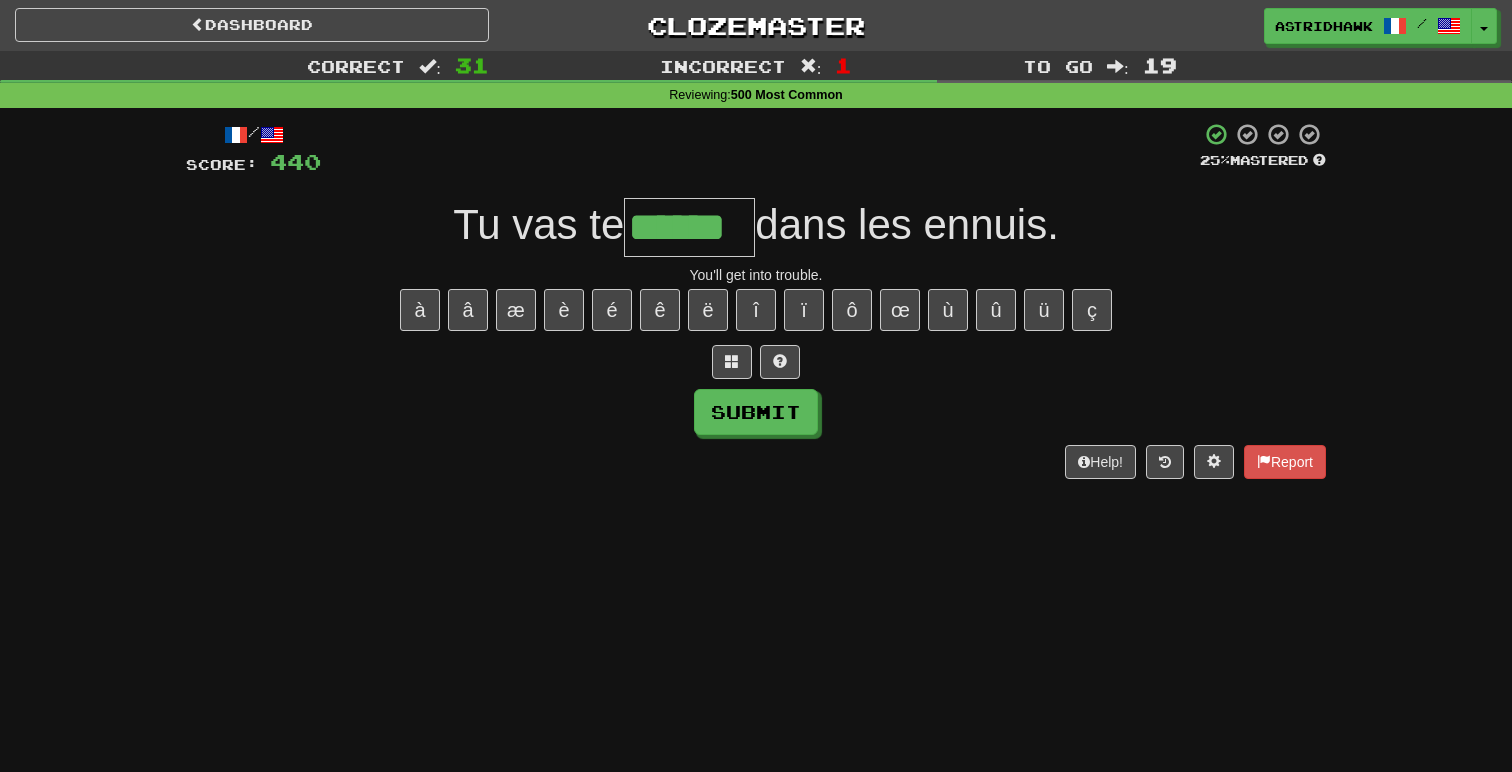 type on "******" 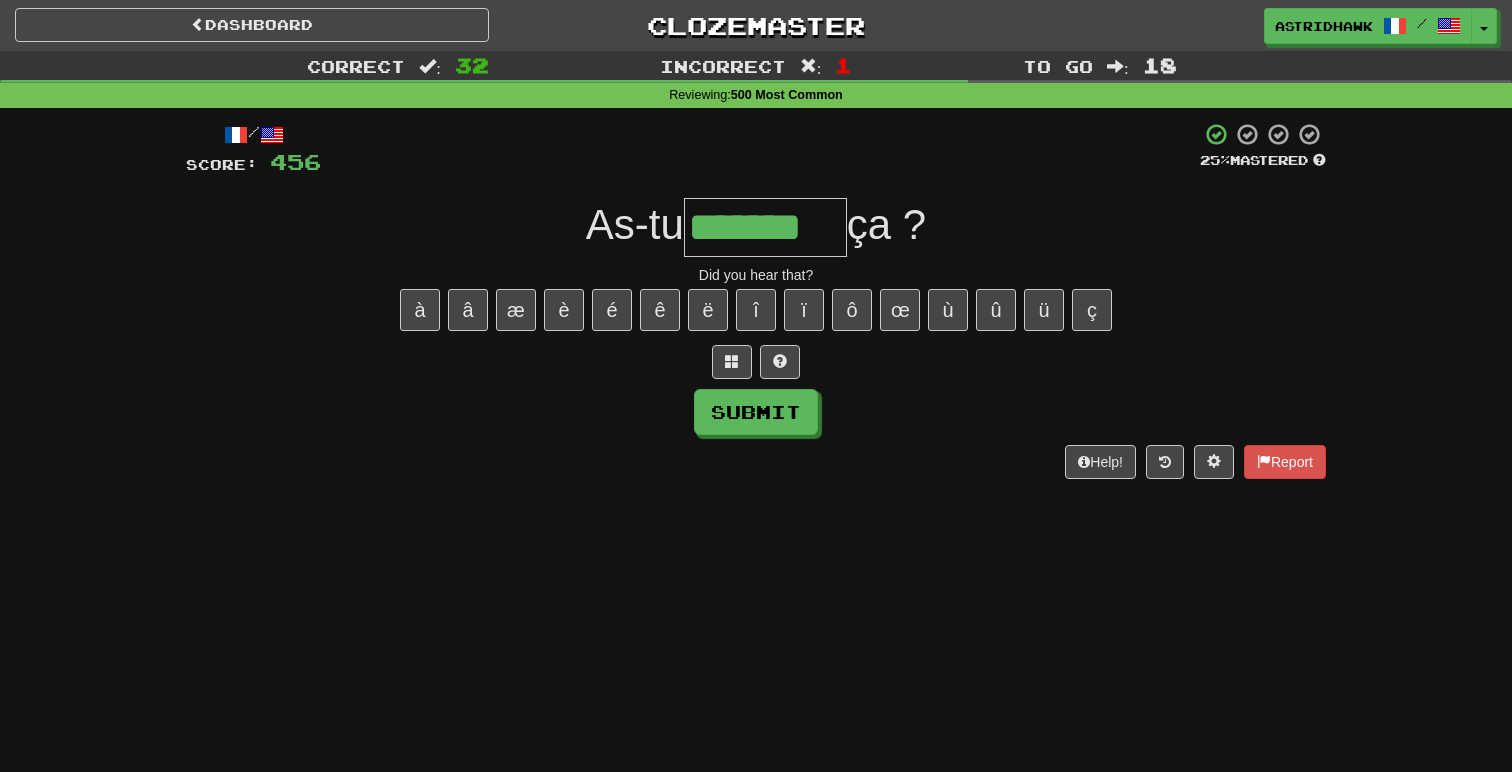 type on "*******" 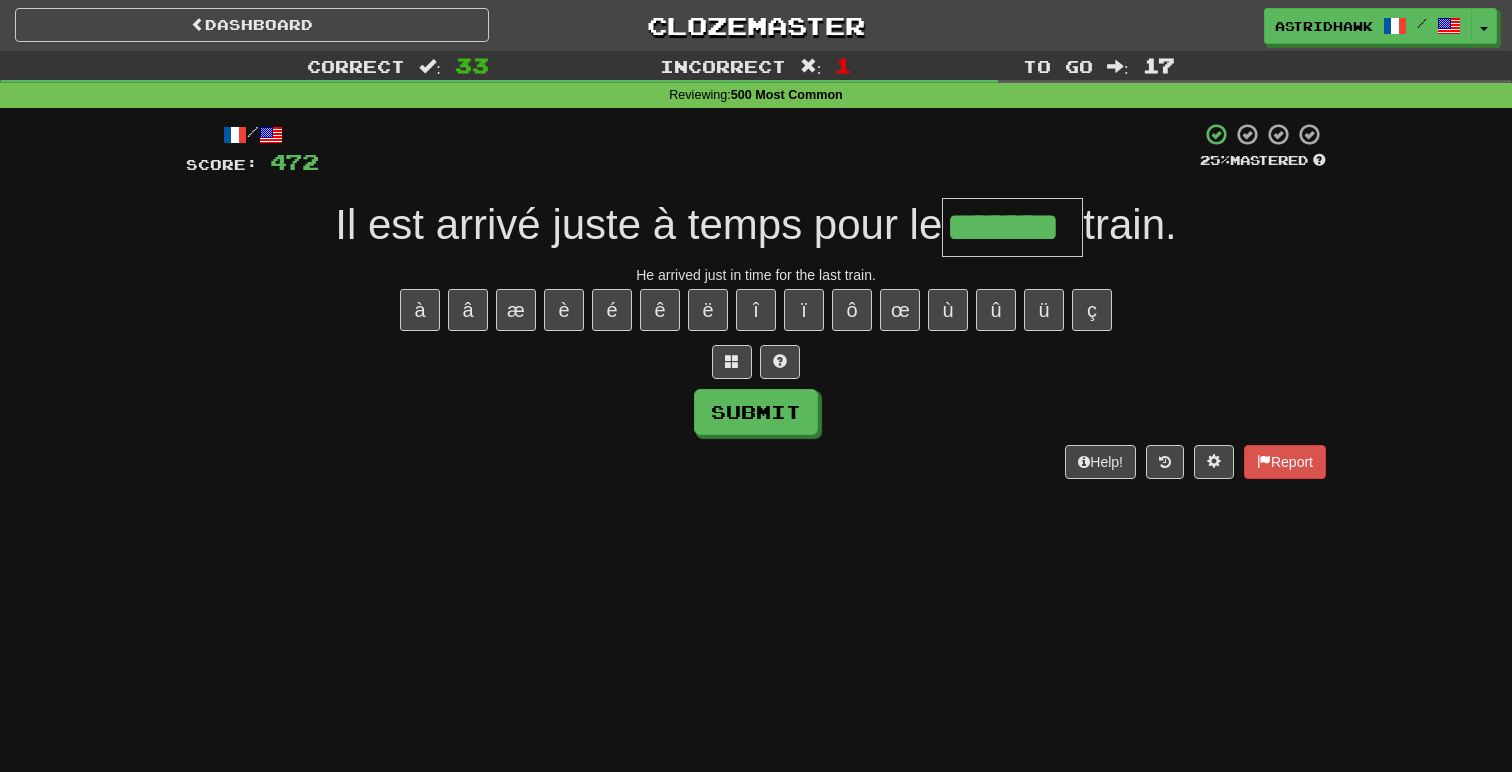 type on "*******" 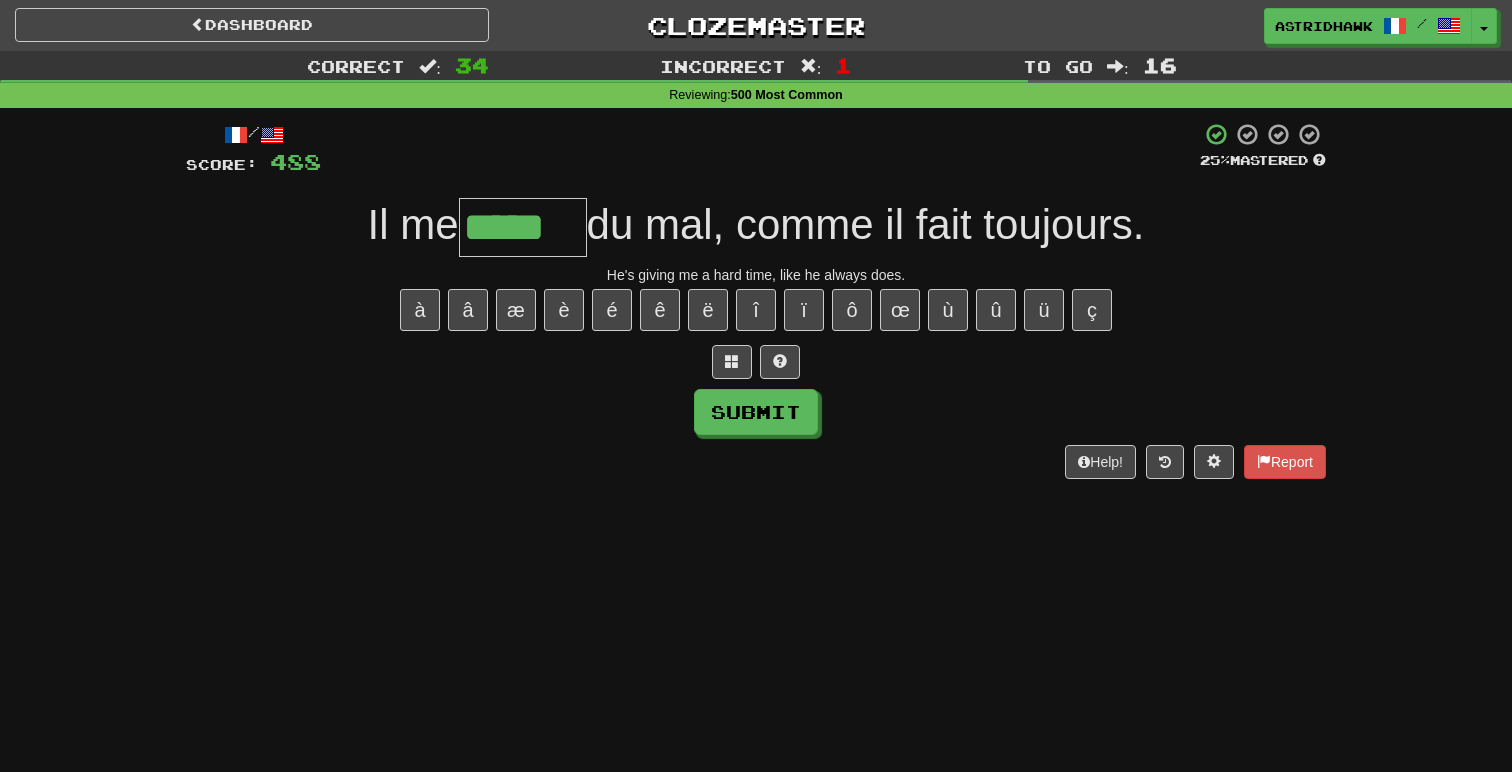 type on "*****" 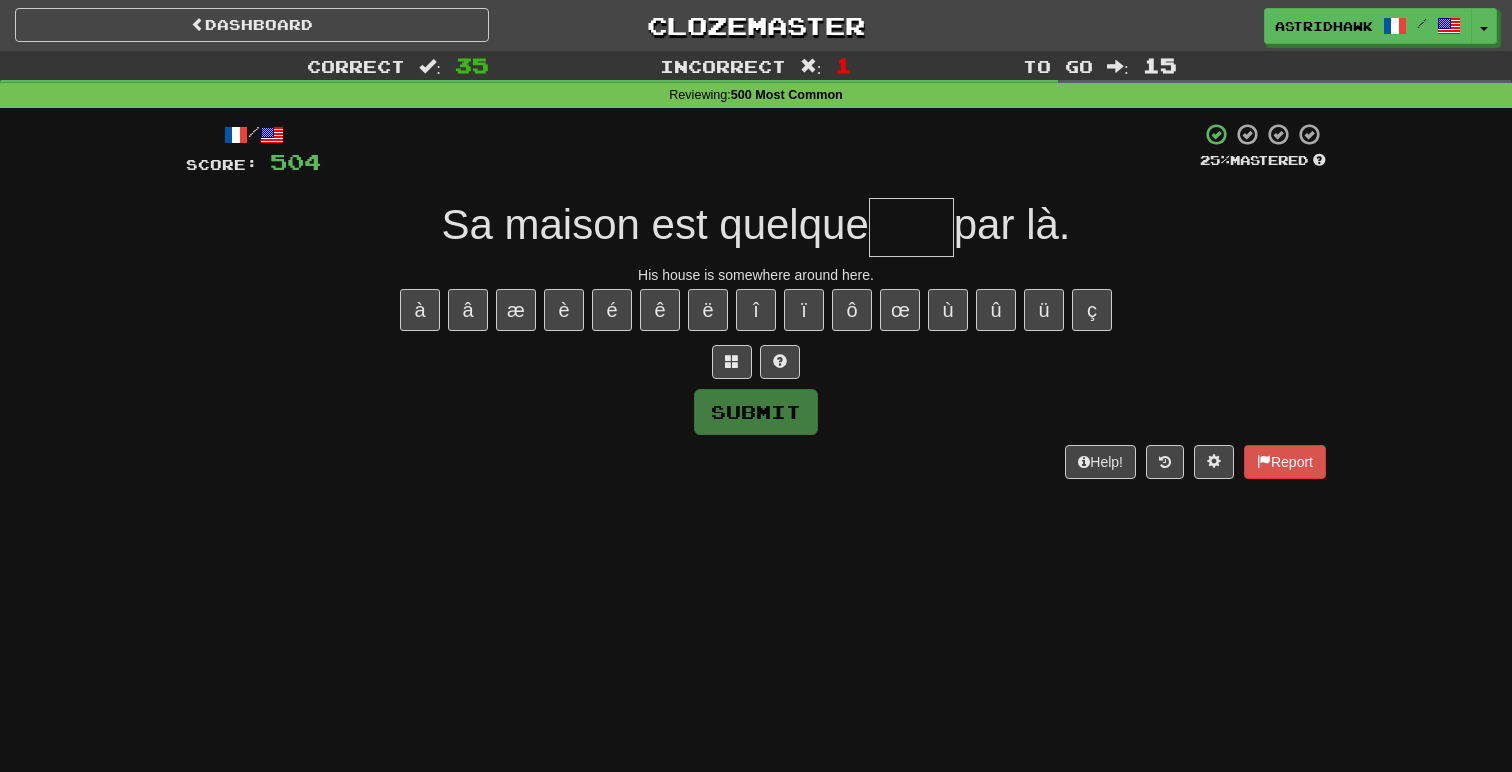 type on "*" 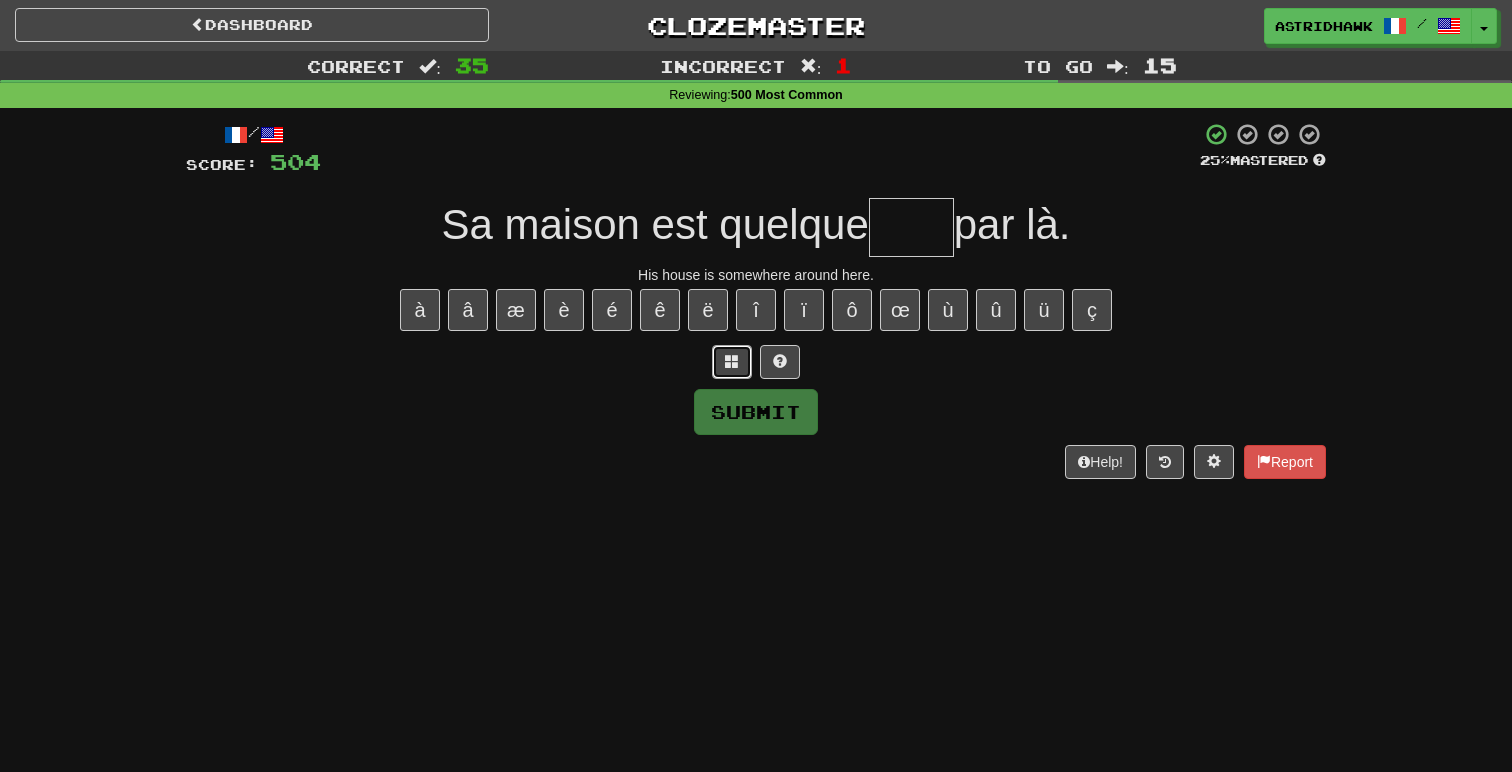click at bounding box center [732, 361] 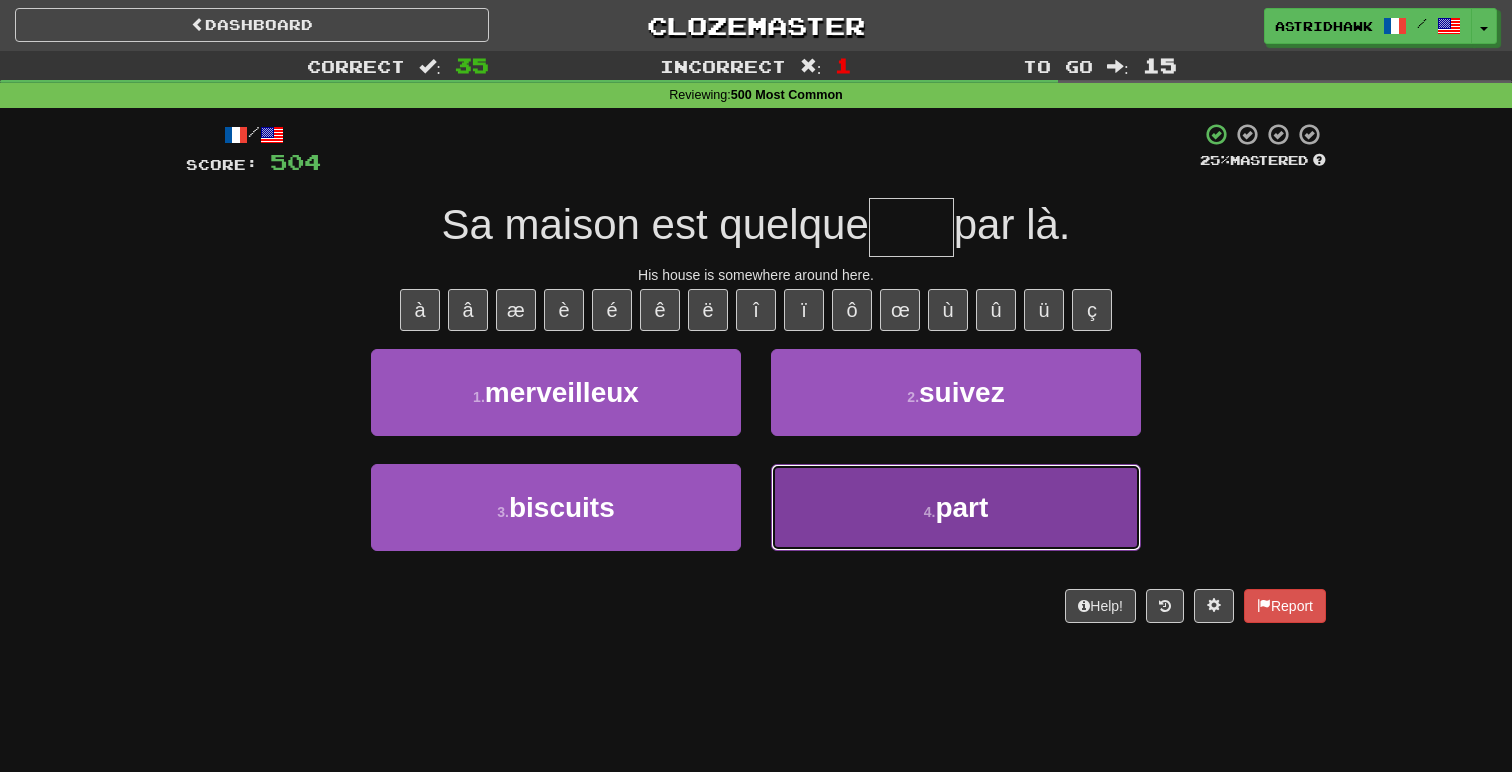 click on "4 .  part" at bounding box center (956, 507) 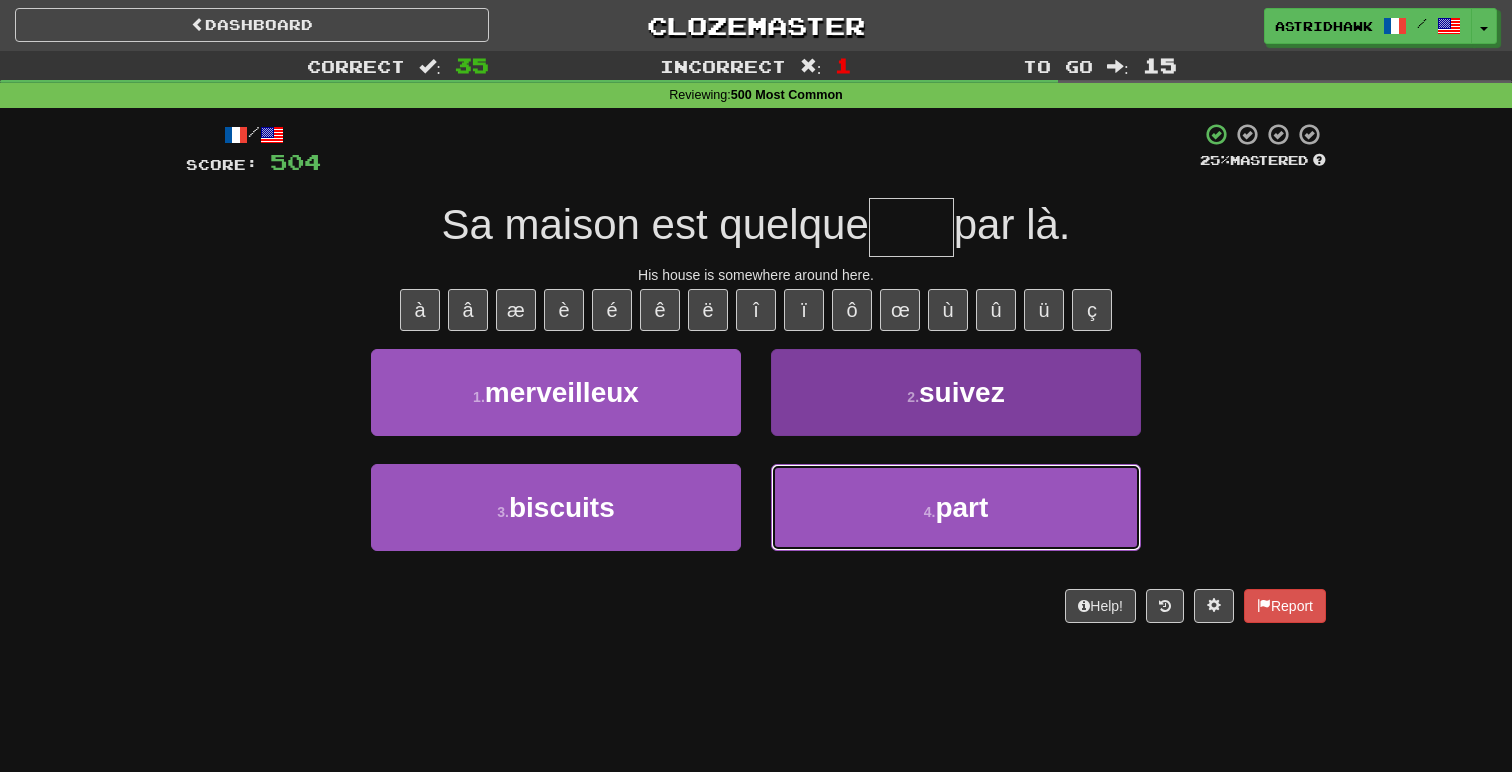 type on "****" 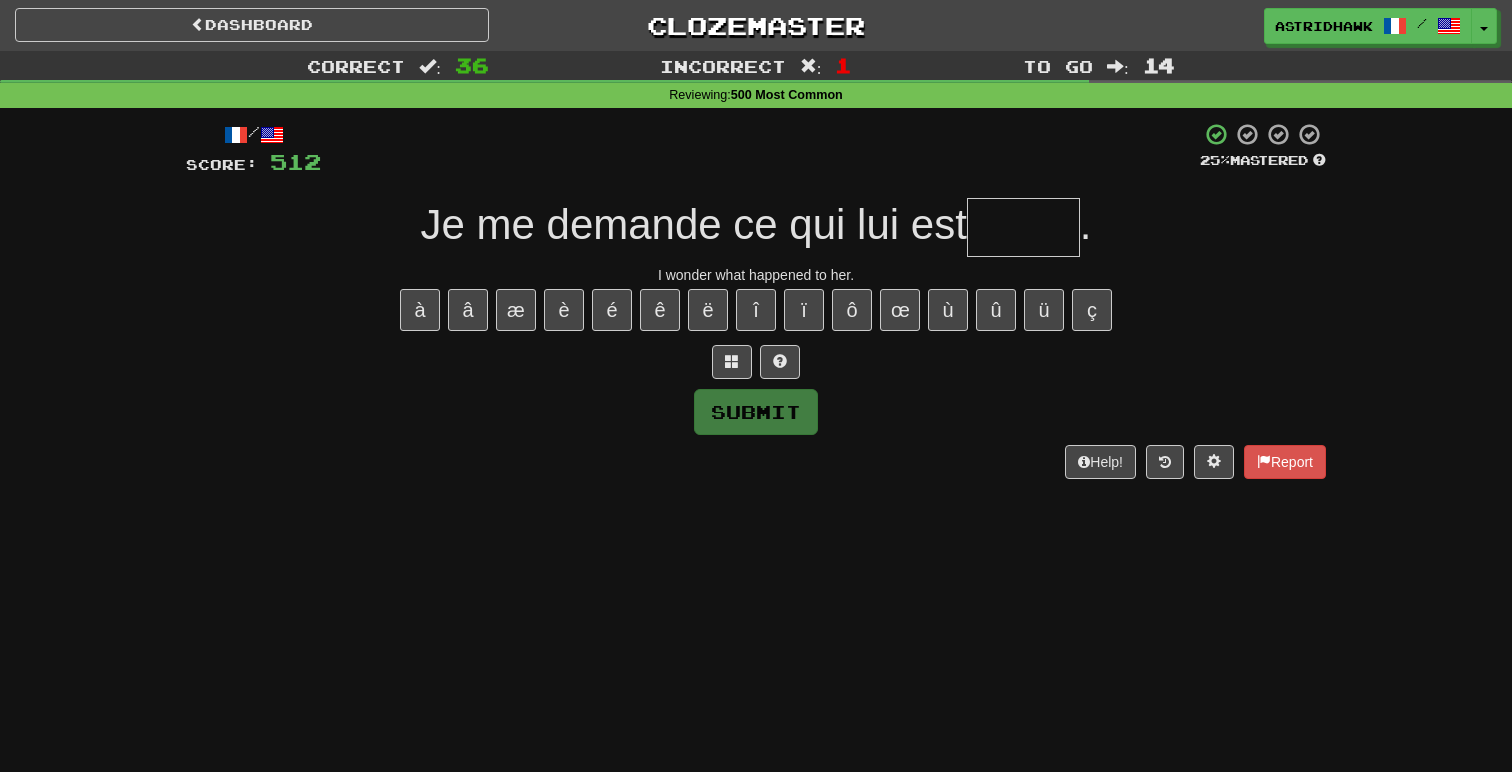 type on "*" 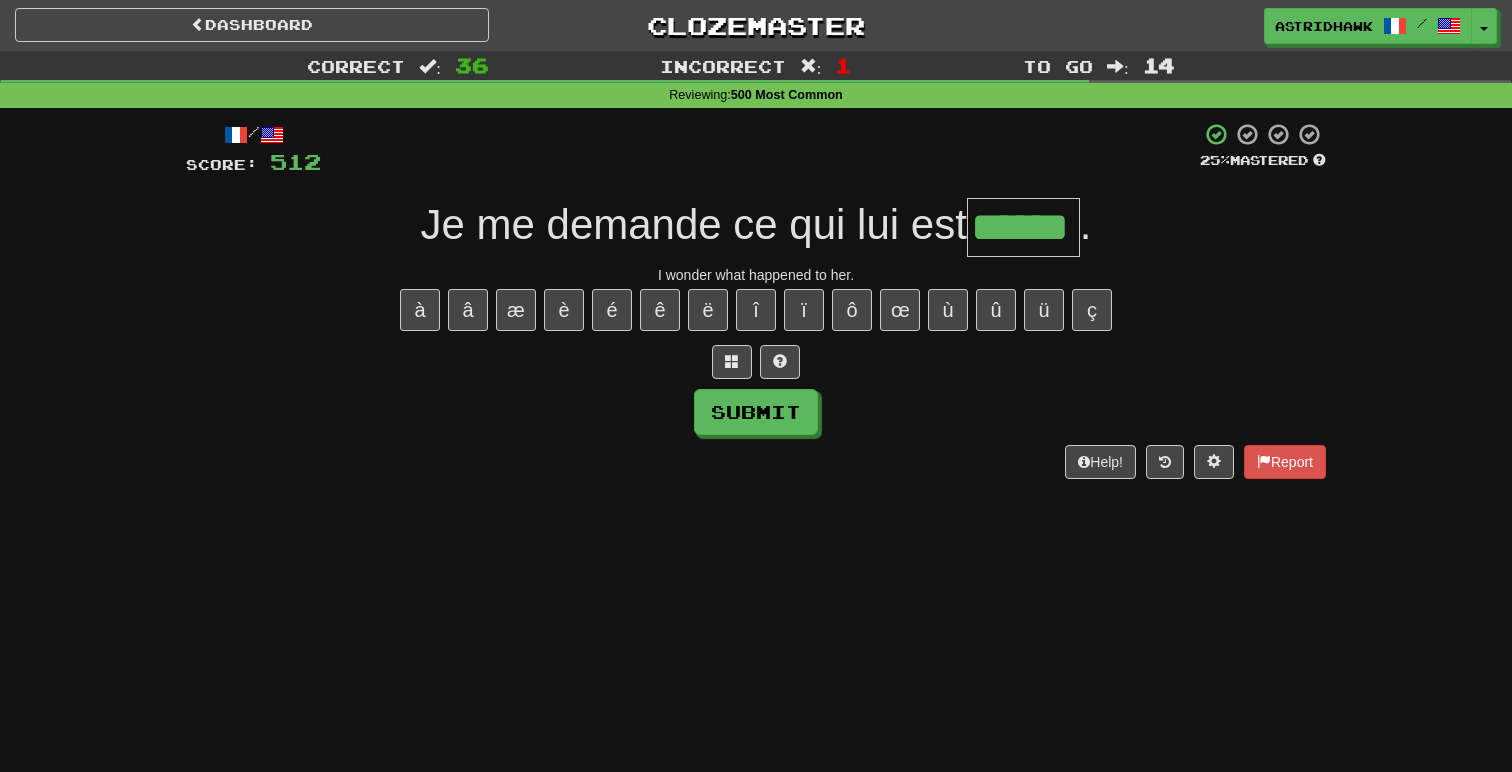 type on "******" 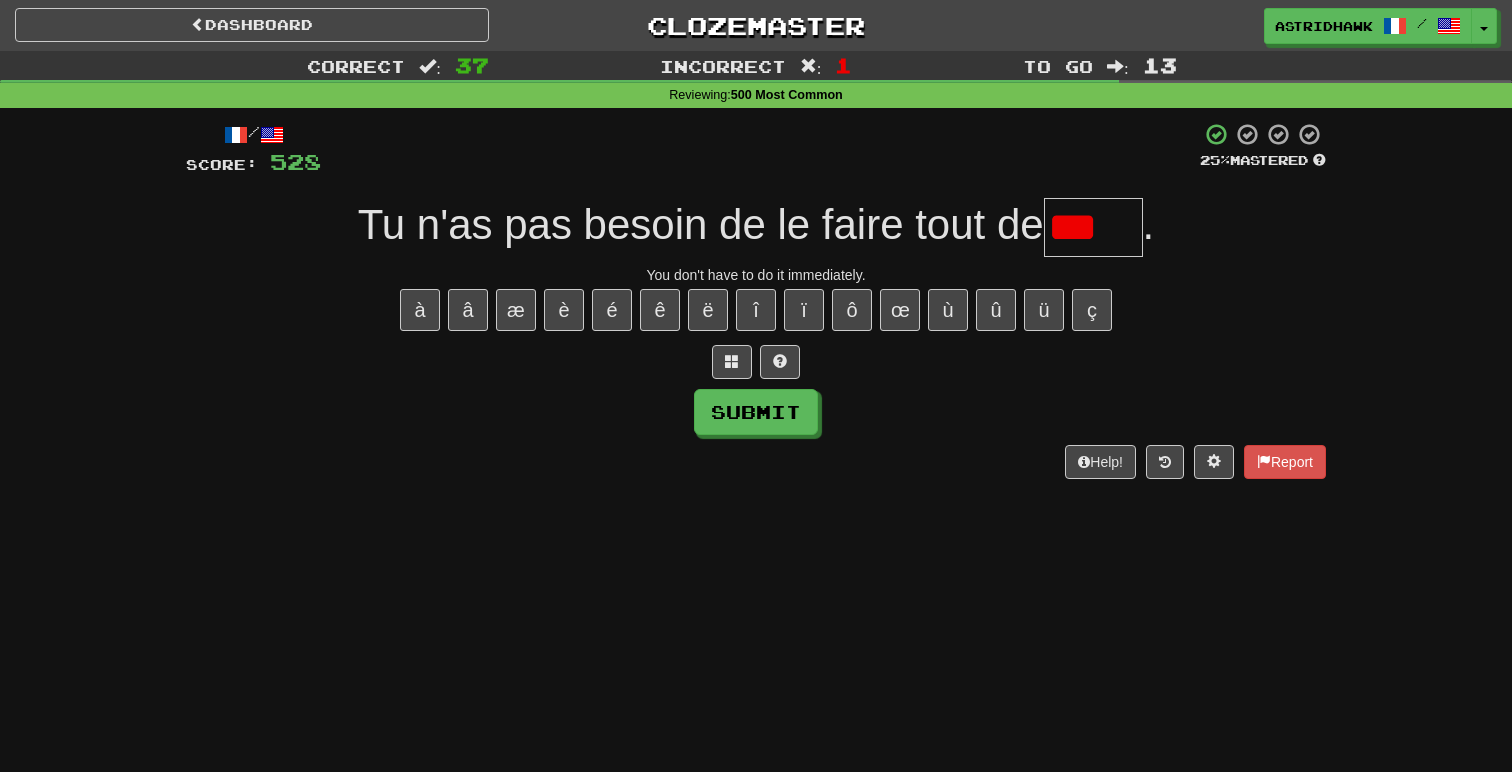scroll, scrollTop: 0, scrollLeft: 0, axis: both 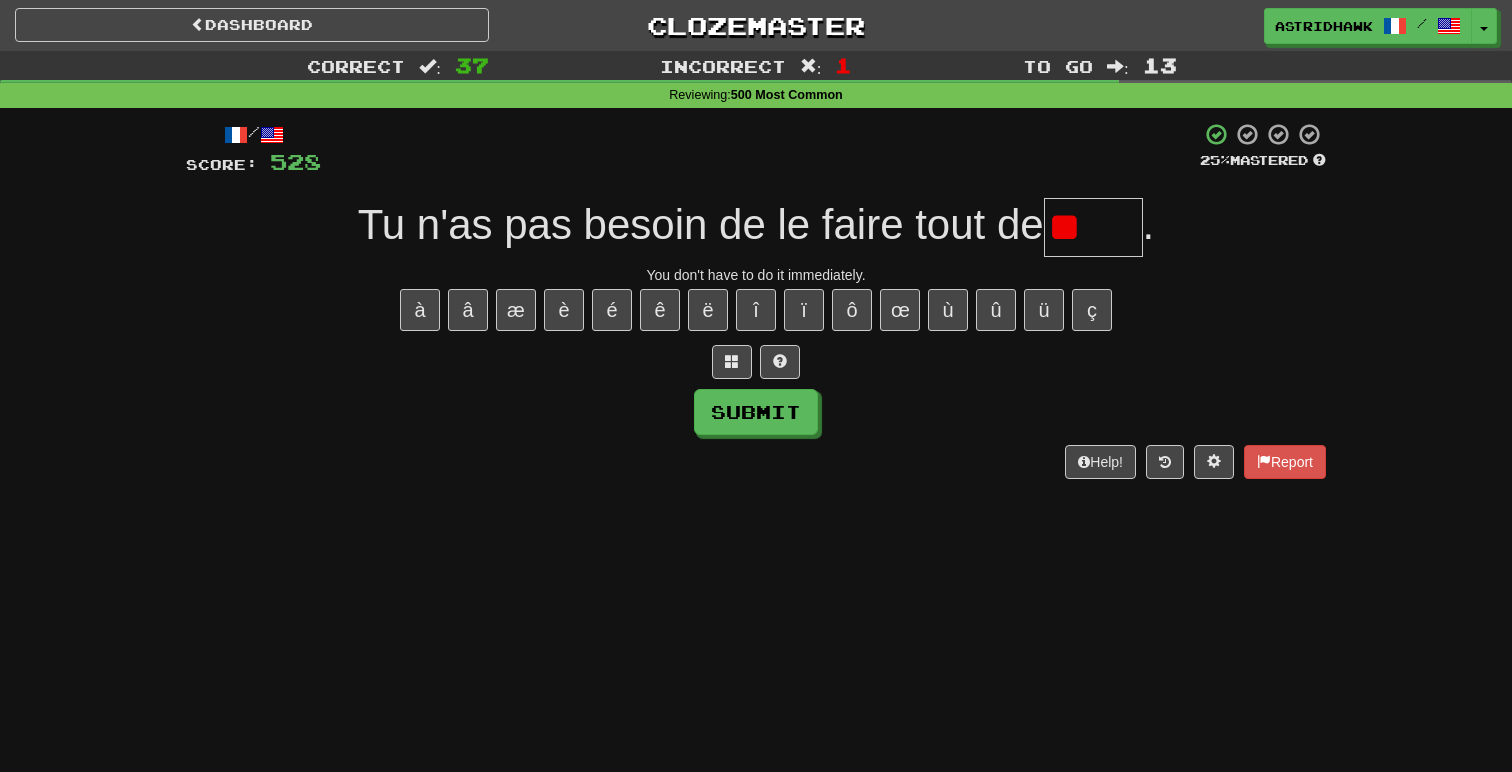 type on "*" 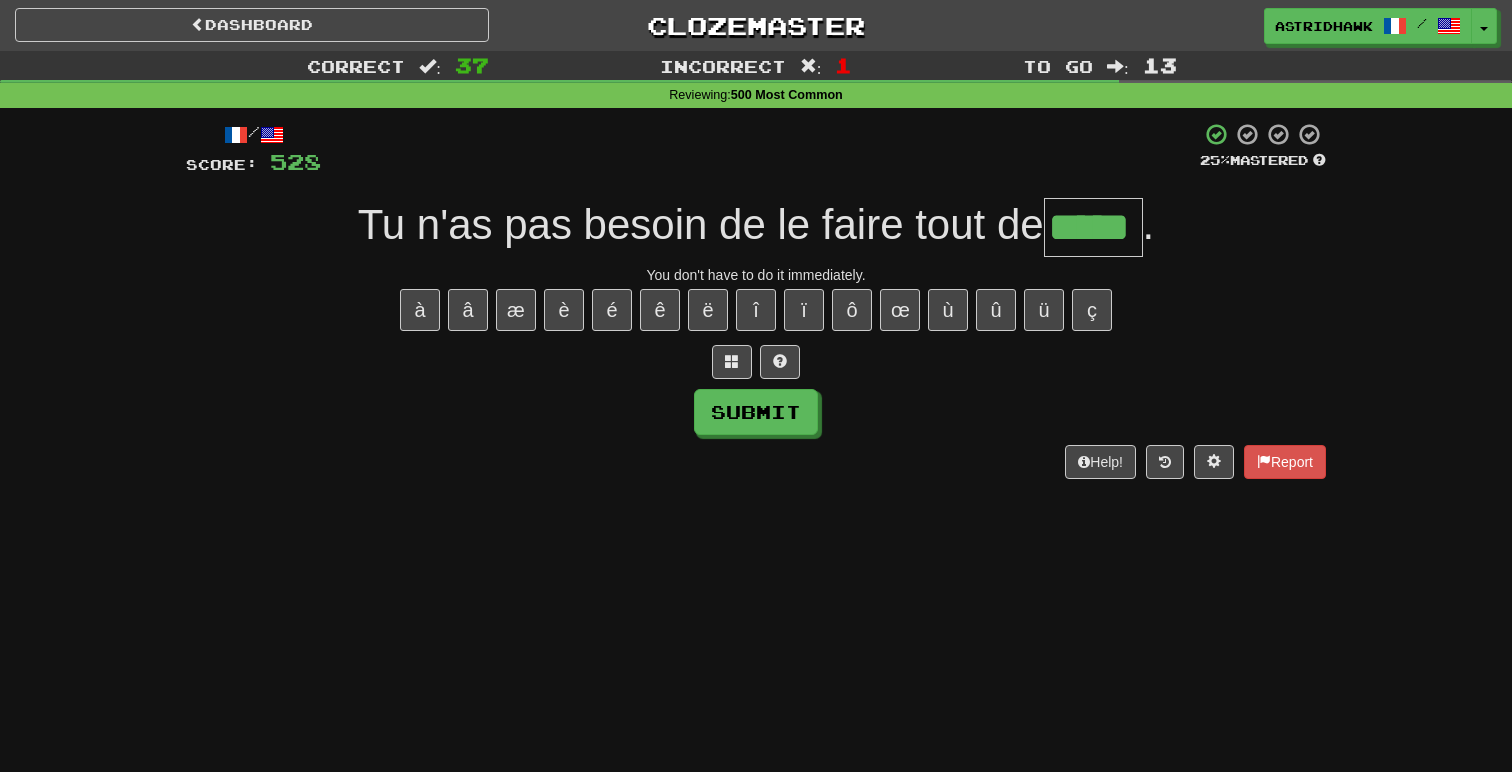 type on "*****" 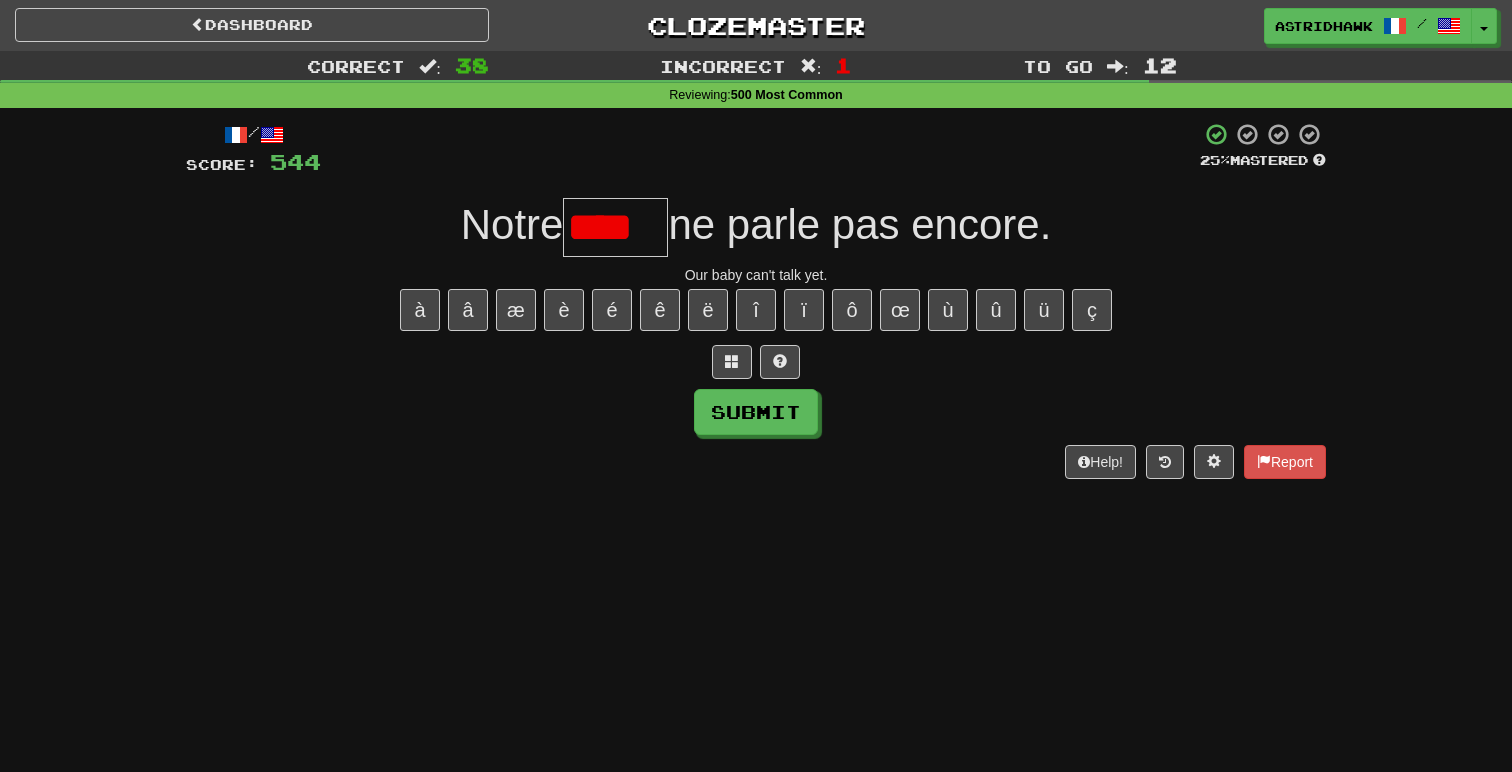 type on "****" 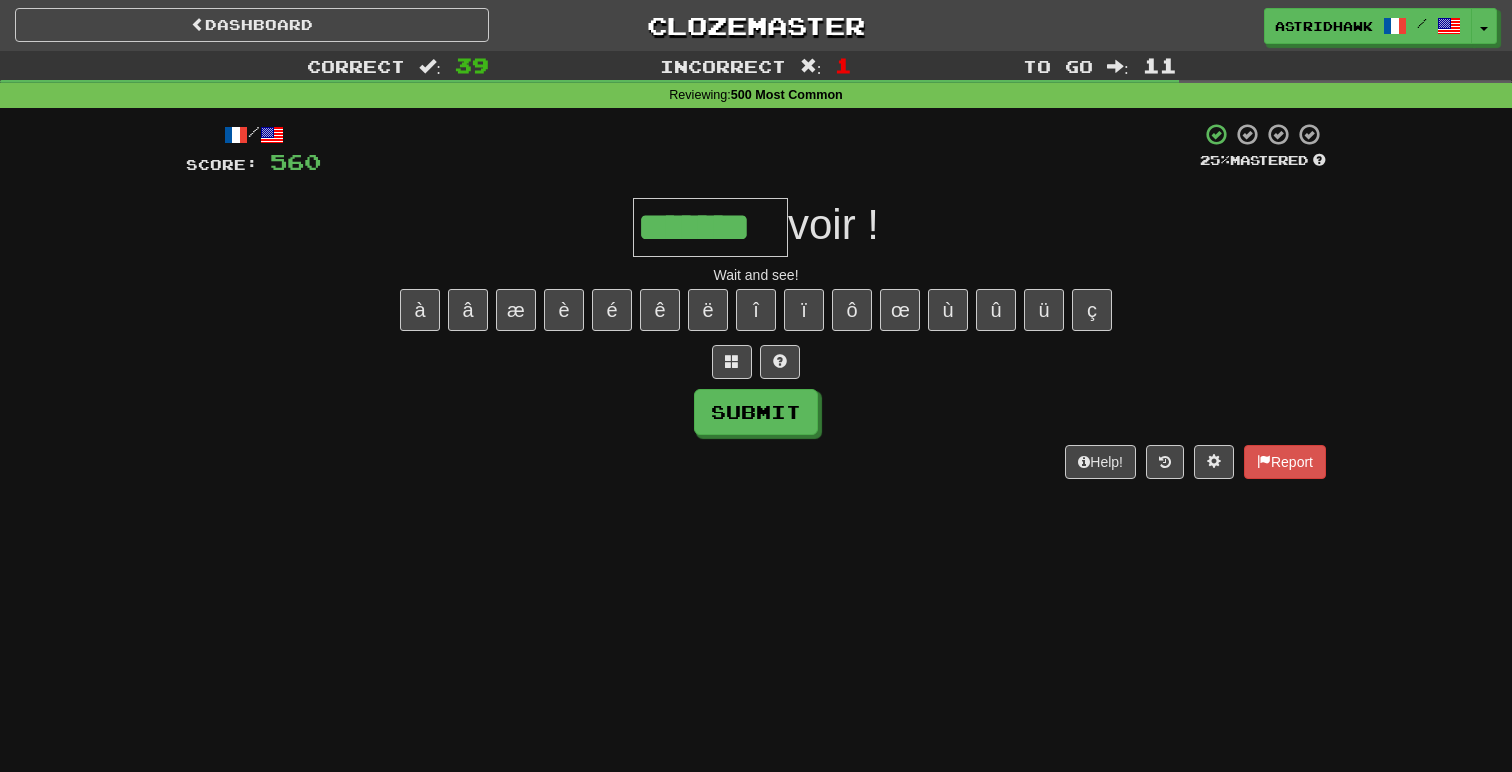 type on "*******" 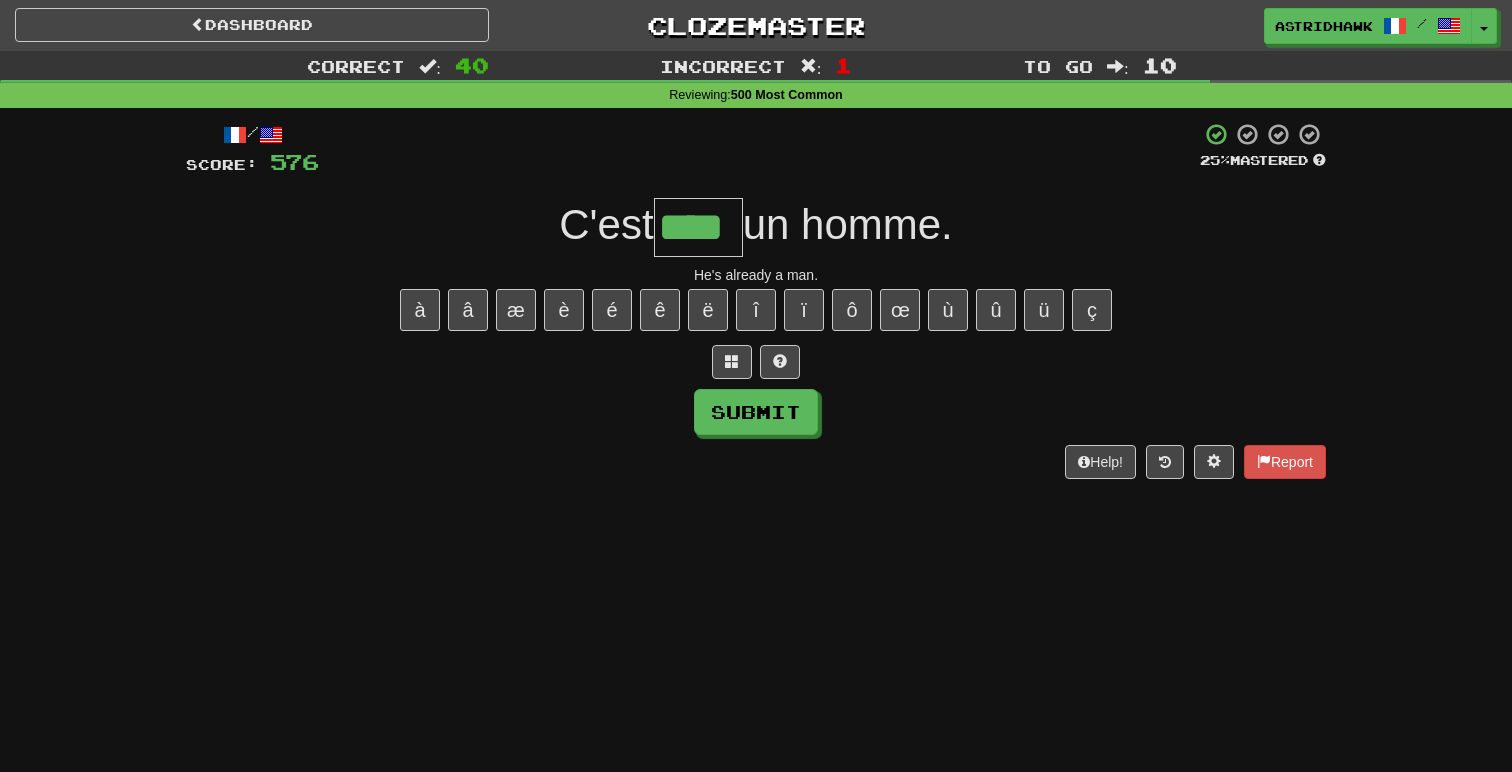 type on "****" 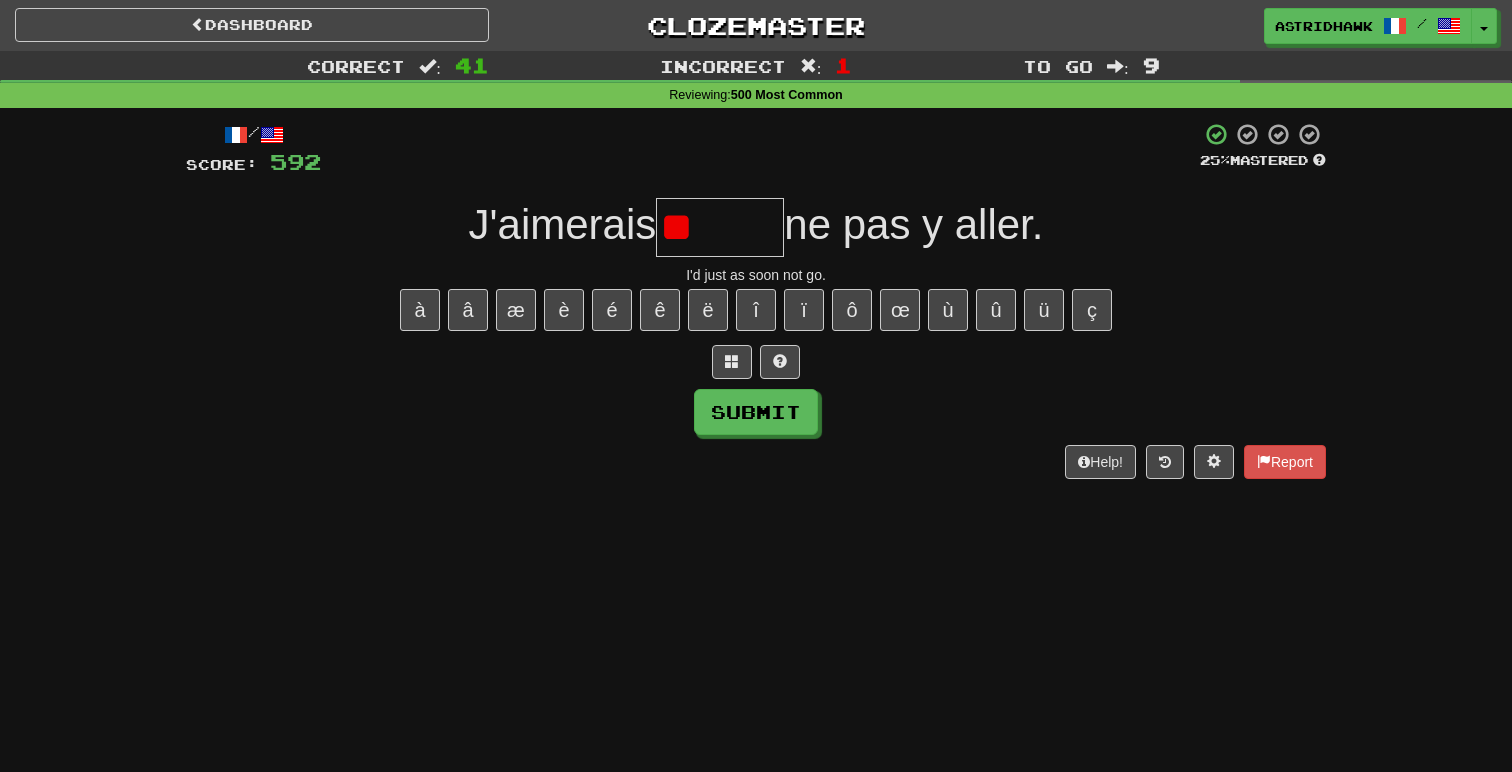 type on "*" 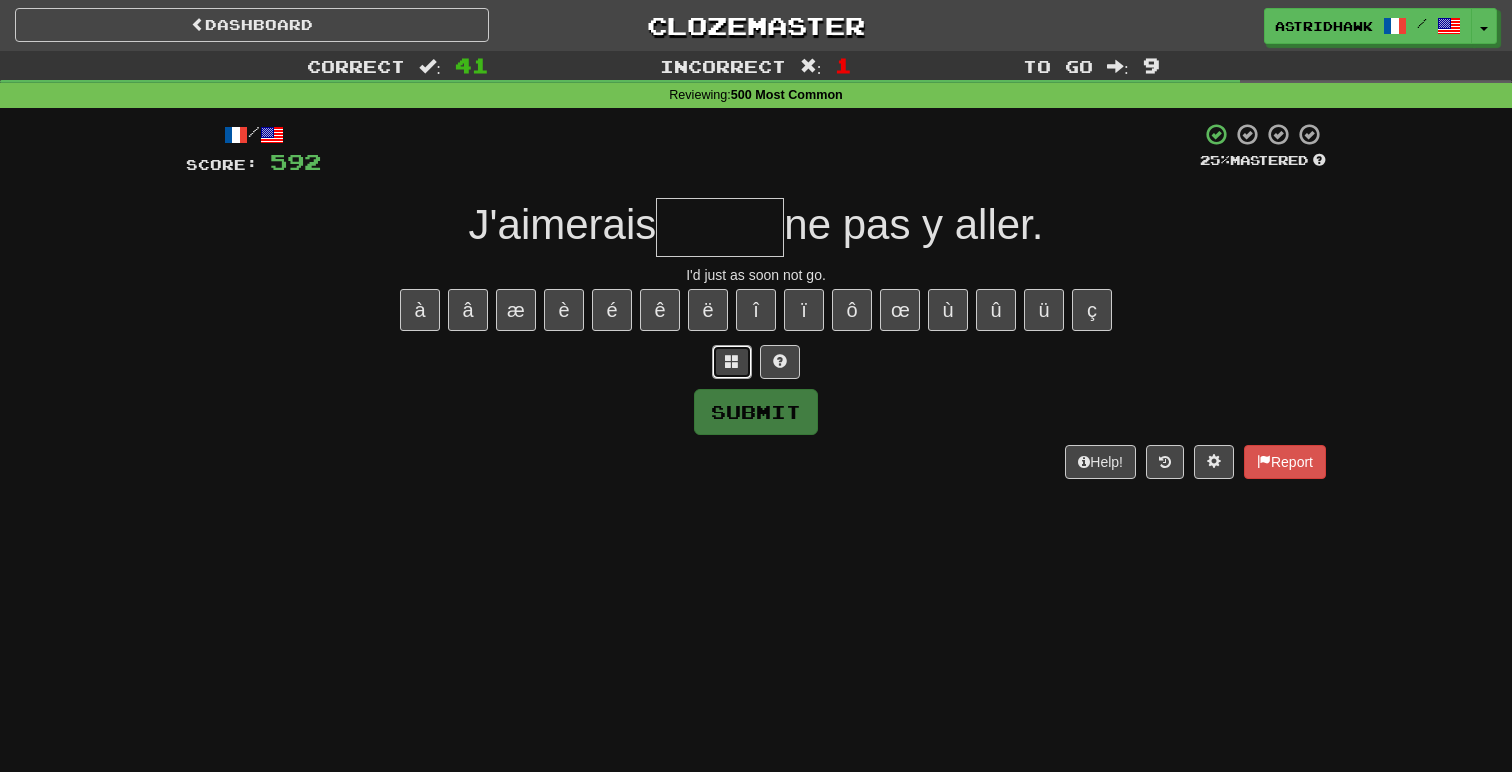 click at bounding box center [732, 361] 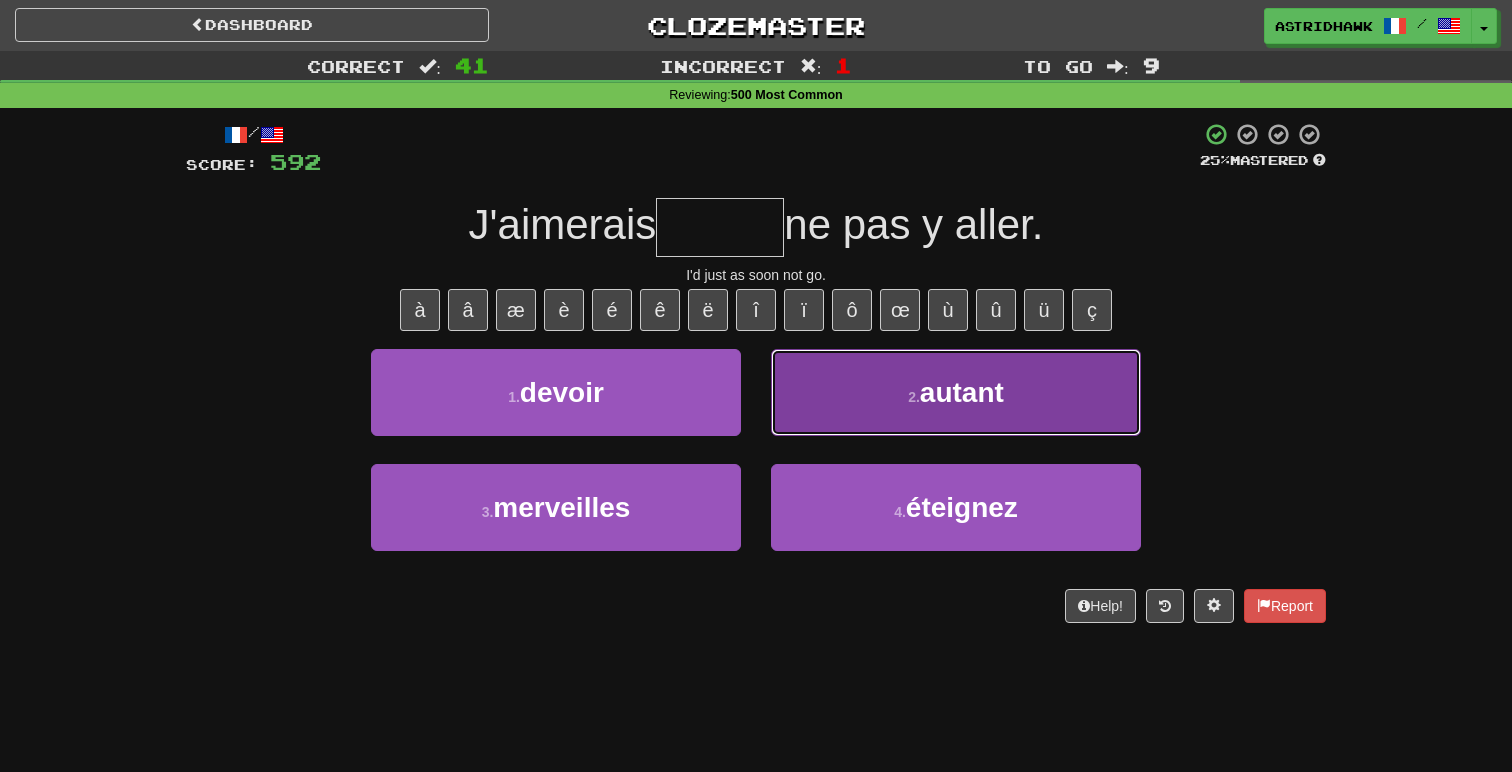 click on "2 .  autant" at bounding box center (956, 392) 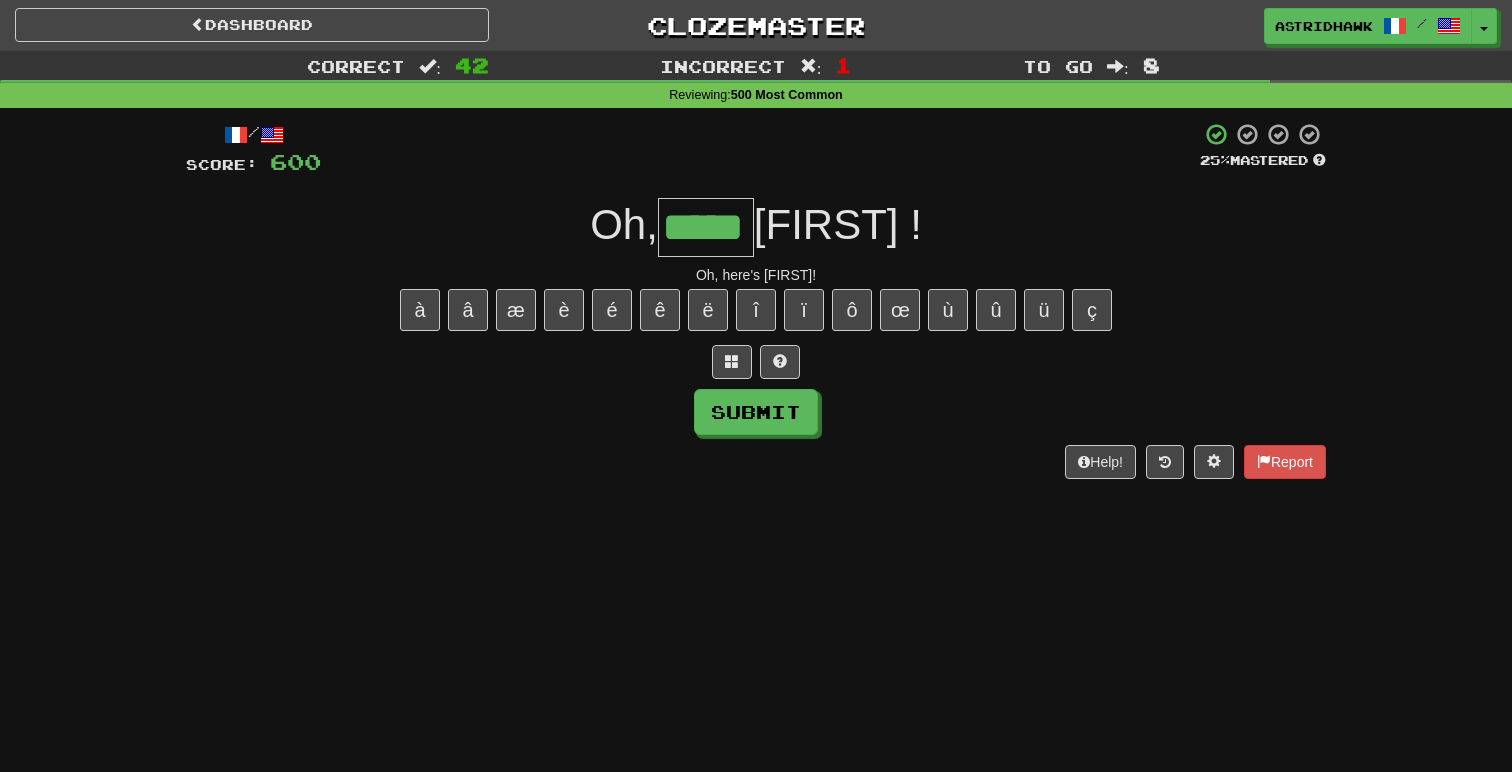 type on "*****" 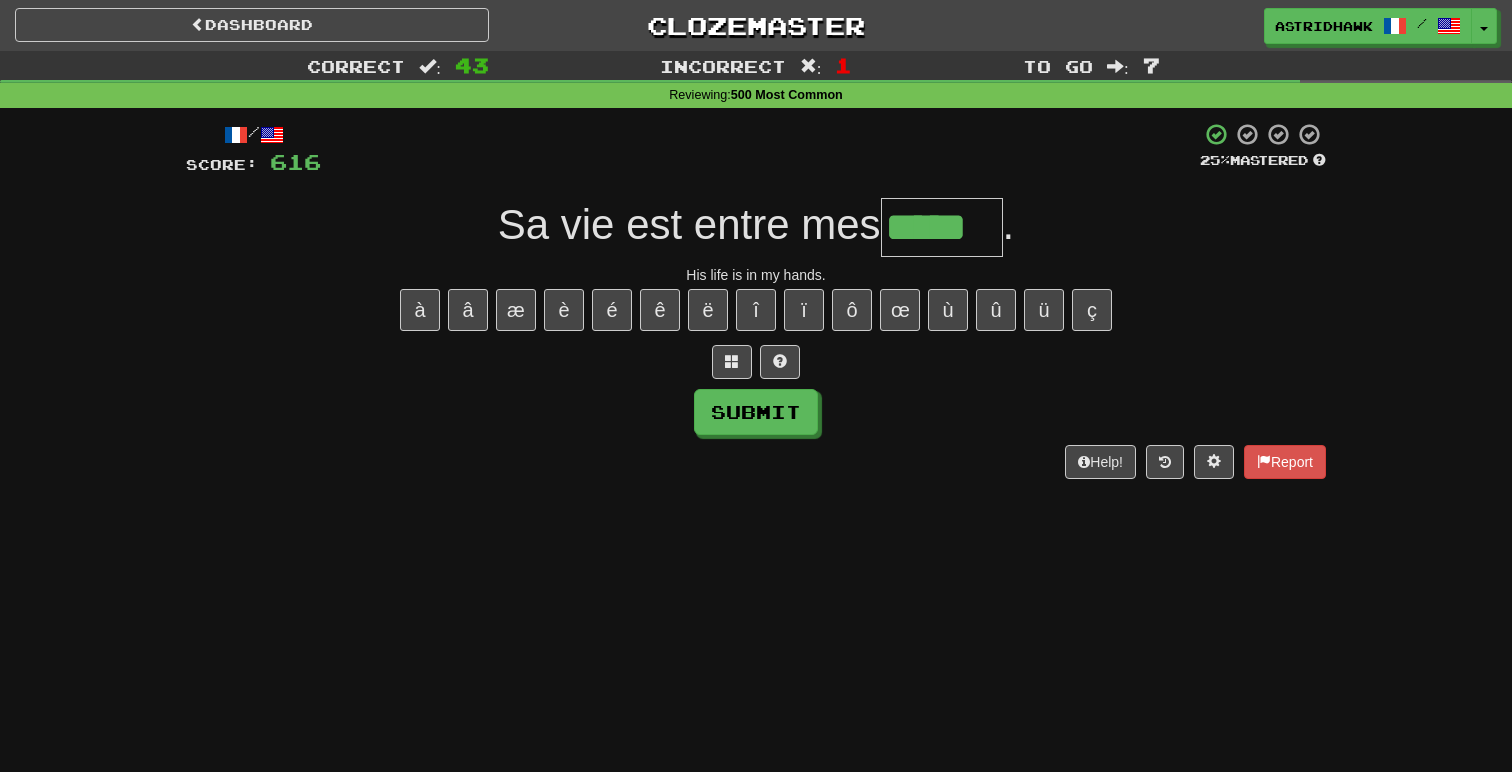 type on "*****" 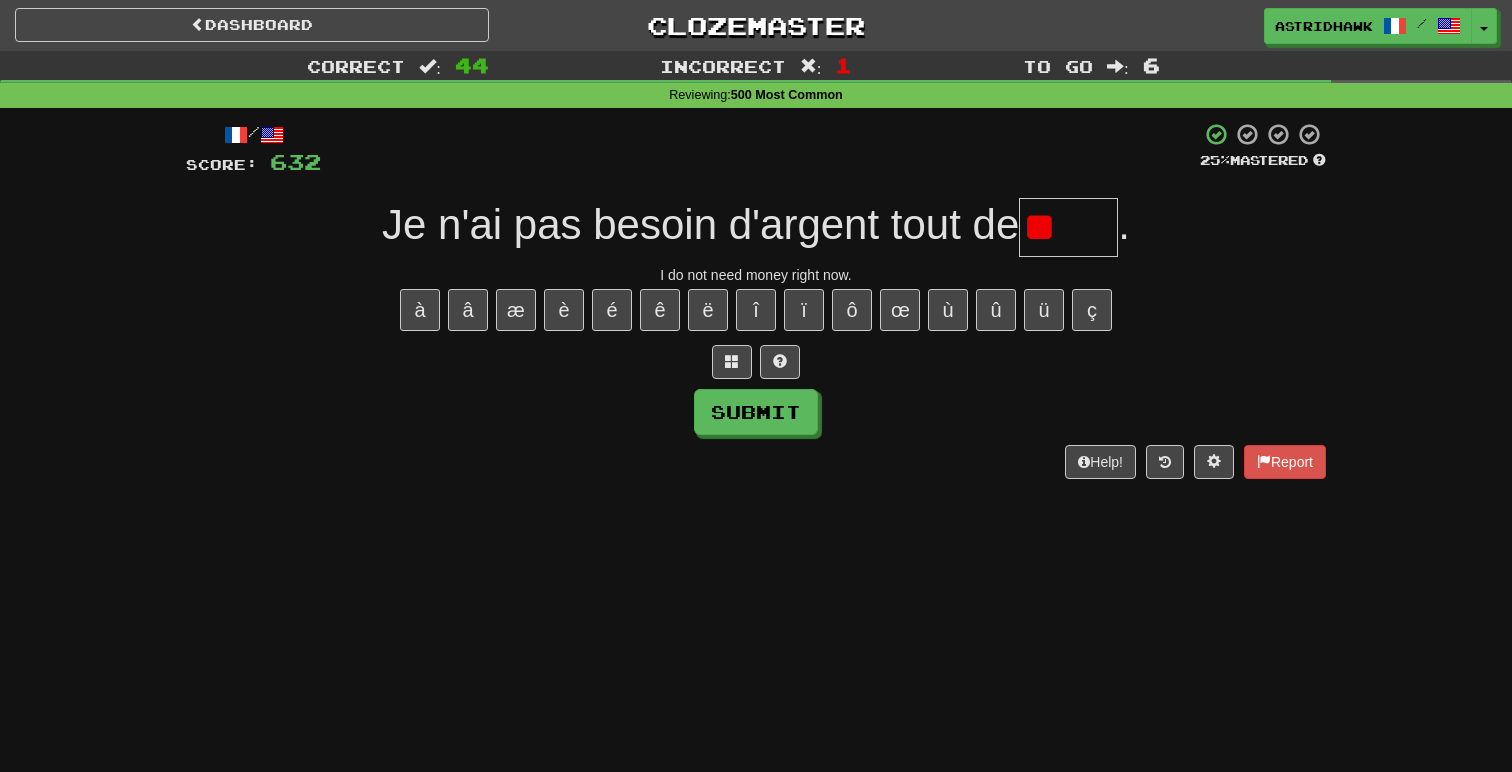 type on "*" 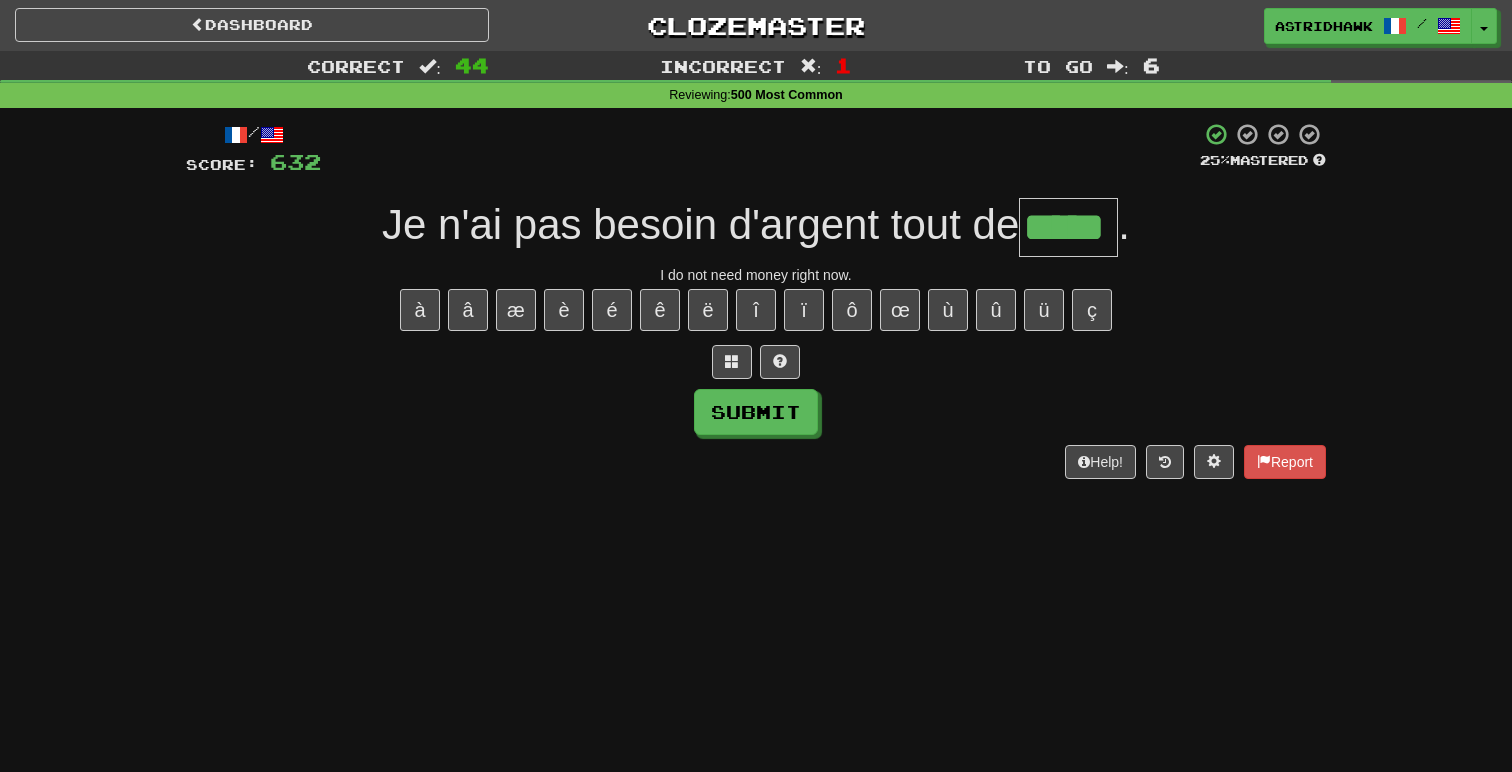 type on "*****" 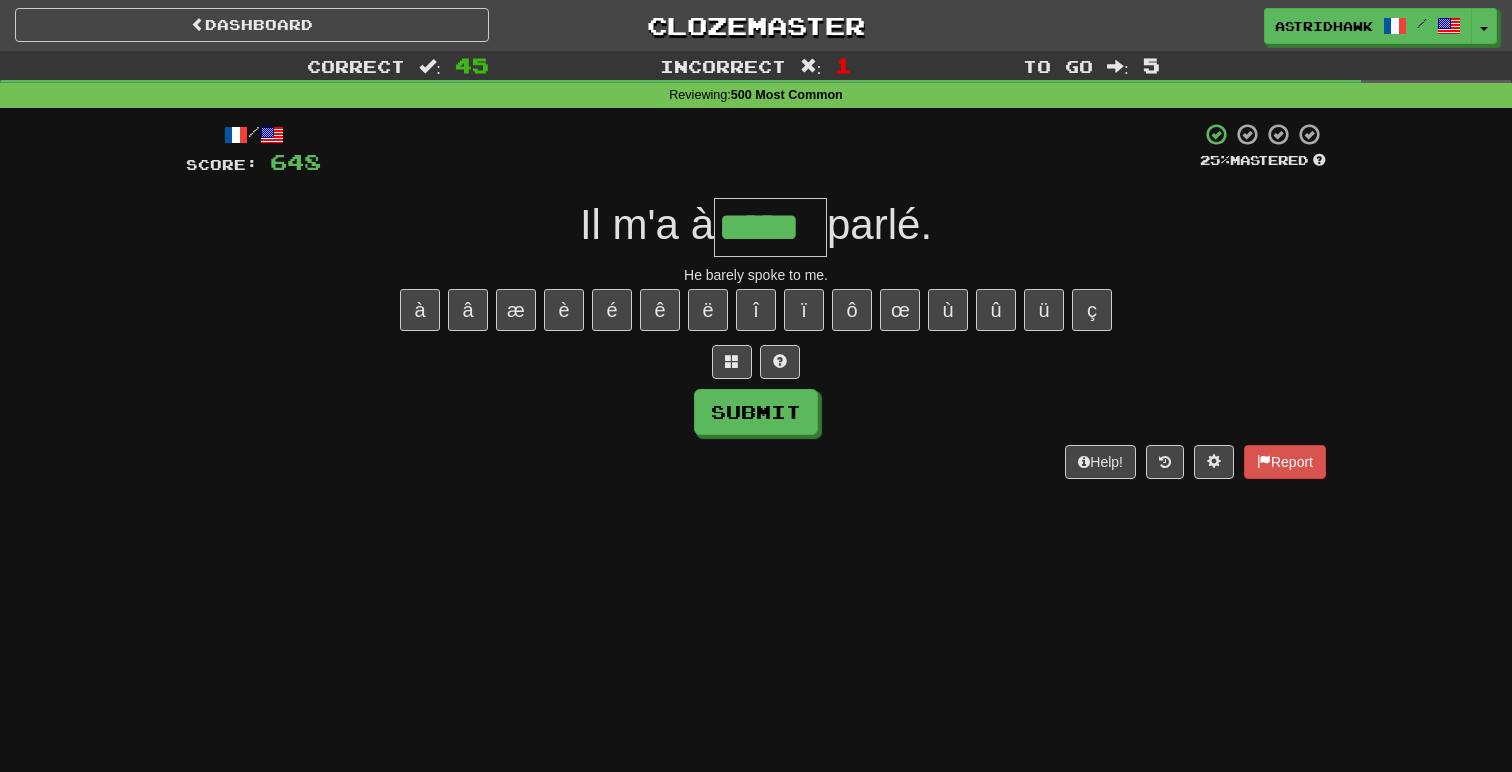 type on "*****" 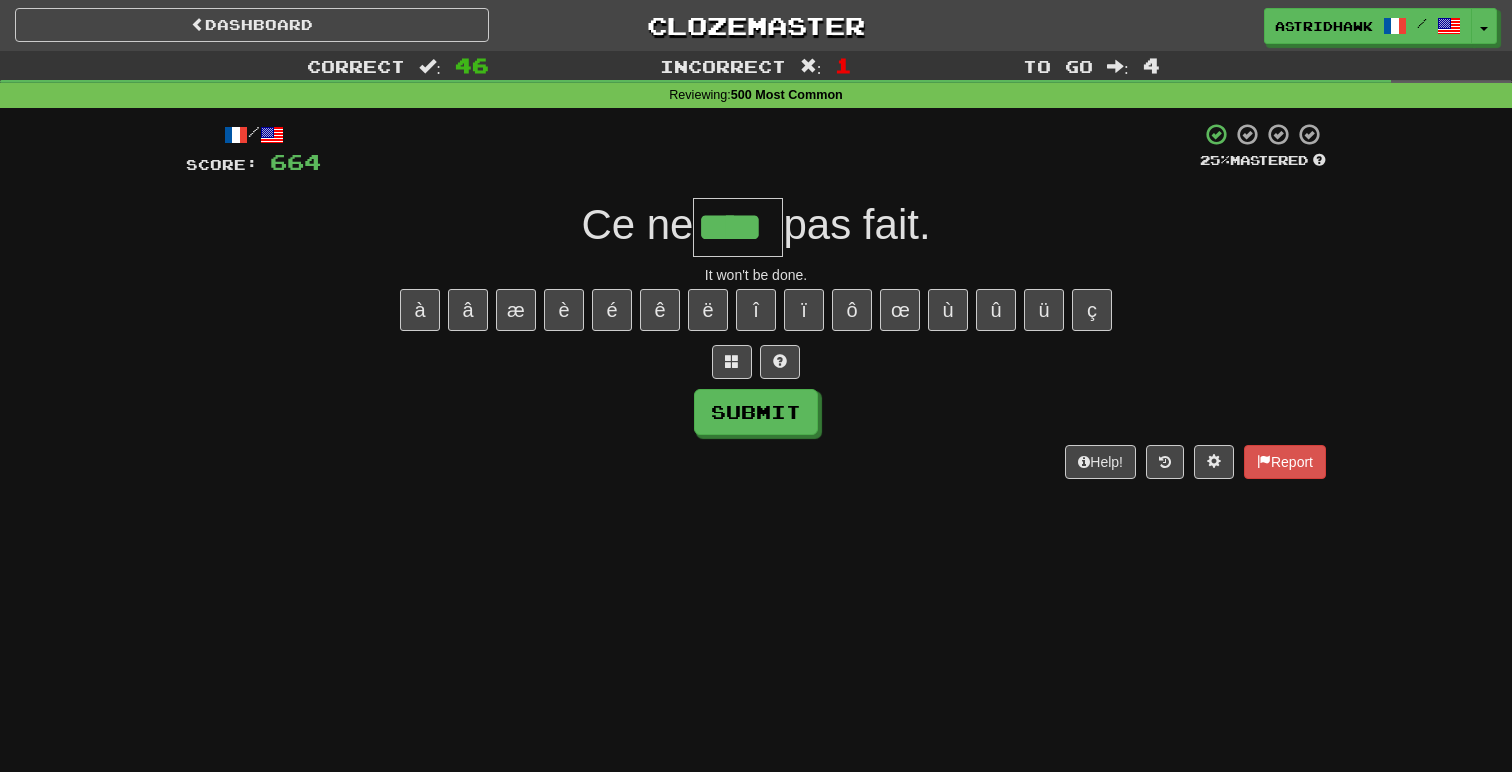 type on "****" 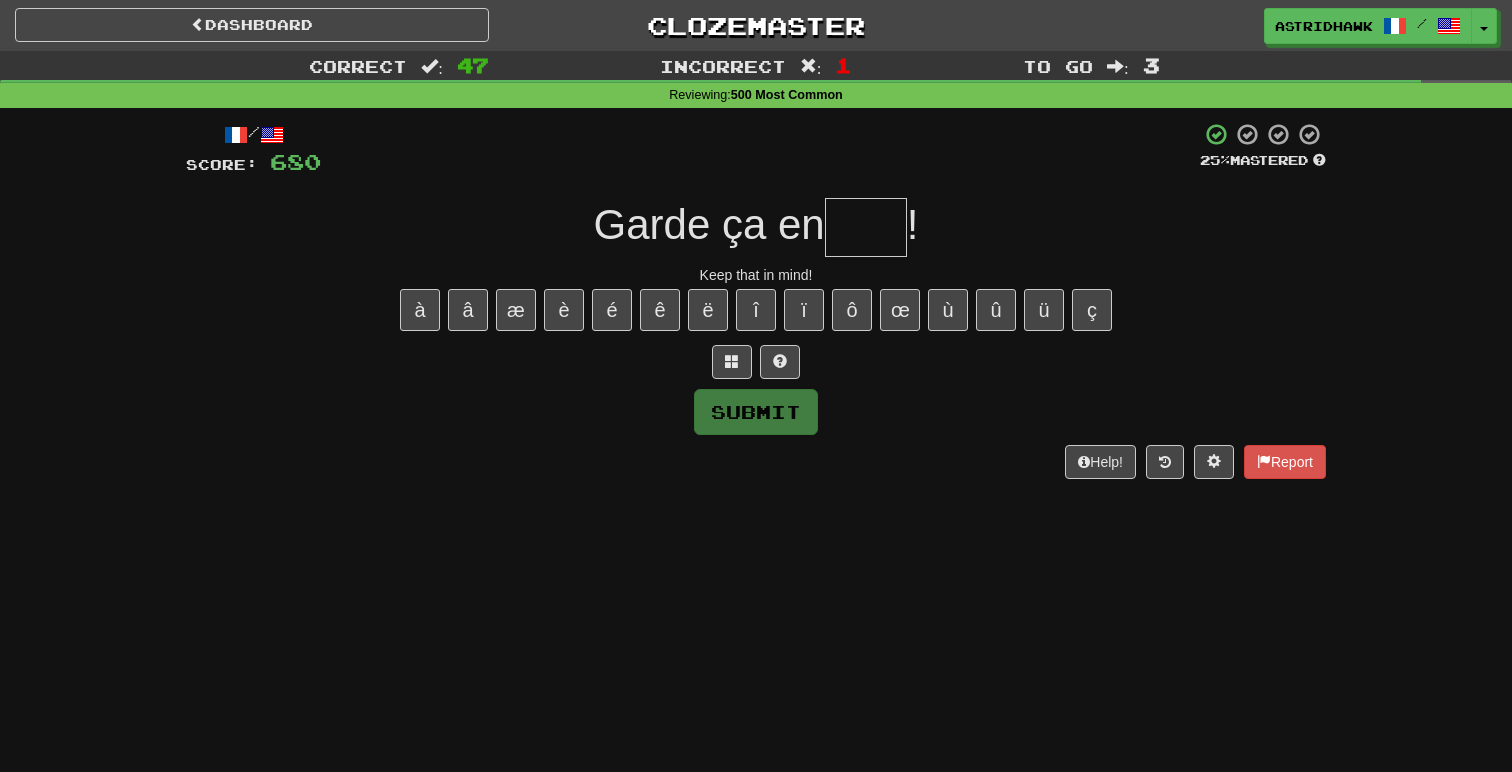 type on "*" 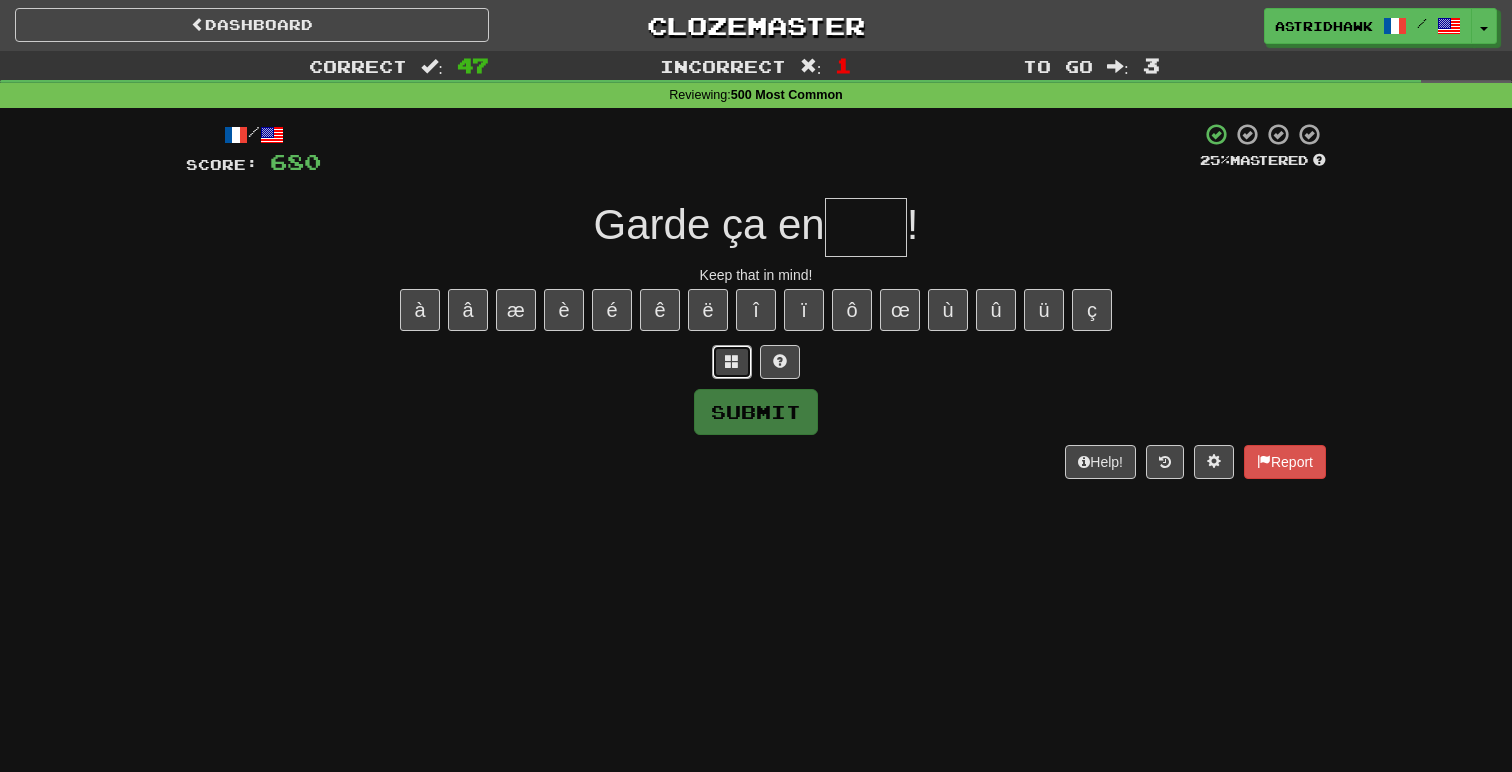 click at bounding box center [732, 362] 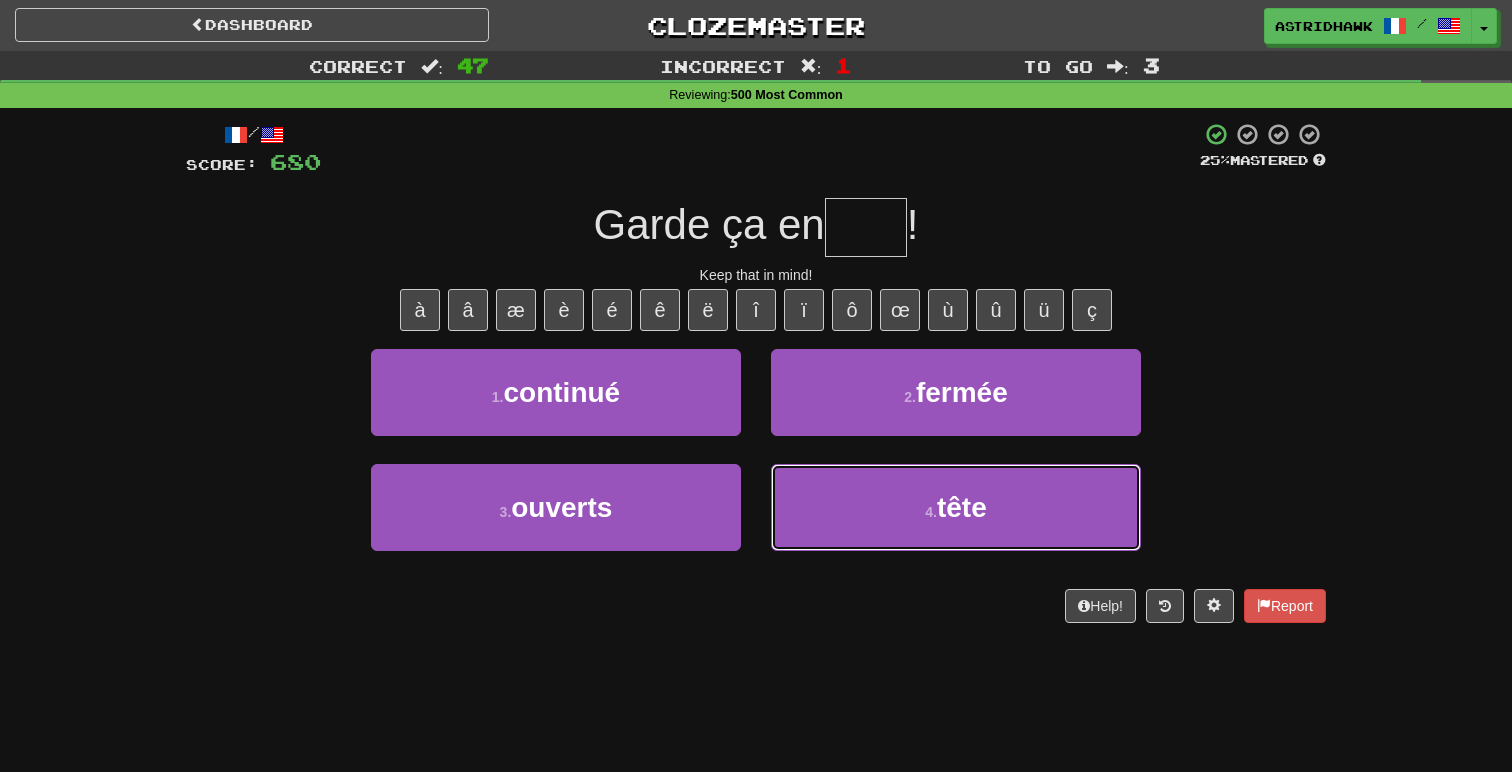 click on "4 ." at bounding box center [931, 512] 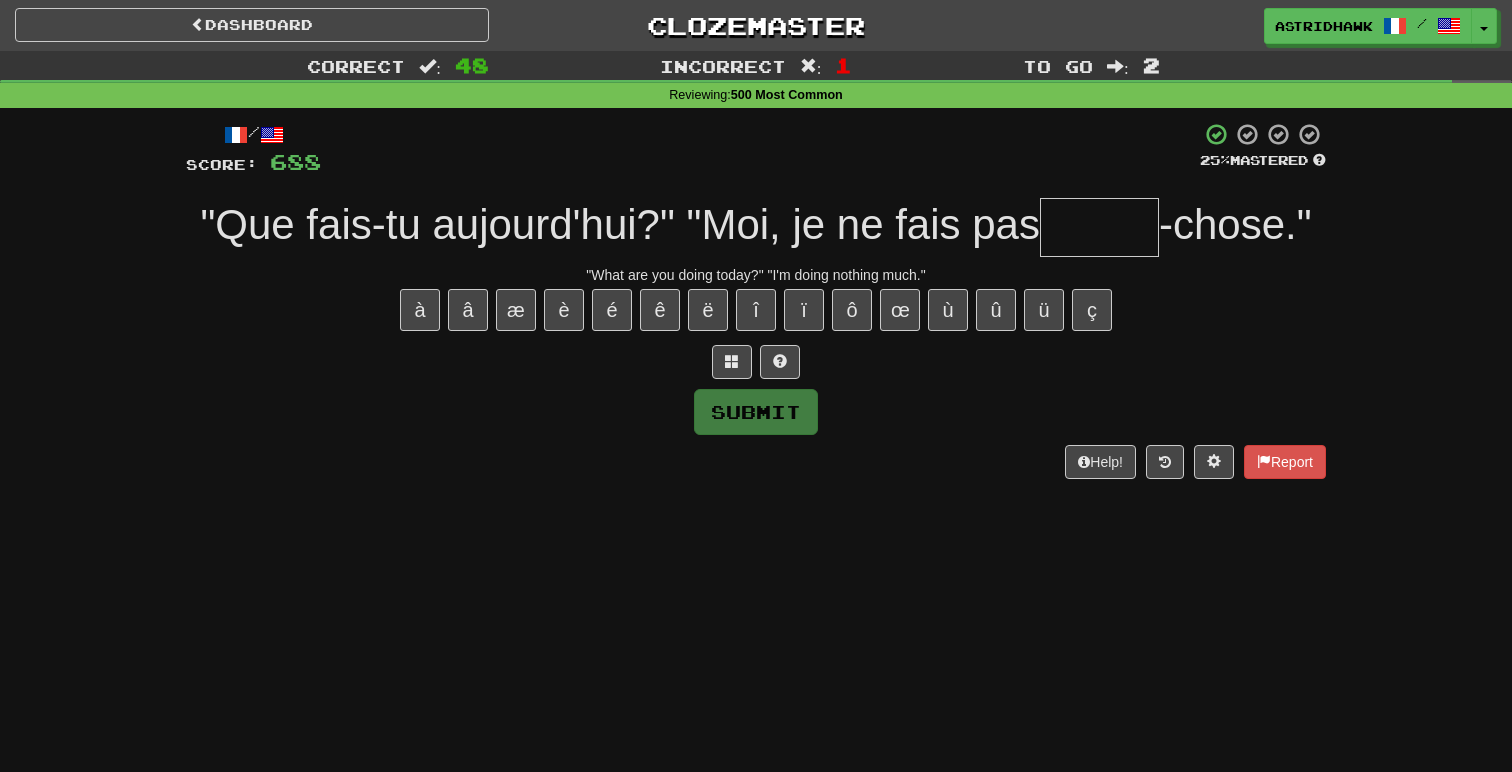 type on "*" 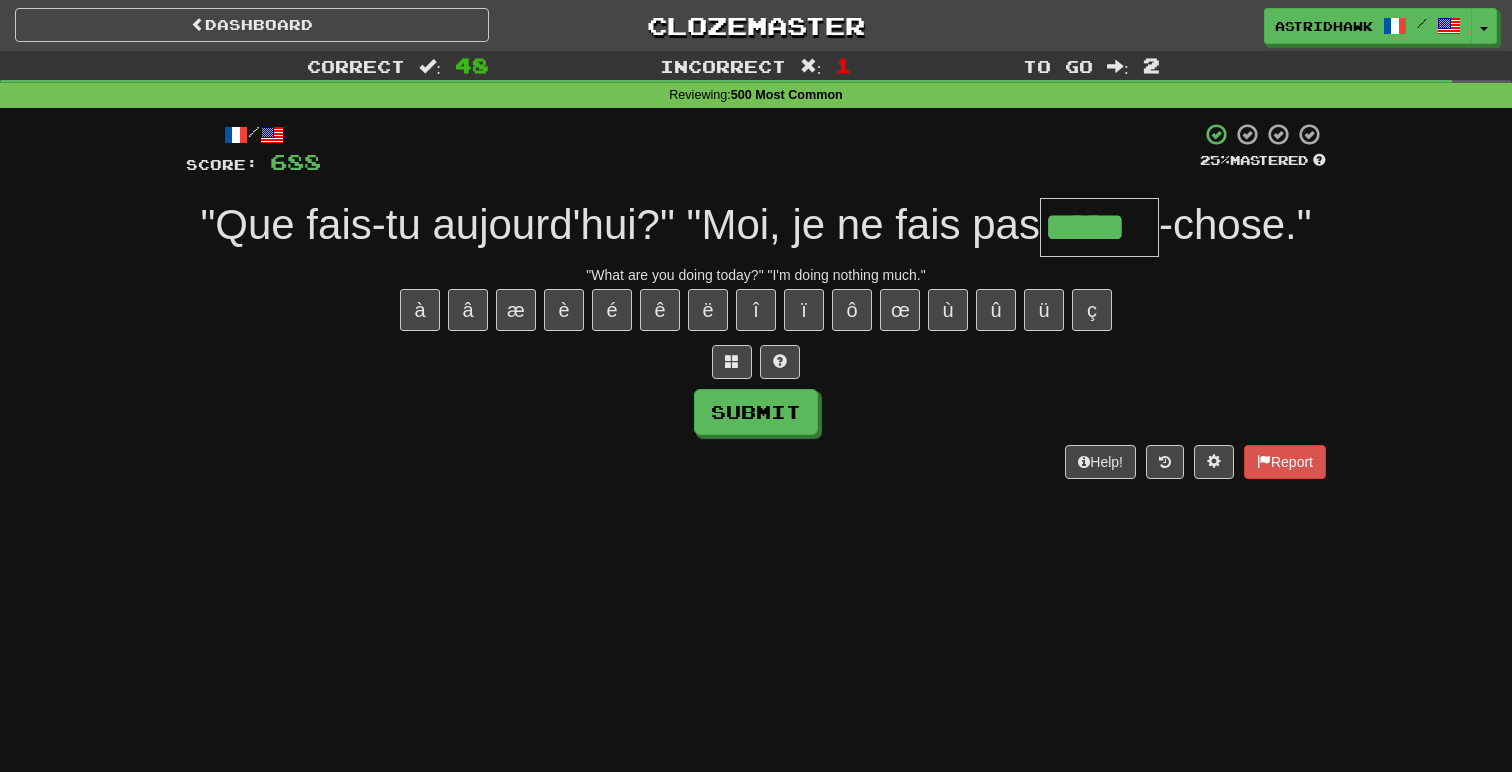 type on "*****" 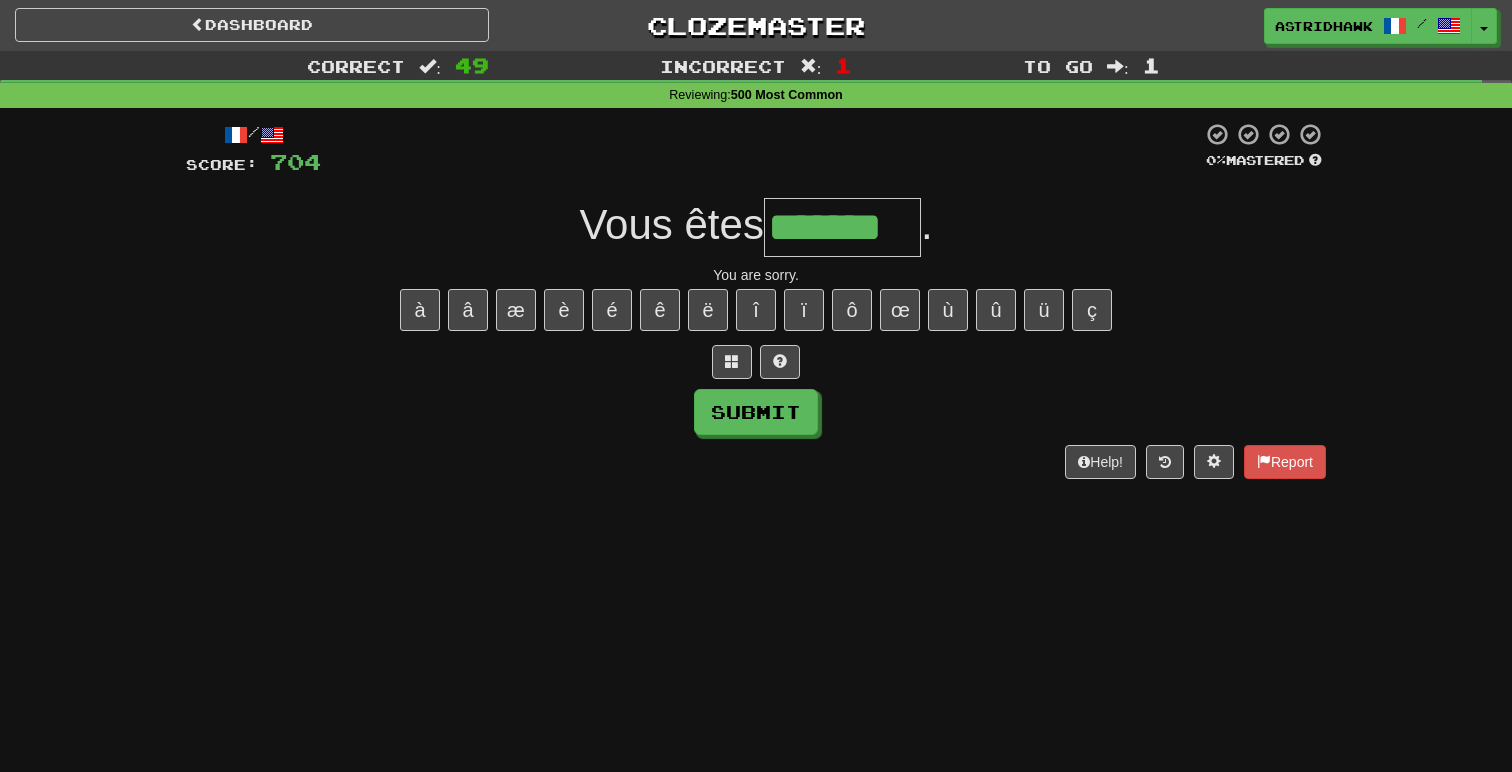type on "*******" 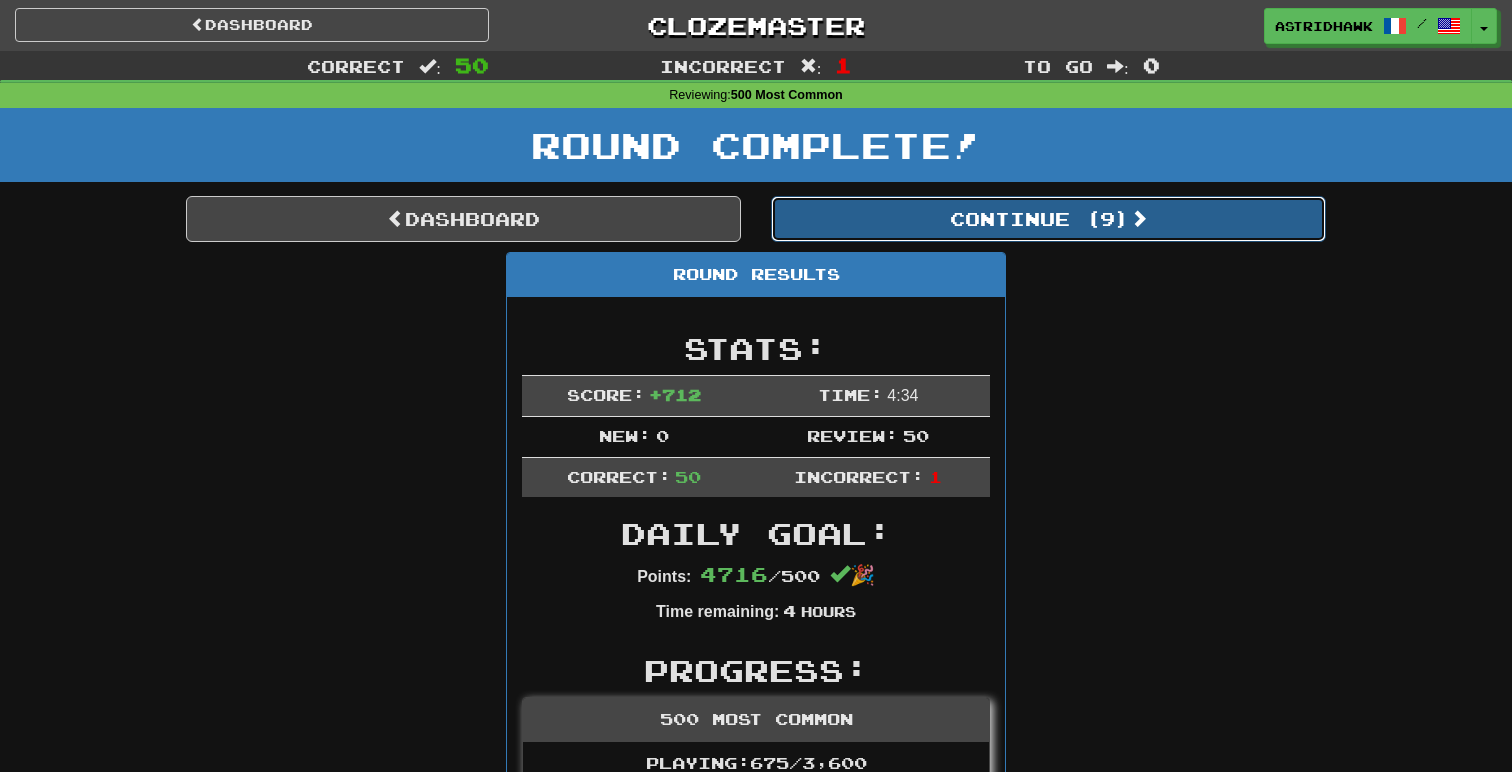 click on "Continue ( 9 )" at bounding box center [1048, 219] 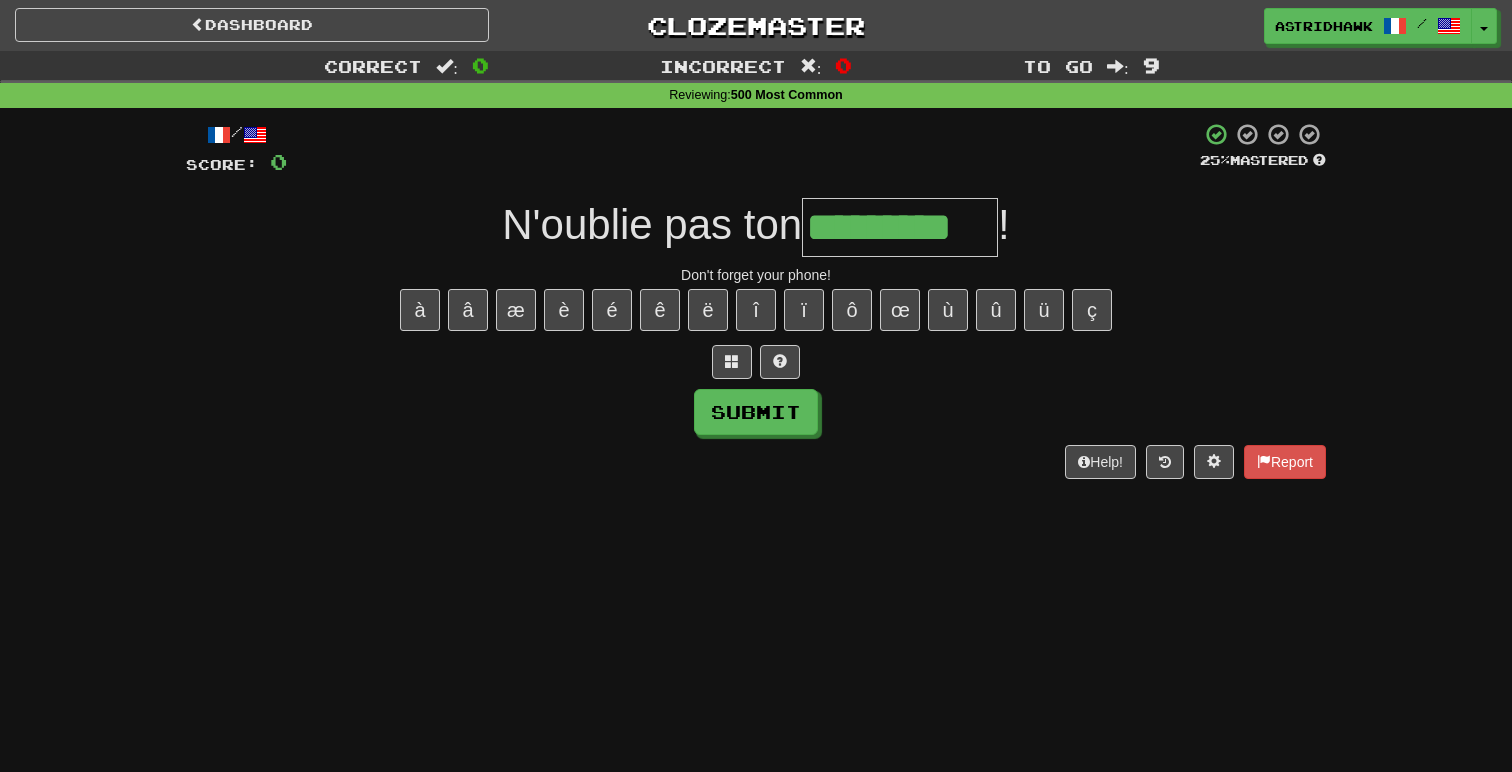 type on "*********" 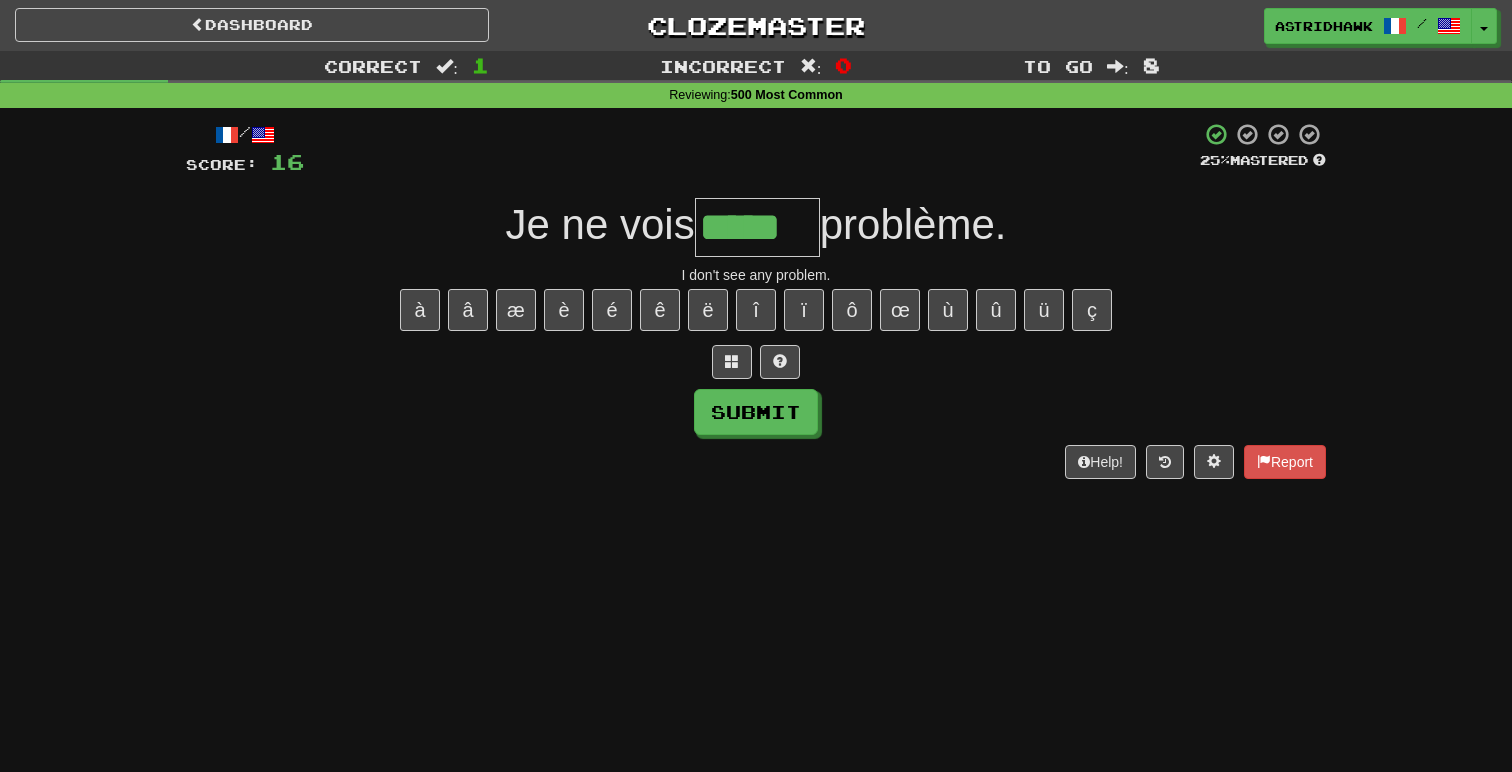 type on "*****" 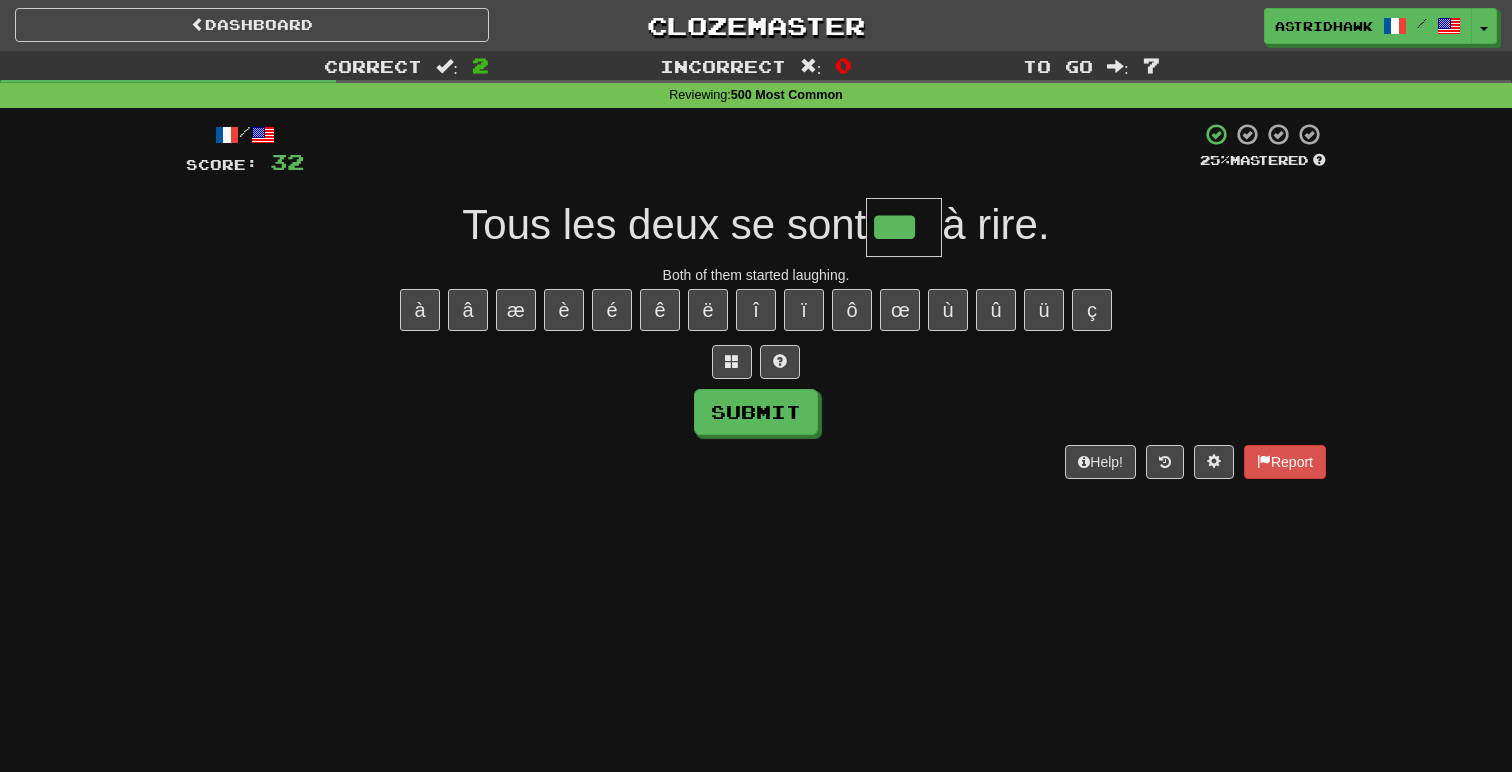 type on "***" 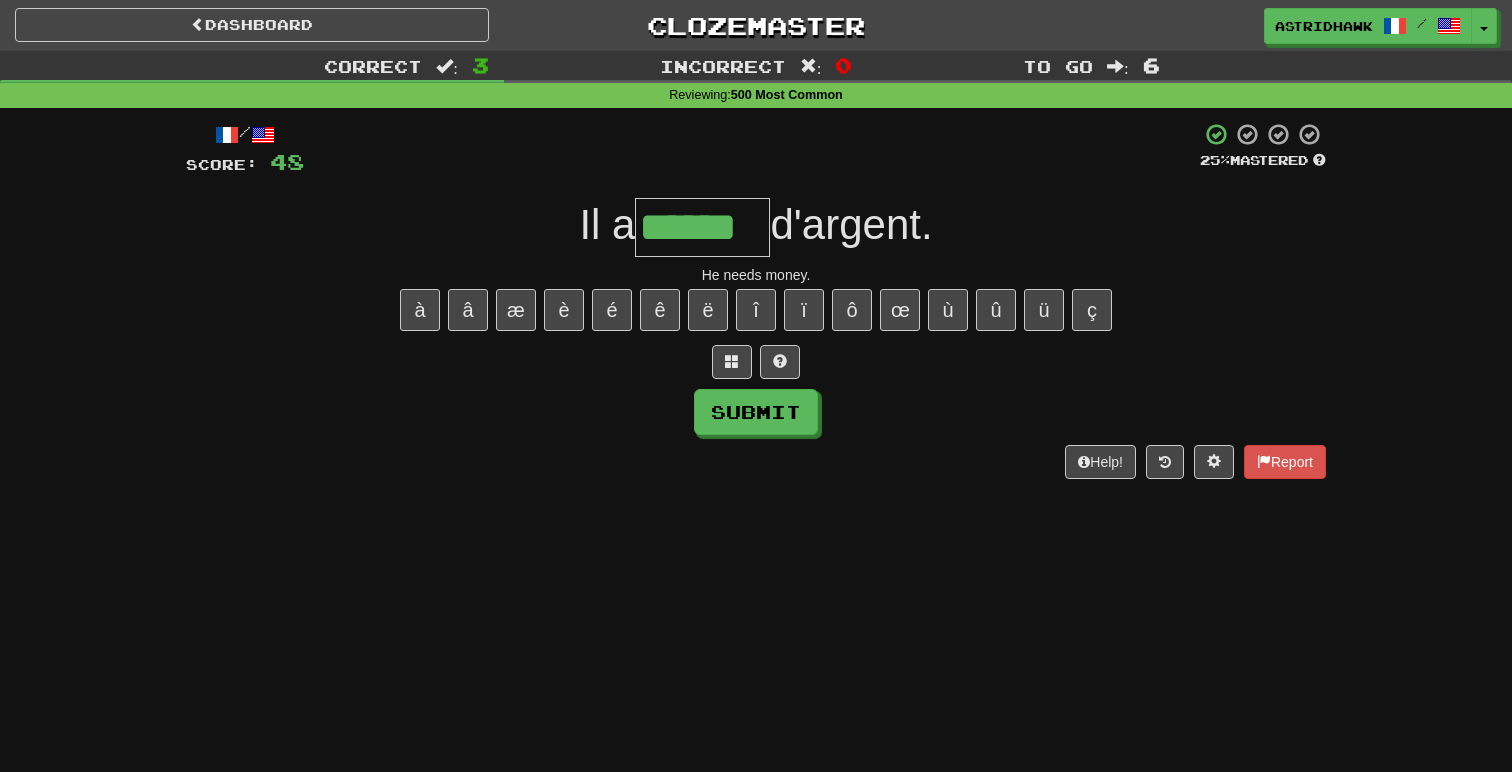 type on "******" 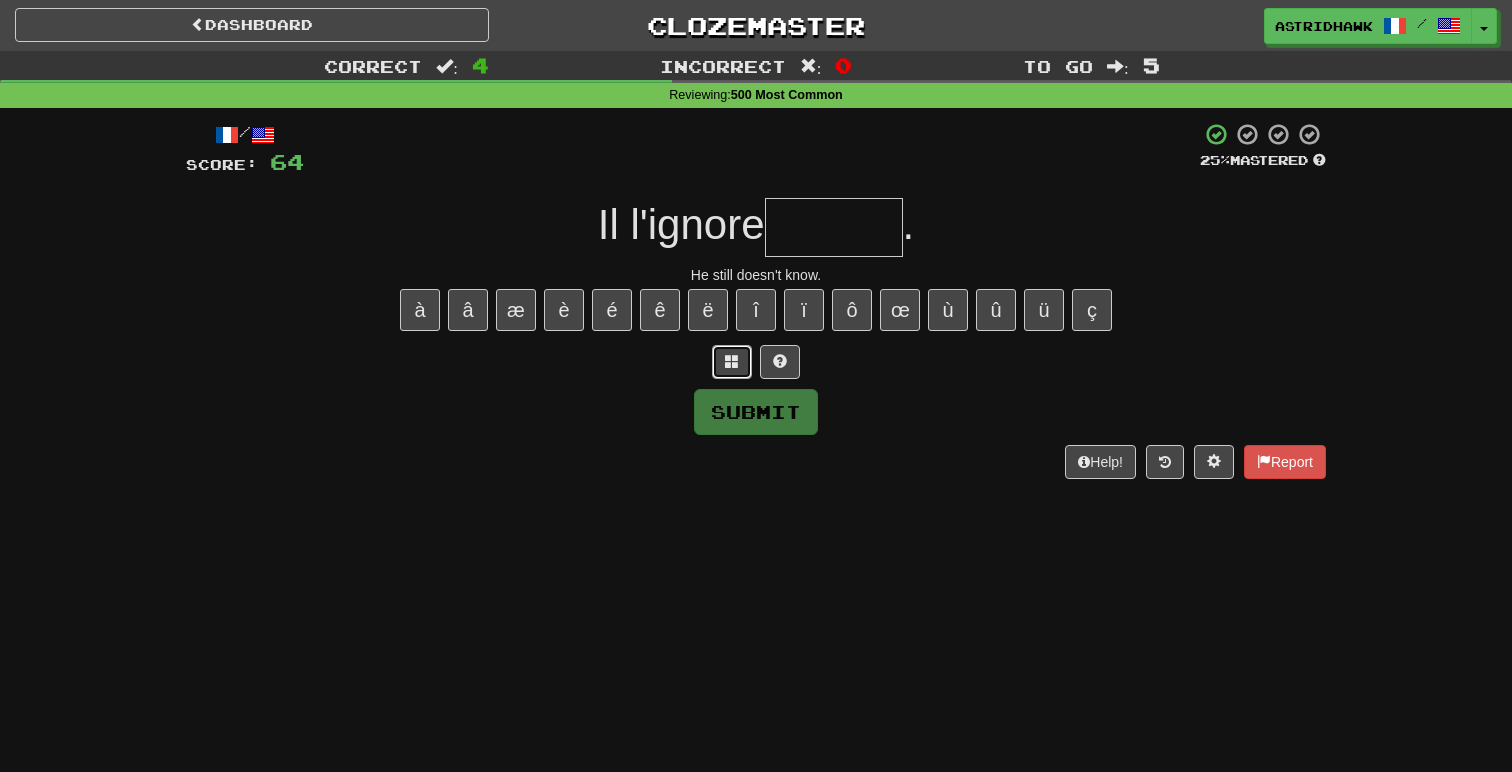 click at bounding box center (732, 362) 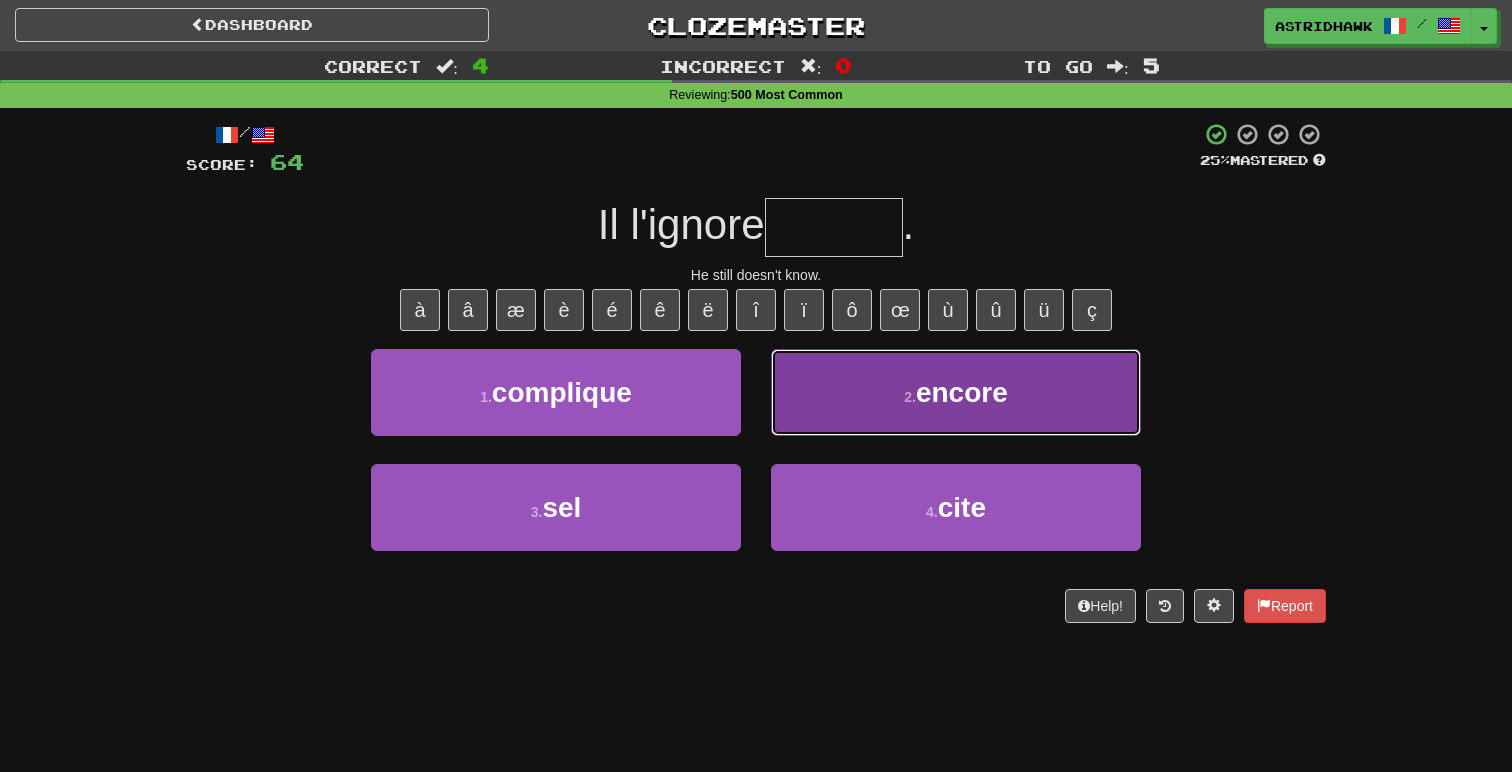 click on "2 .  encore" at bounding box center [956, 392] 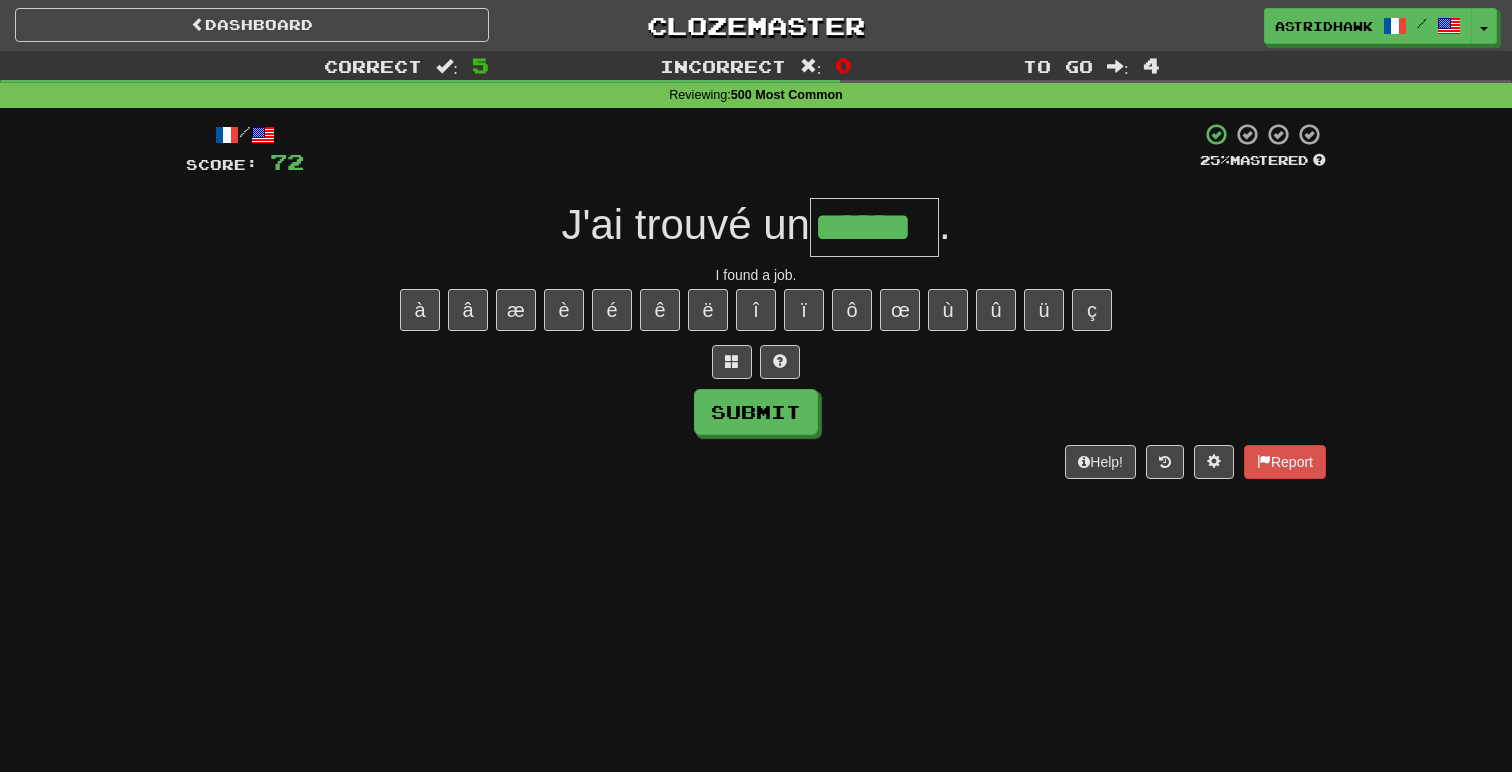 type on "******" 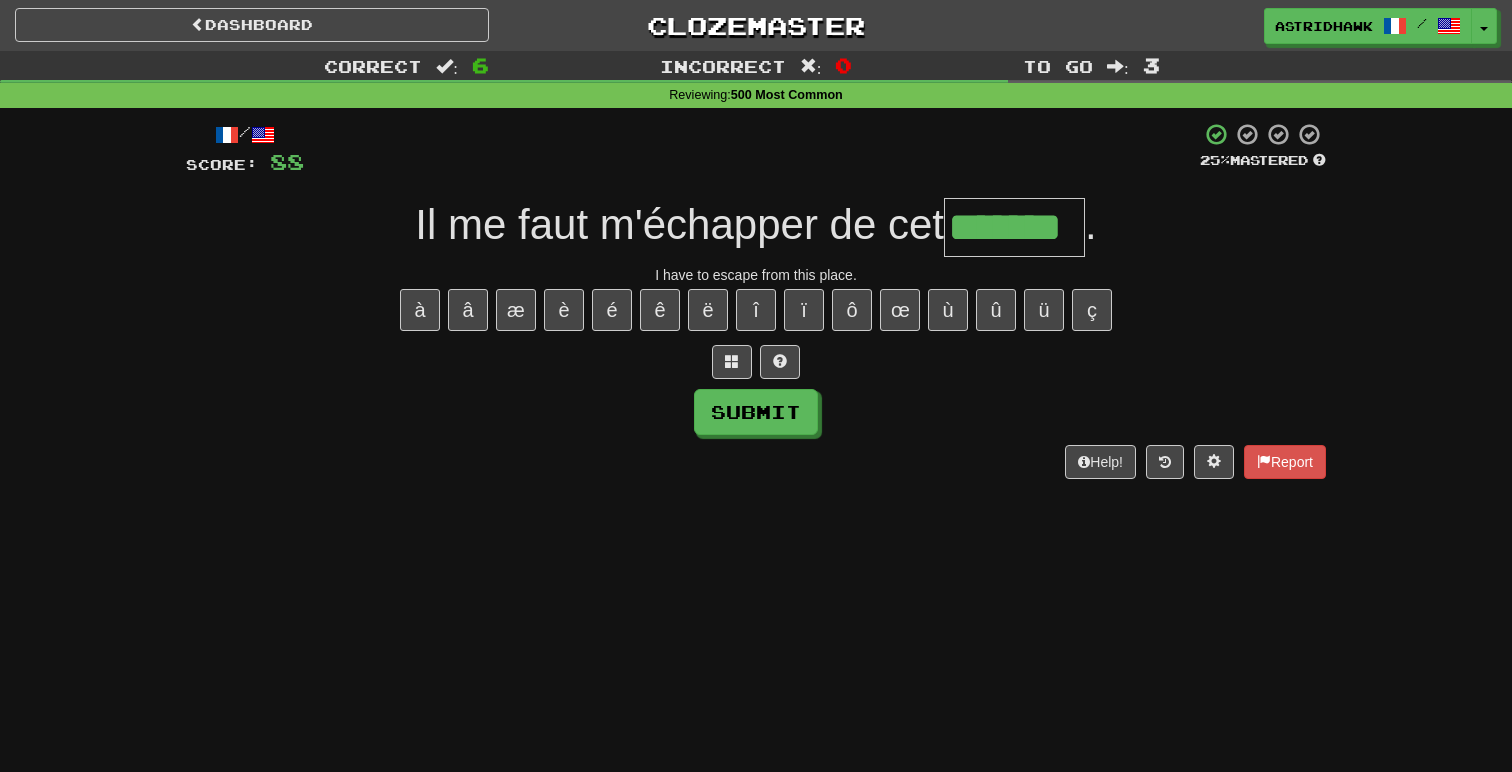 type on "*******" 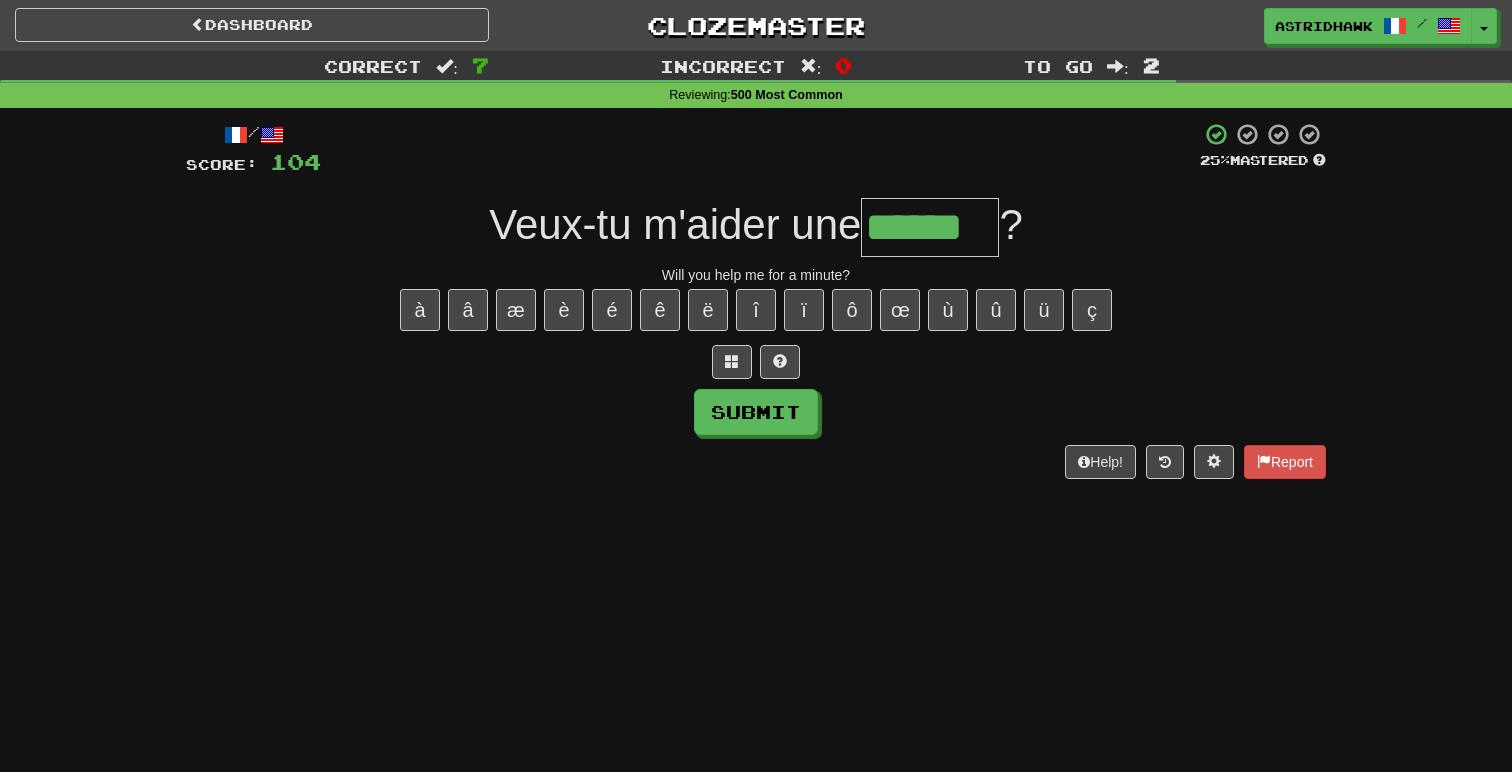 type on "******" 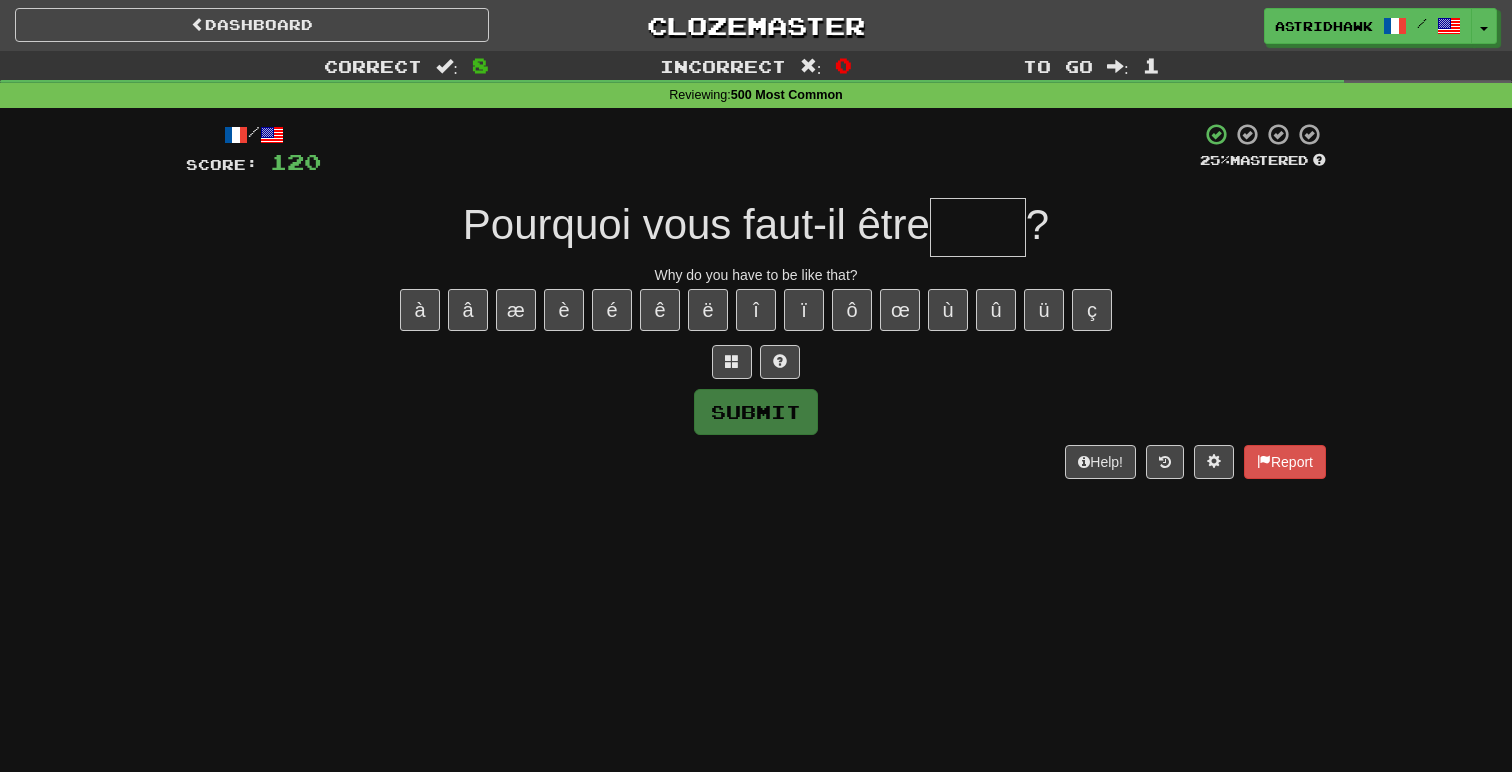 type on "*" 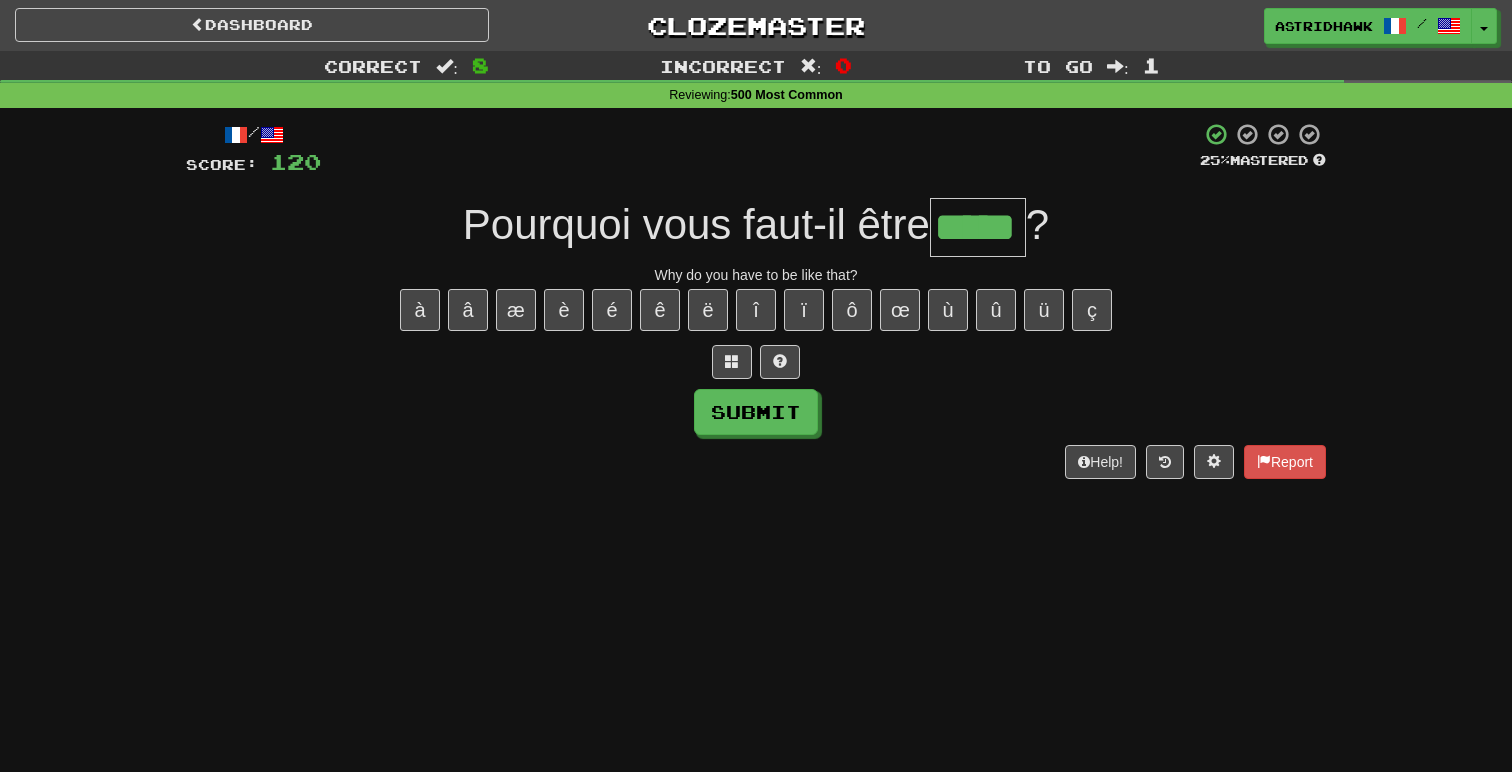type on "*****" 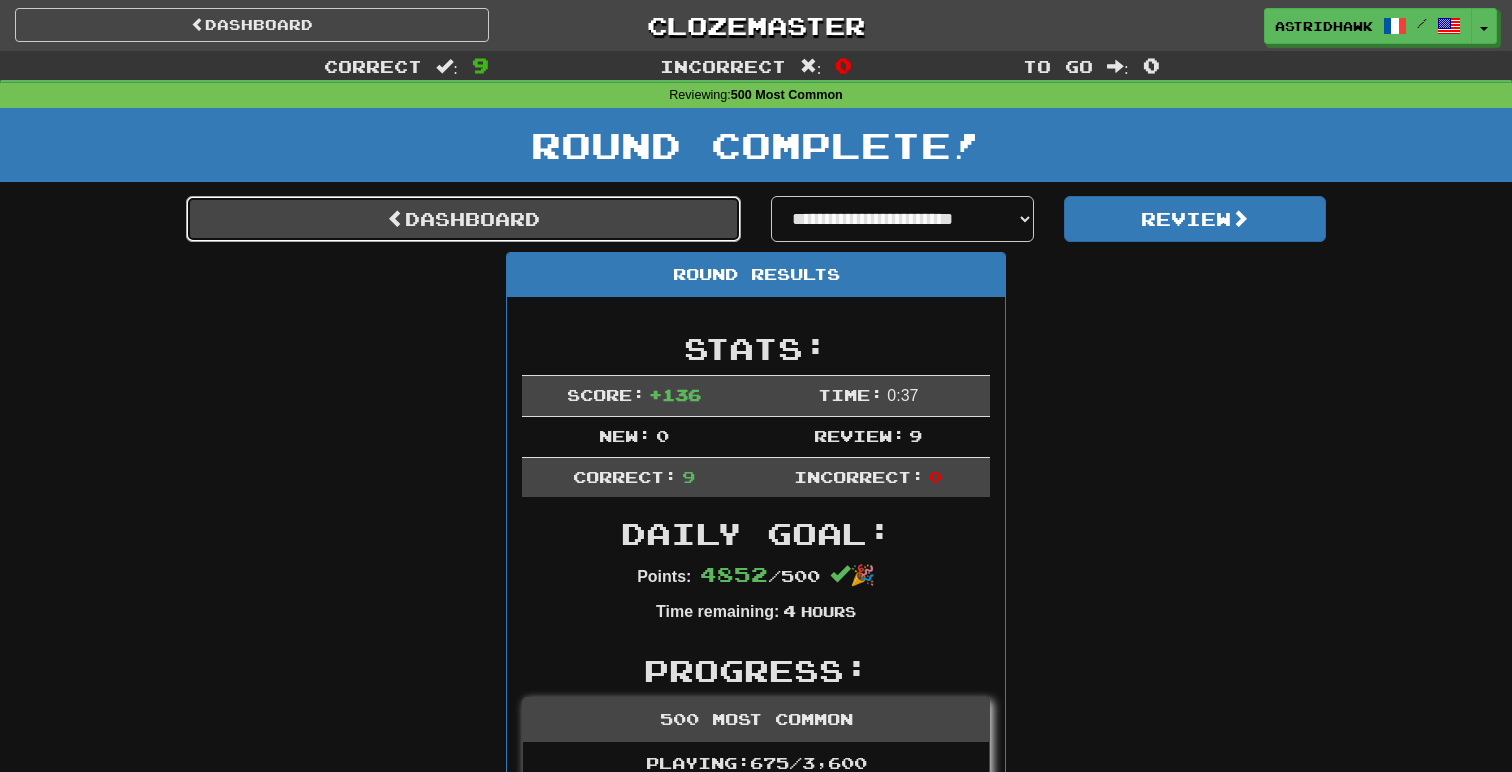 click on "Dashboard" at bounding box center [463, 219] 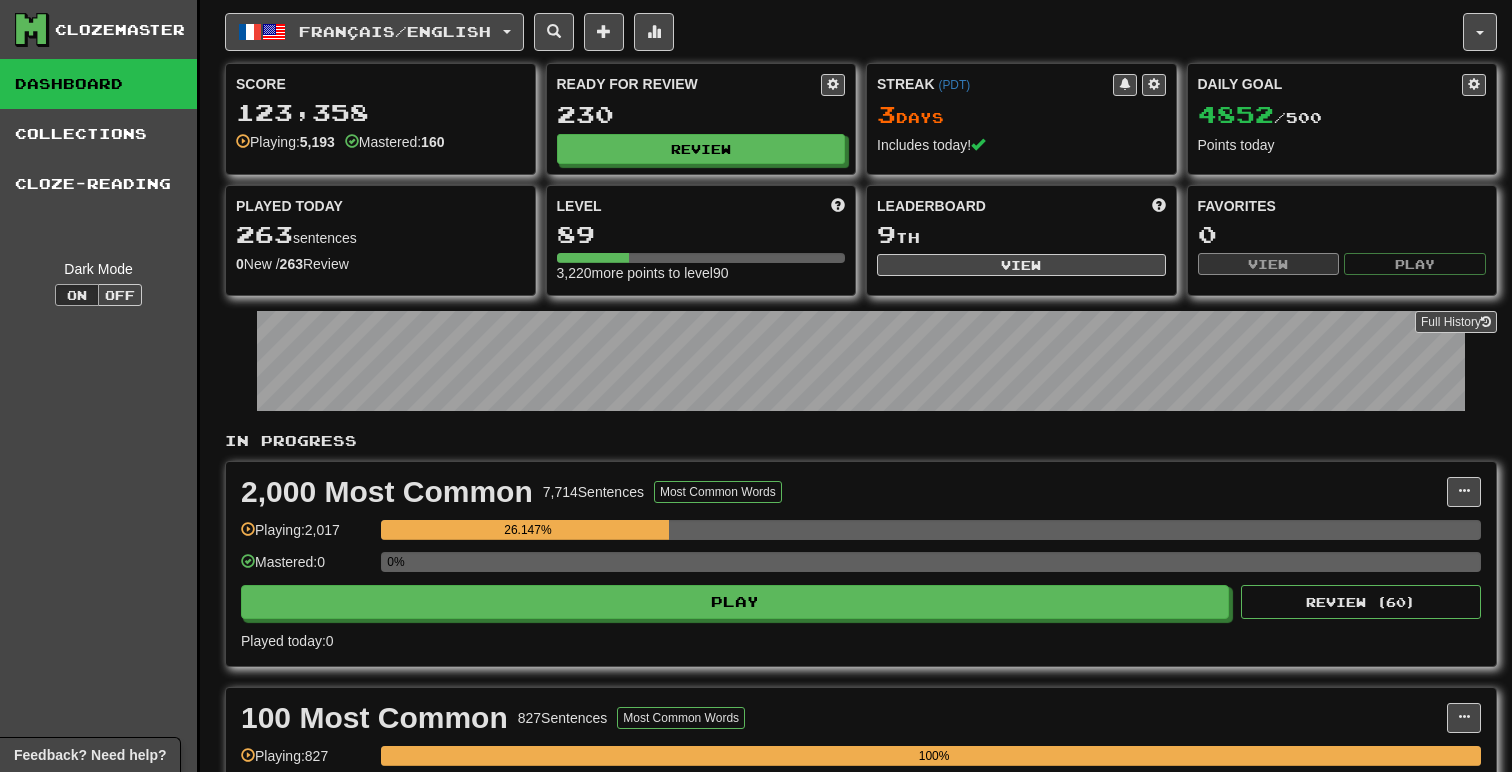 scroll, scrollTop: 0, scrollLeft: 0, axis: both 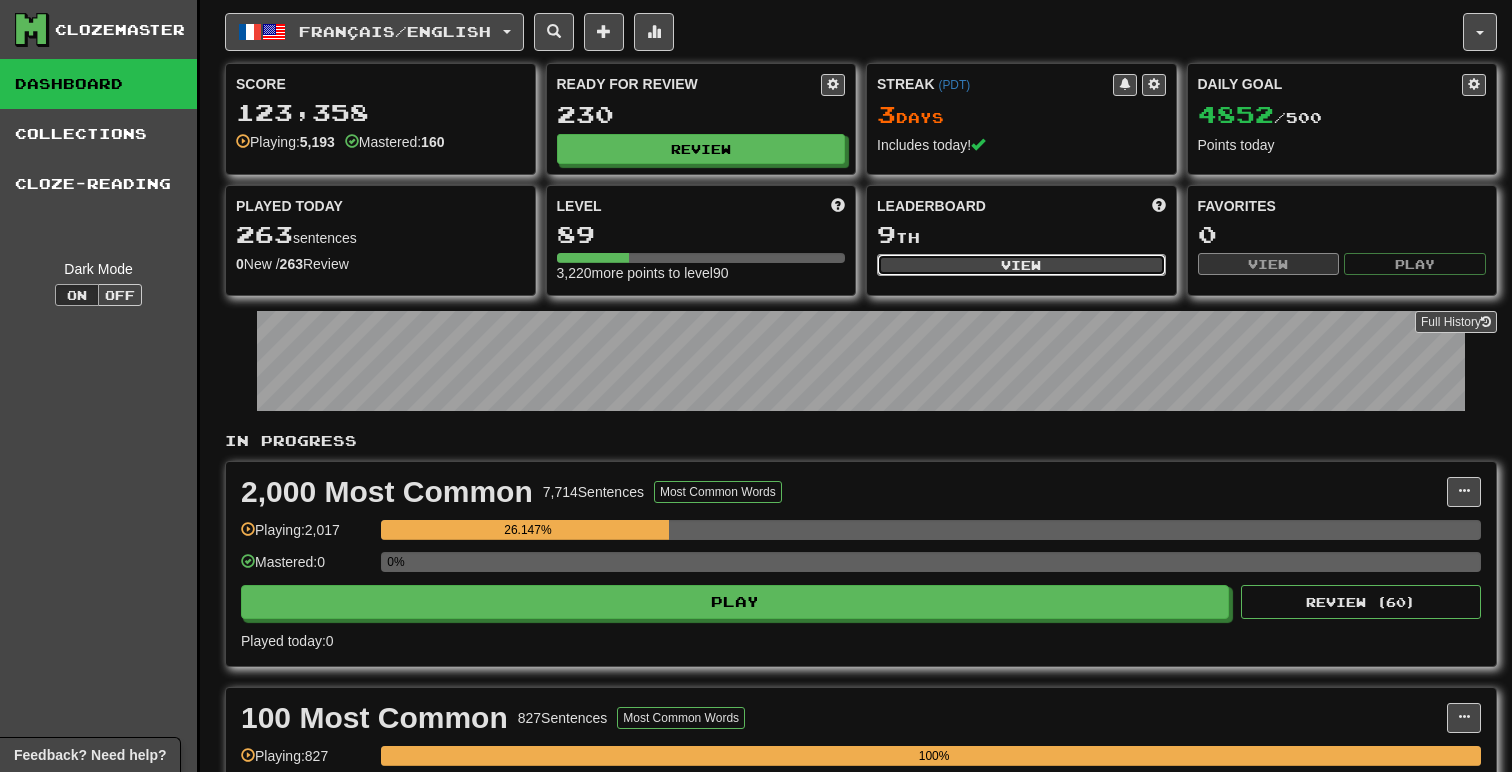 click on "View" at bounding box center (1021, 265) 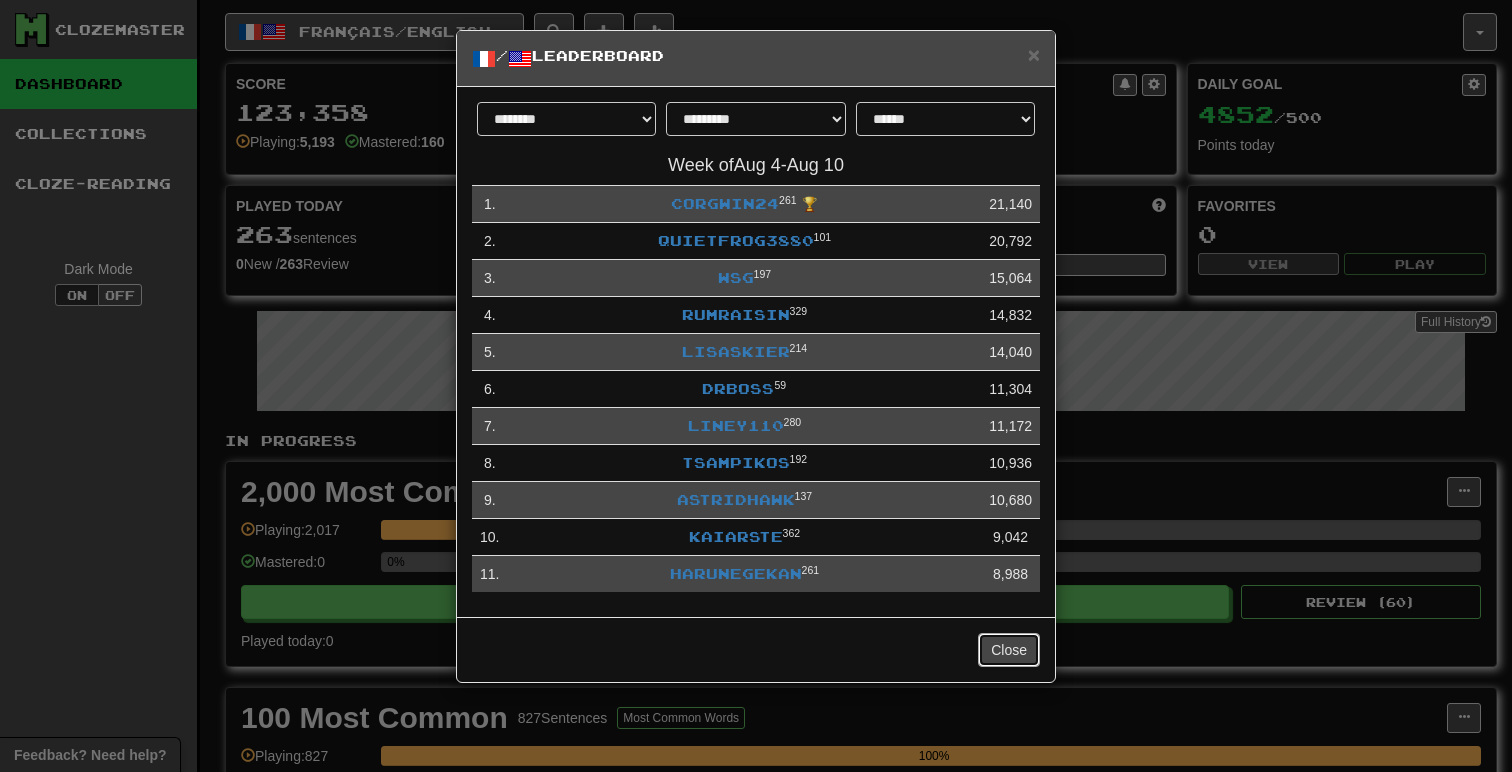 click on "Close" at bounding box center [1009, 650] 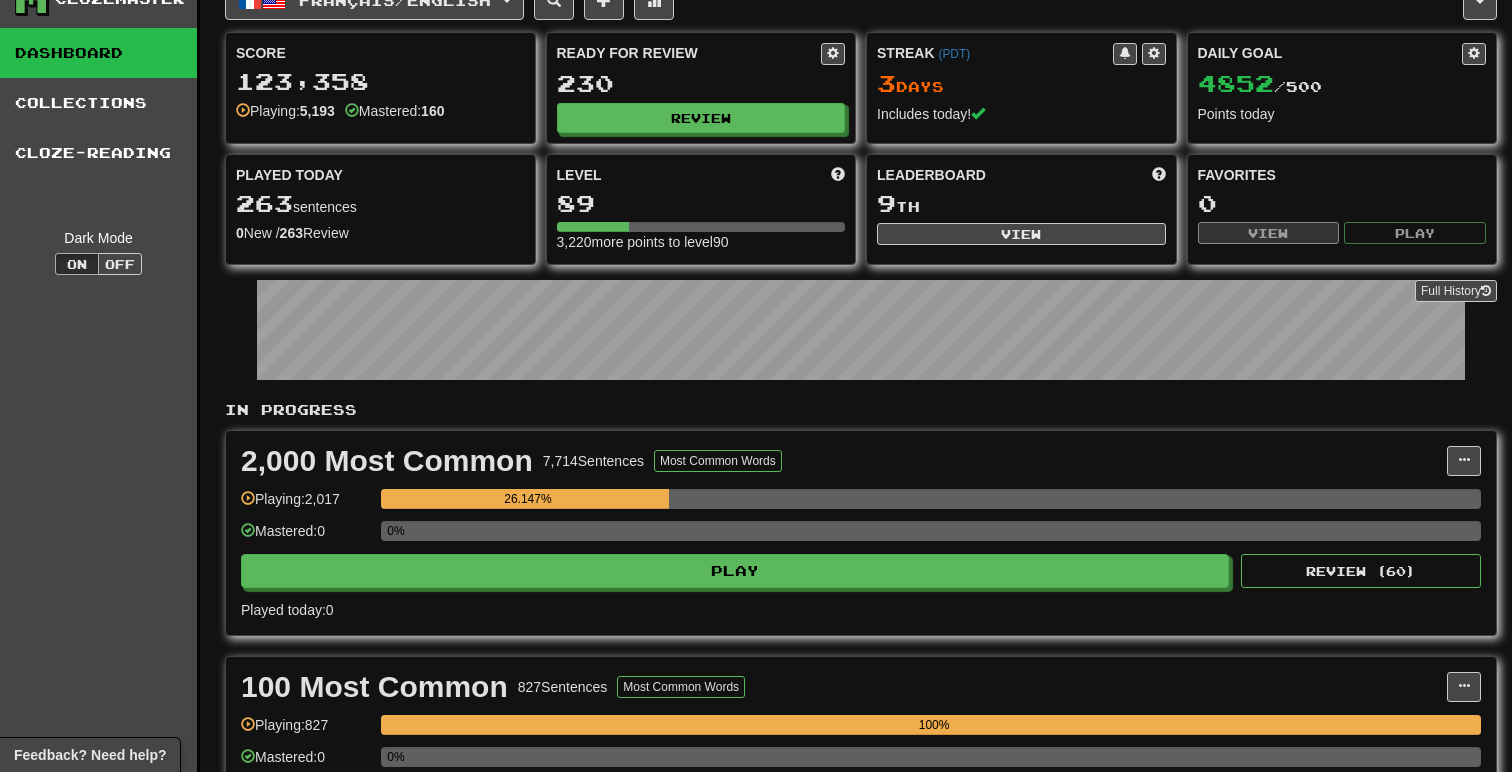 scroll, scrollTop: 36, scrollLeft: 0, axis: vertical 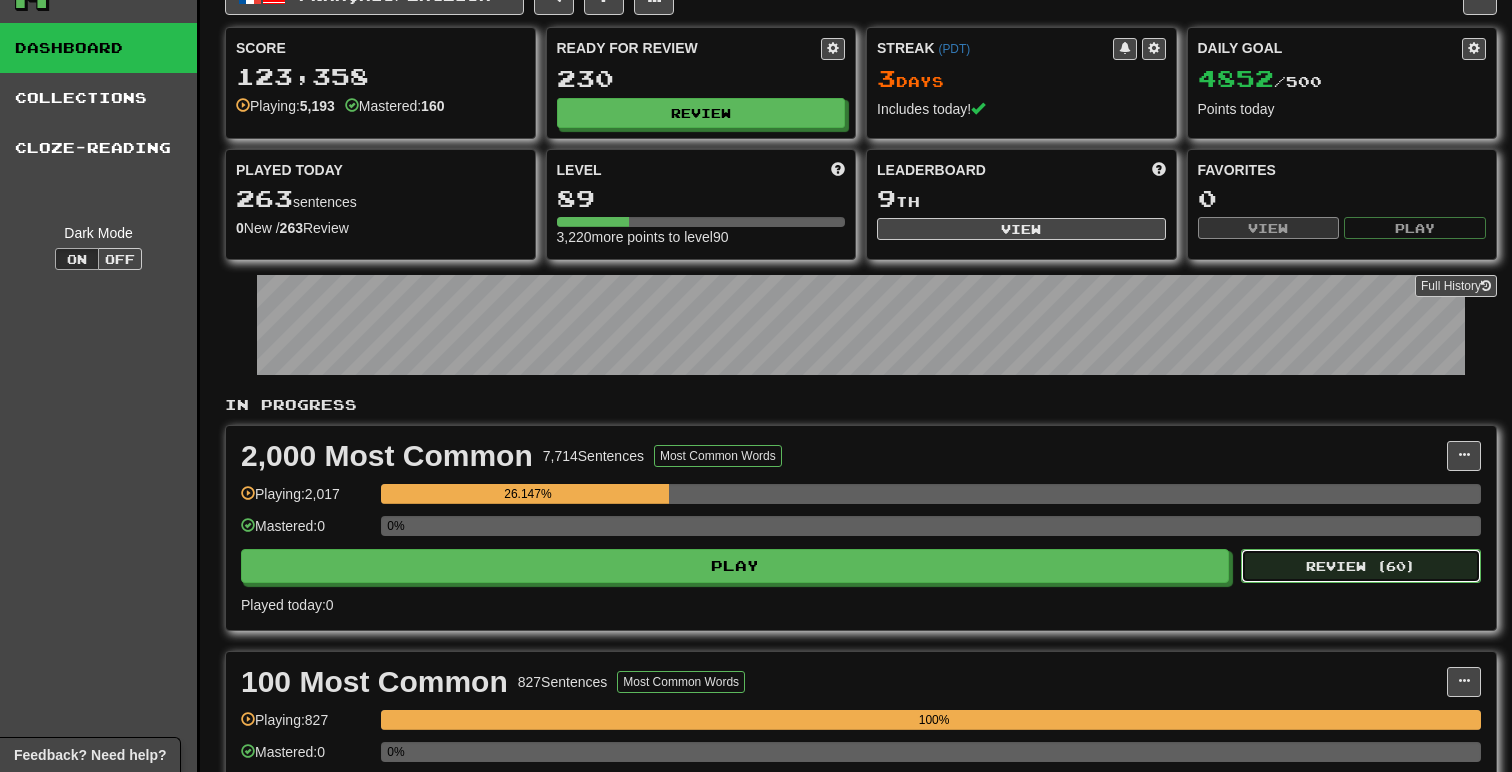 click on "Review ( 60 )" at bounding box center [1361, 566] 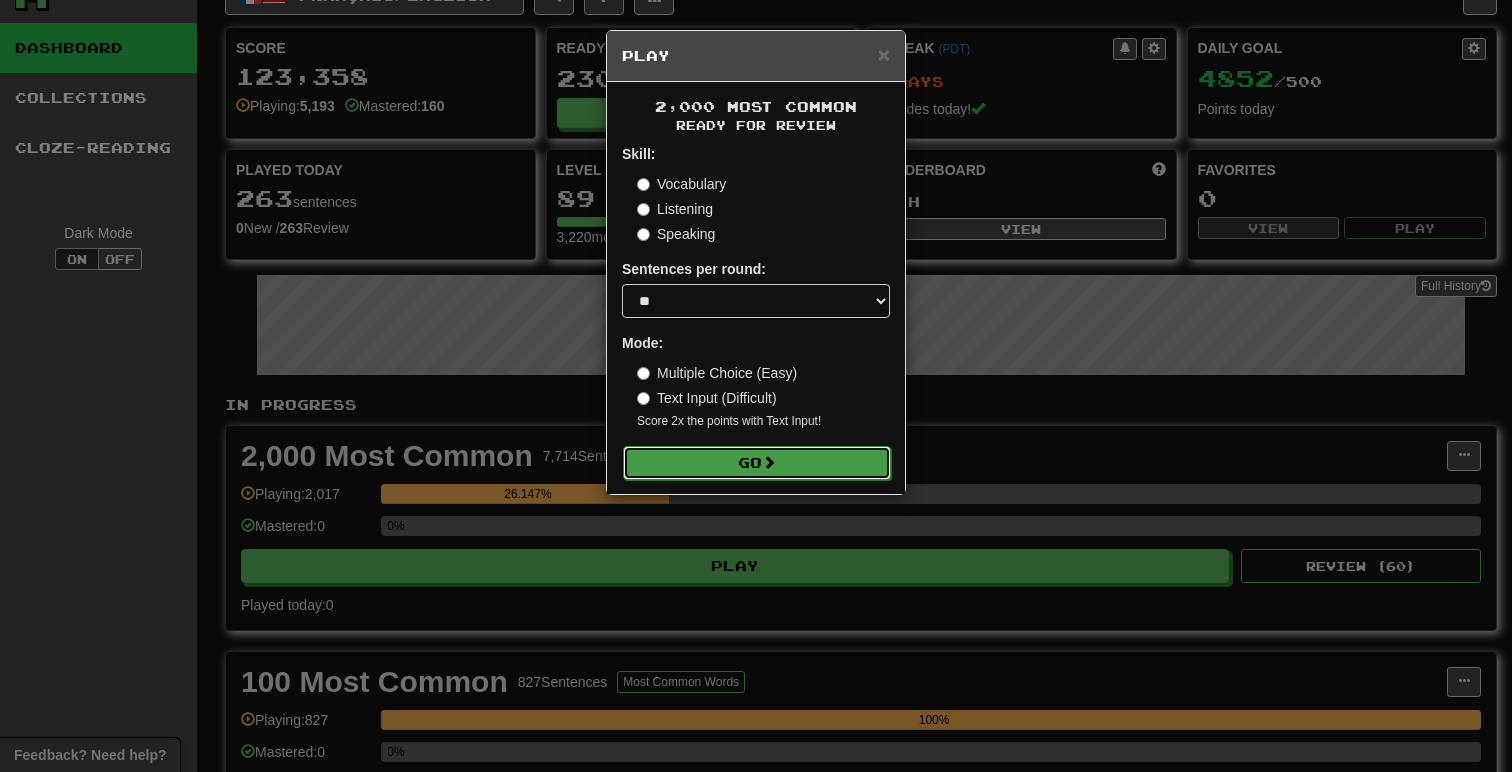 click on "Go" at bounding box center [757, 463] 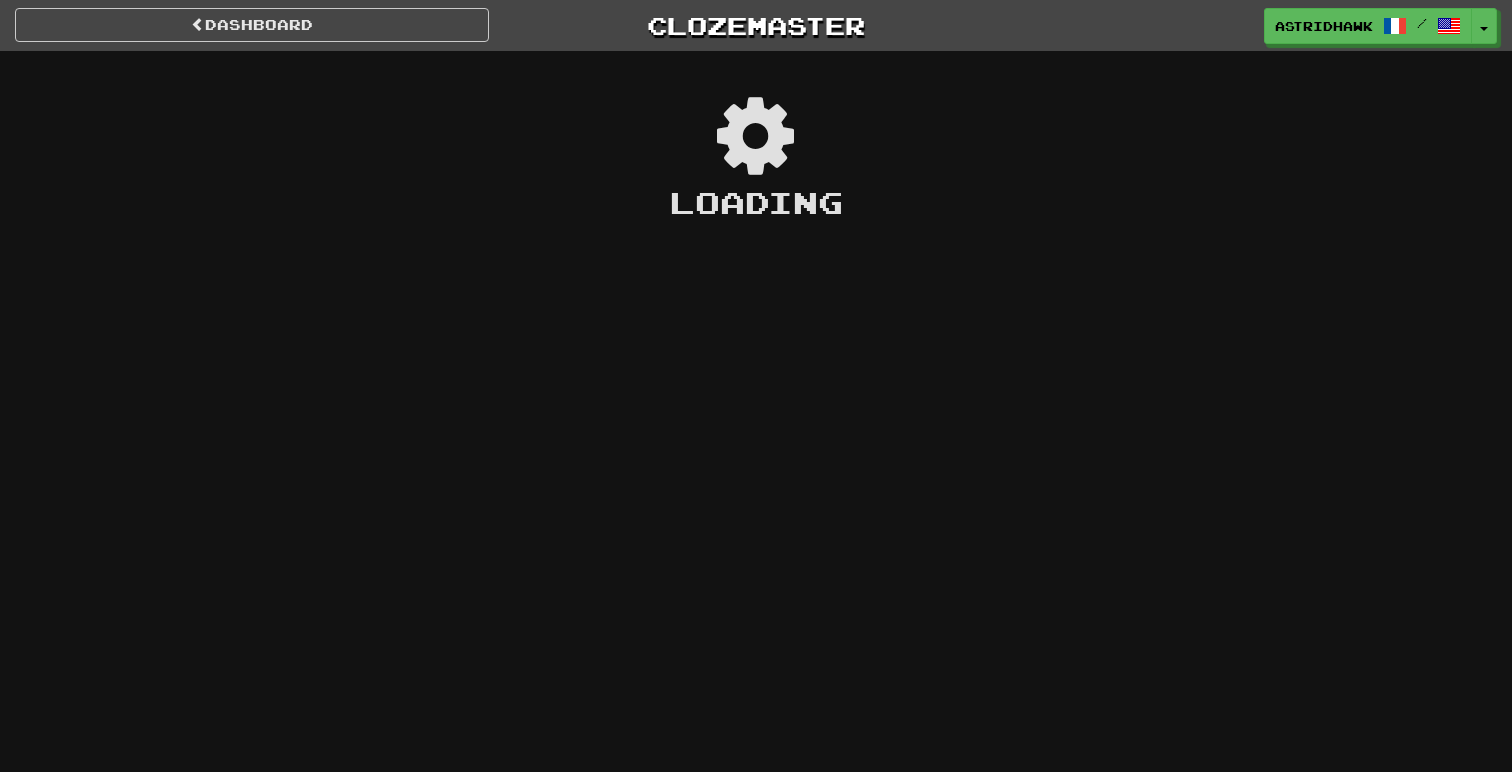 scroll, scrollTop: 0, scrollLeft: 0, axis: both 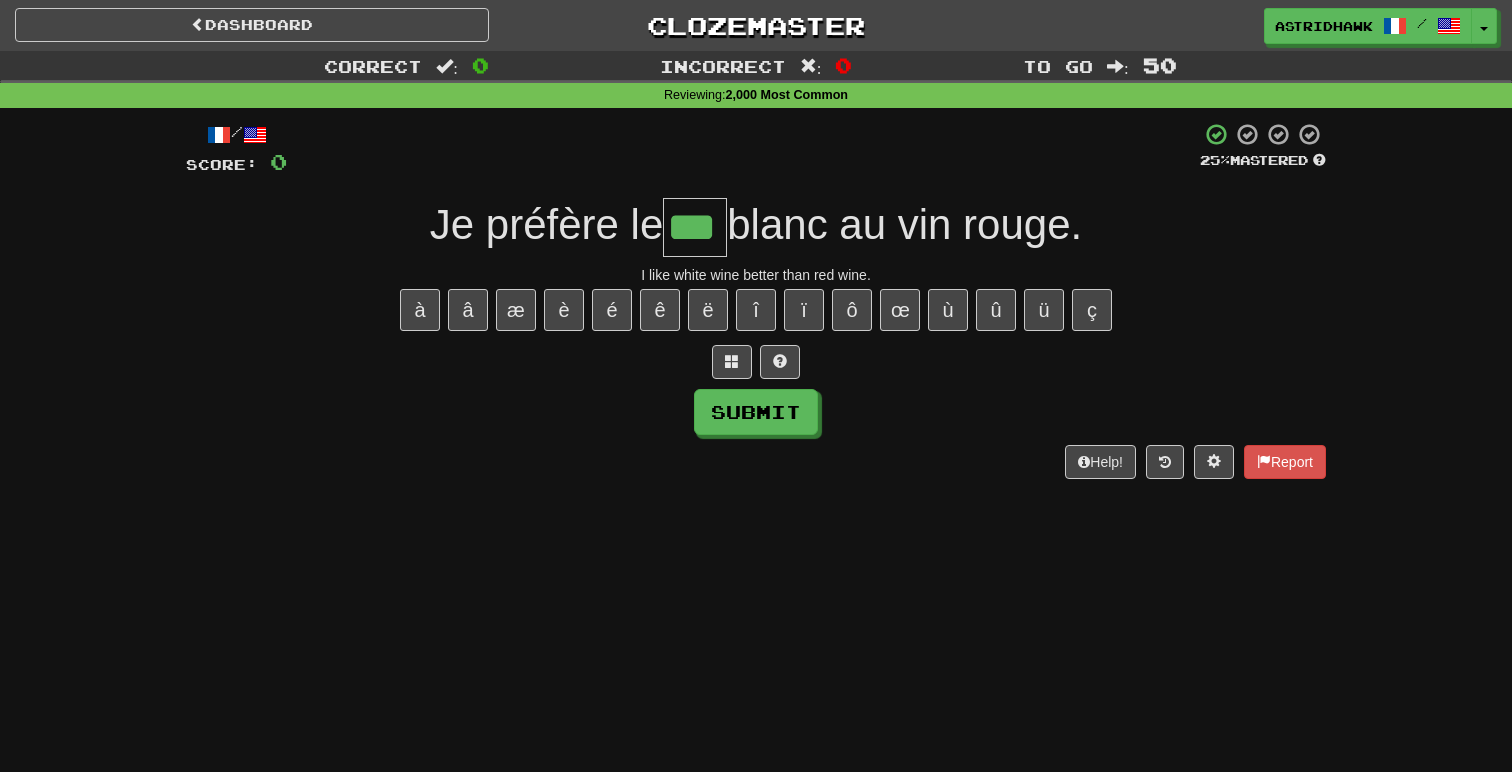 type on "***" 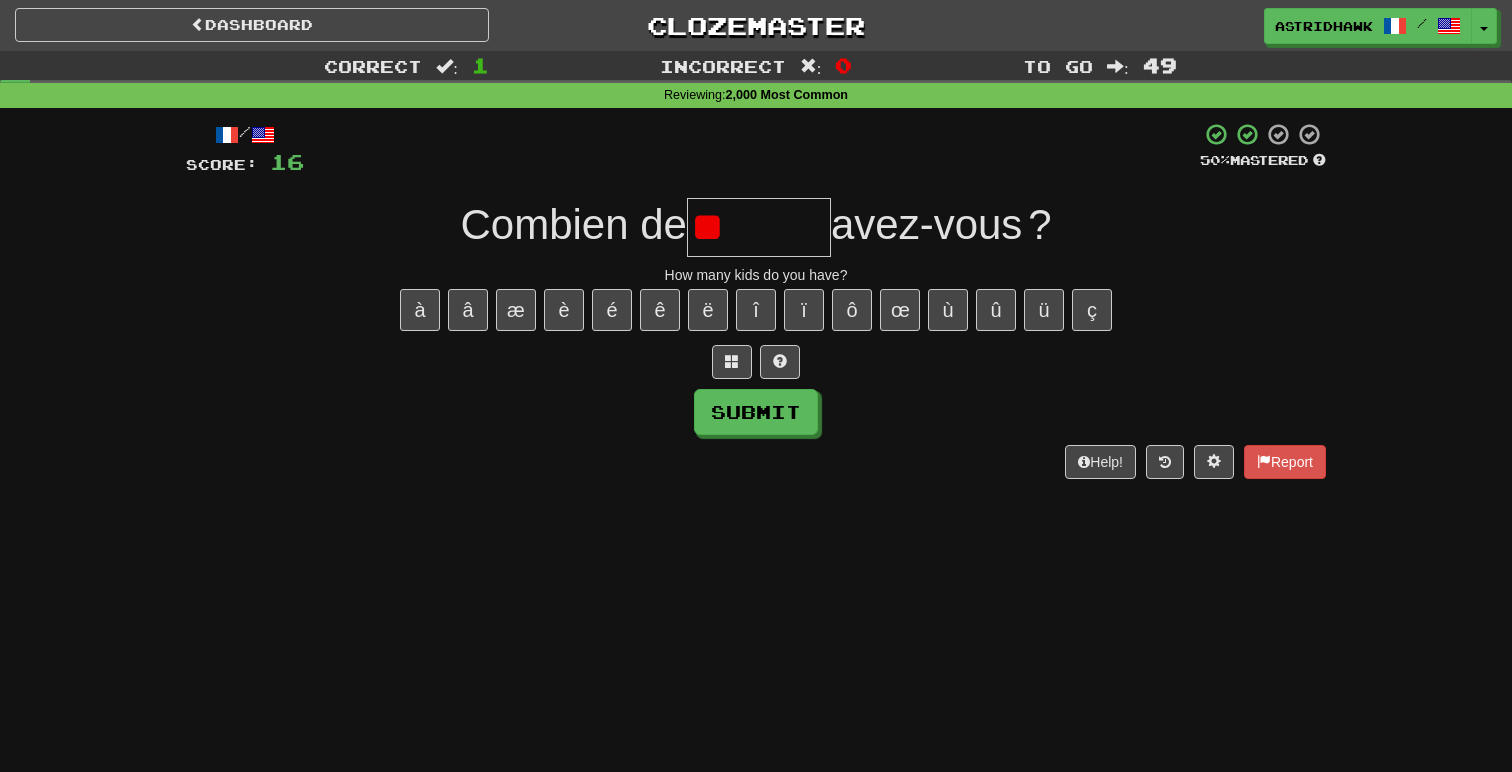 type on "*" 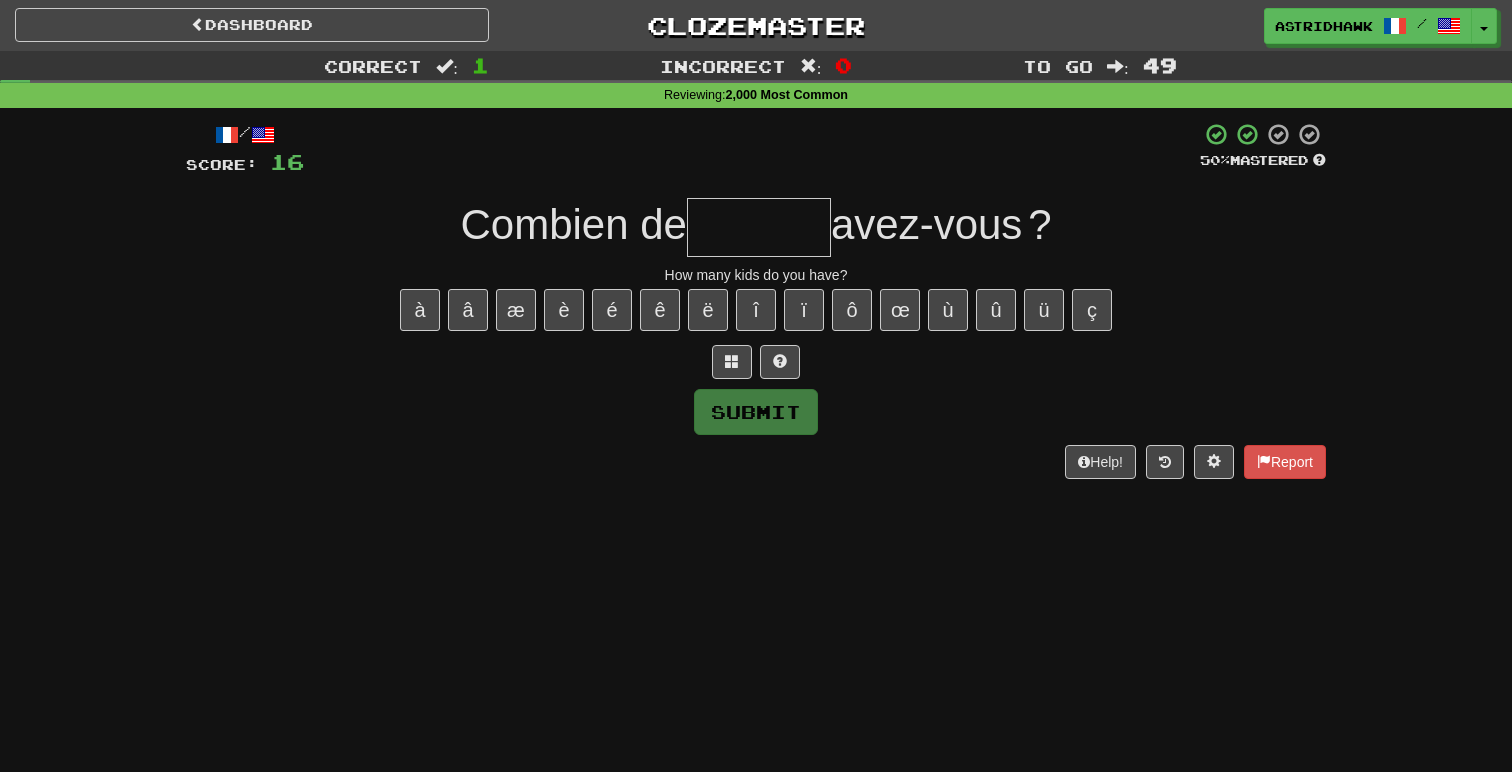 type on "*" 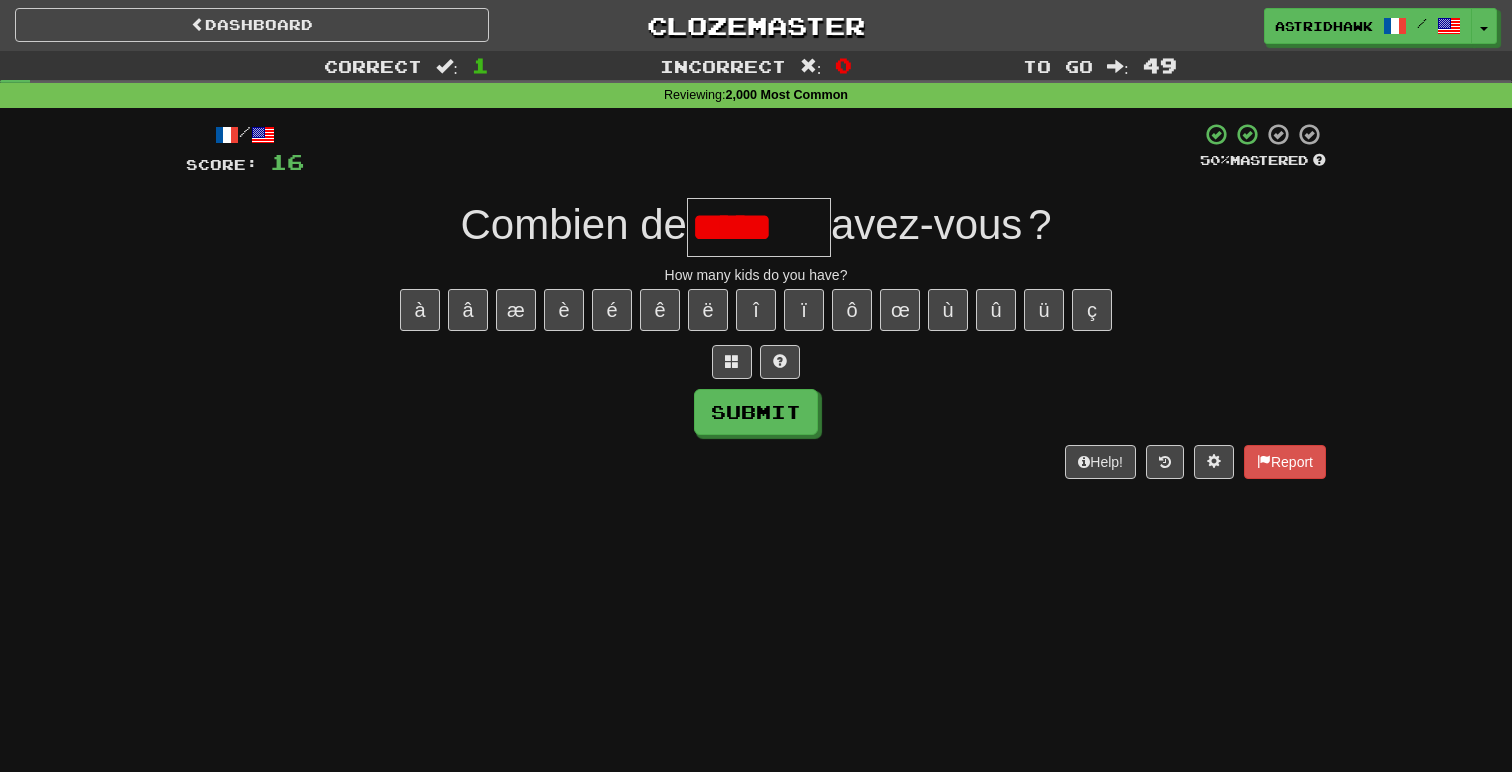 scroll, scrollTop: 0, scrollLeft: 0, axis: both 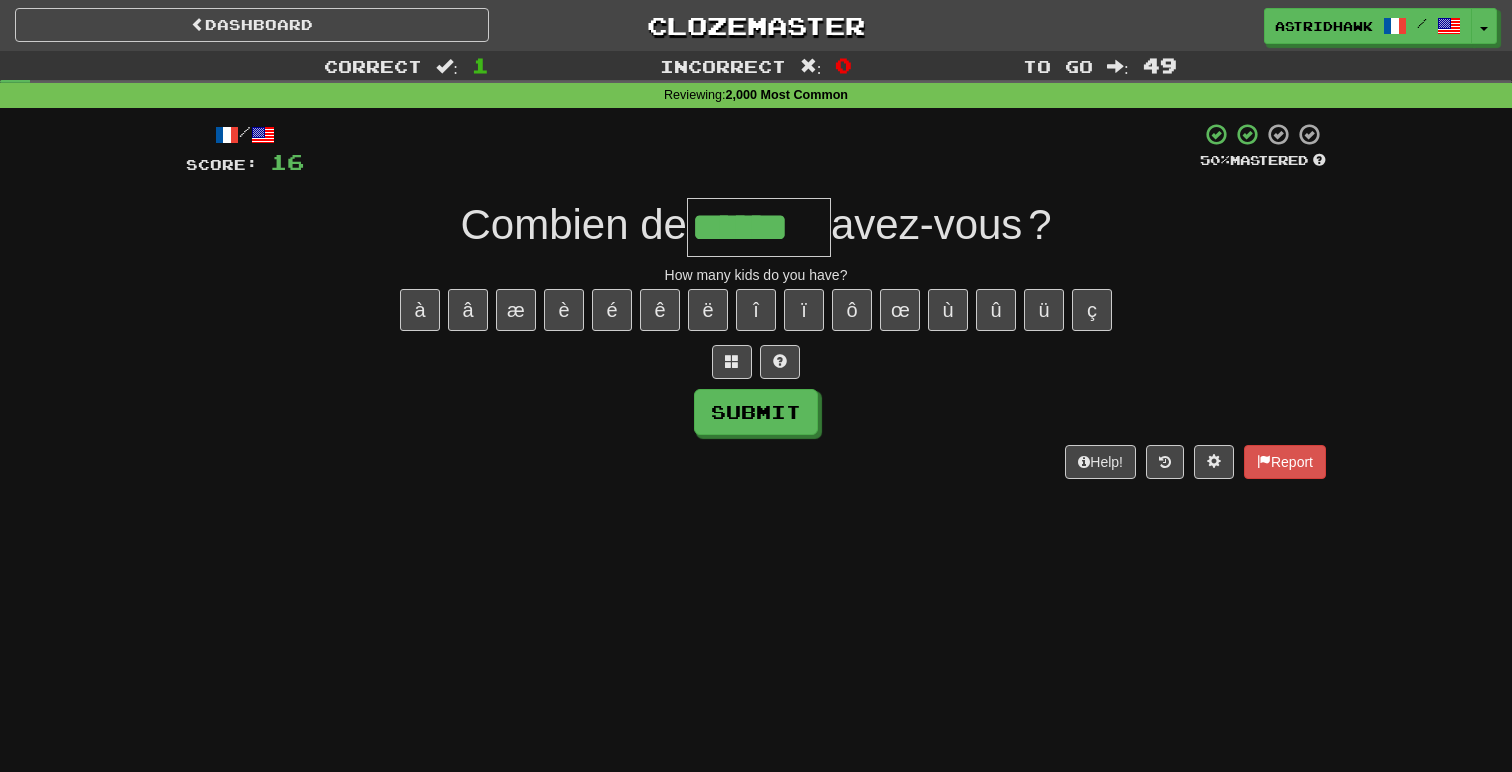 type on "******" 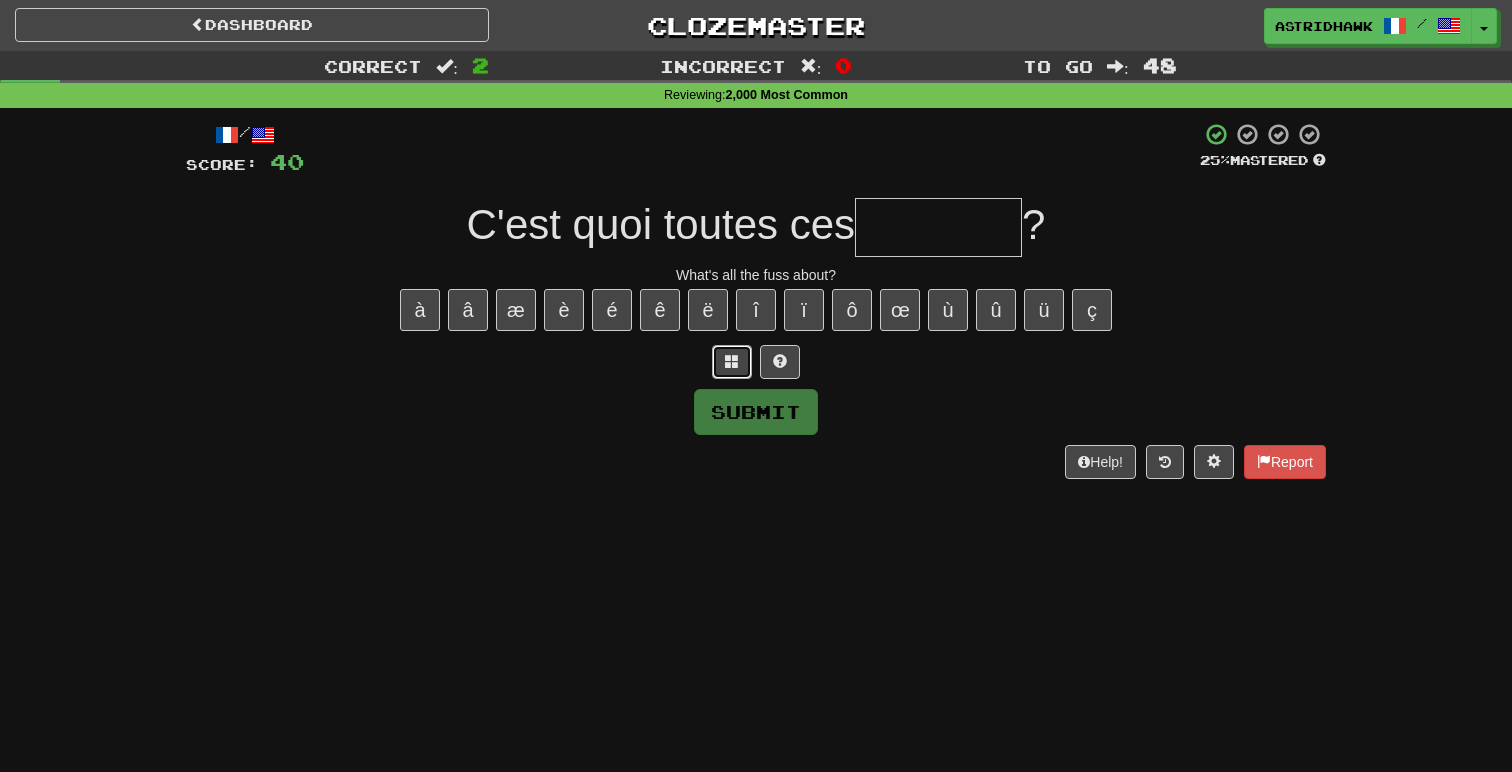 click at bounding box center [732, 362] 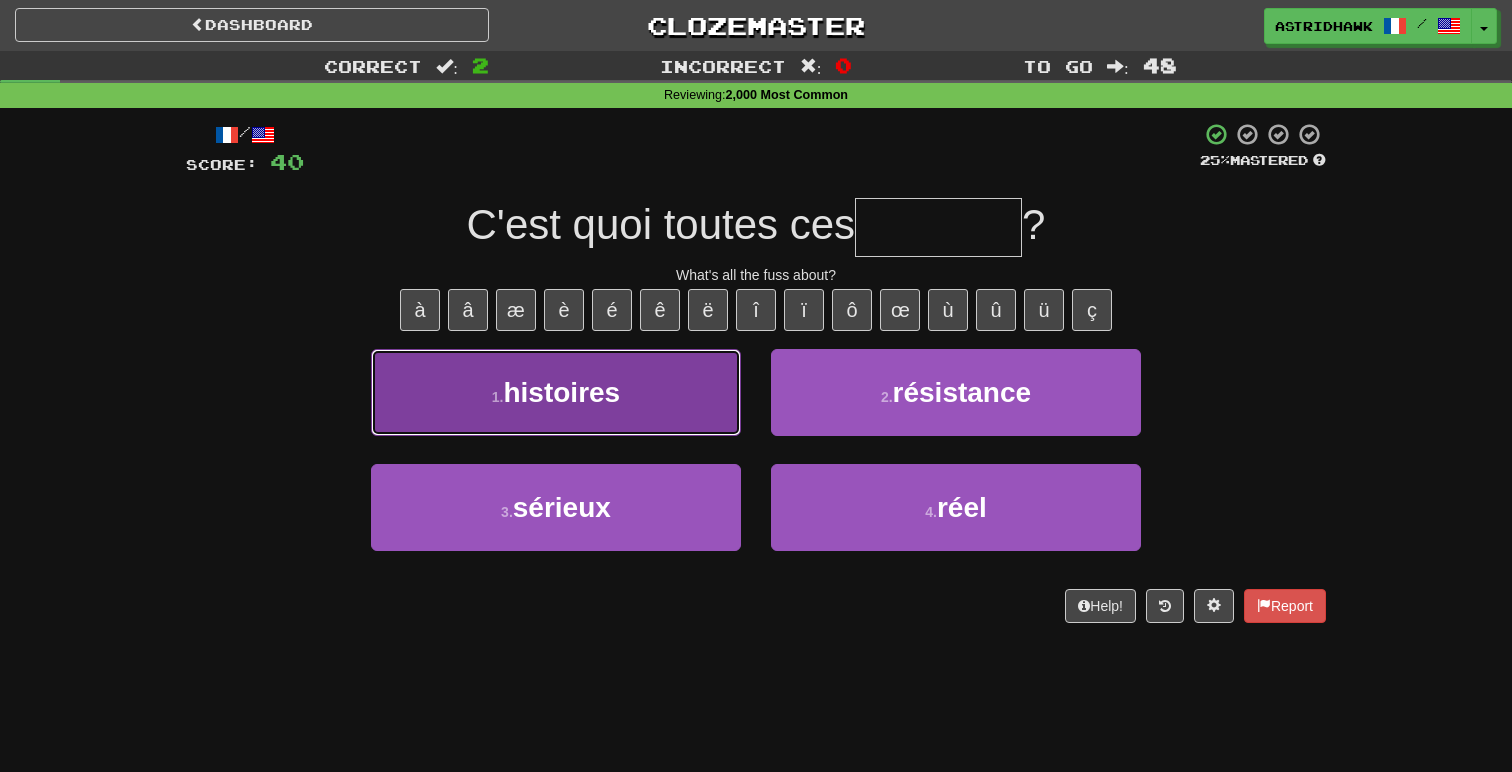 click on "1 .  histoires" at bounding box center (556, 392) 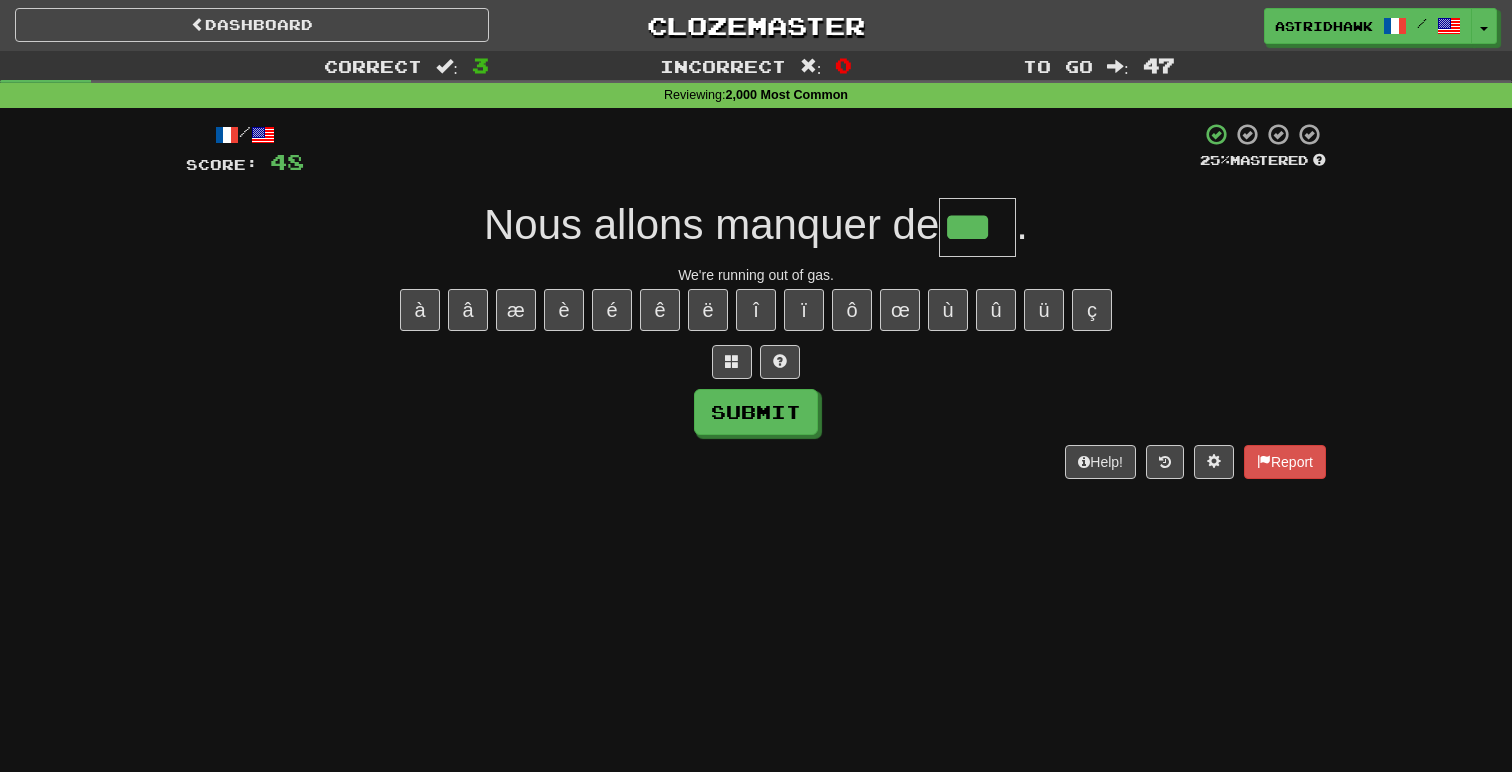 type on "***" 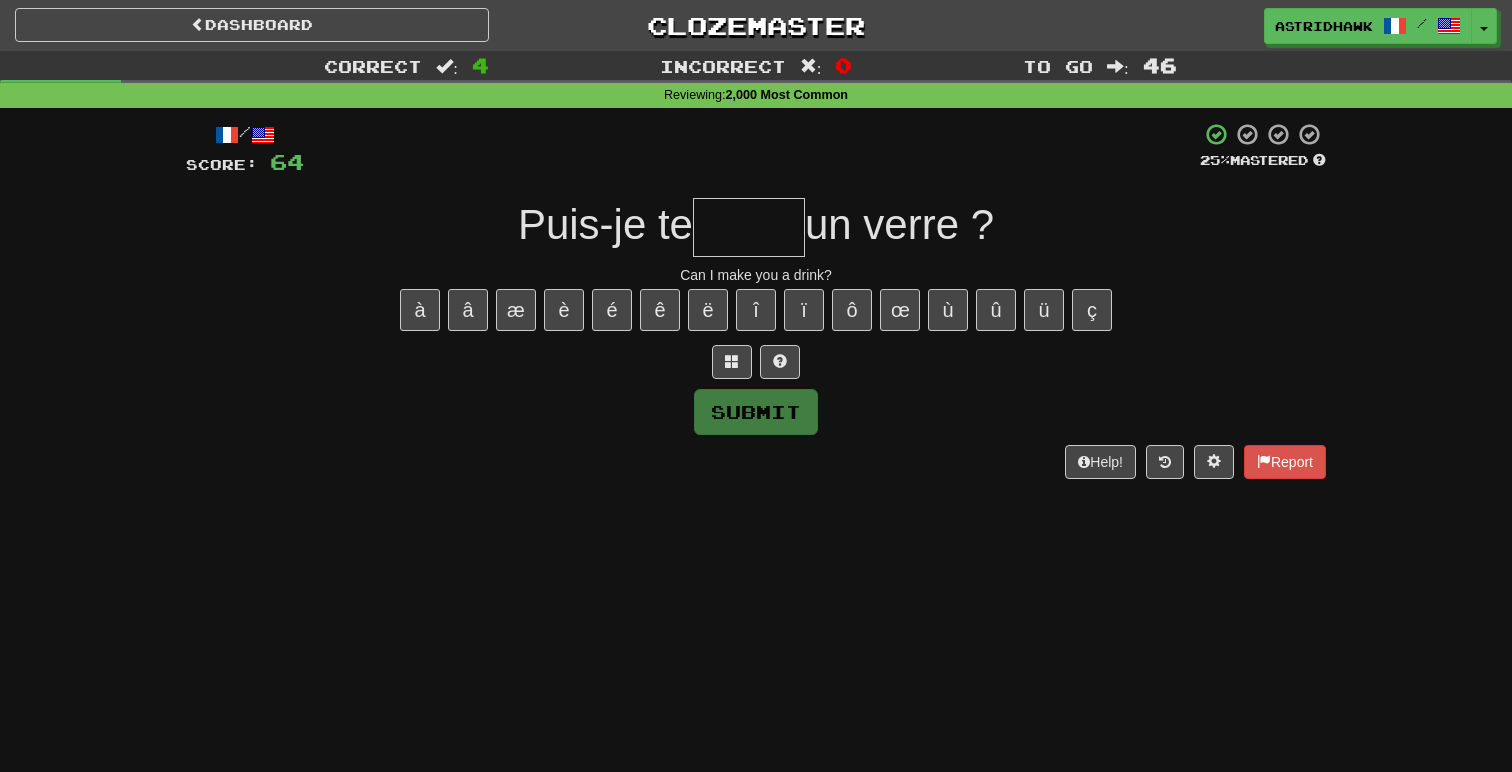 type on "*" 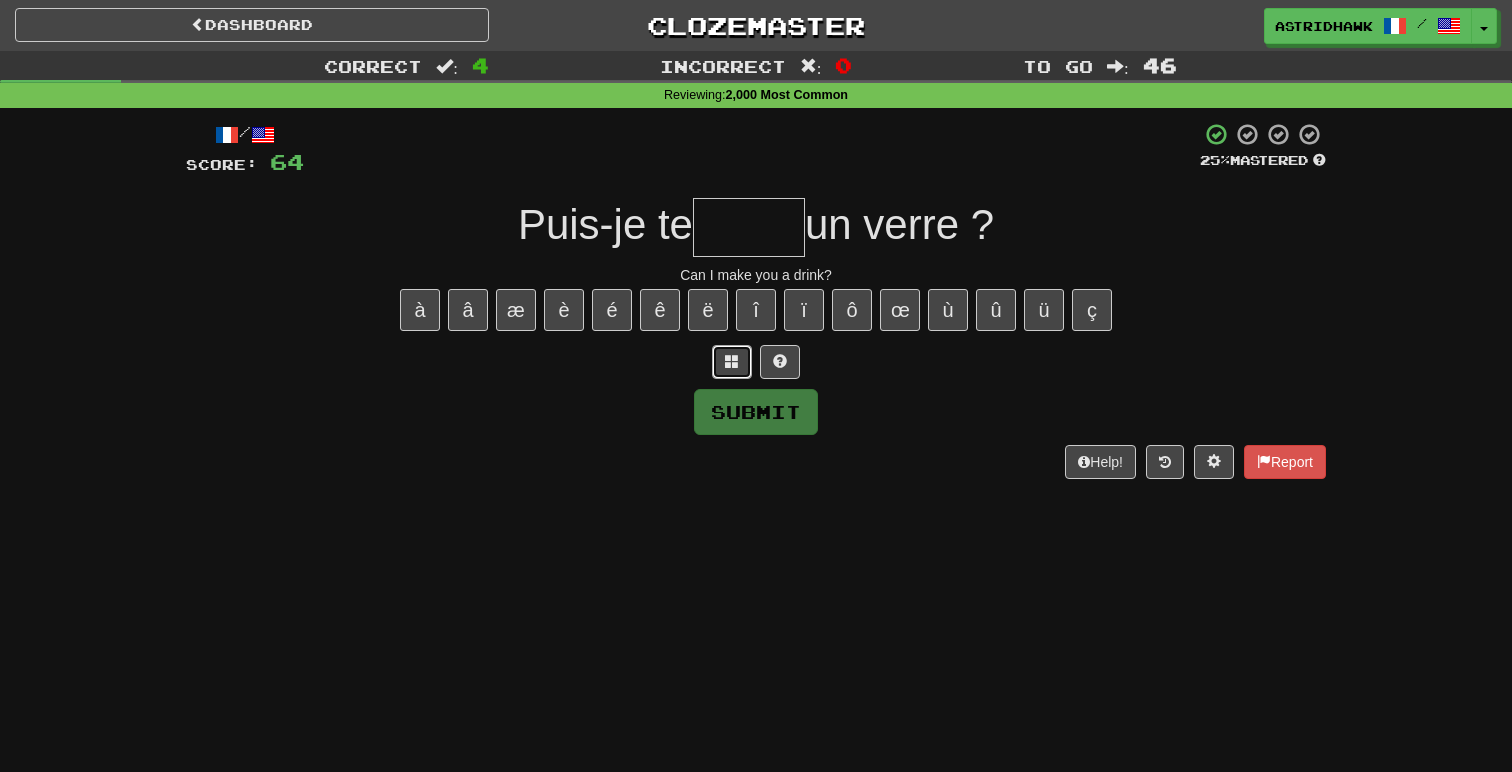 click at bounding box center (732, 362) 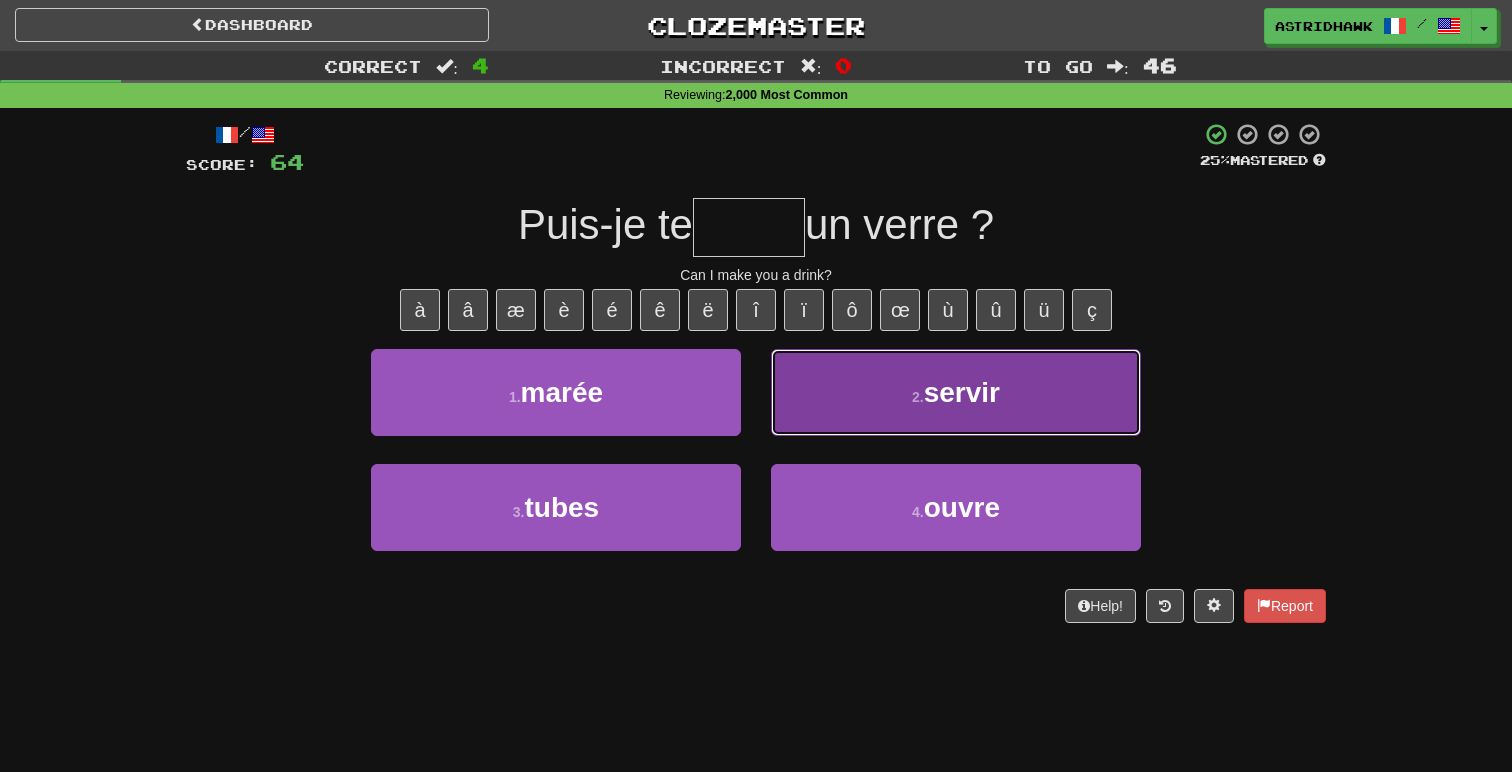 click on "2 .  servir" at bounding box center (956, 392) 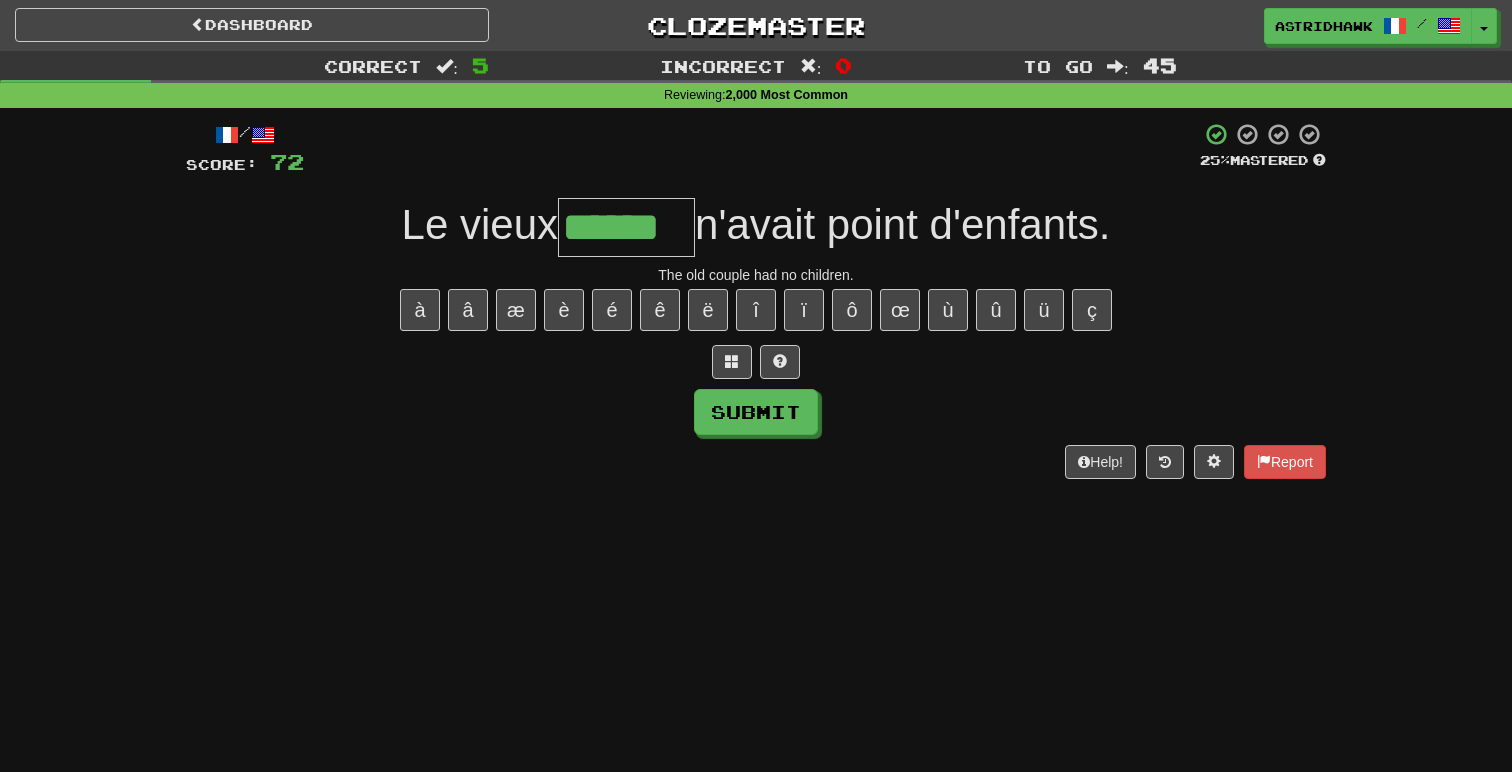 type on "******" 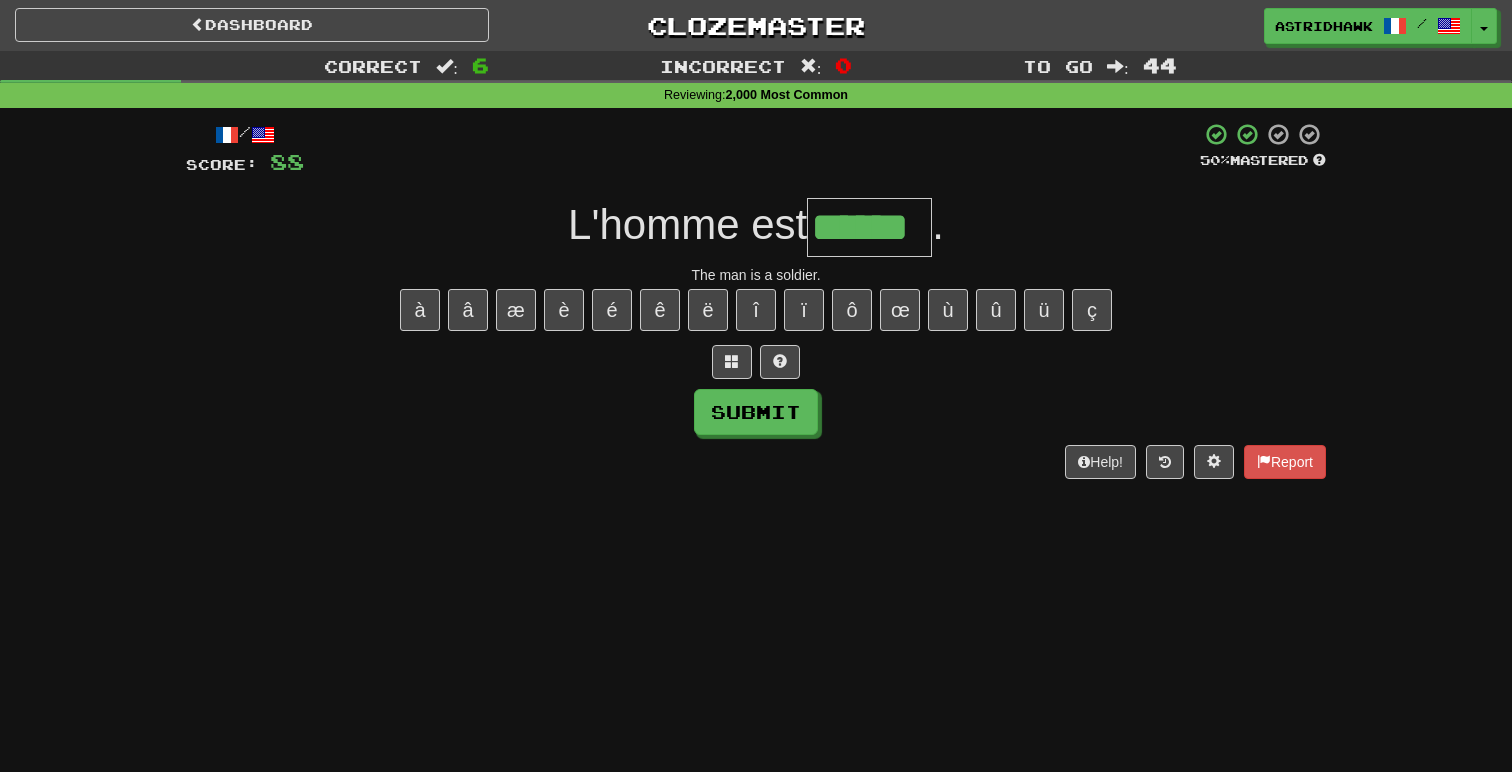 type on "******" 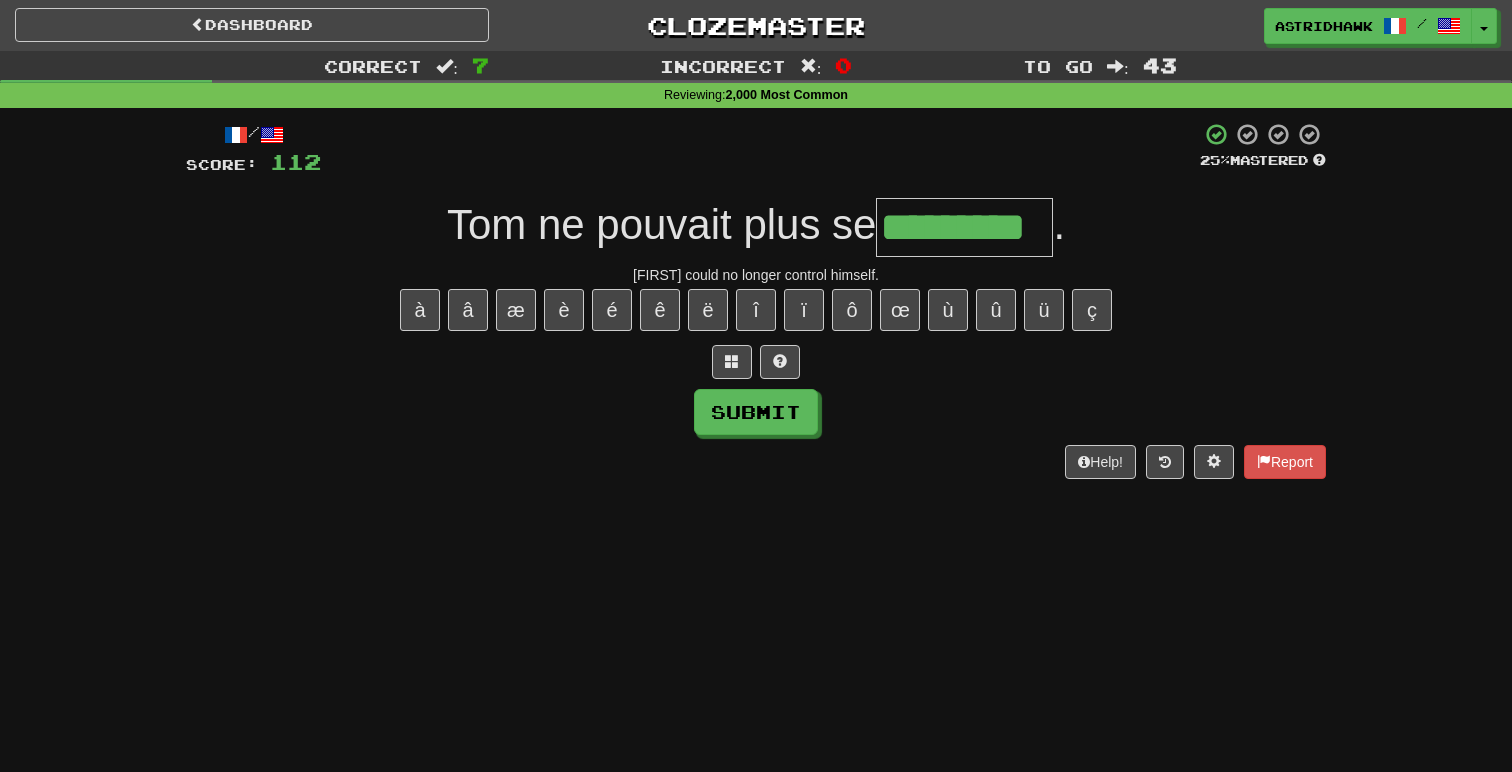 type on "*********" 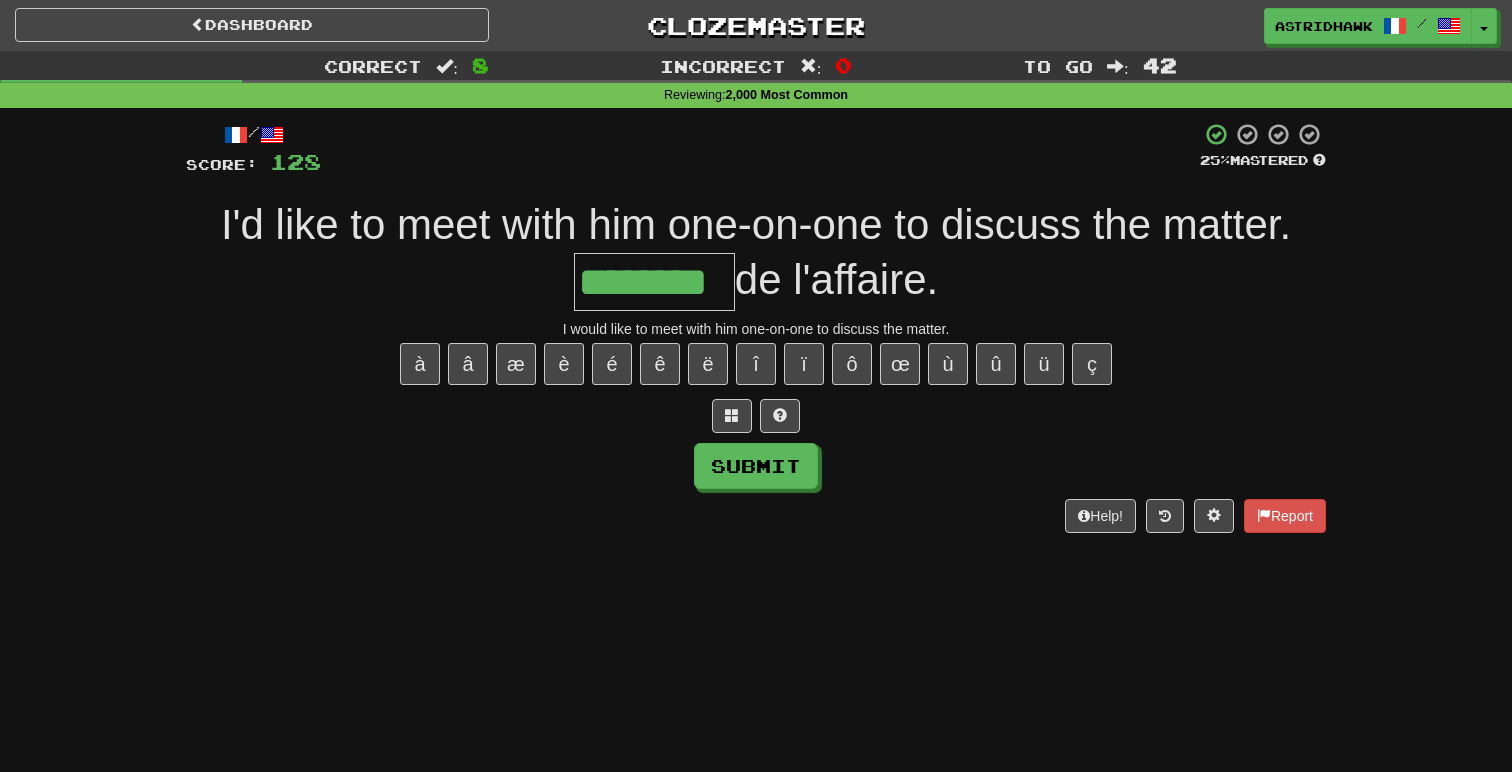 type on "********" 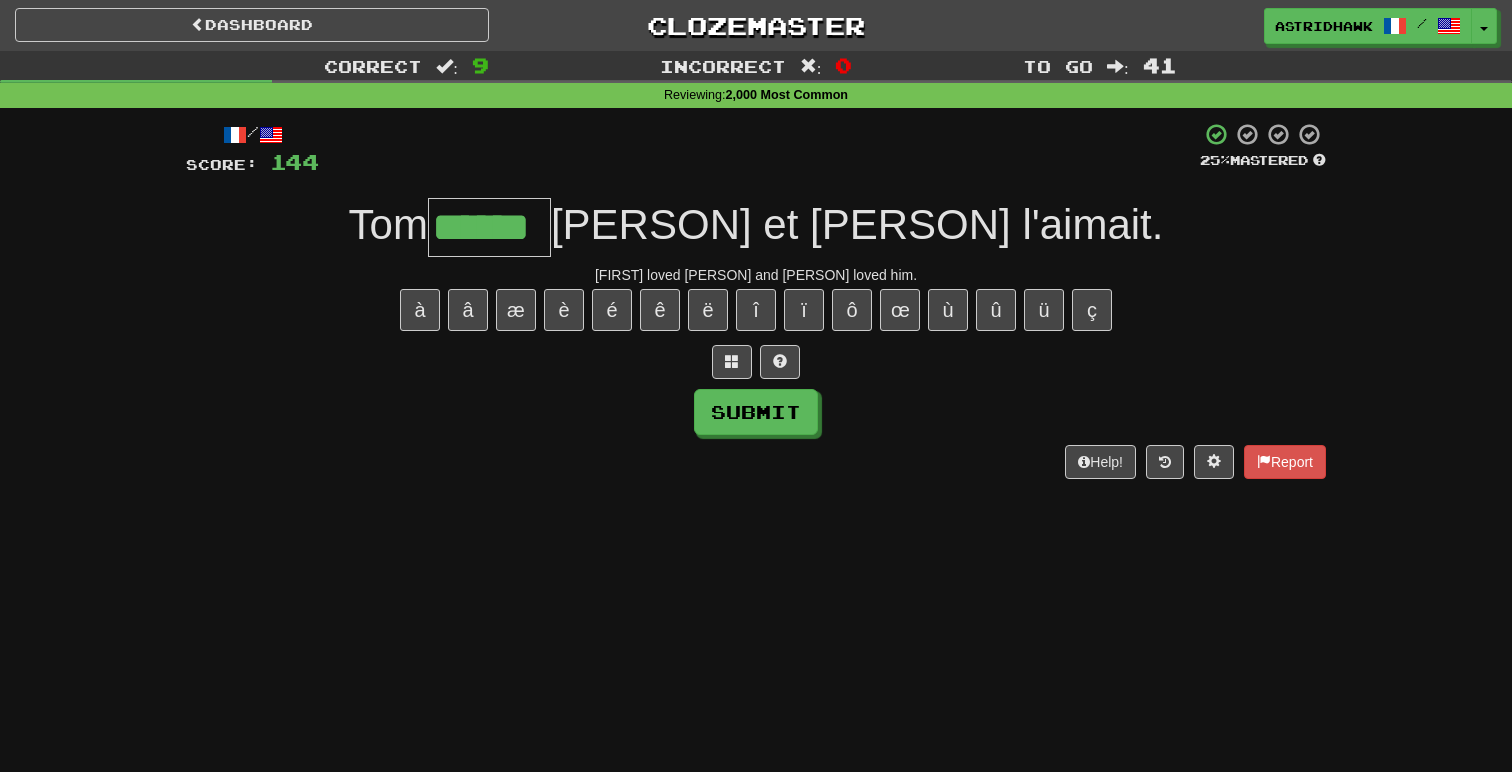 type on "******" 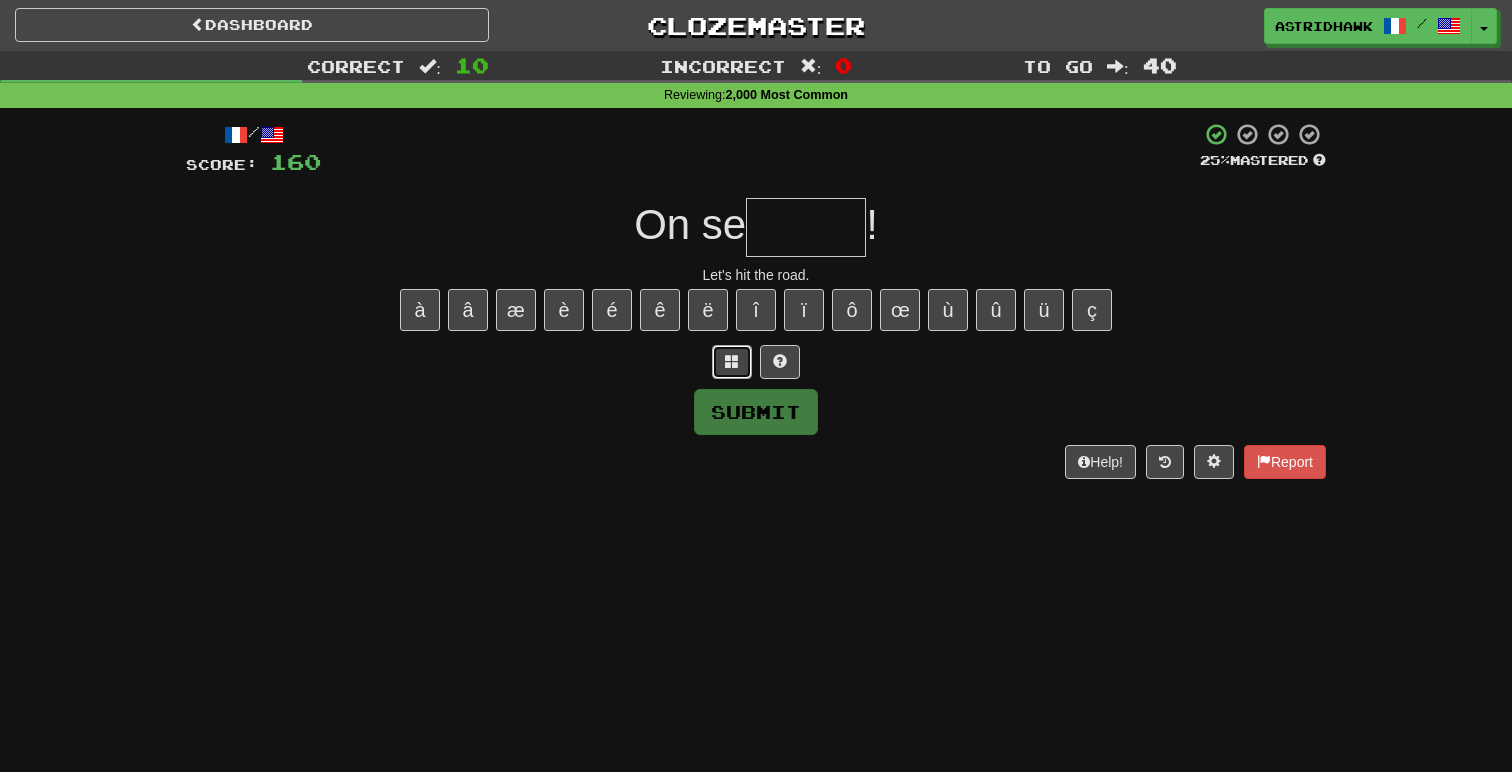 click at bounding box center (732, 362) 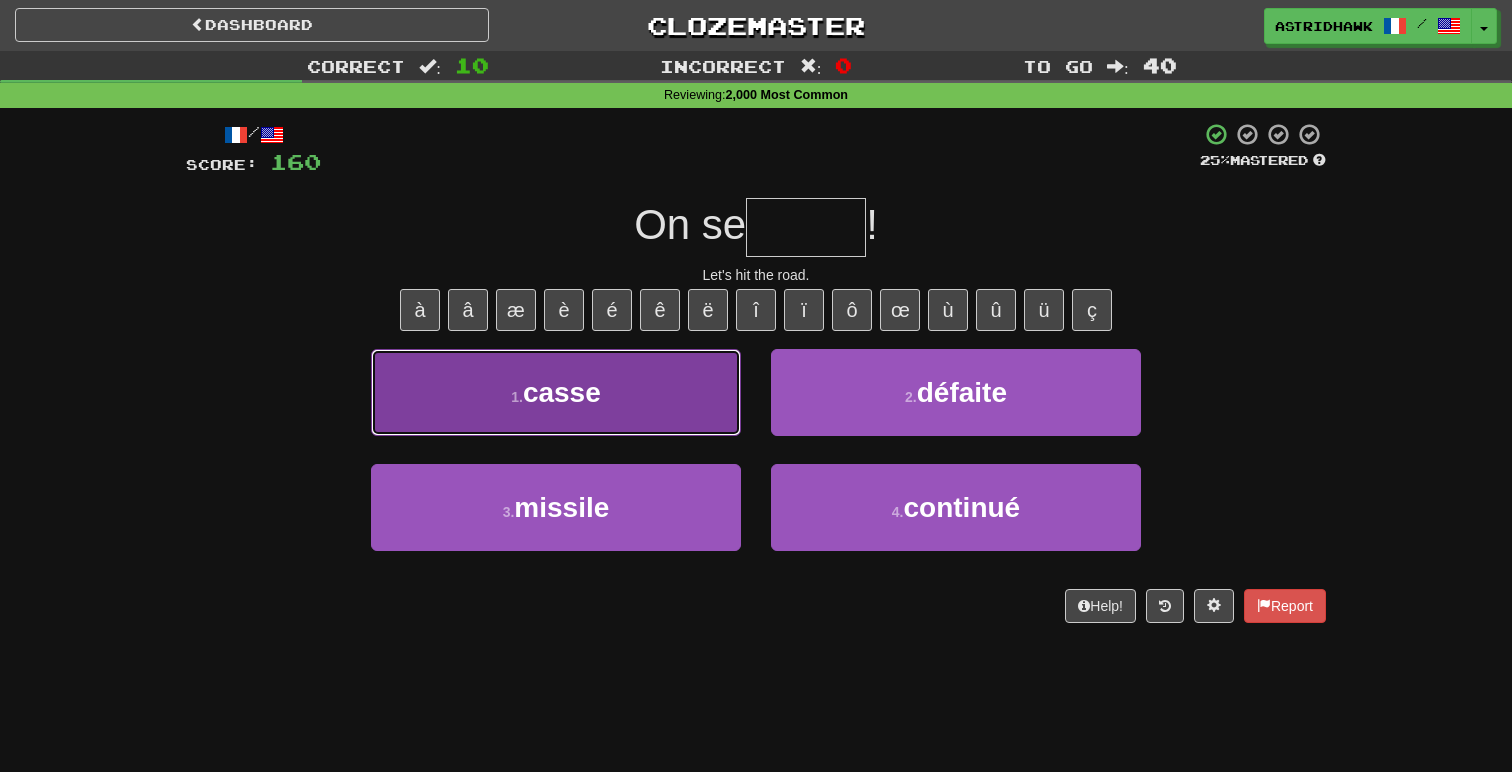 click on "1 .  casse" at bounding box center [556, 392] 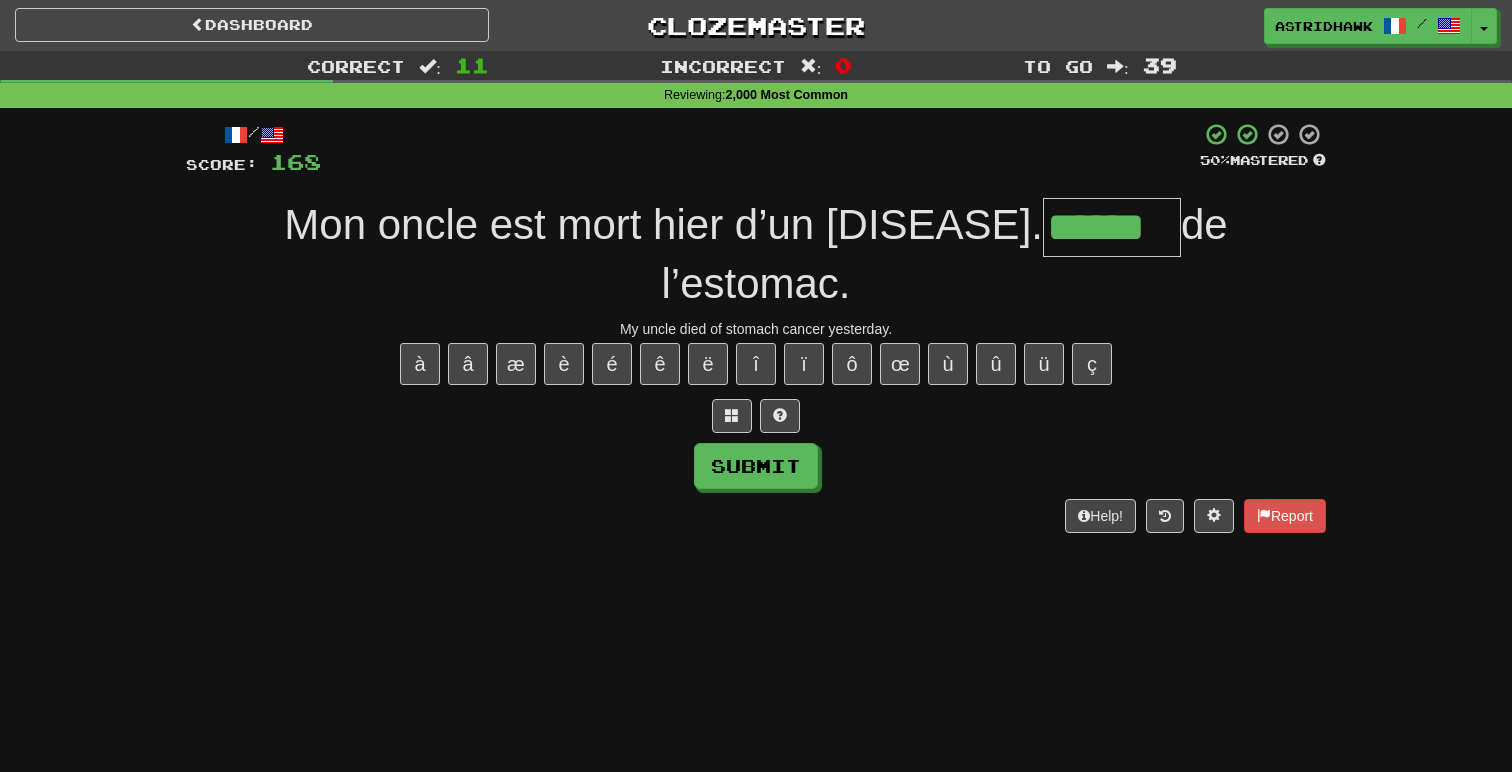 type on "******" 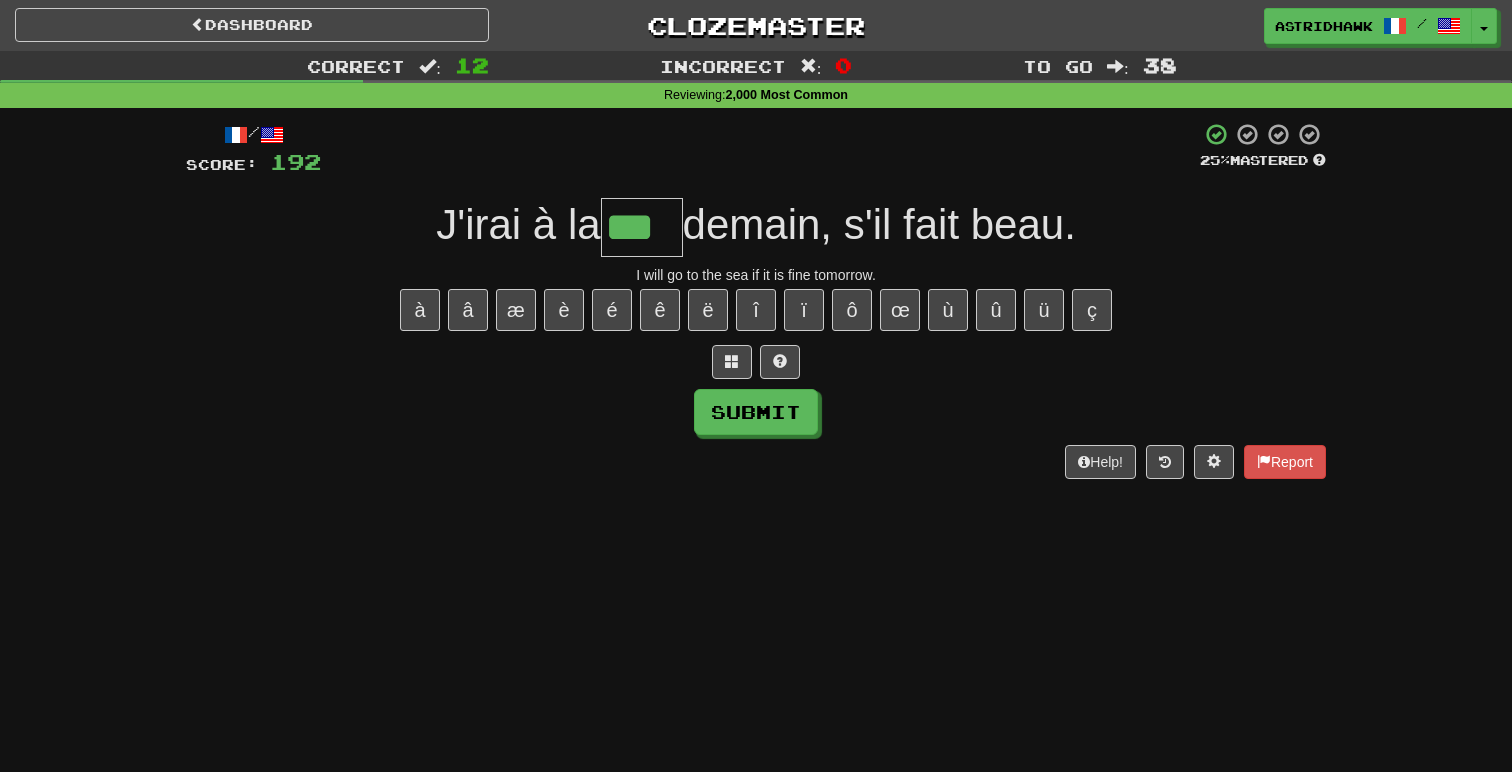 type on "***" 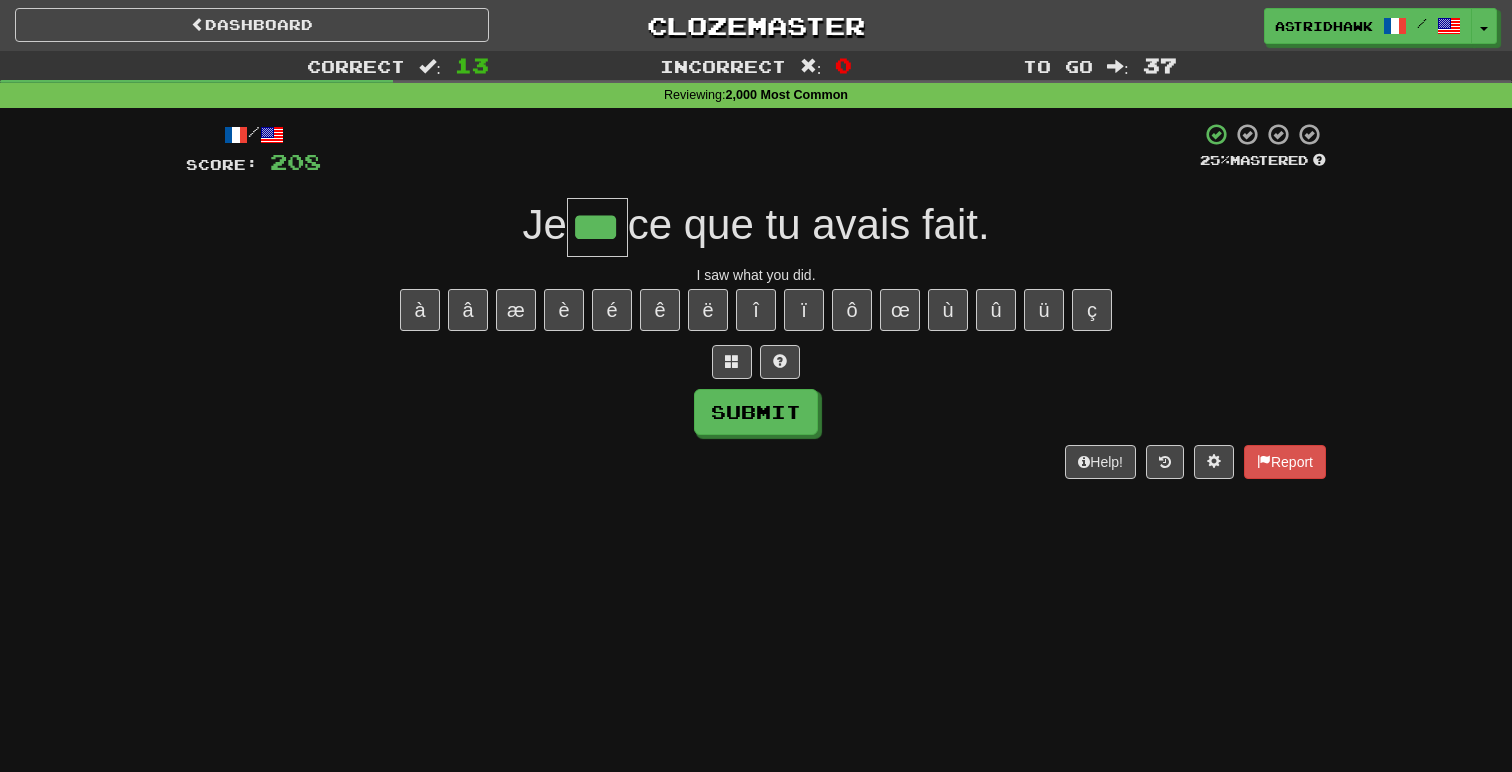 type on "***" 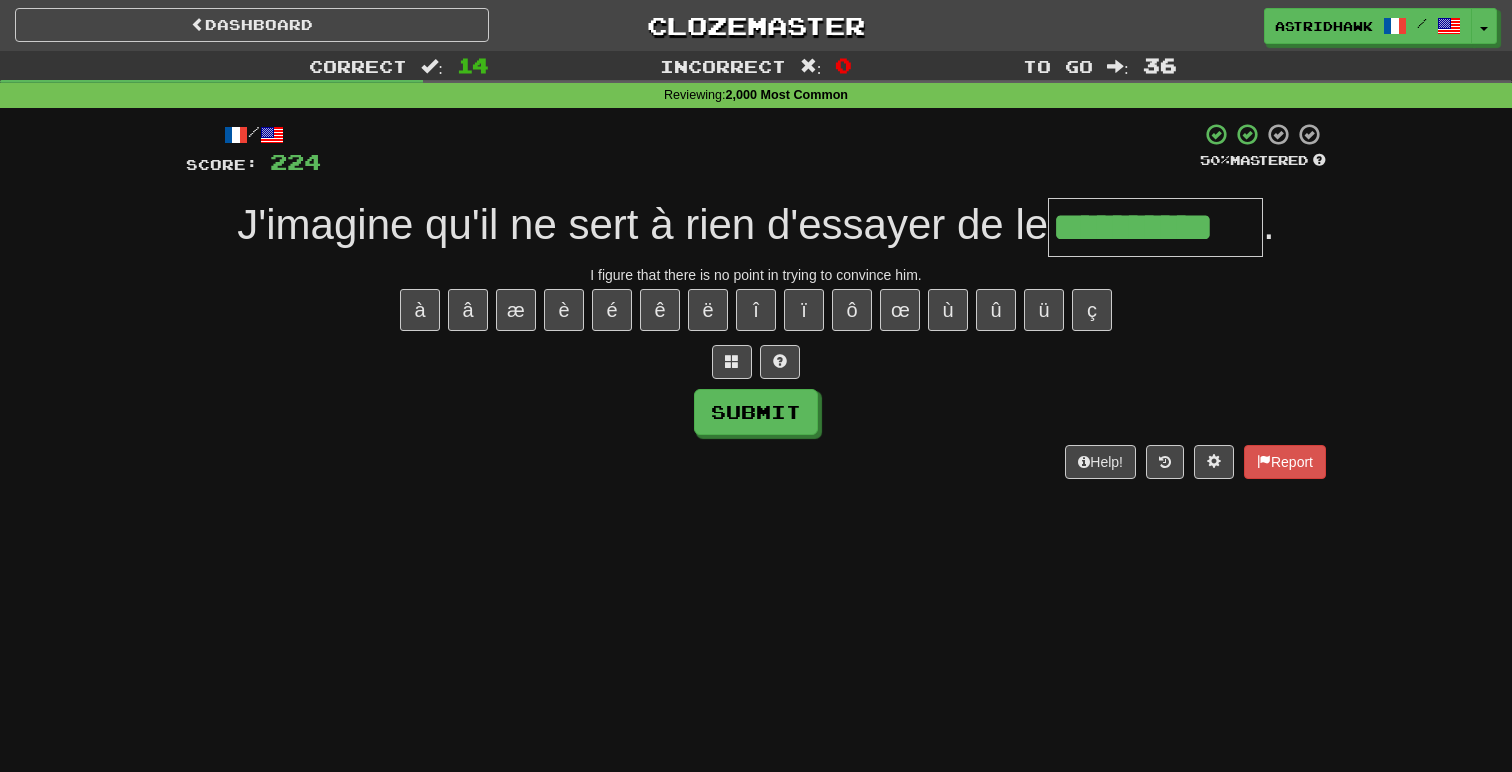 type on "**********" 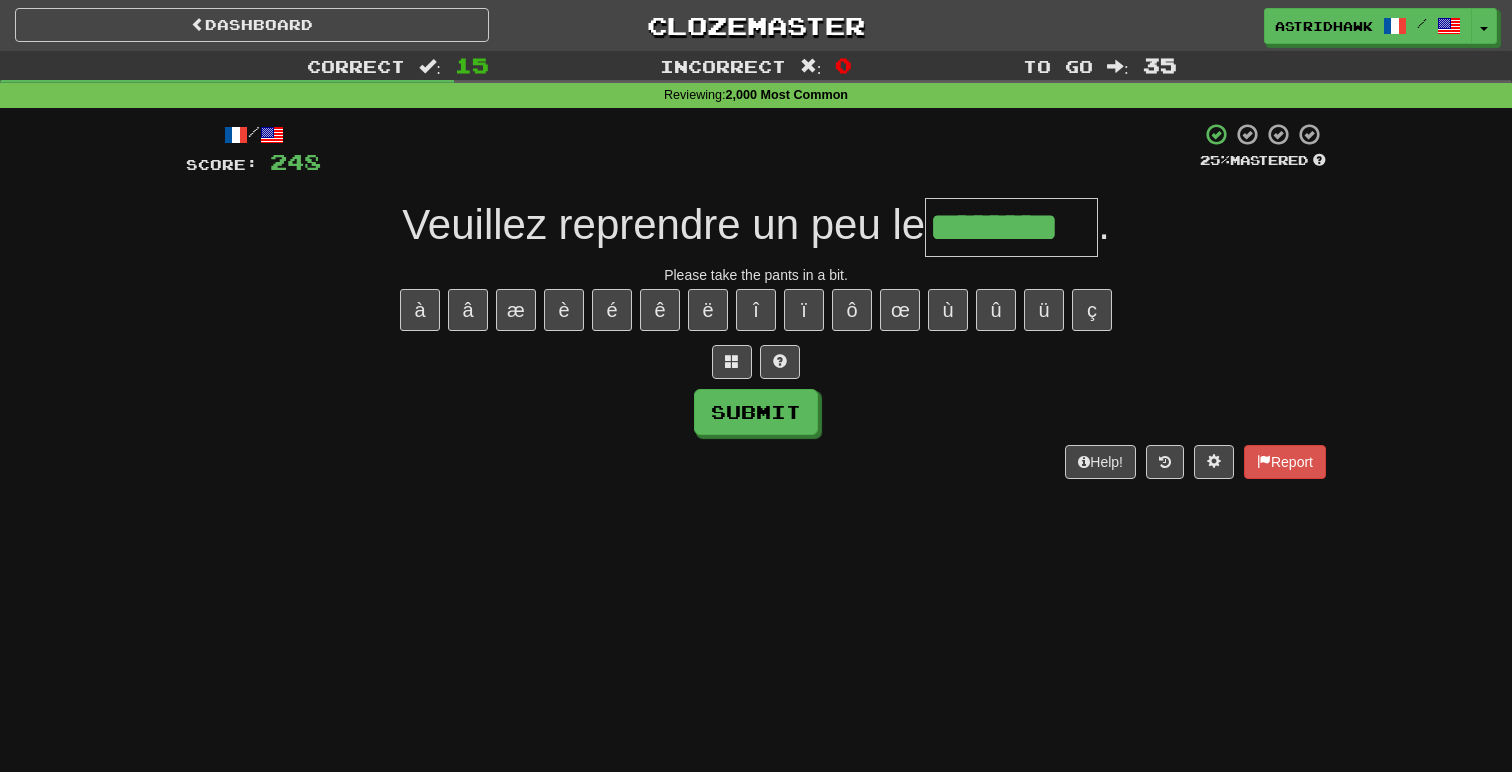 type on "********" 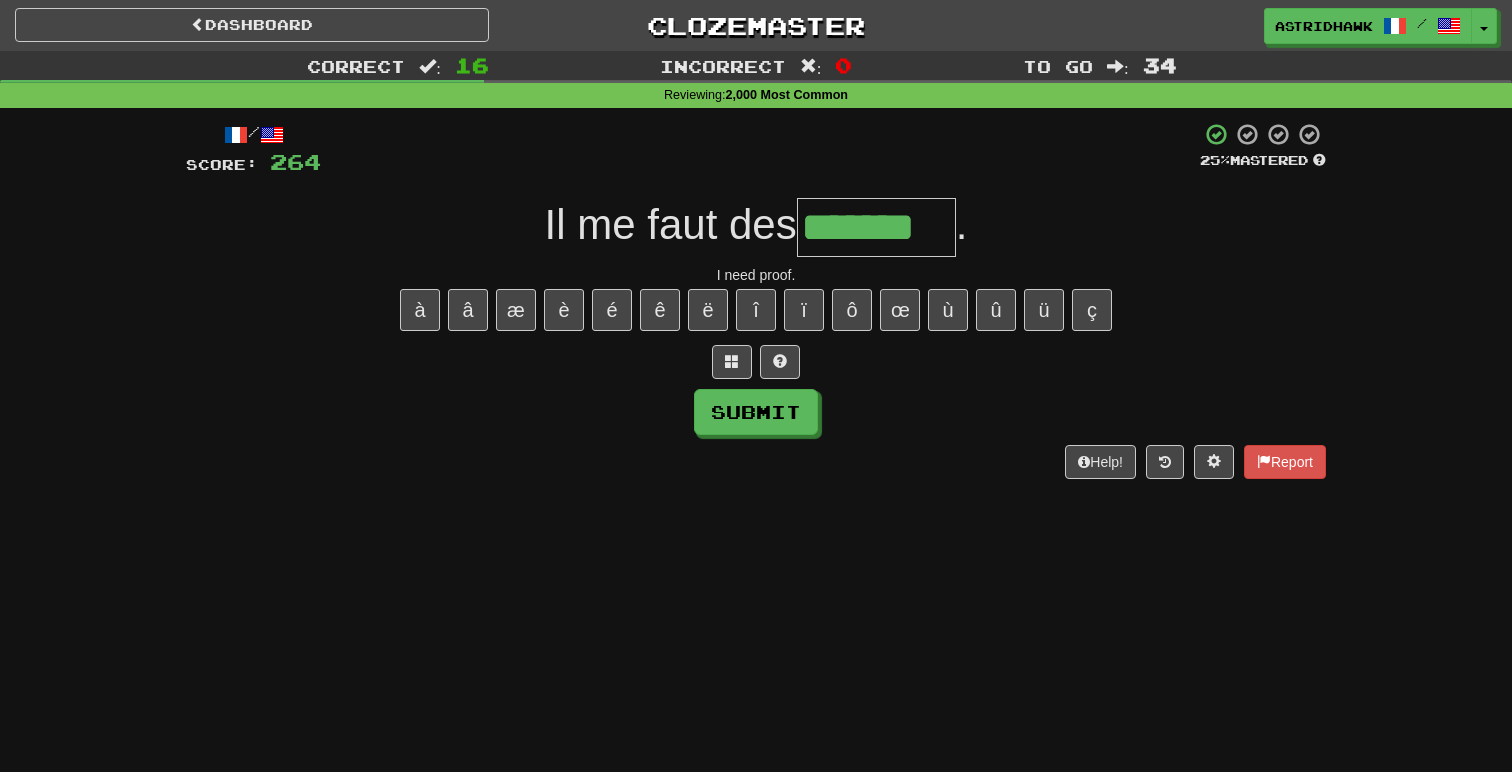 type on "*******" 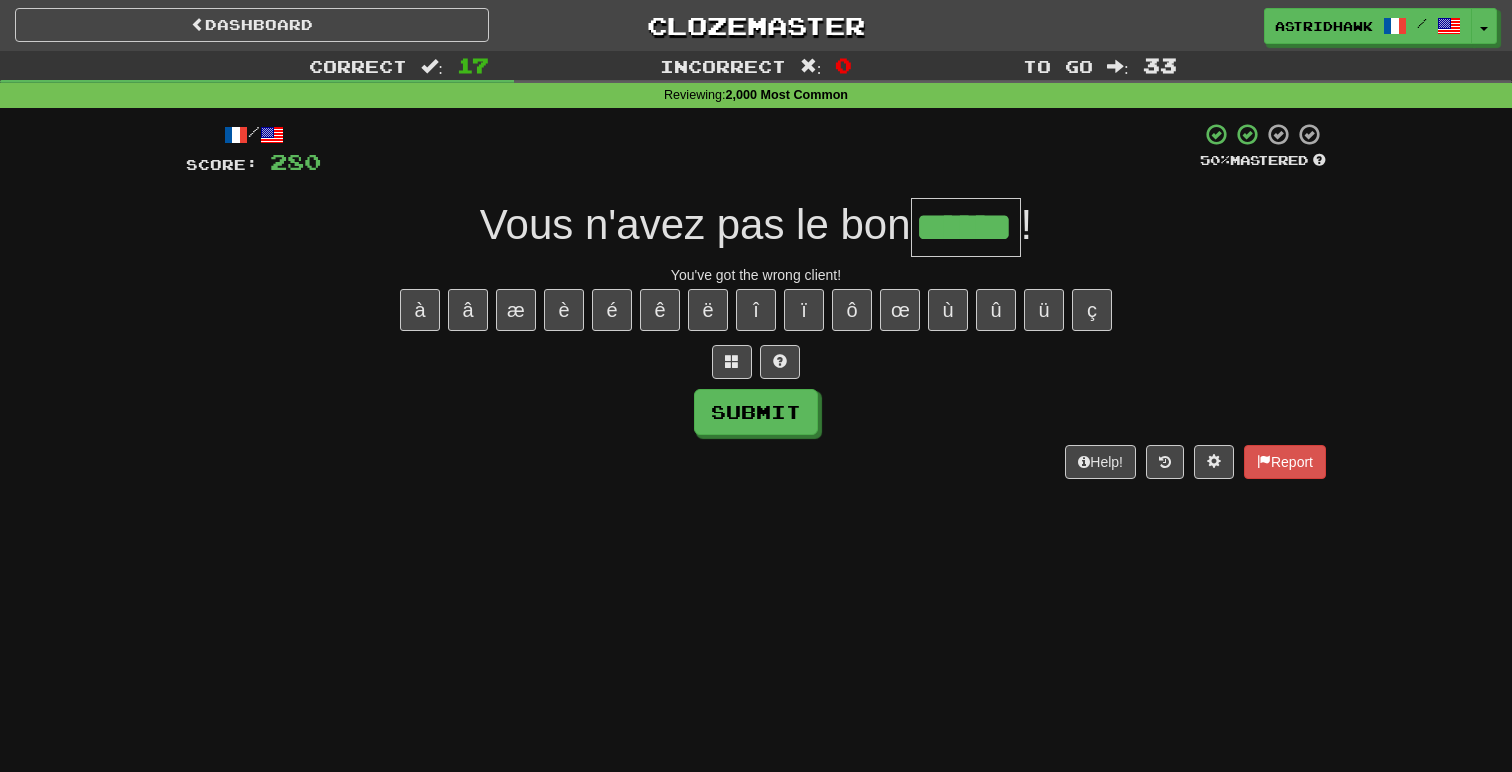 type on "******" 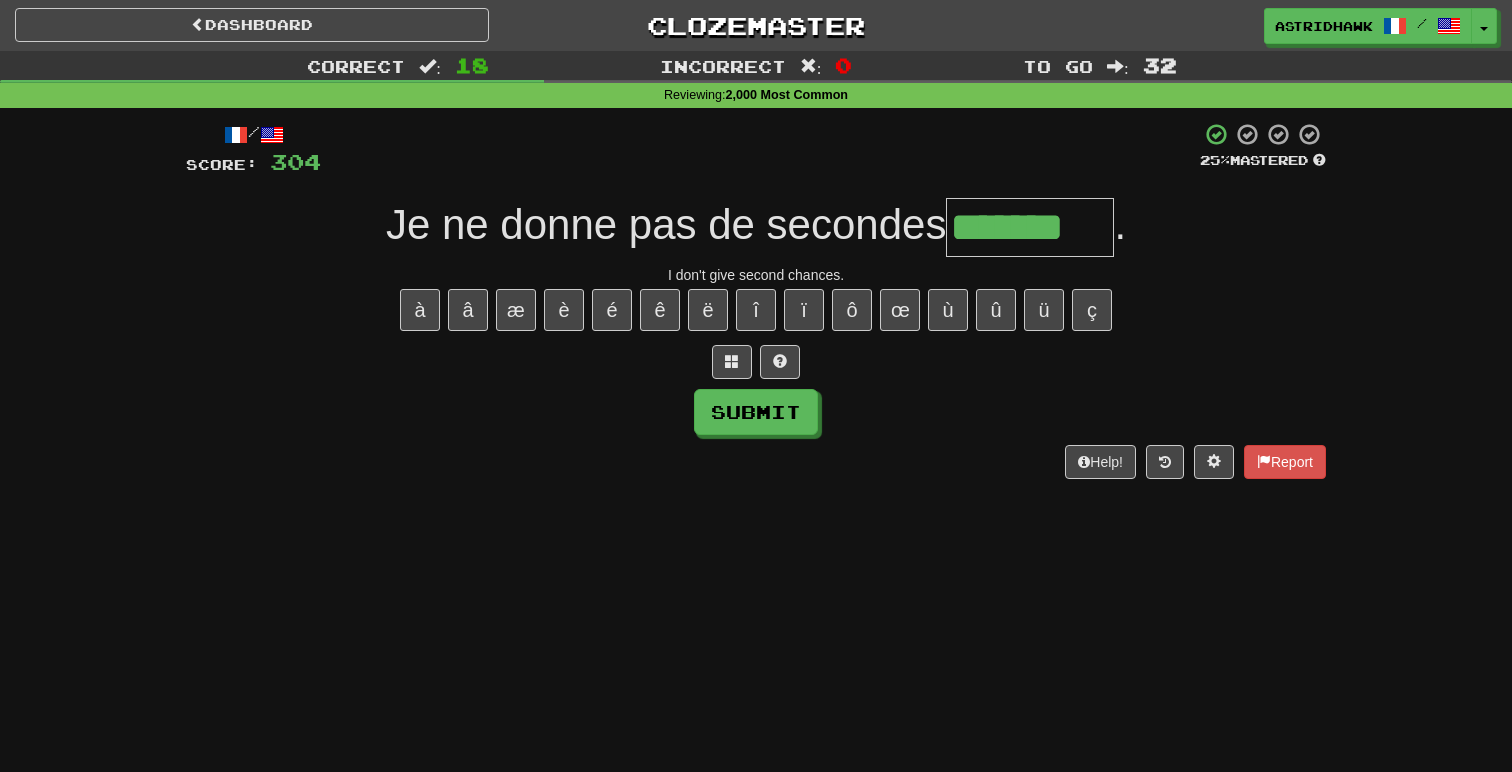 type on "*******" 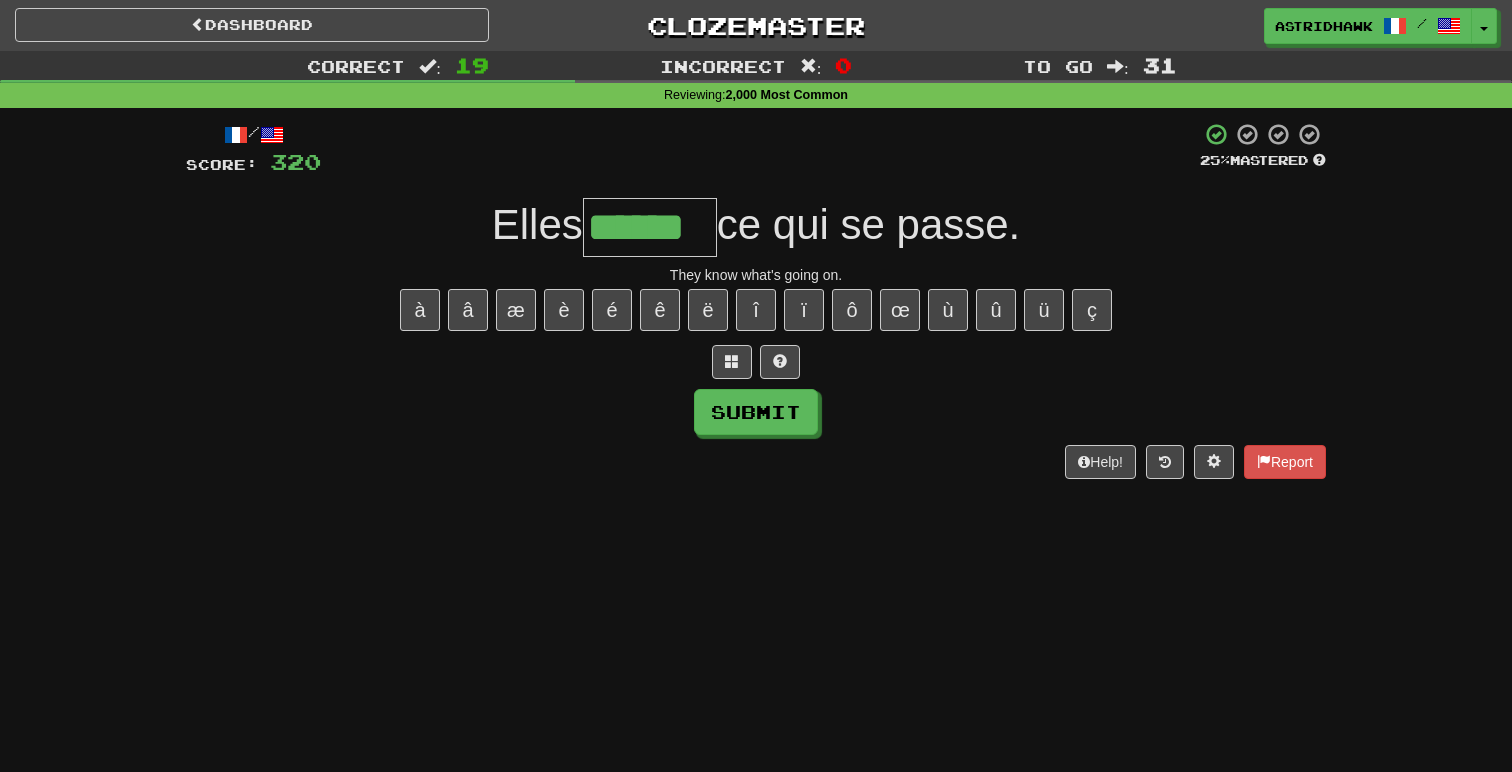 type on "******" 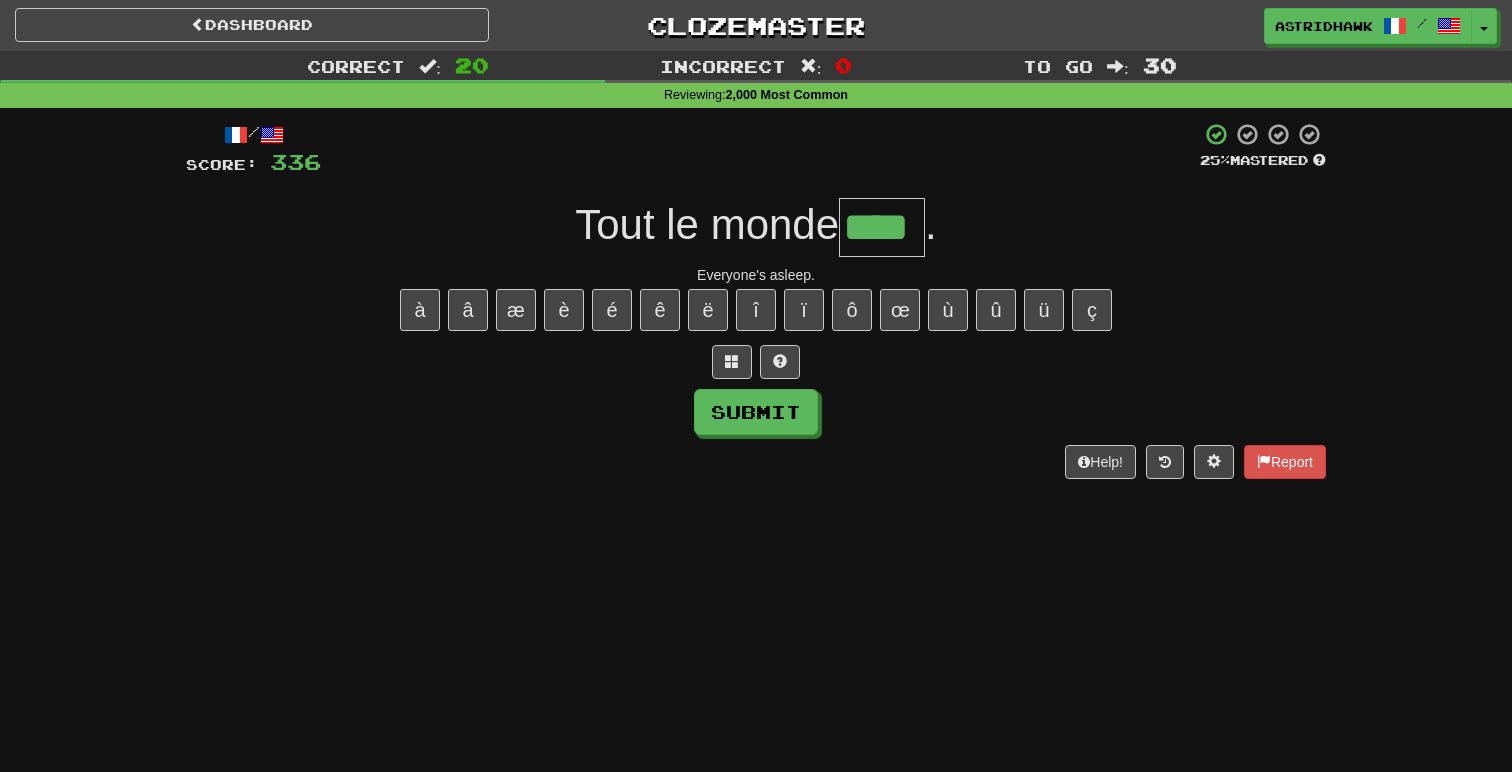 scroll, scrollTop: 0, scrollLeft: 0, axis: both 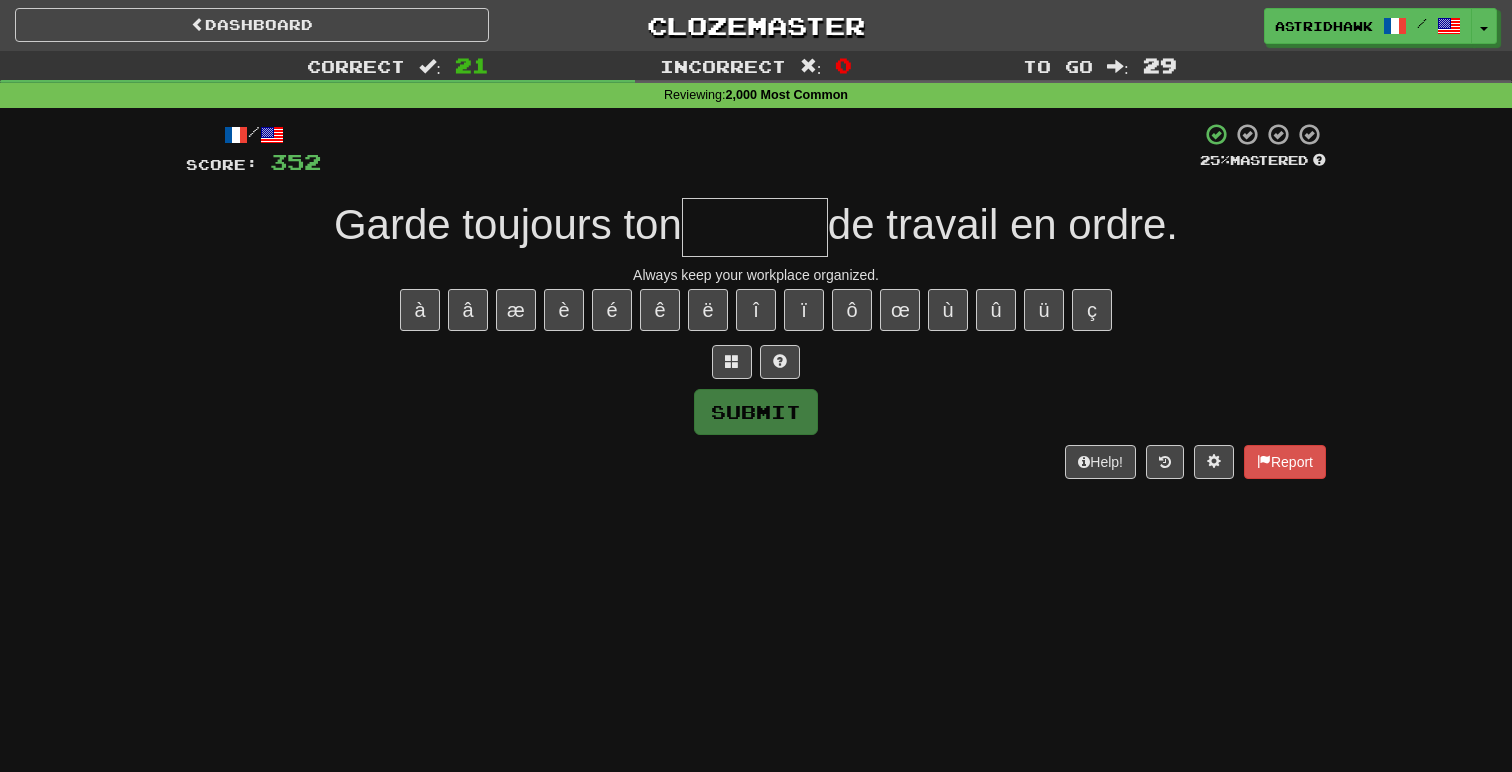 type on "*" 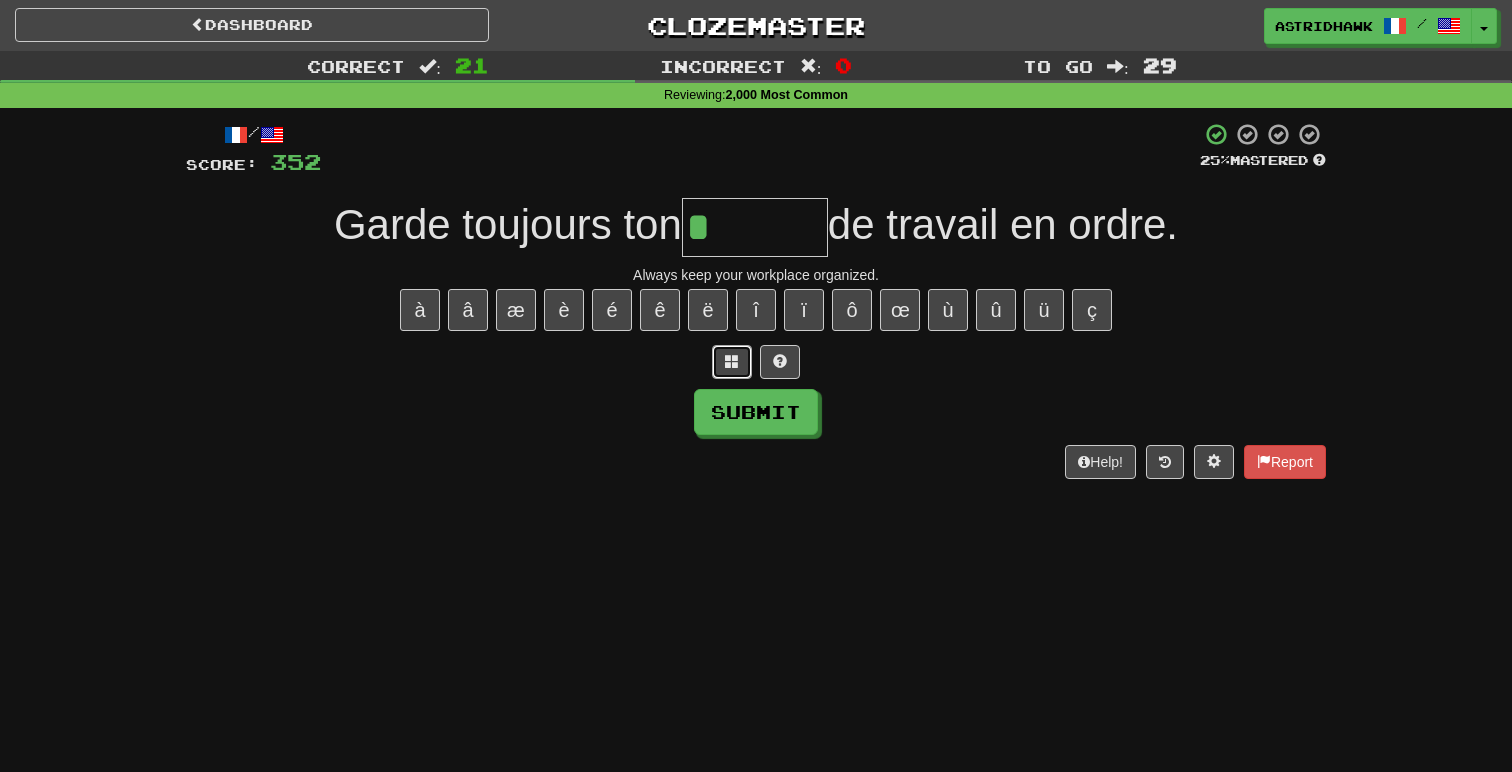 click at bounding box center (732, 362) 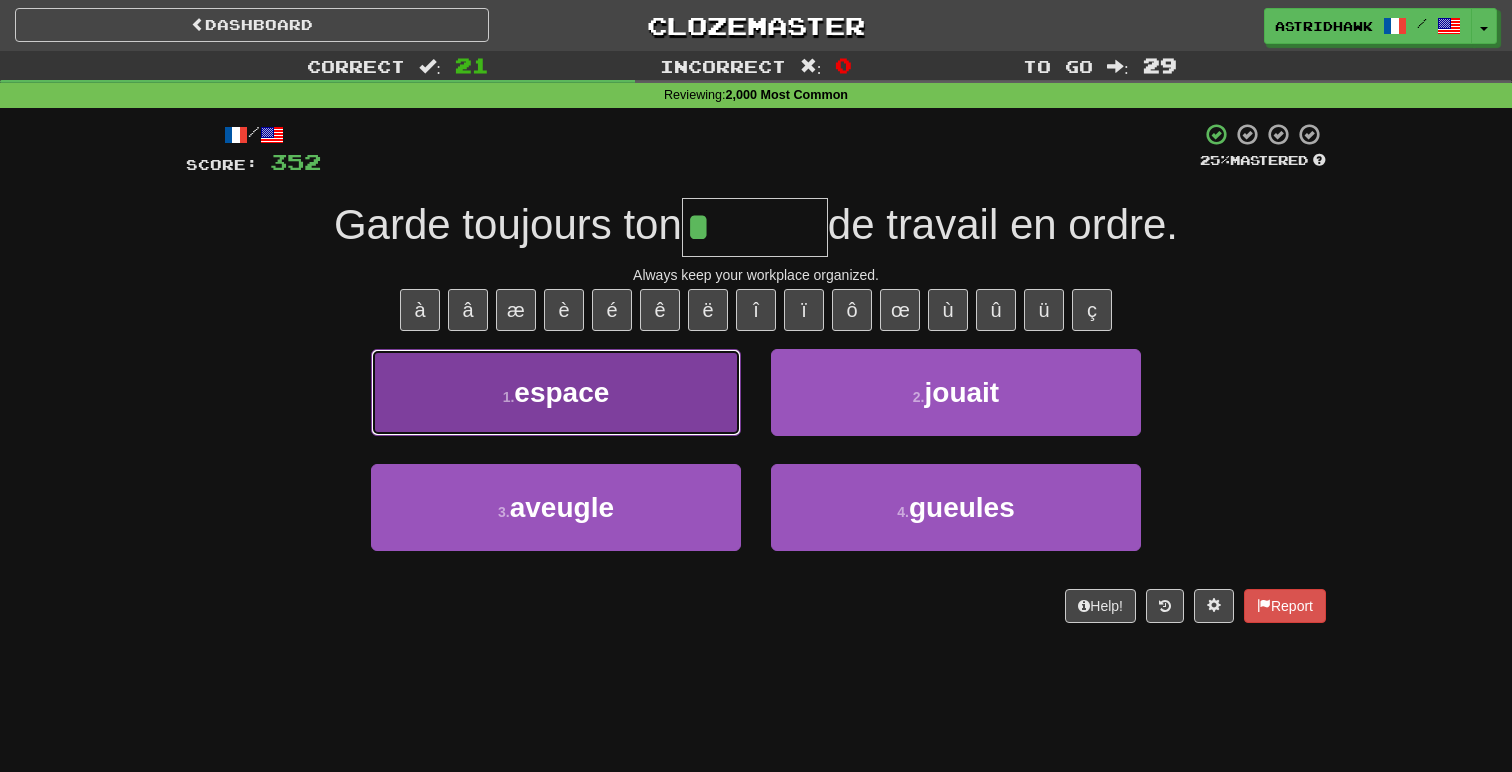 click on "1 .  espace" at bounding box center [556, 392] 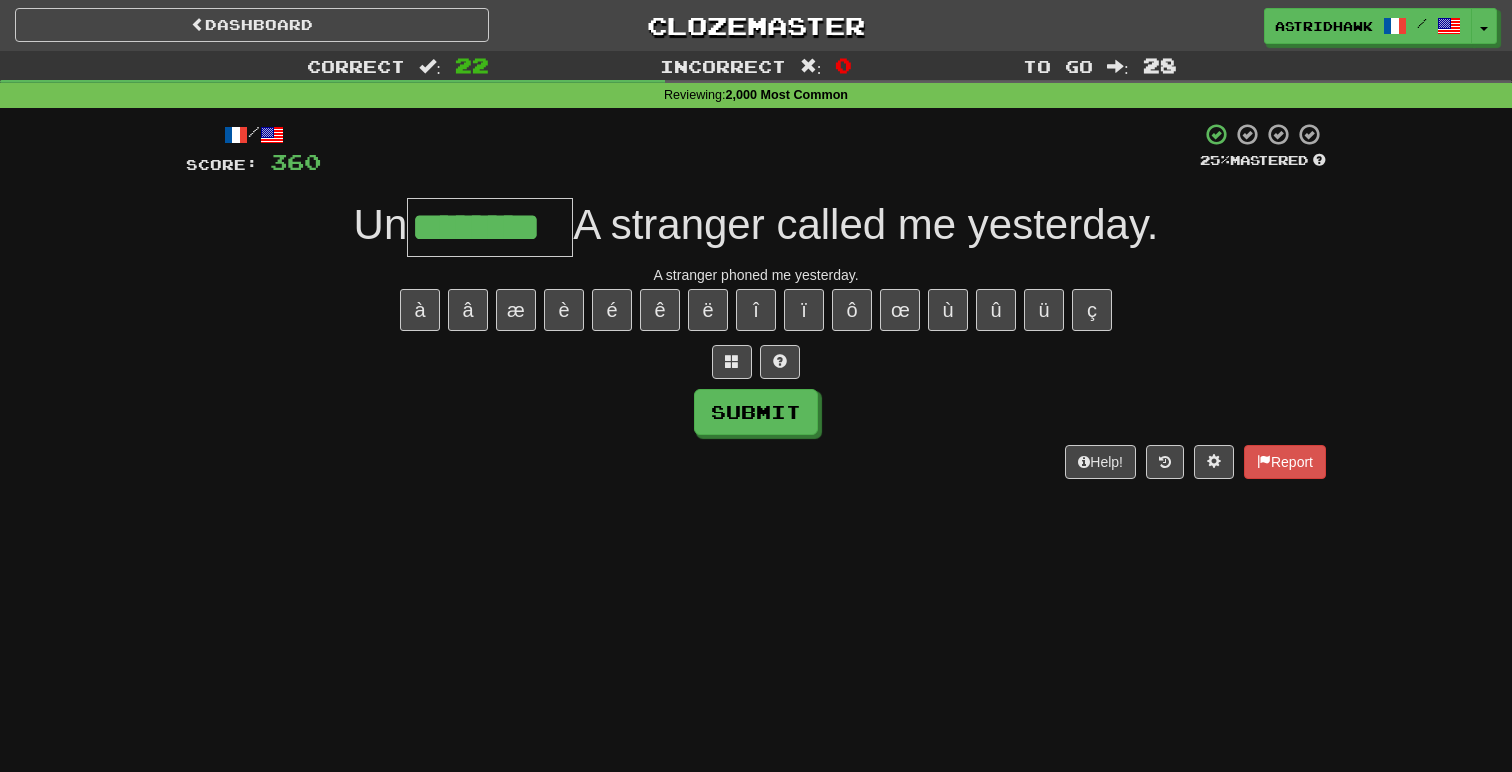 type on "********" 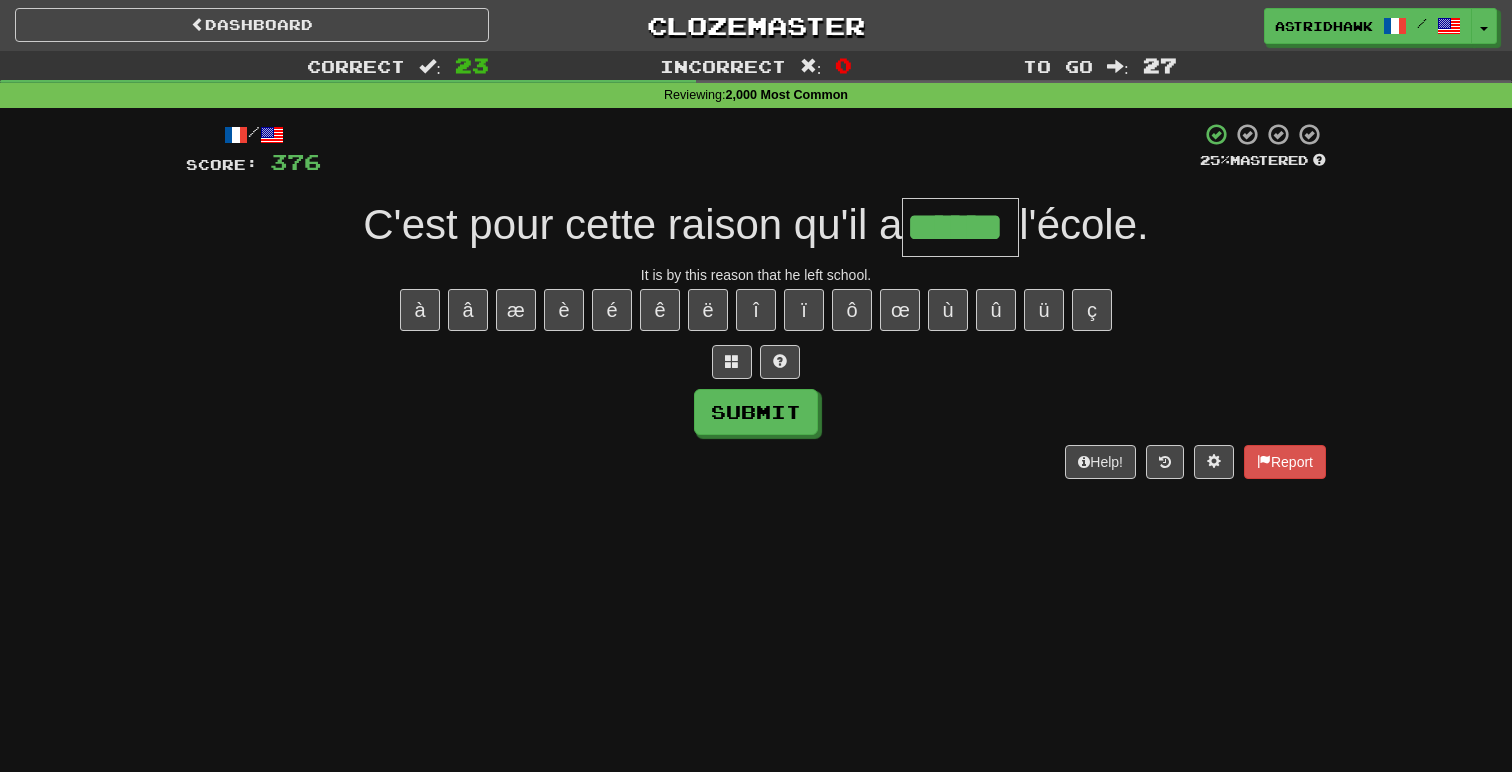 type on "******" 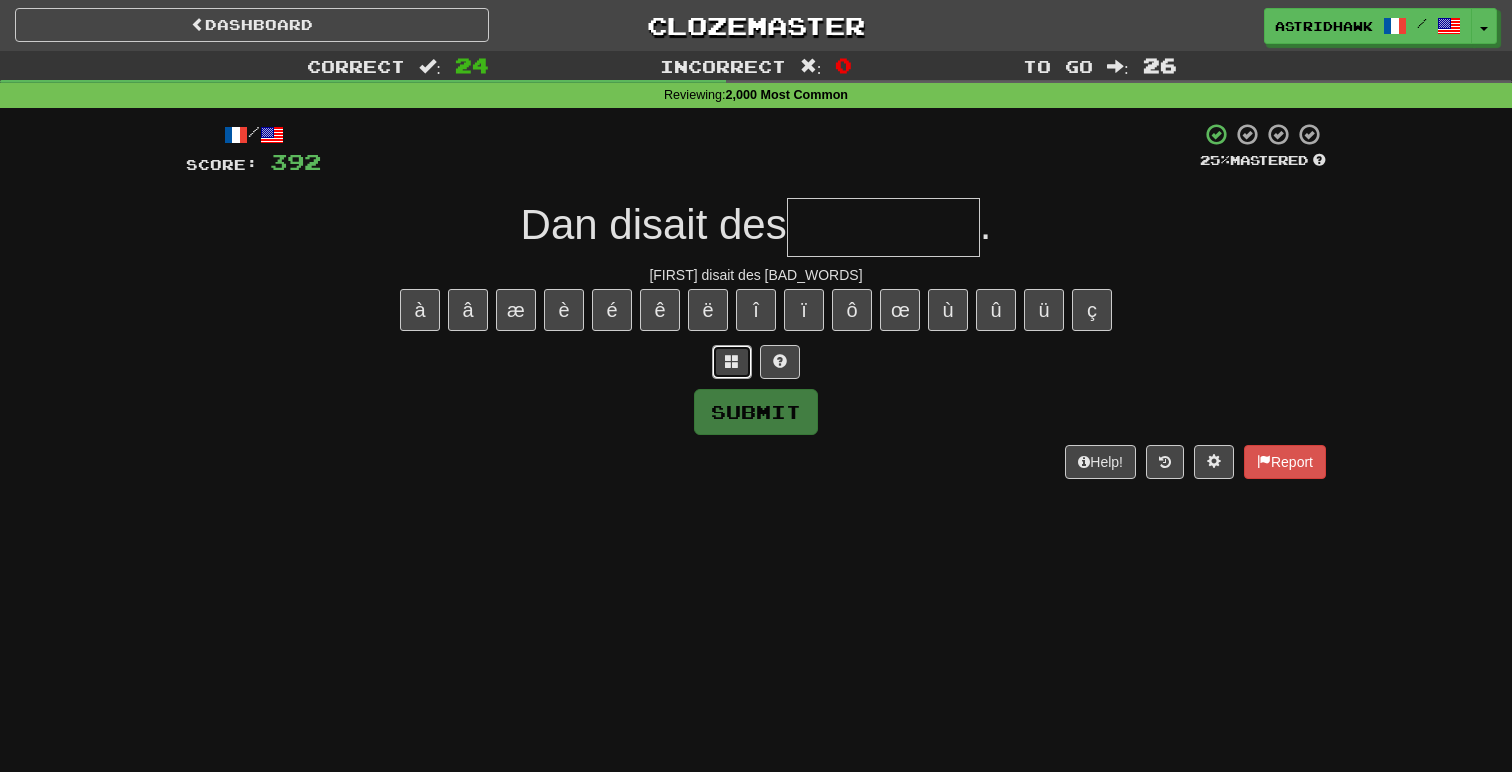 click at bounding box center (732, 361) 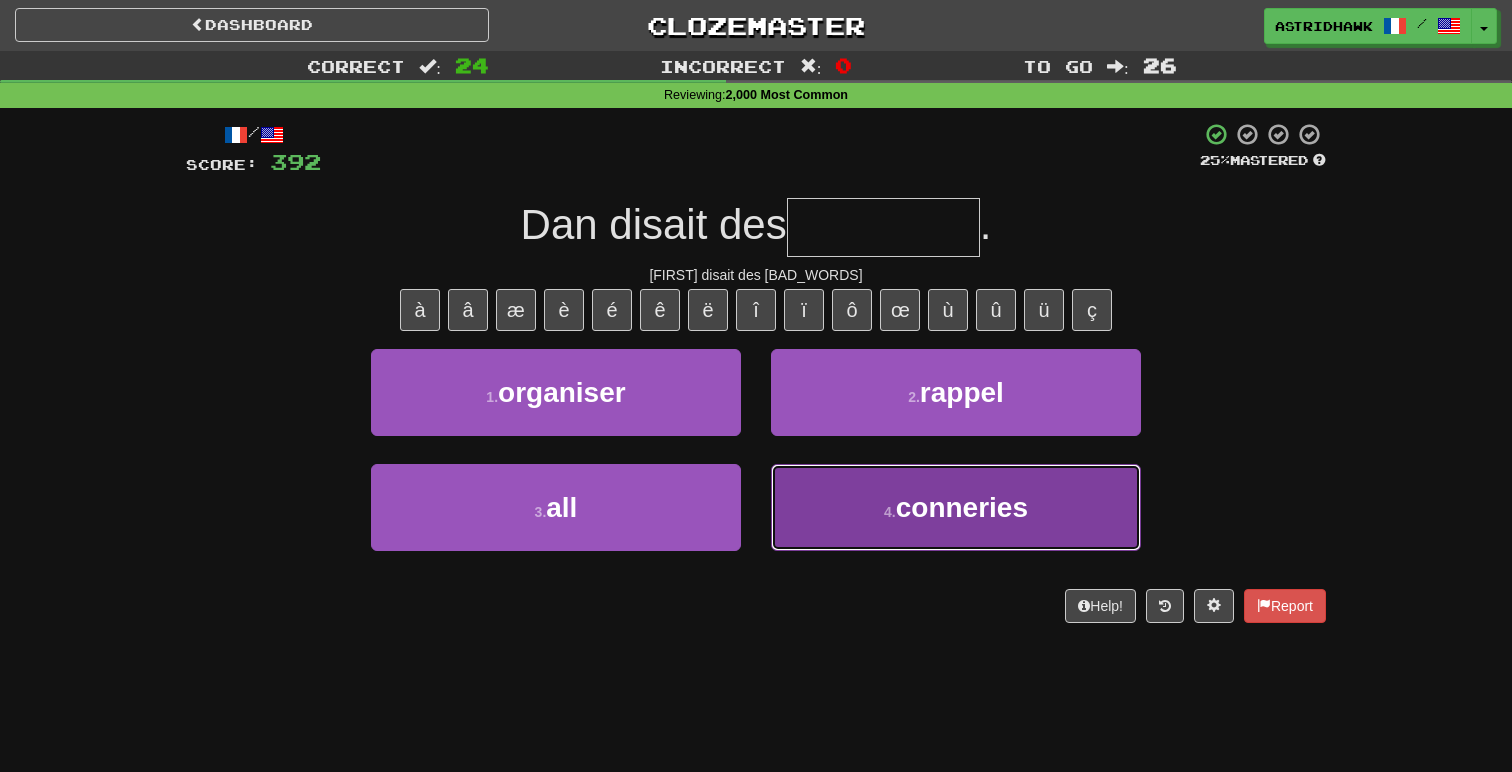 click on "4 .  conneries" at bounding box center (956, 507) 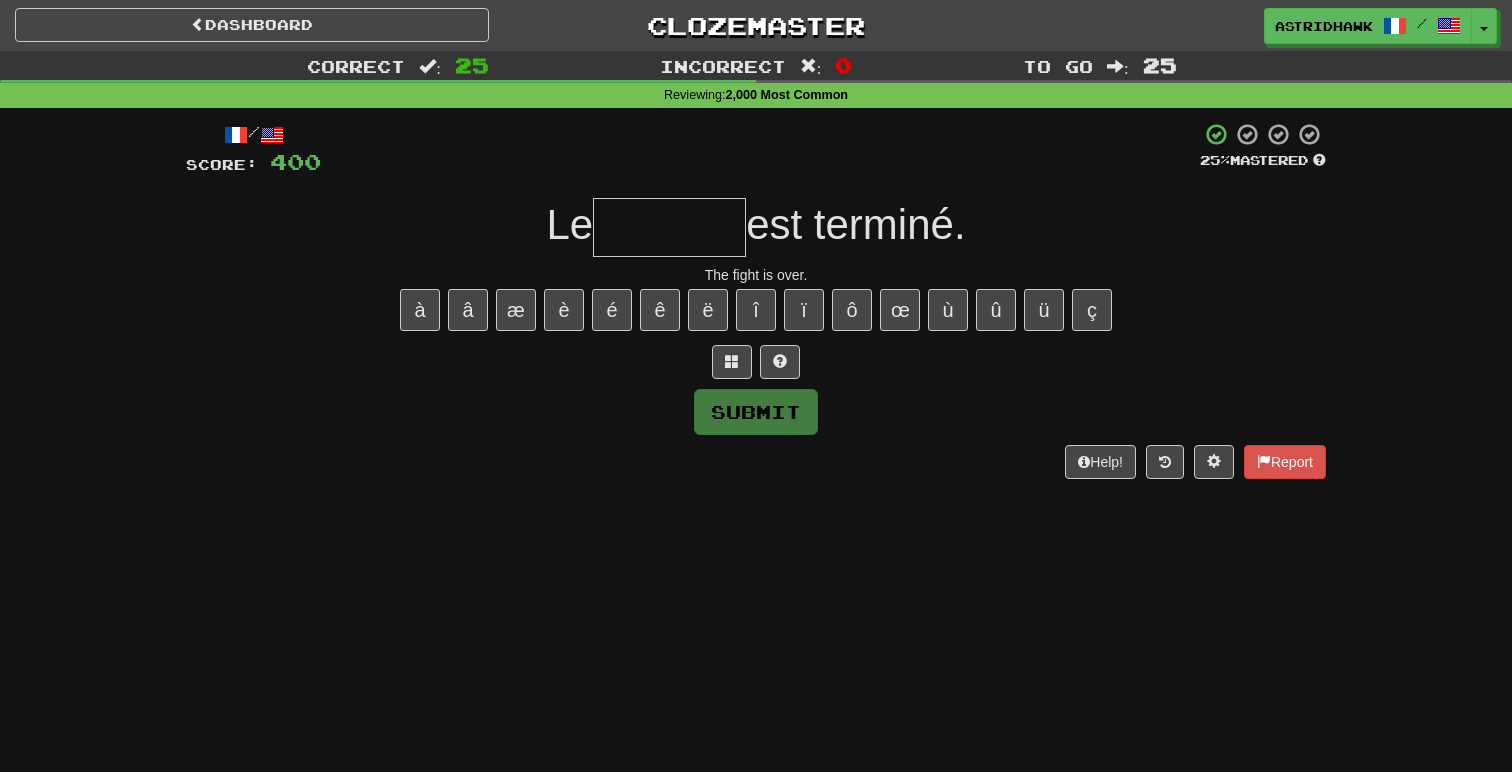 type on "*" 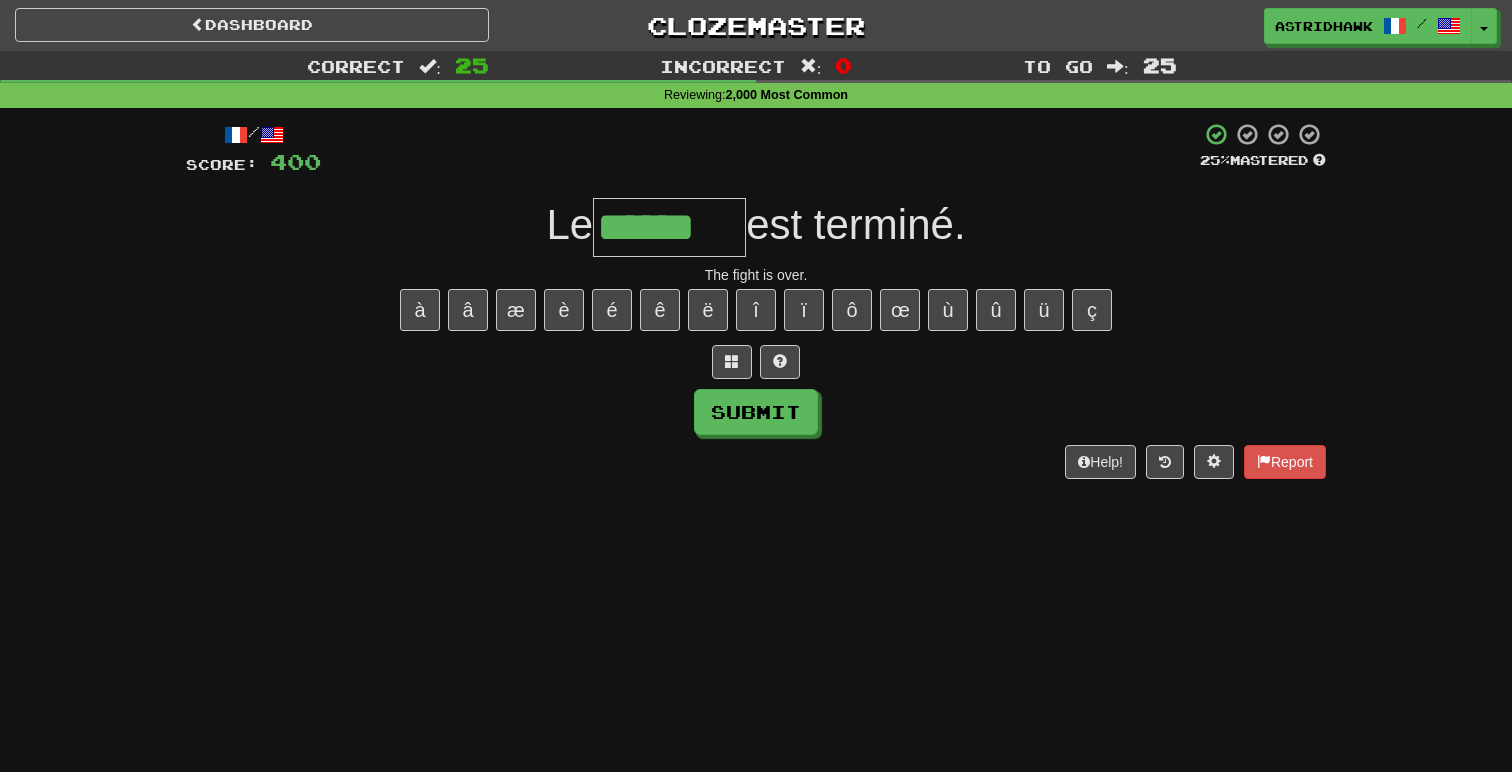 type on "******" 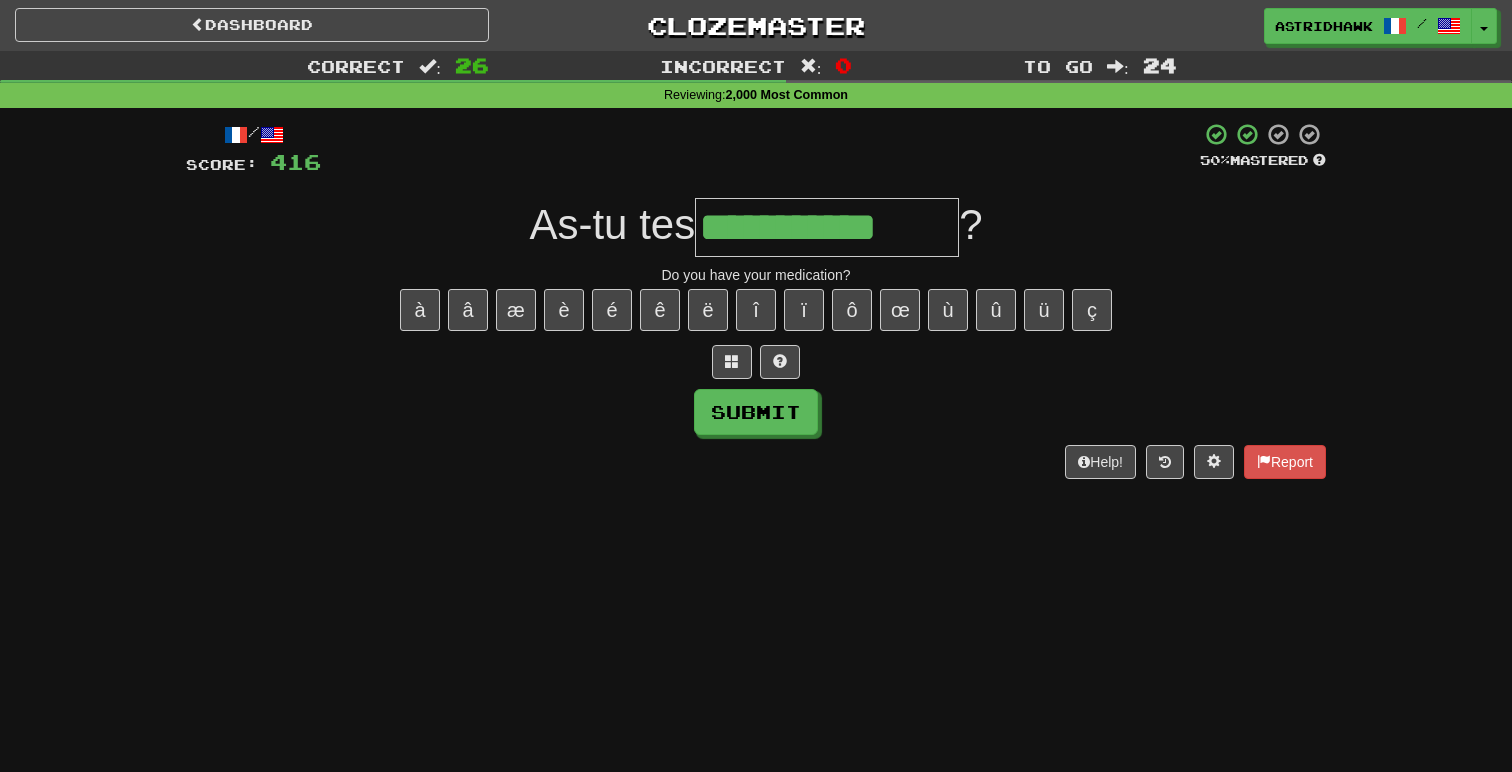 type on "**********" 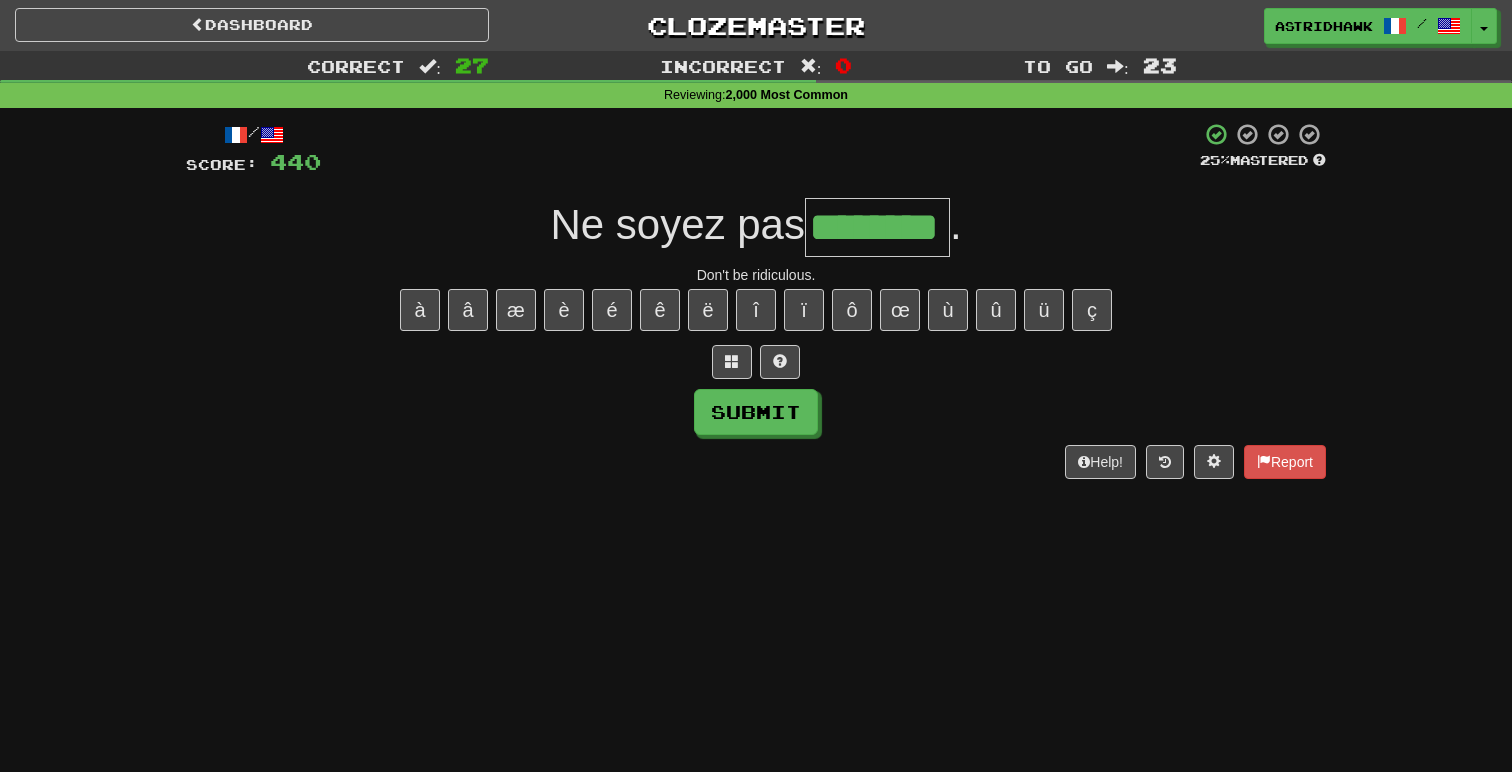 type on "********" 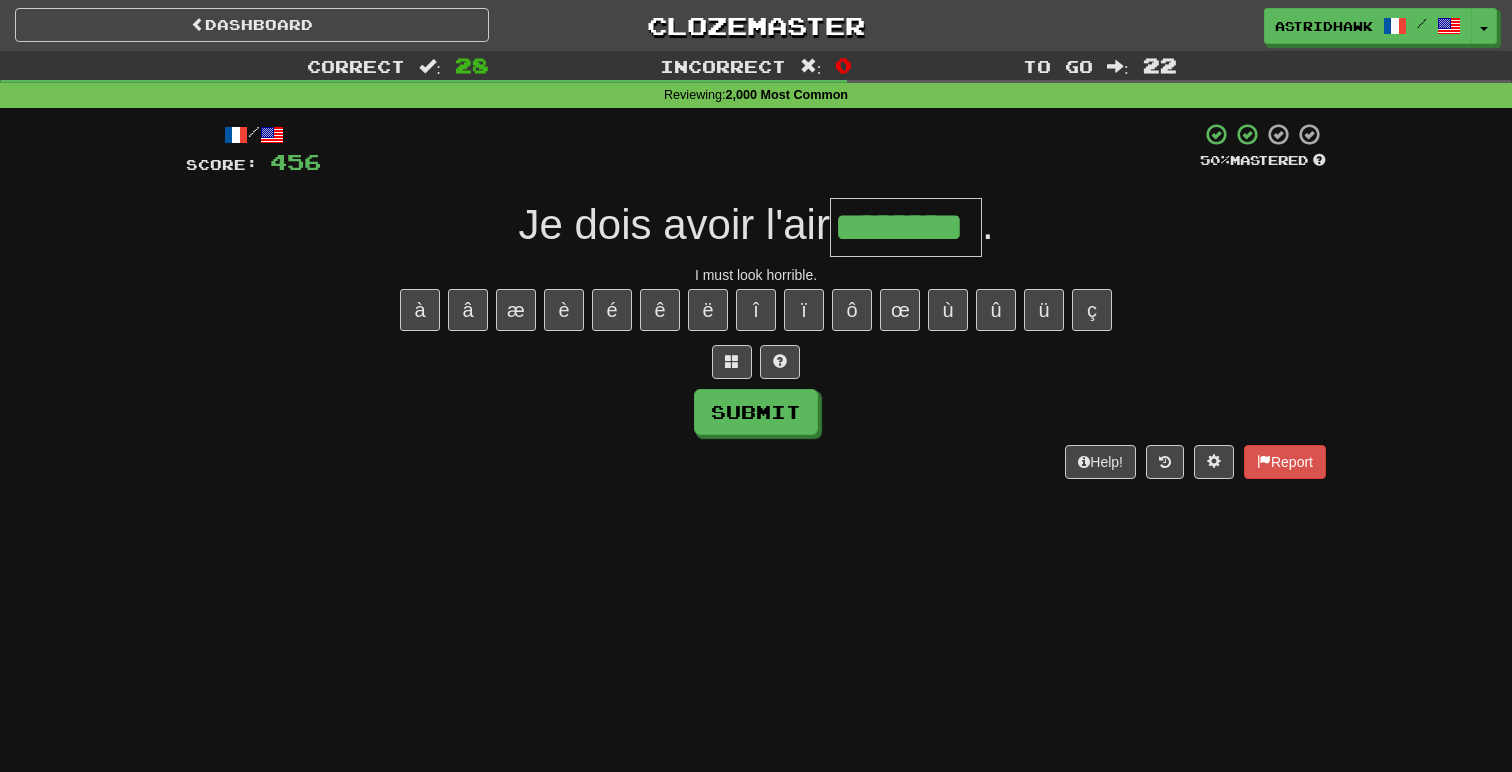 type on "********" 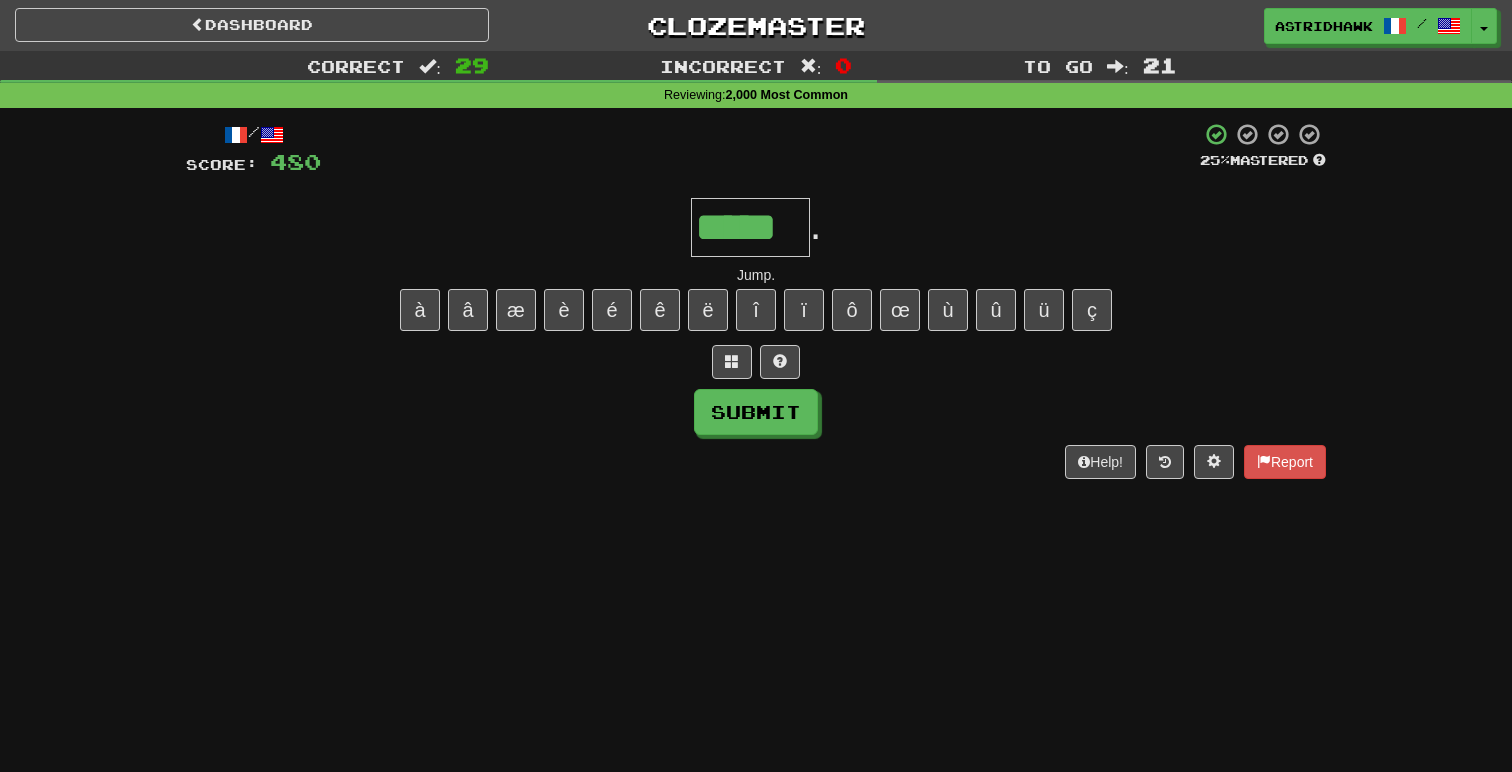 type on "*****" 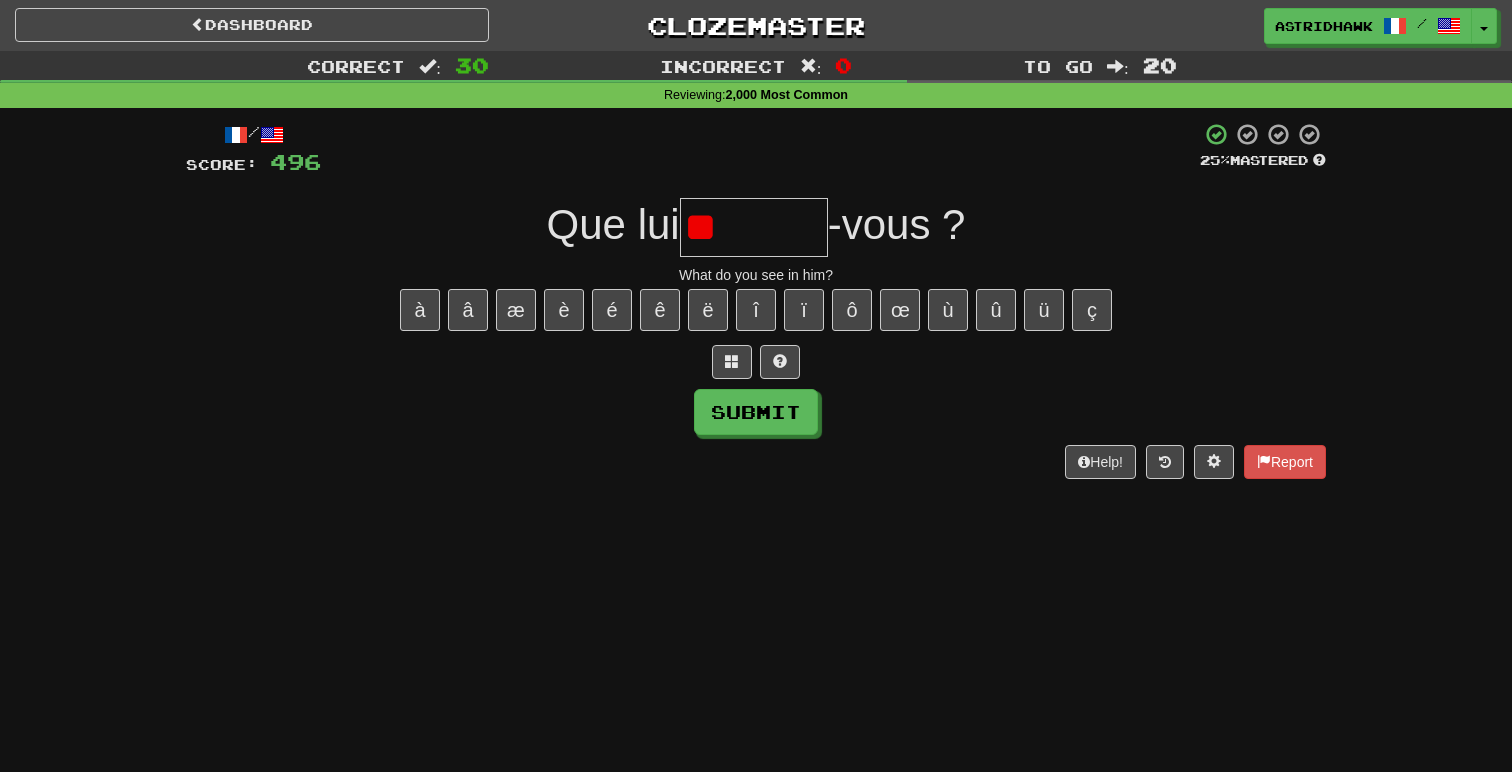 type on "*" 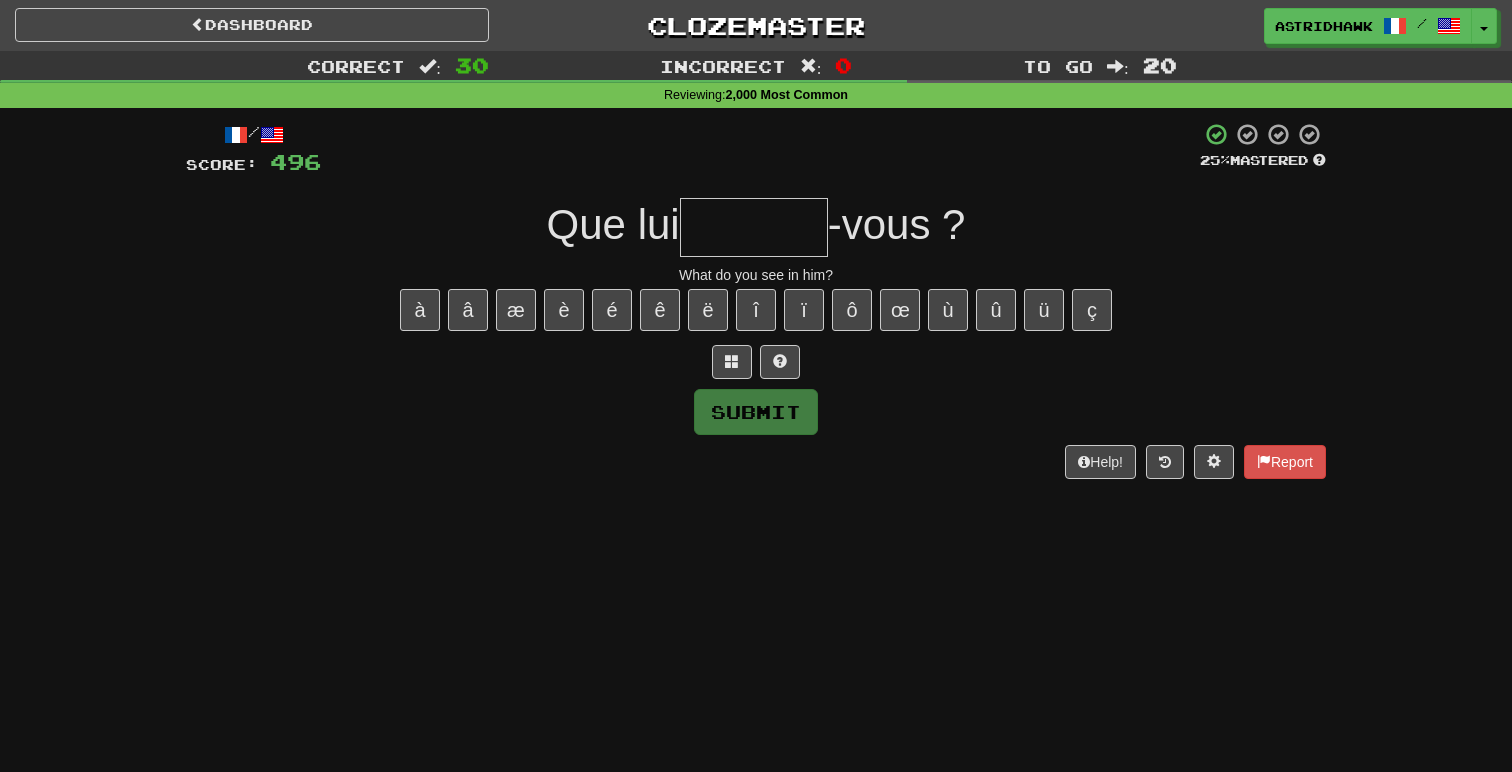 type on "*" 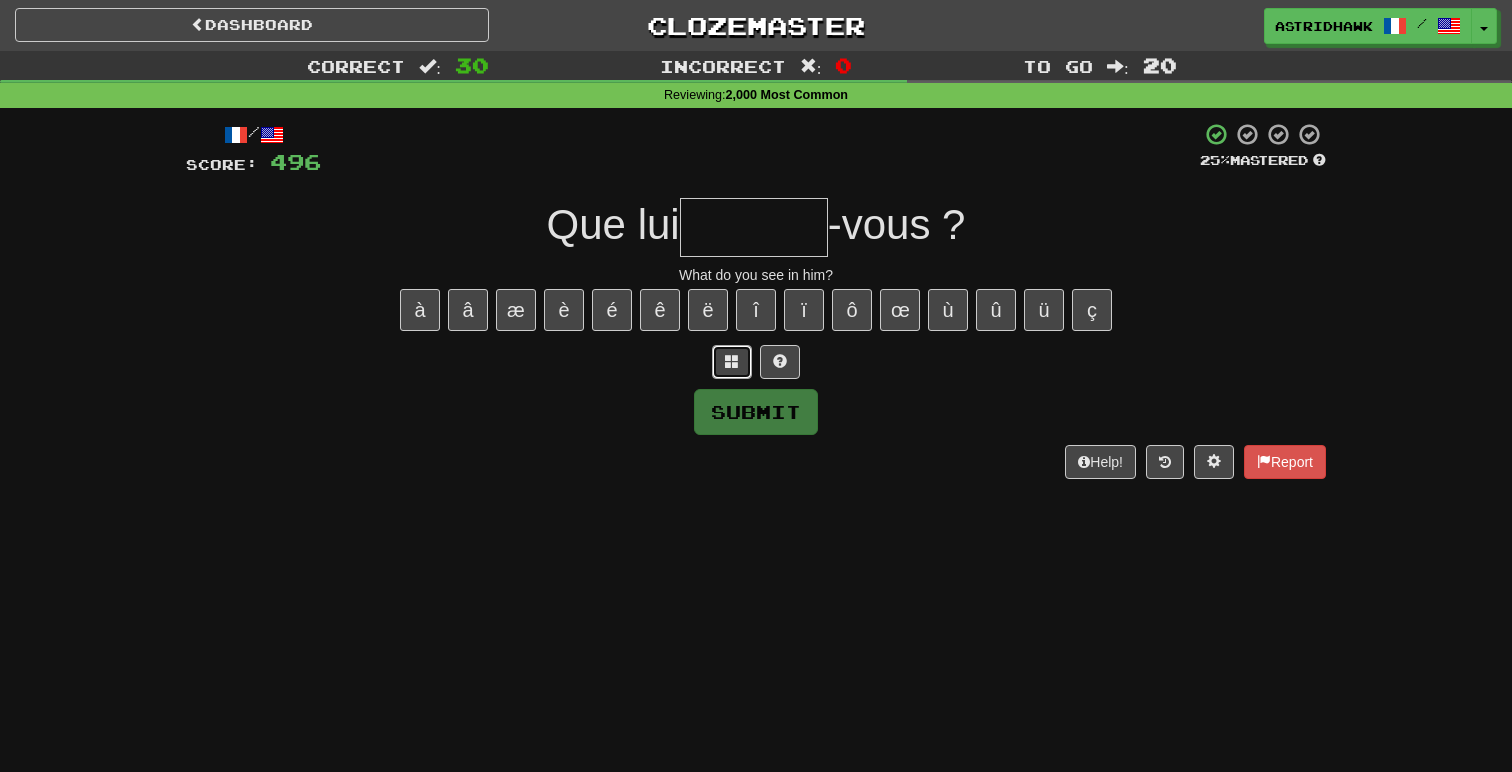click at bounding box center [732, 362] 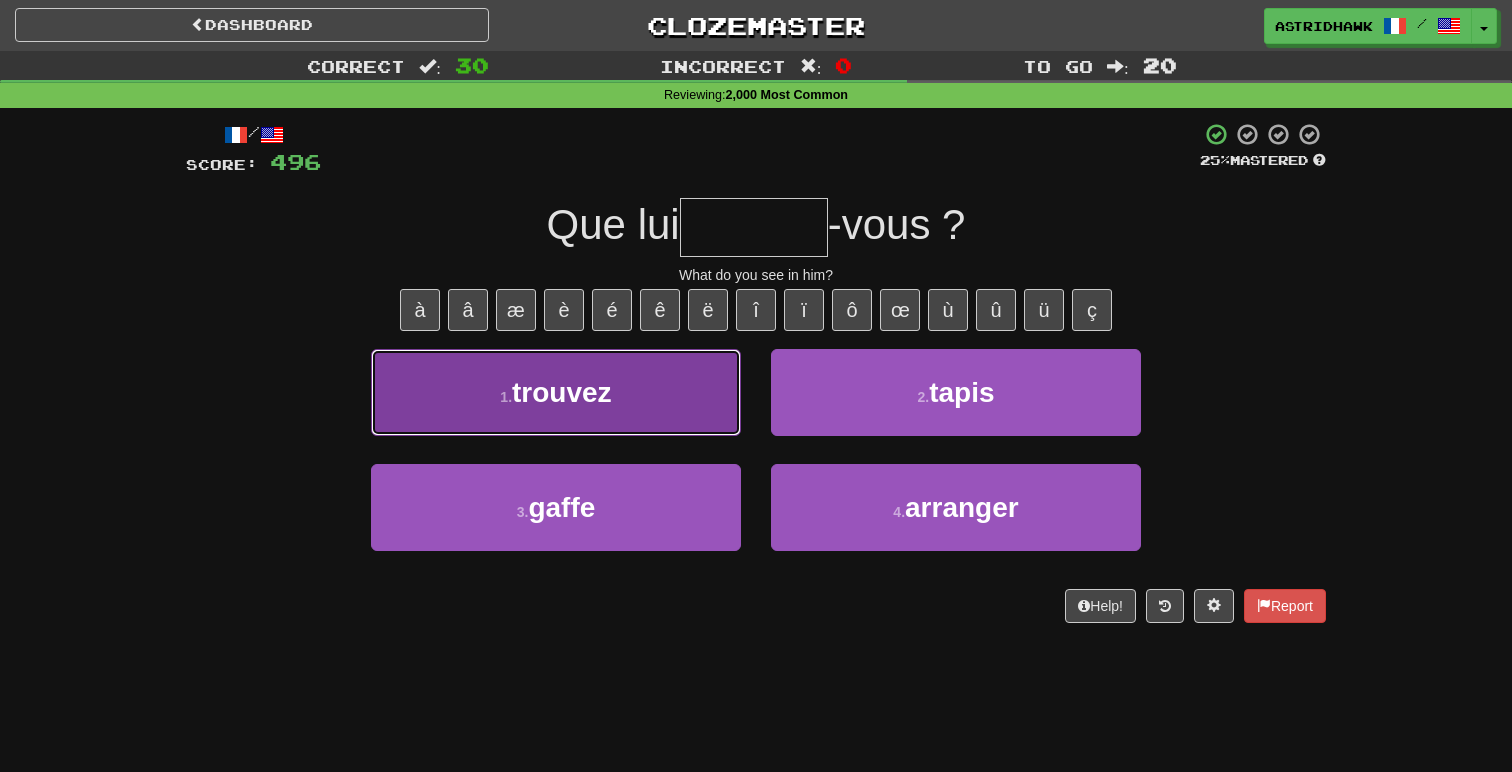 click on "1 .  trouvez" at bounding box center [556, 392] 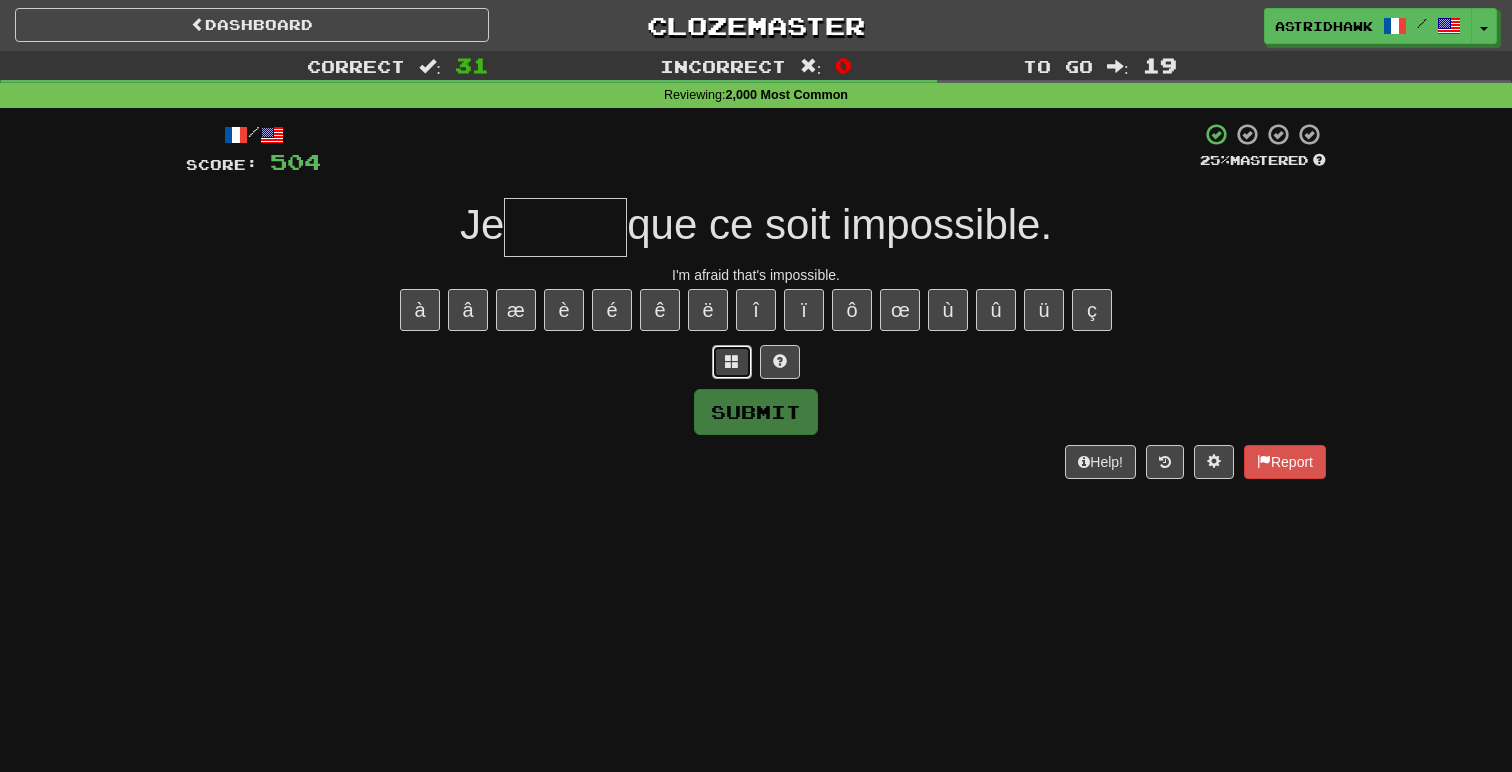 click at bounding box center [732, 362] 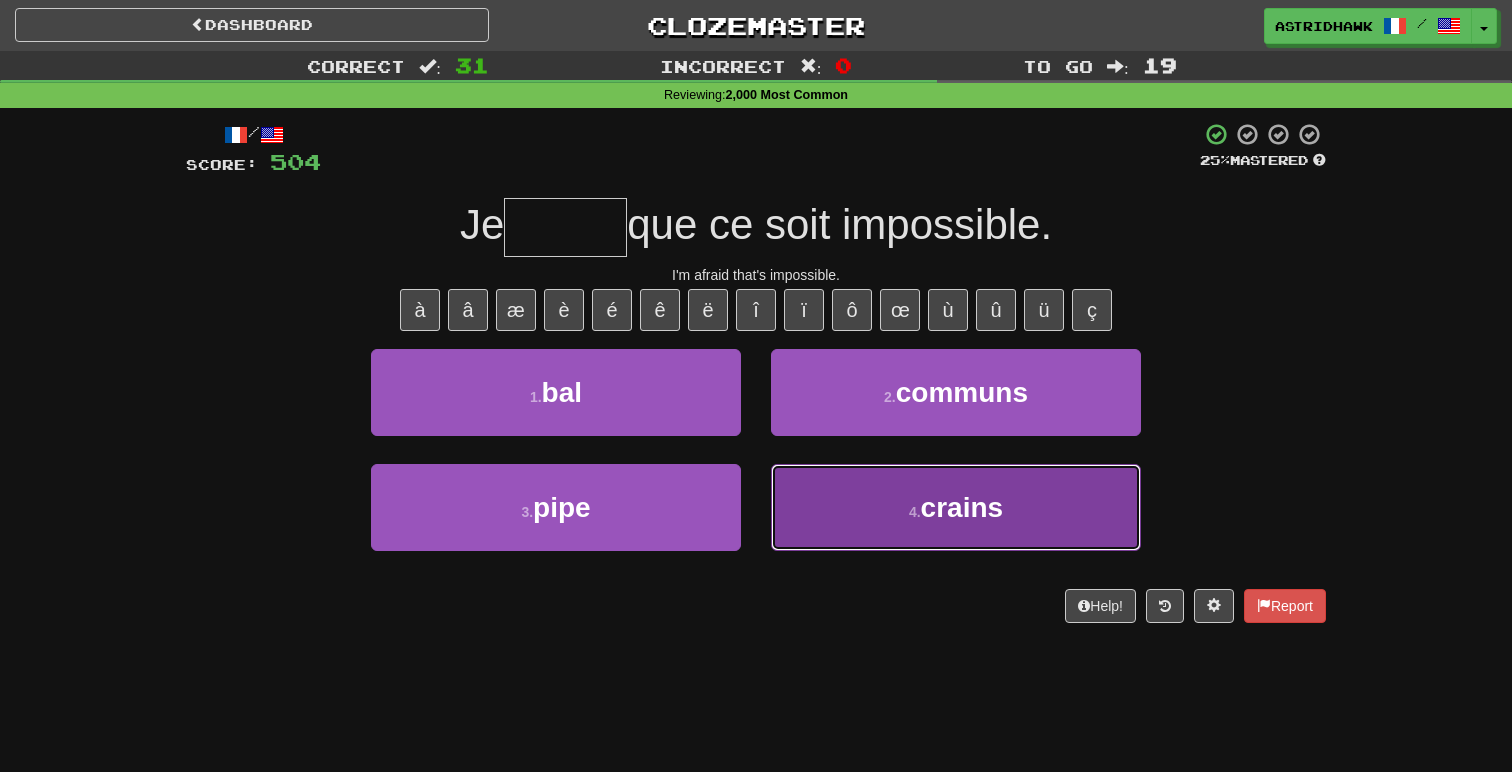 click on "4 .  crains" at bounding box center [956, 507] 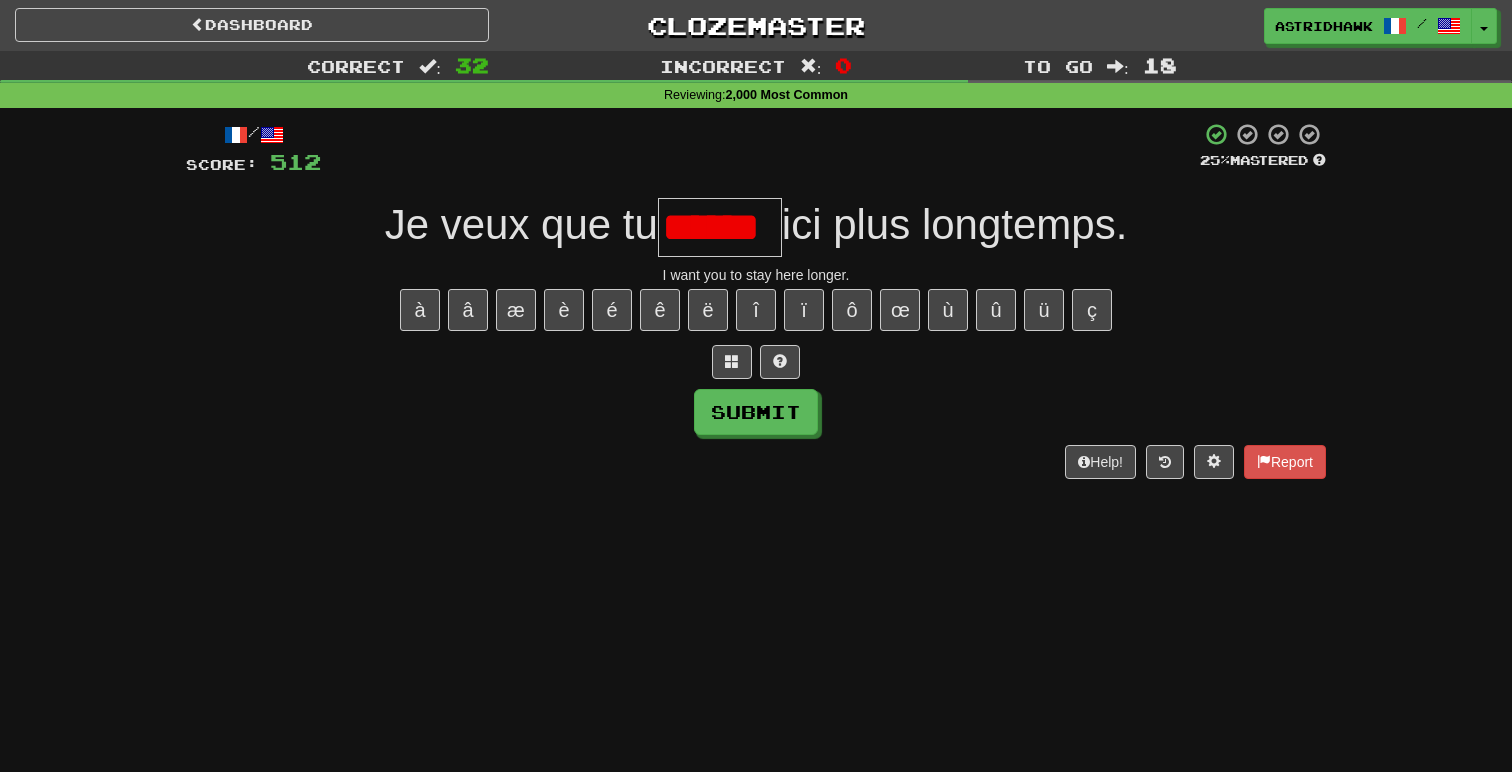 type on "******" 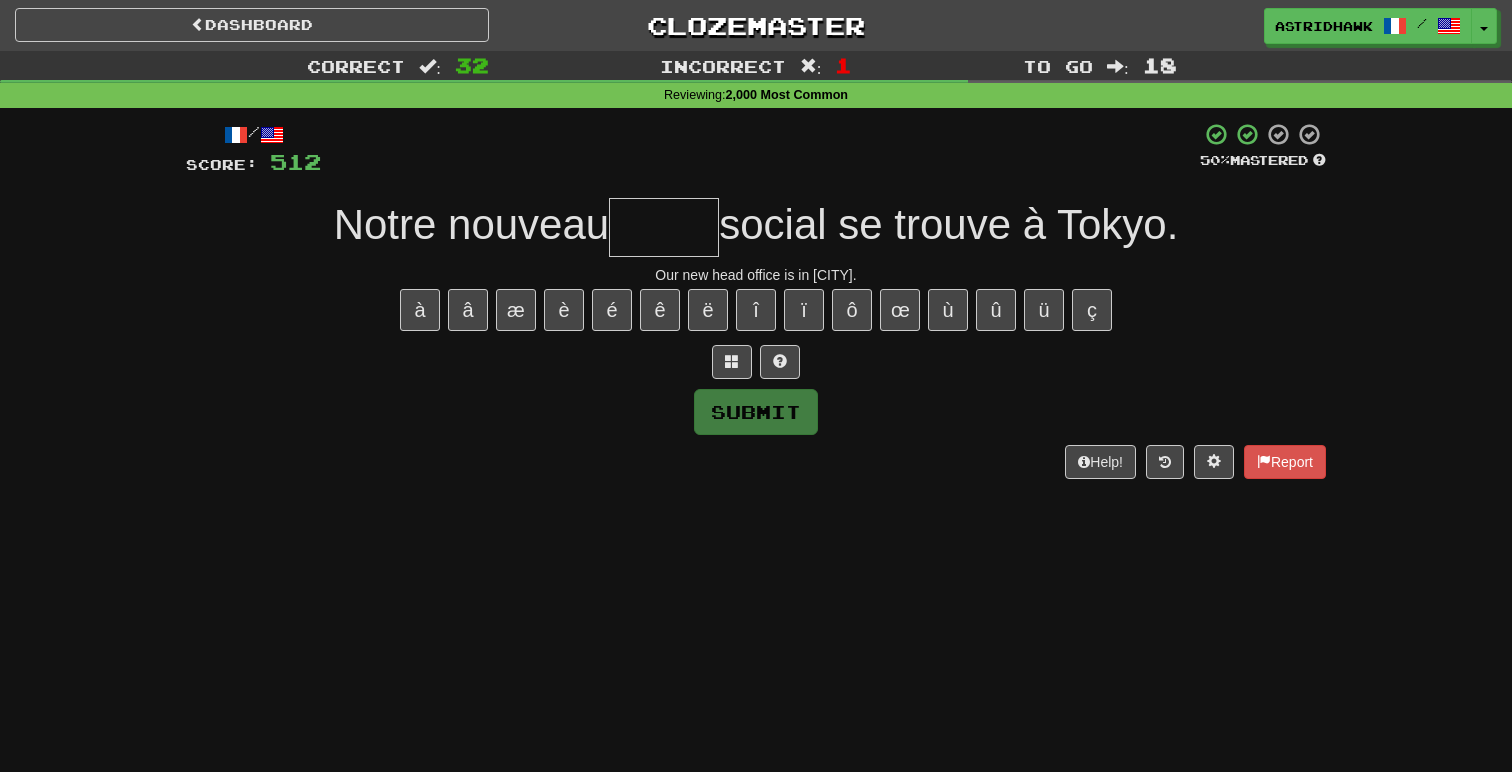type on "*" 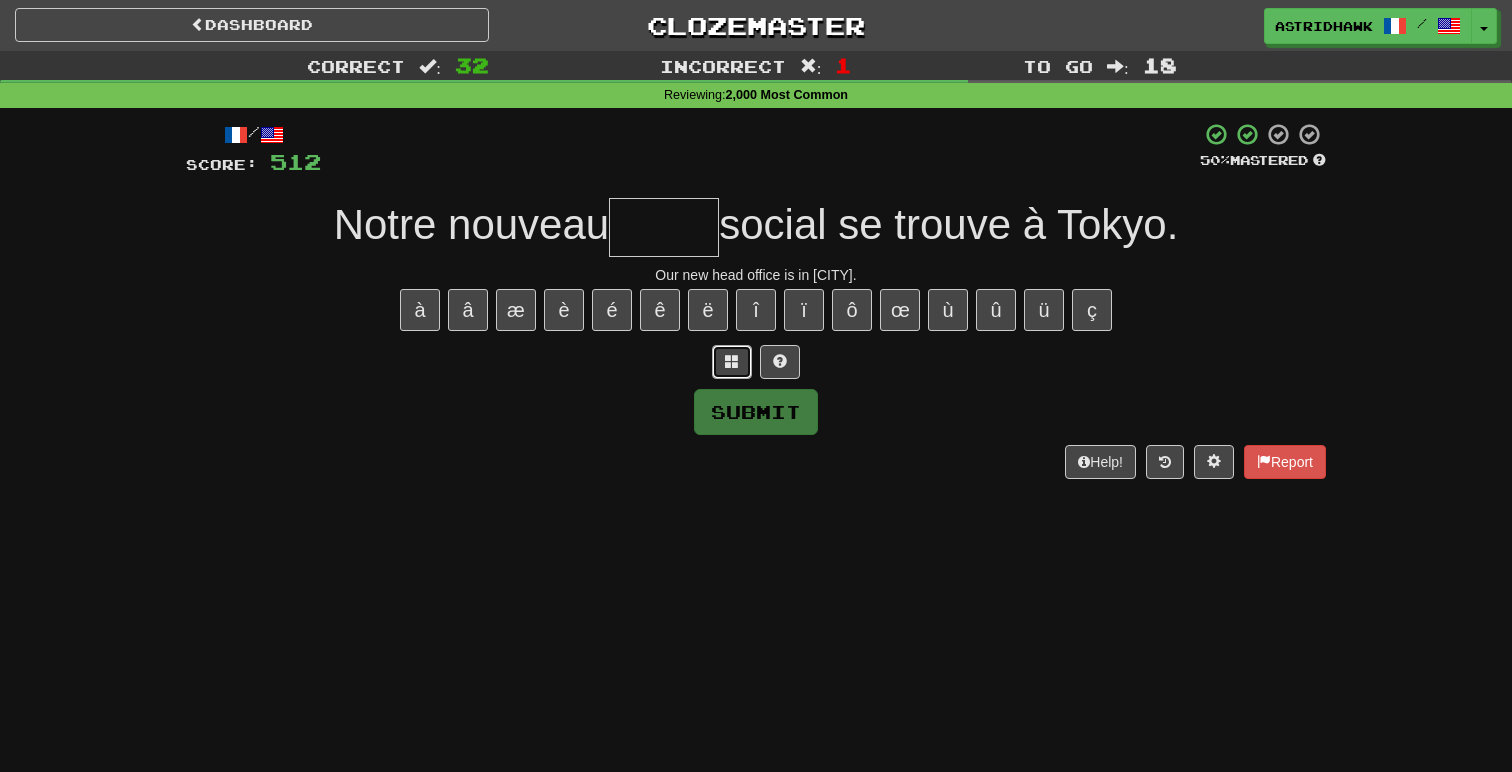 click at bounding box center [732, 361] 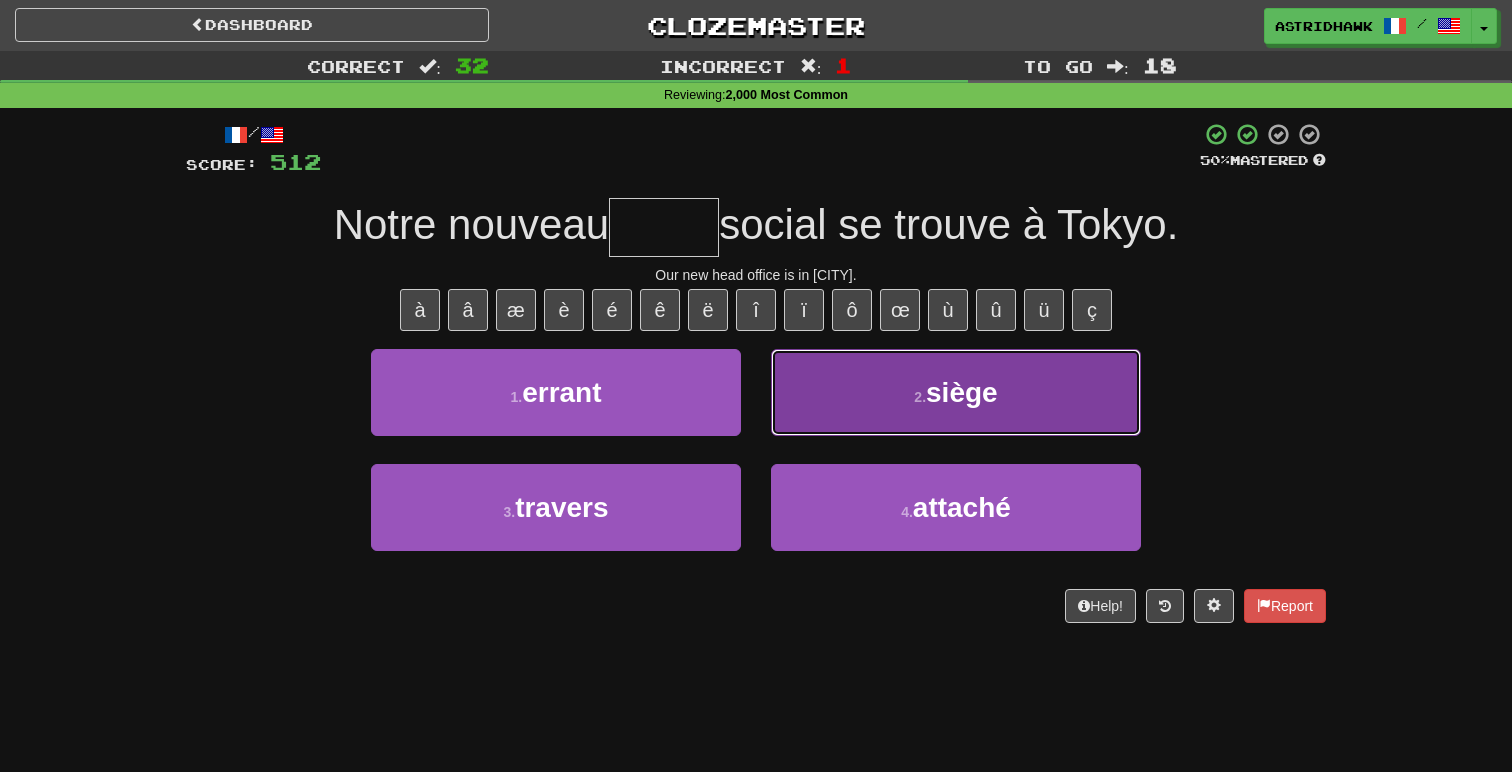 click on "2 .  siège" at bounding box center [956, 392] 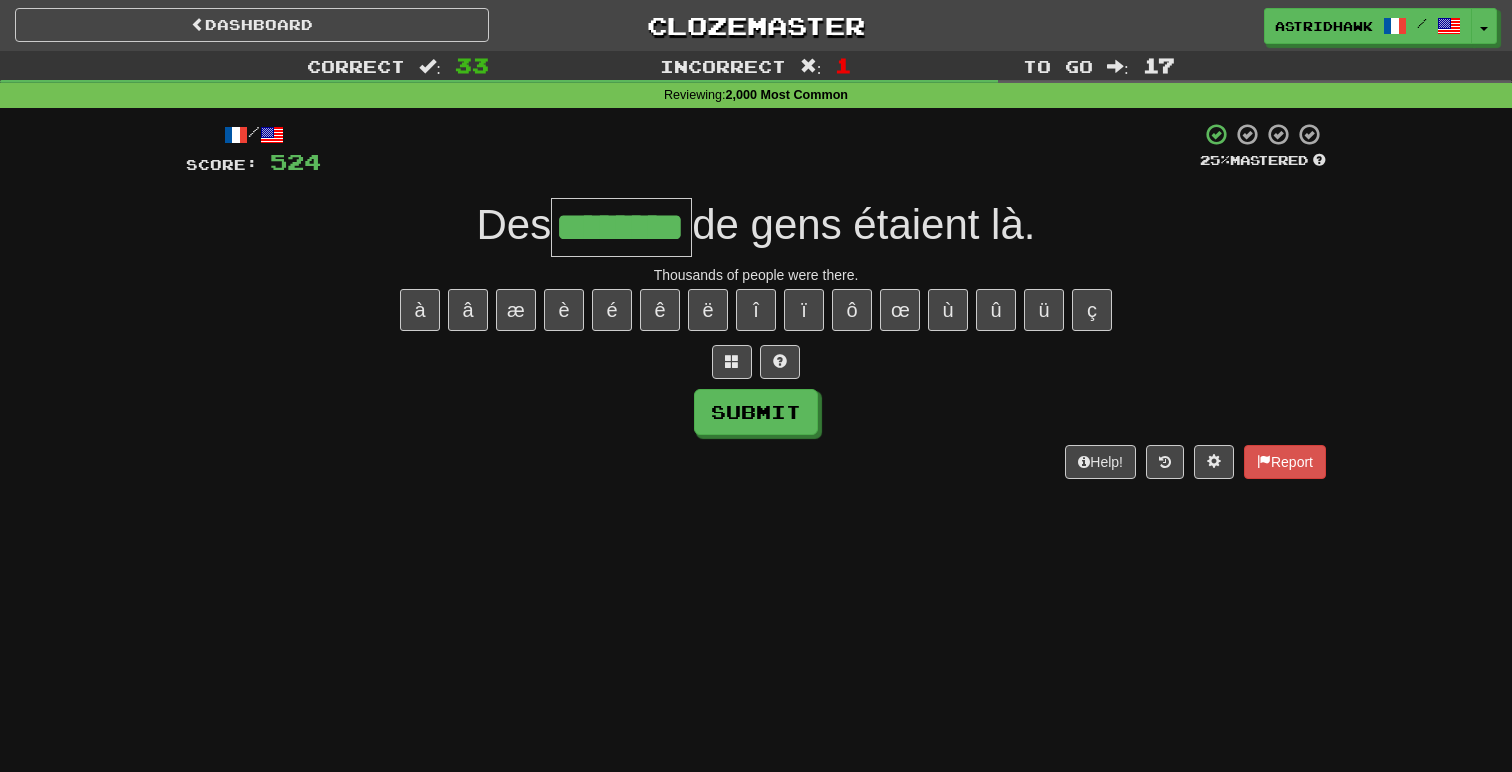 type on "********" 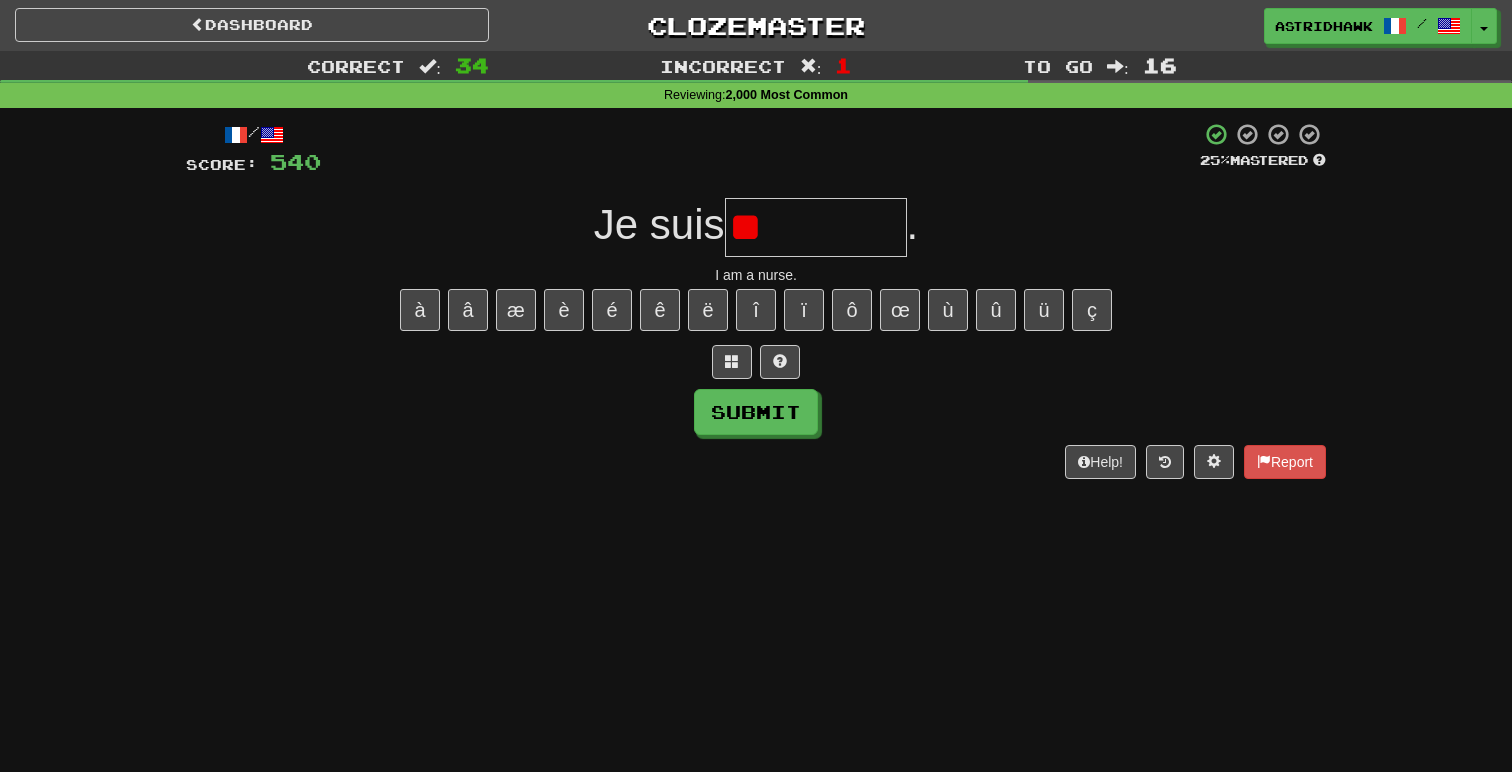type on "*" 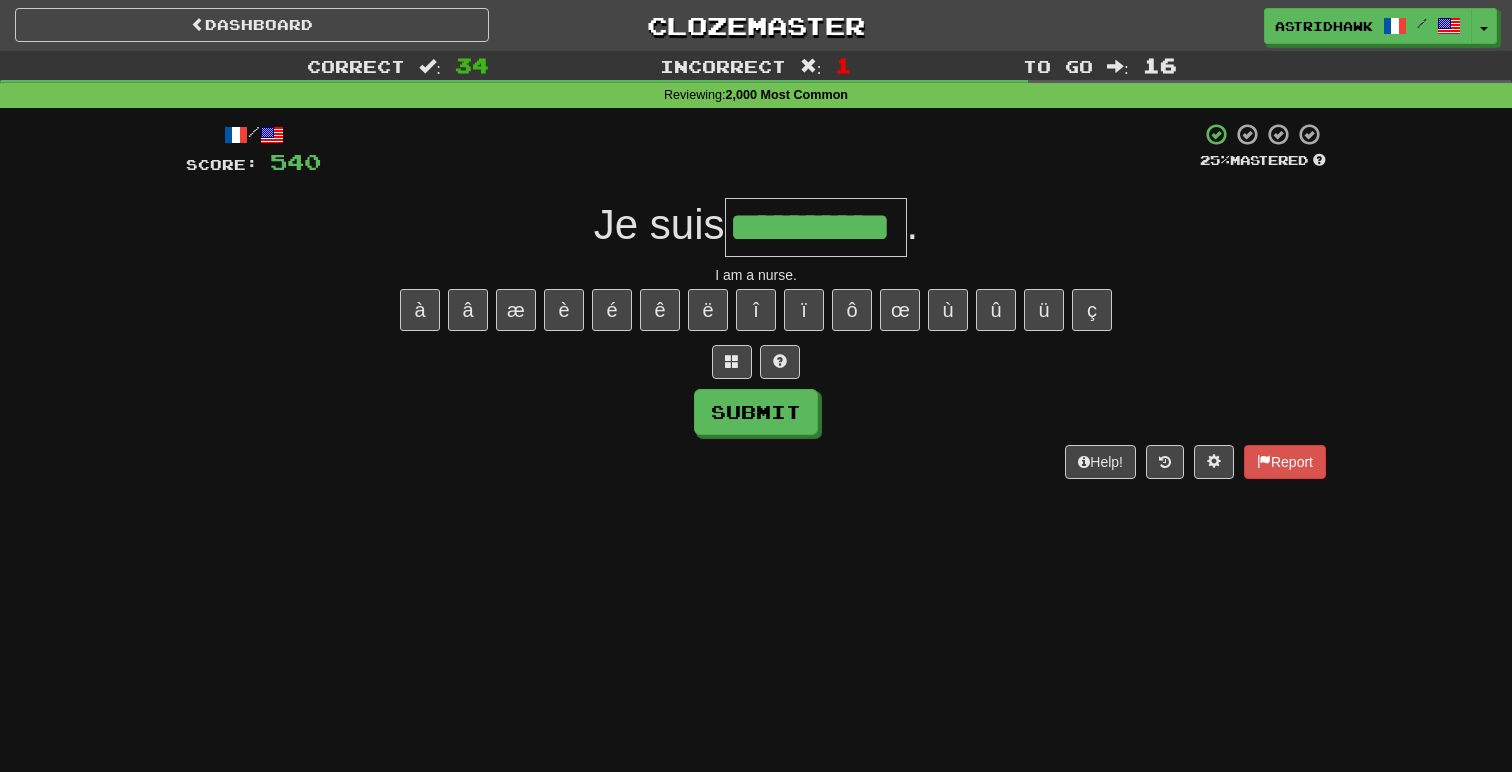 type on "**********" 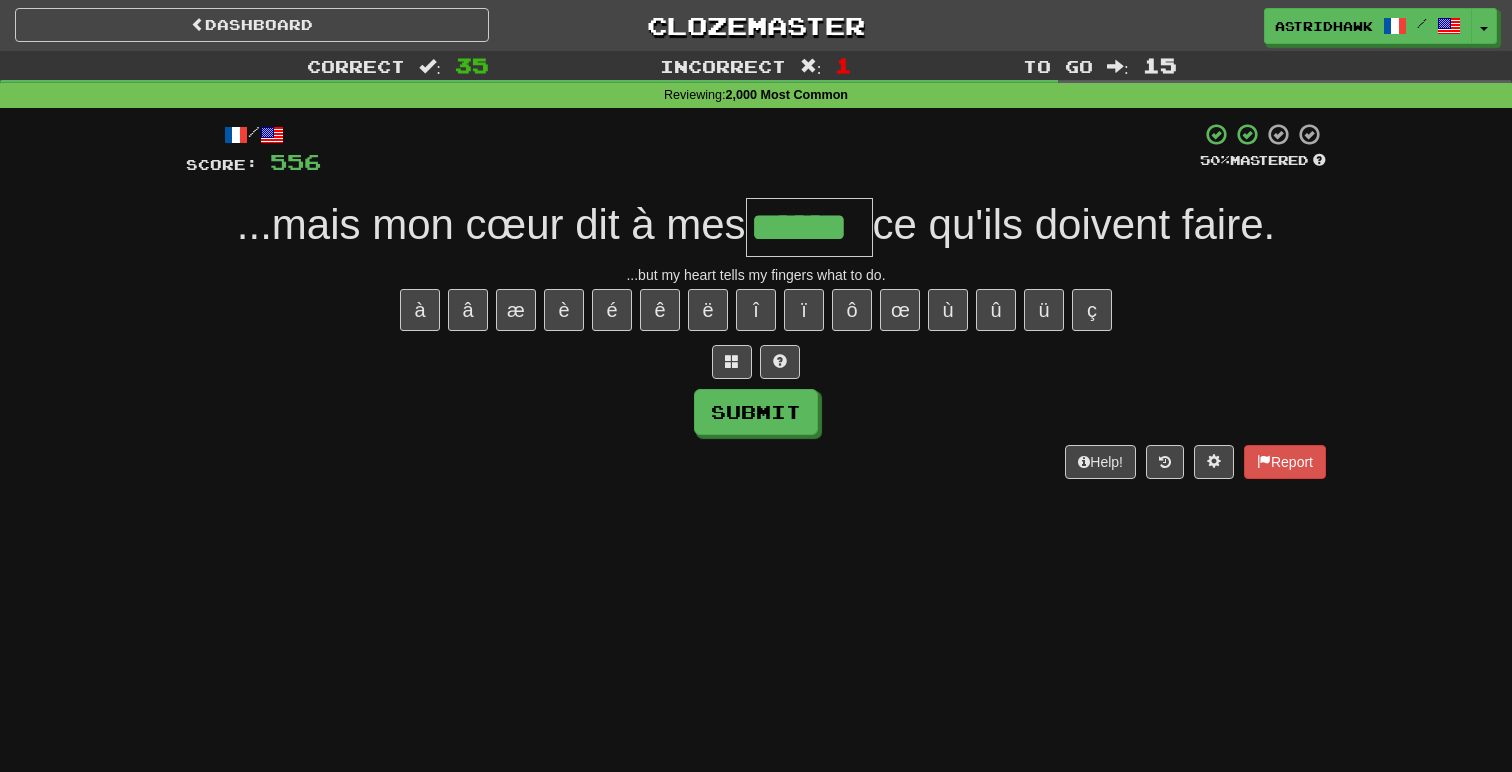 type on "******" 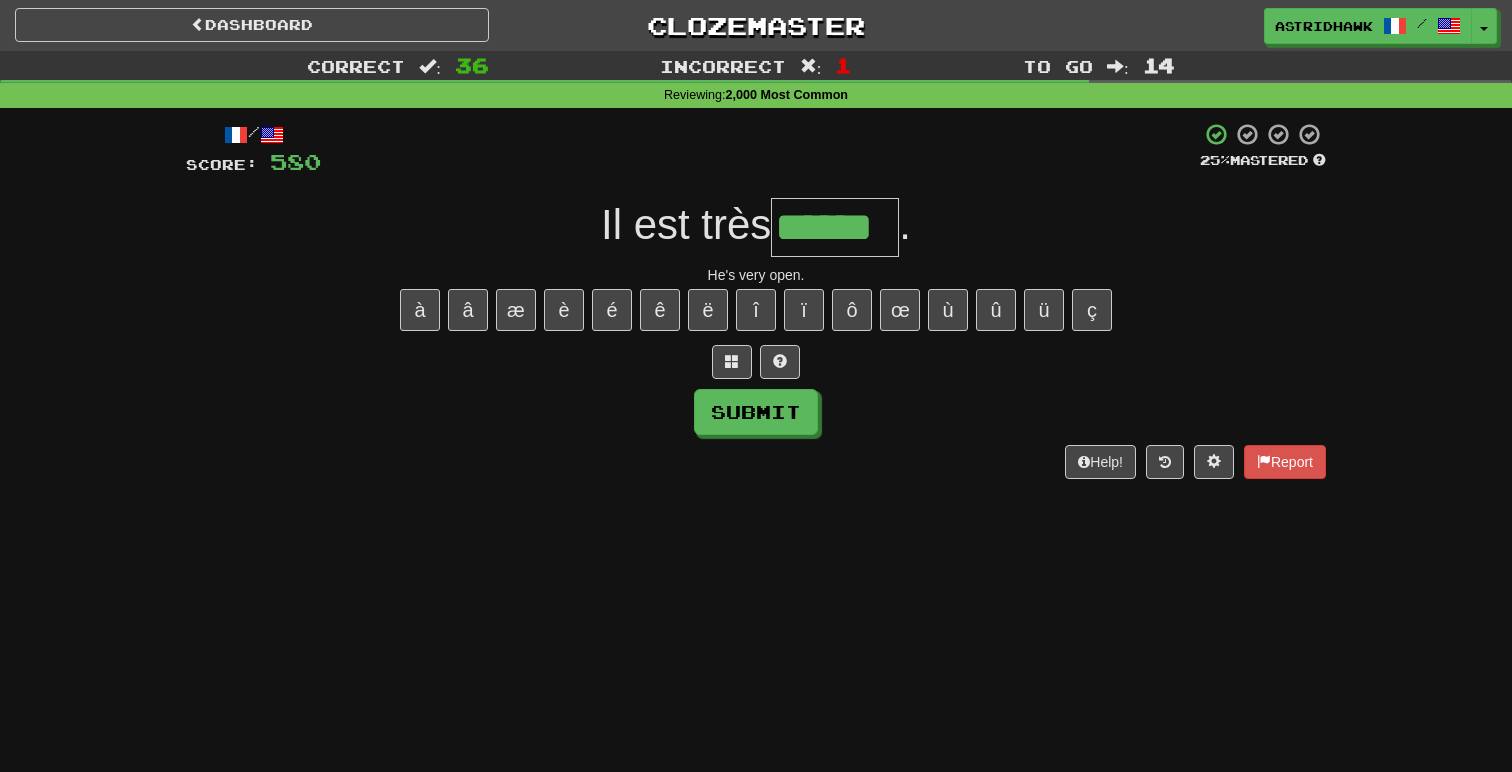 type on "******" 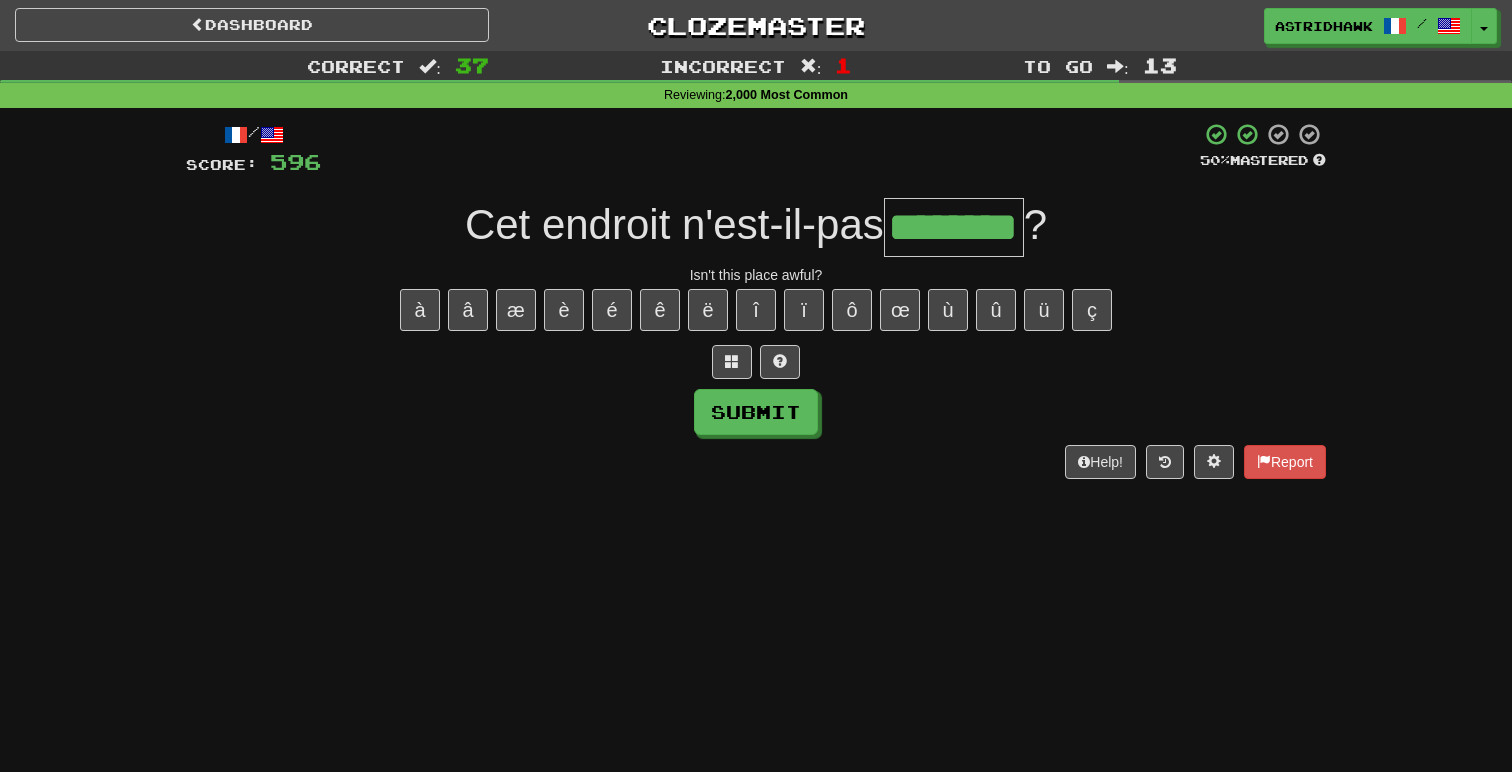 type on "********" 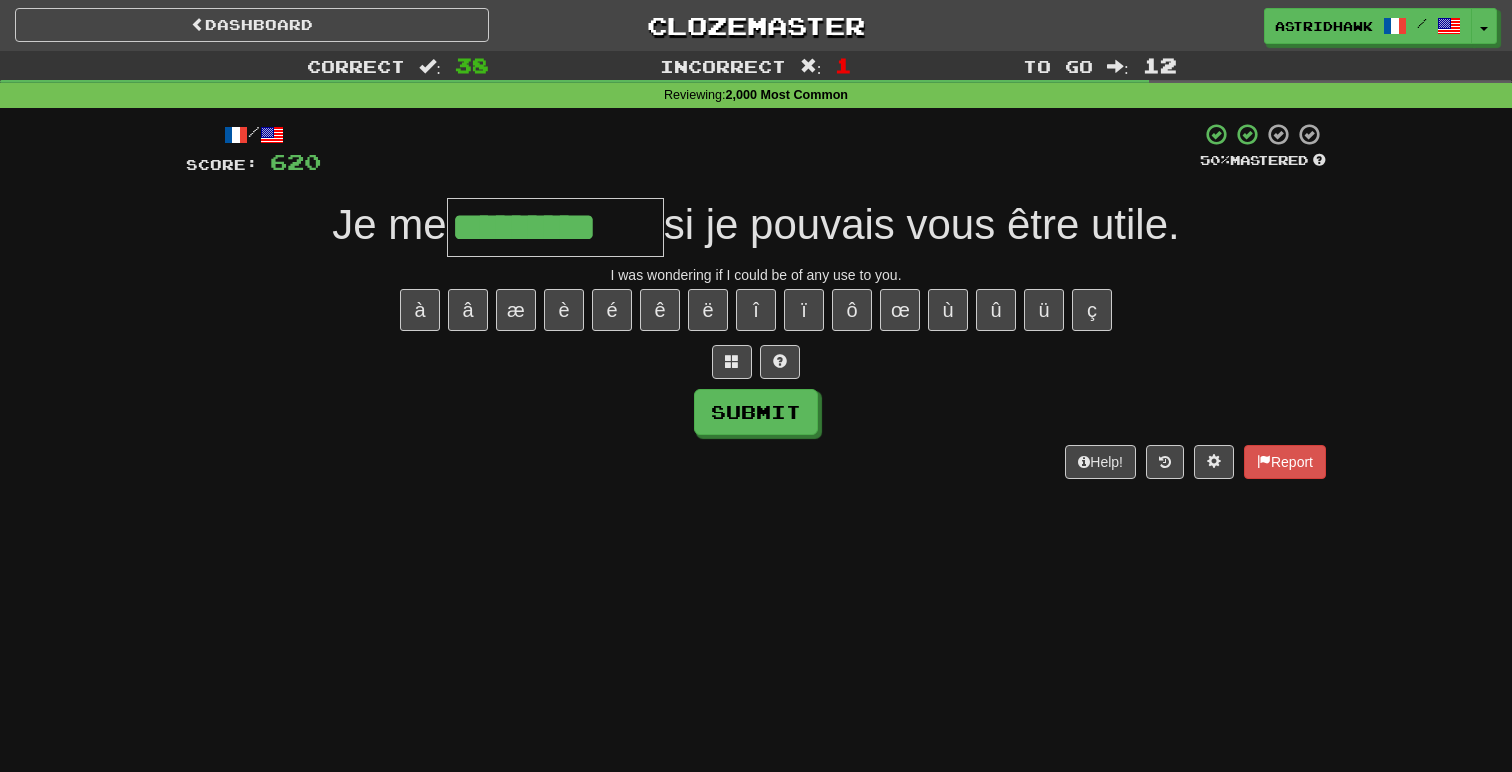 type on "*********" 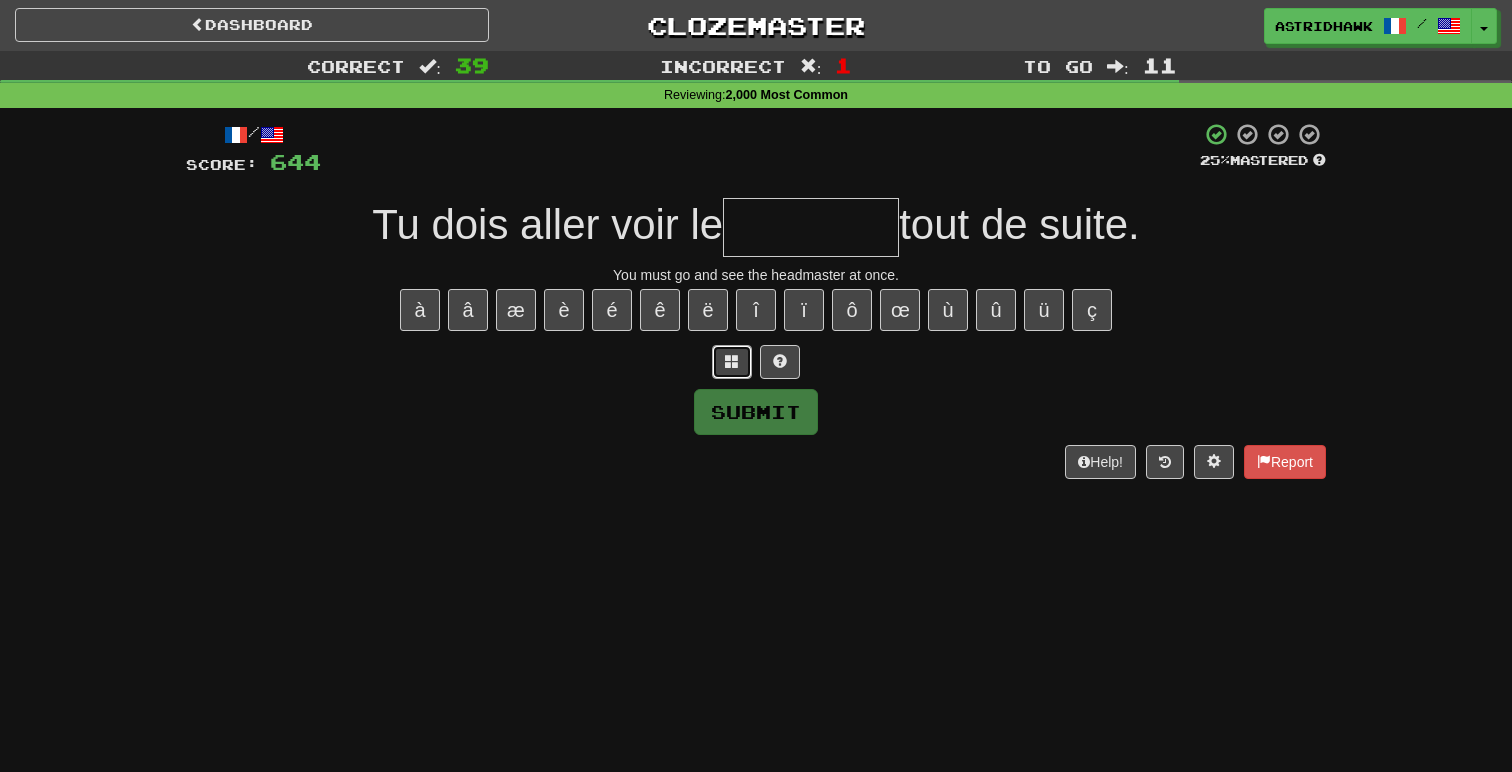 click at bounding box center (732, 362) 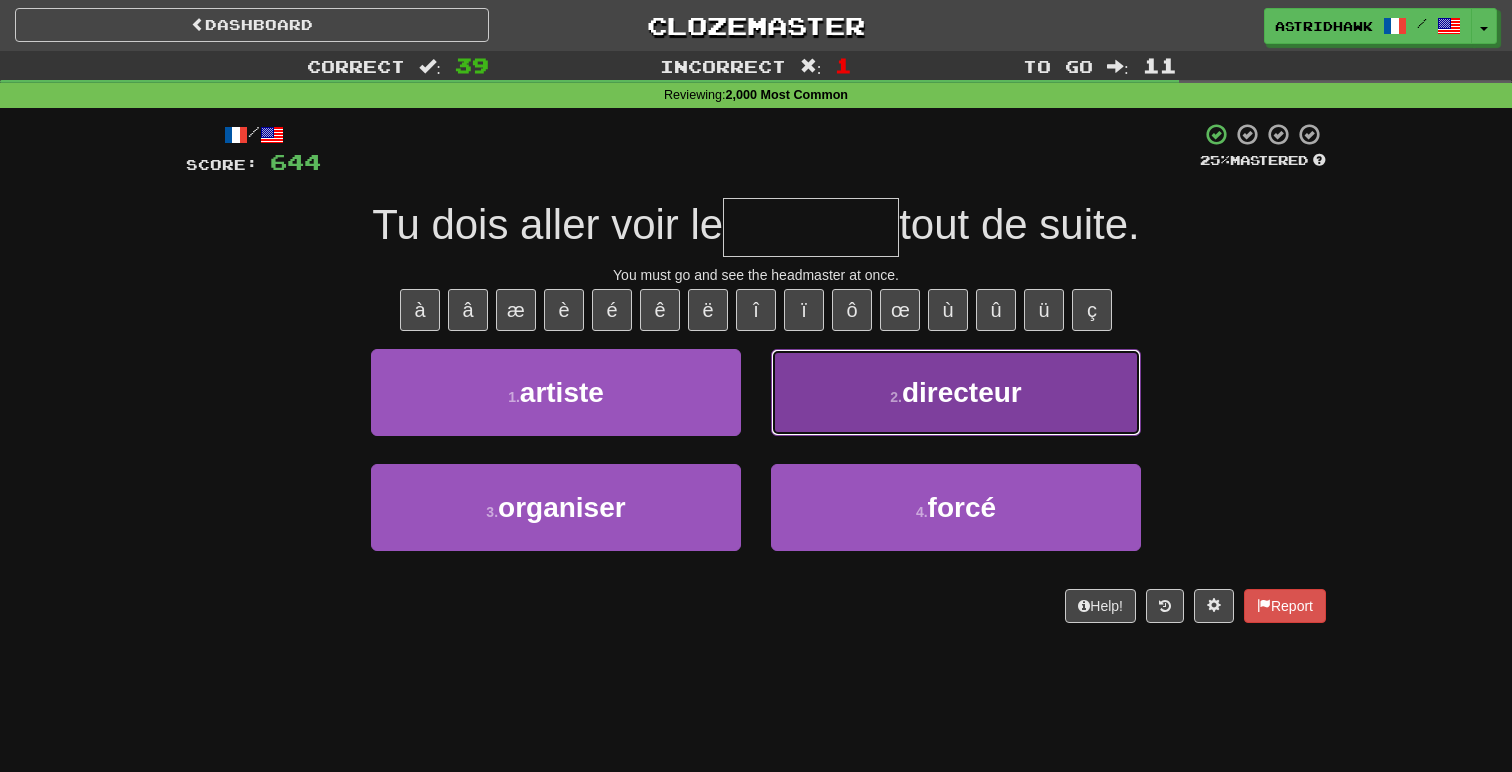 click on "2 .  directeur" at bounding box center [956, 392] 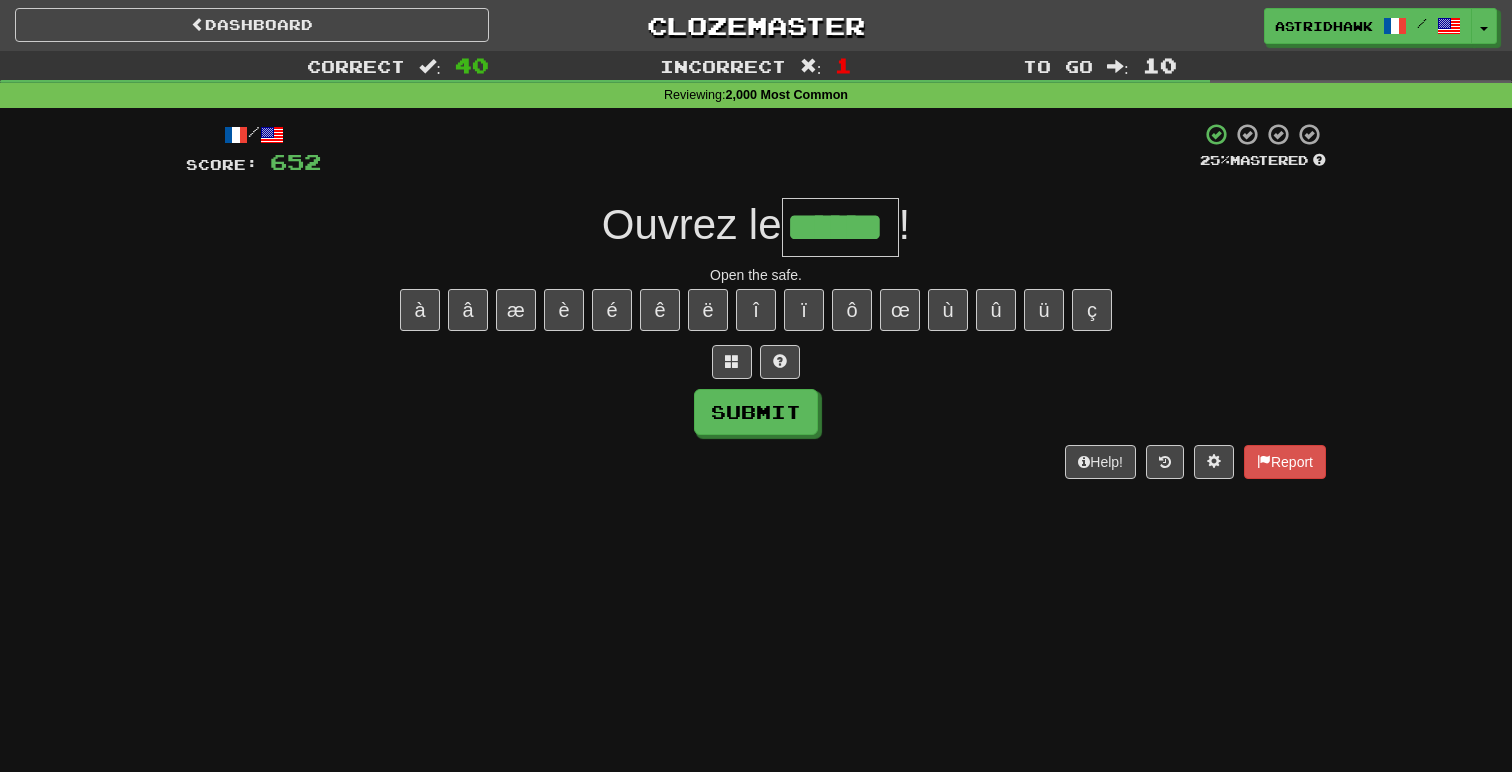 type on "******" 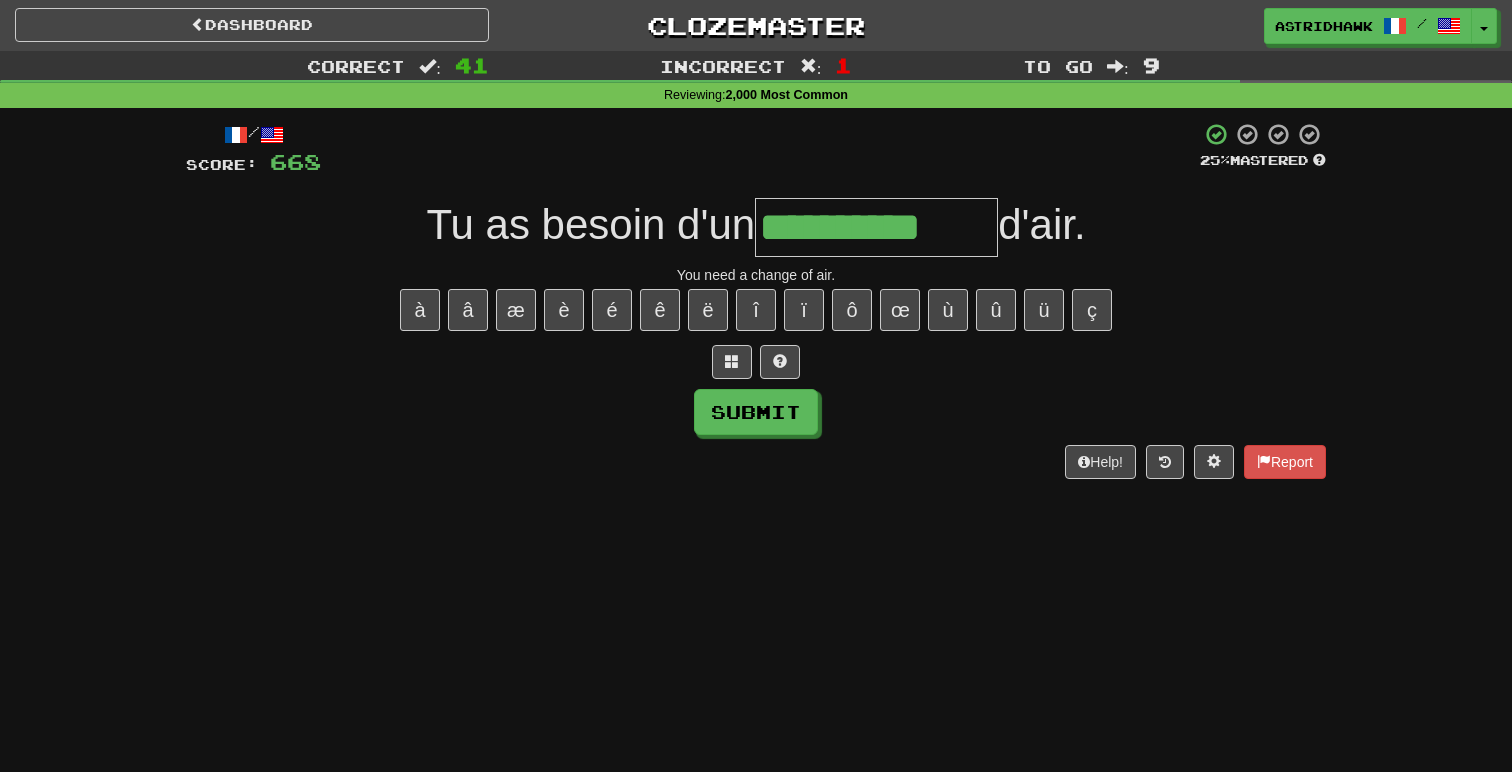 type on "**********" 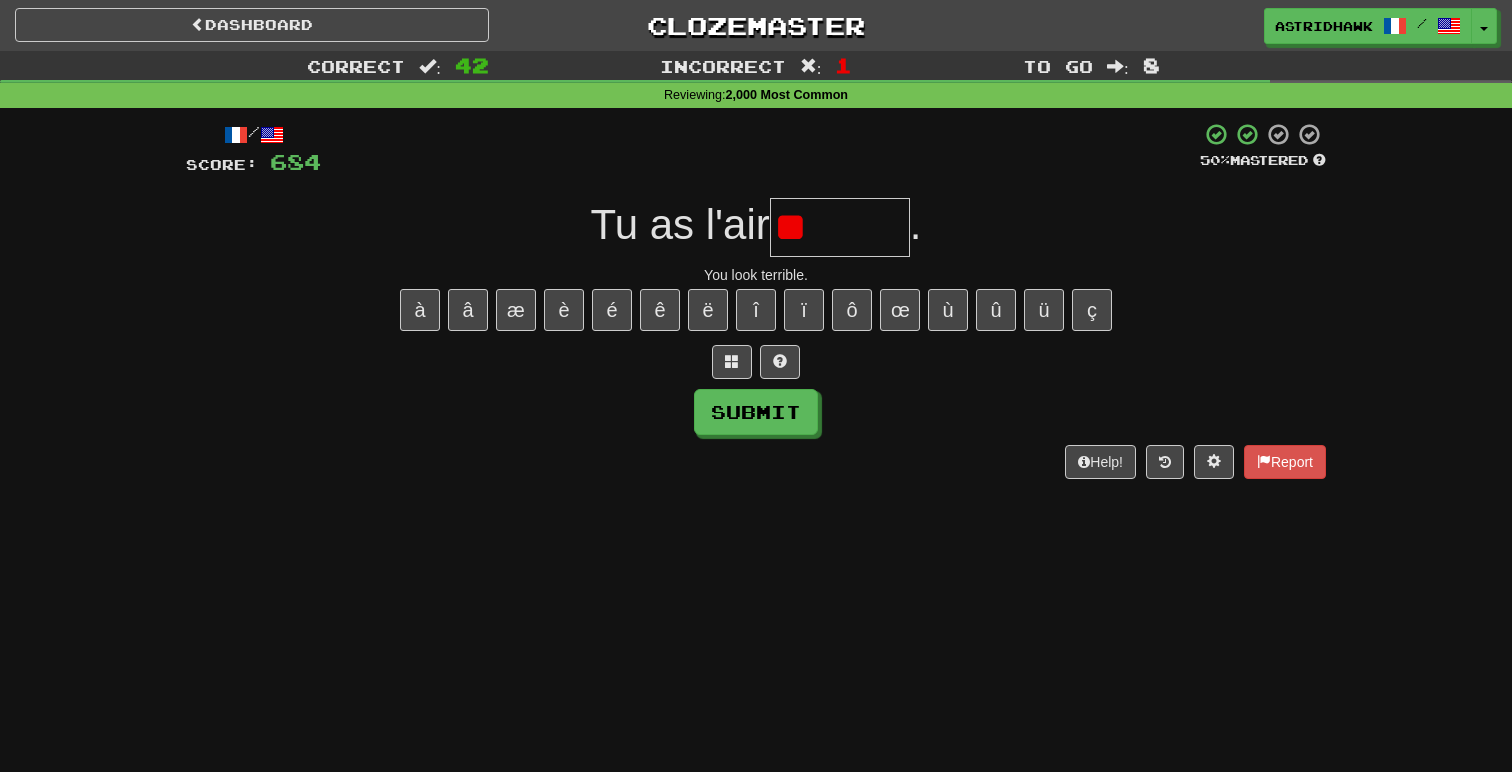 type on "*" 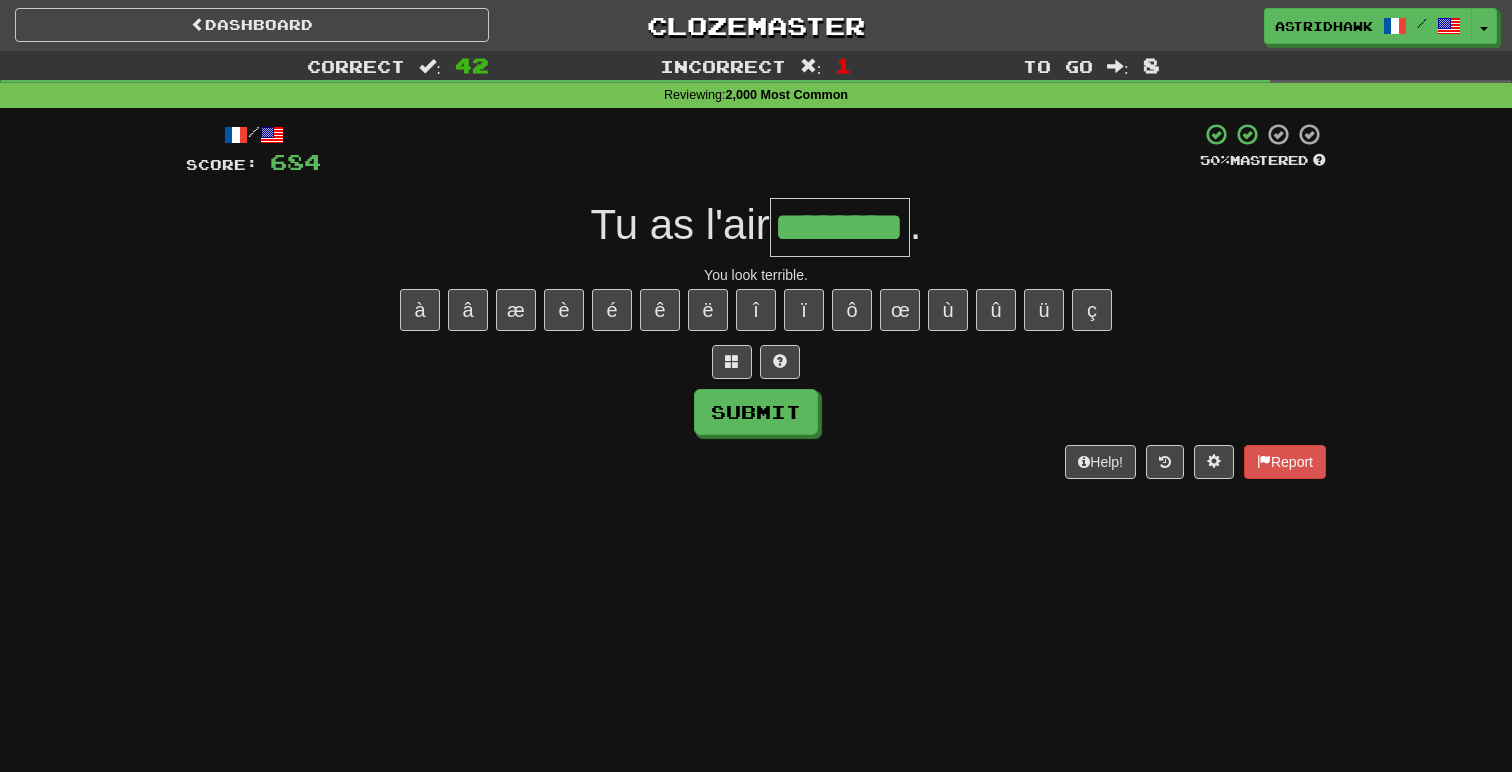 type on "********" 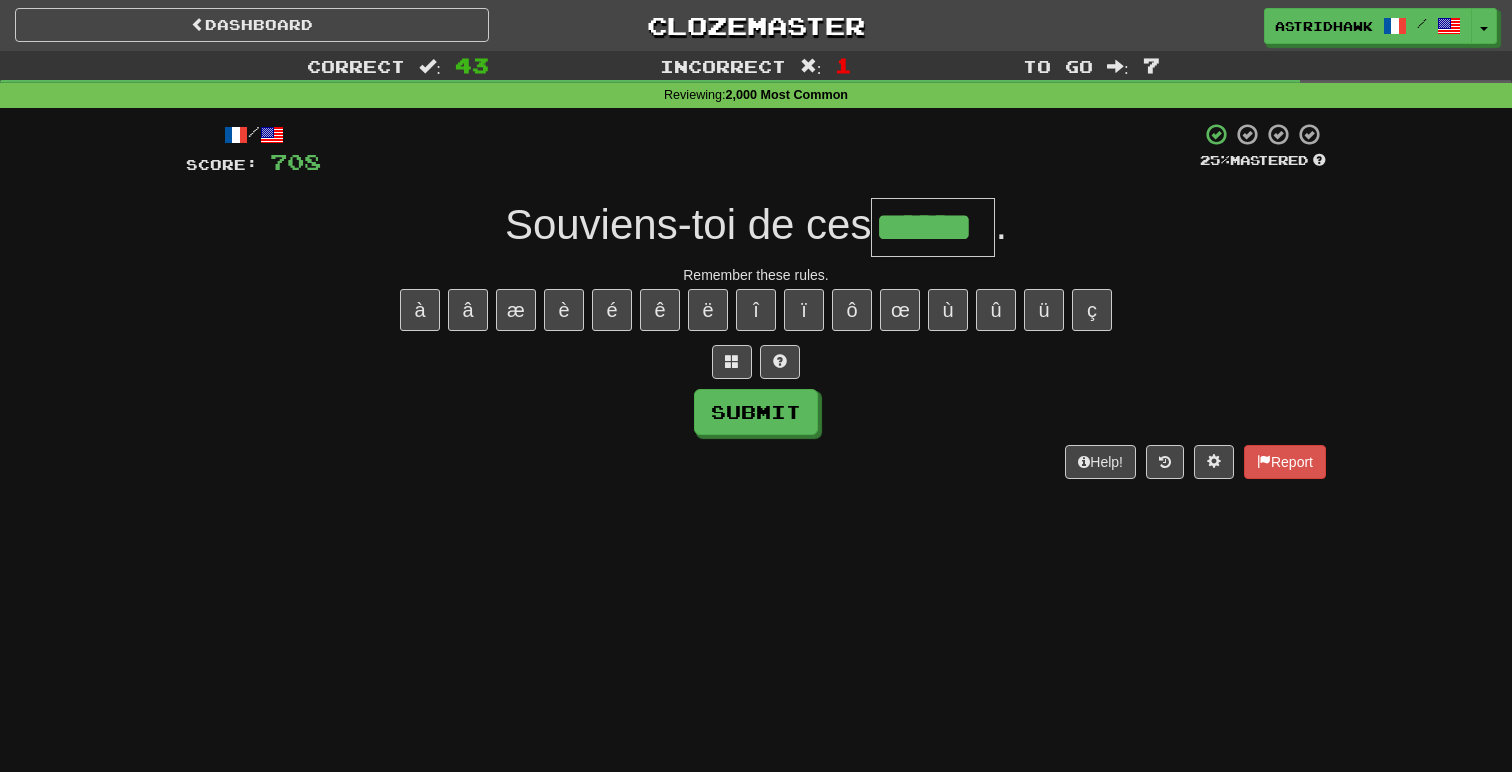 type on "******" 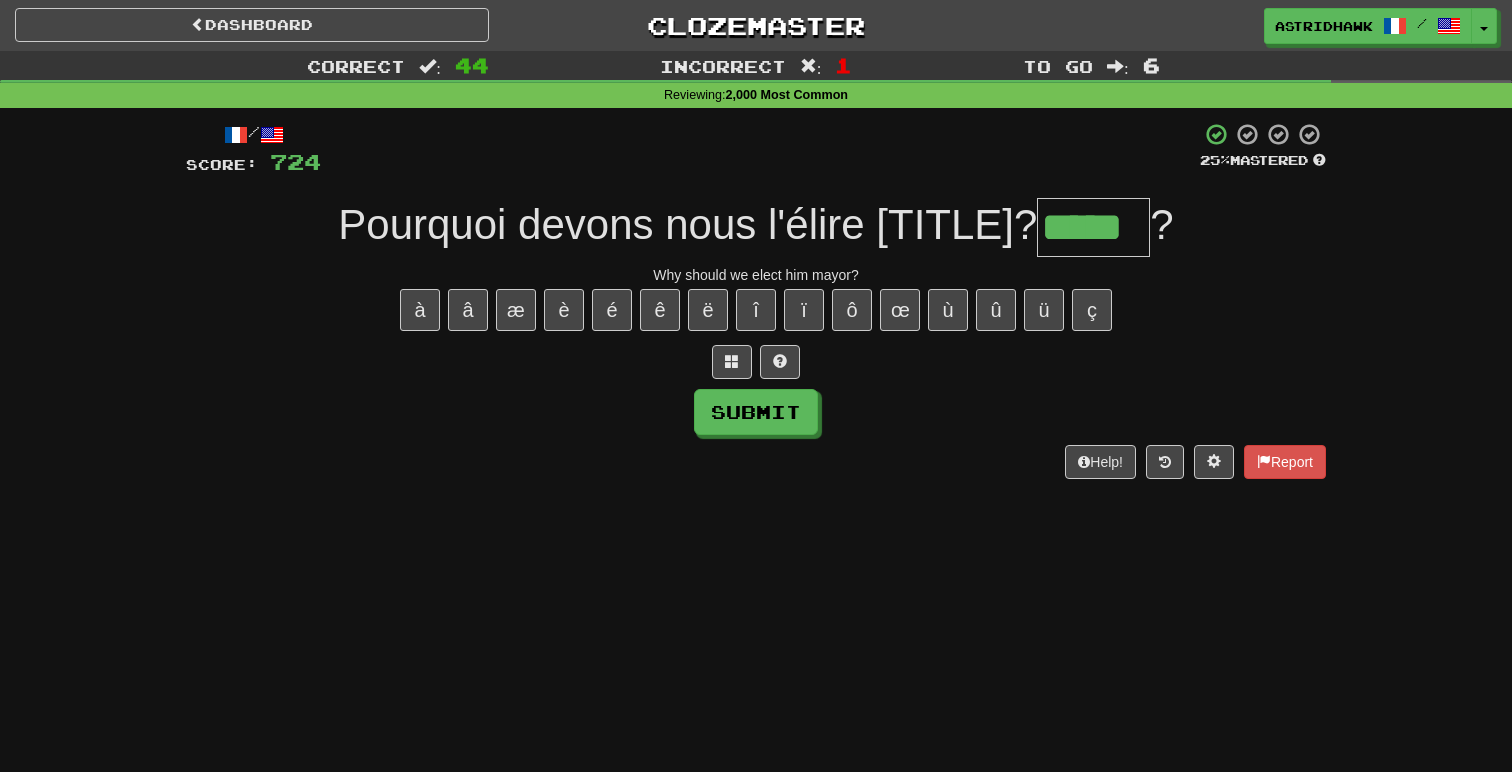 type on "*****" 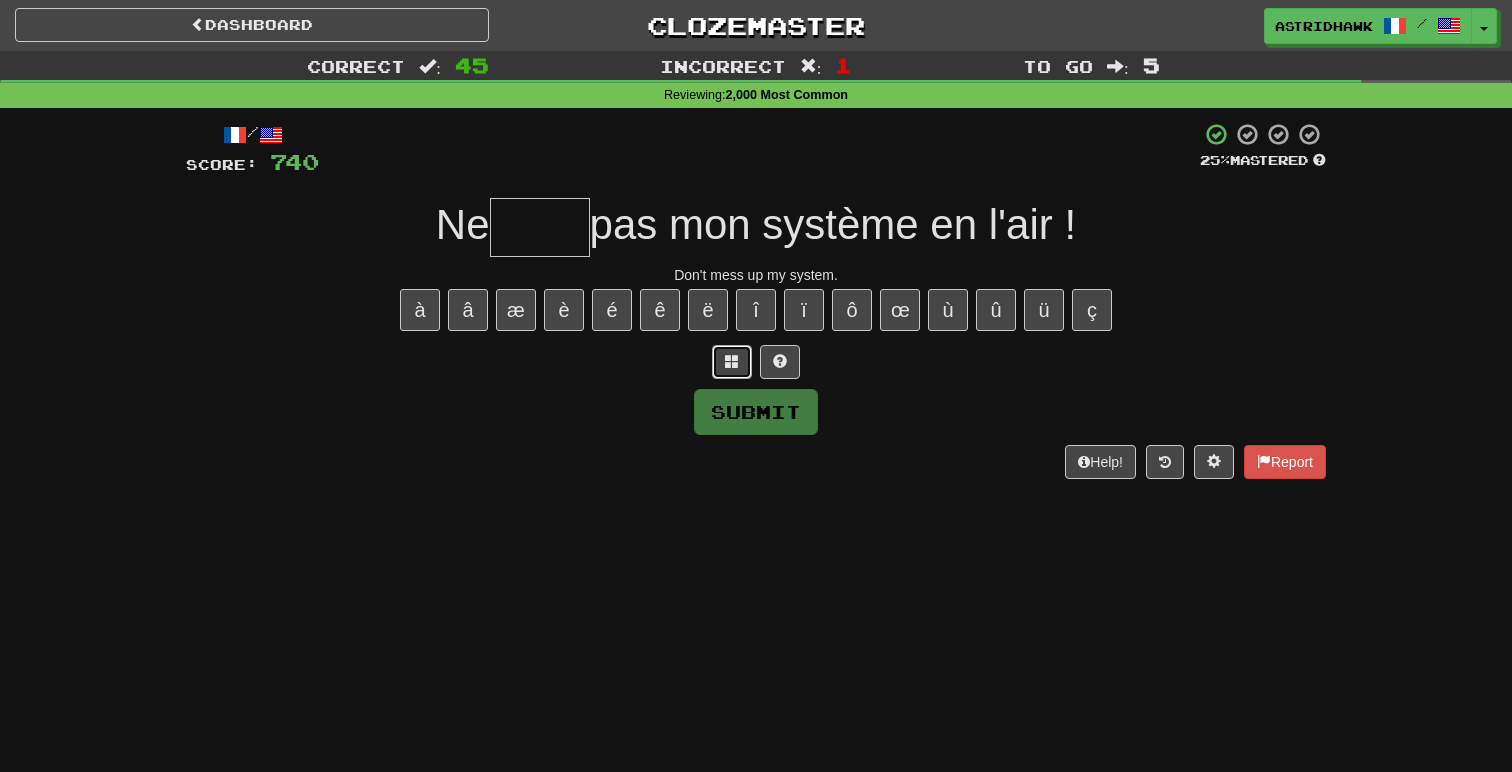 click at bounding box center [732, 361] 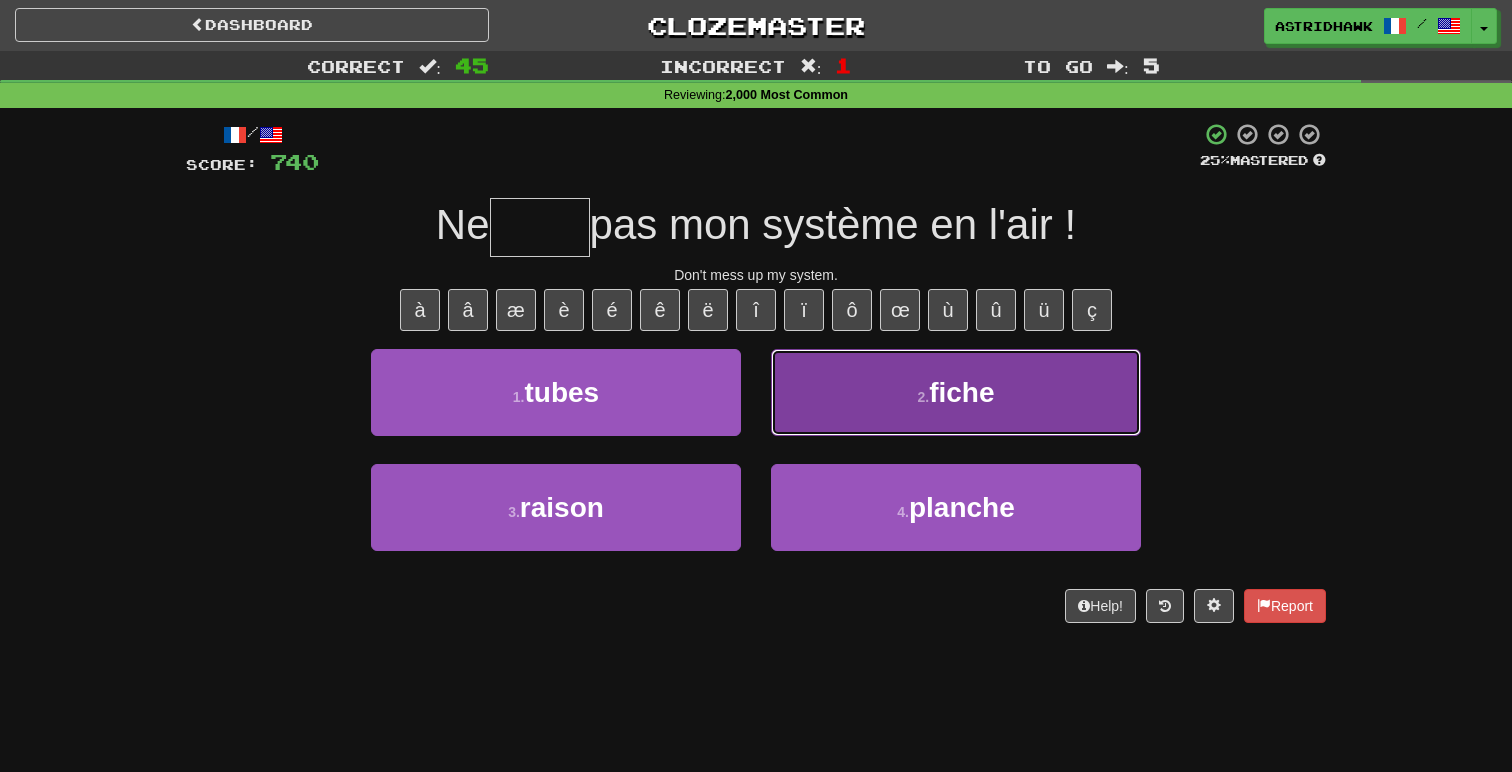 click on "2 .  fiche" at bounding box center (956, 392) 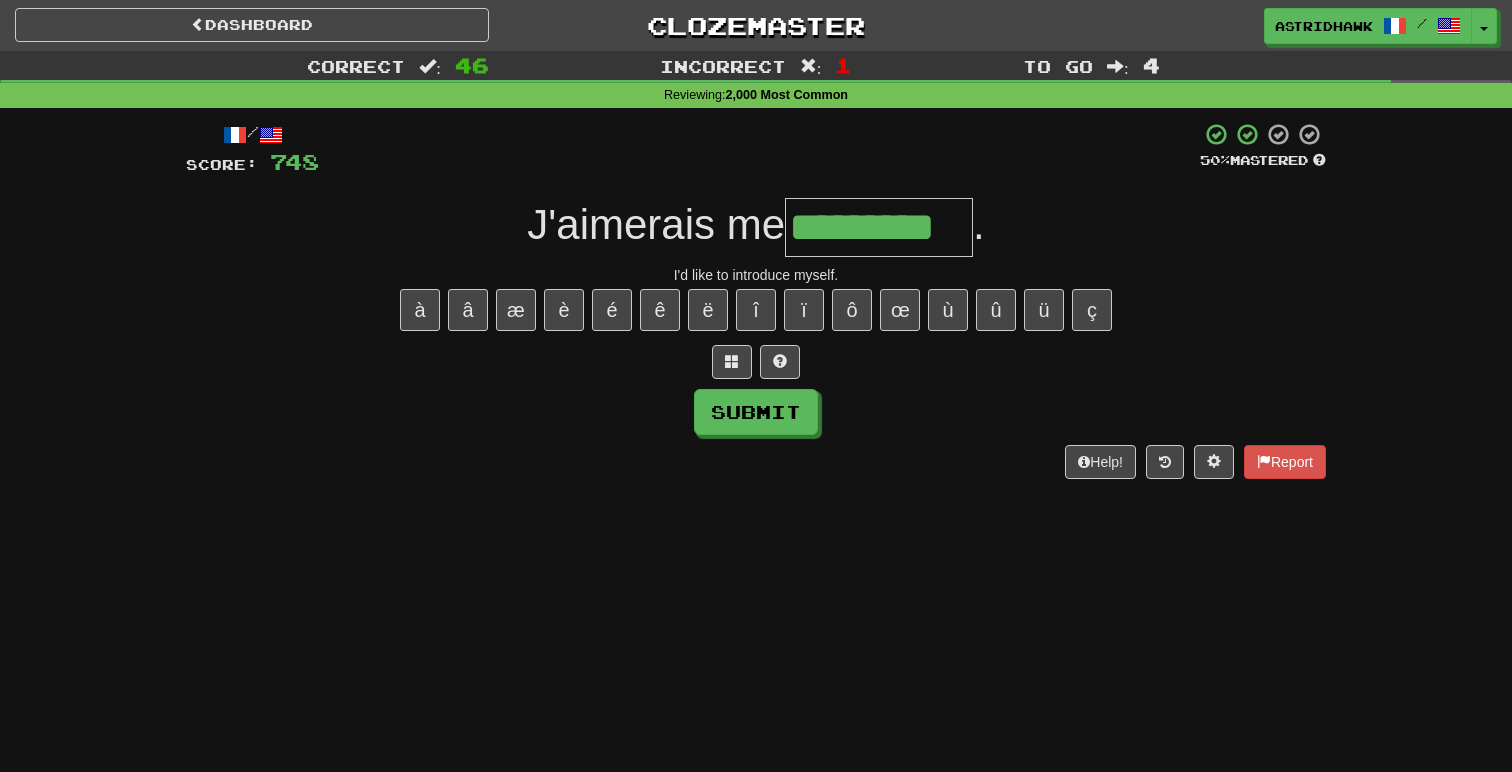type on "*********" 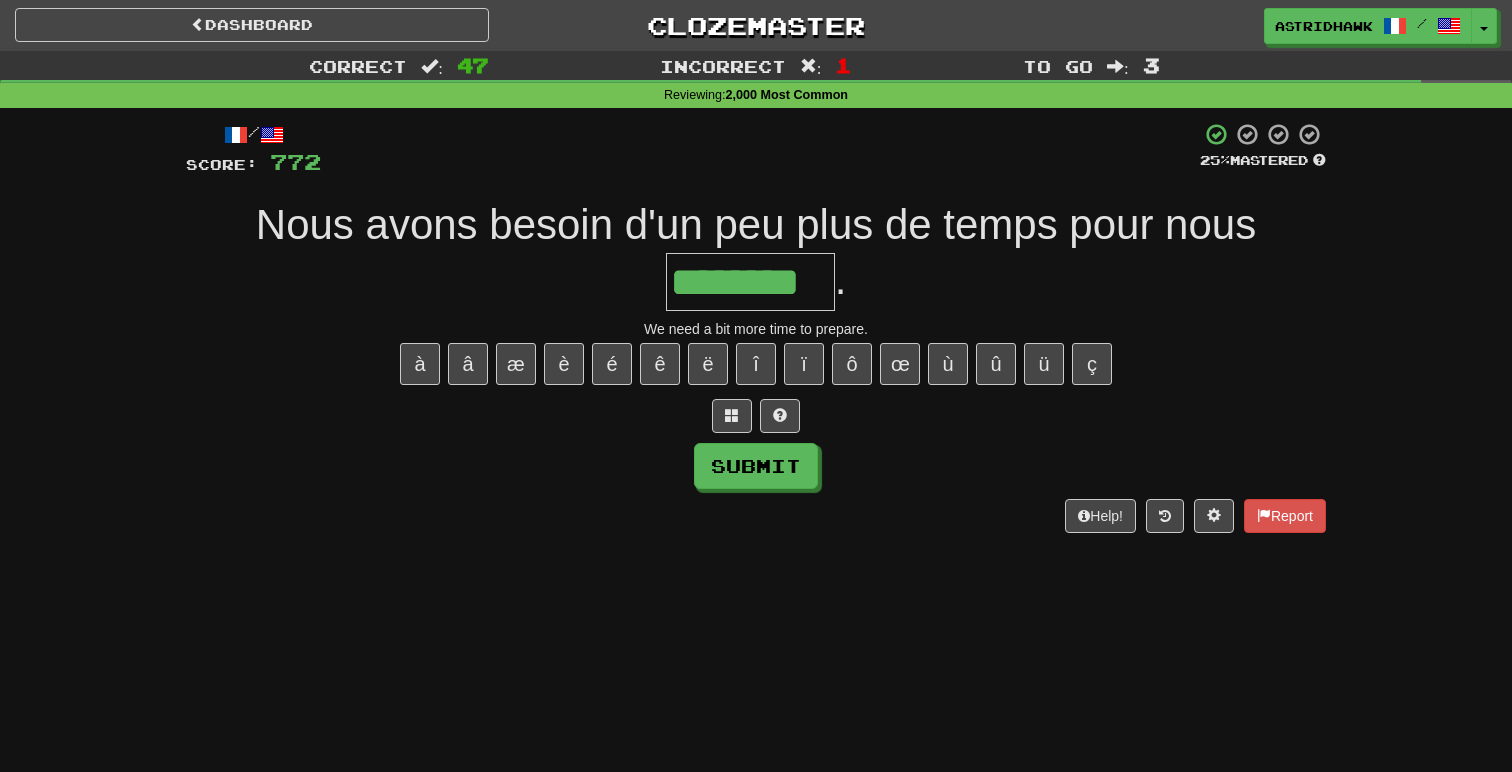 type on "********" 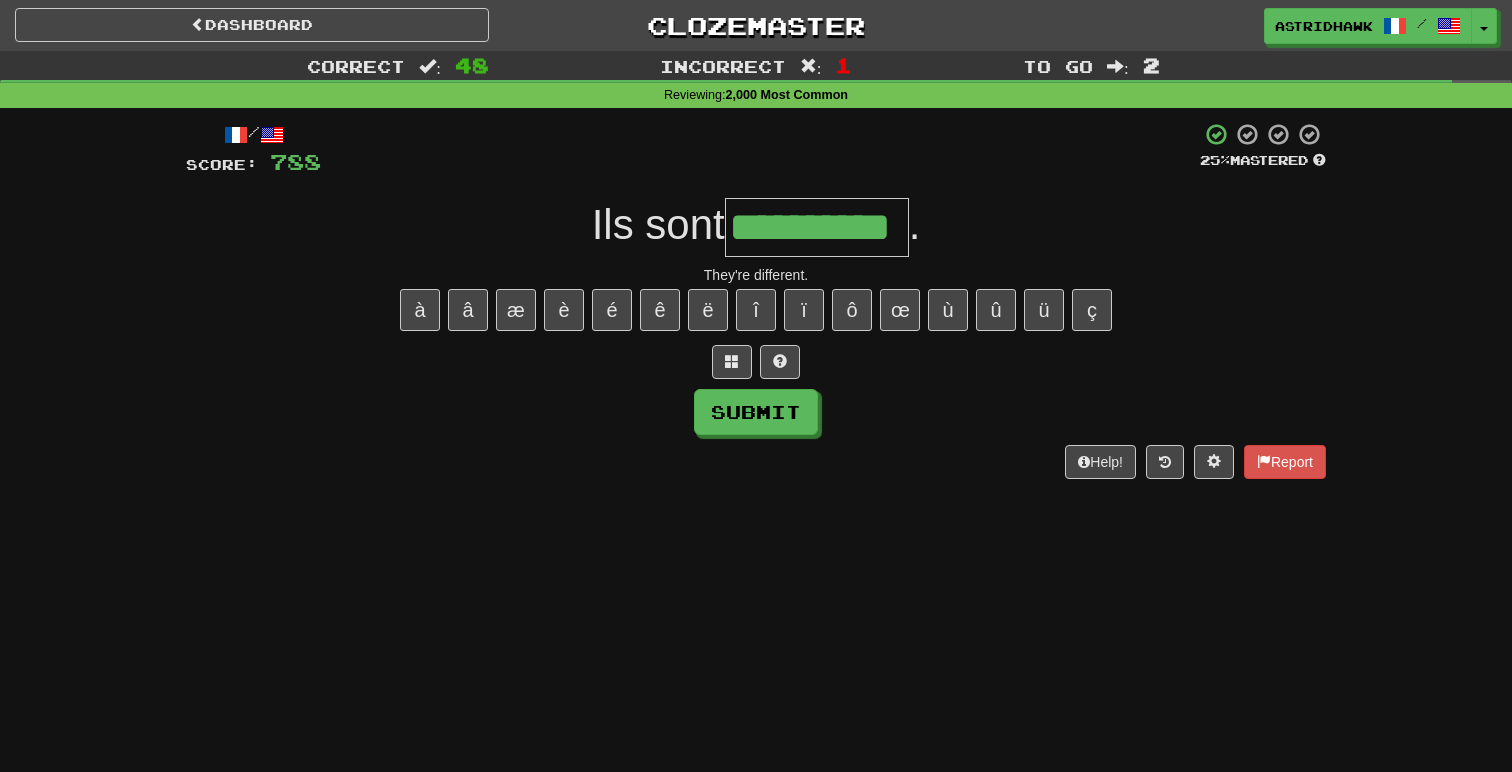 type on "**********" 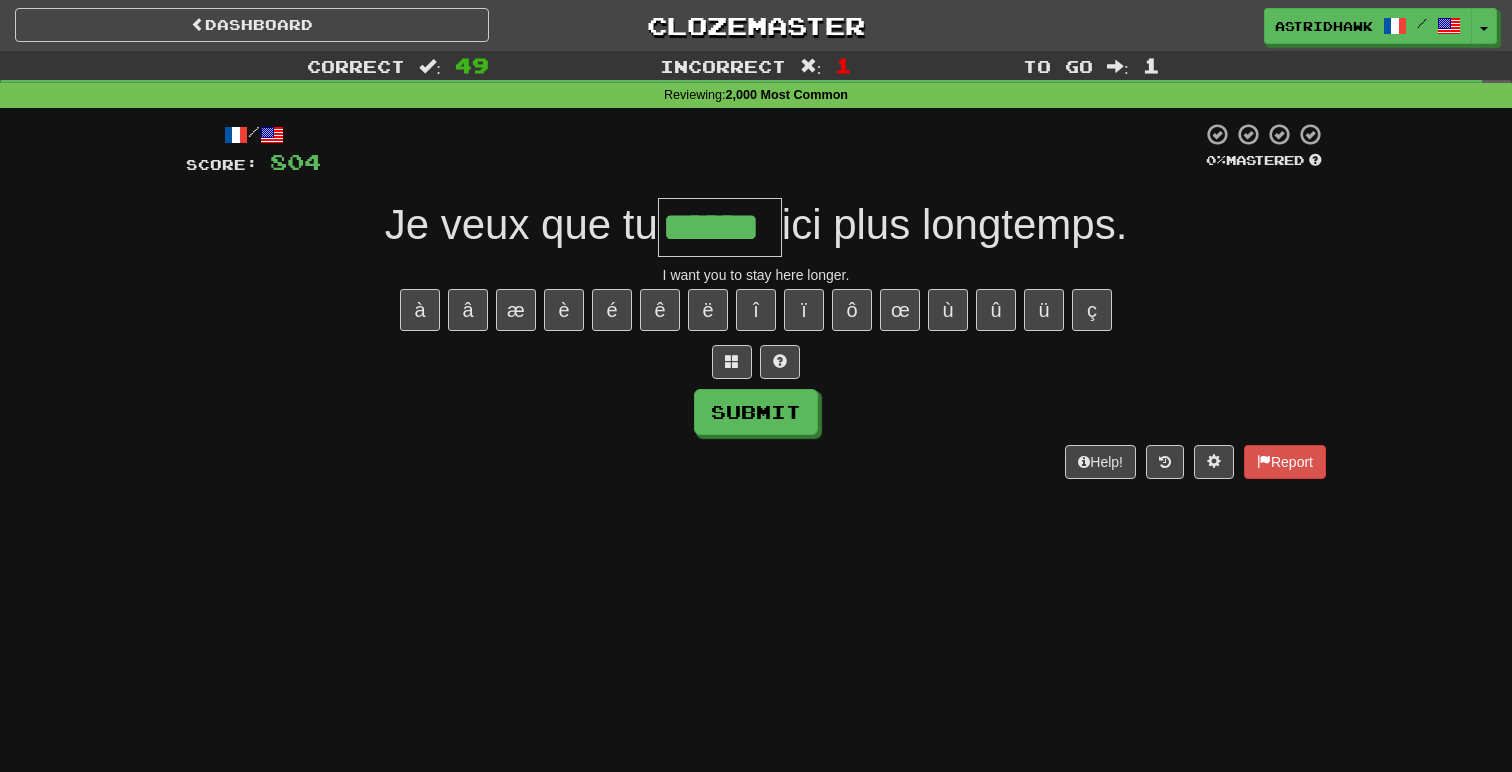 type on "******" 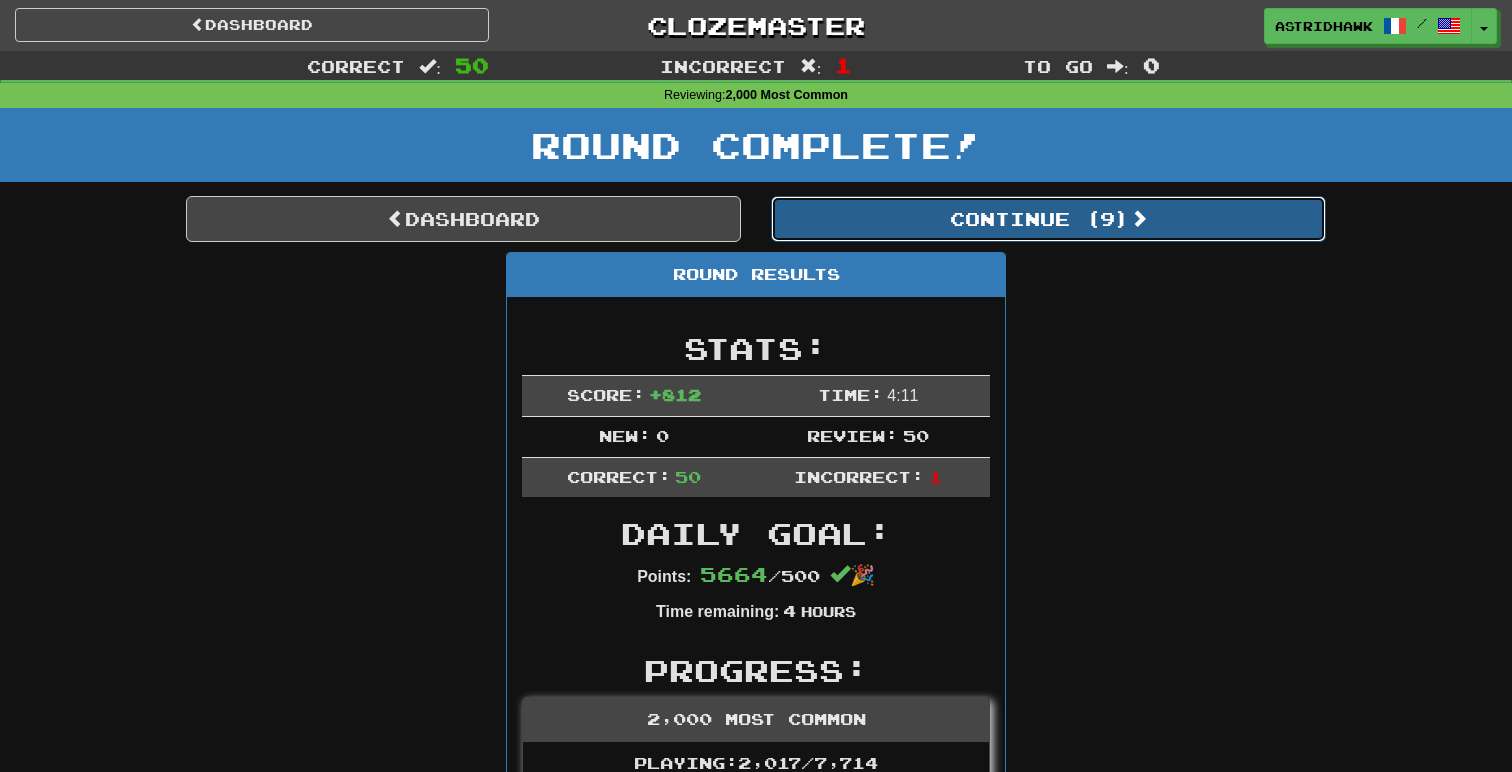 click on "Continue ( 9 )" at bounding box center (1048, 219) 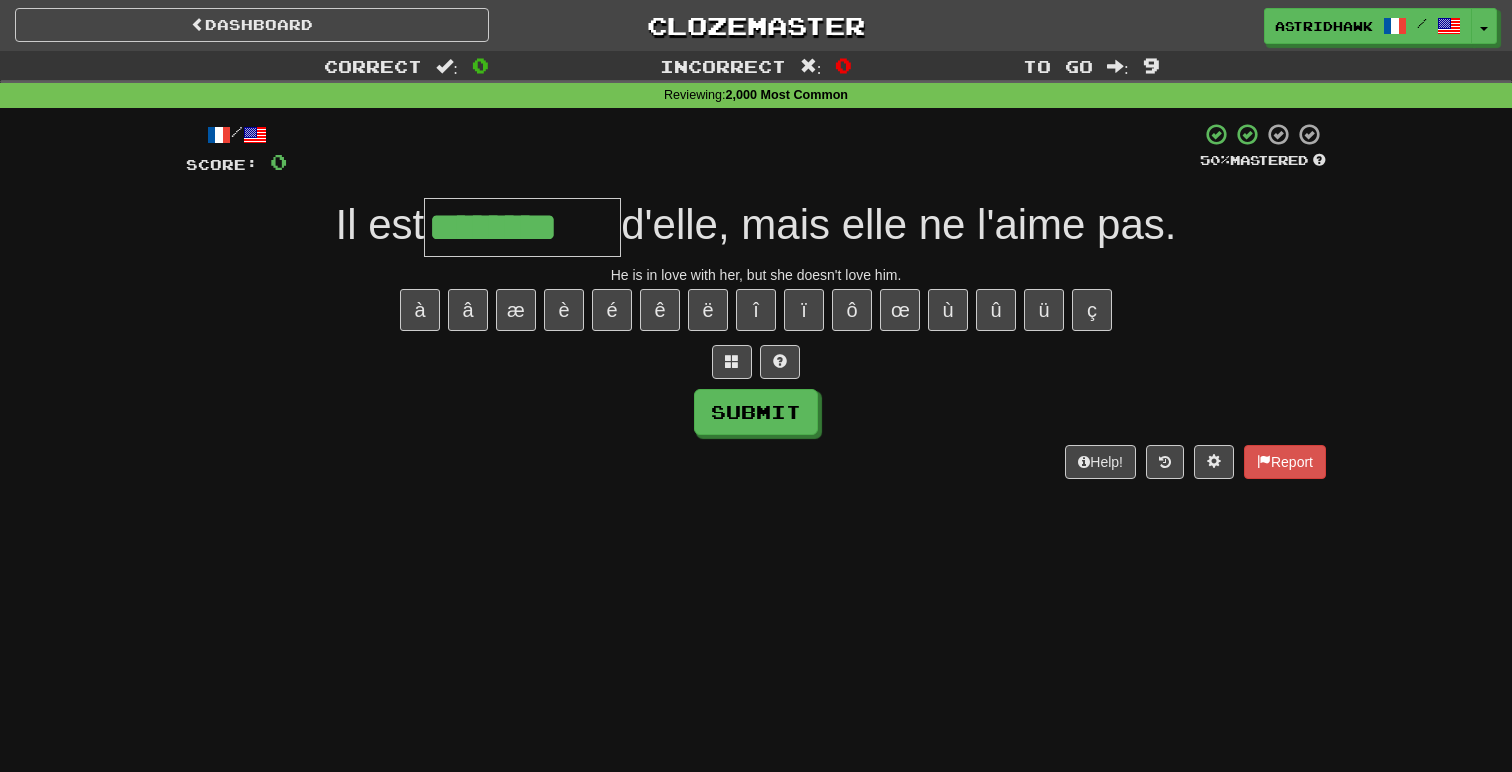 type on "********" 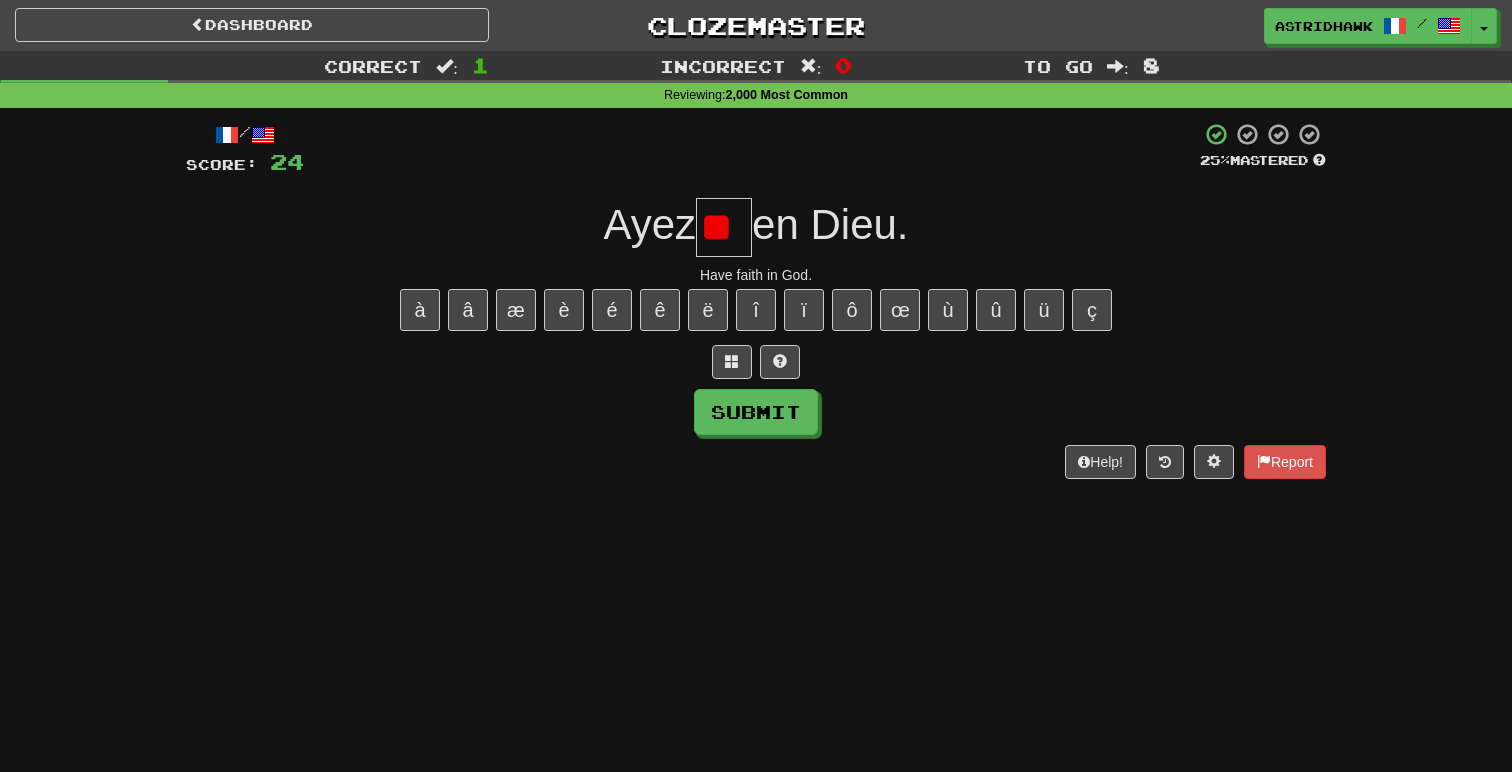 scroll, scrollTop: 0, scrollLeft: 0, axis: both 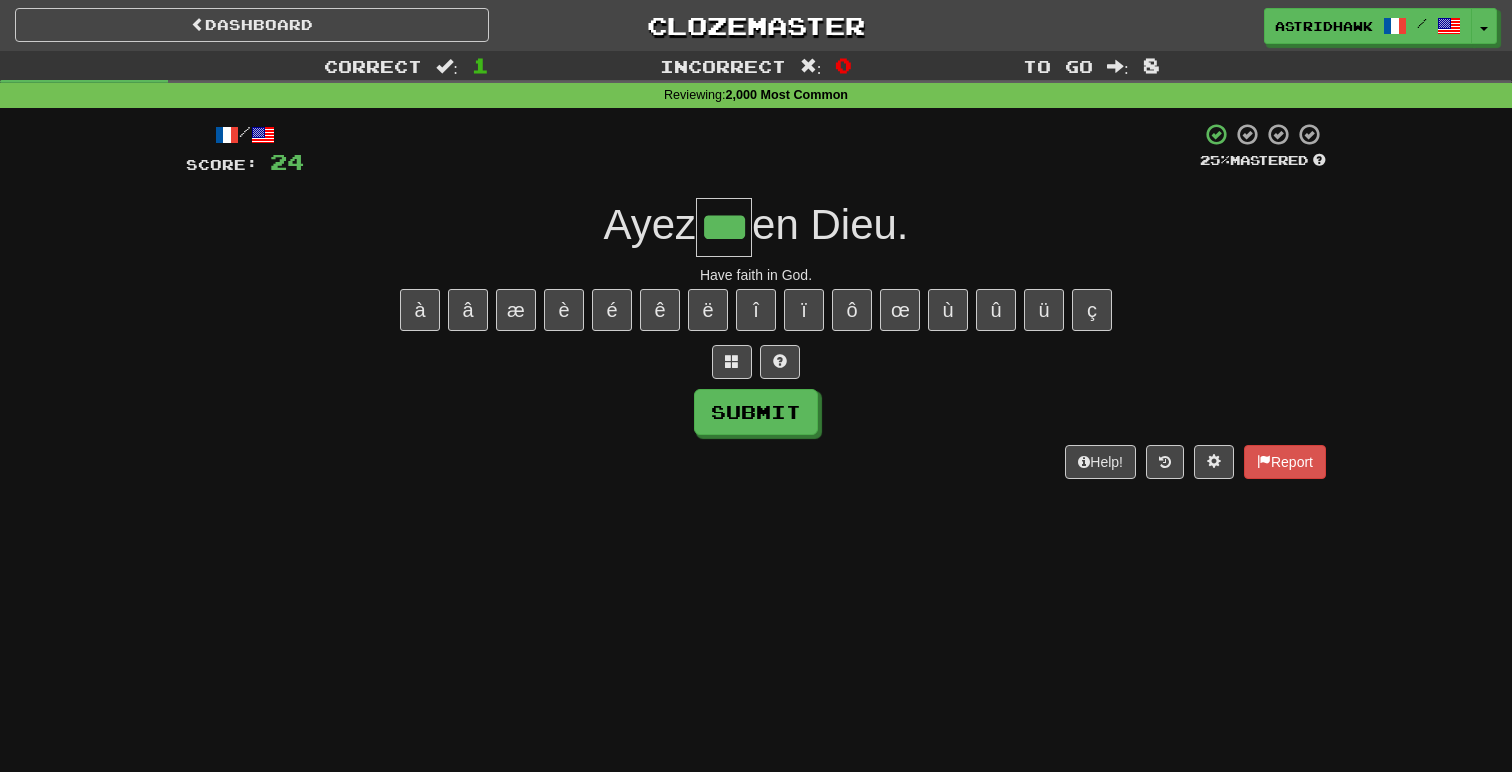 type on "***" 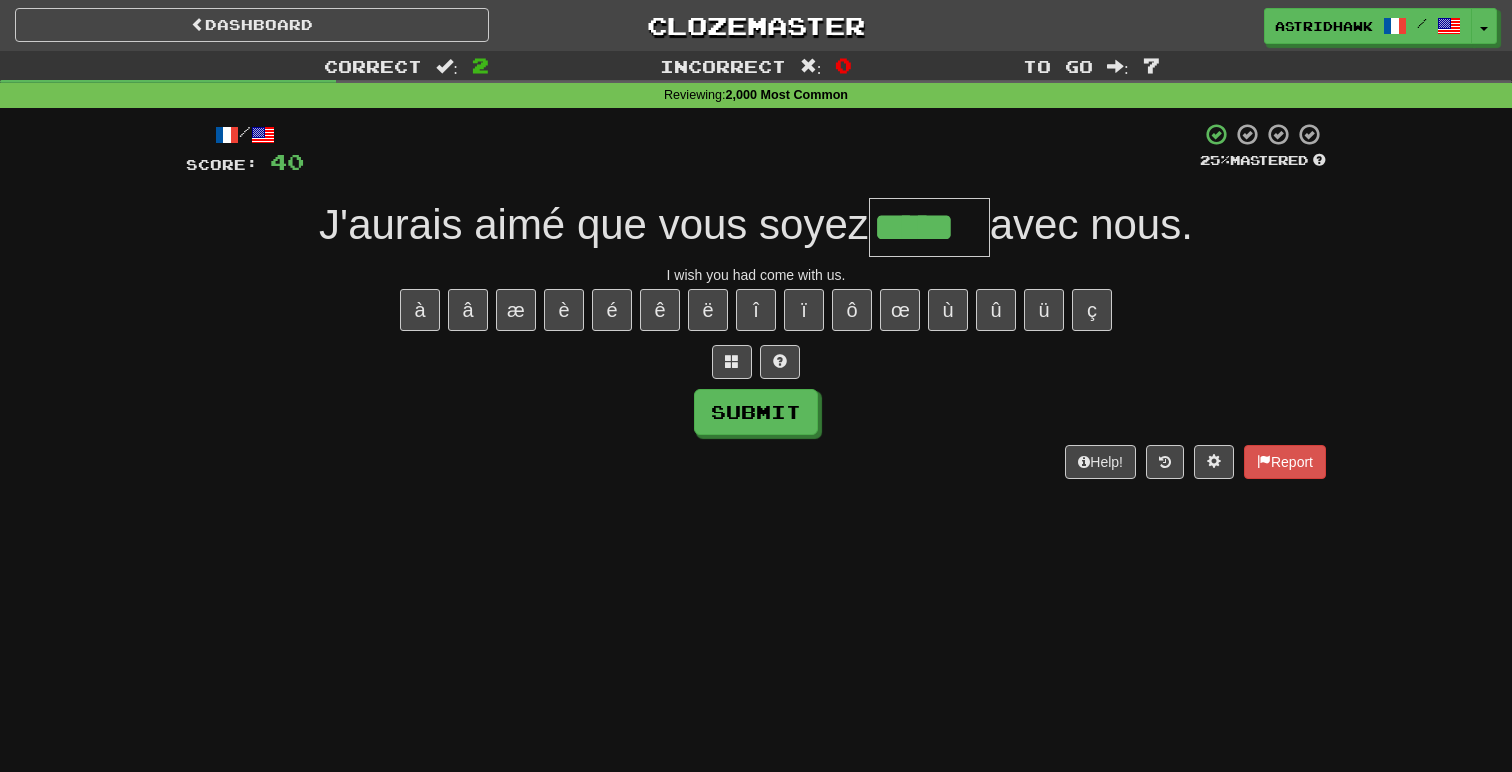 type on "*****" 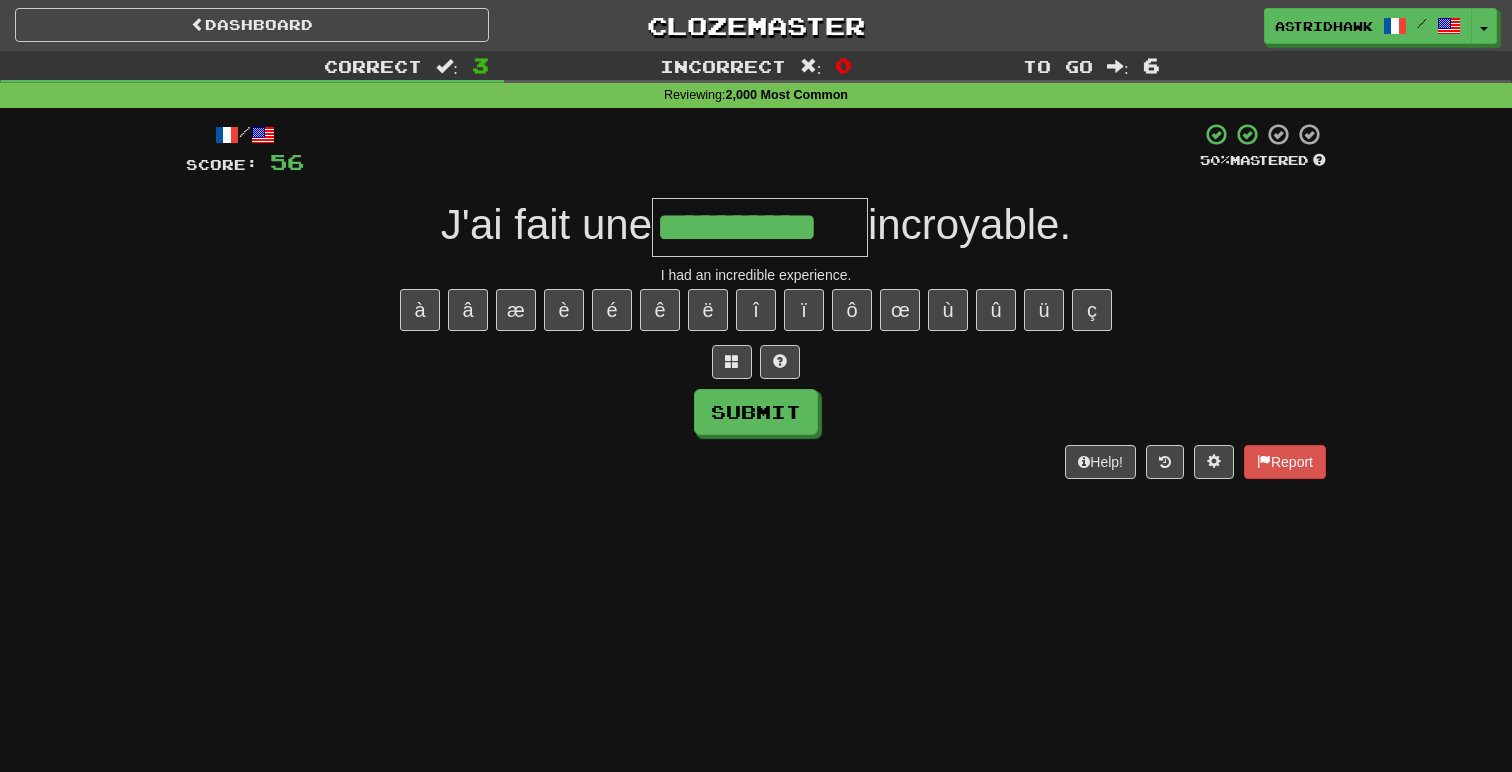 type on "**********" 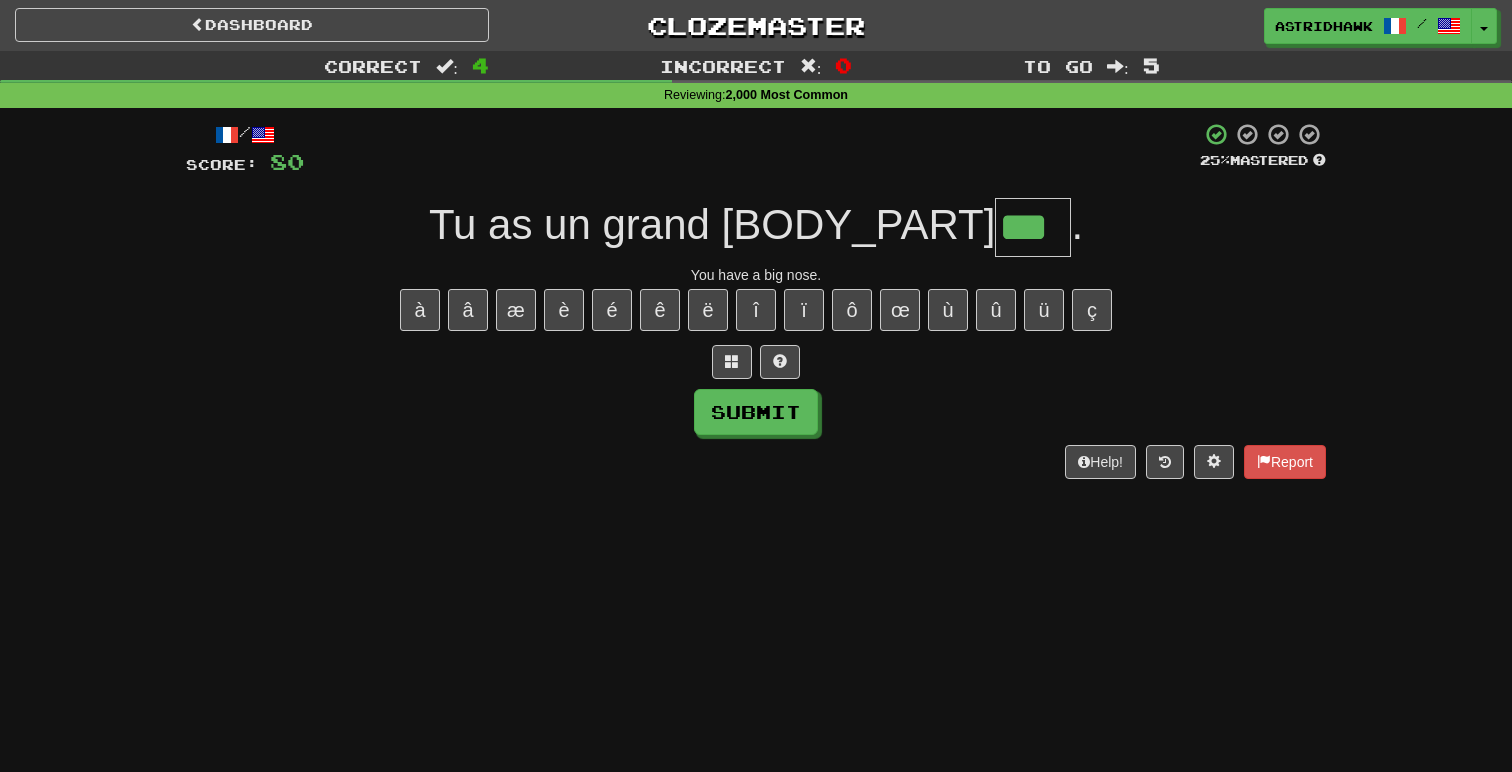 type on "***" 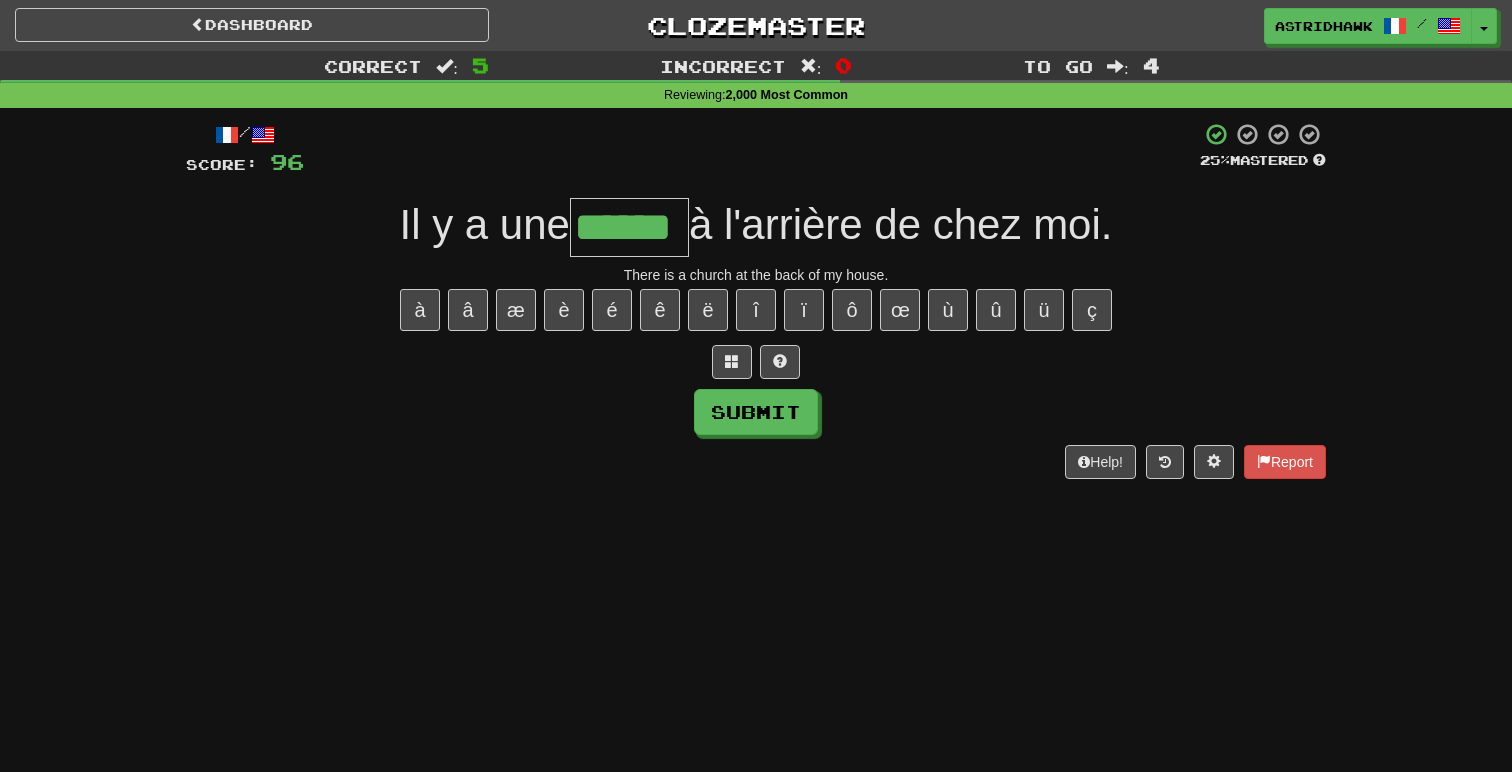 type on "******" 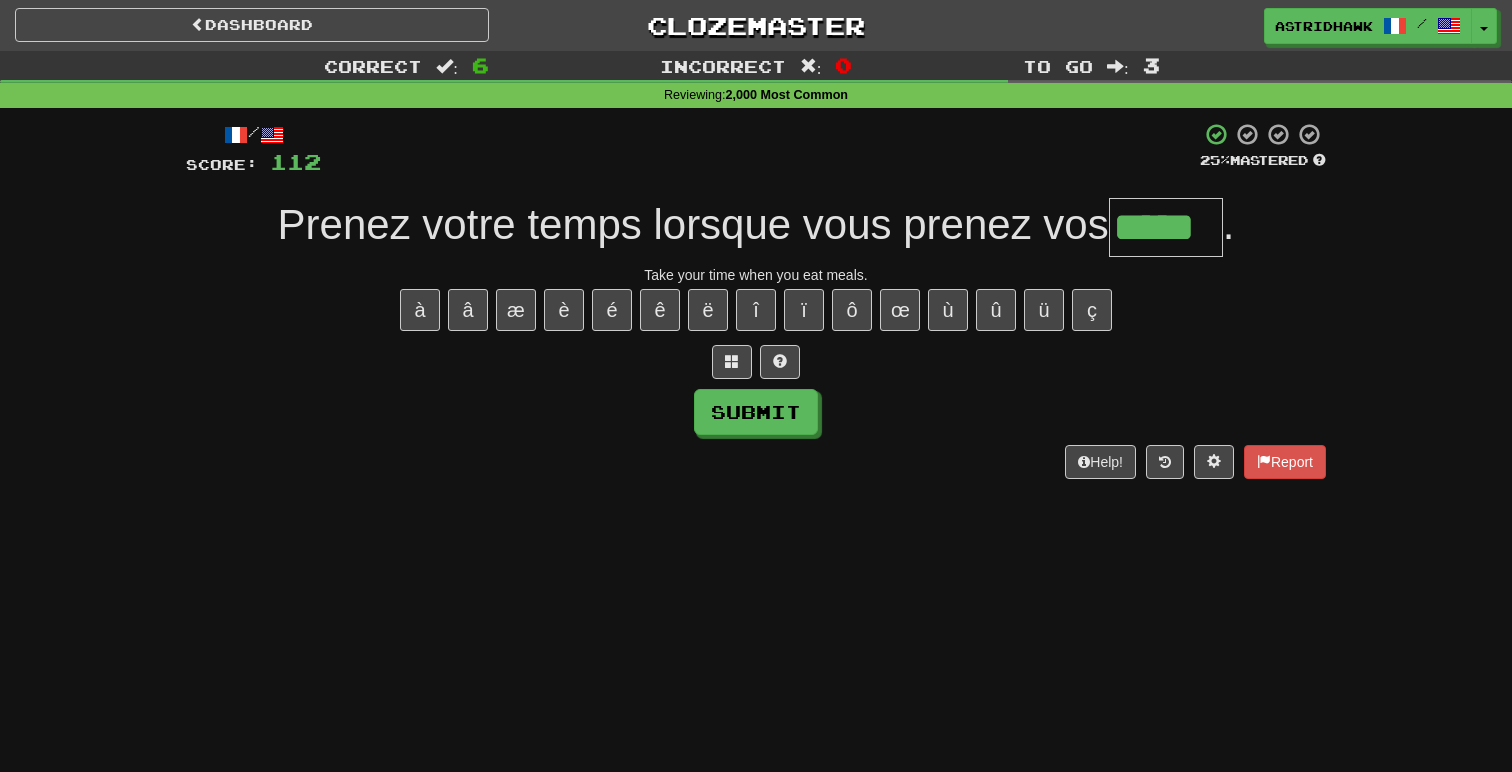 type on "*****" 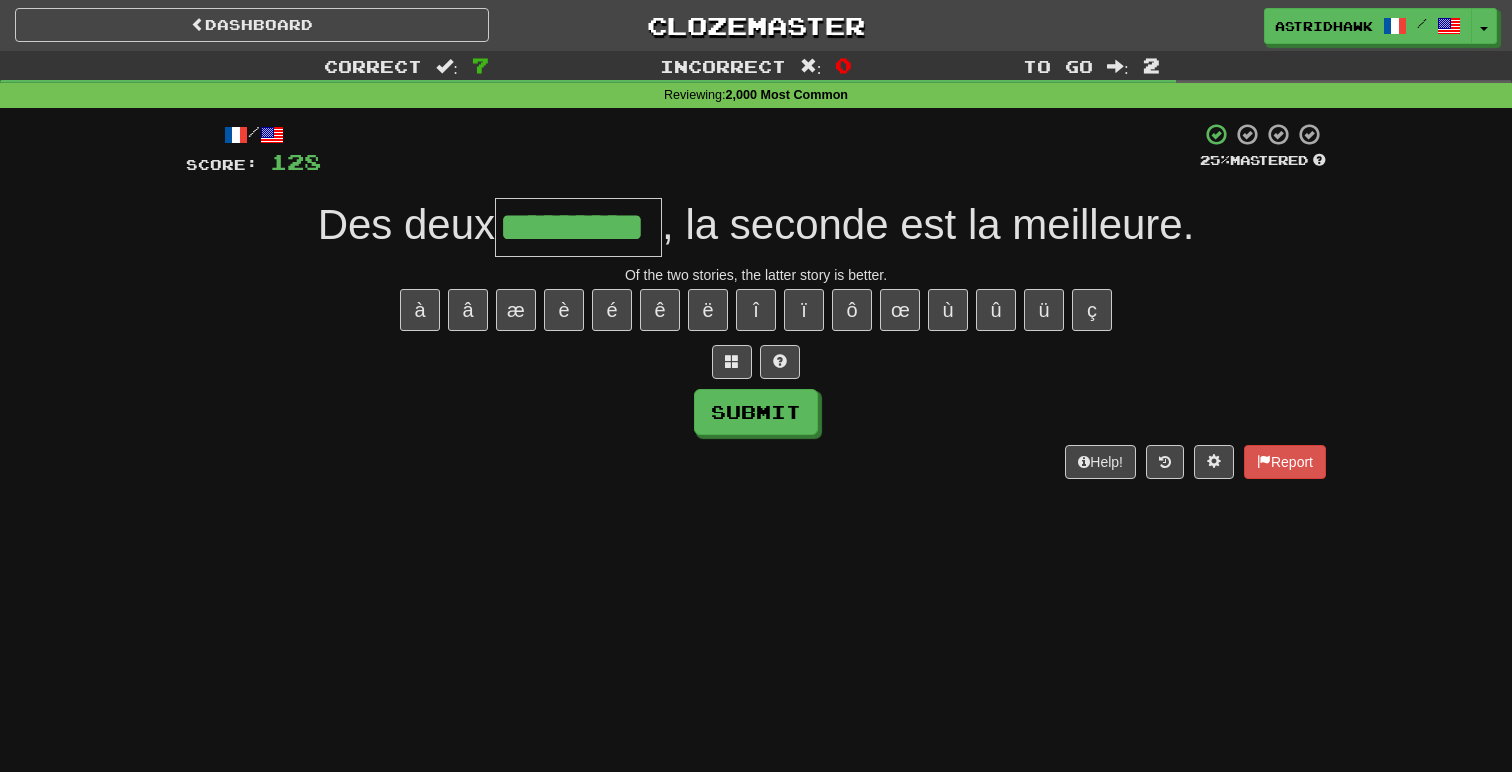 type on "*********" 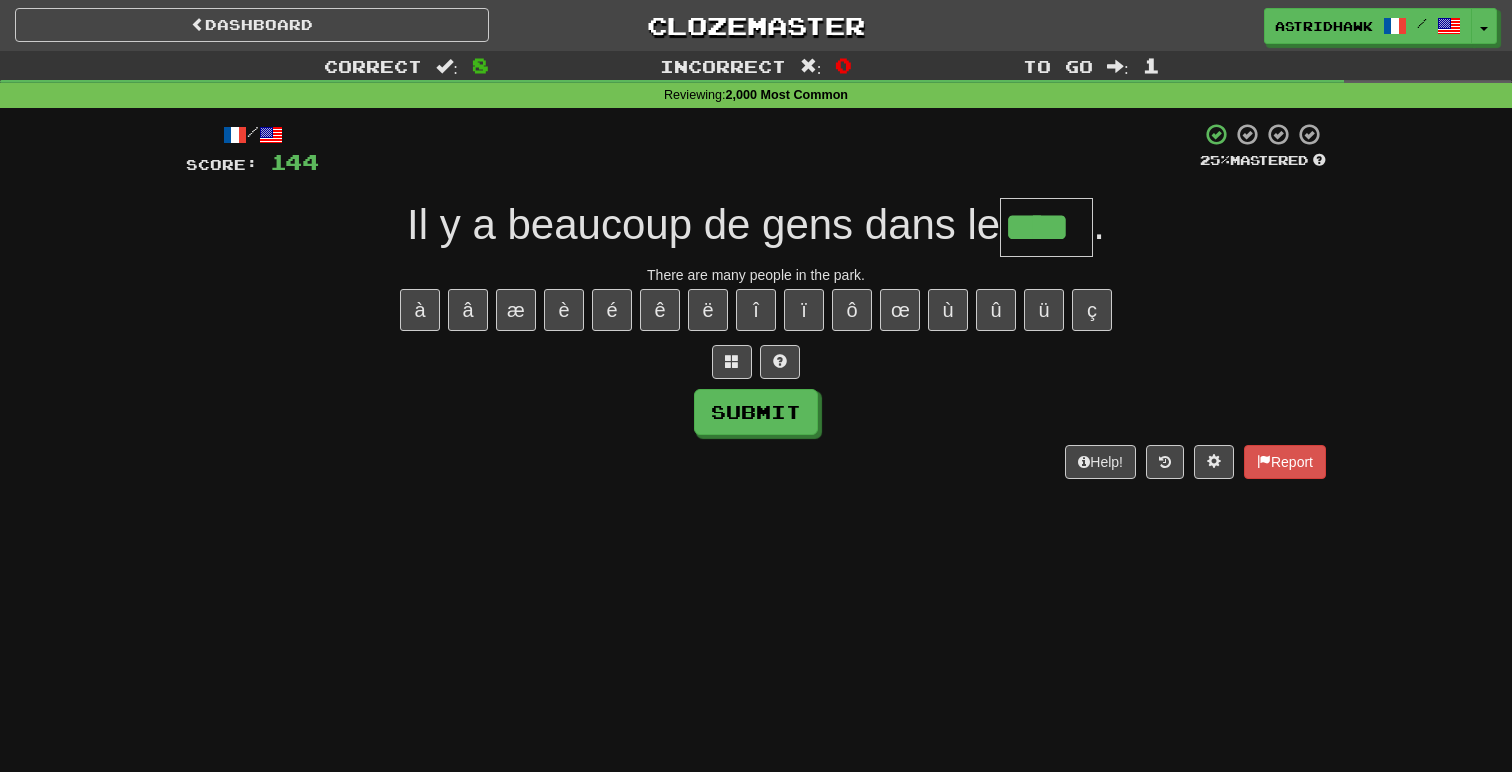 type on "****" 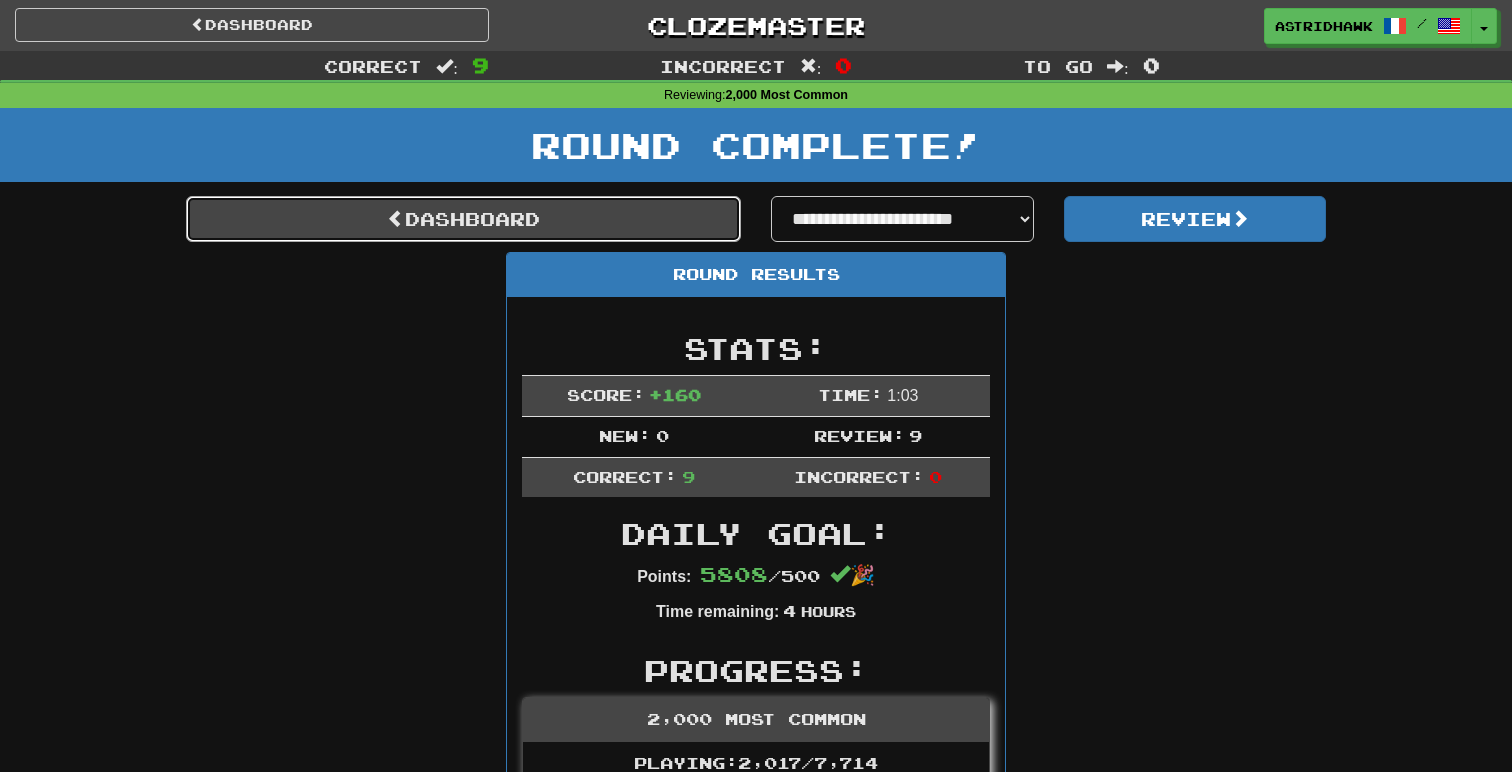 click on "Dashboard" at bounding box center (463, 219) 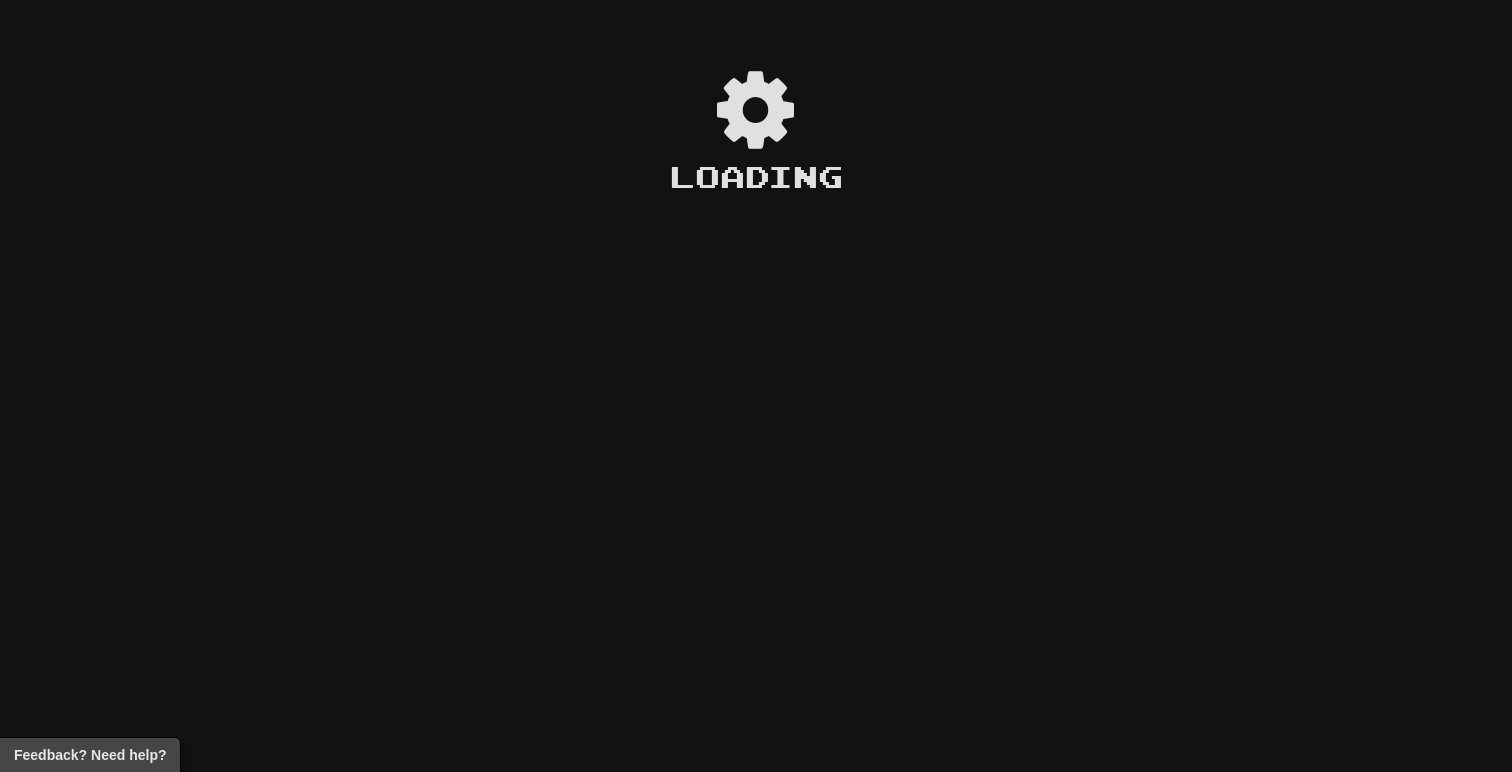 scroll, scrollTop: 0, scrollLeft: 0, axis: both 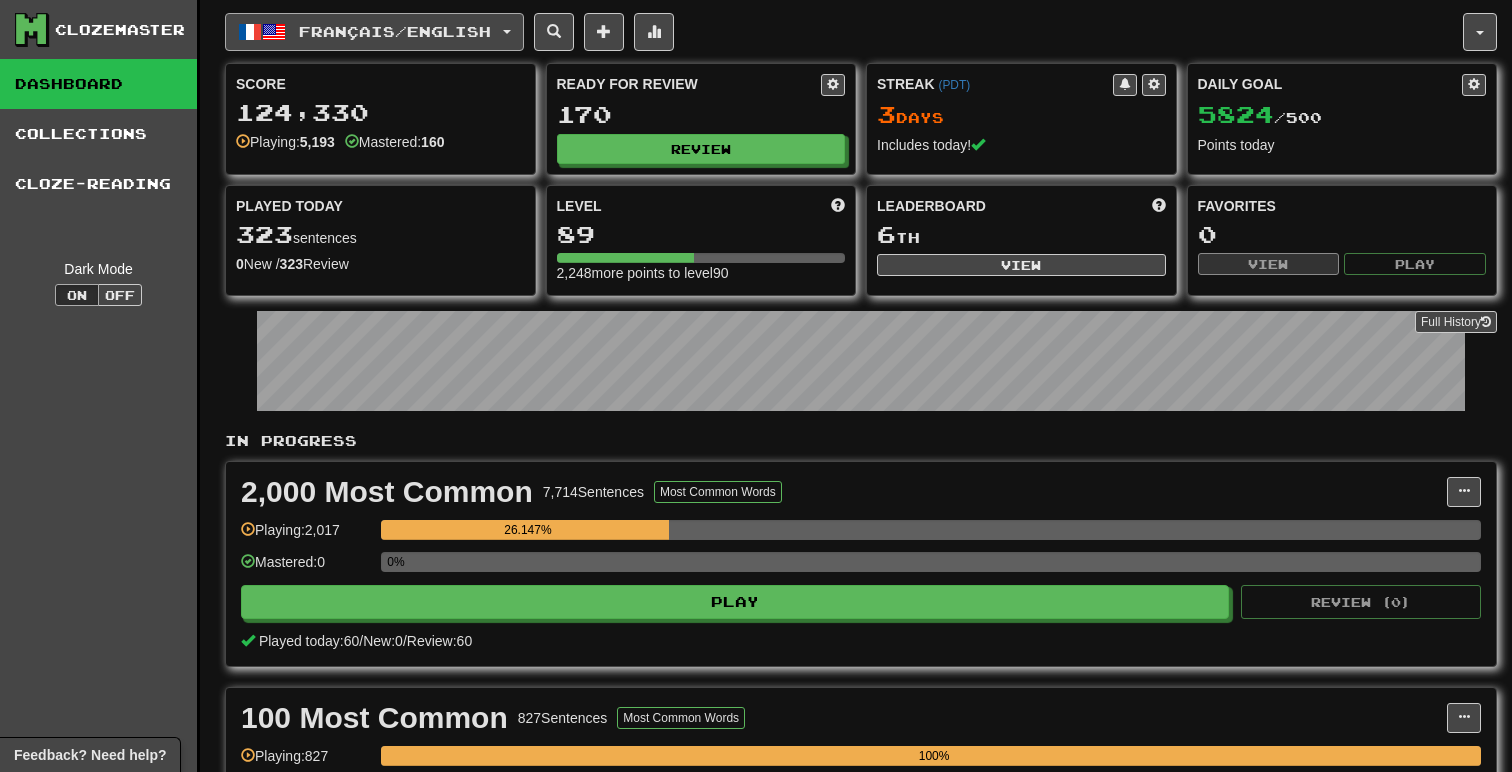 click on "Français  /  English" at bounding box center [395, 31] 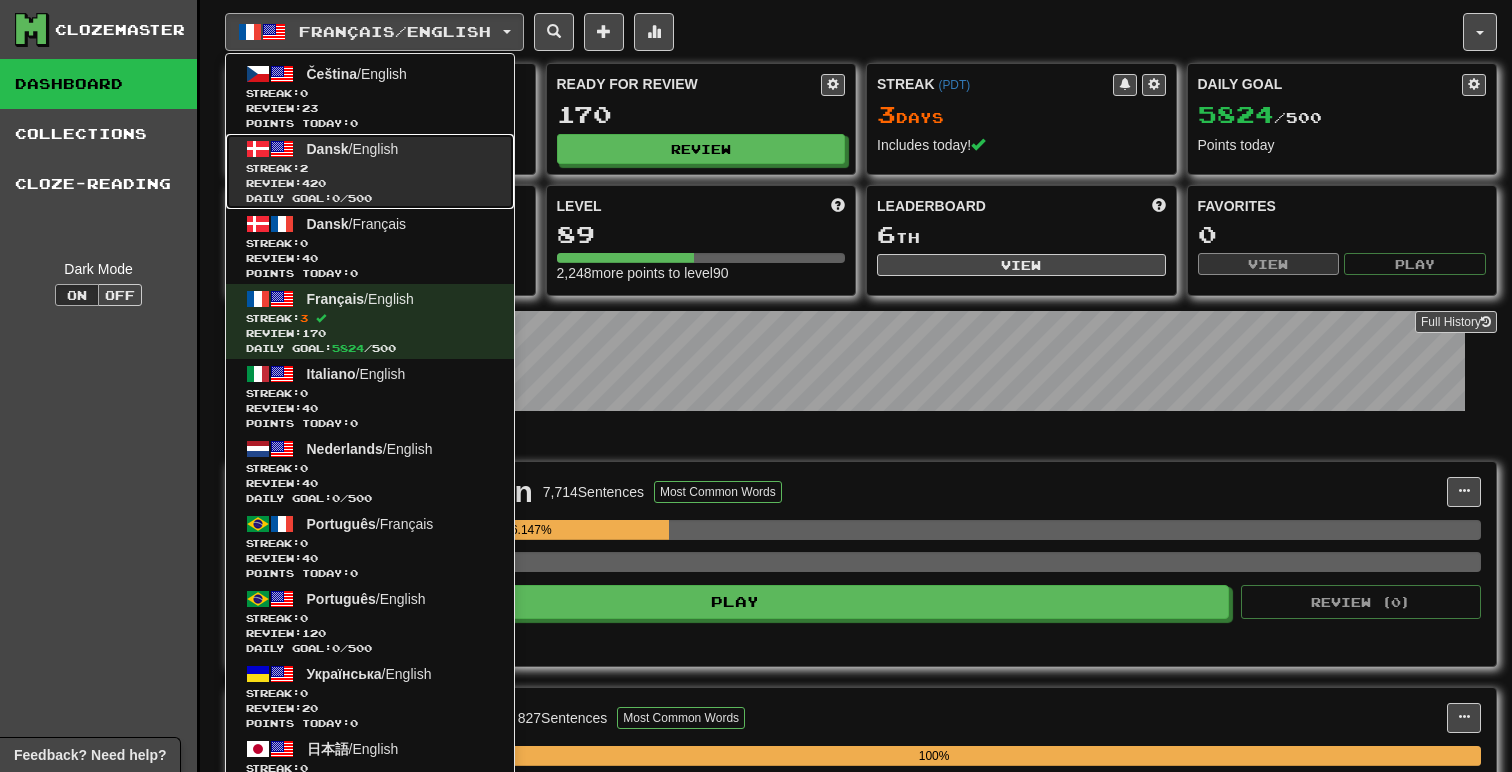 click on "Review:  420" at bounding box center (370, 183) 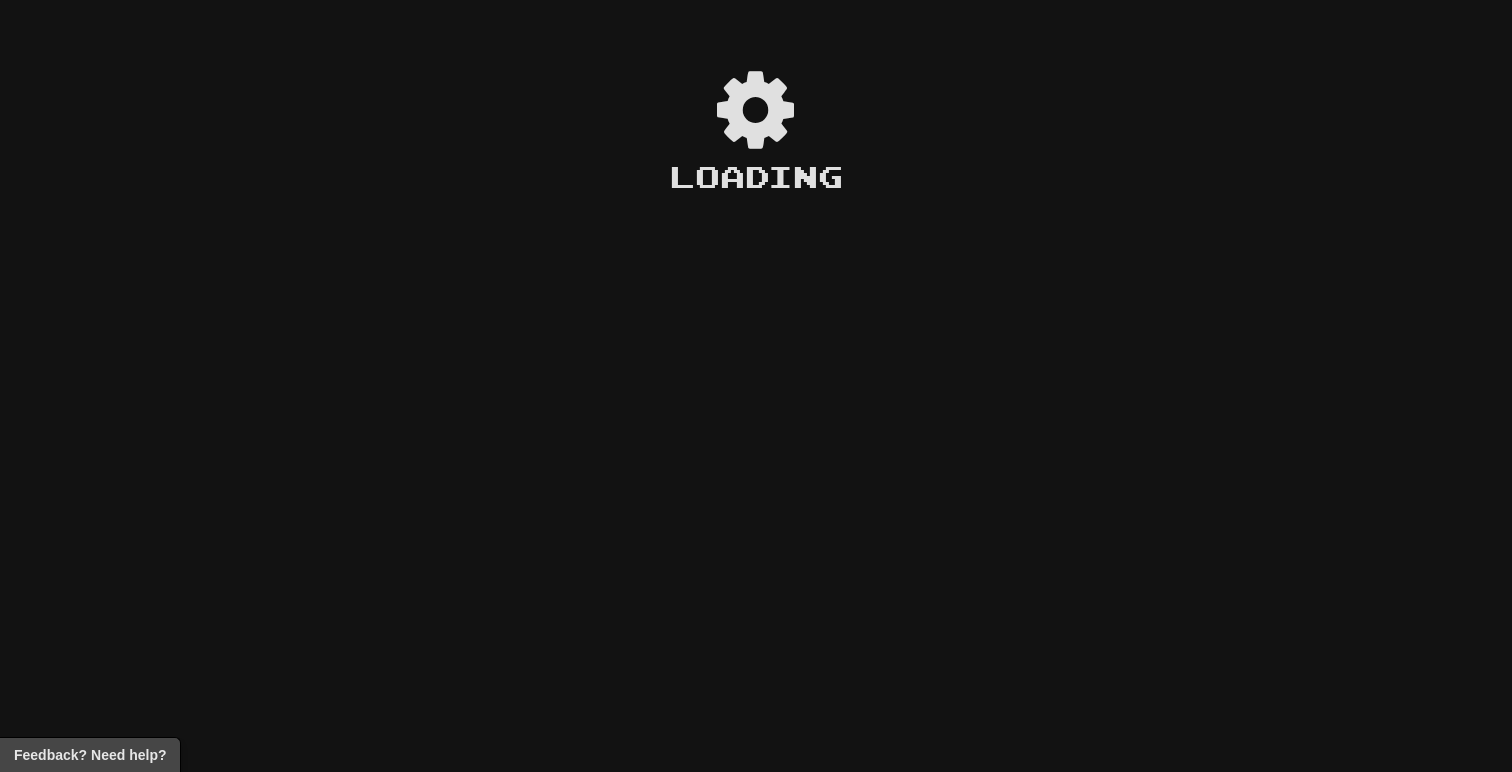 scroll, scrollTop: 0, scrollLeft: 0, axis: both 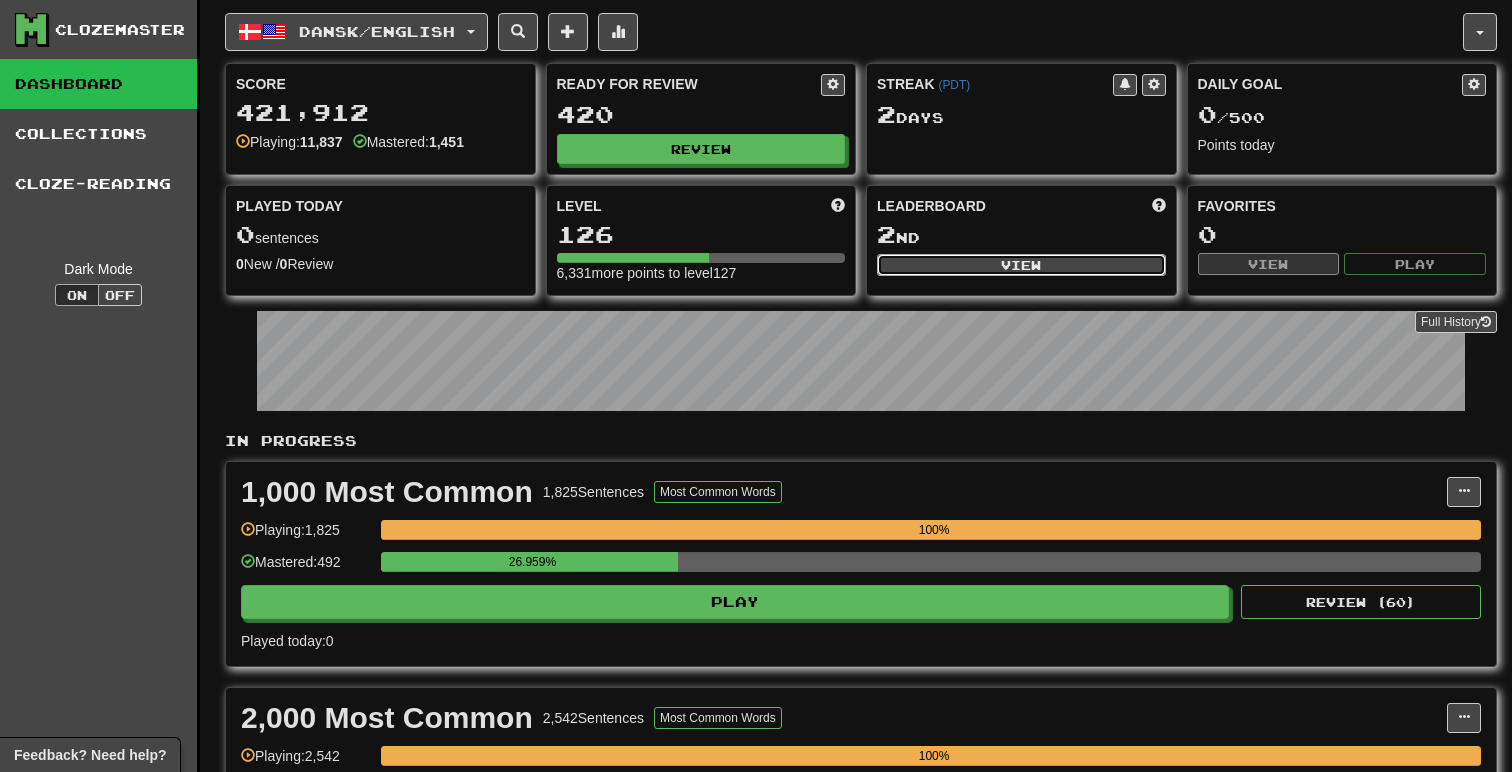 click on "View" at bounding box center (1021, 265) 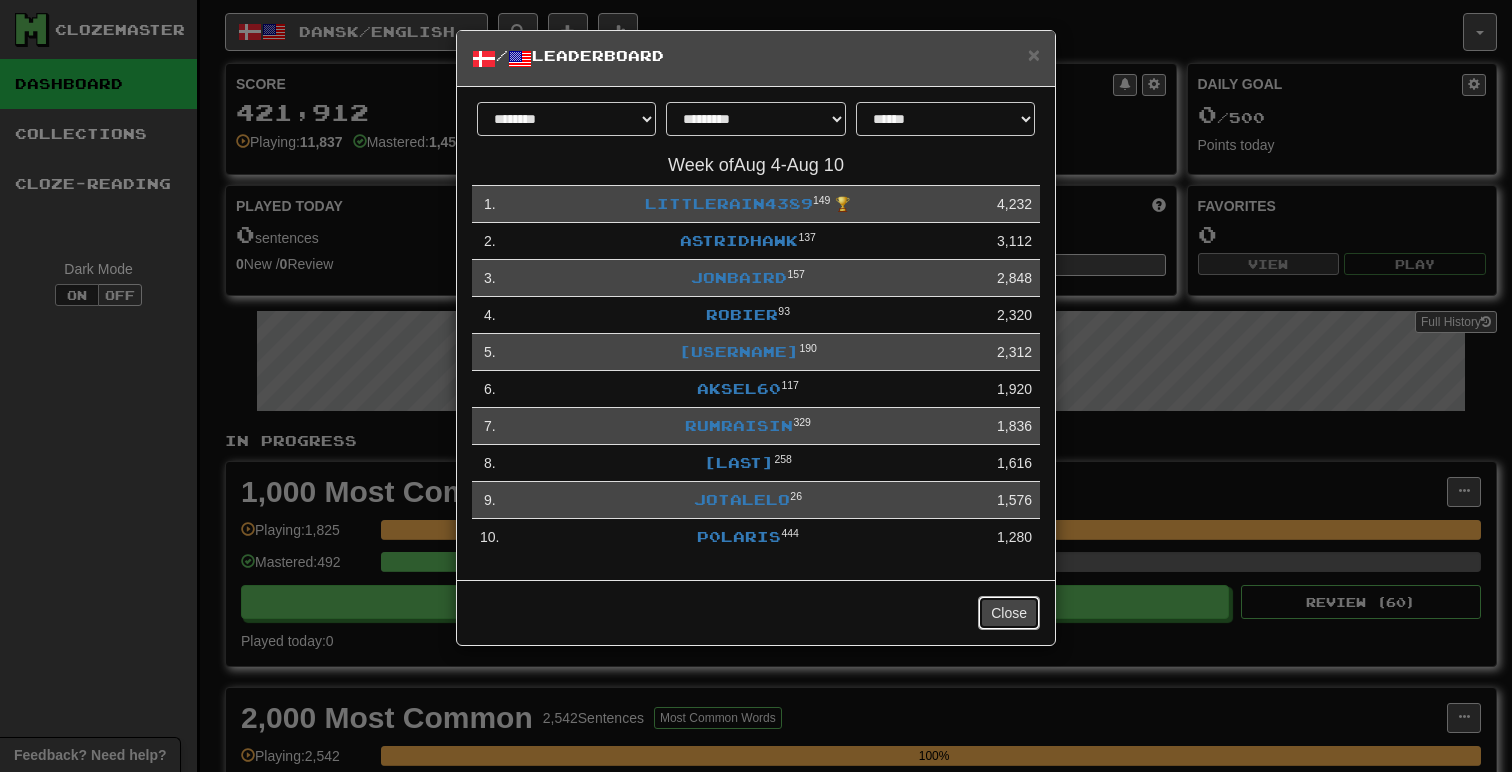 click on "Close" at bounding box center [1009, 613] 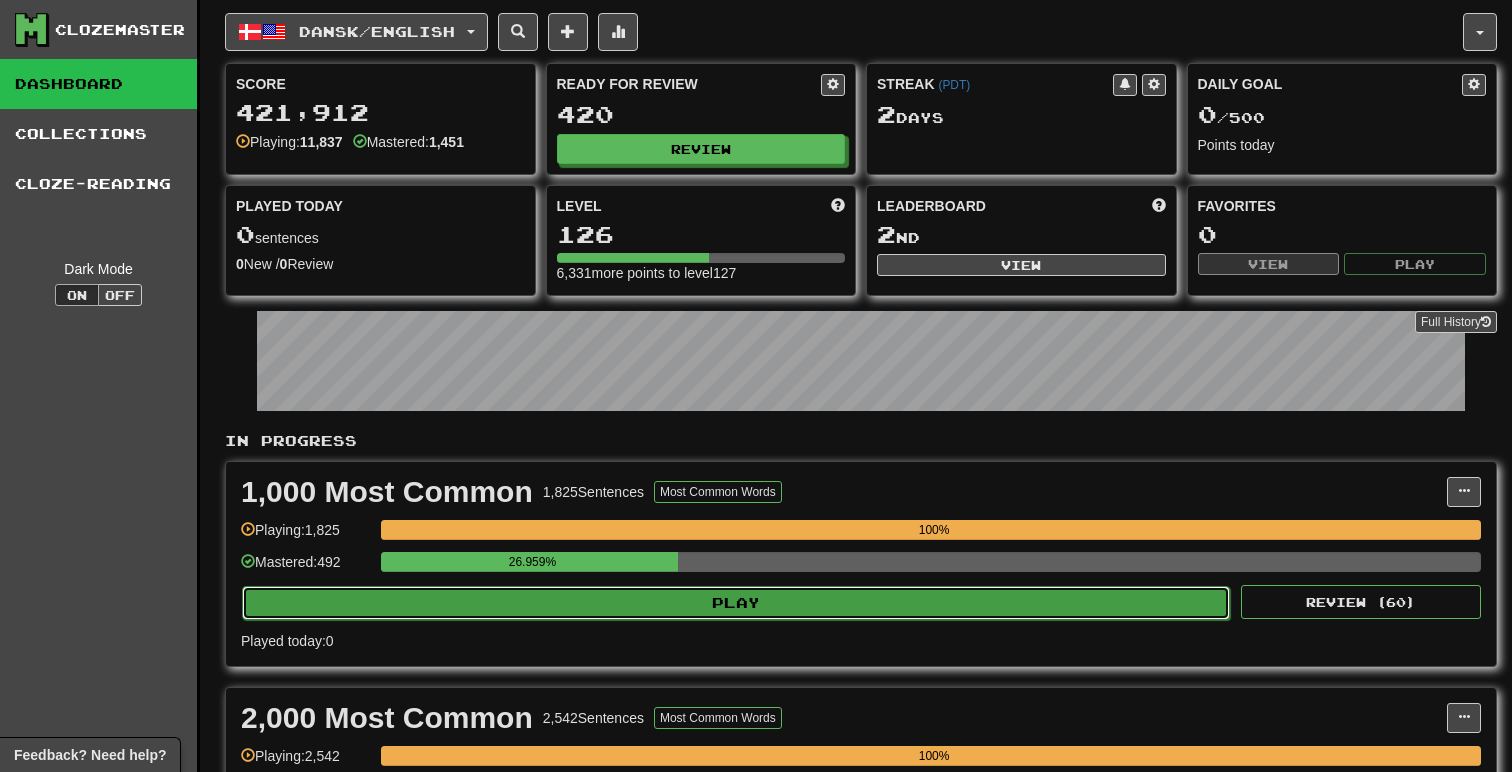 click on "Play" at bounding box center [736, 603] 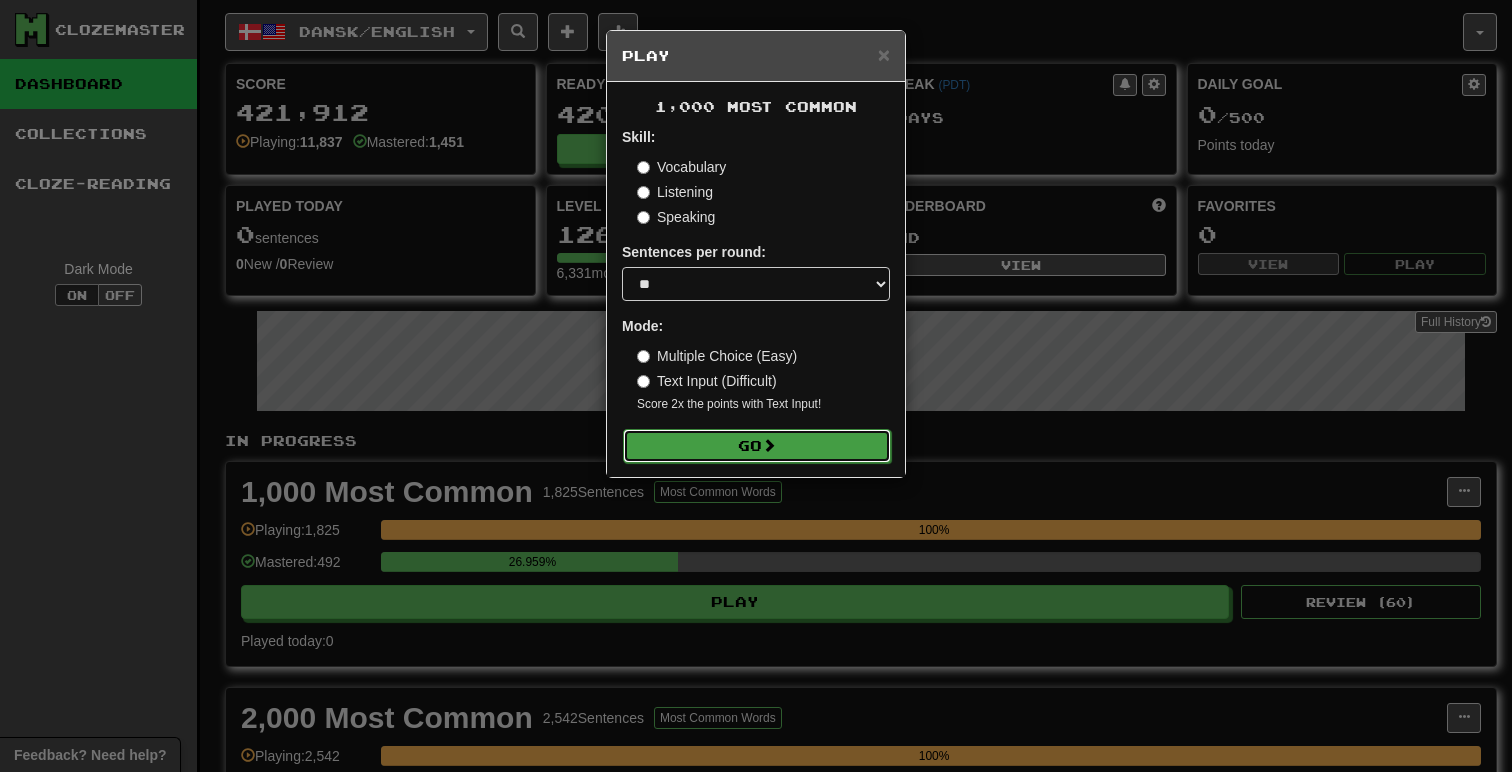 click on "Go" at bounding box center (757, 446) 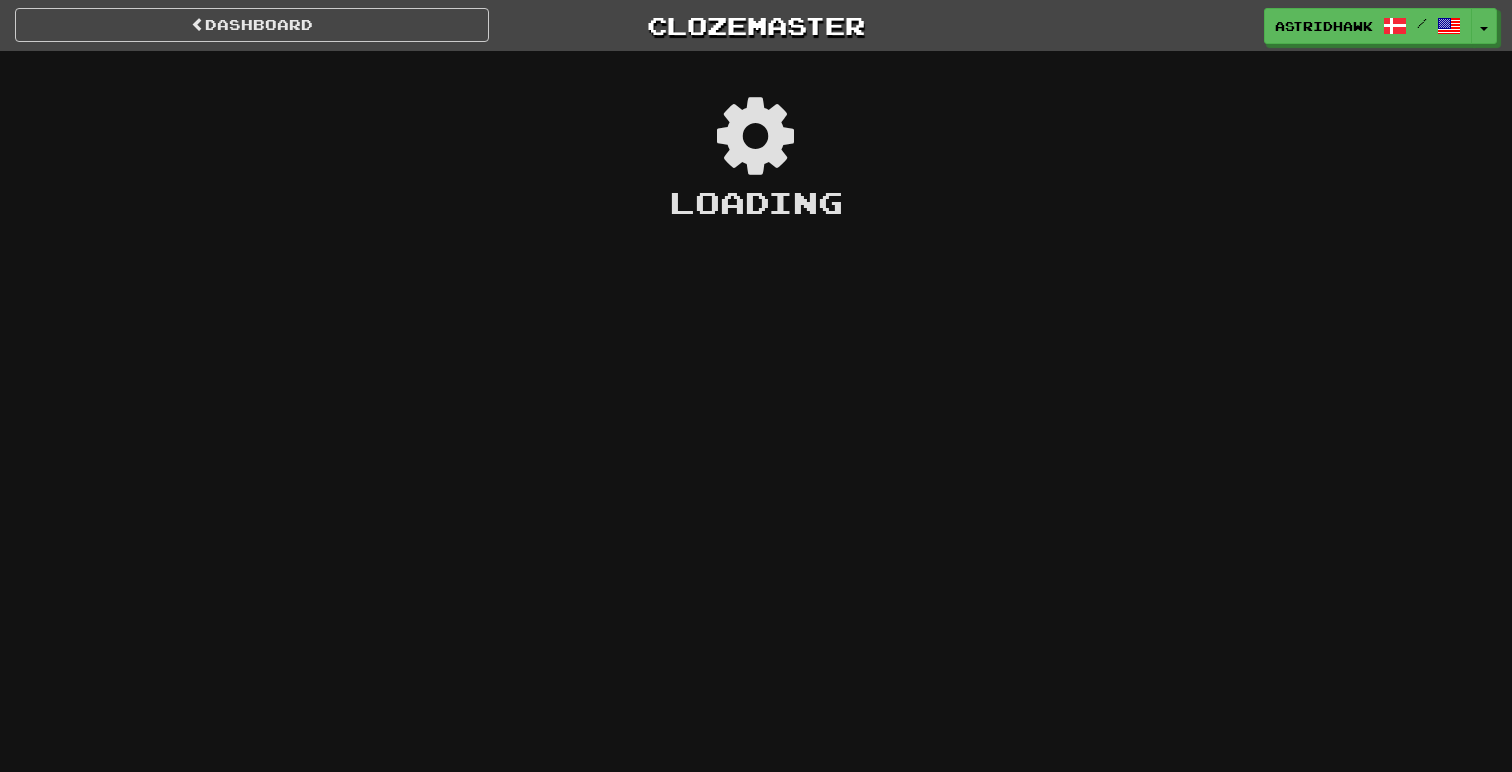 scroll, scrollTop: 0, scrollLeft: 0, axis: both 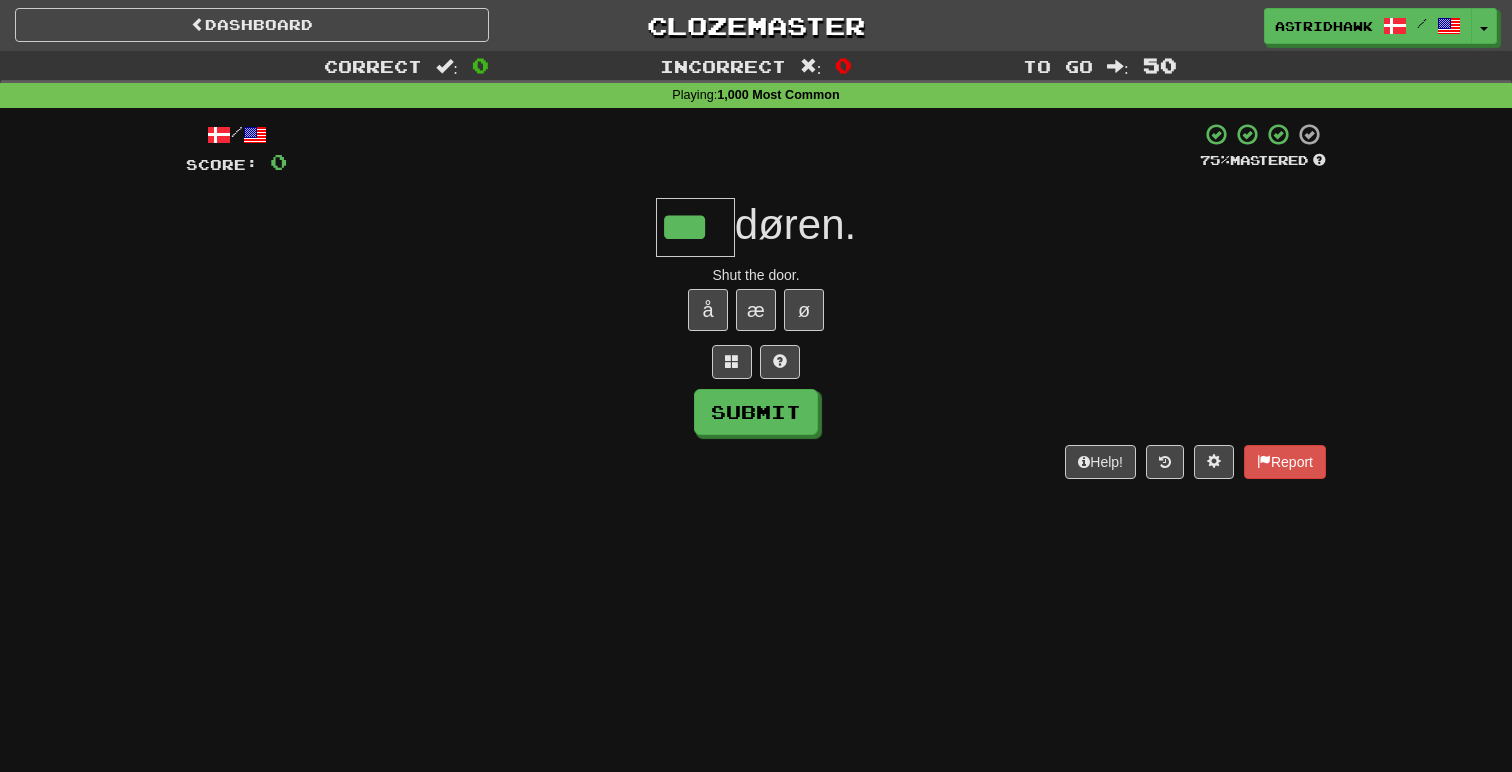 type on "***" 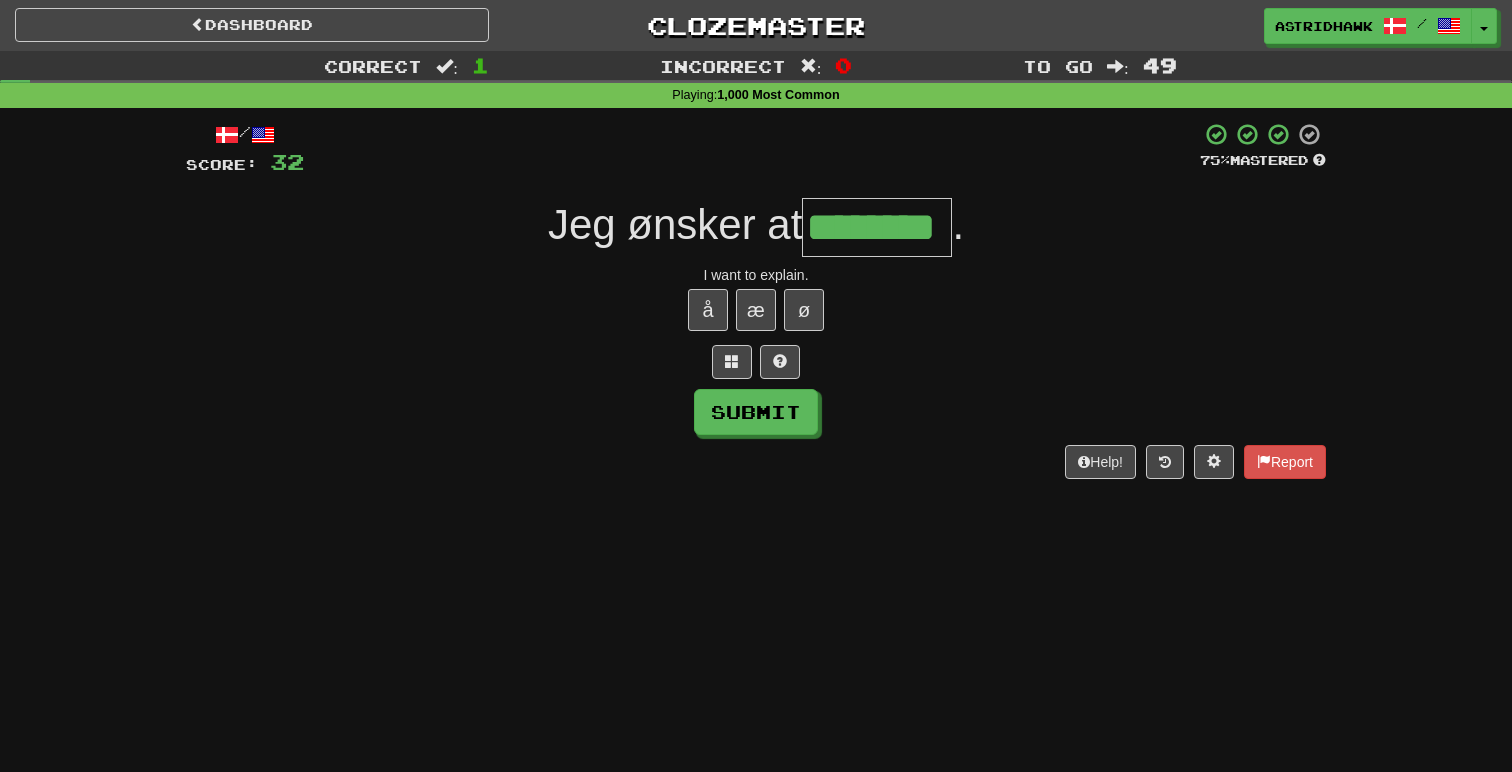 type on "********" 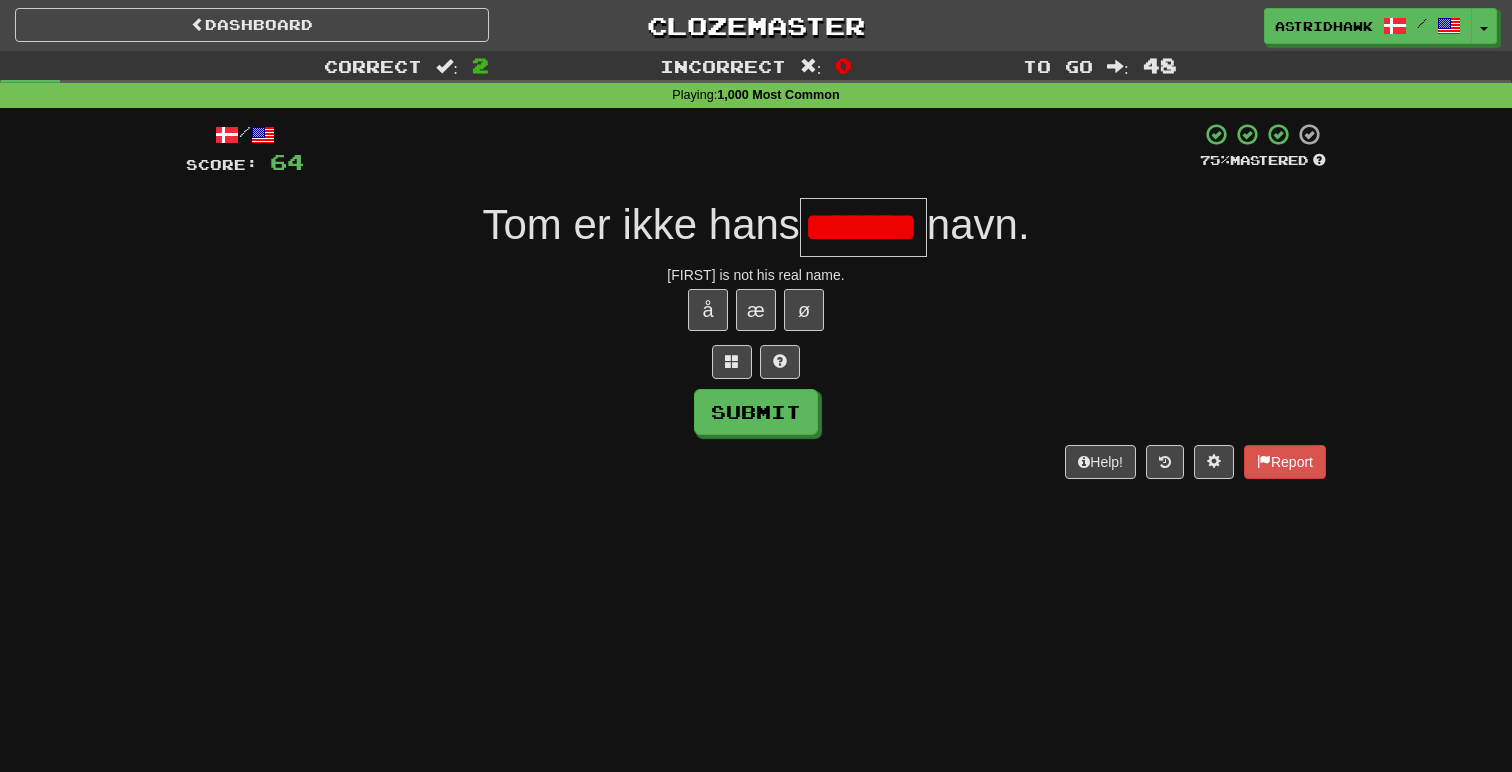 type on "*******" 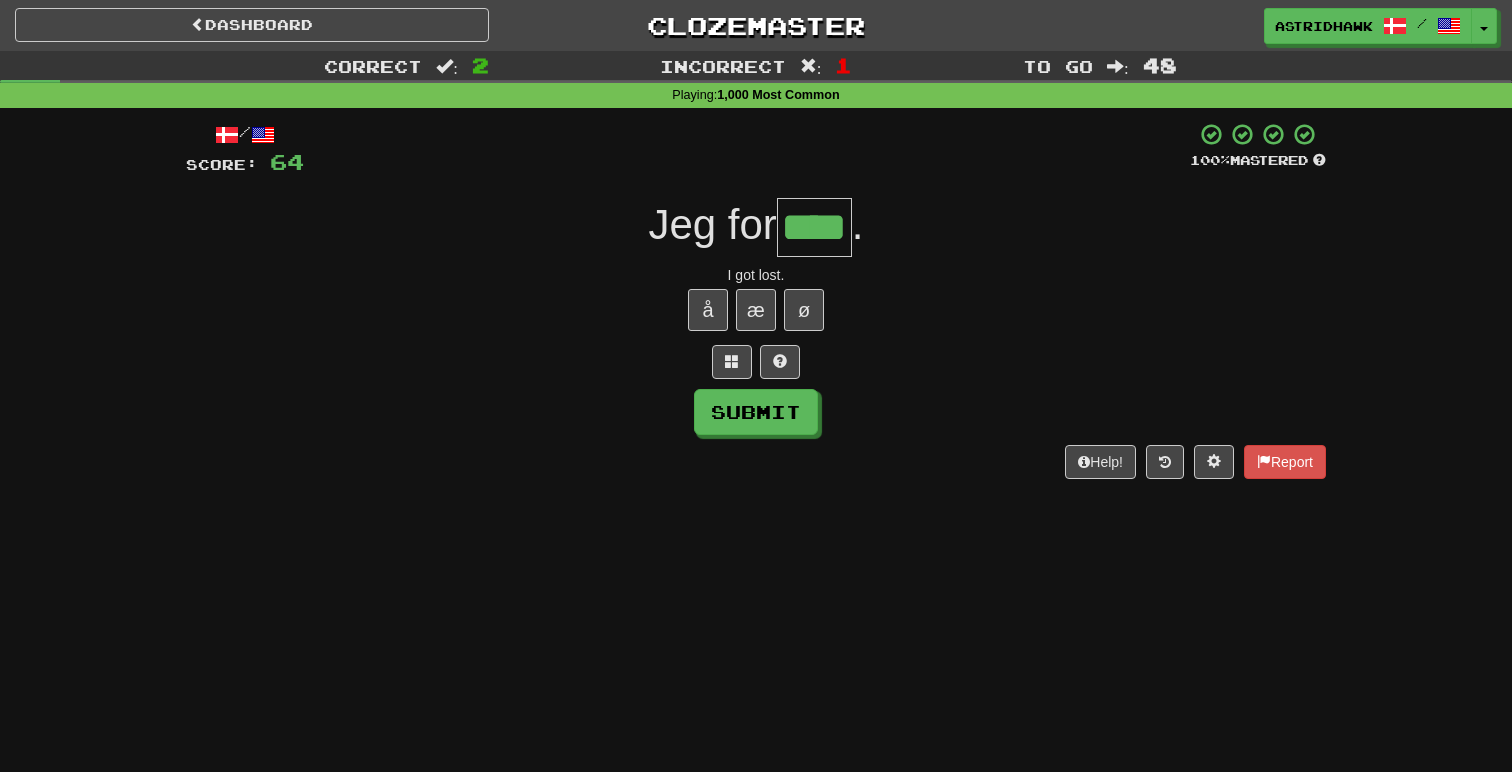 type on "****" 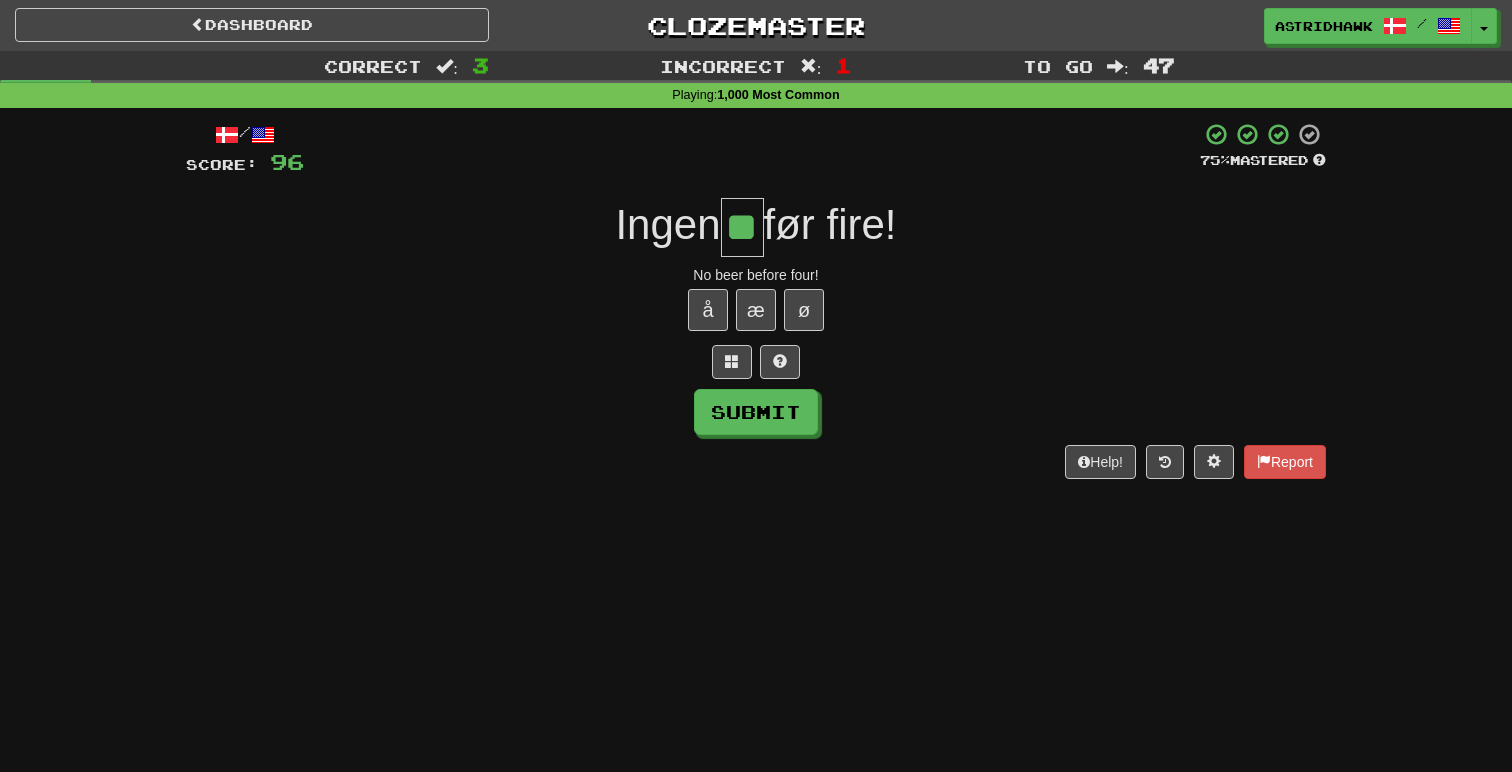 type on "**" 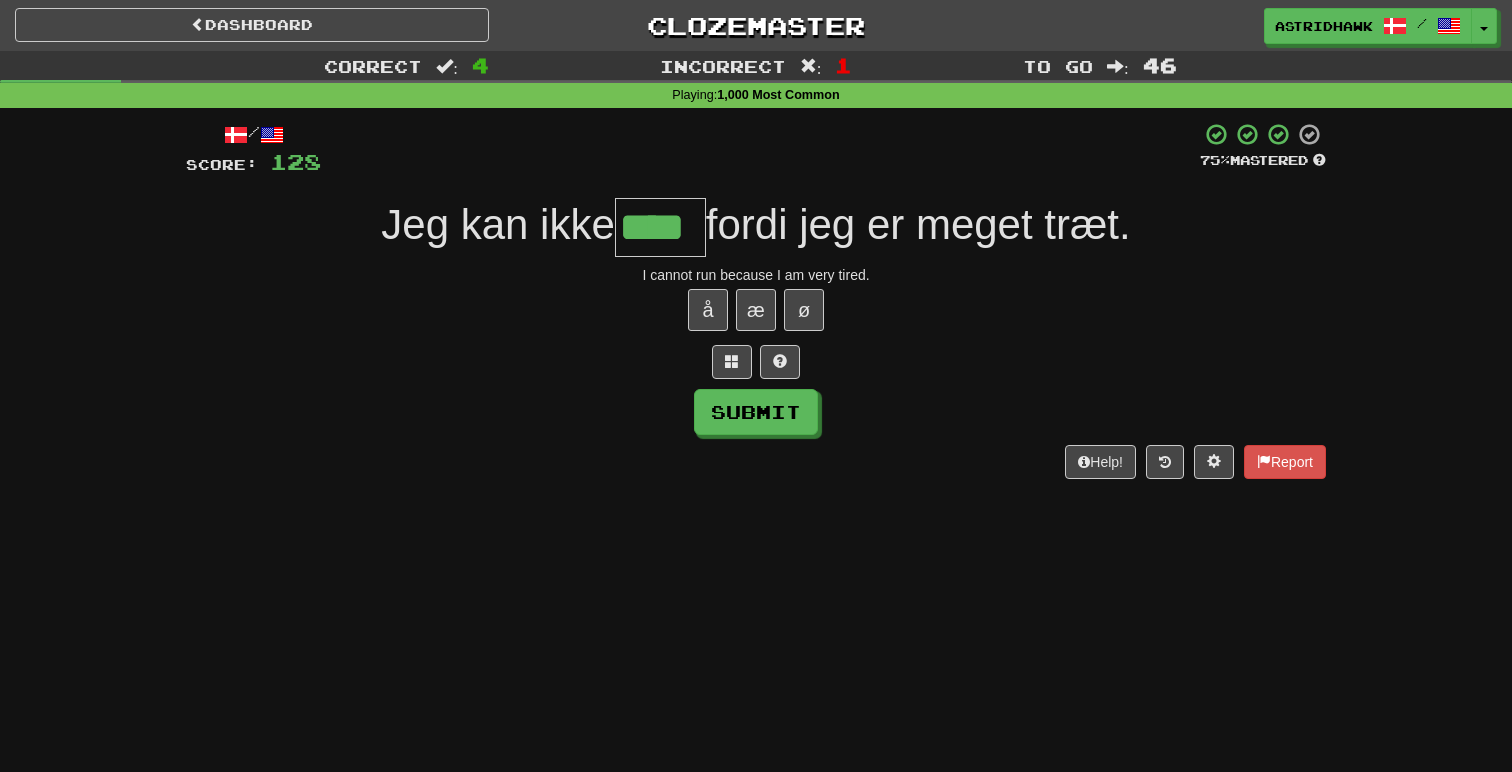 type on "****" 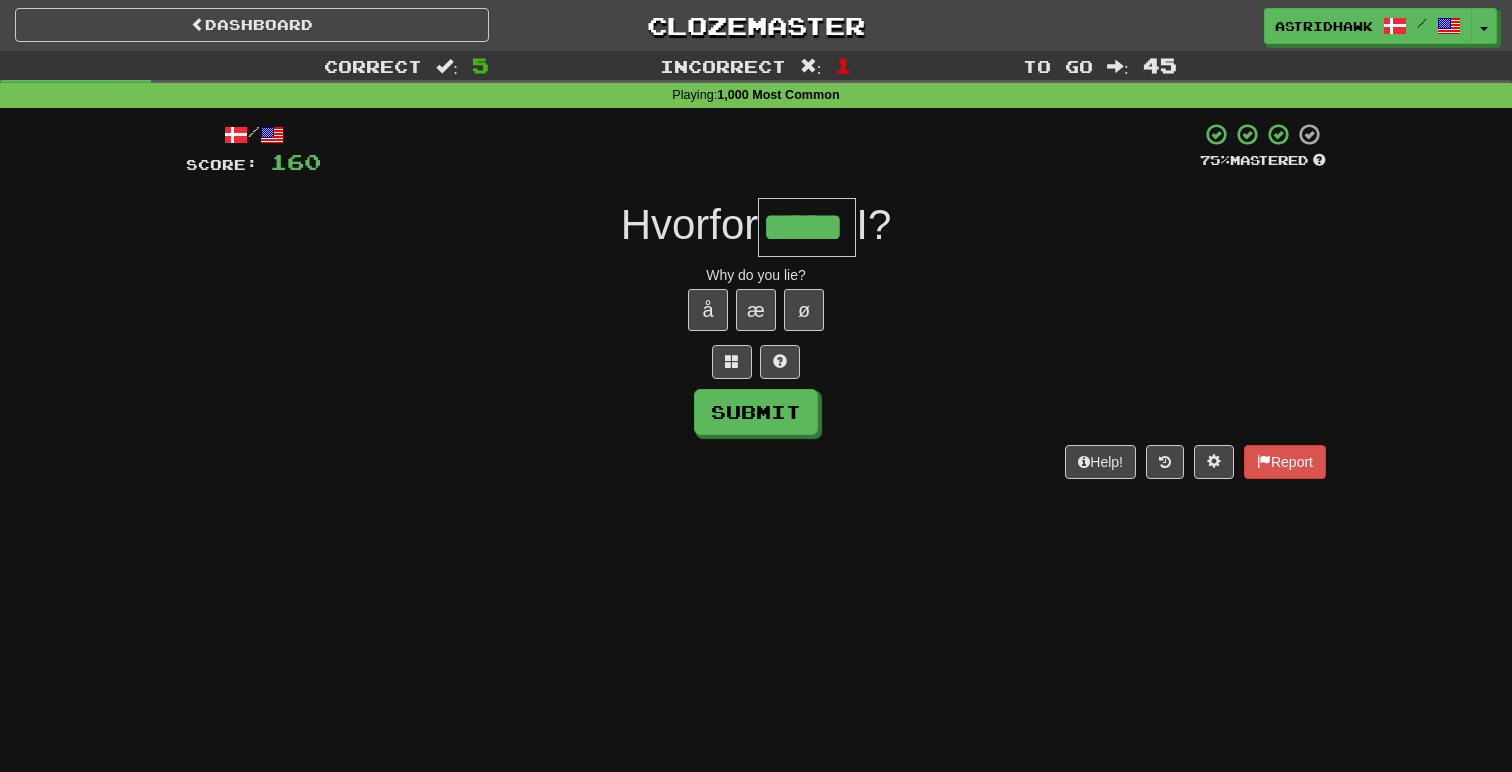 type on "*****" 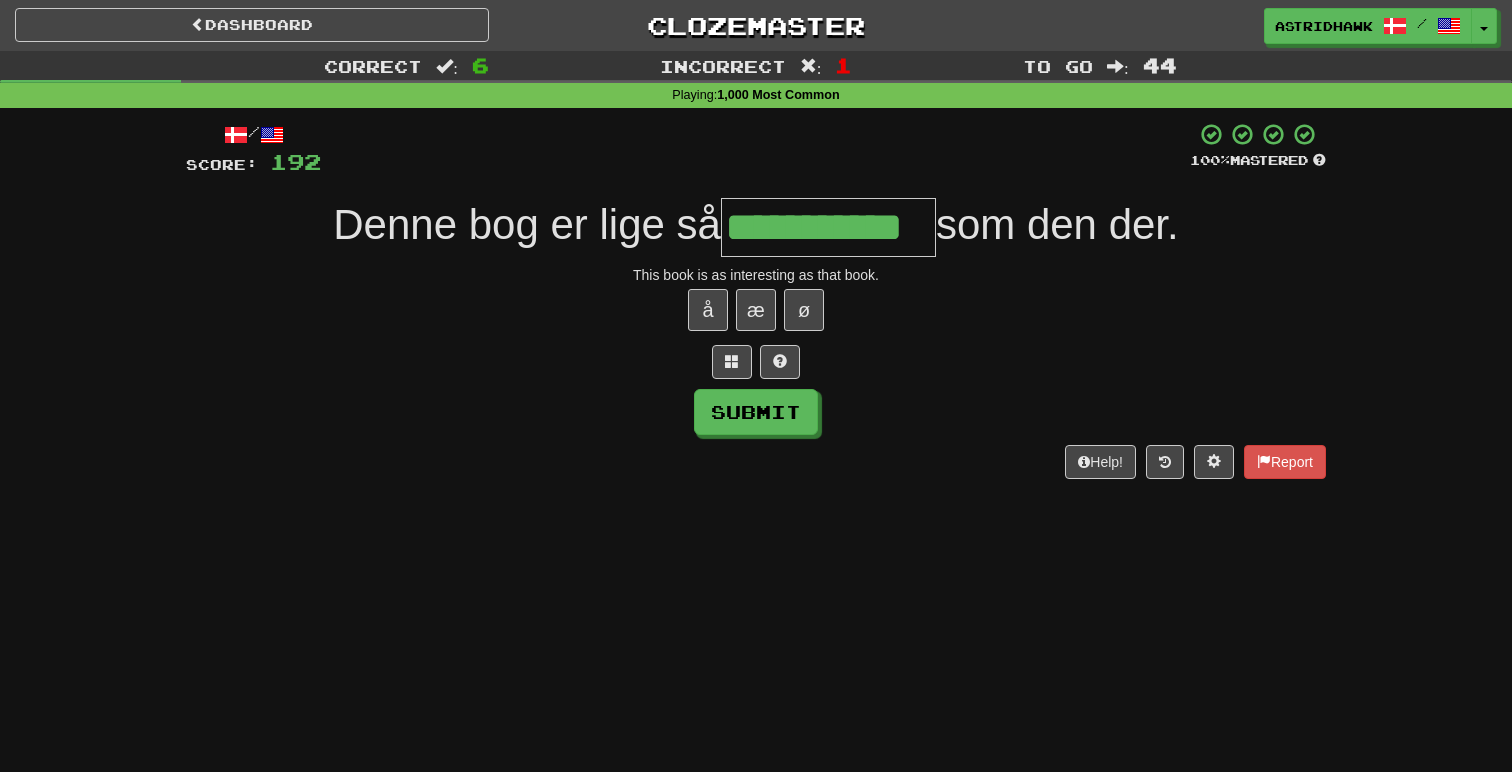 type on "**********" 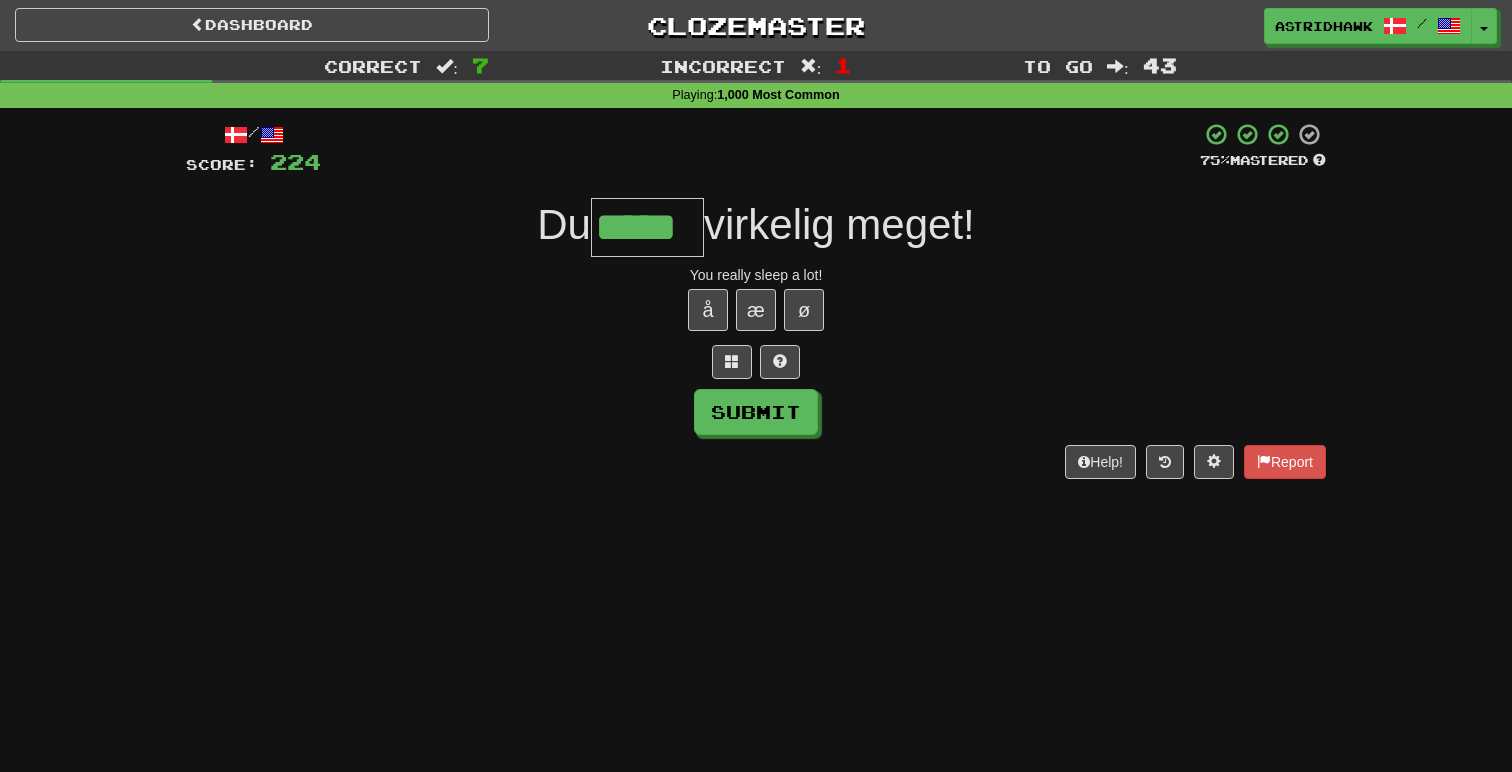type on "*****" 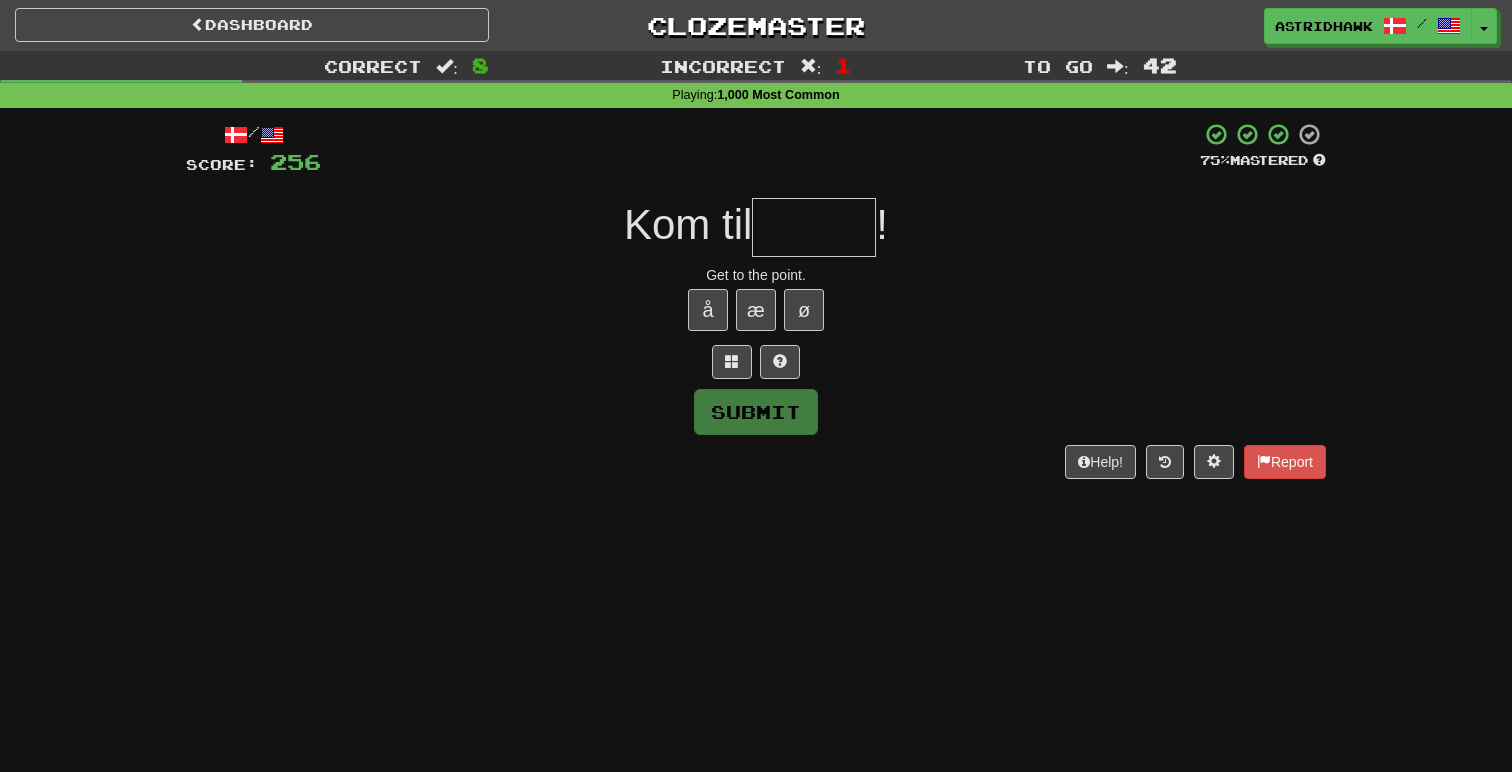 type on "*" 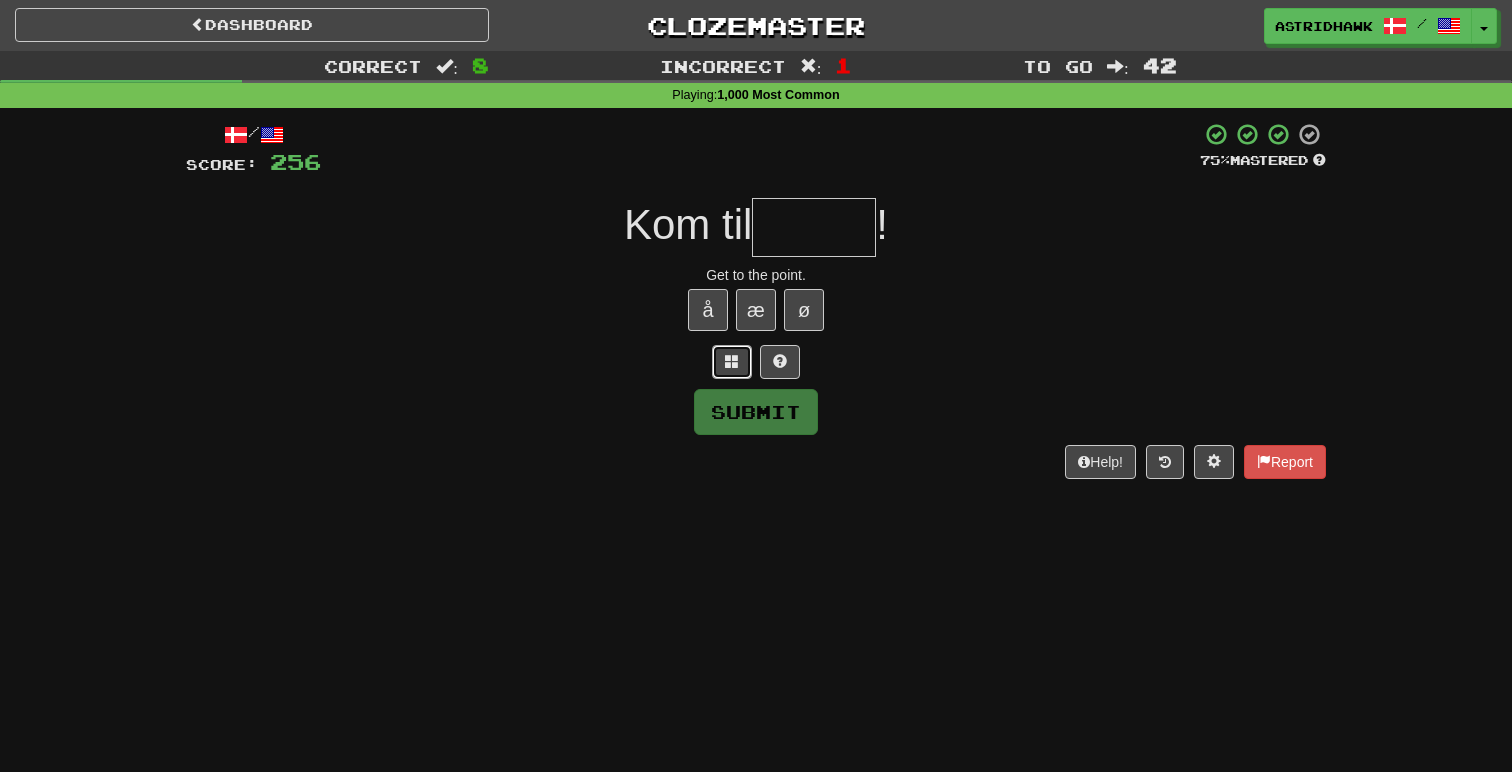 click at bounding box center (732, 361) 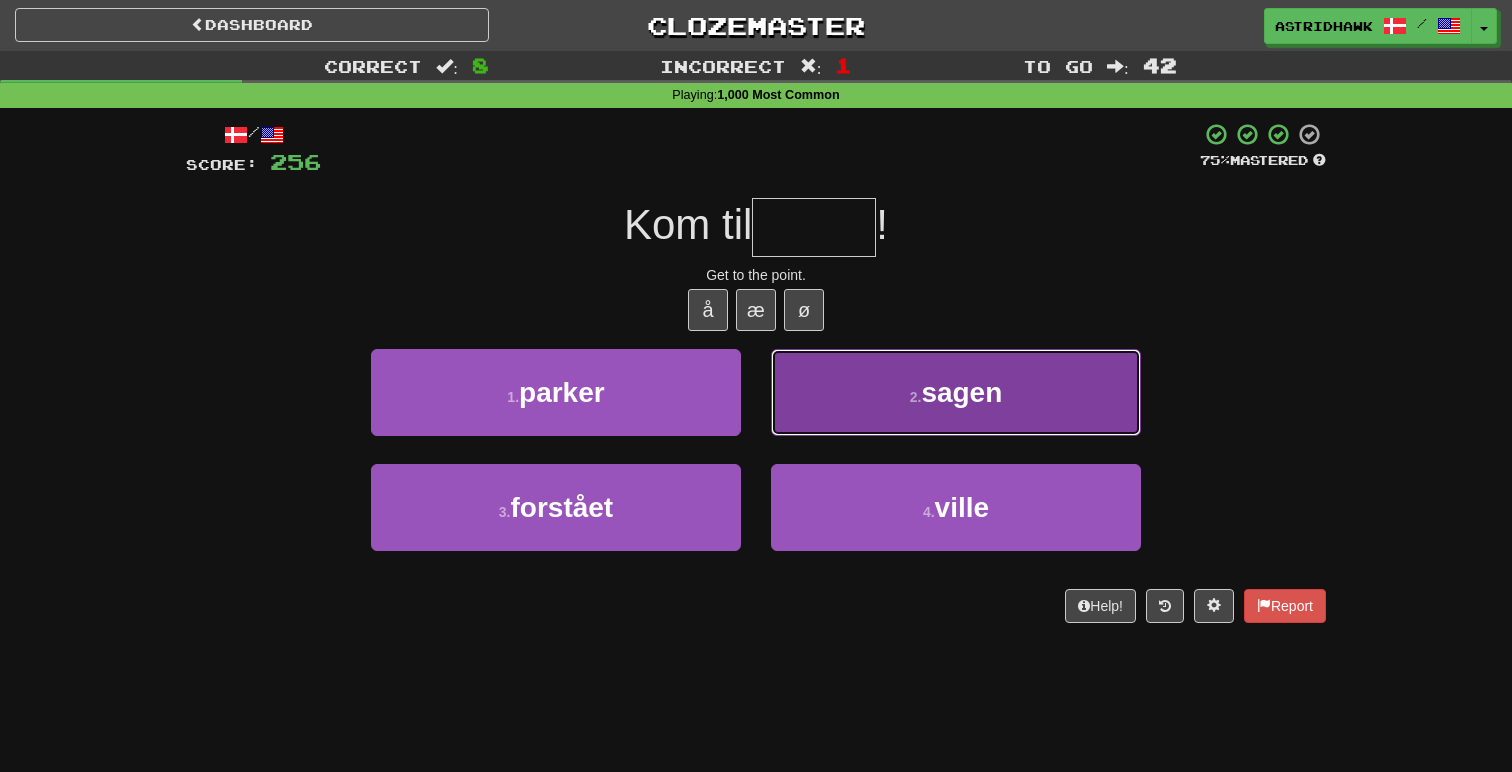 click on "2 .  sagen" at bounding box center (956, 392) 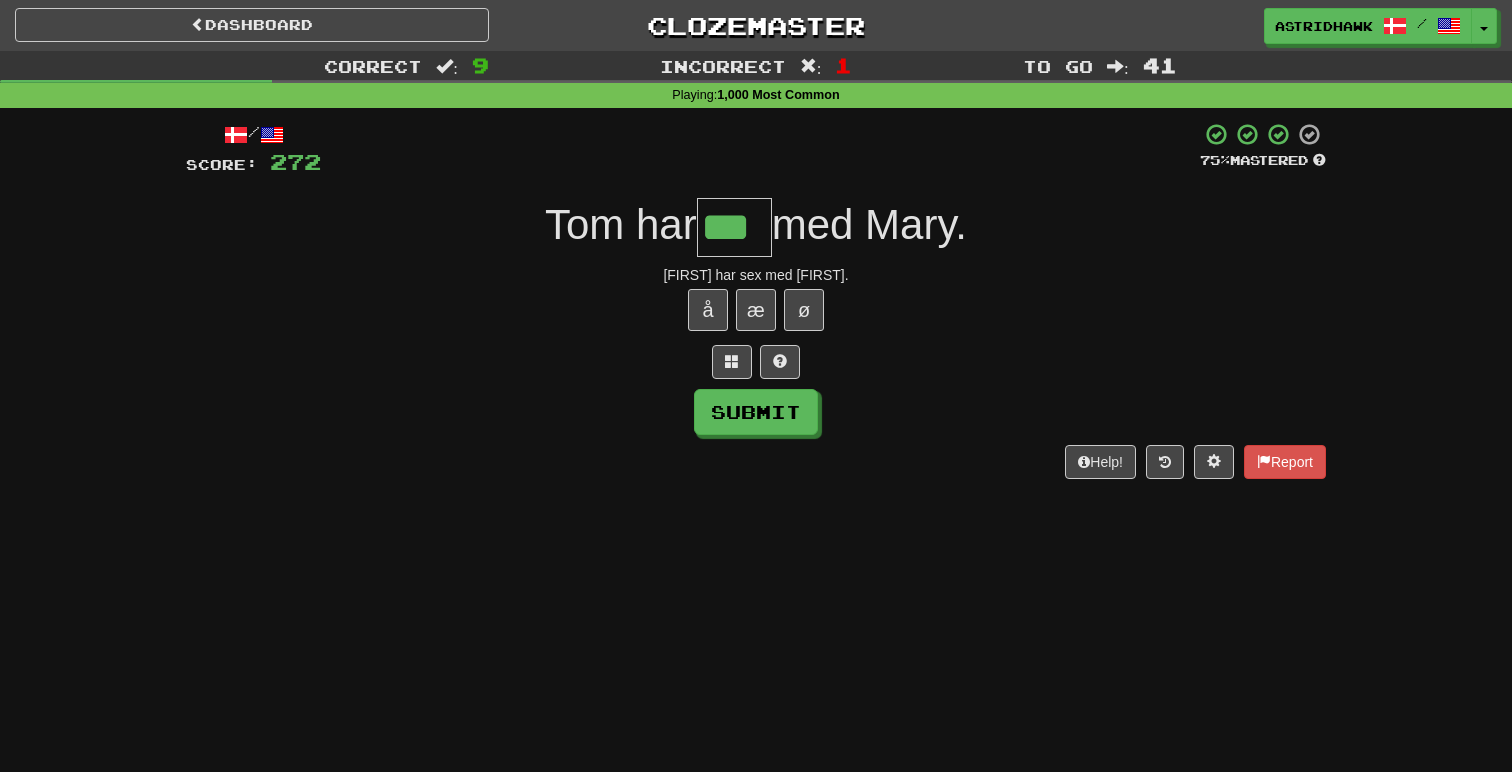 type on "***" 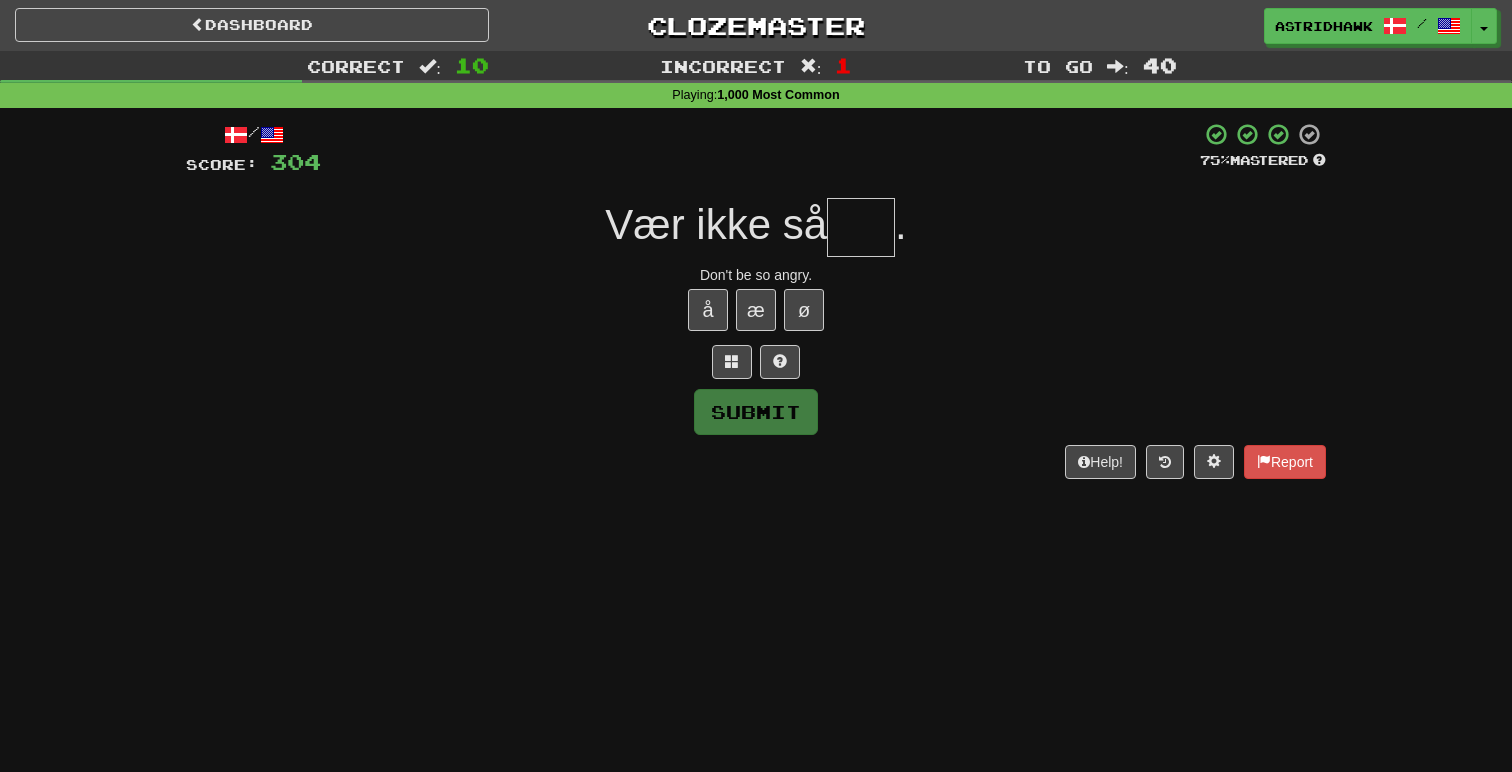 type on "*" 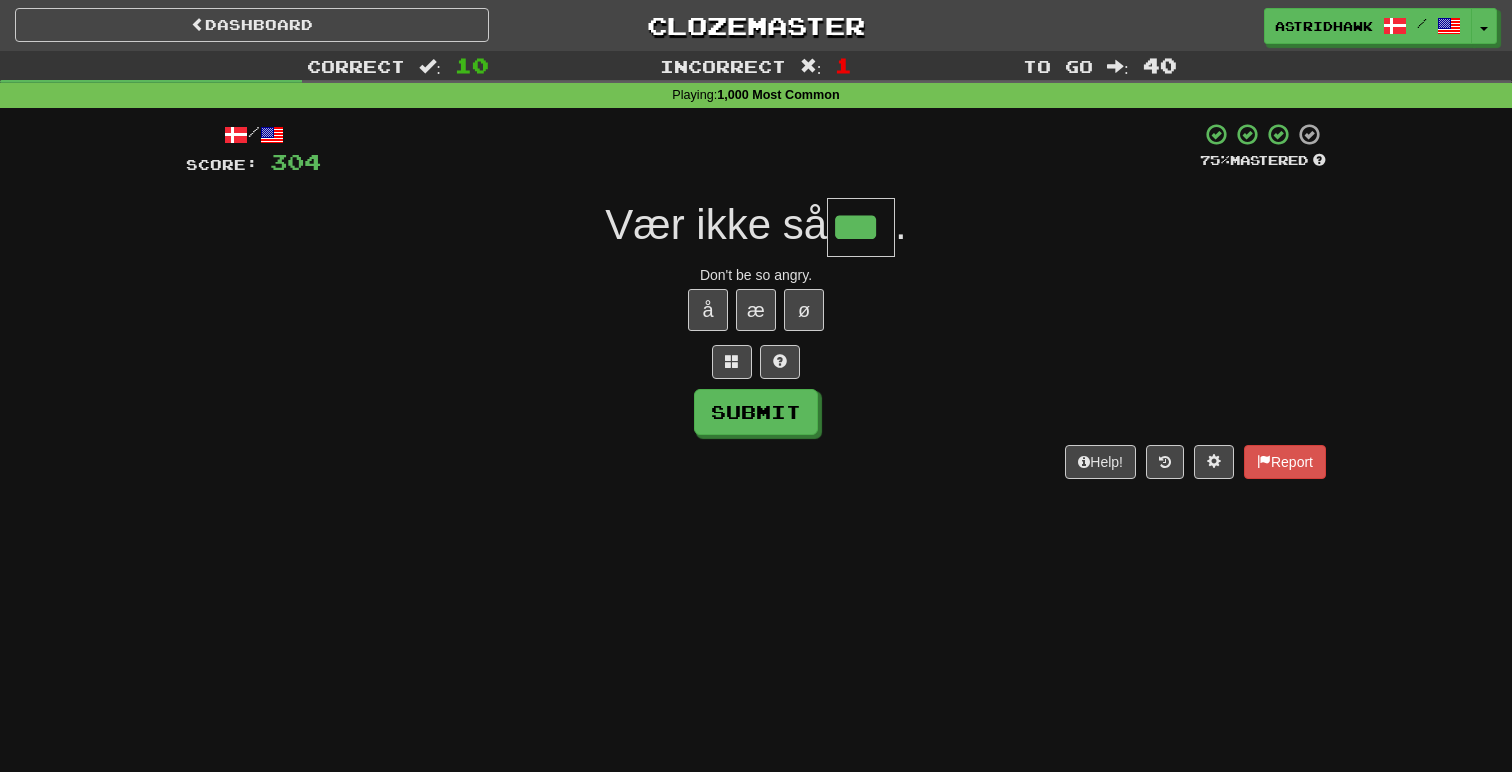 type on "***" 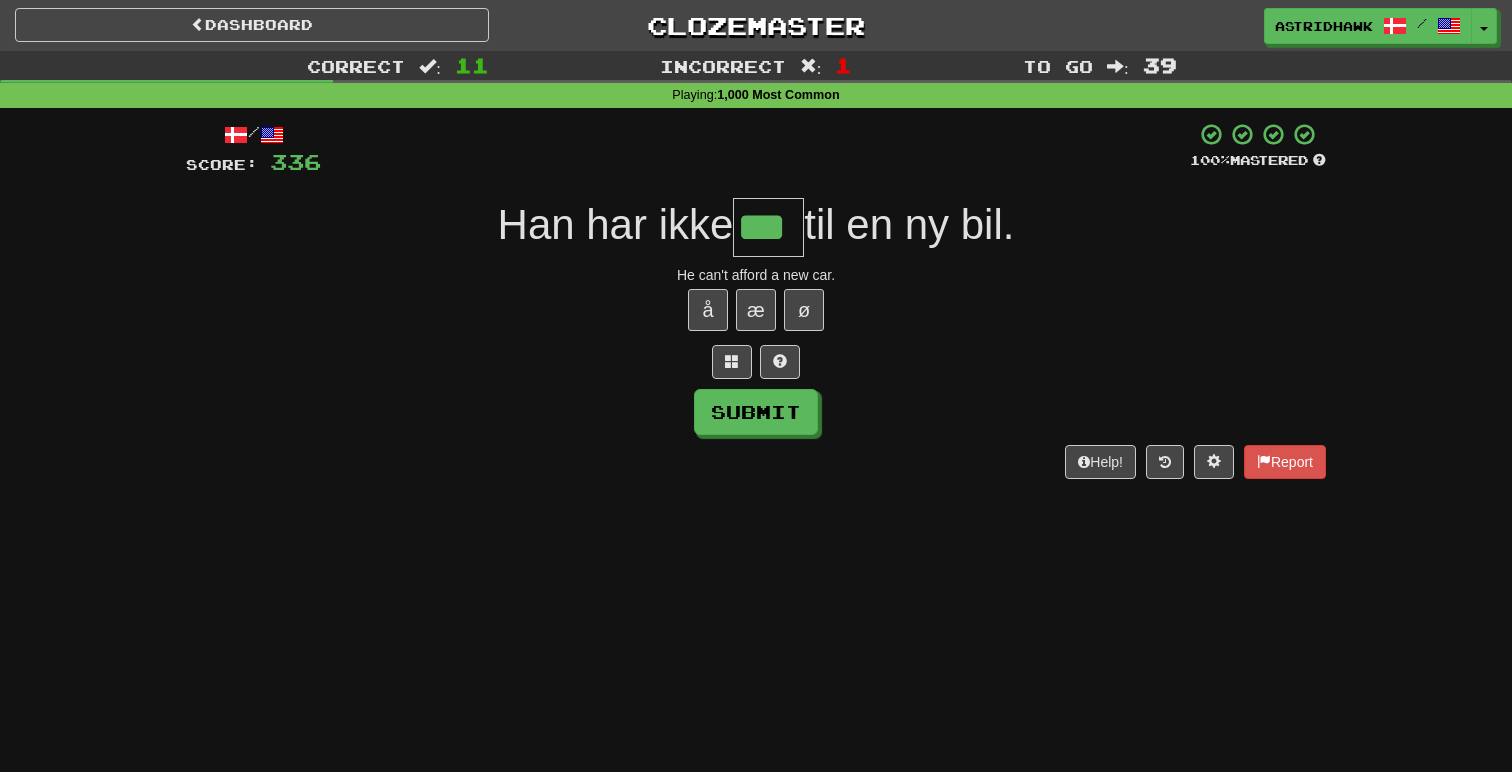 type on "***" 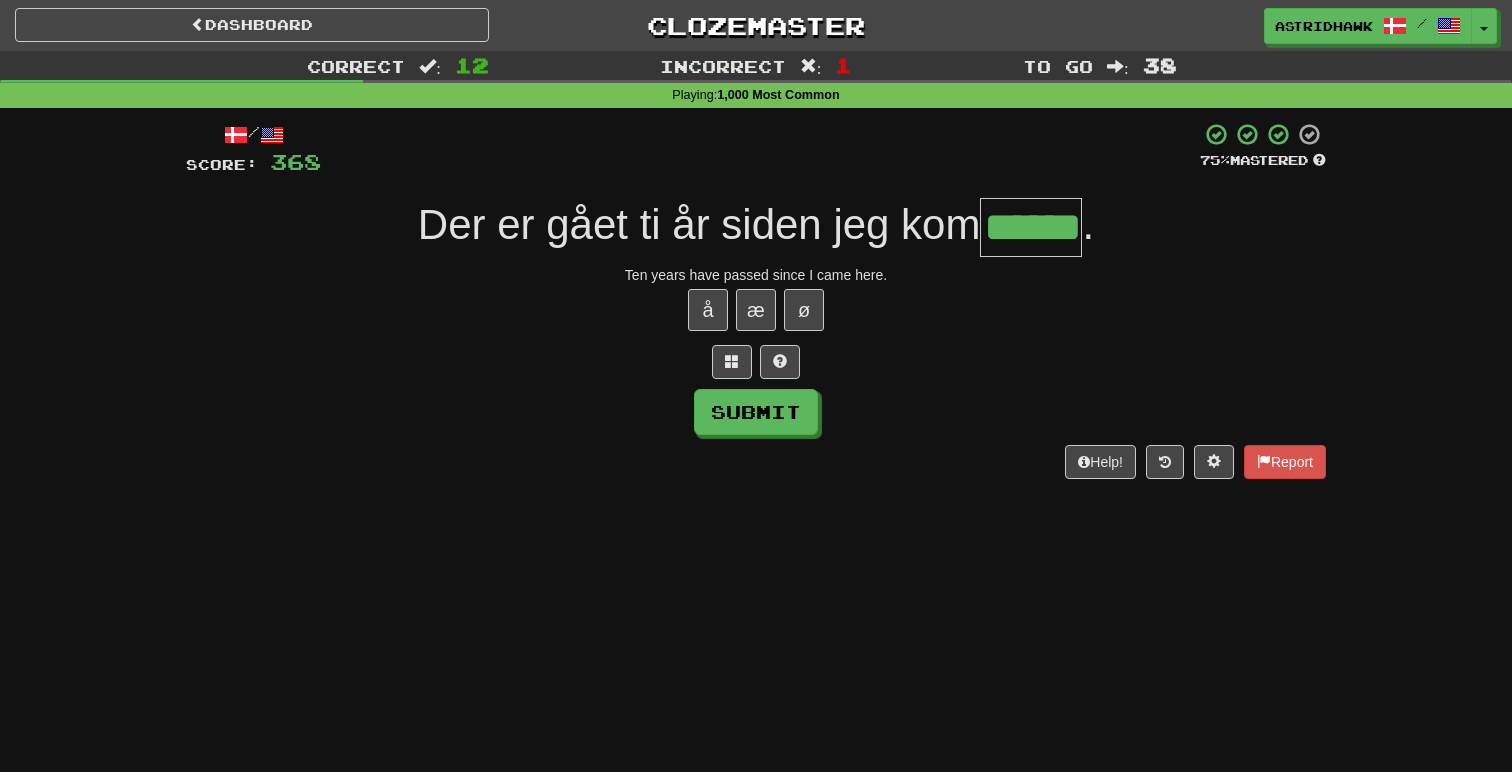 type on "******" 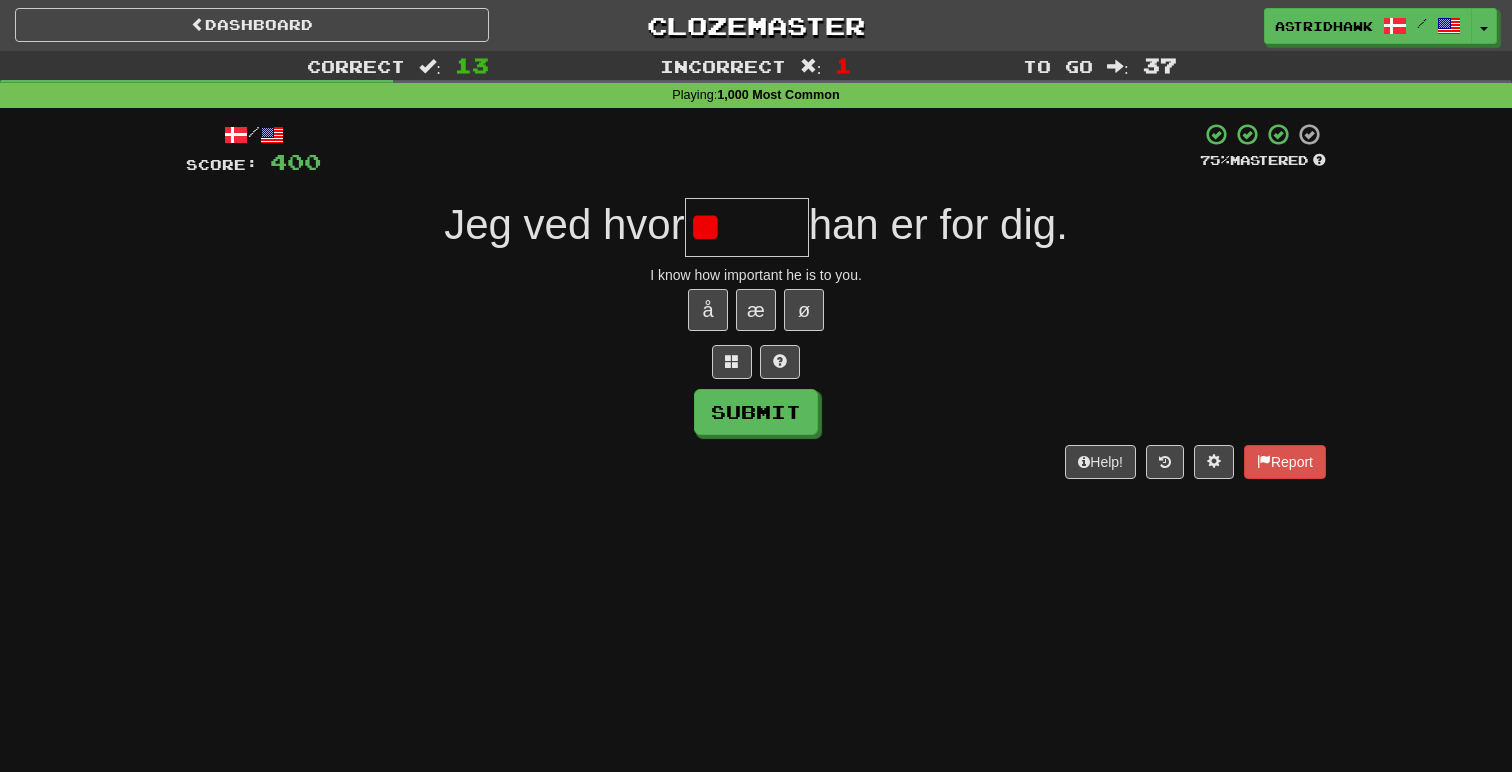 type on "*" 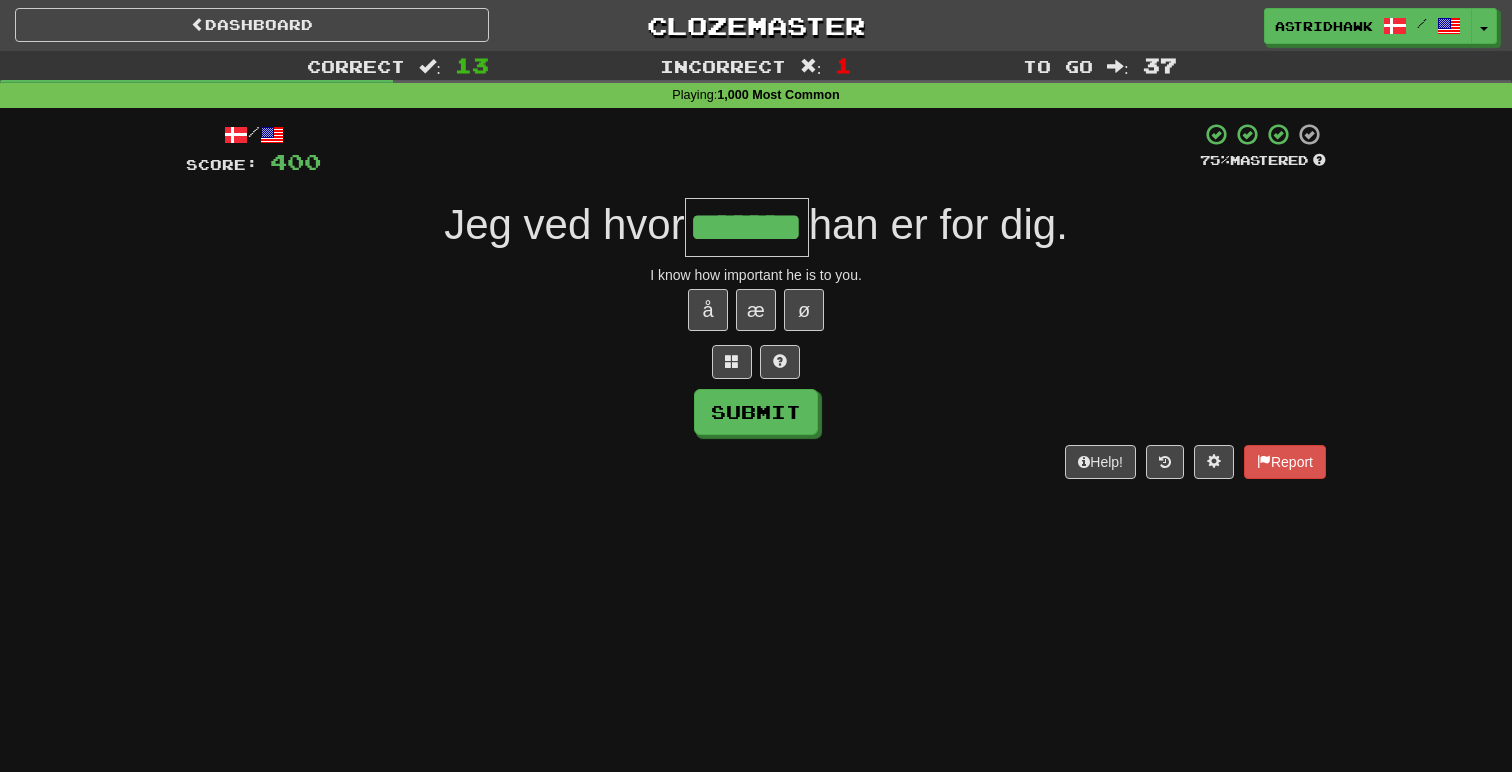 type on "*******" 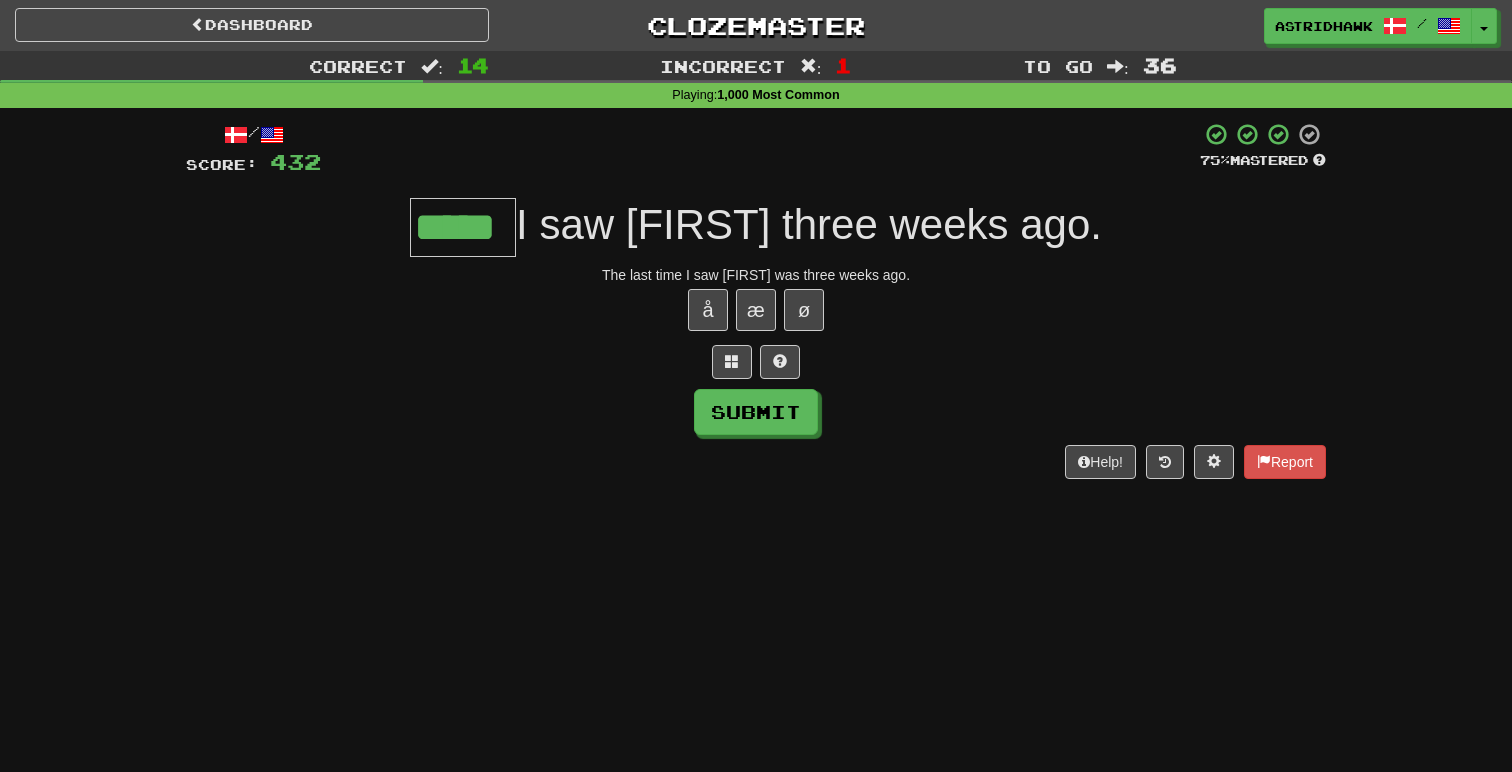 type on "*****" 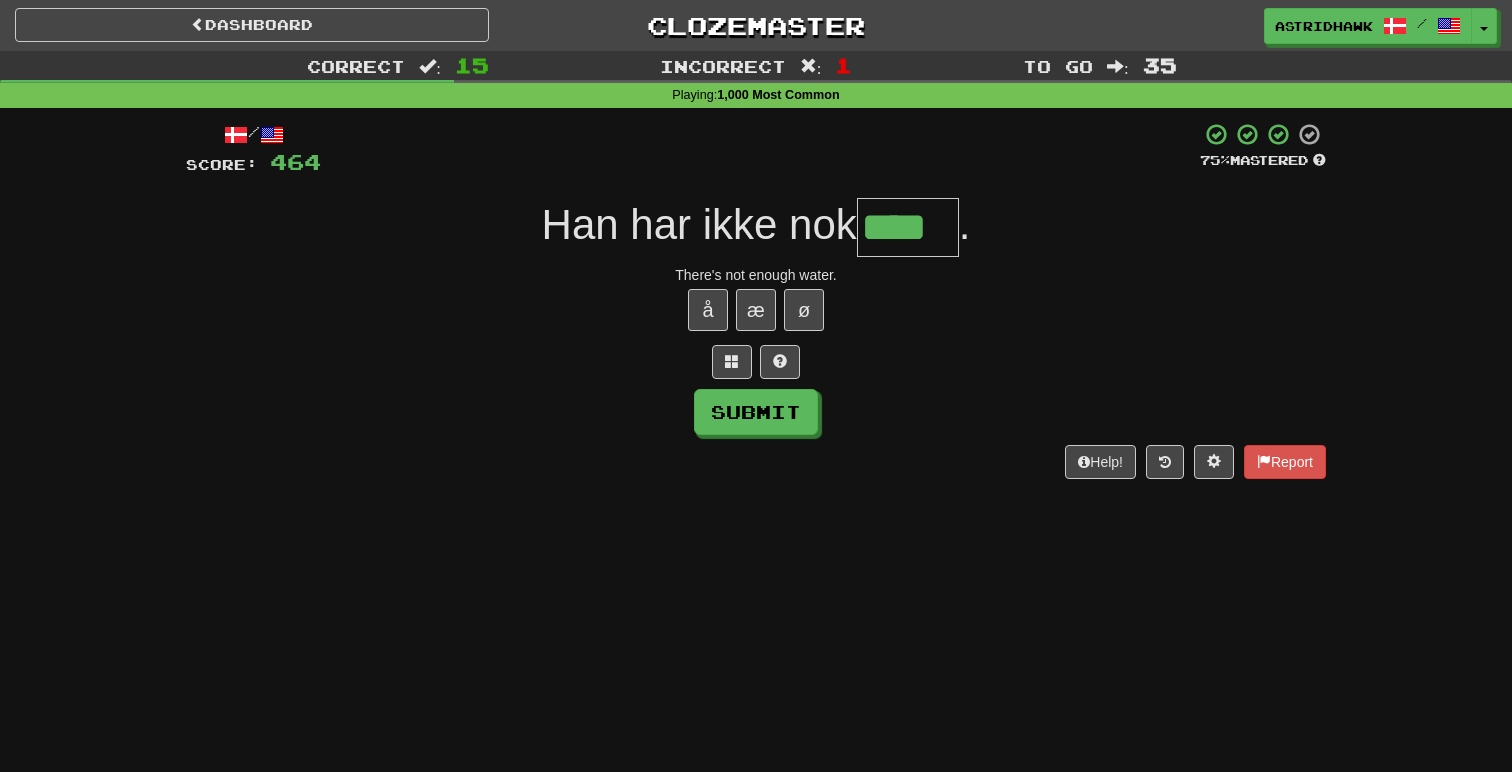 type on "****" 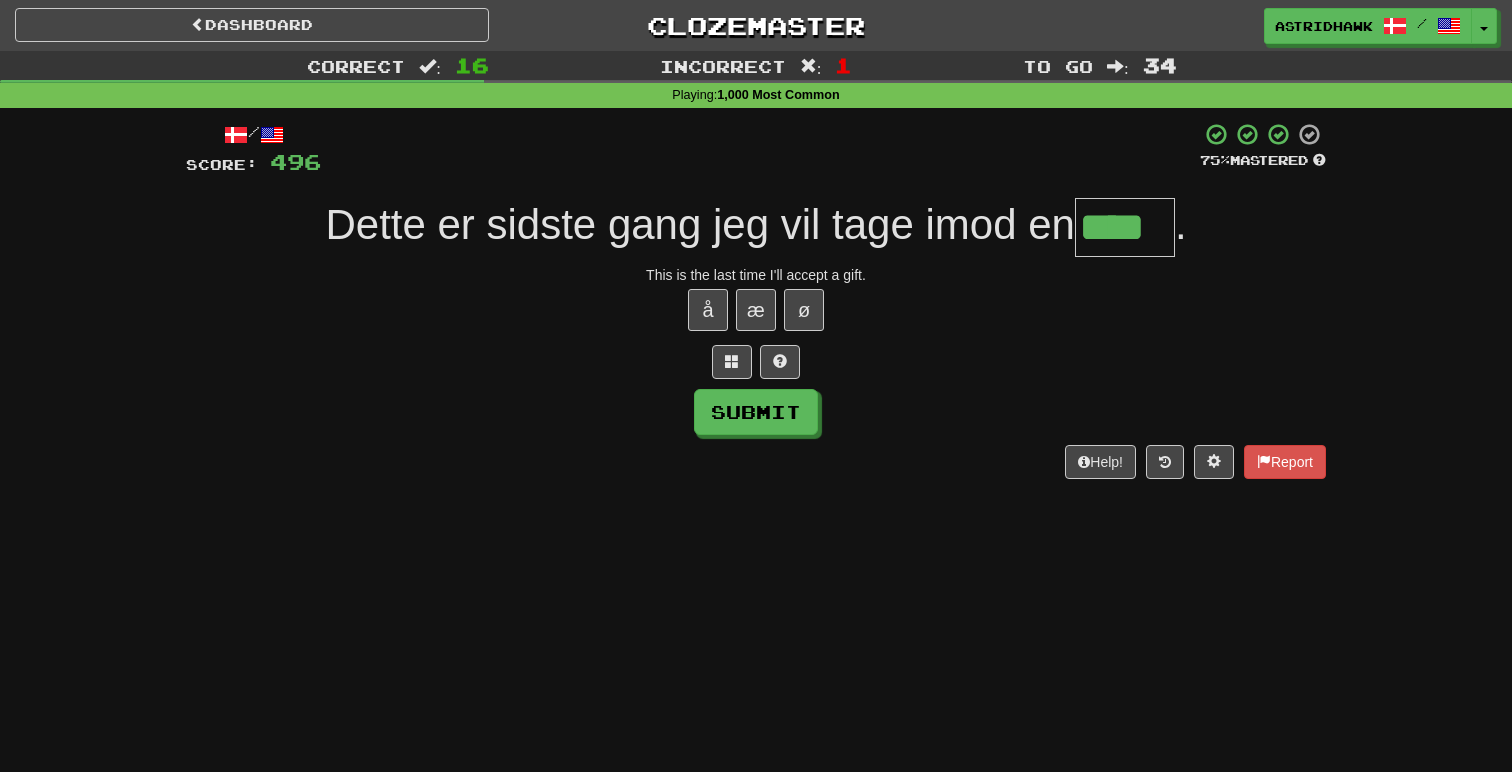 type on "****" 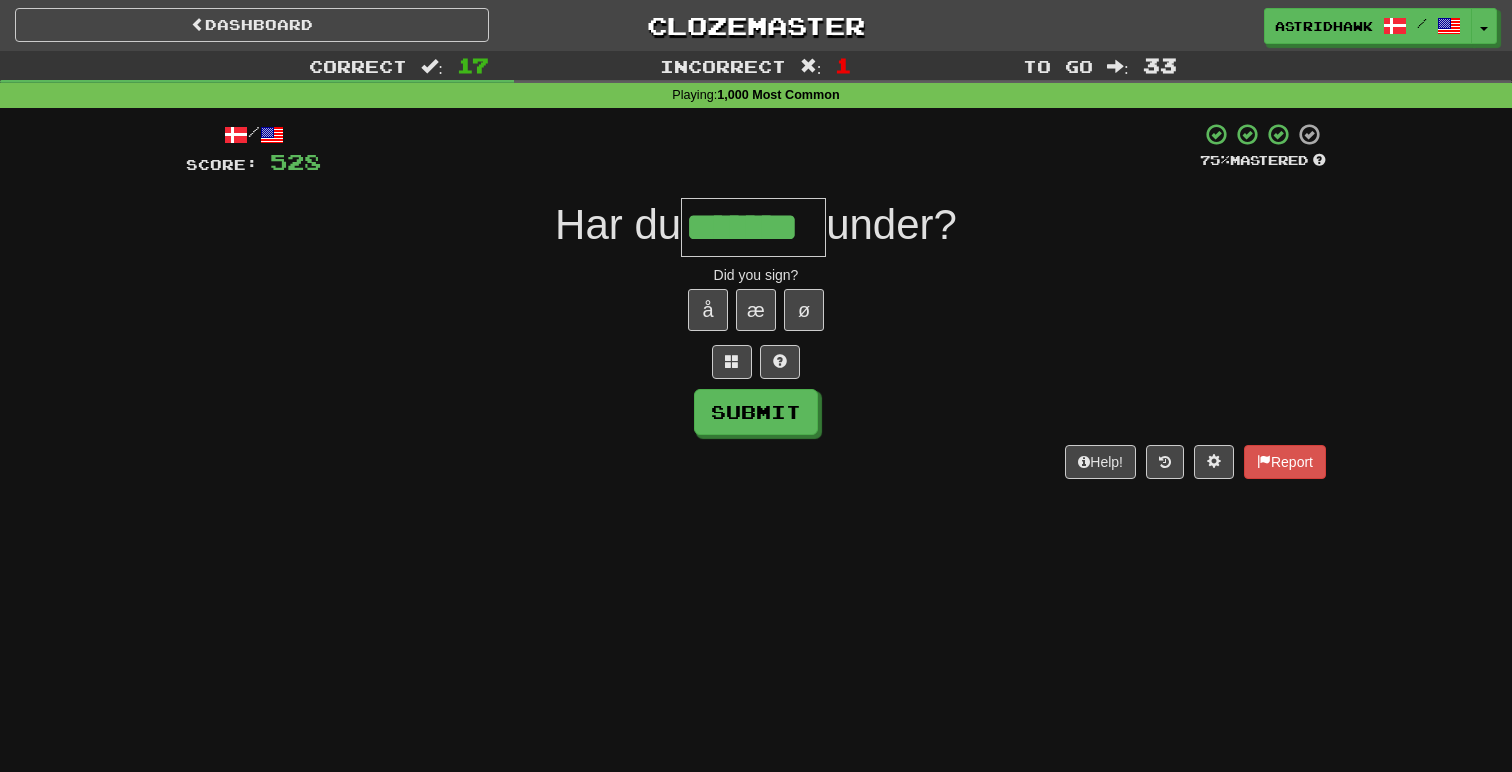 type on "*******" 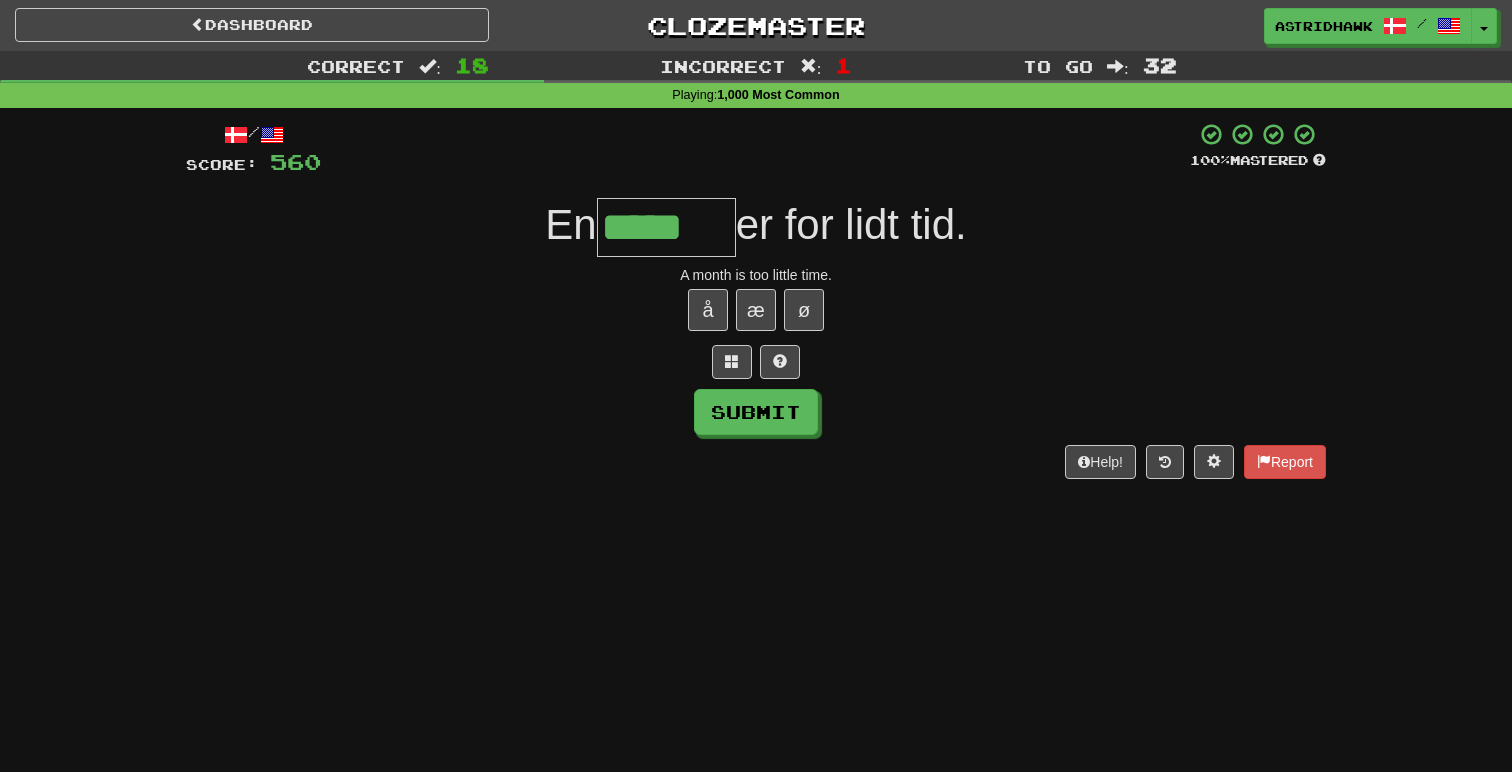 type on "*****" 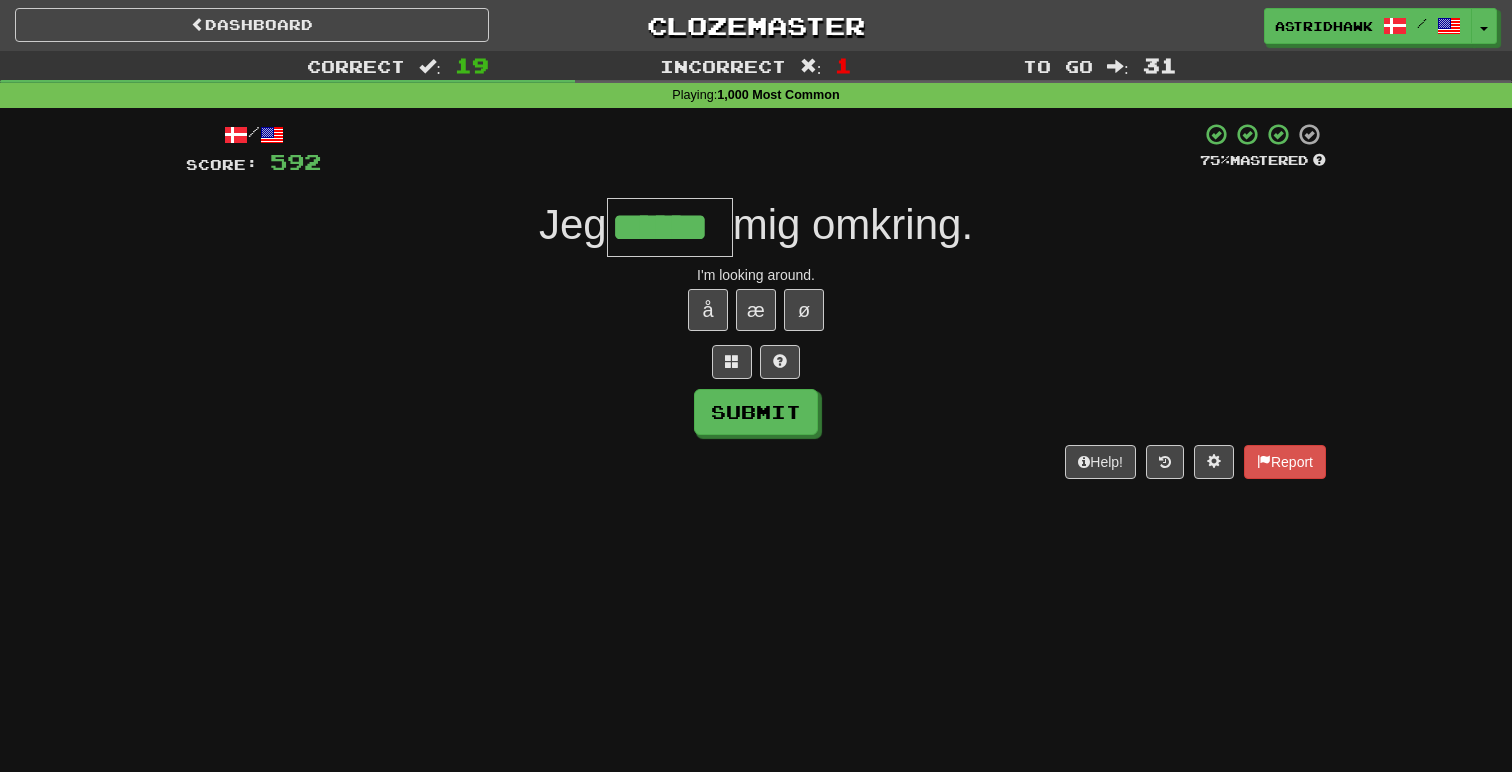type on "******" 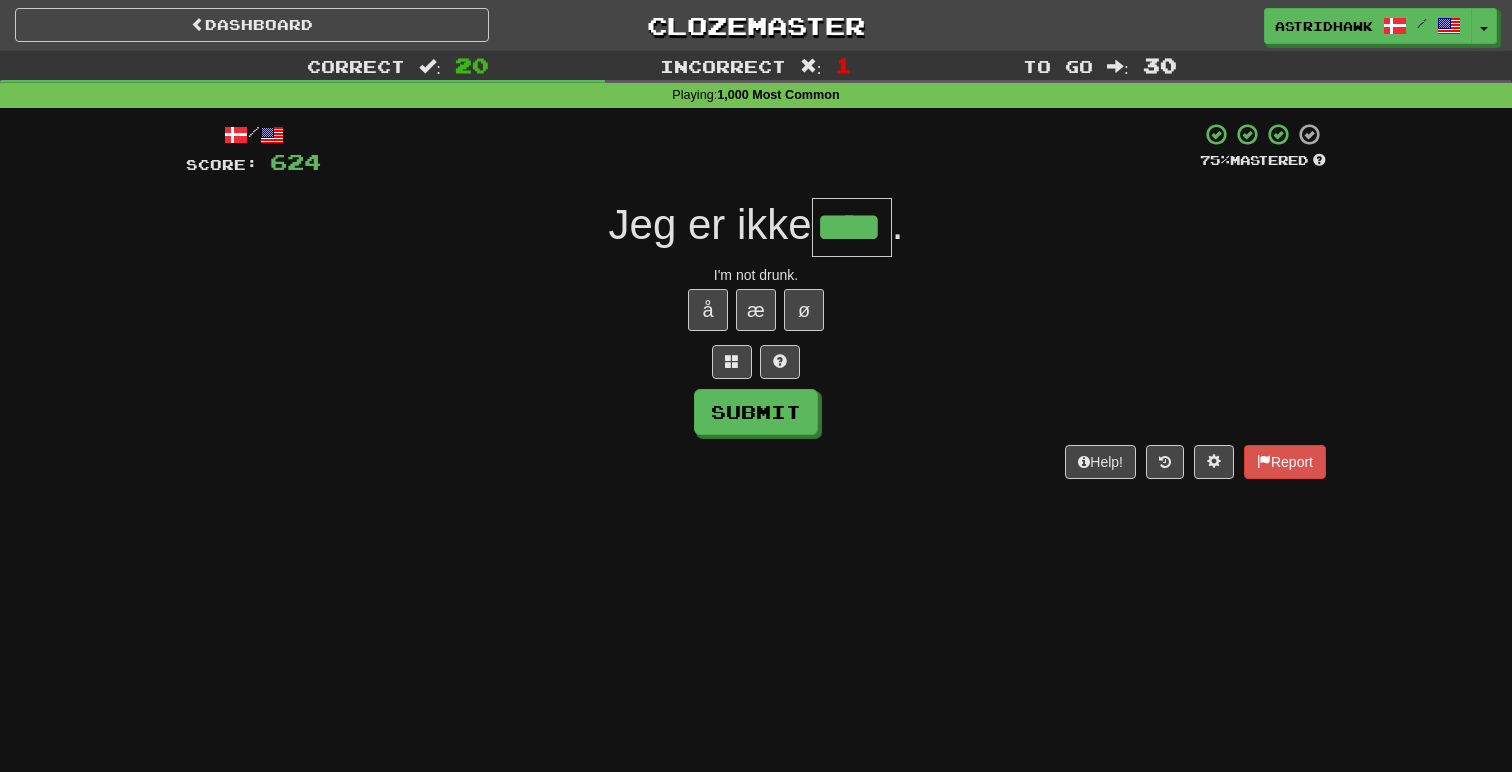 type on "****" 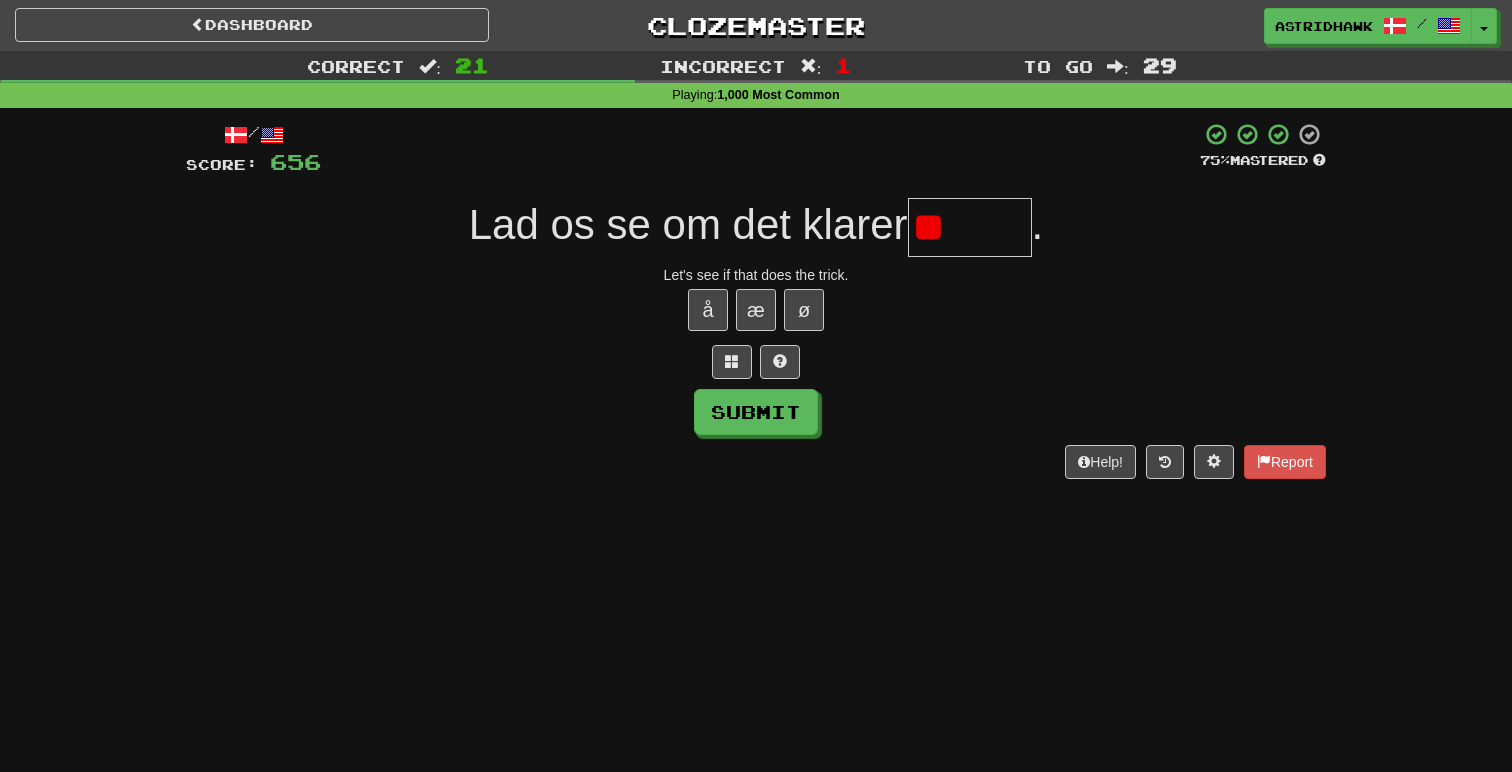 type on "*" 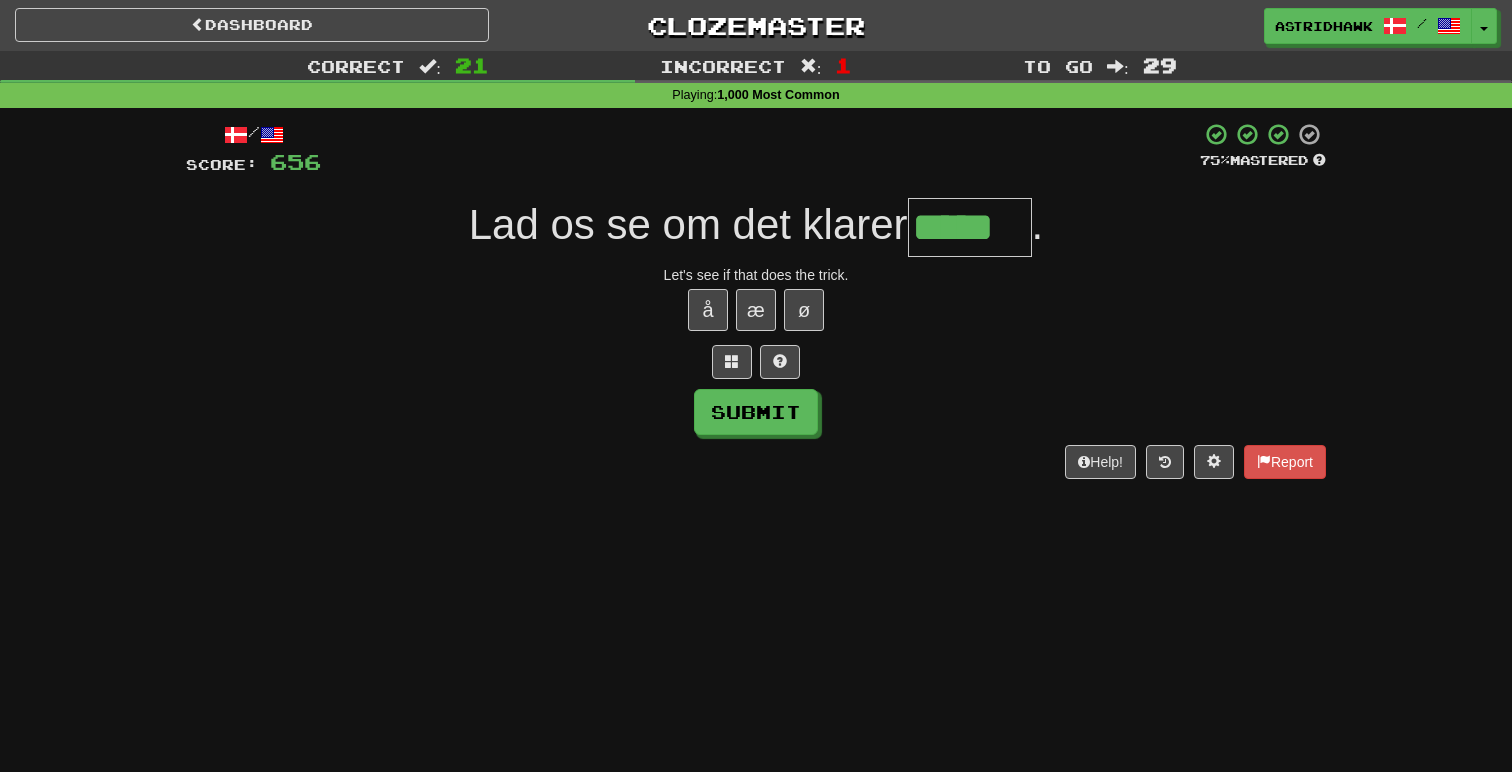 type on "*****" 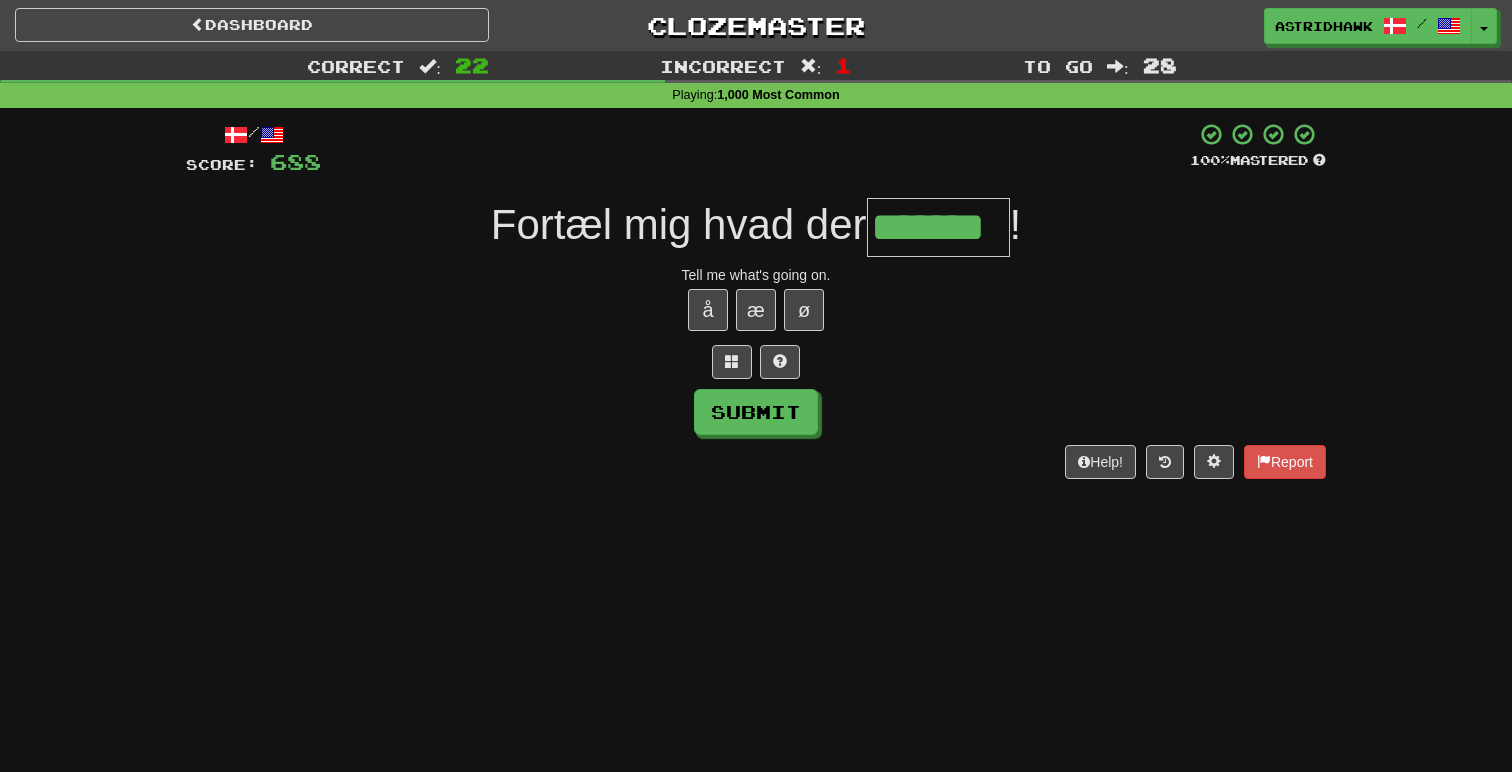 type on "*******" 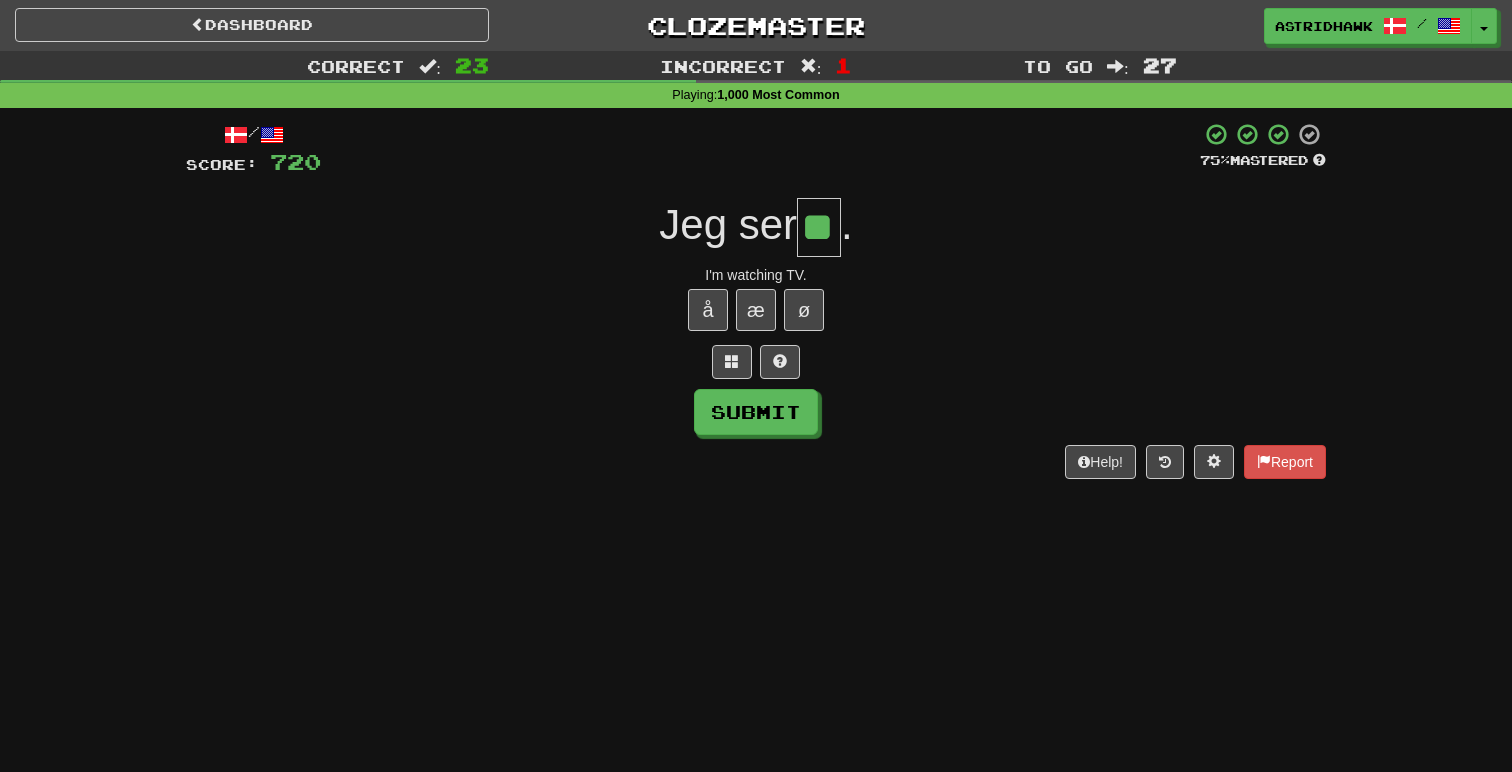 type on "**" 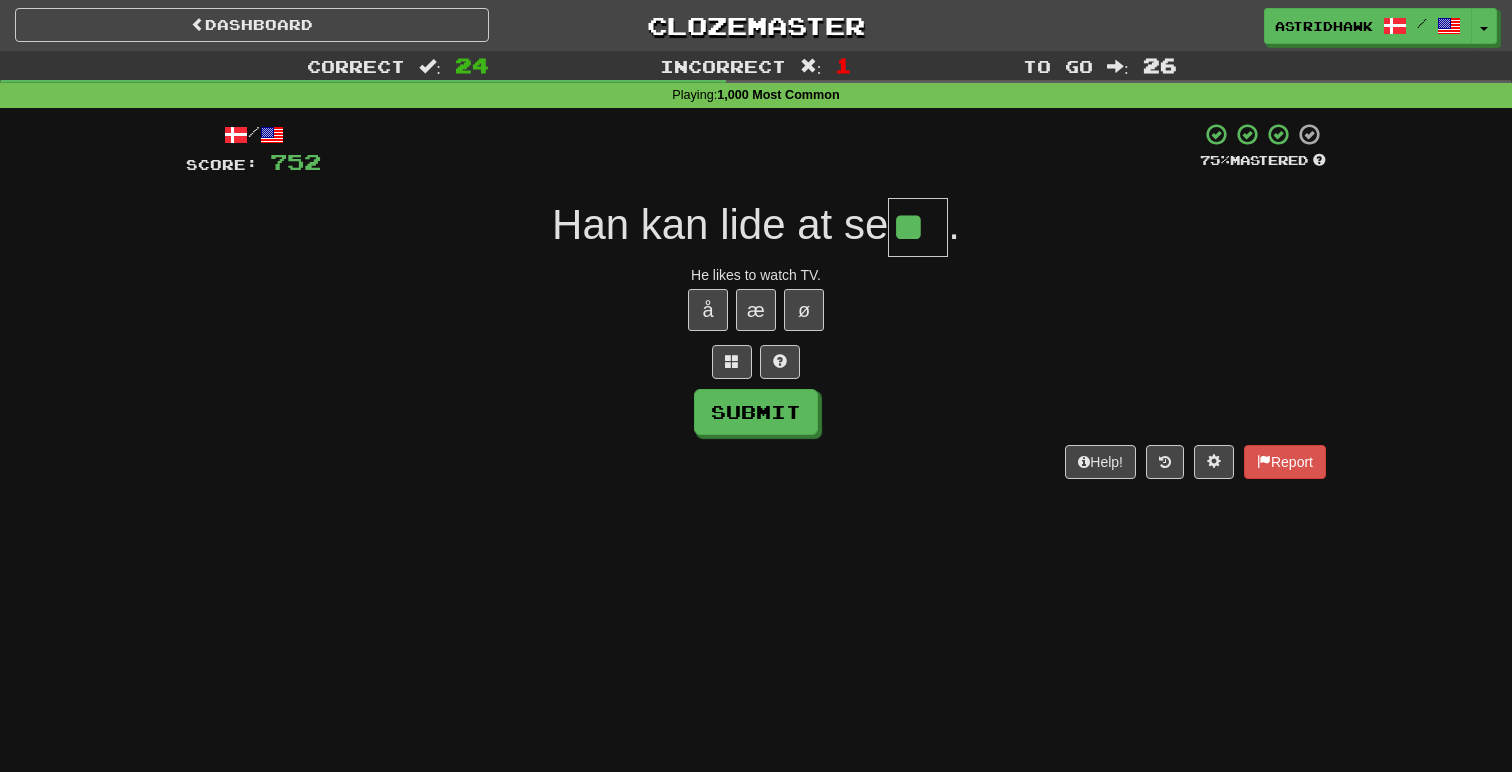 type on "**" 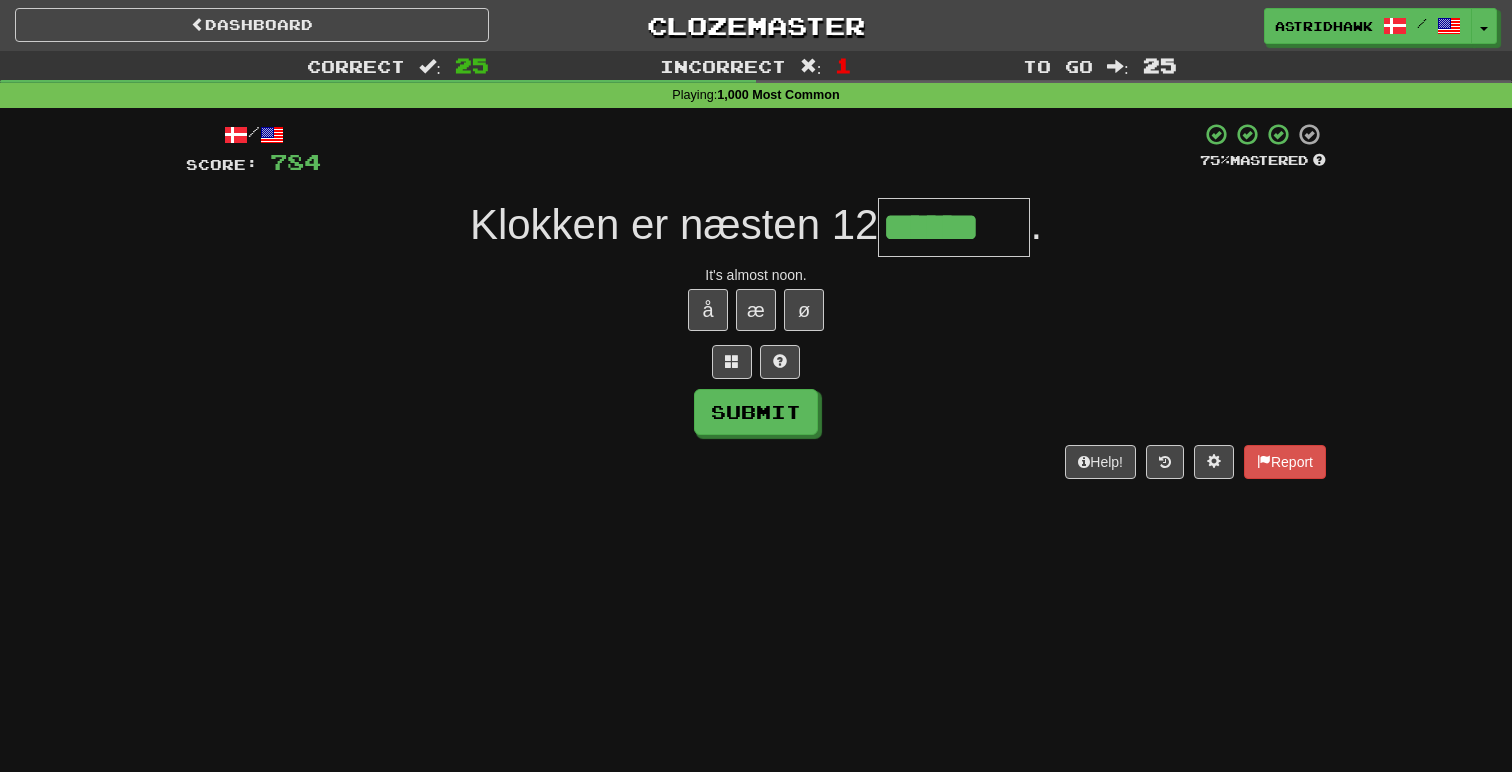 type on "******" 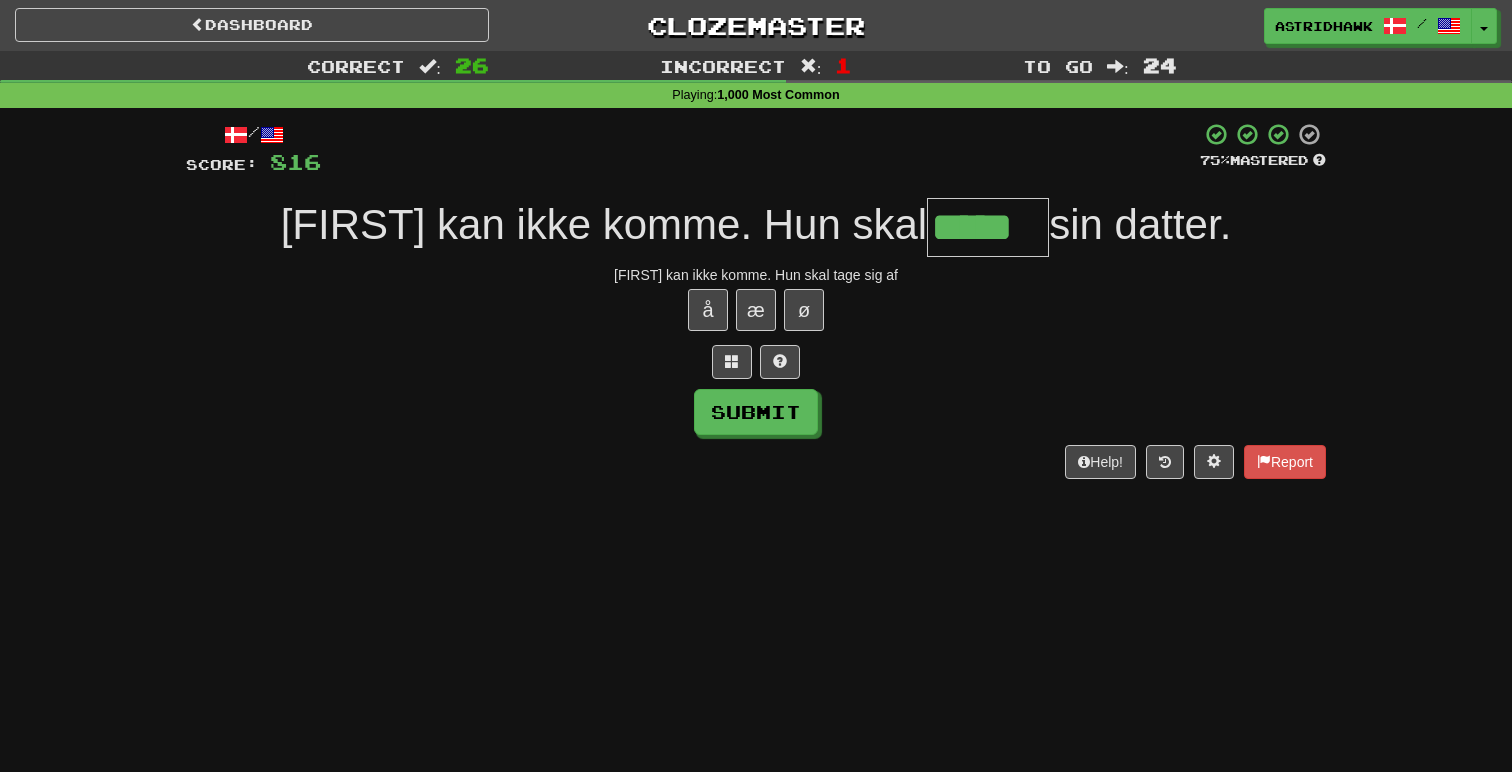 type on "*****" 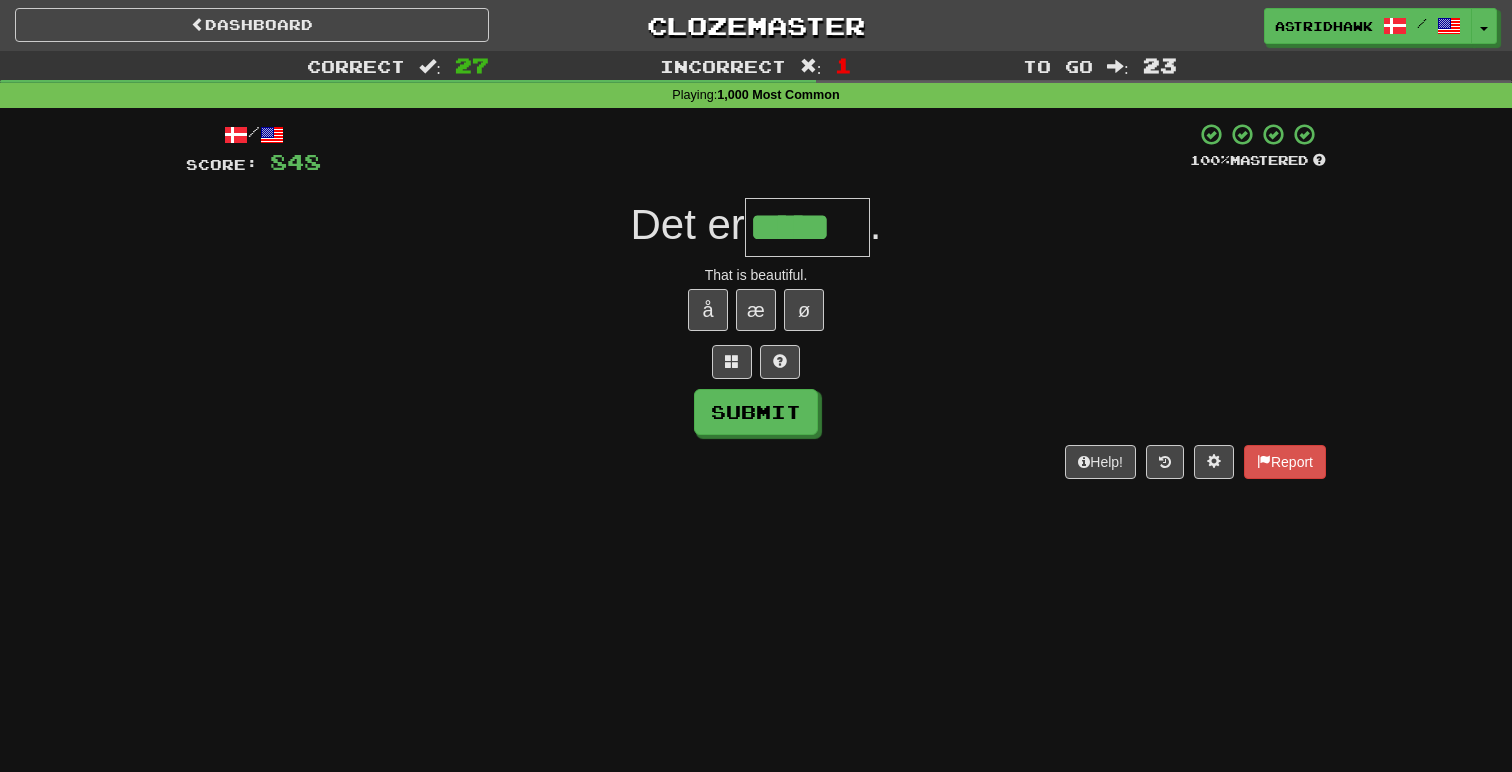type on "*****" 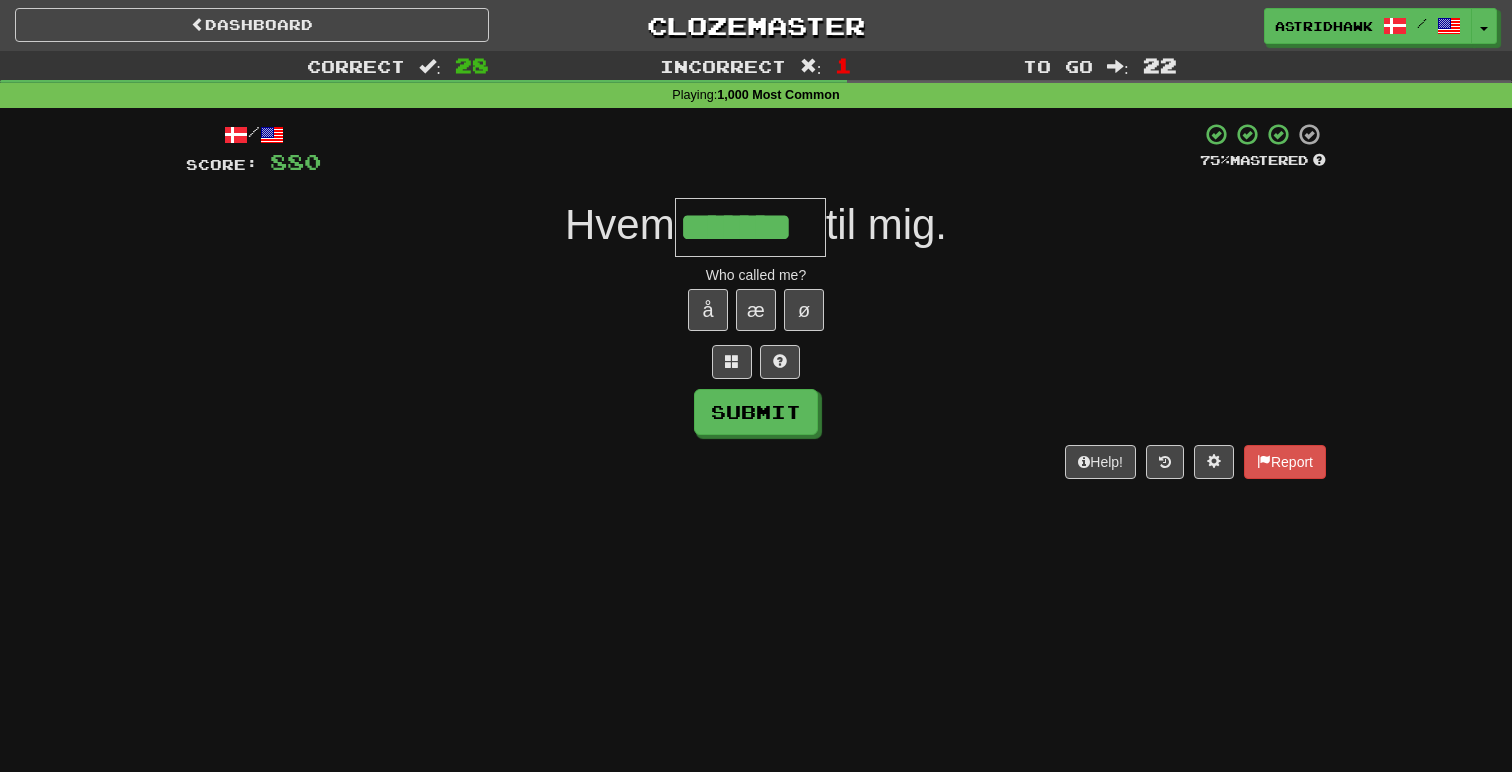 type on "*******" 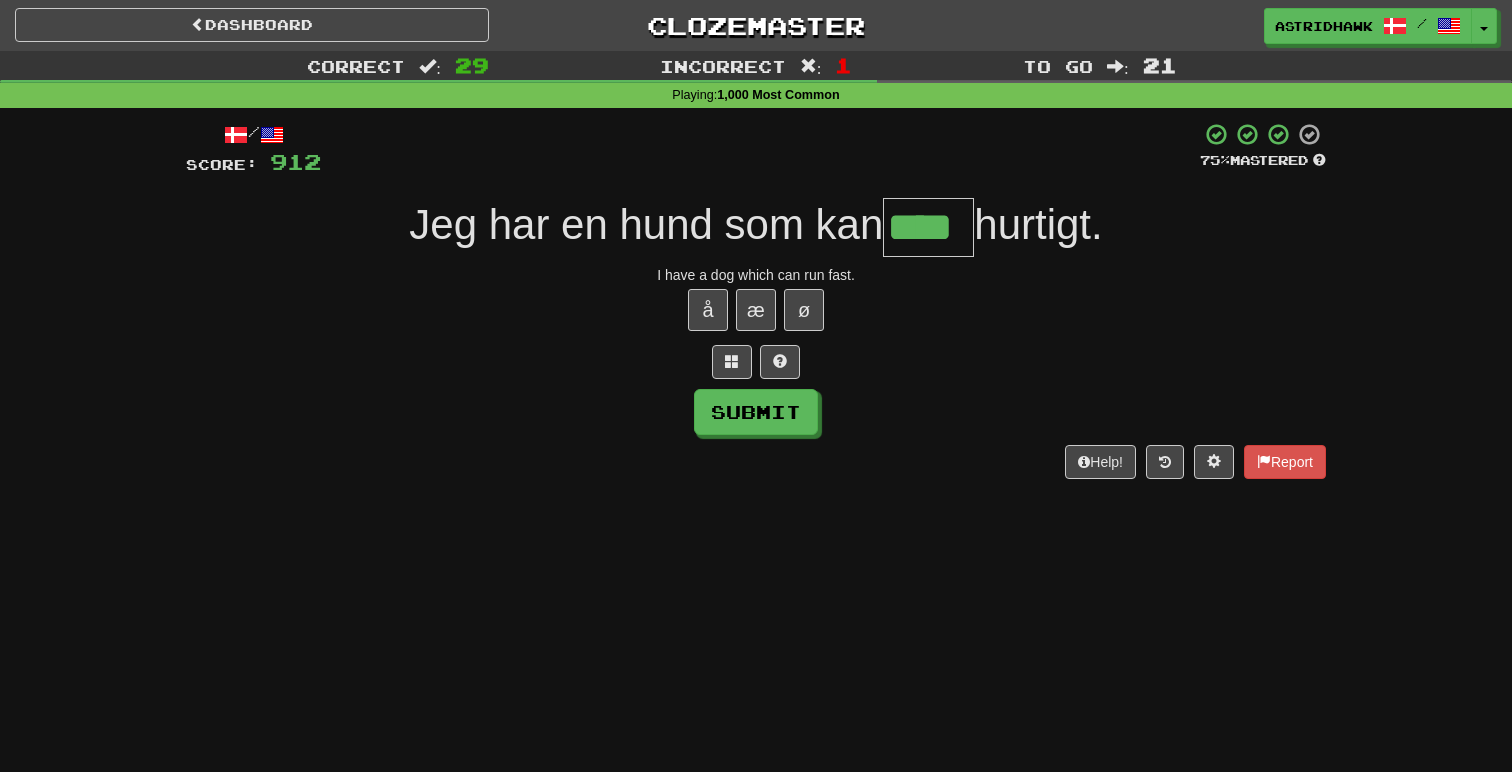 type on "****" 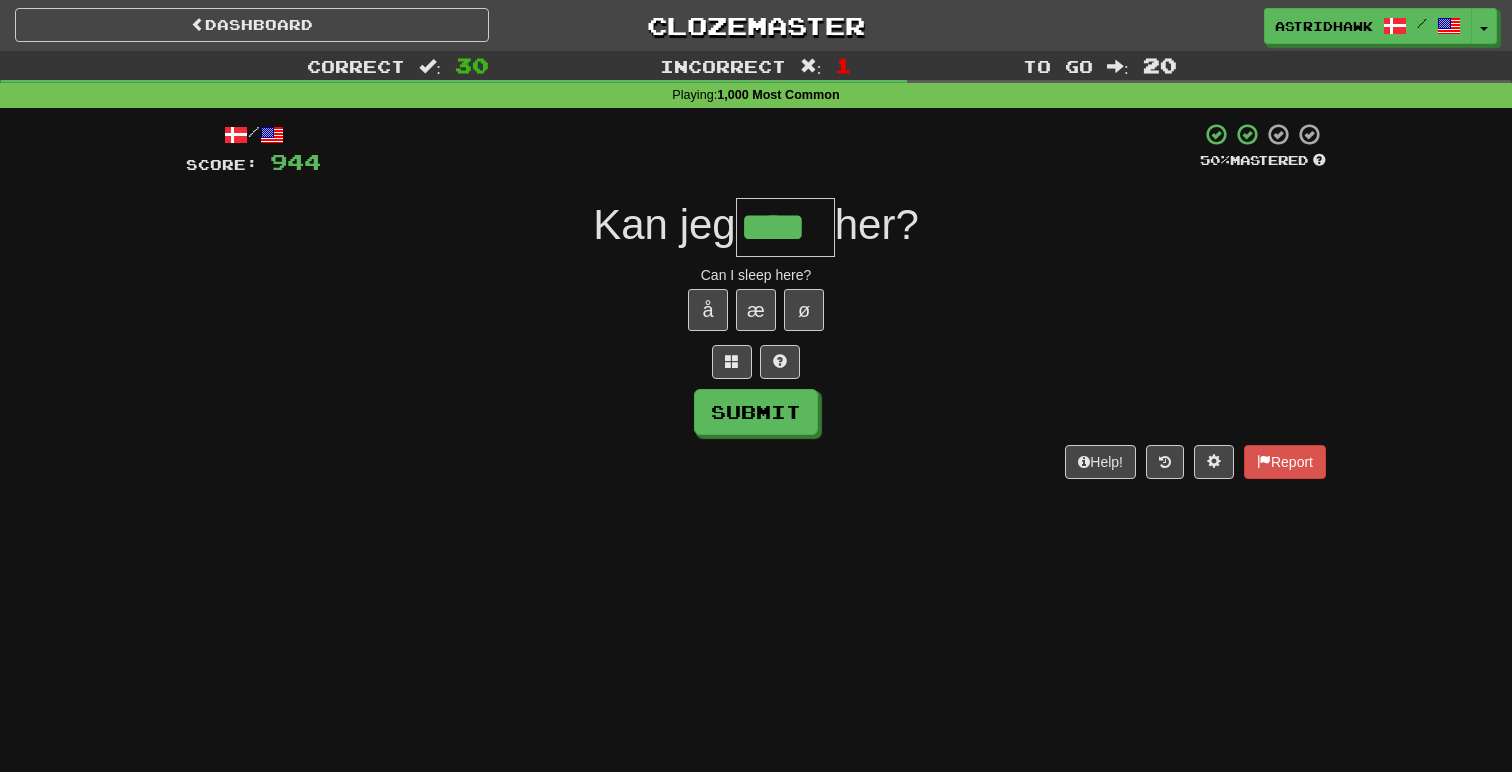 type on "****" 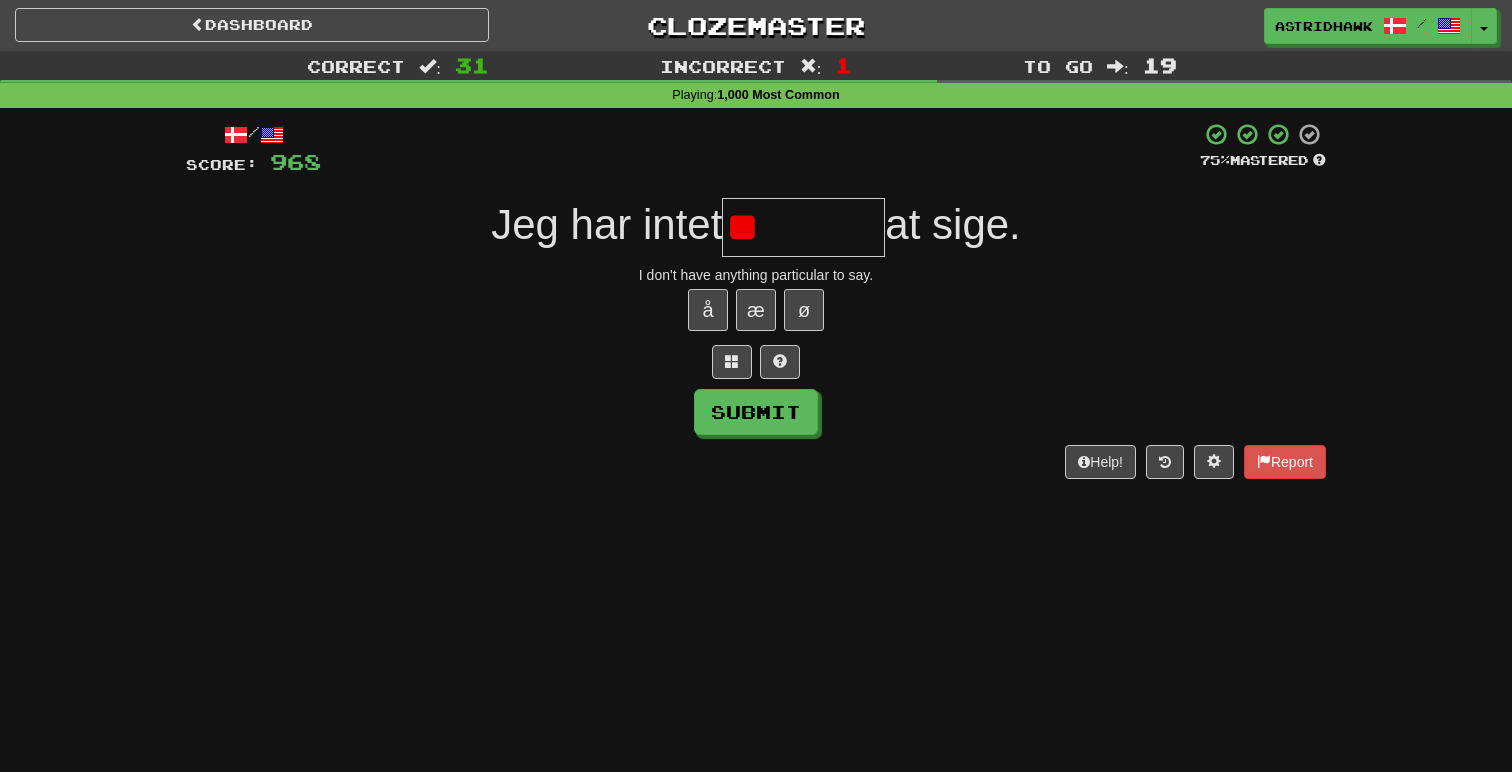 type on "*" 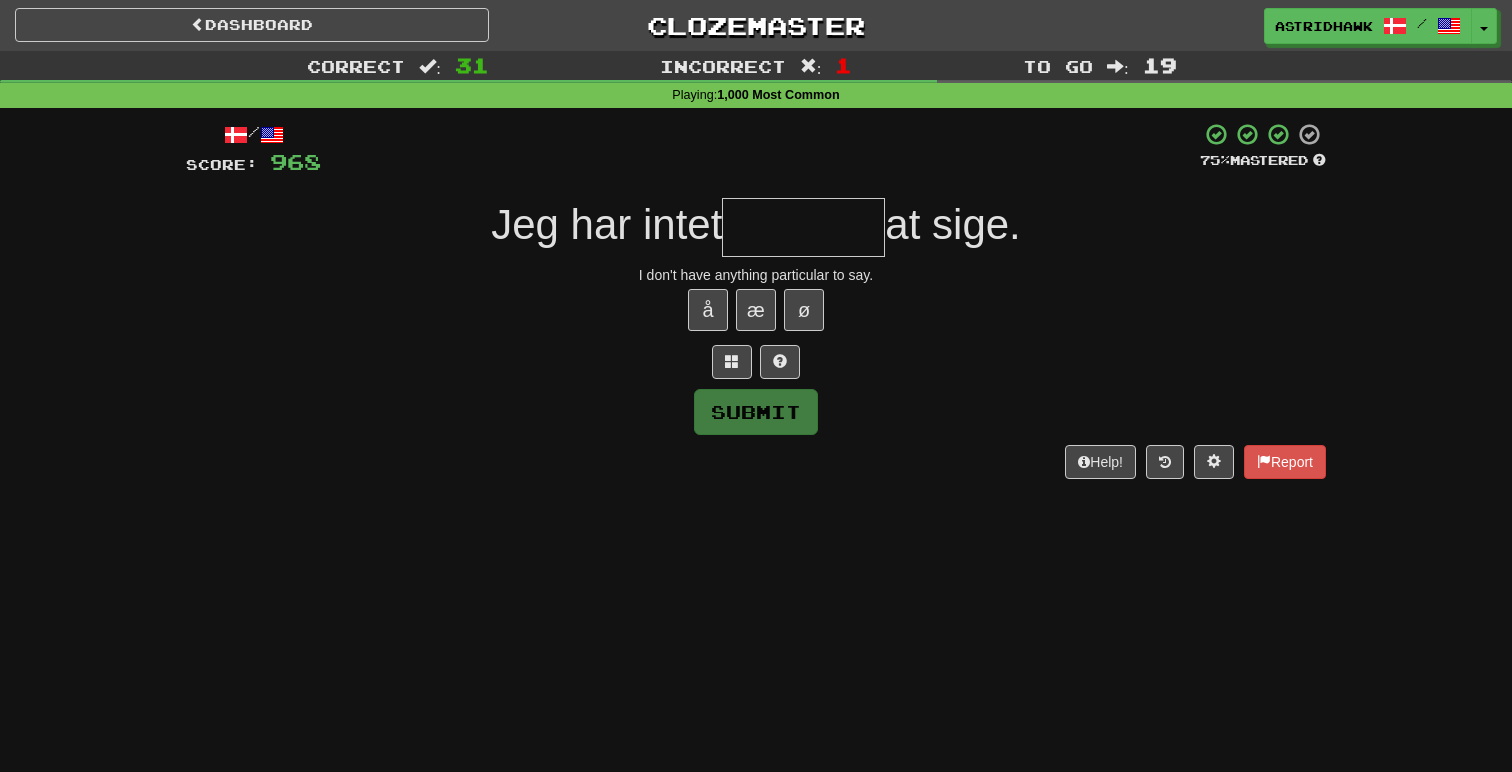 type on "*" 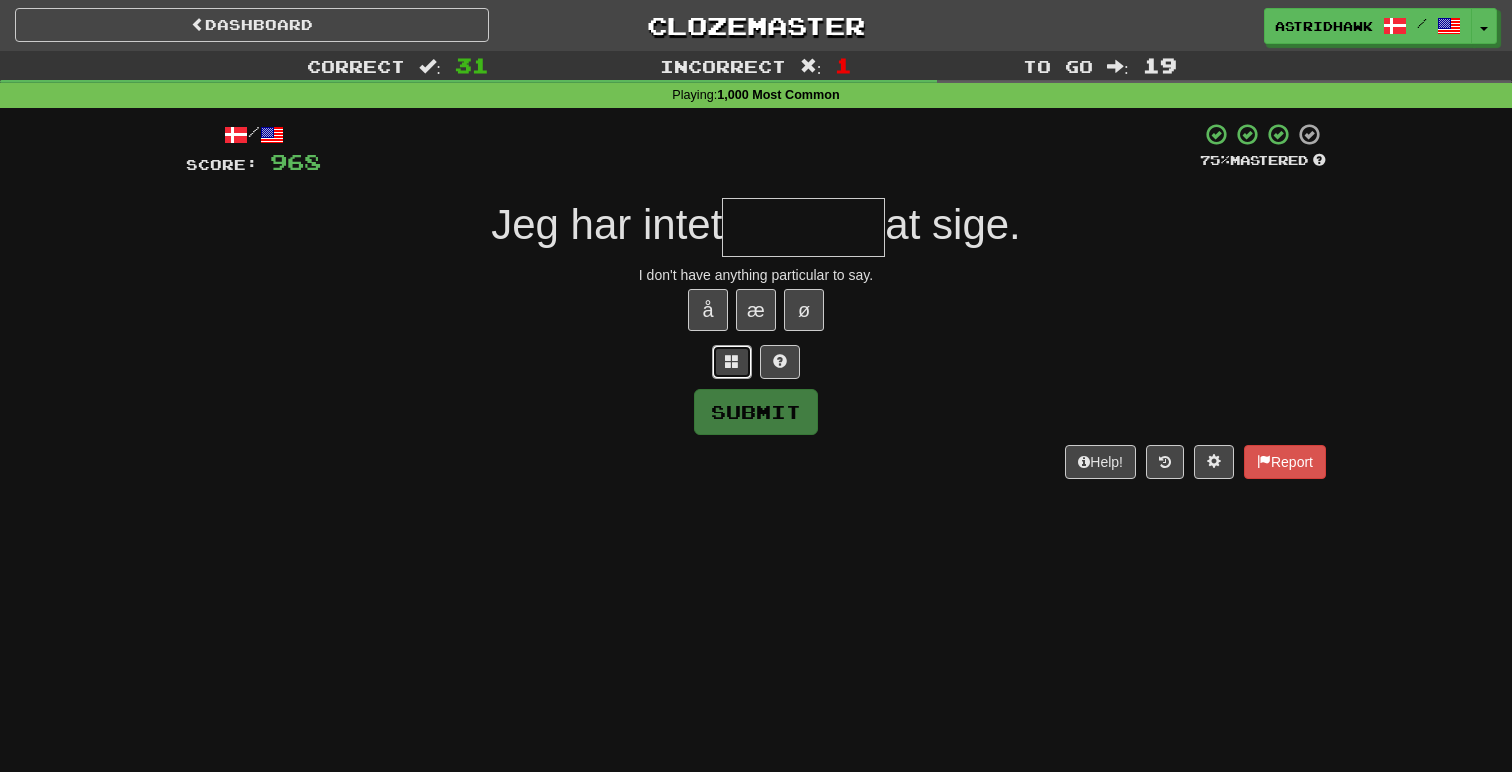 click at bounding box center (732, 361) 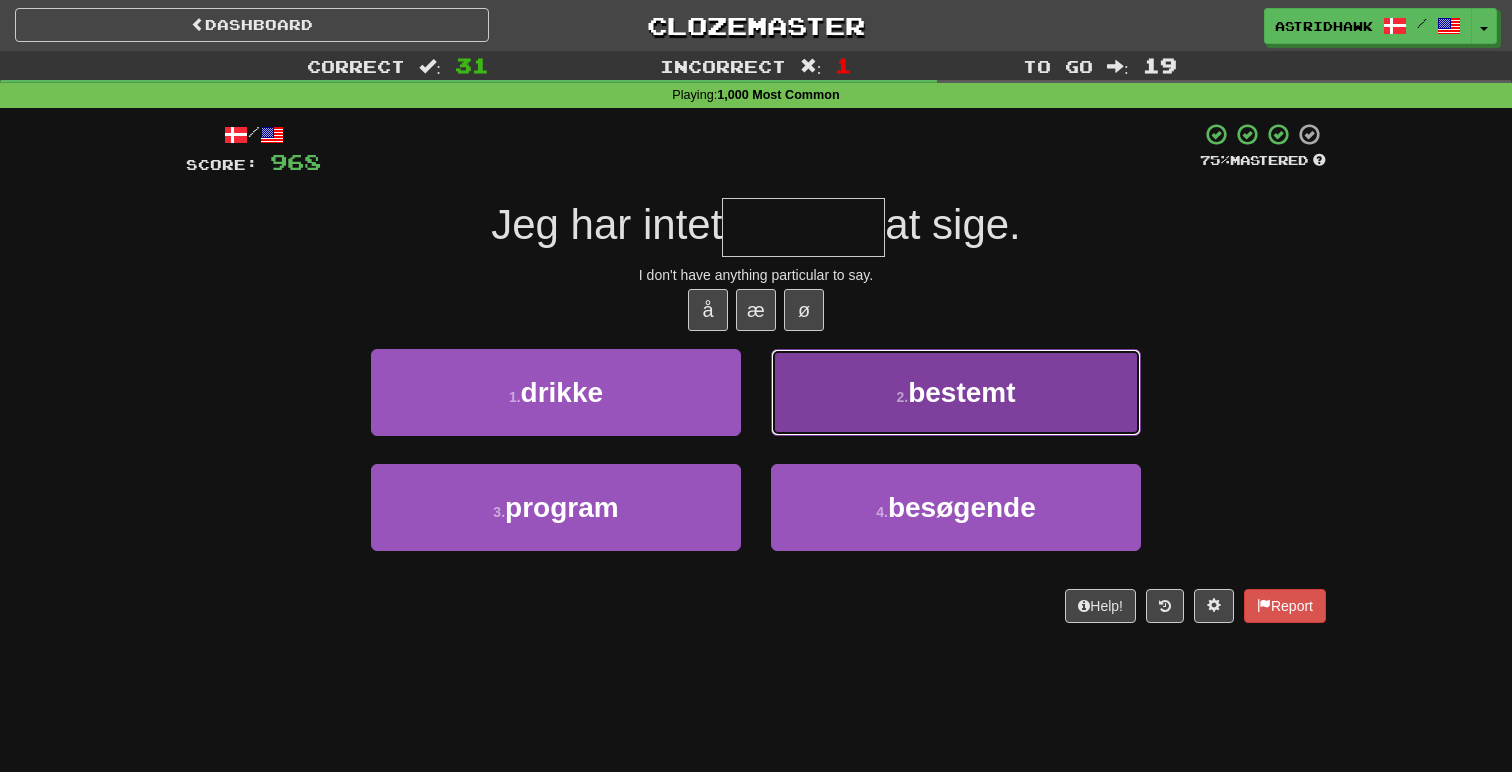 click on "2 .  bestemt" at bounding box center (956, 392) 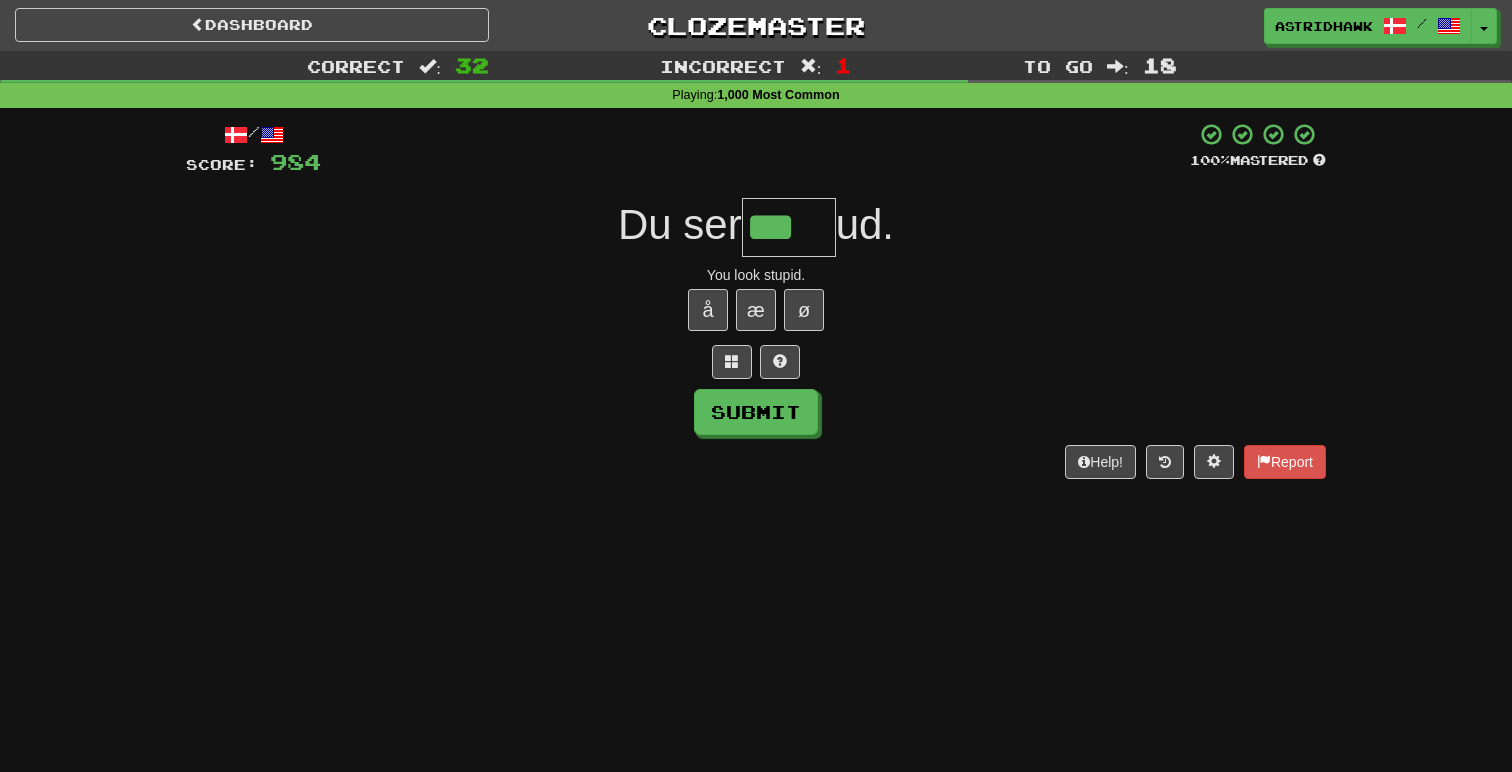 type on "***" 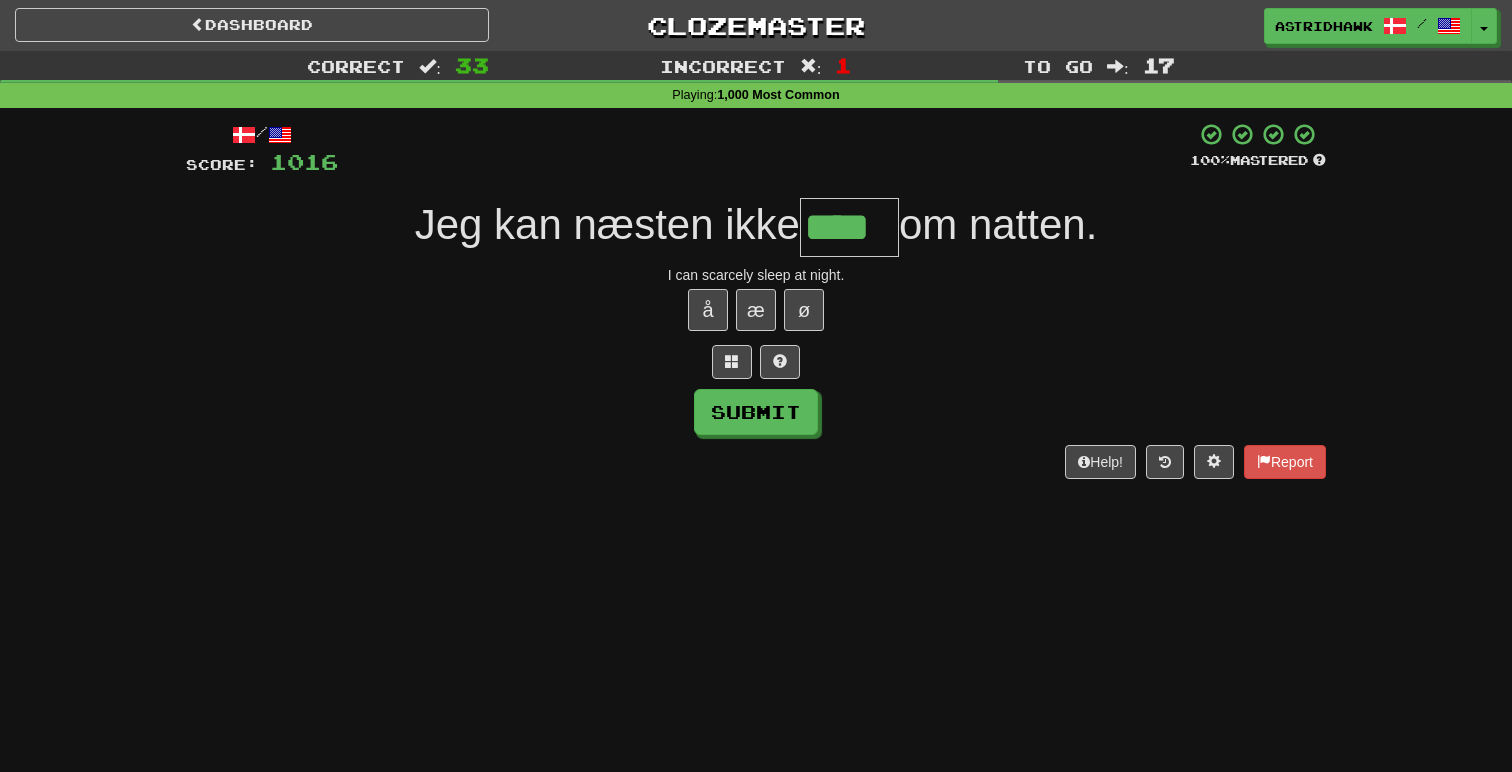 type on "****" 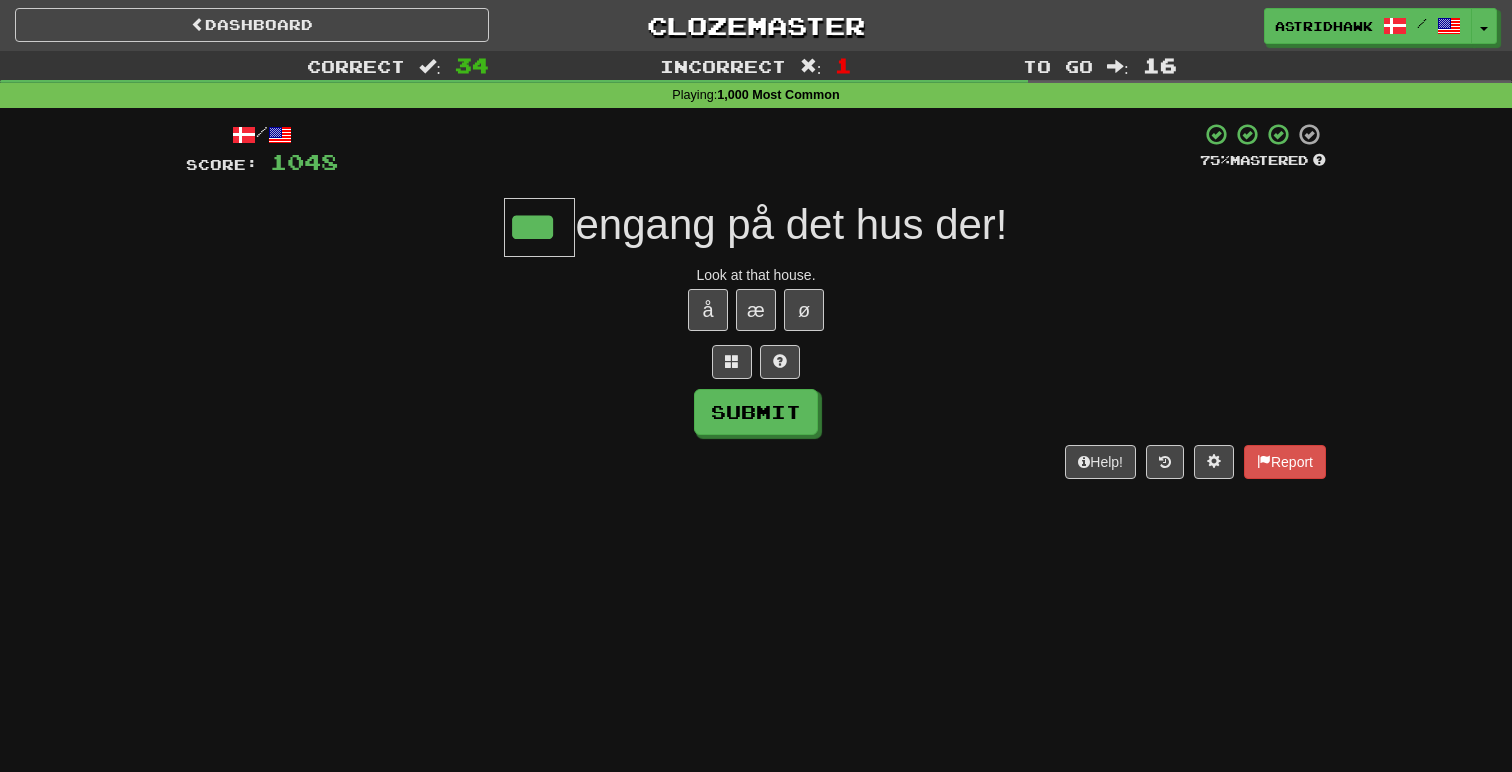 type on "***" 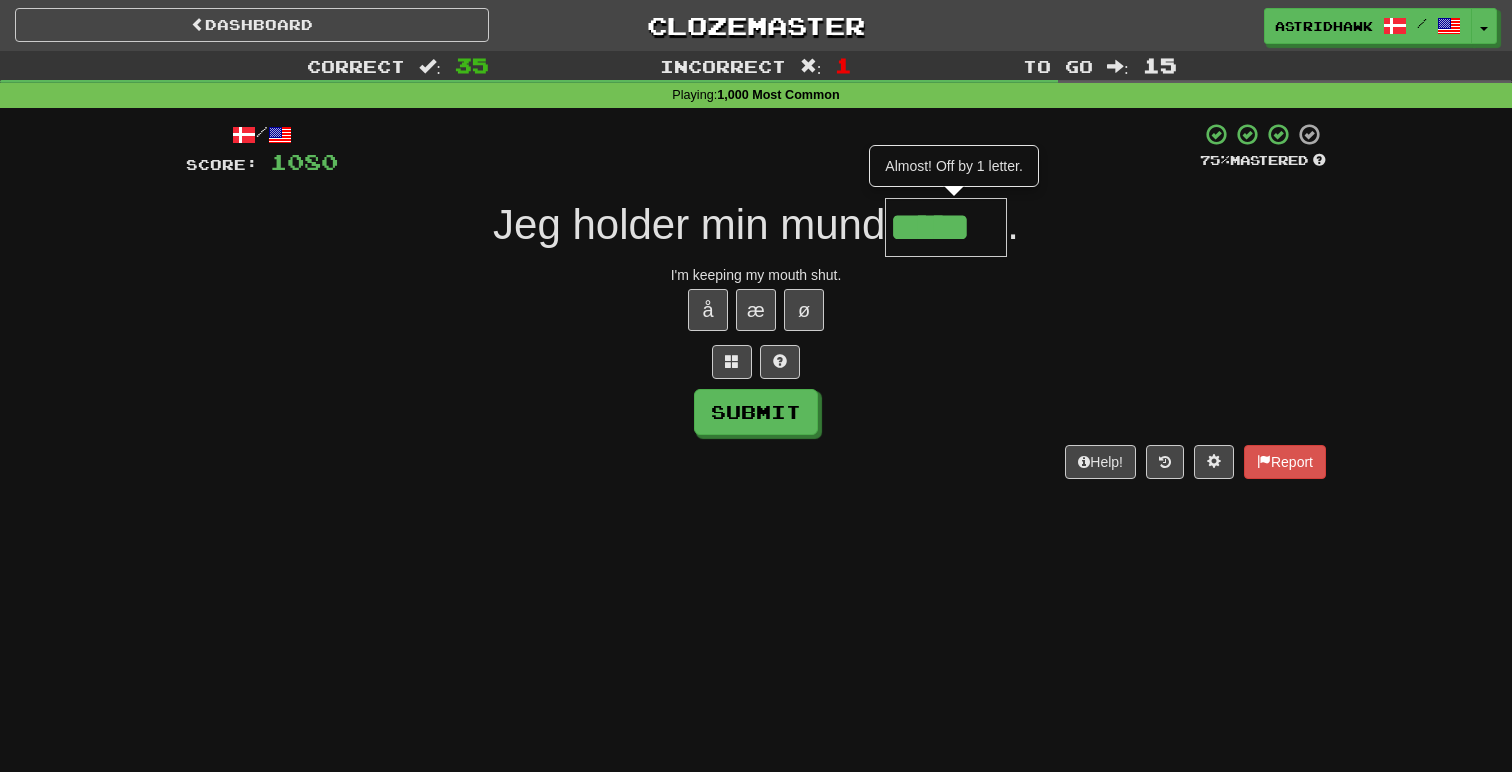 type on "******" 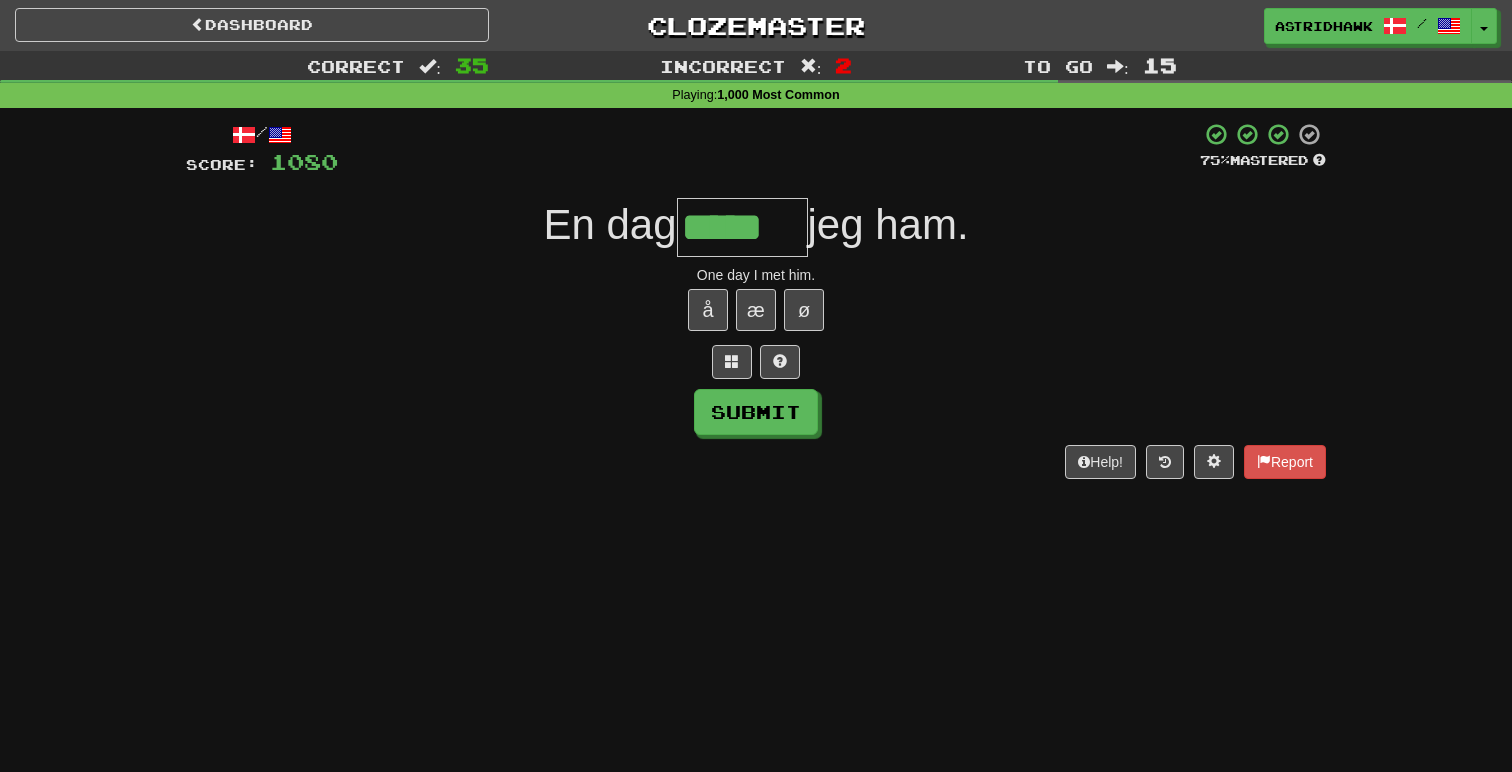 type on "*****" 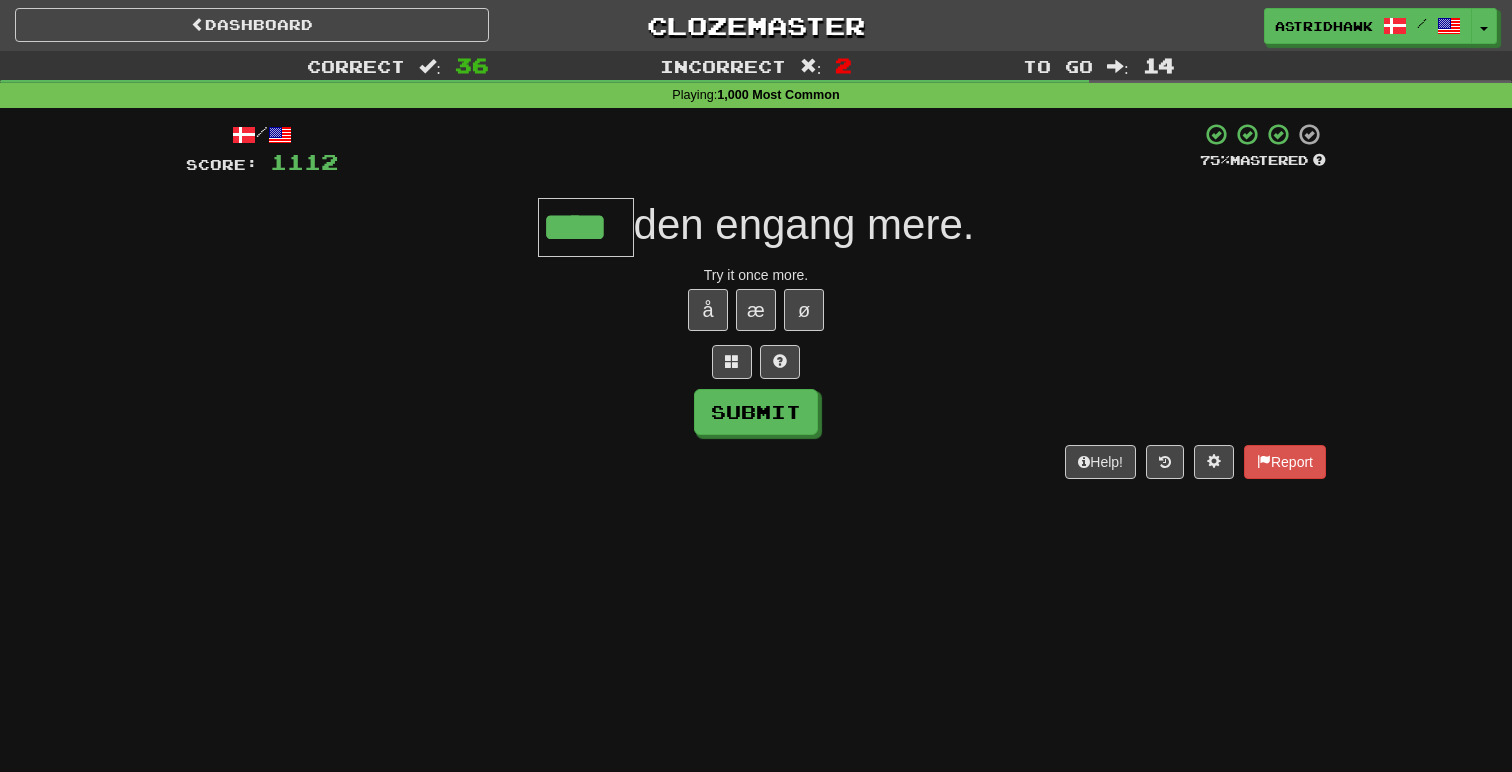 type on "****" 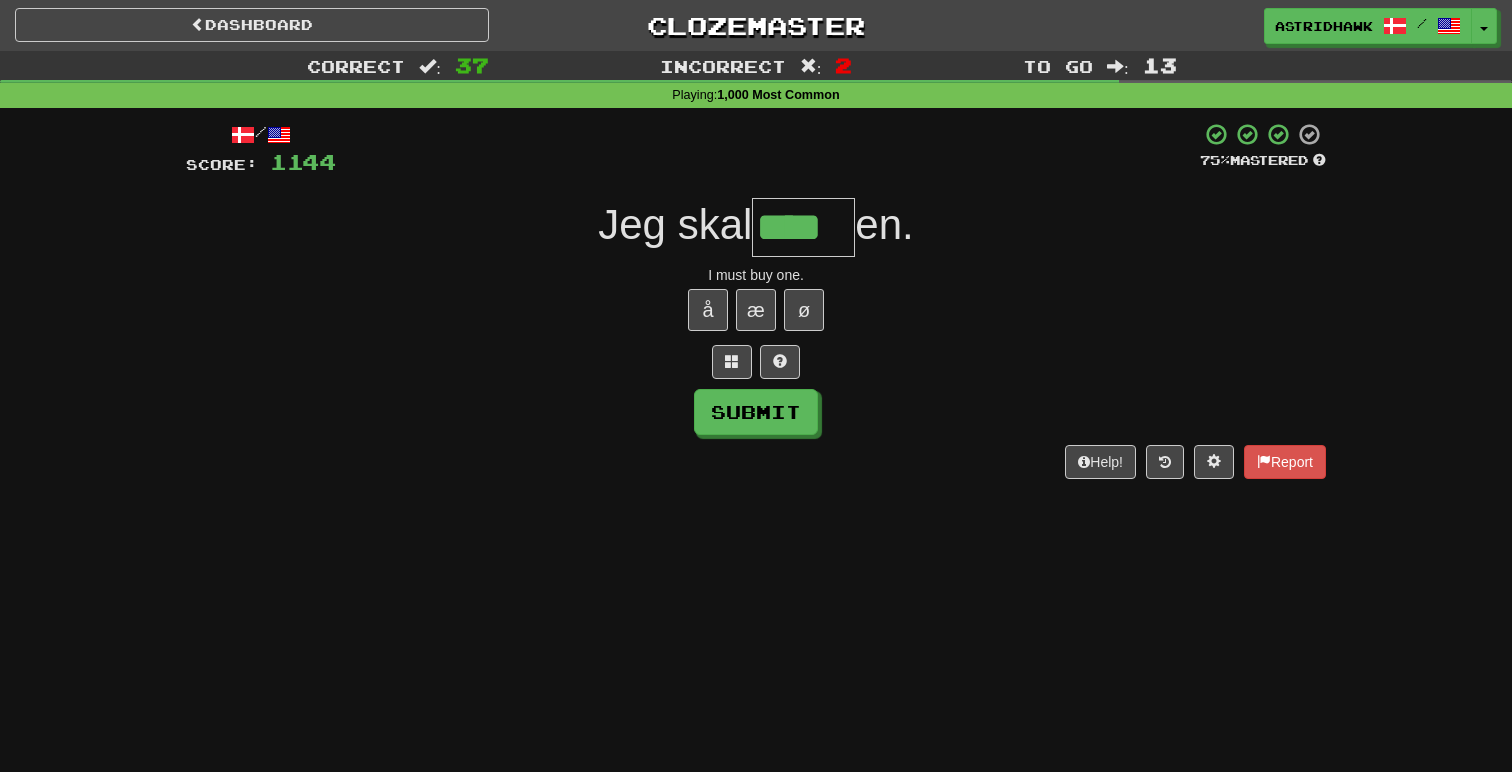 type on "****" 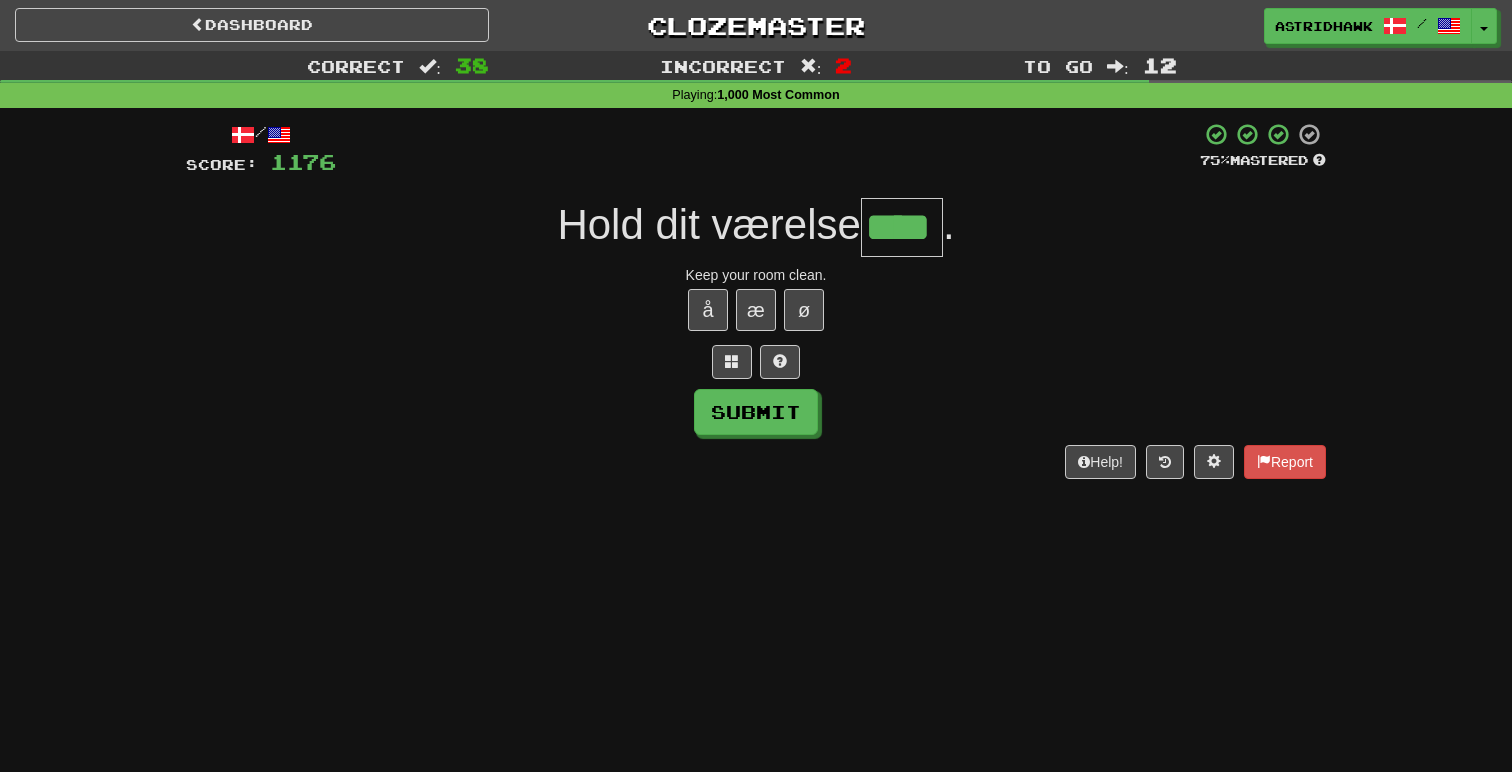 type on "****" 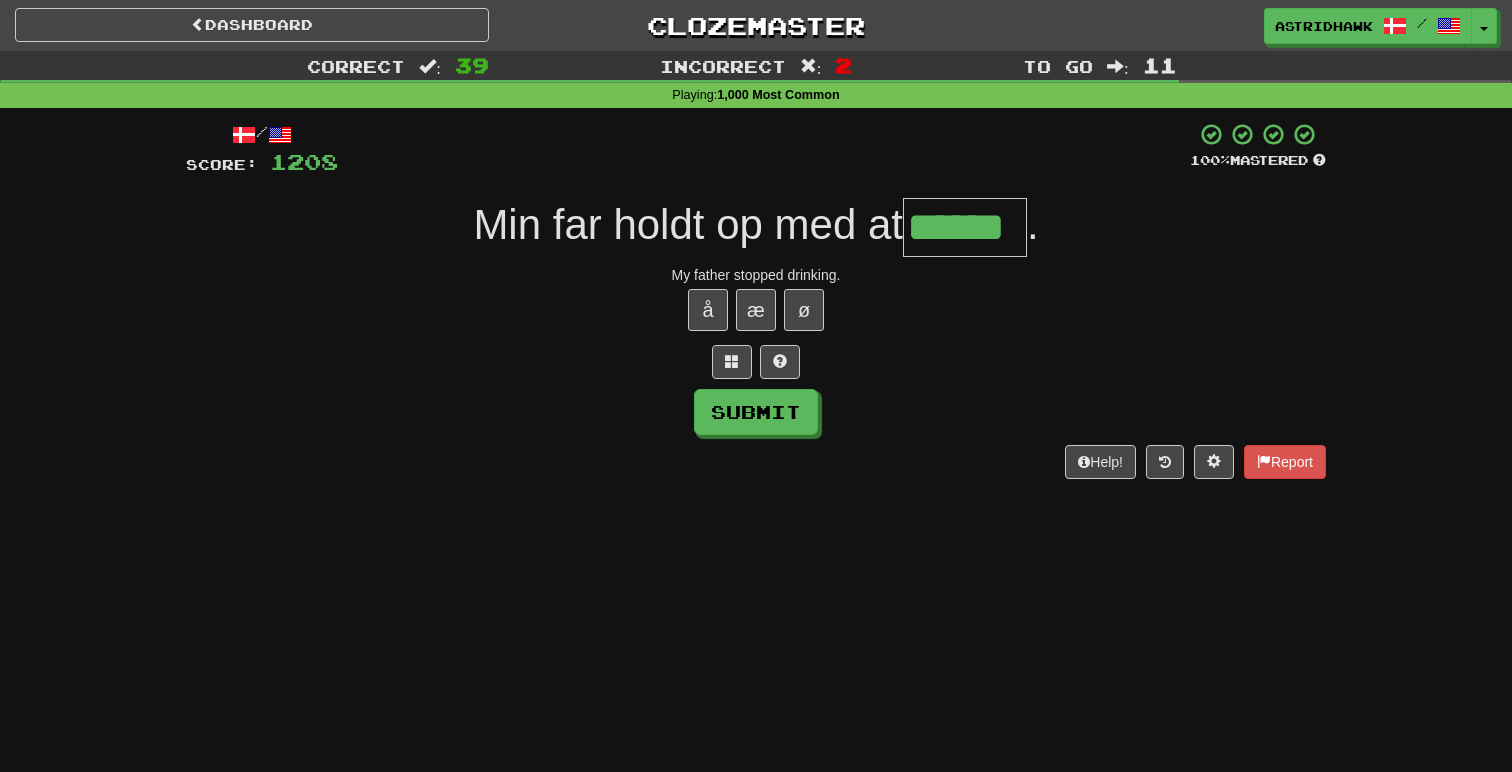 type on "******" 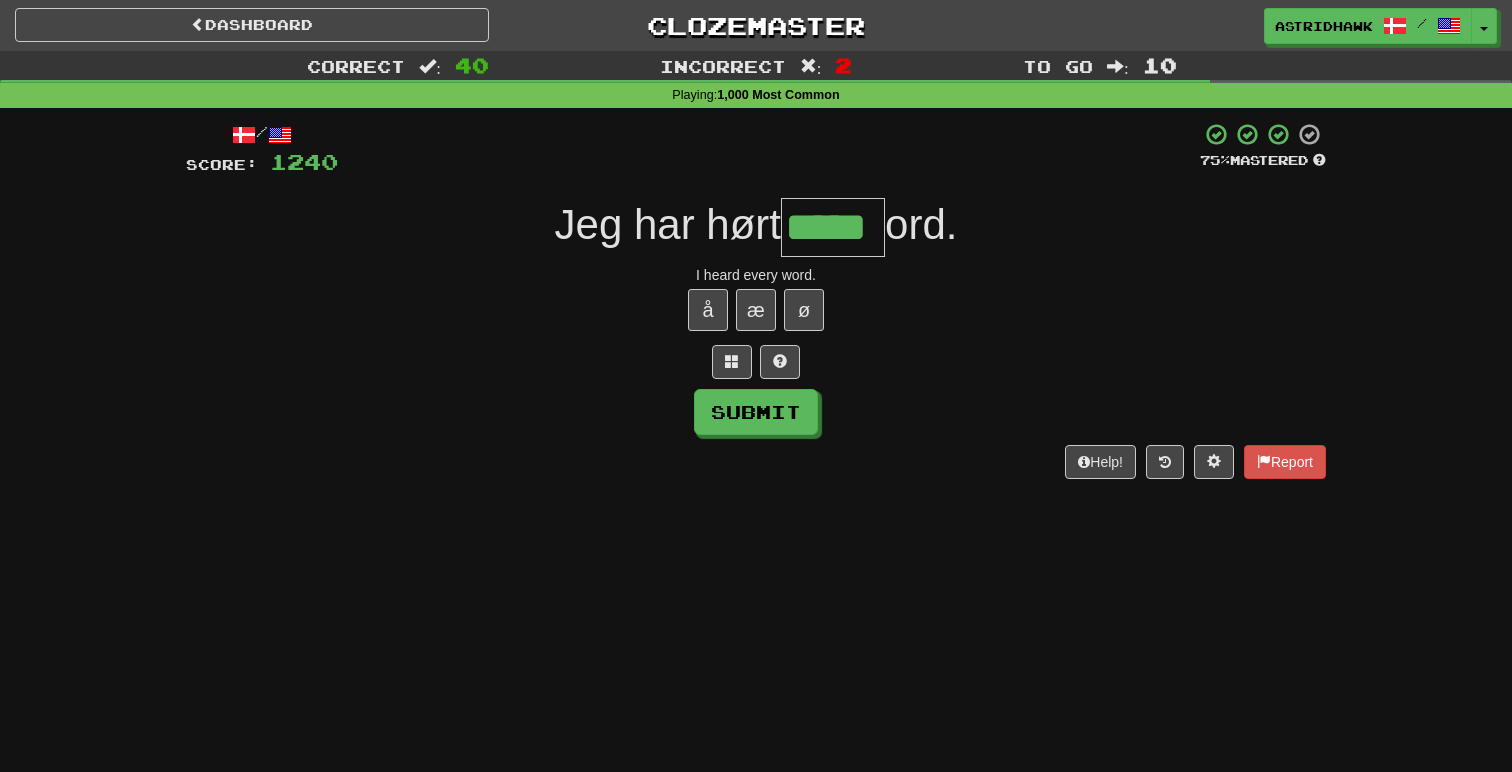 type on "*****" 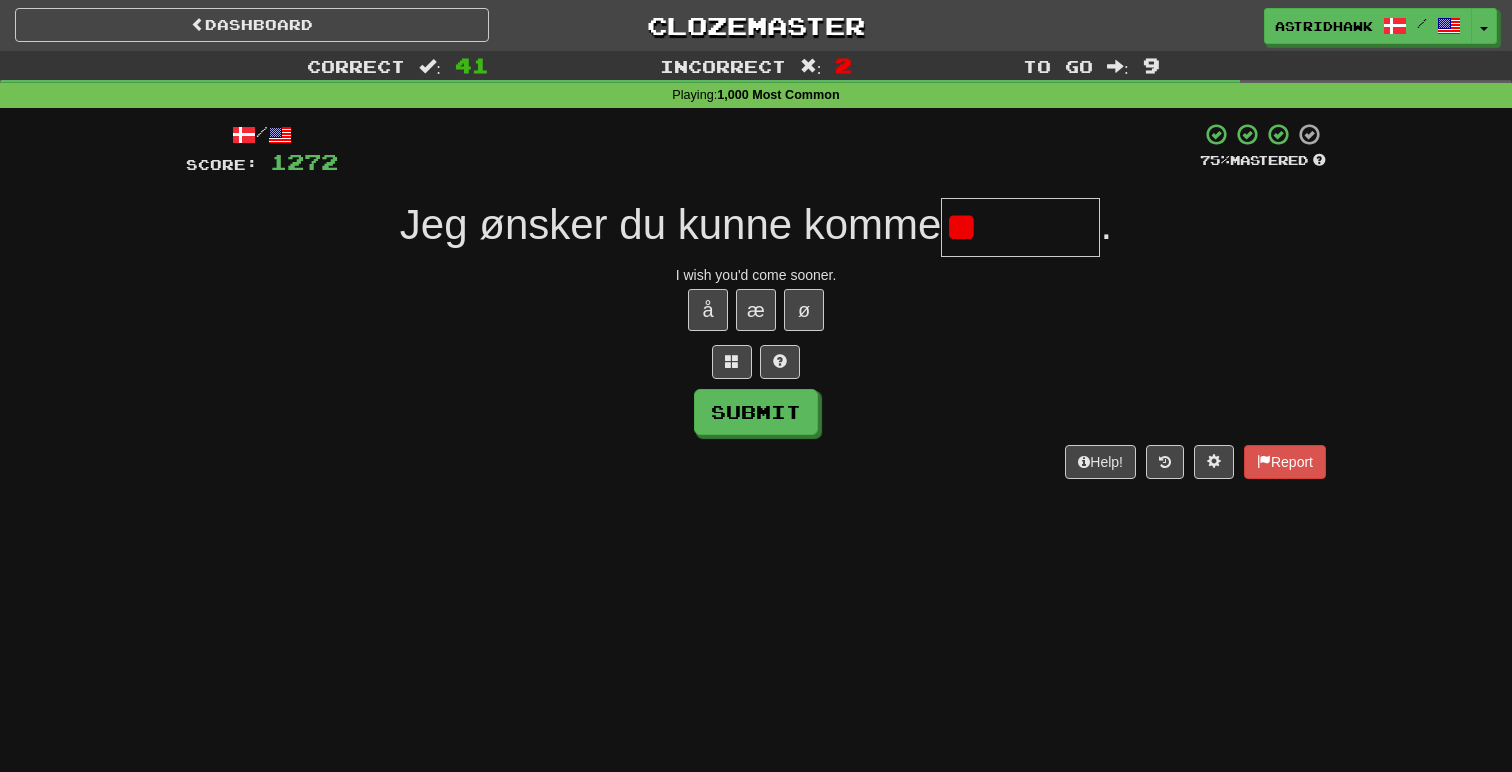 type on "*" 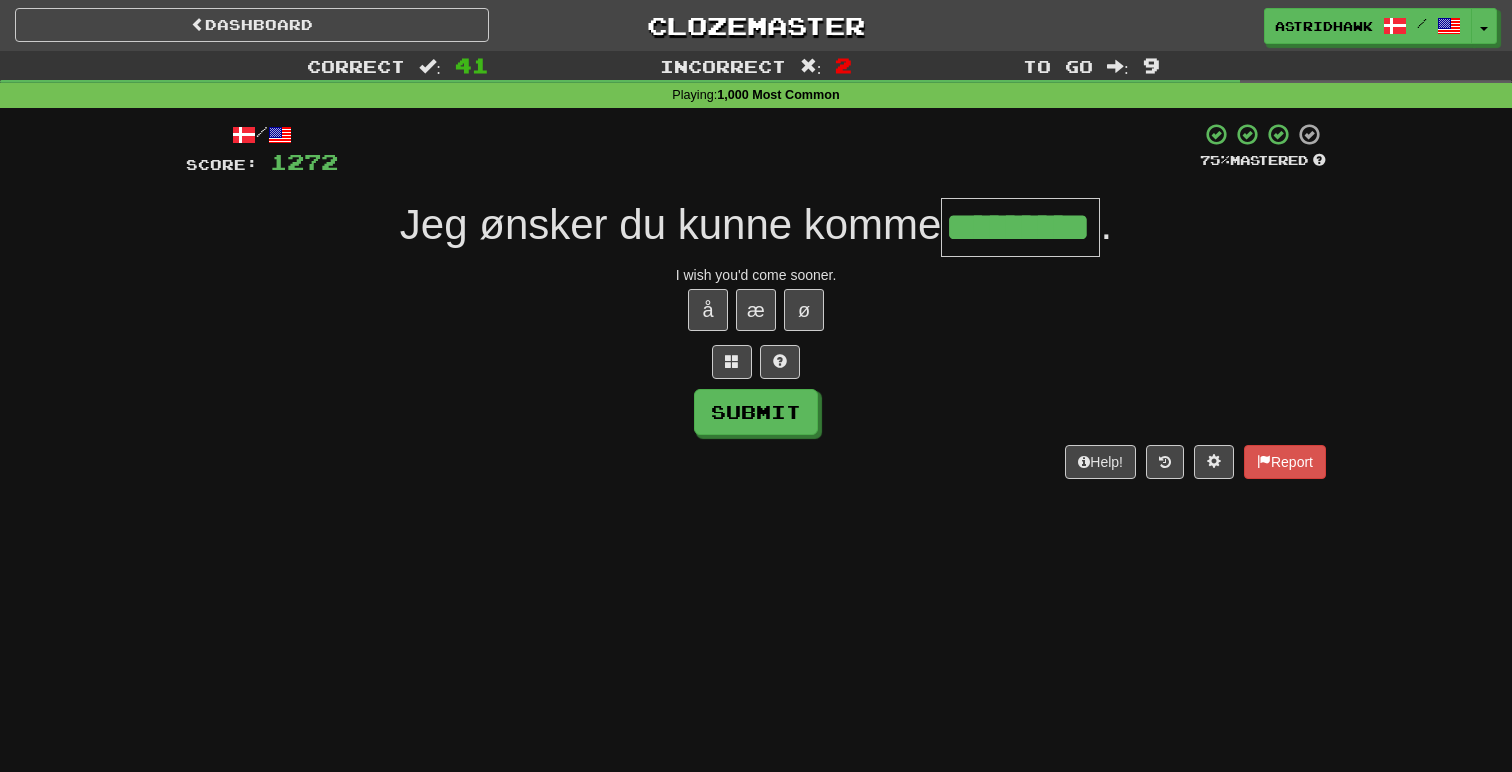 type on "*********" 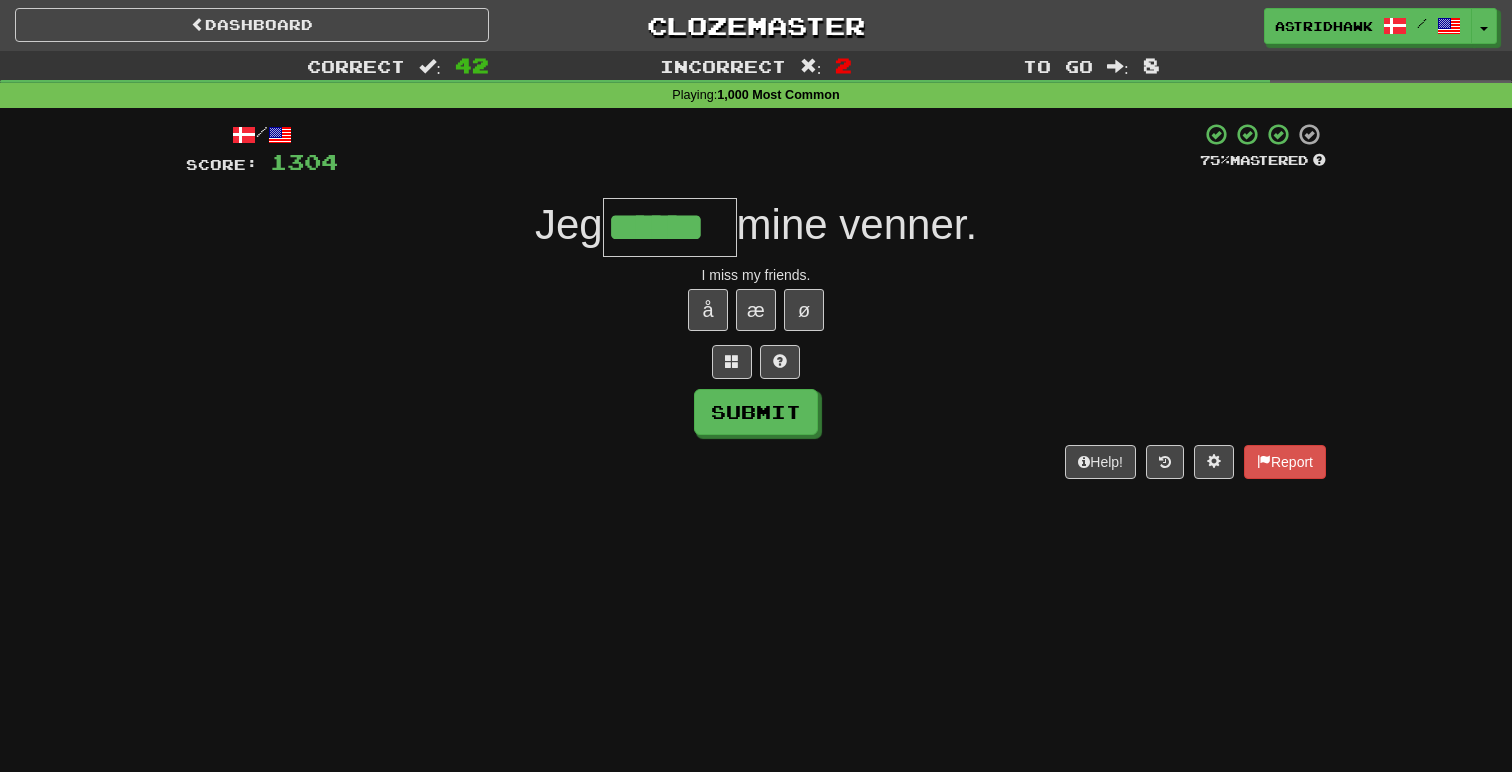 type on "******" 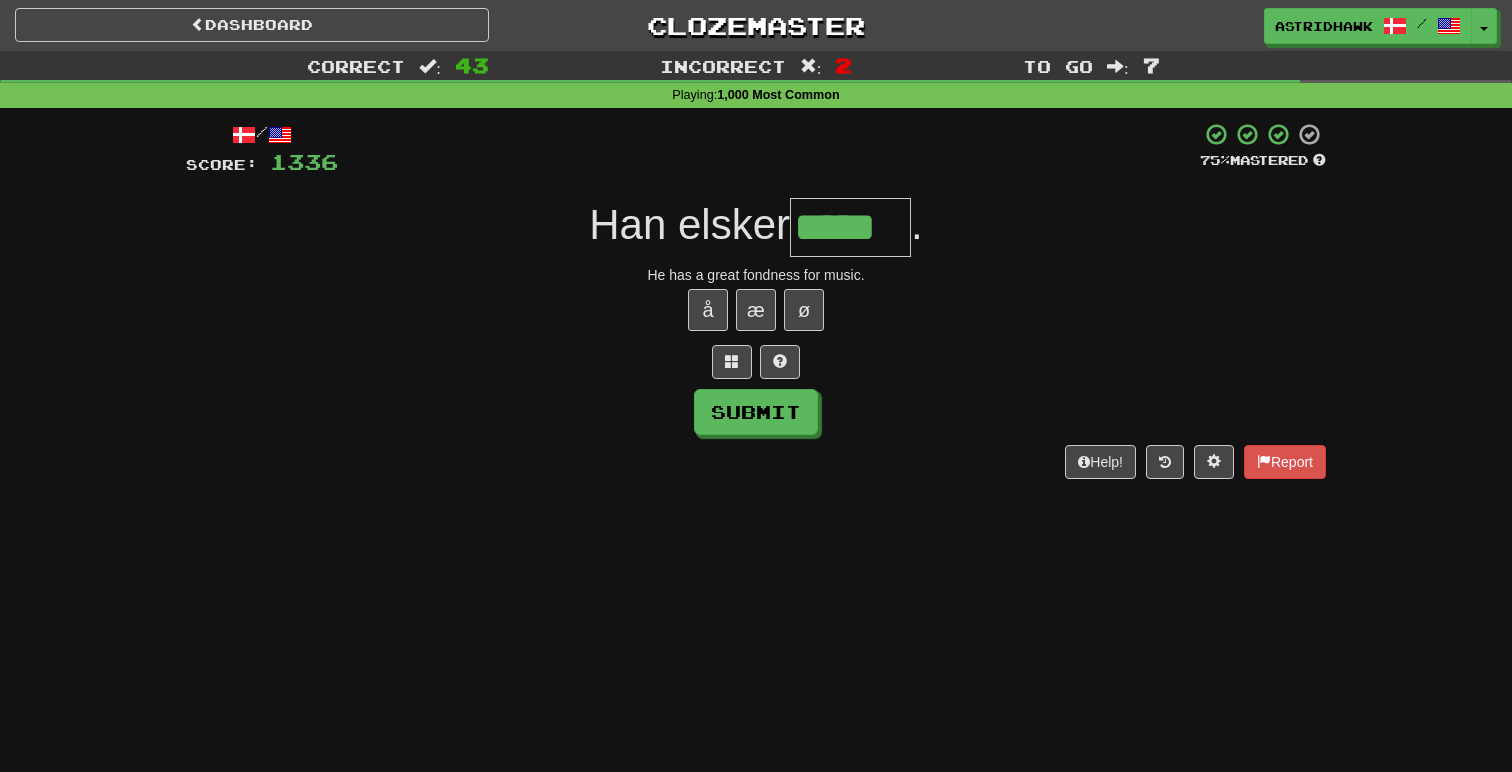 type on "*****" 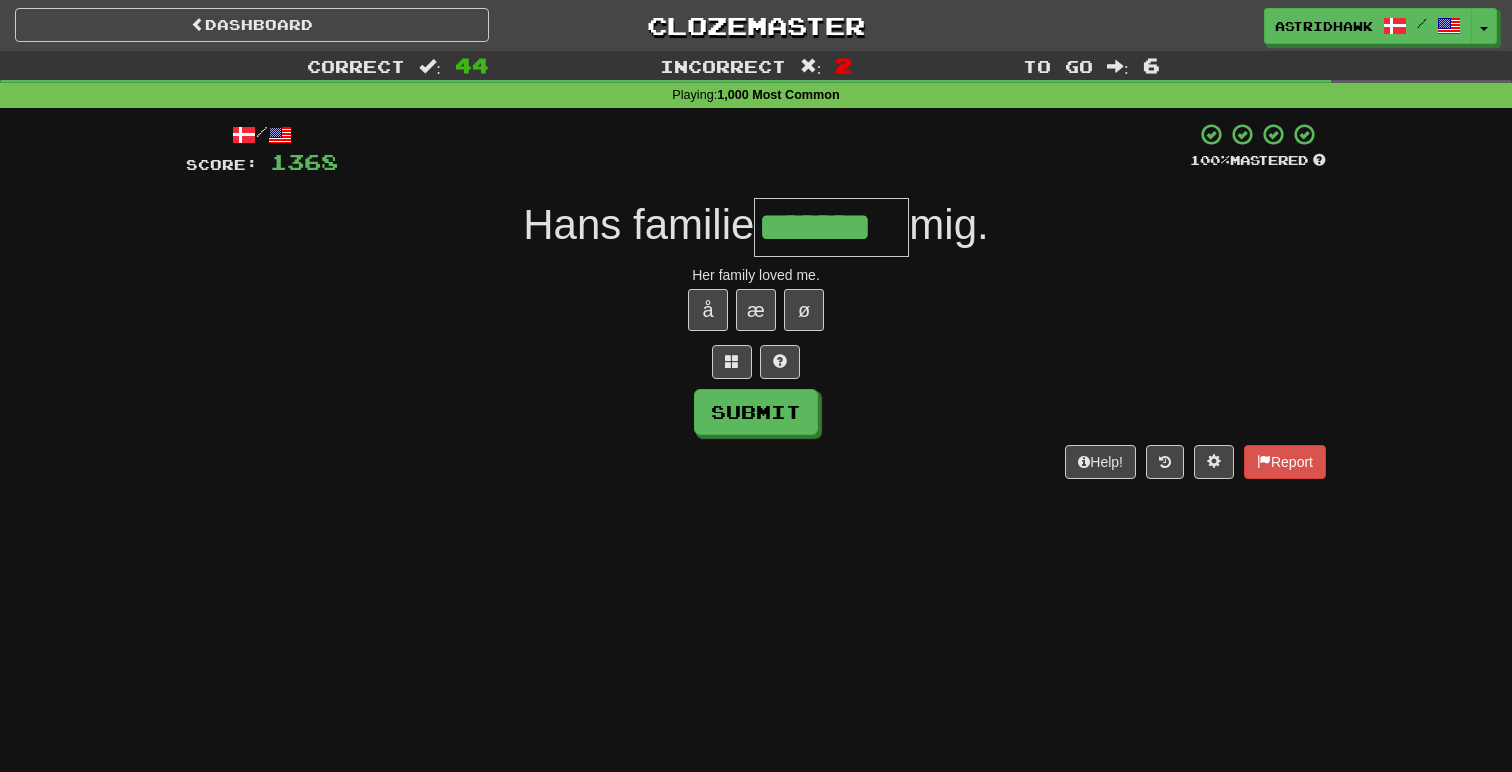 type on "*******" 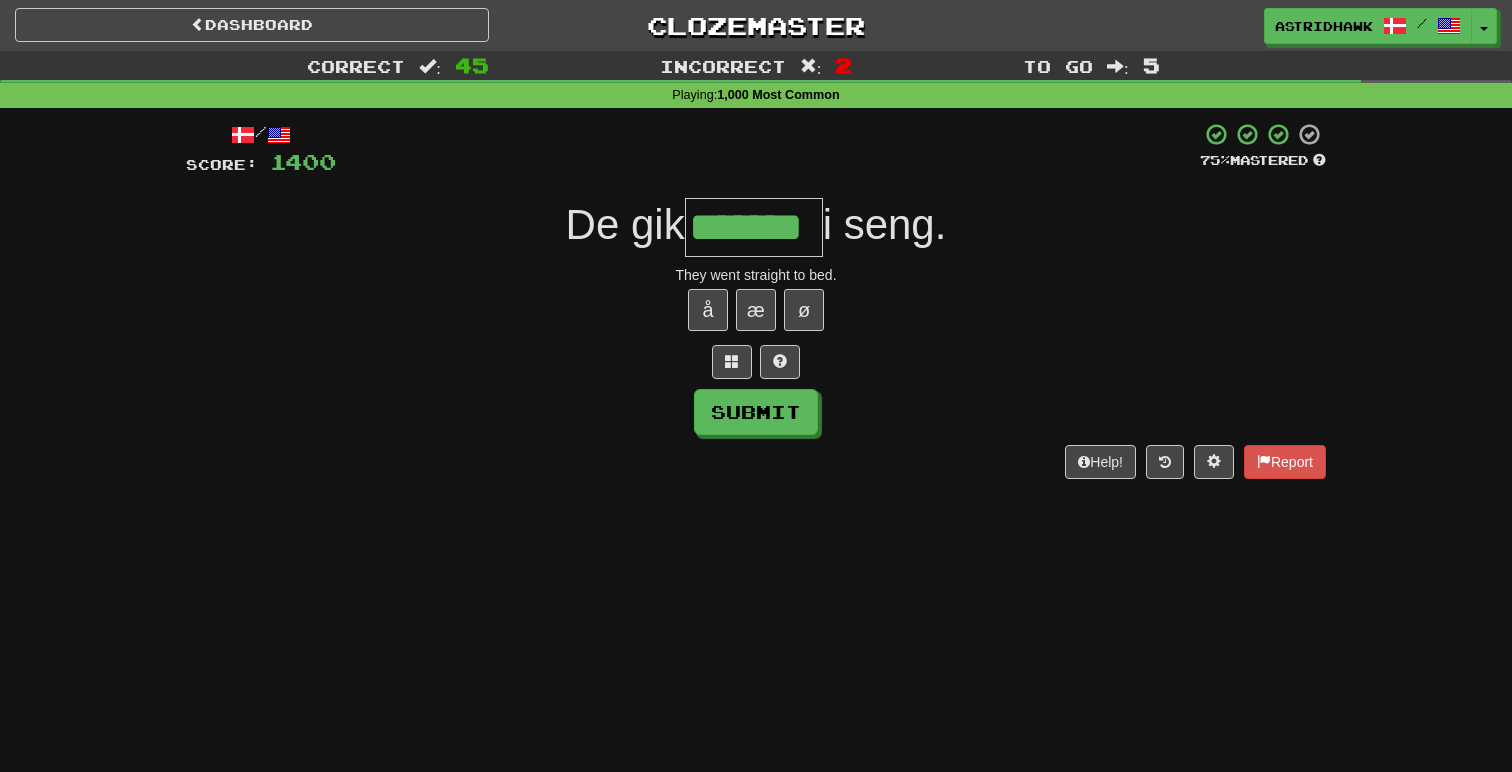 type on "*******" 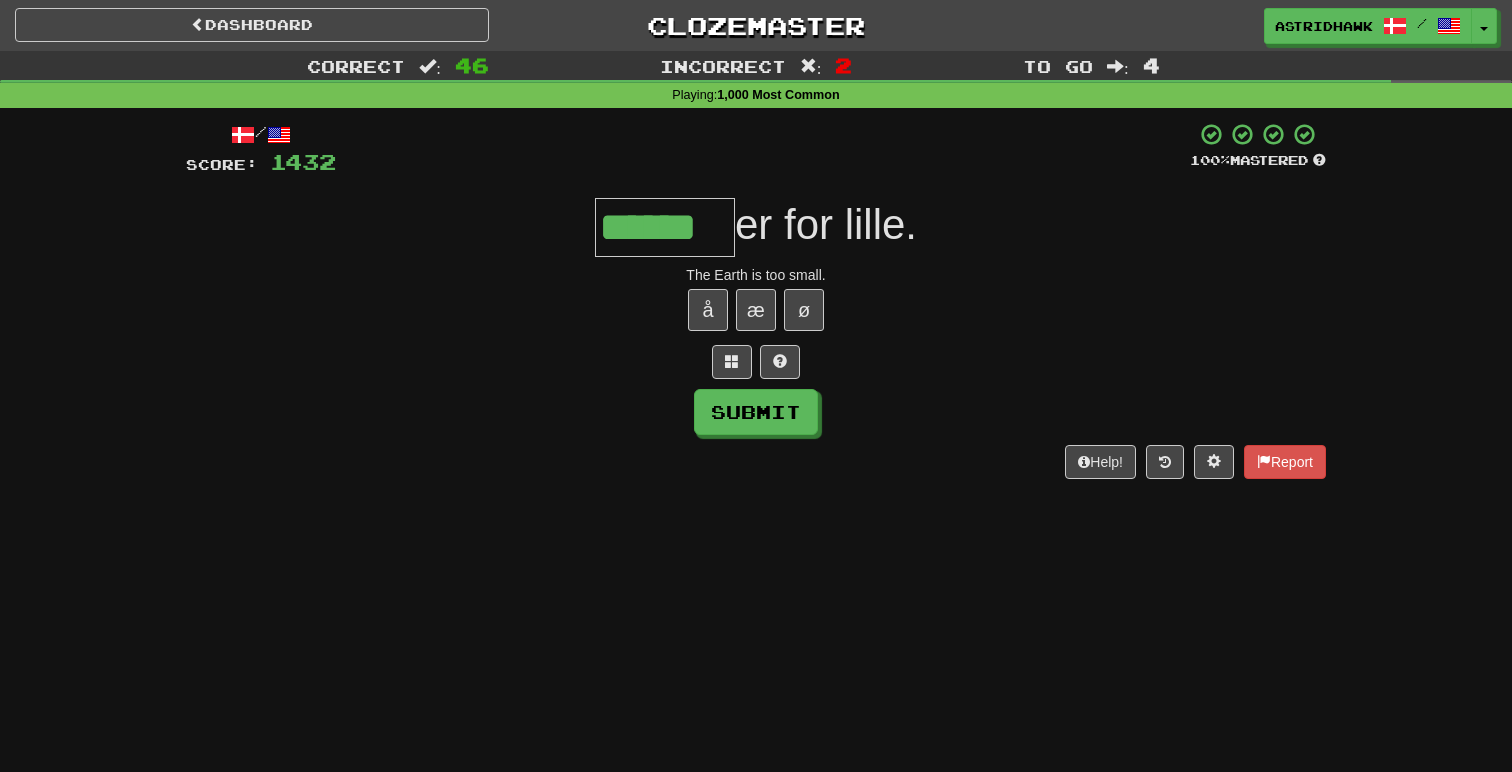 type on "******" 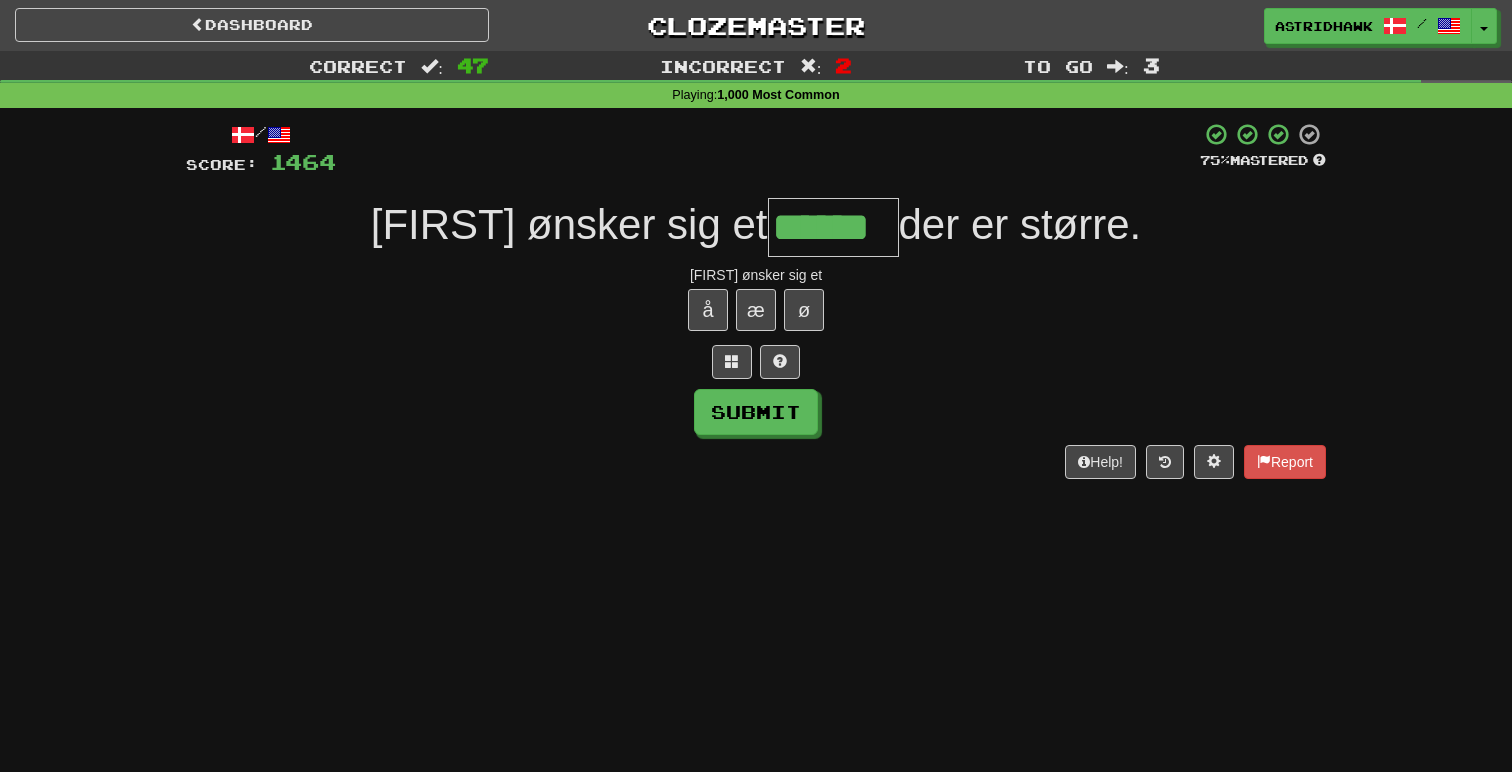 type on "******" 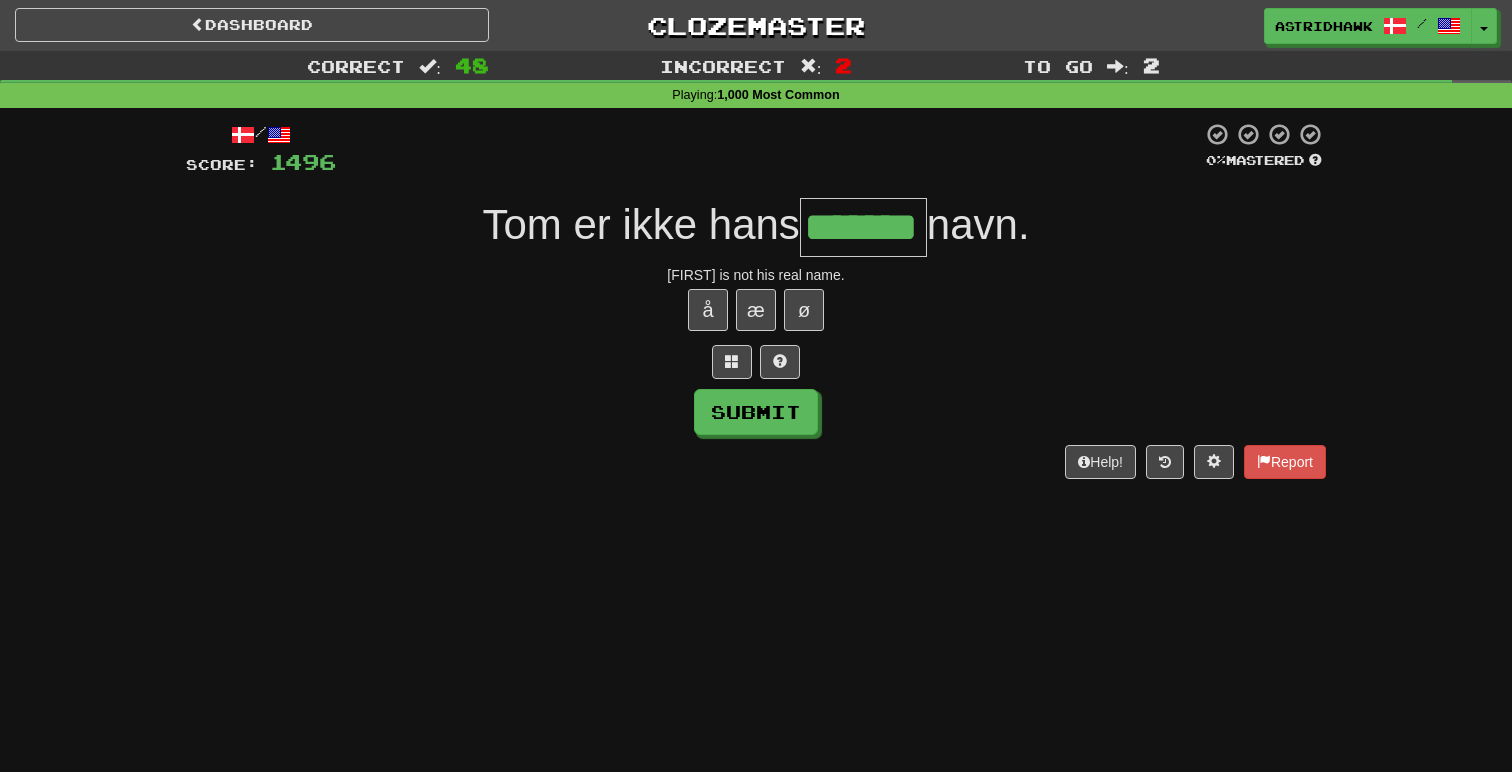 type on "*******" 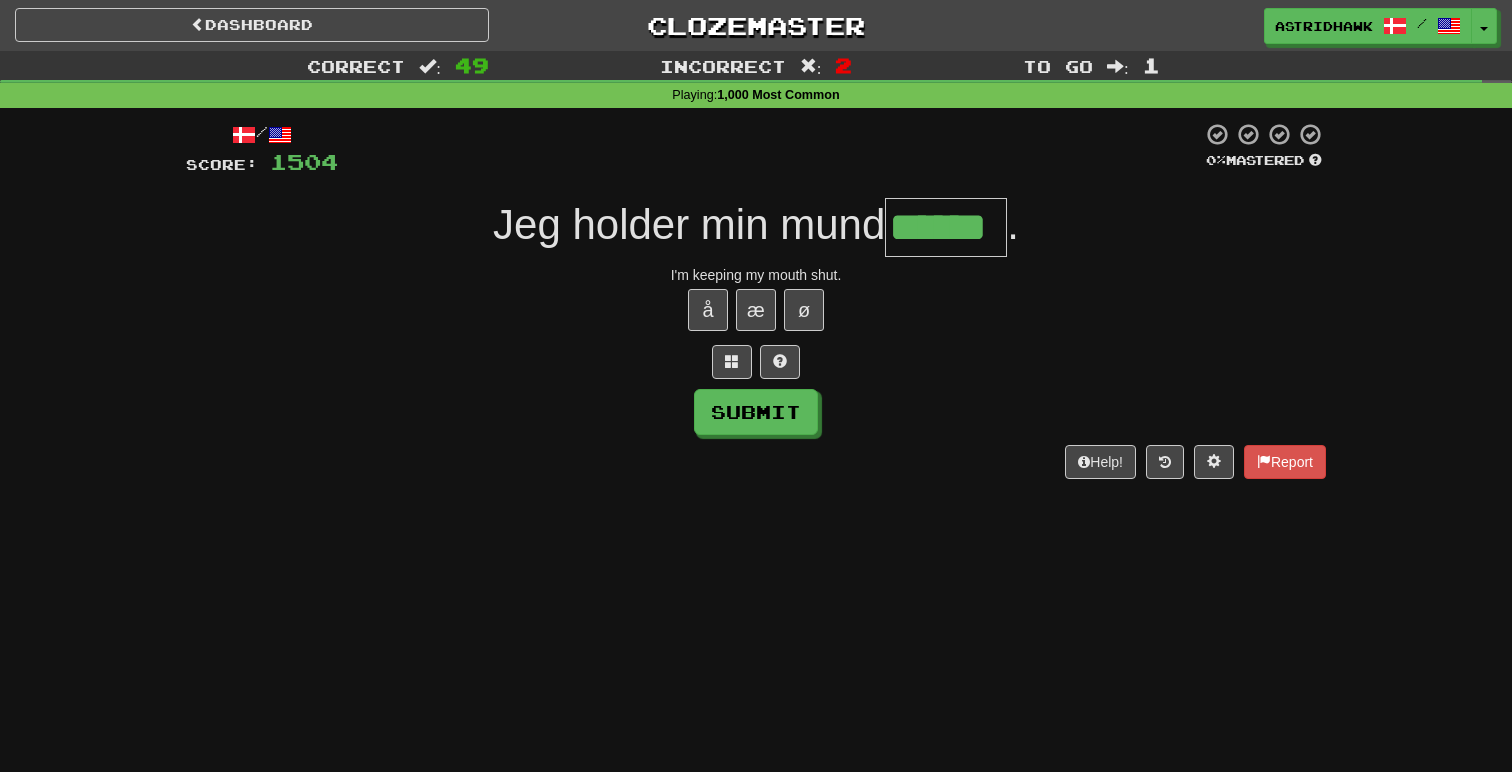 type on "******" 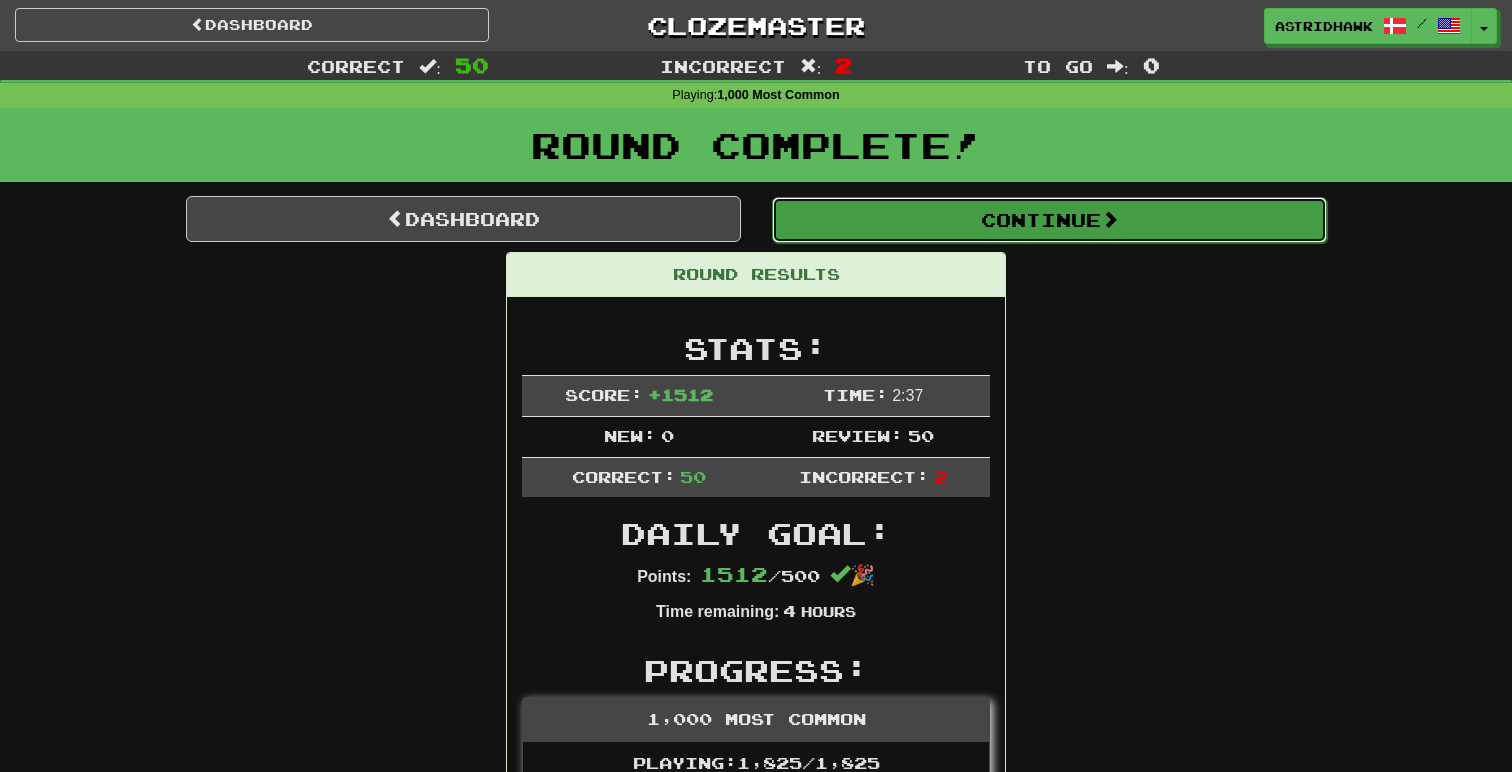 click on "Continue" at bounding box center [1049, 220] 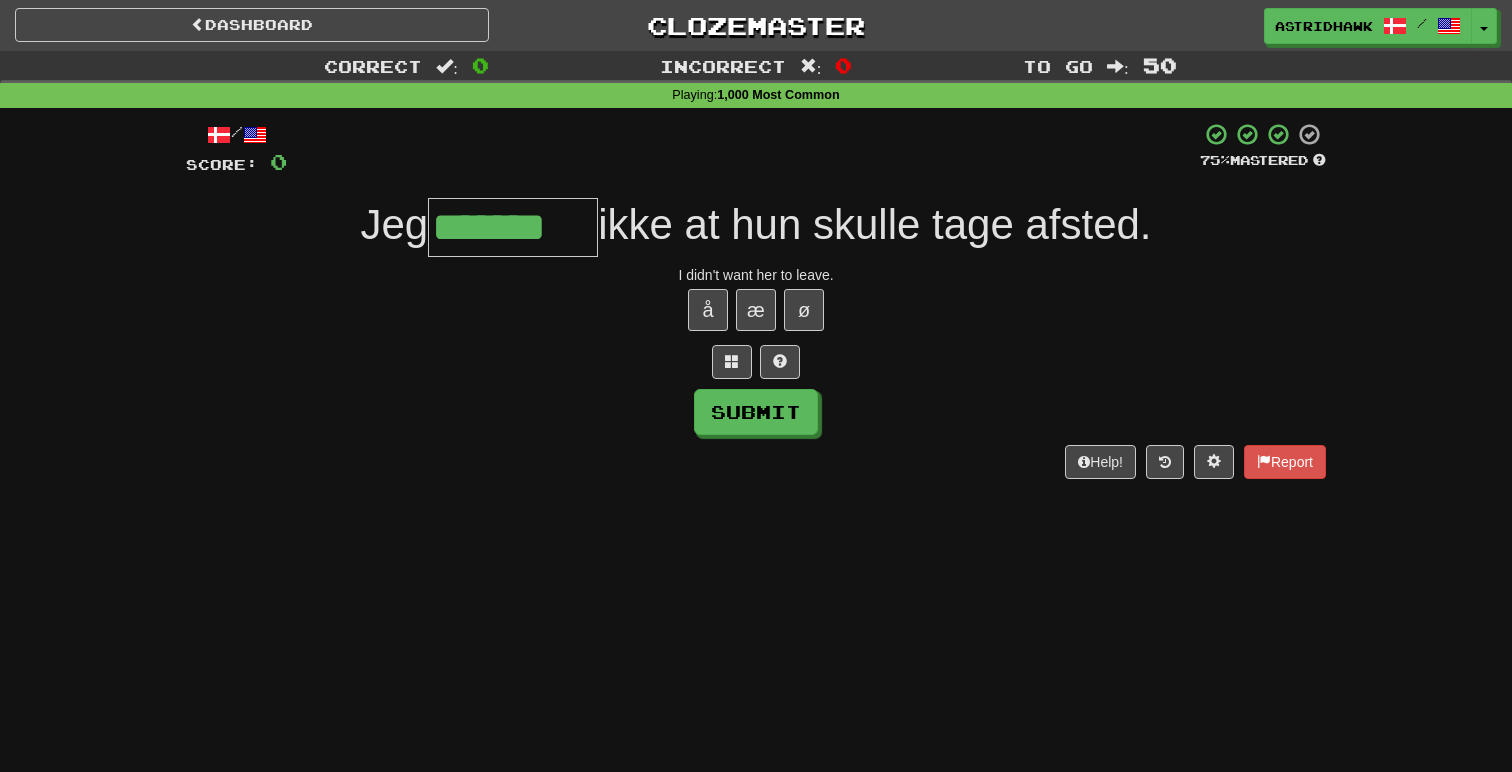 type on "*******" 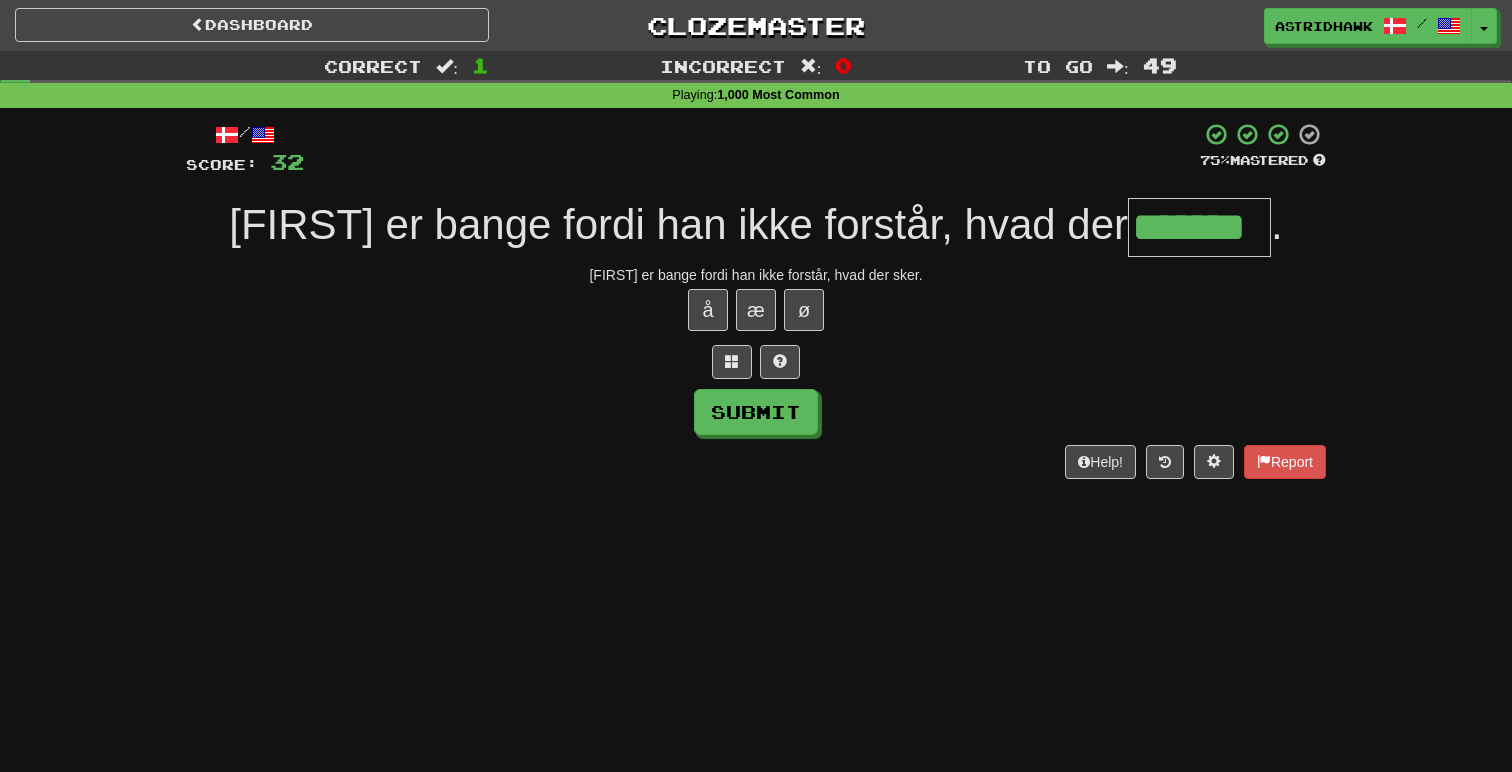 type on "*******" 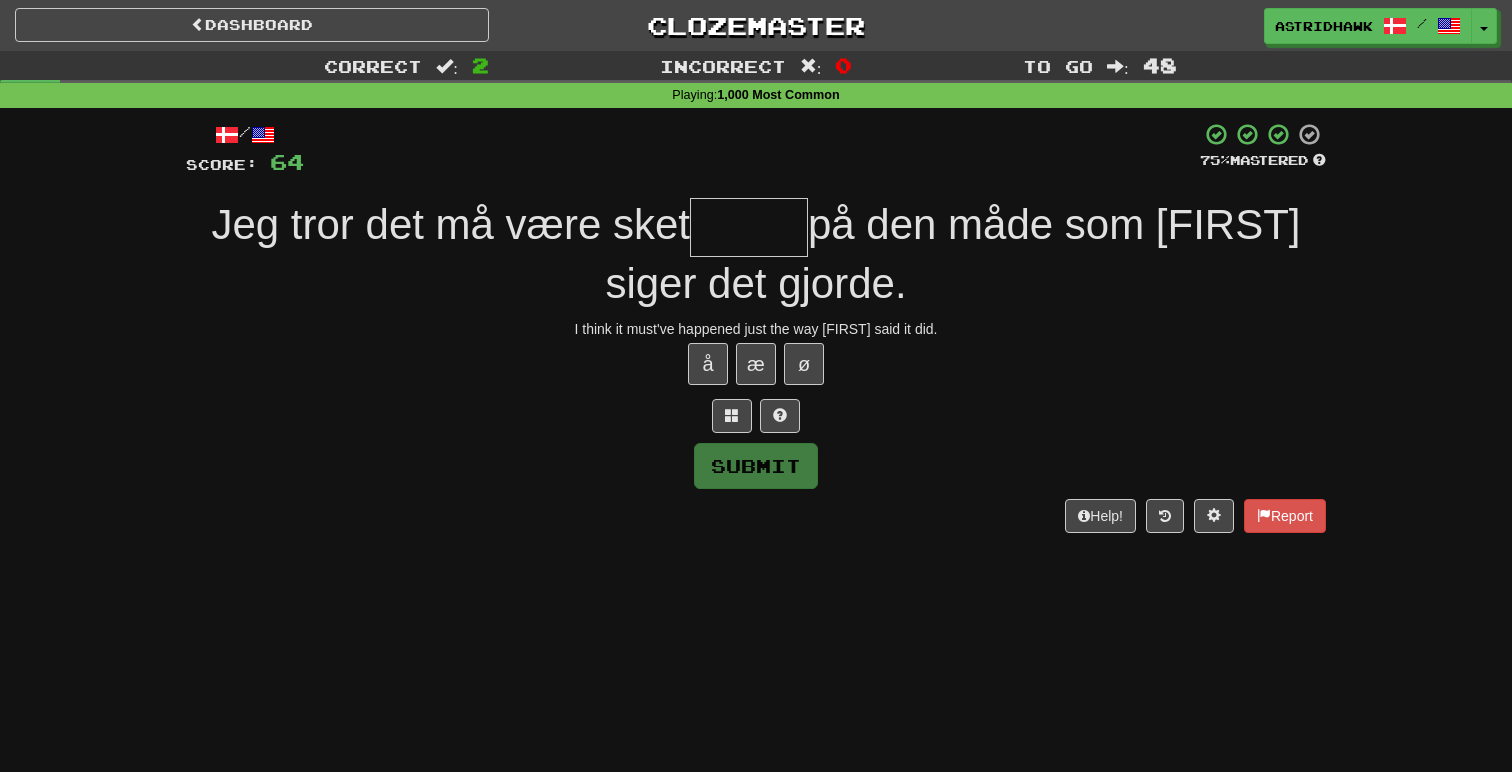 type on "*" 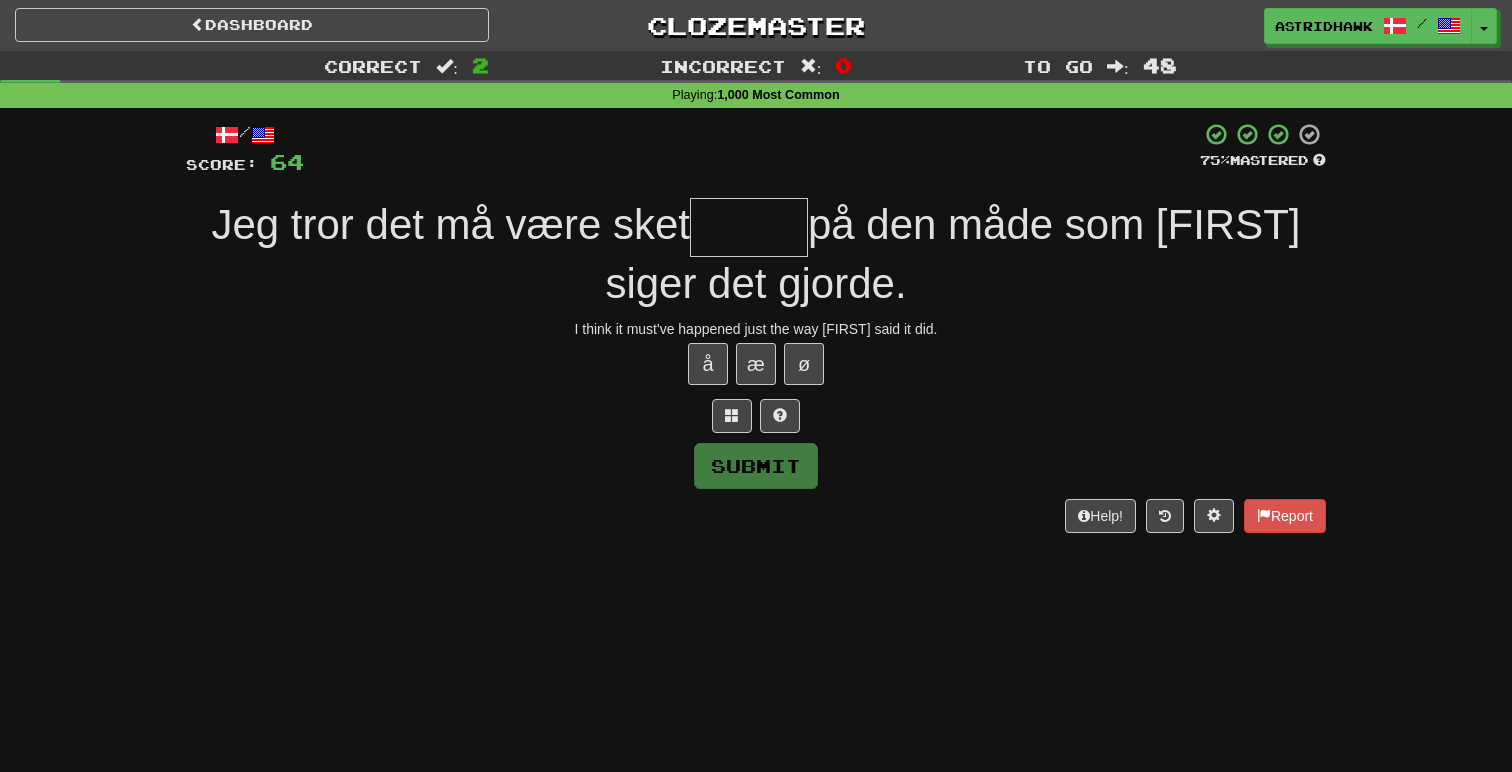 type on "*" 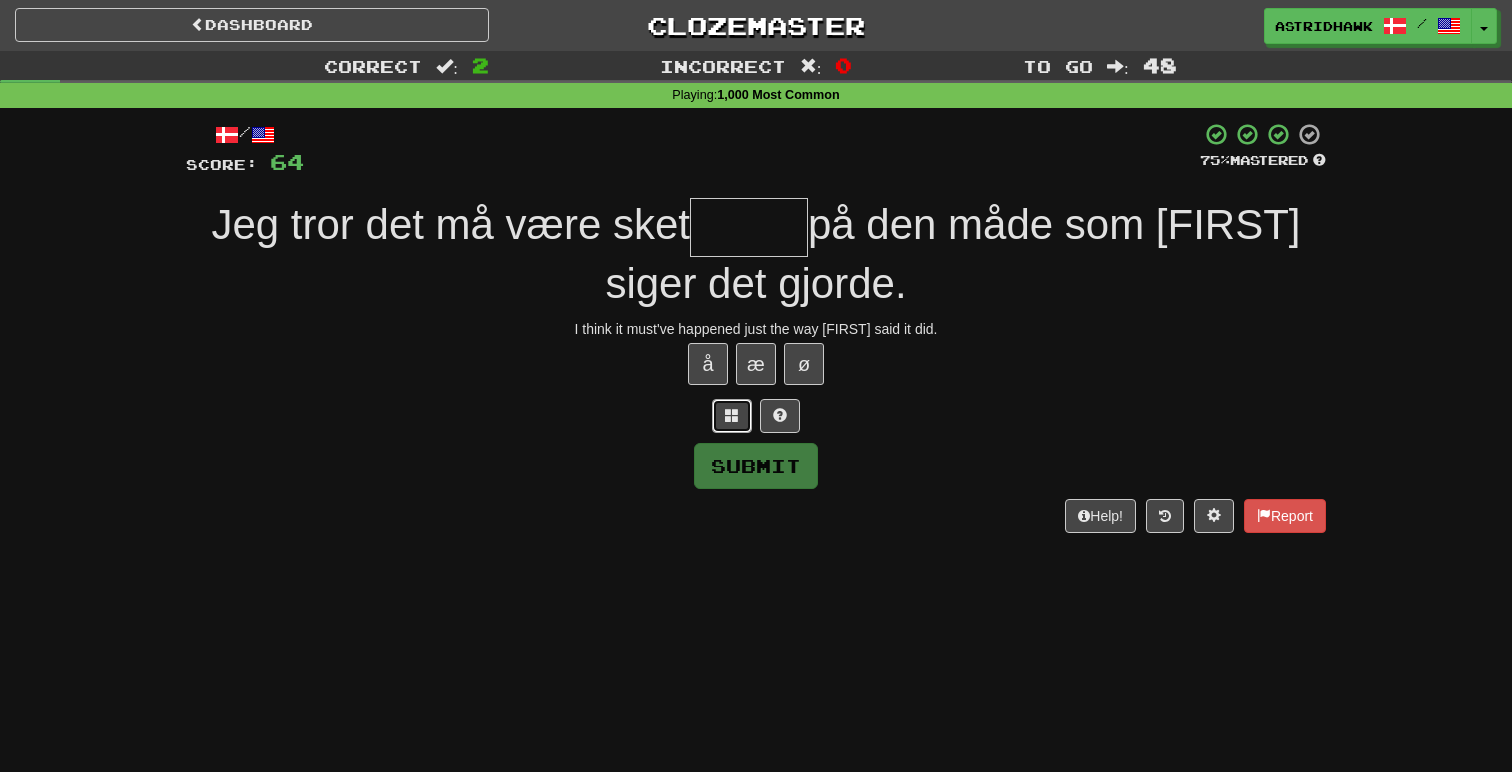 click at bounding box center [732, 415] 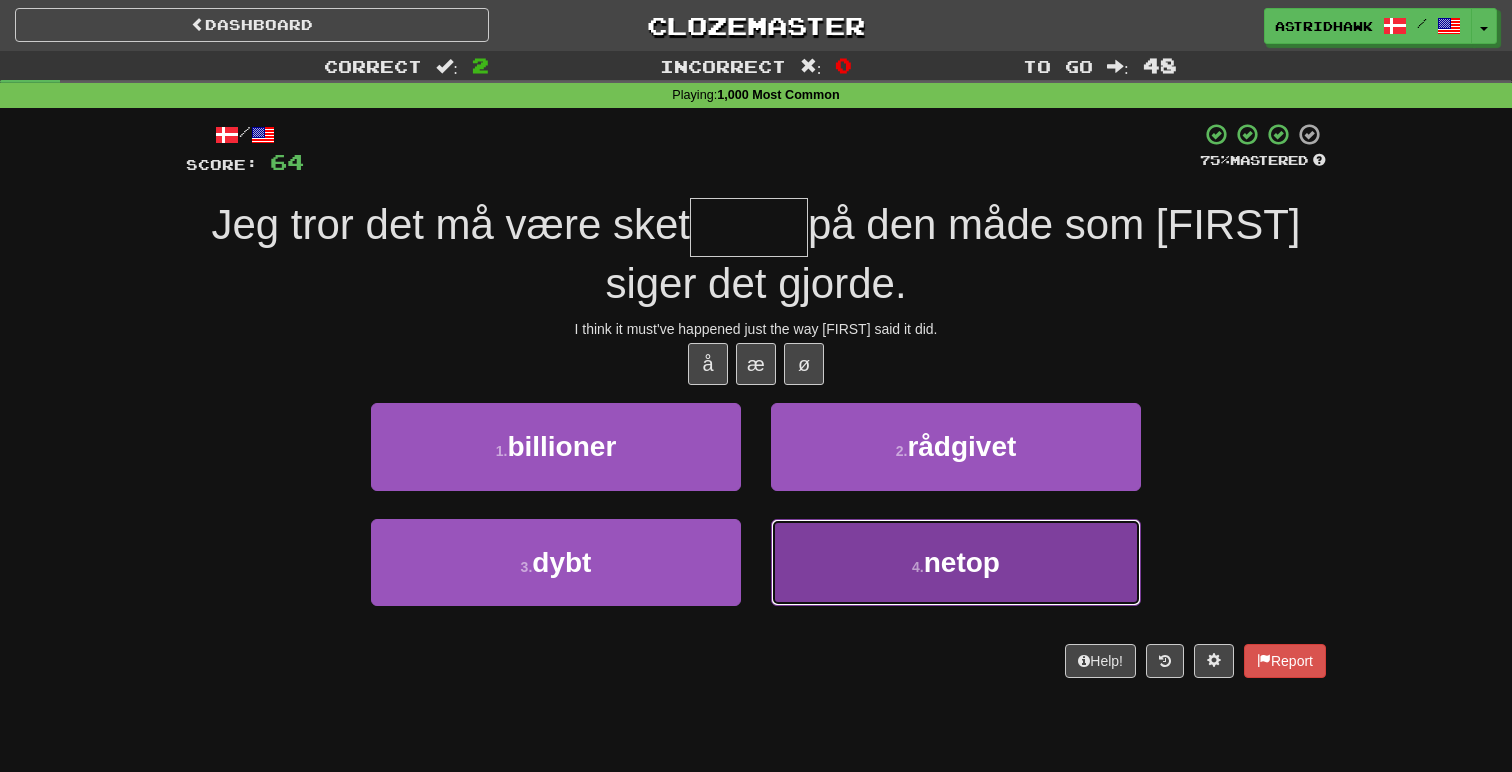 click on "4 .  netop" at bounding box center [956, 562] 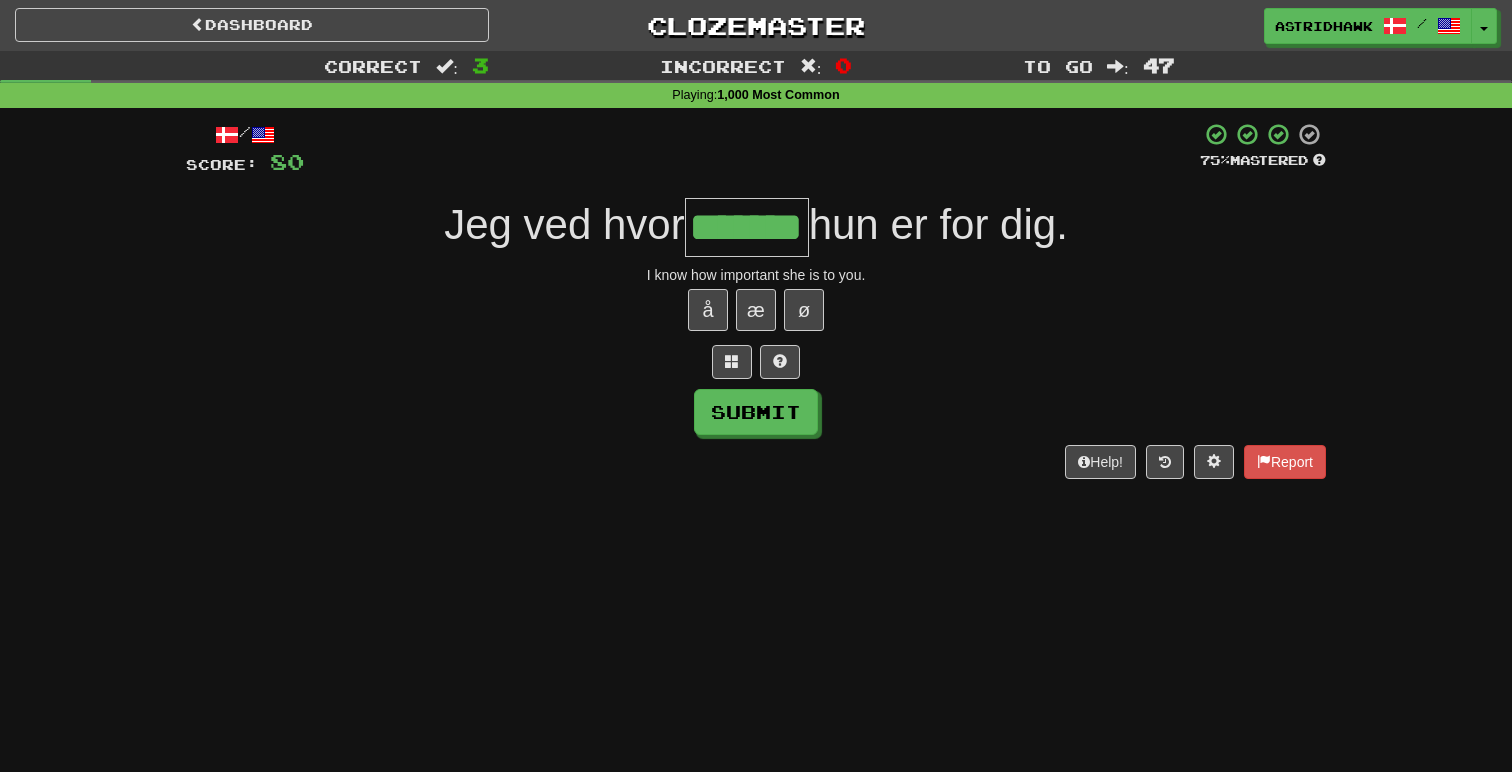 type on "*******" 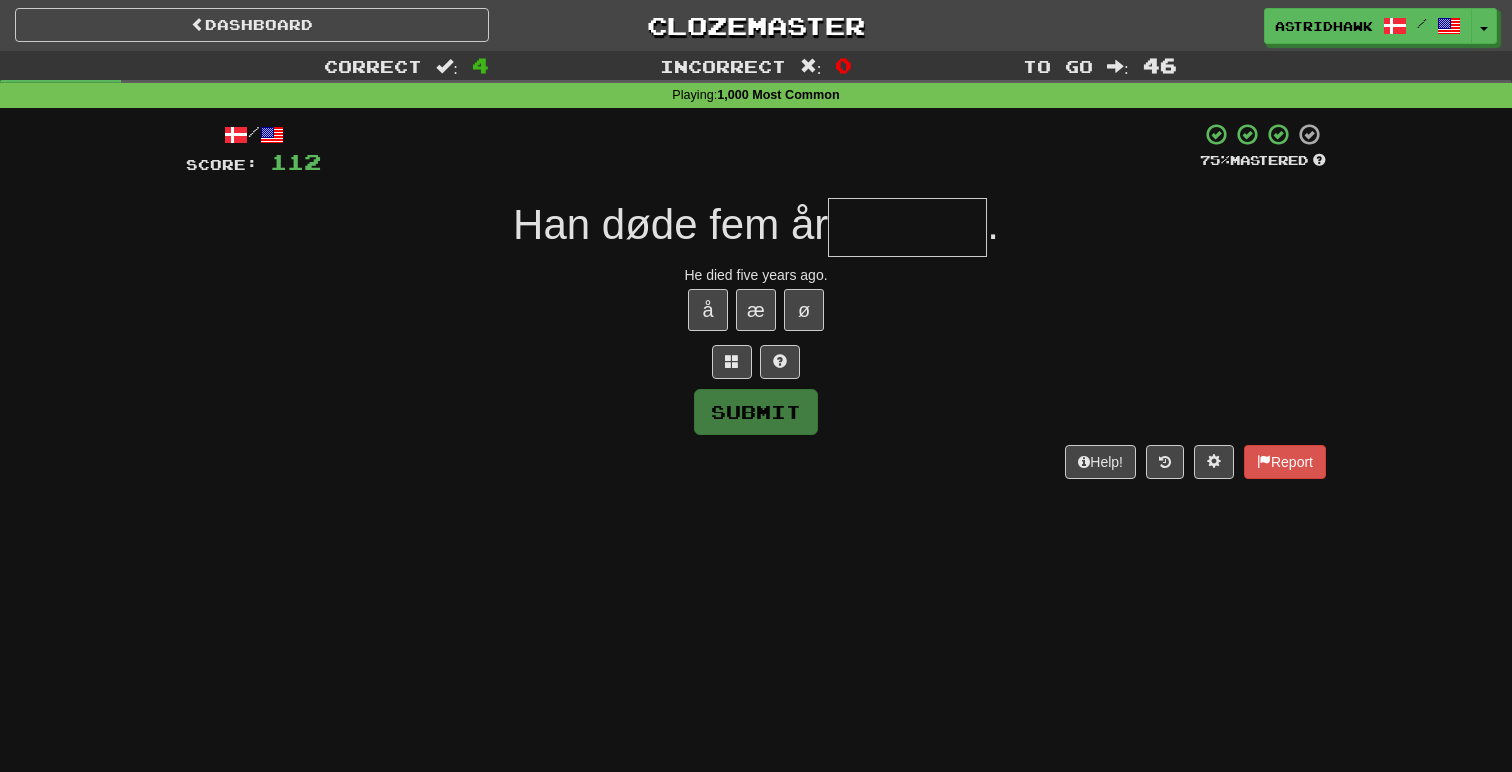 type on "*" 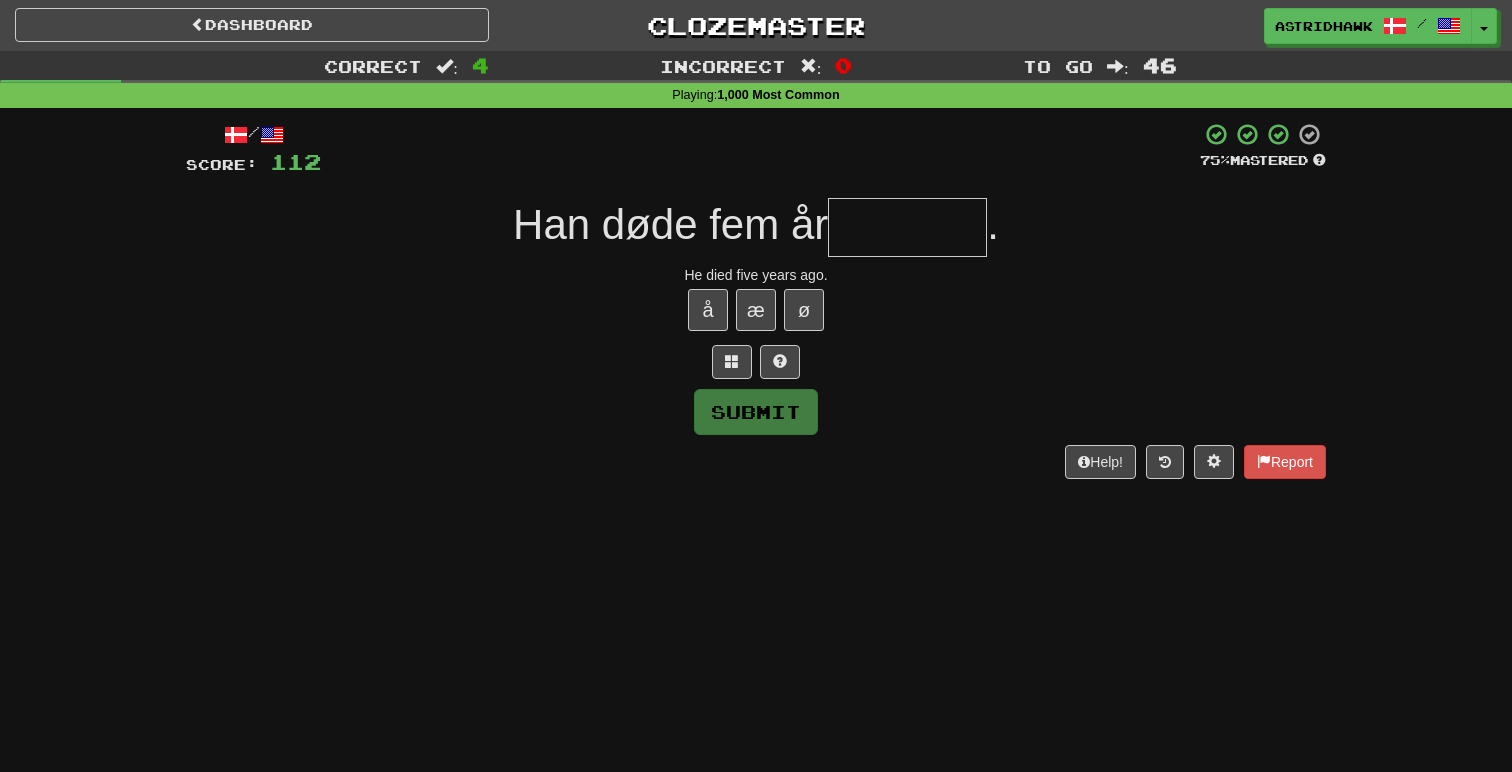 type on "*" 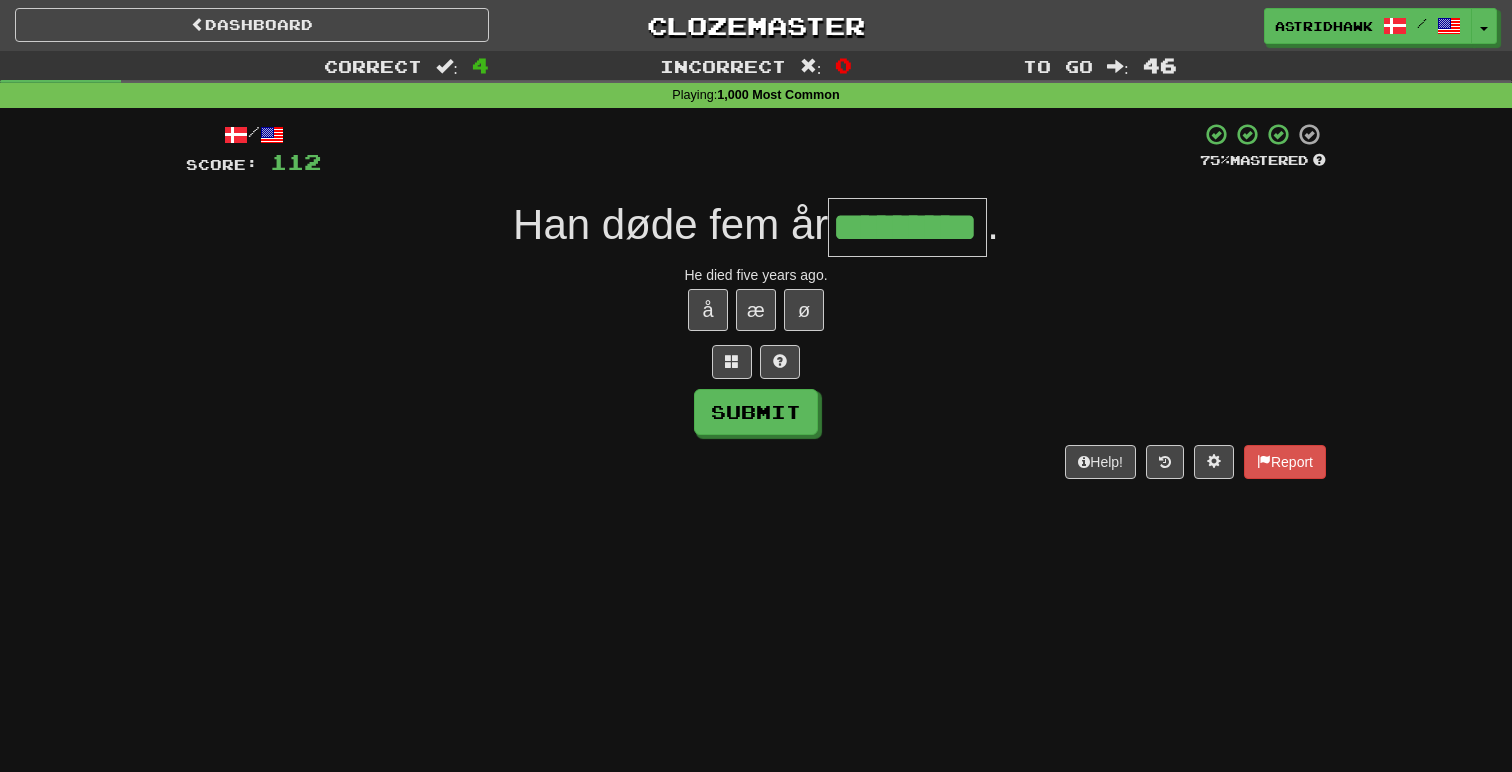 type on "*********" 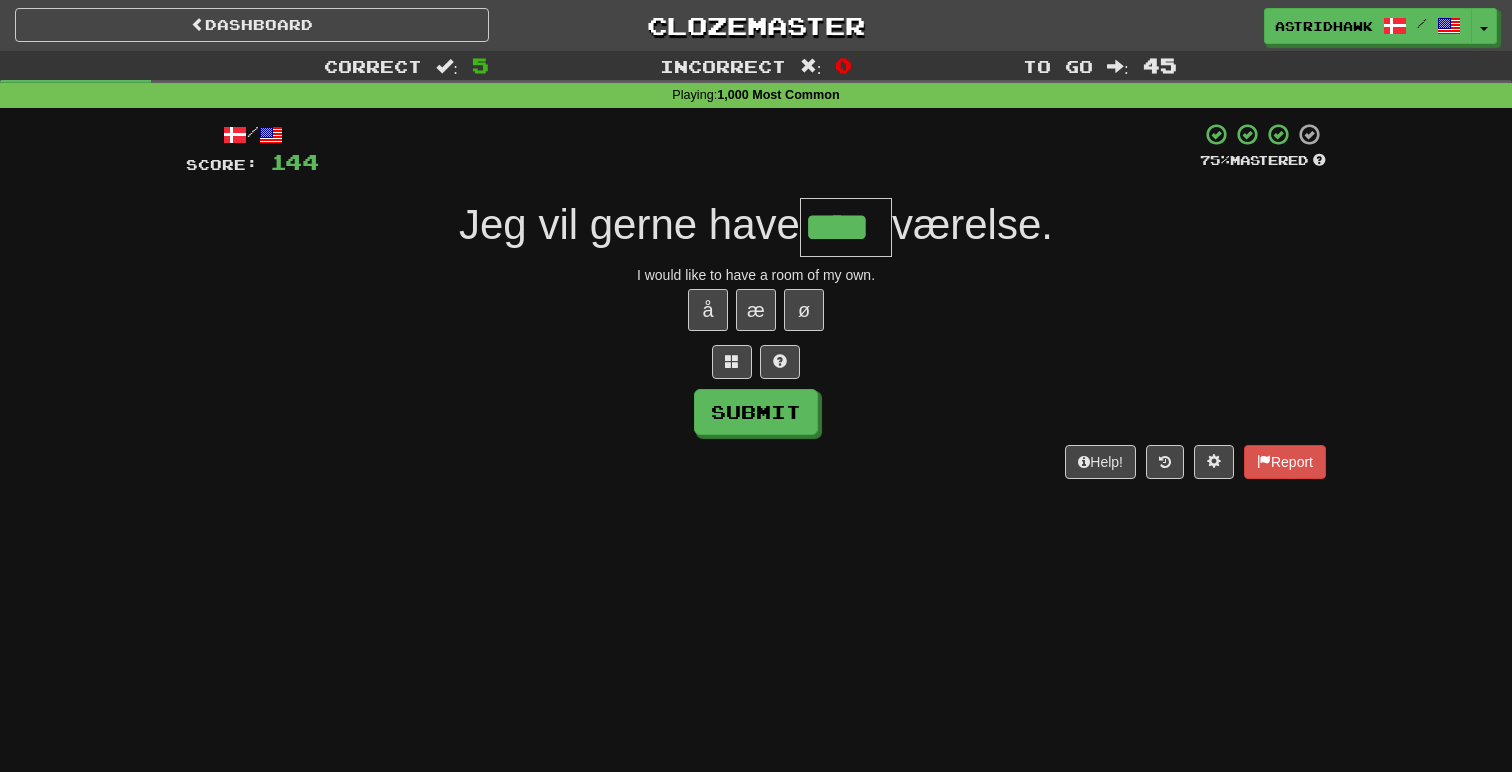type on "****" 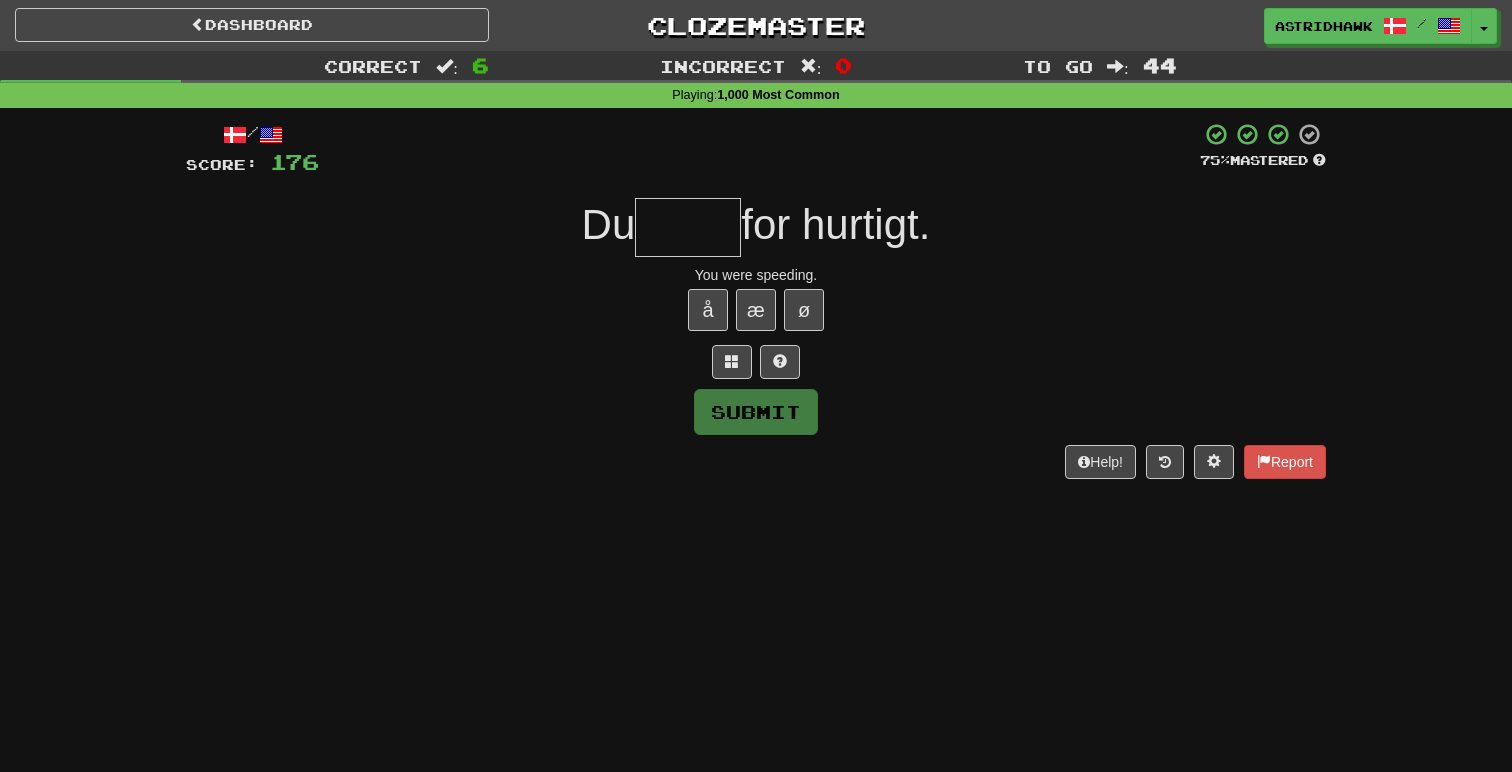 type on "*" 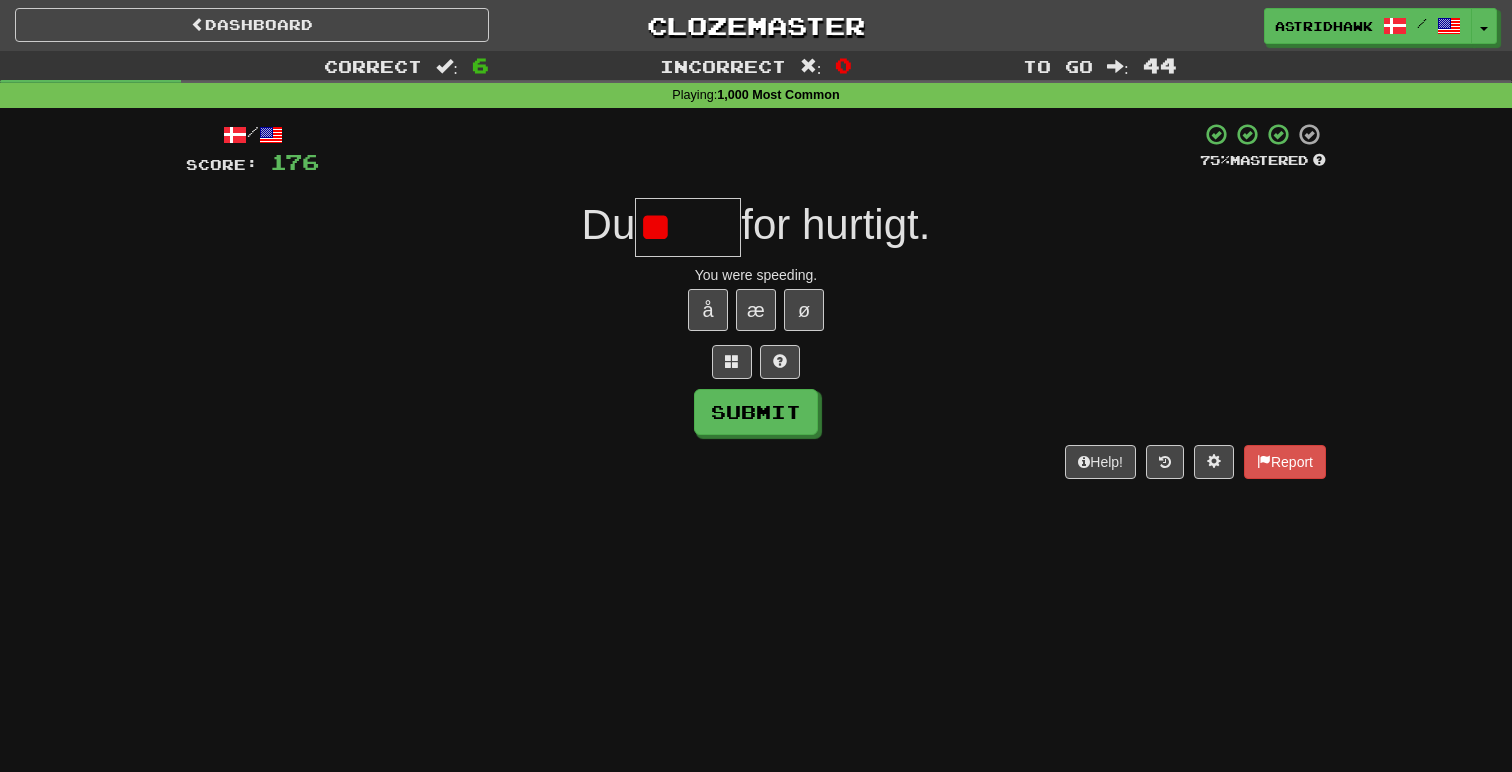 type on "*" 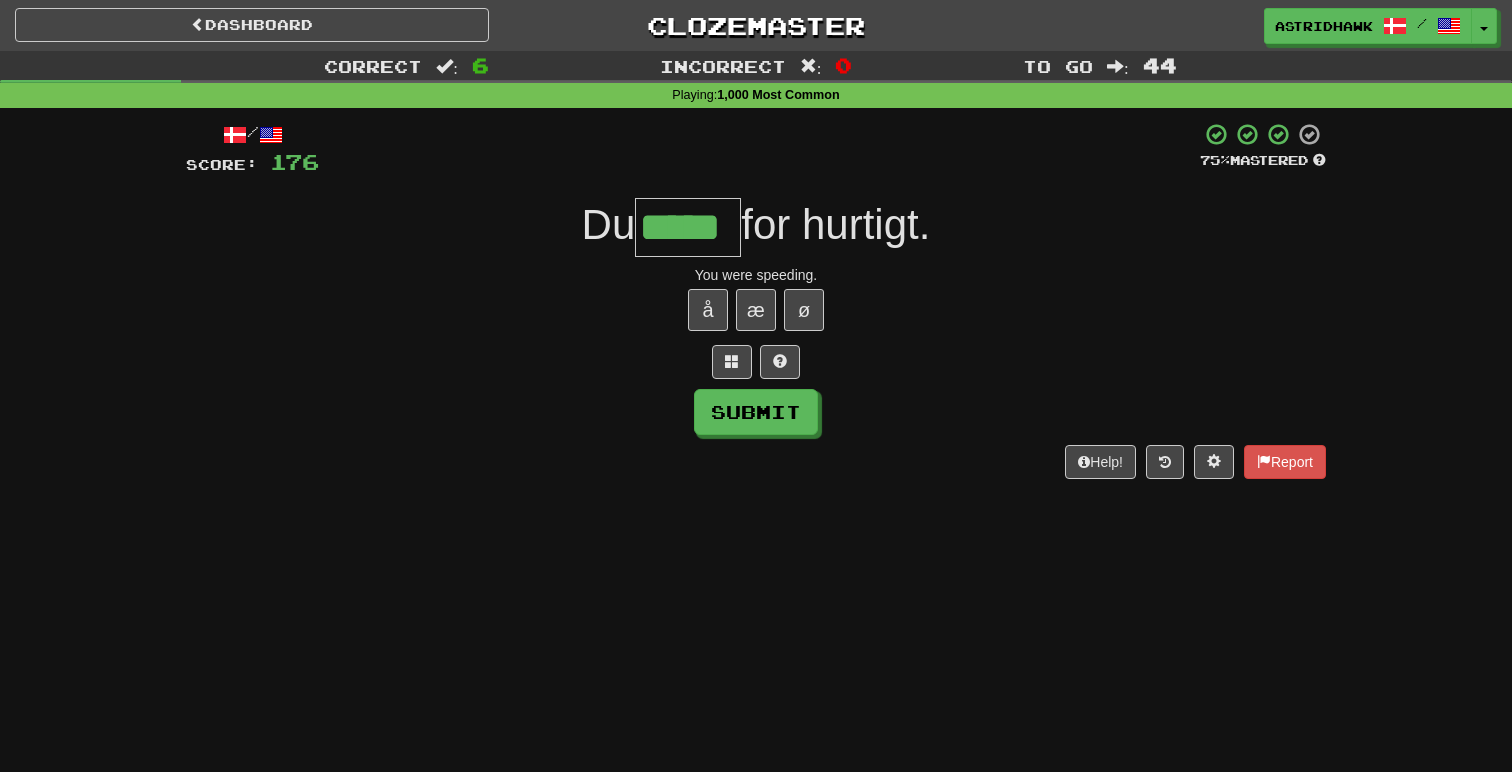 type on "*****" 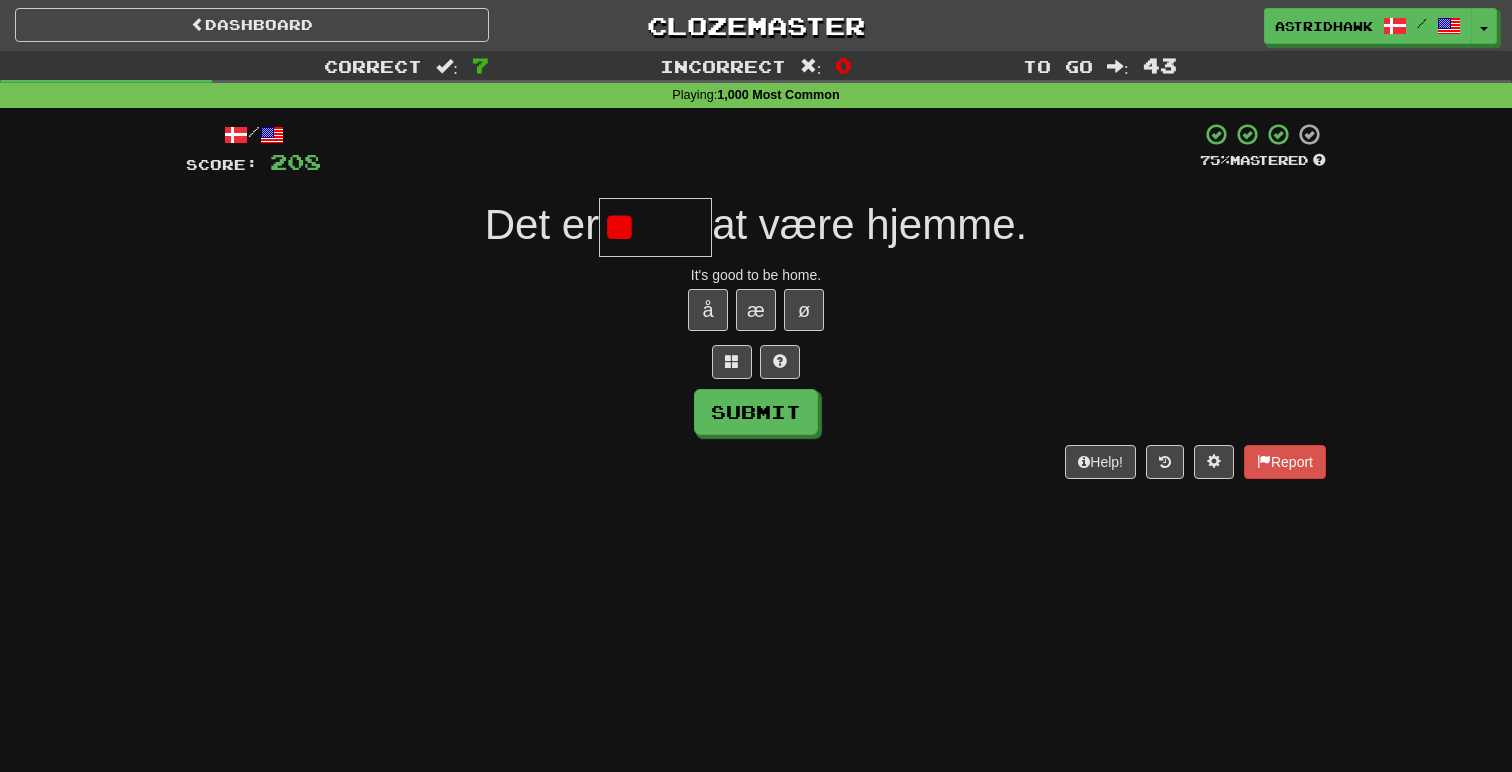 type on "*" 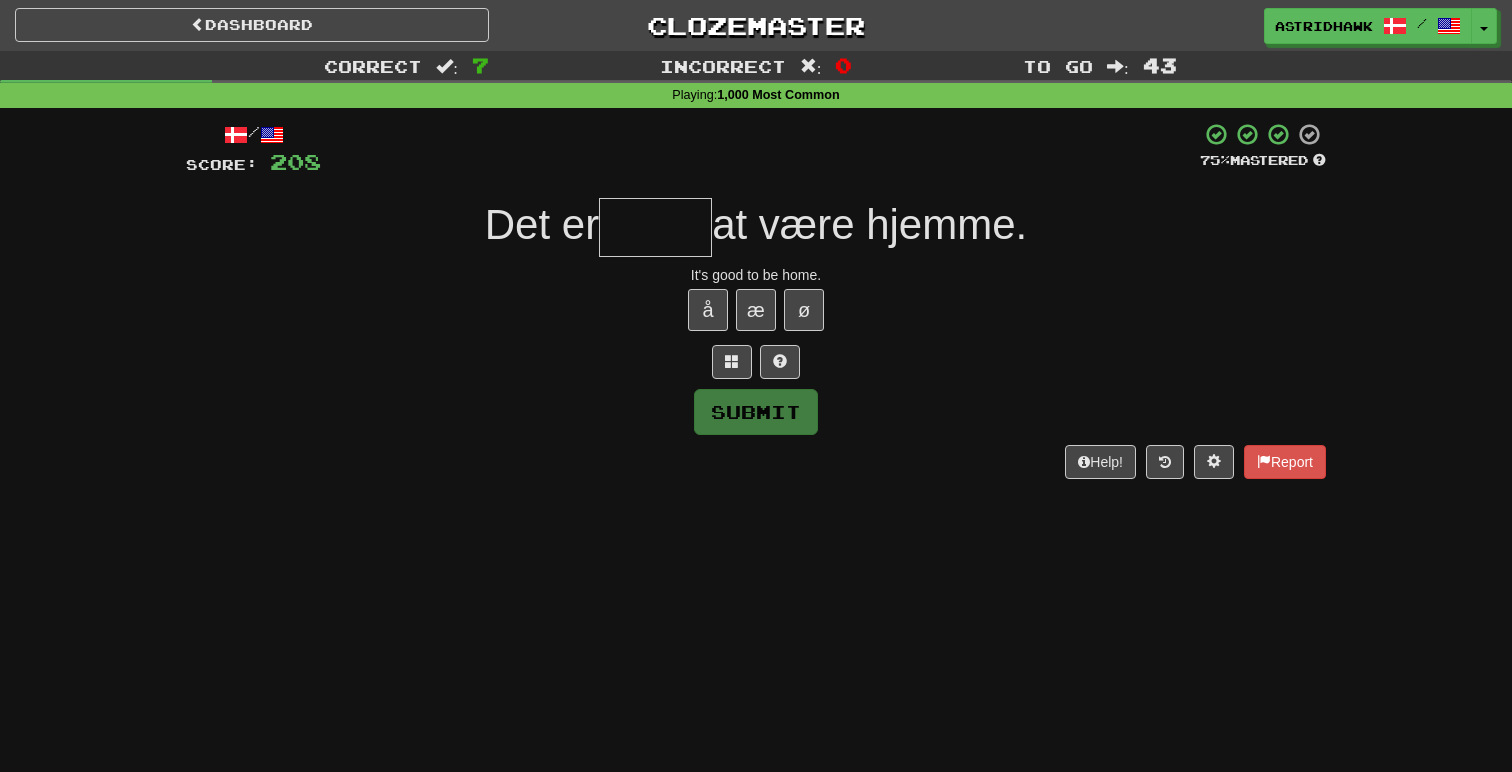 type on "*" 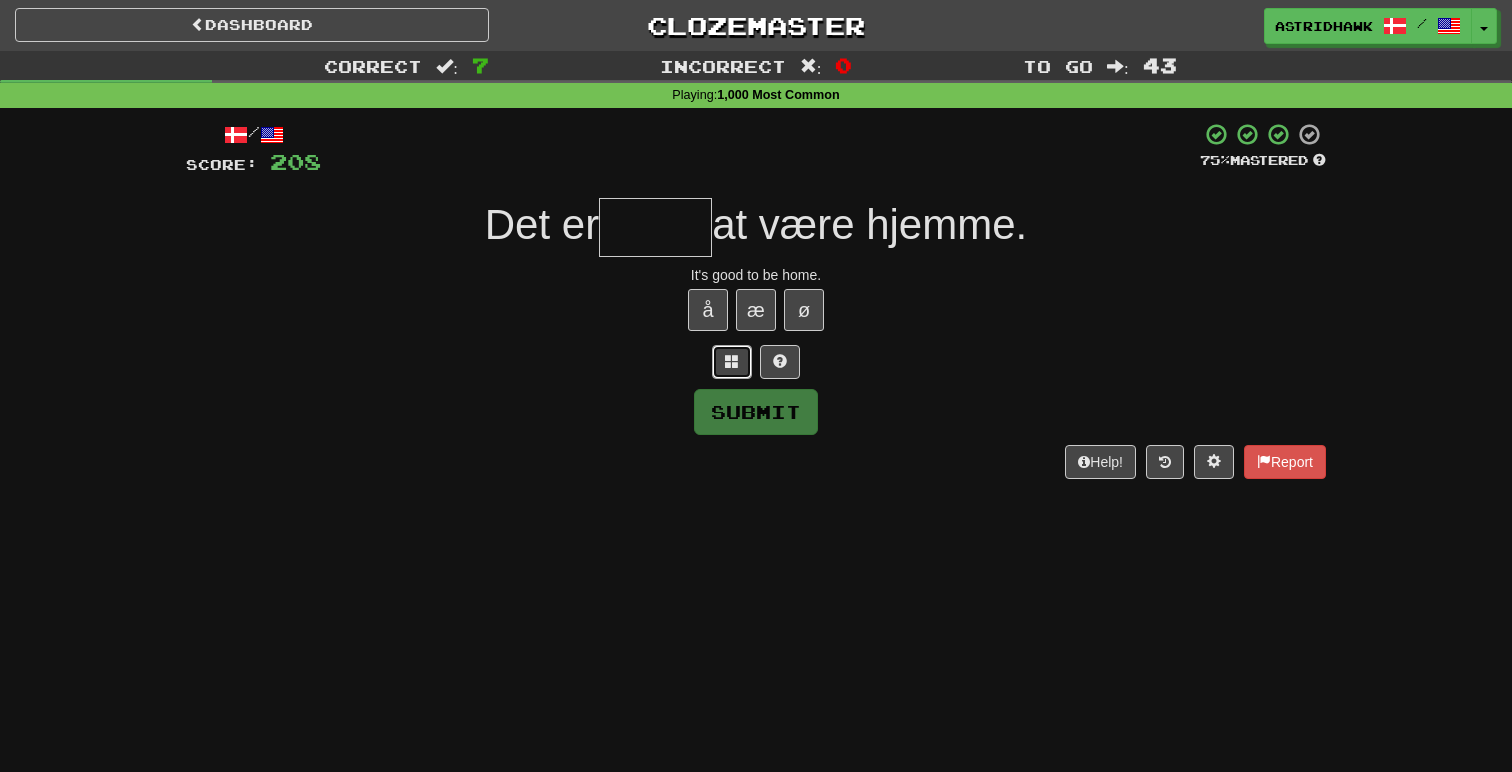 click at bounding box center (732, 362) 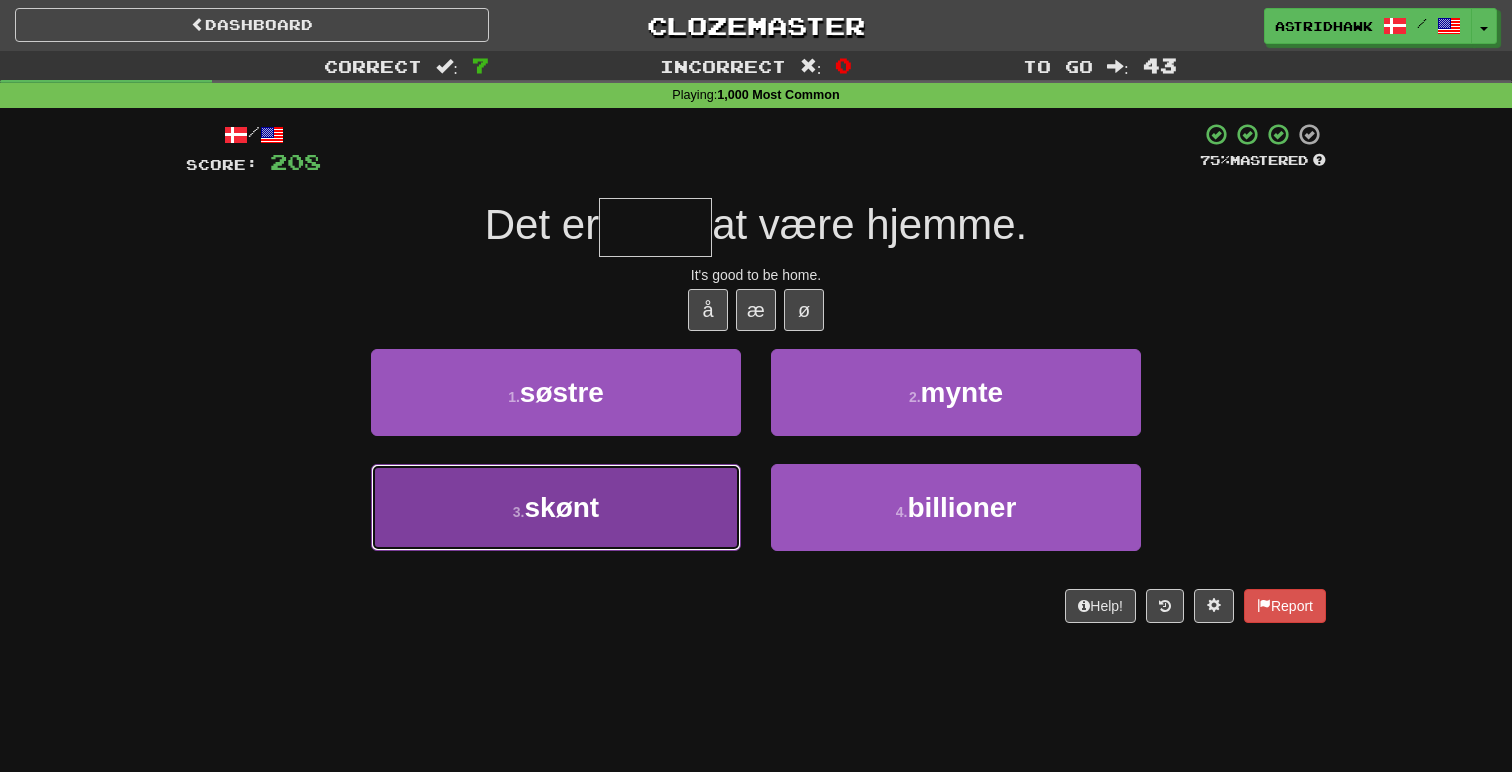 click on "3 .  skønt" at bounding box center [556, 507] 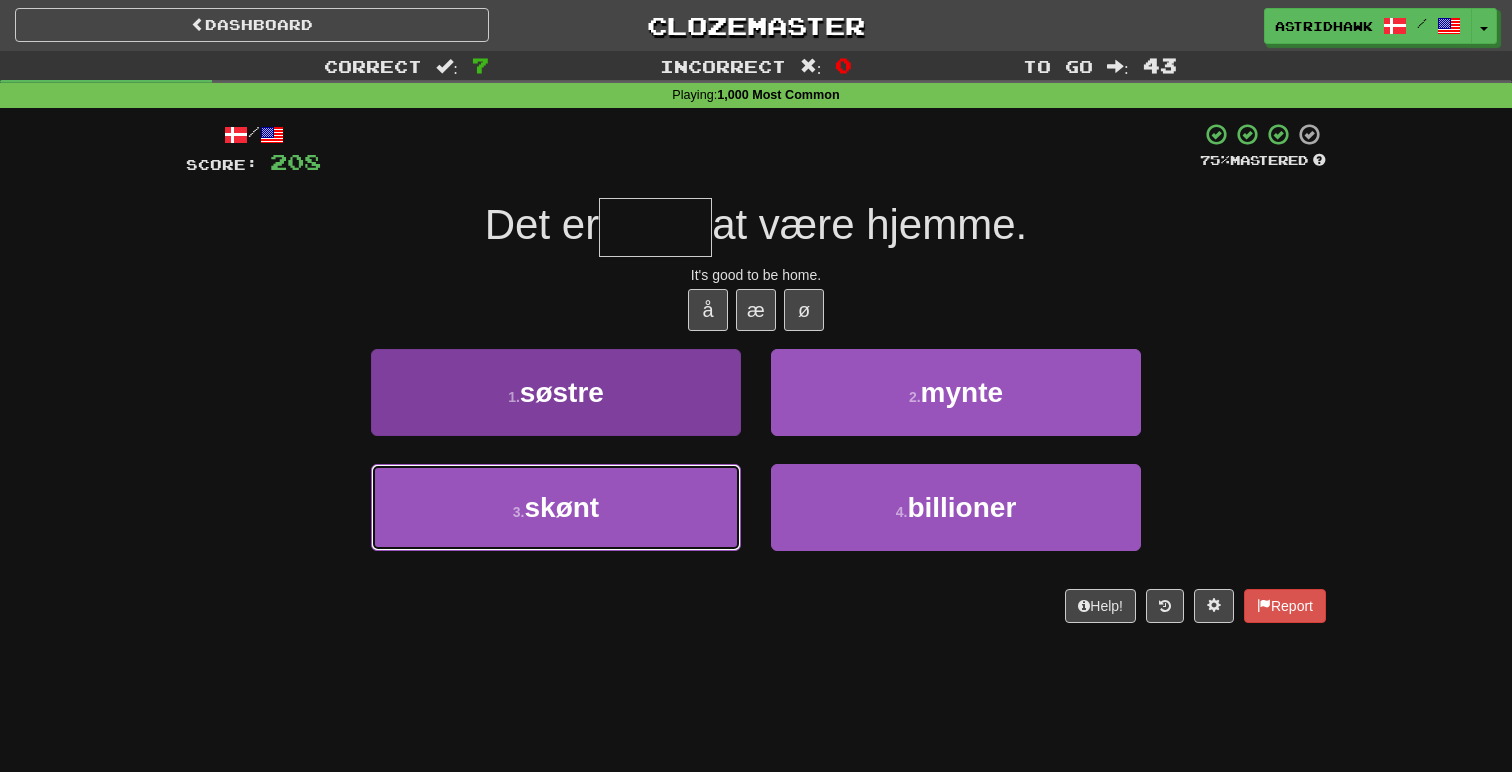 type on "*****" 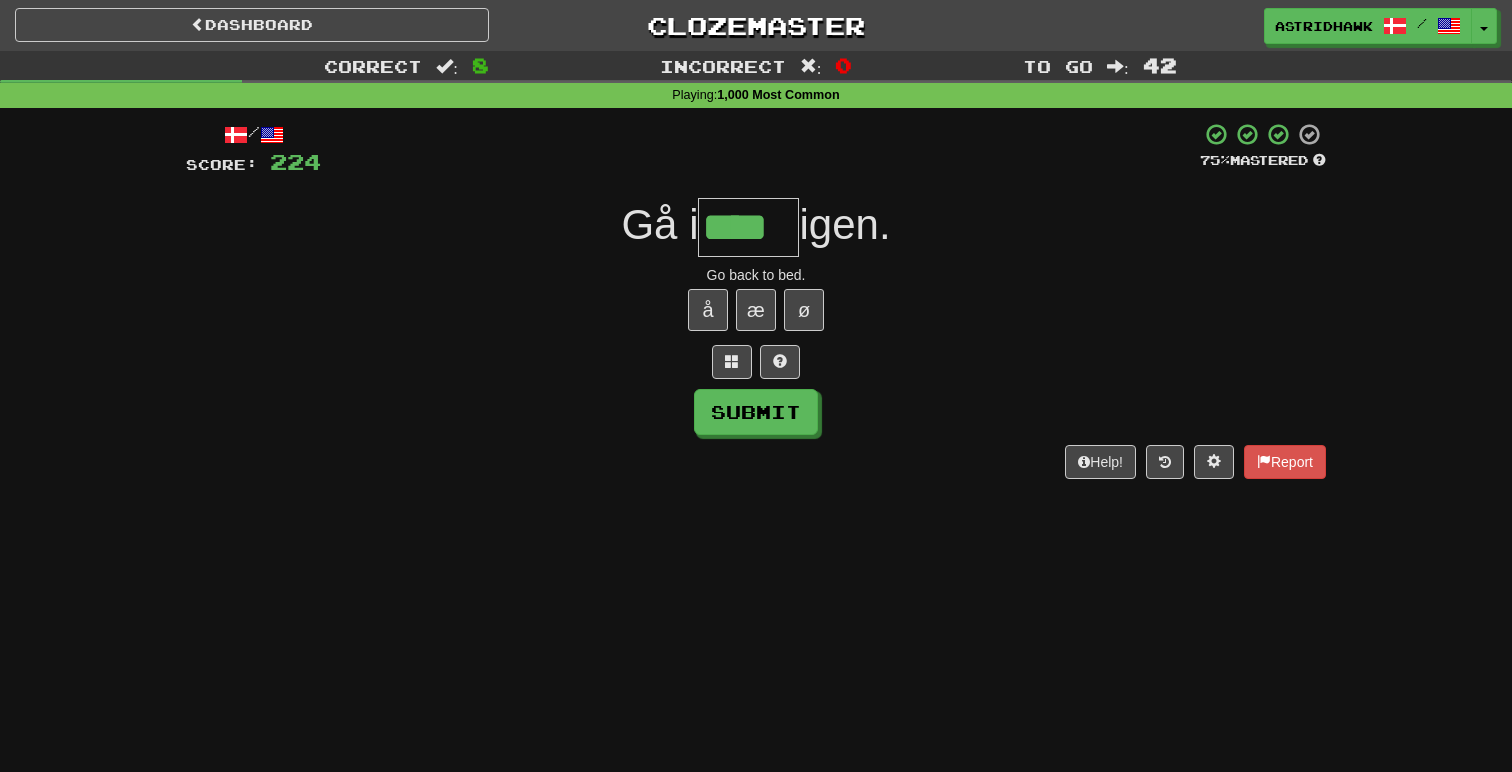 type on "****" 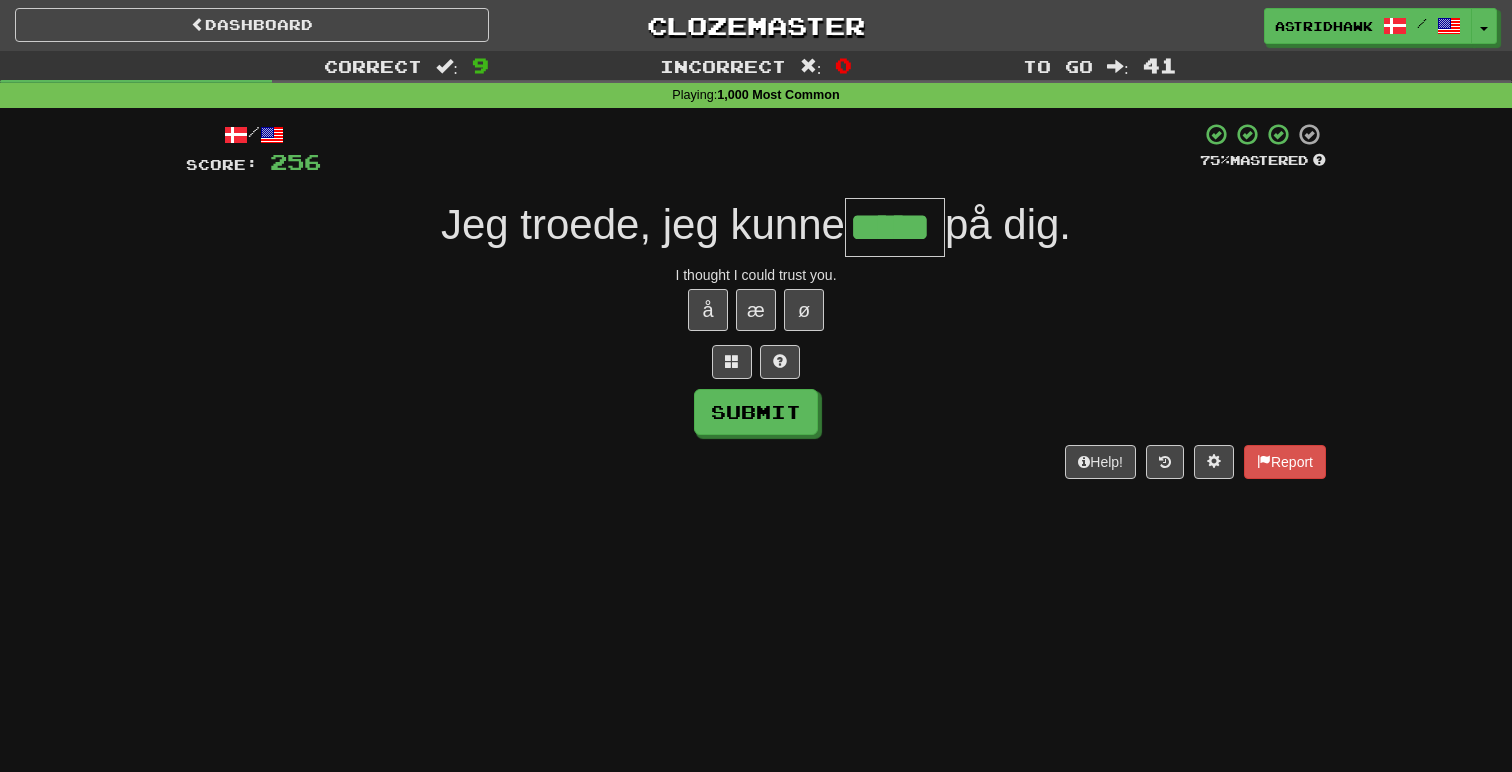 type on "*****" 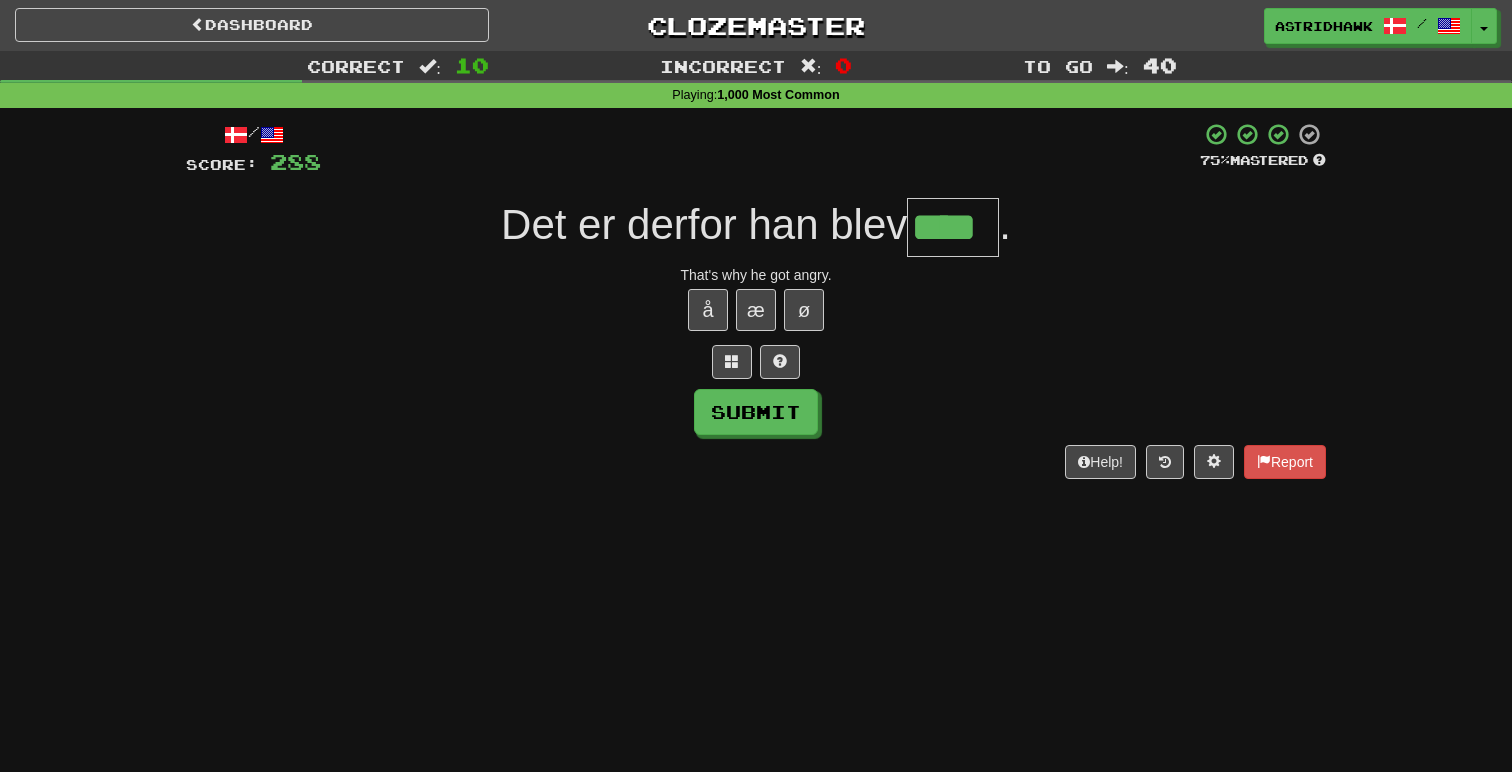 type on "****" 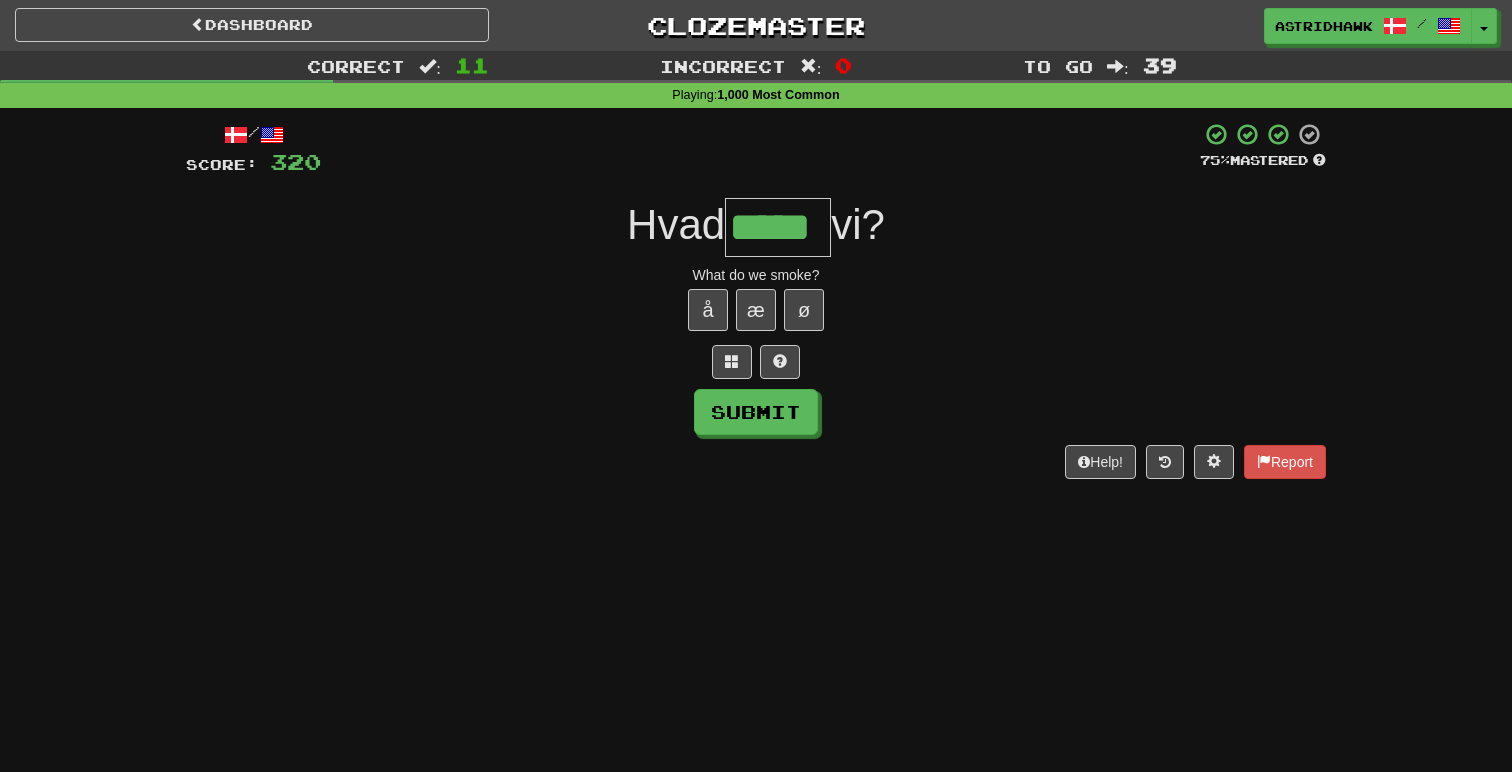 type on "*****" 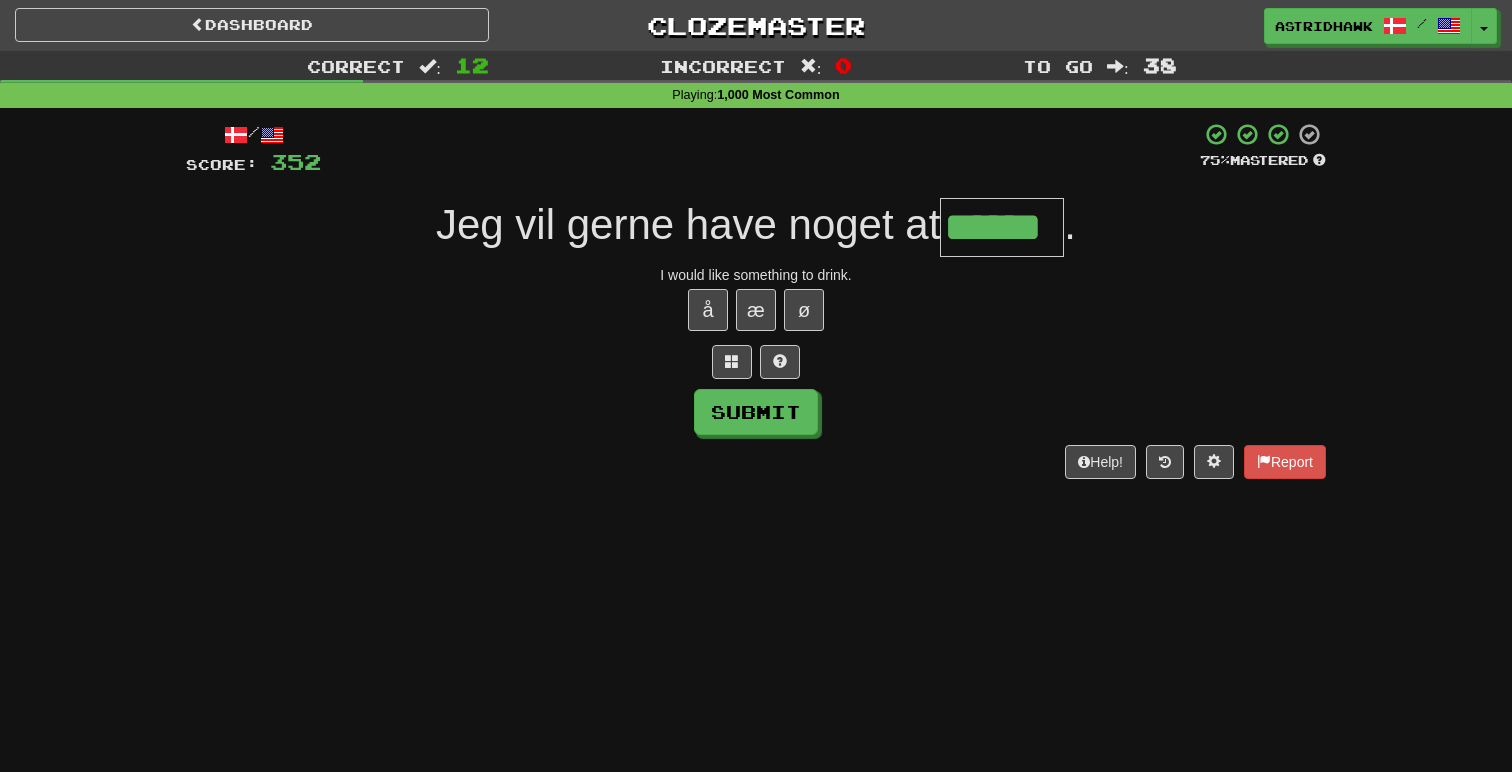 type on "******" 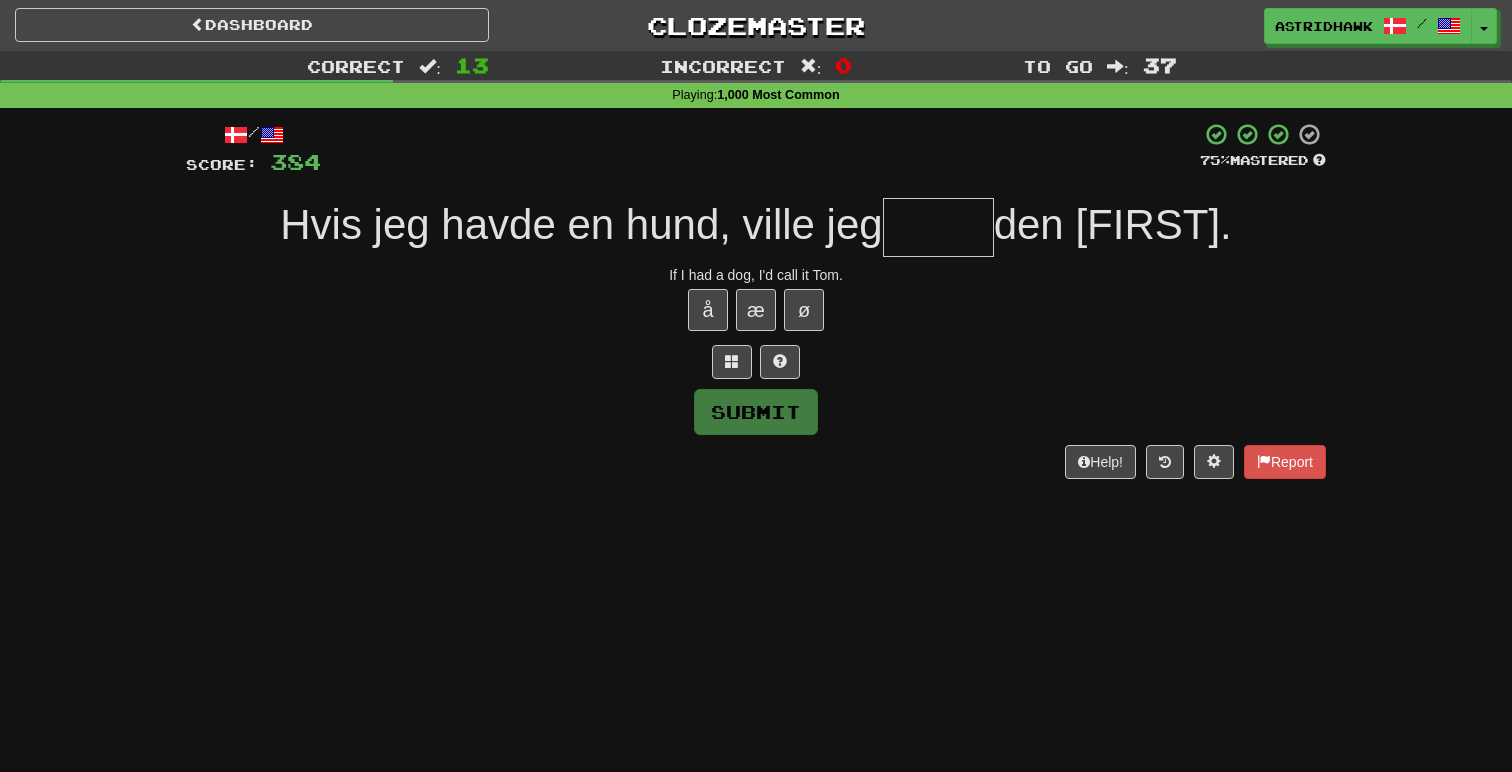 type on "*" 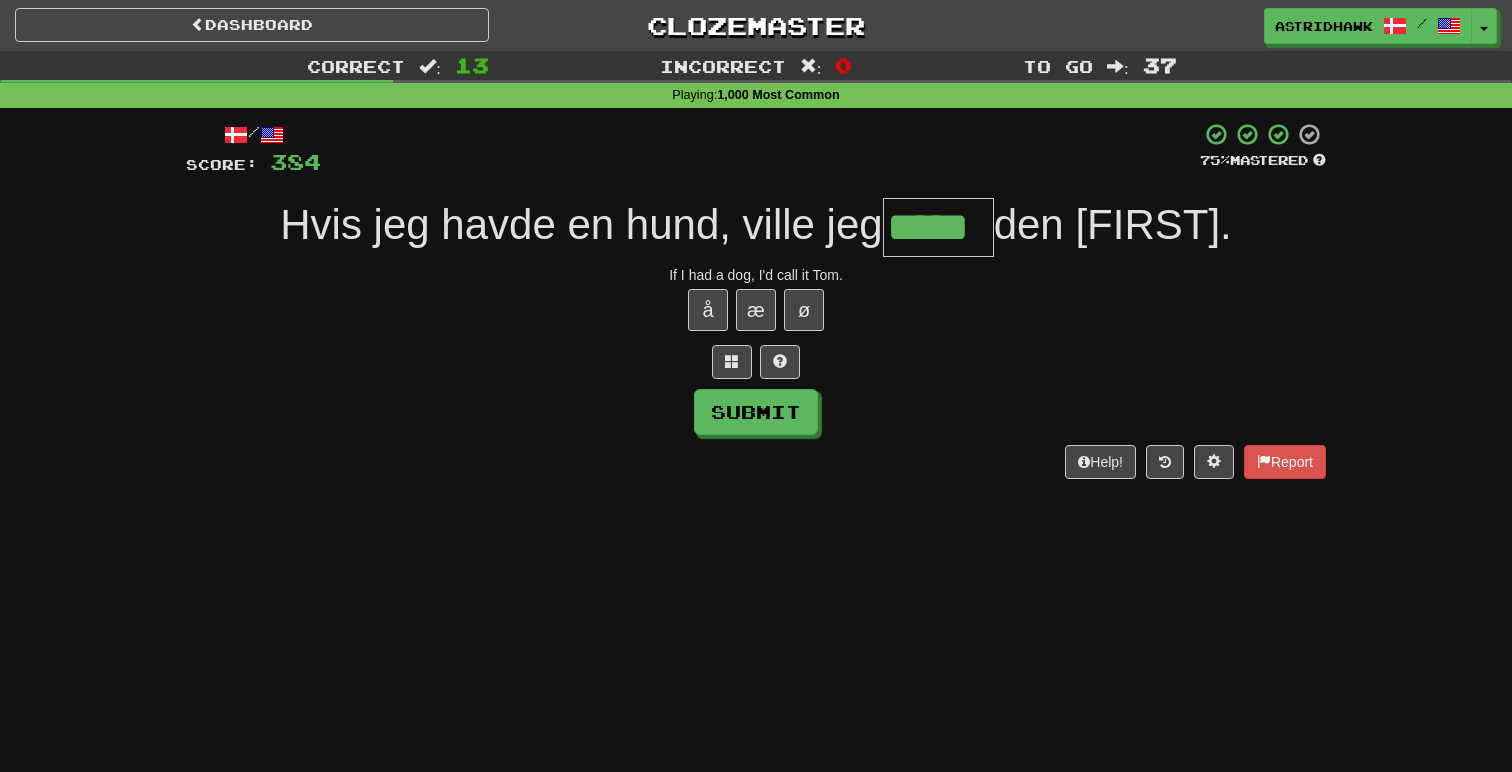 type on "*****" 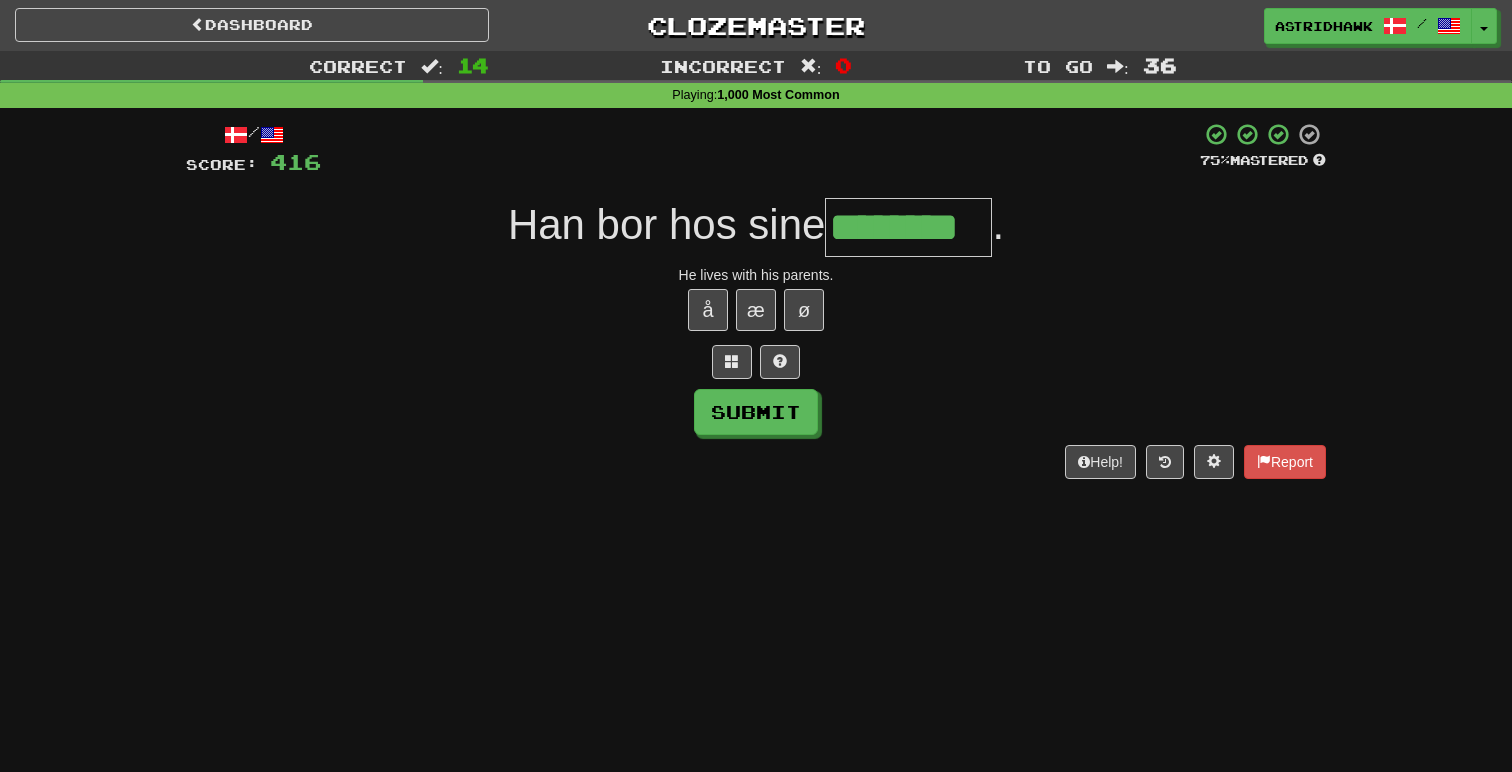 type on "********" 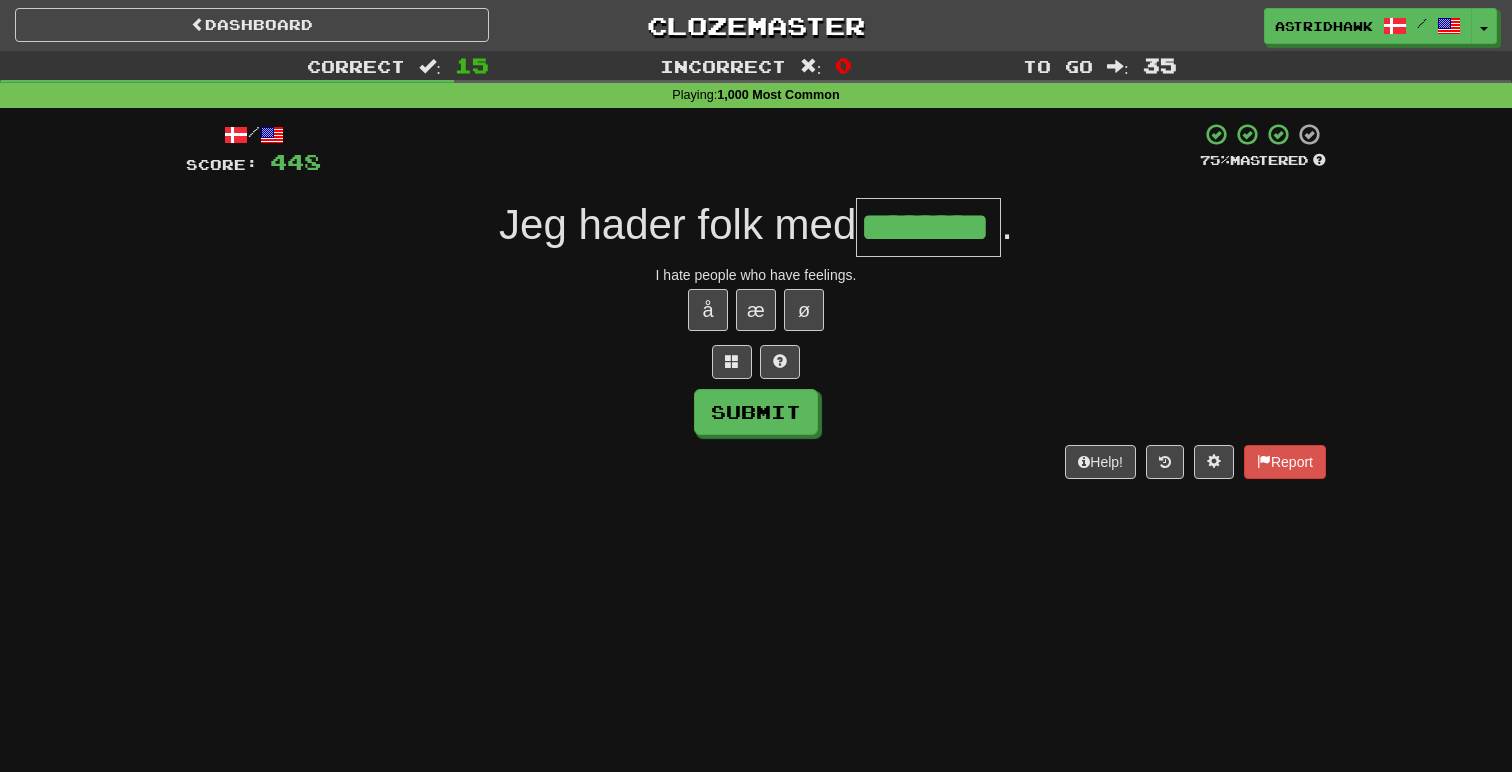 type on "********" 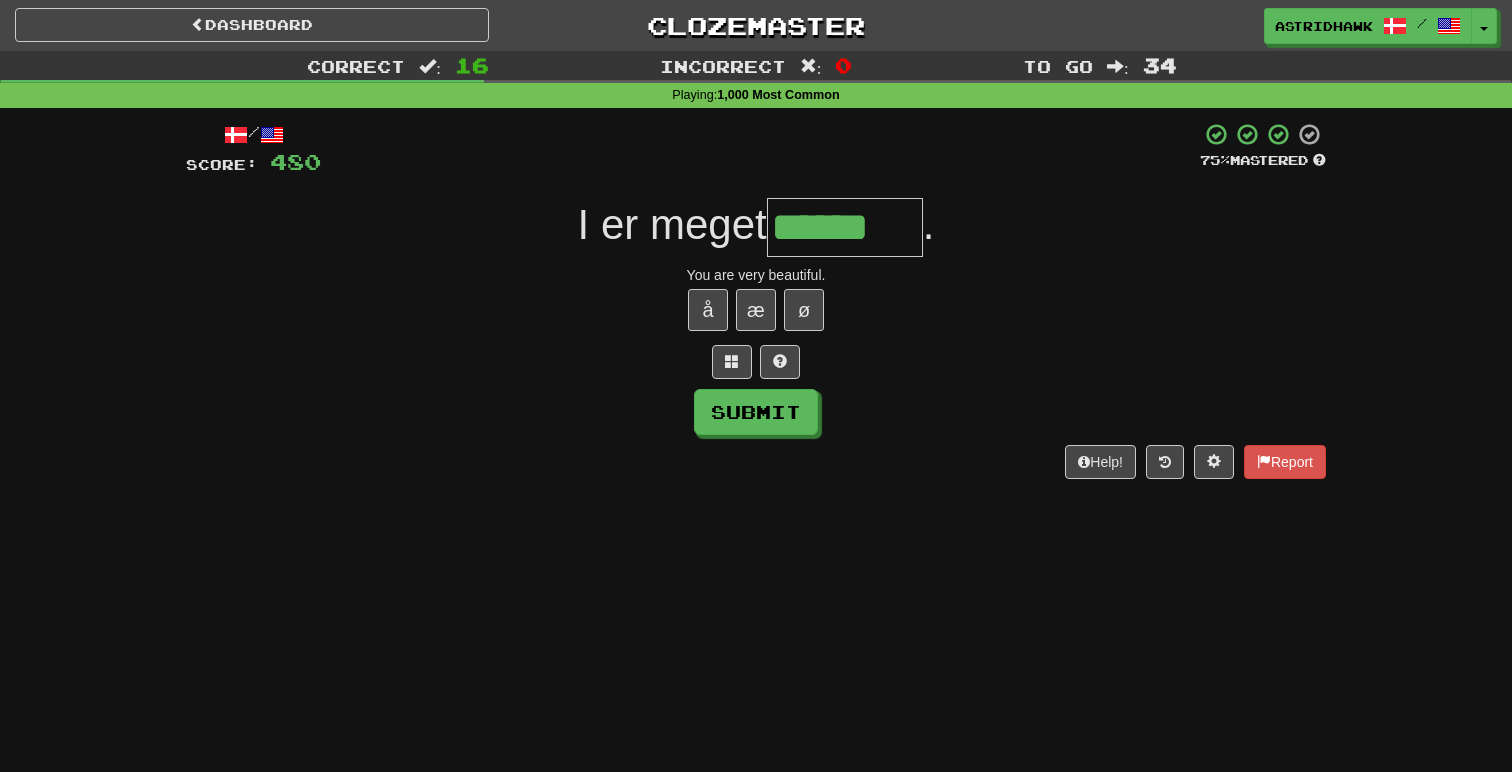 type on "******" 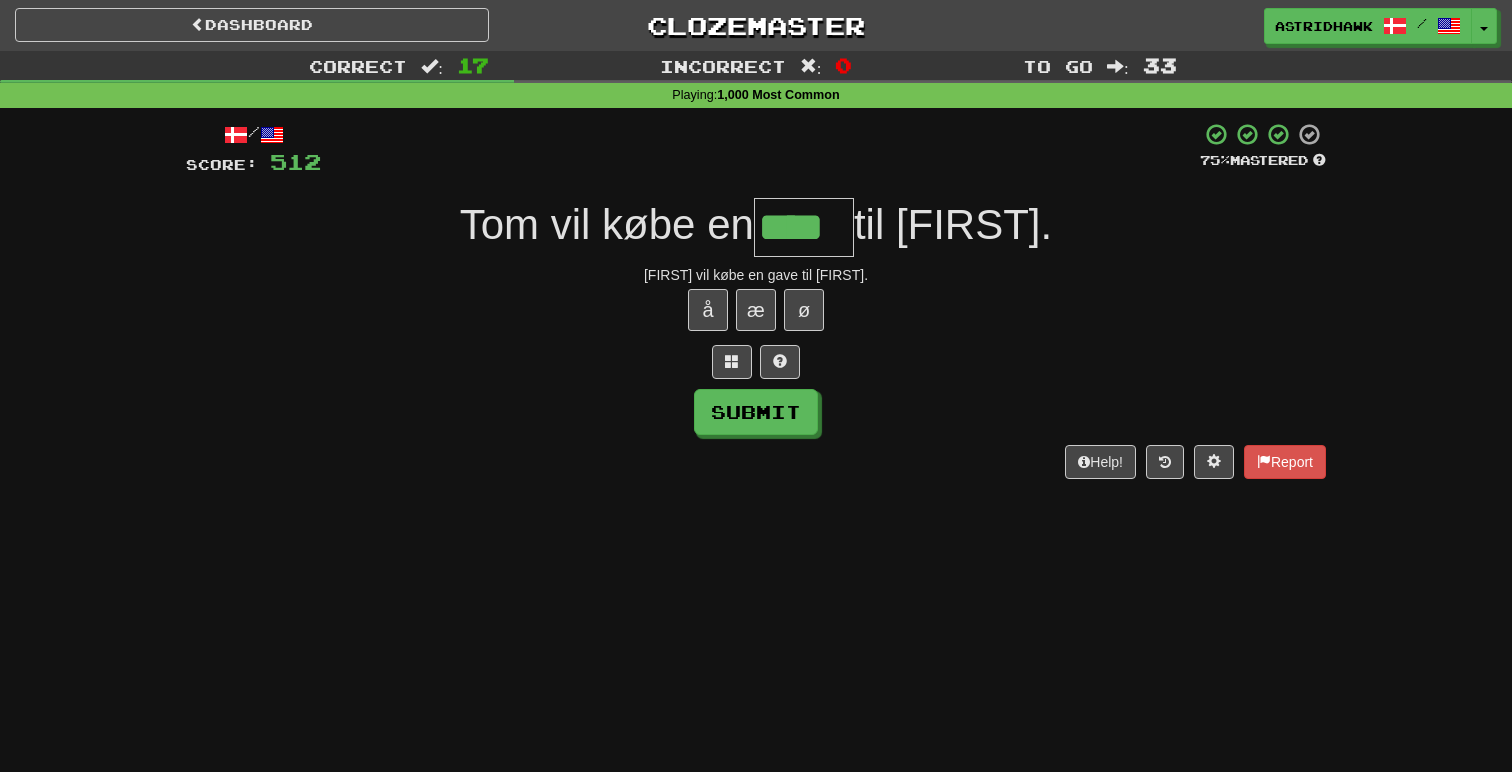 type on "****" 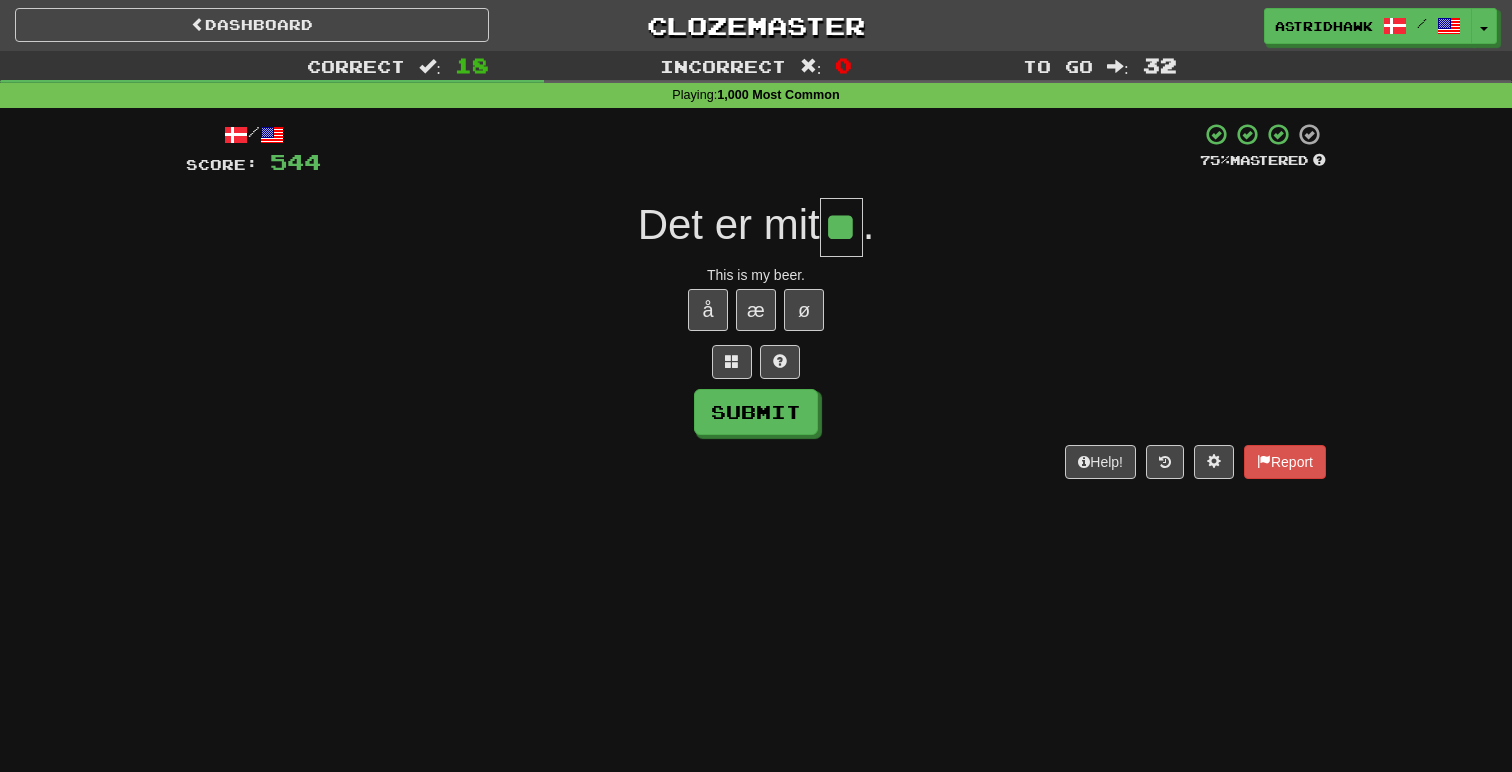 type on "**" 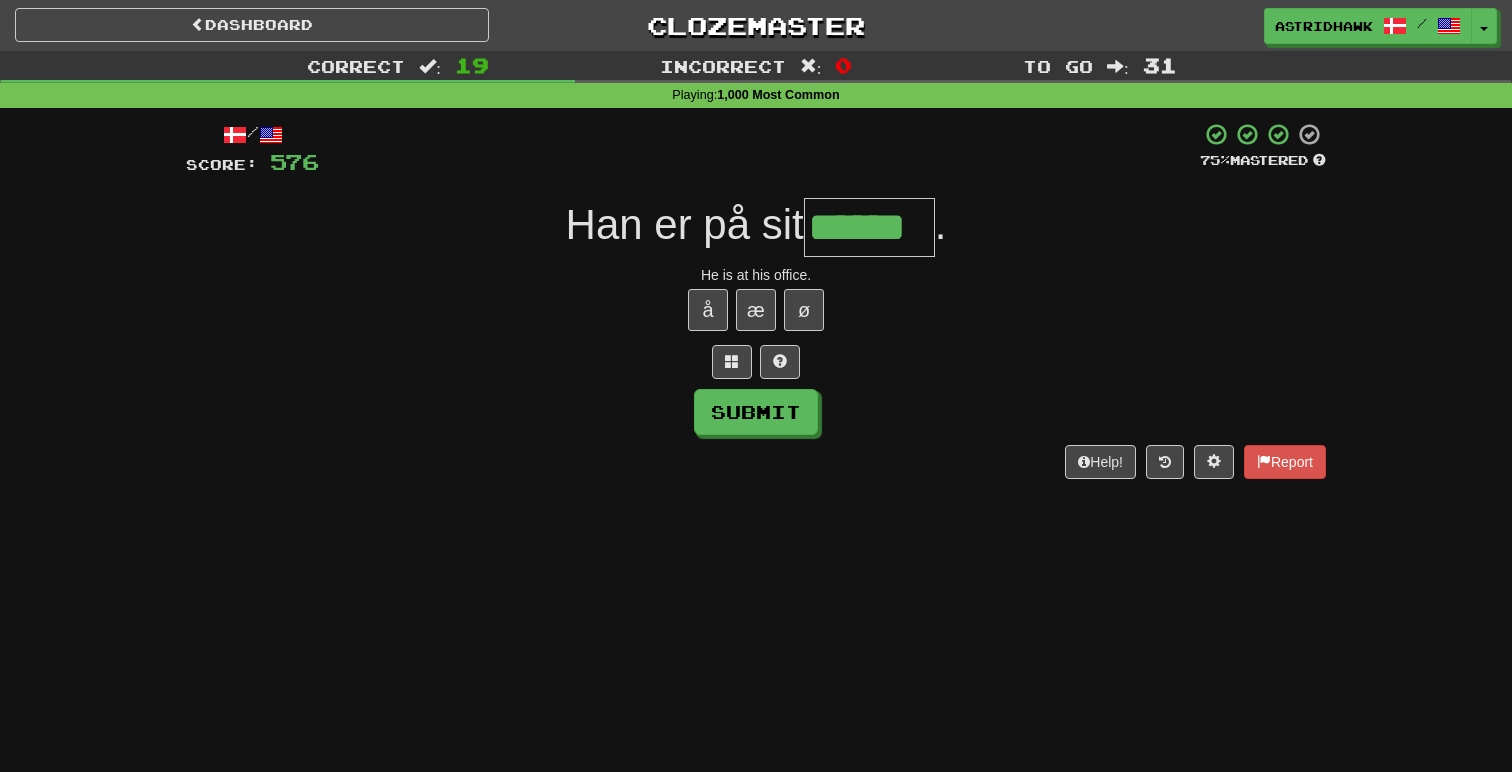 type on "******" 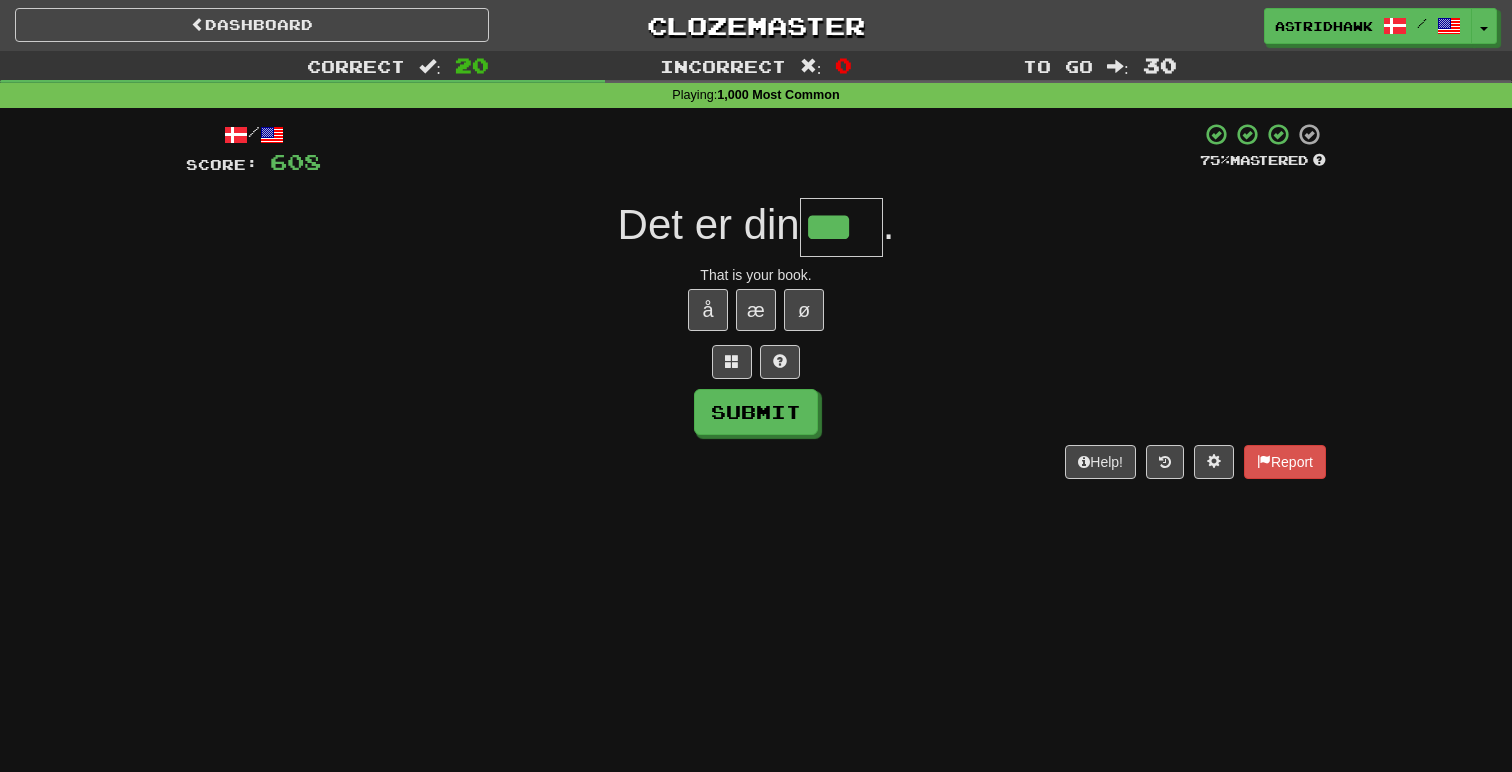 type on "***" 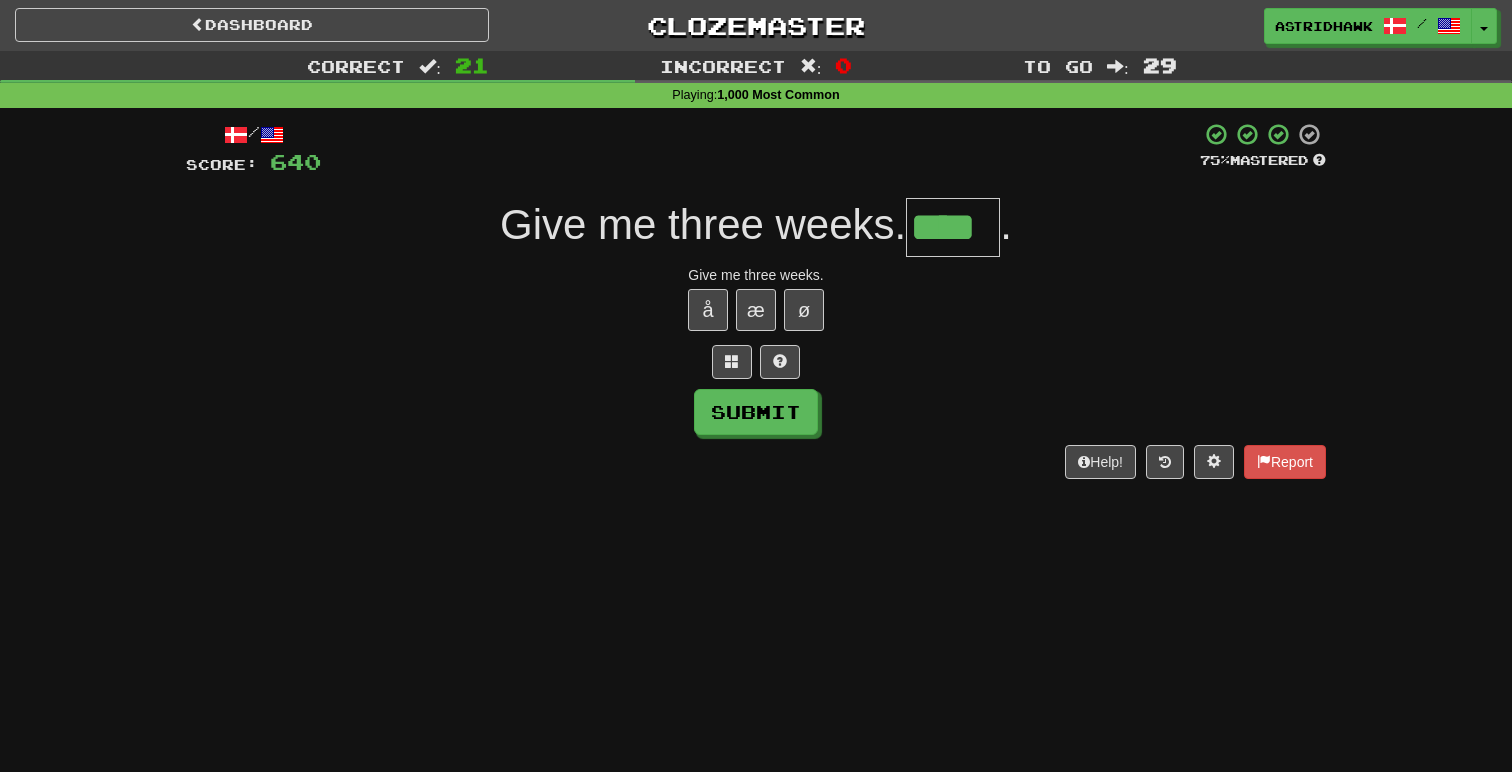 type on "****" 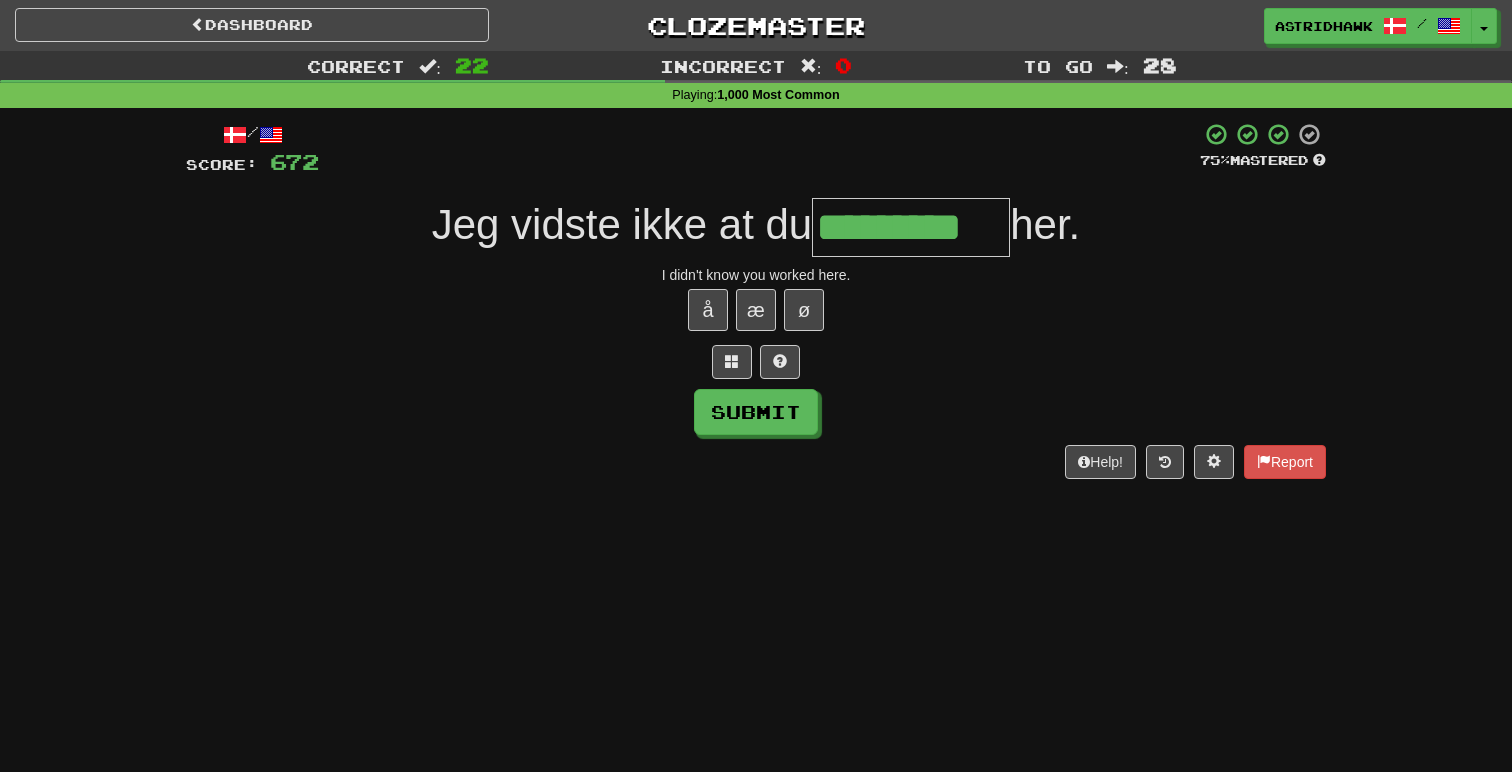type on "*********" 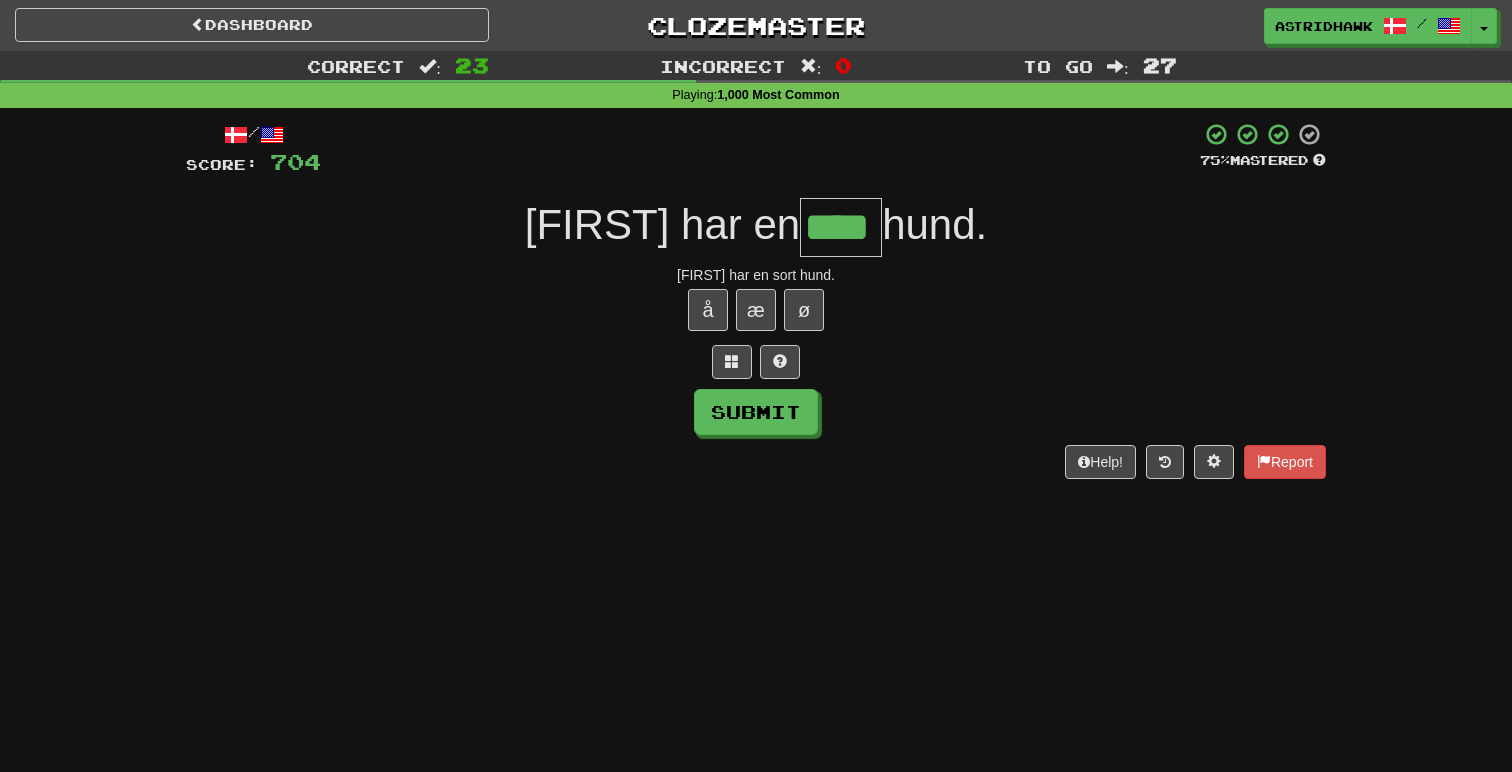 type on "****" 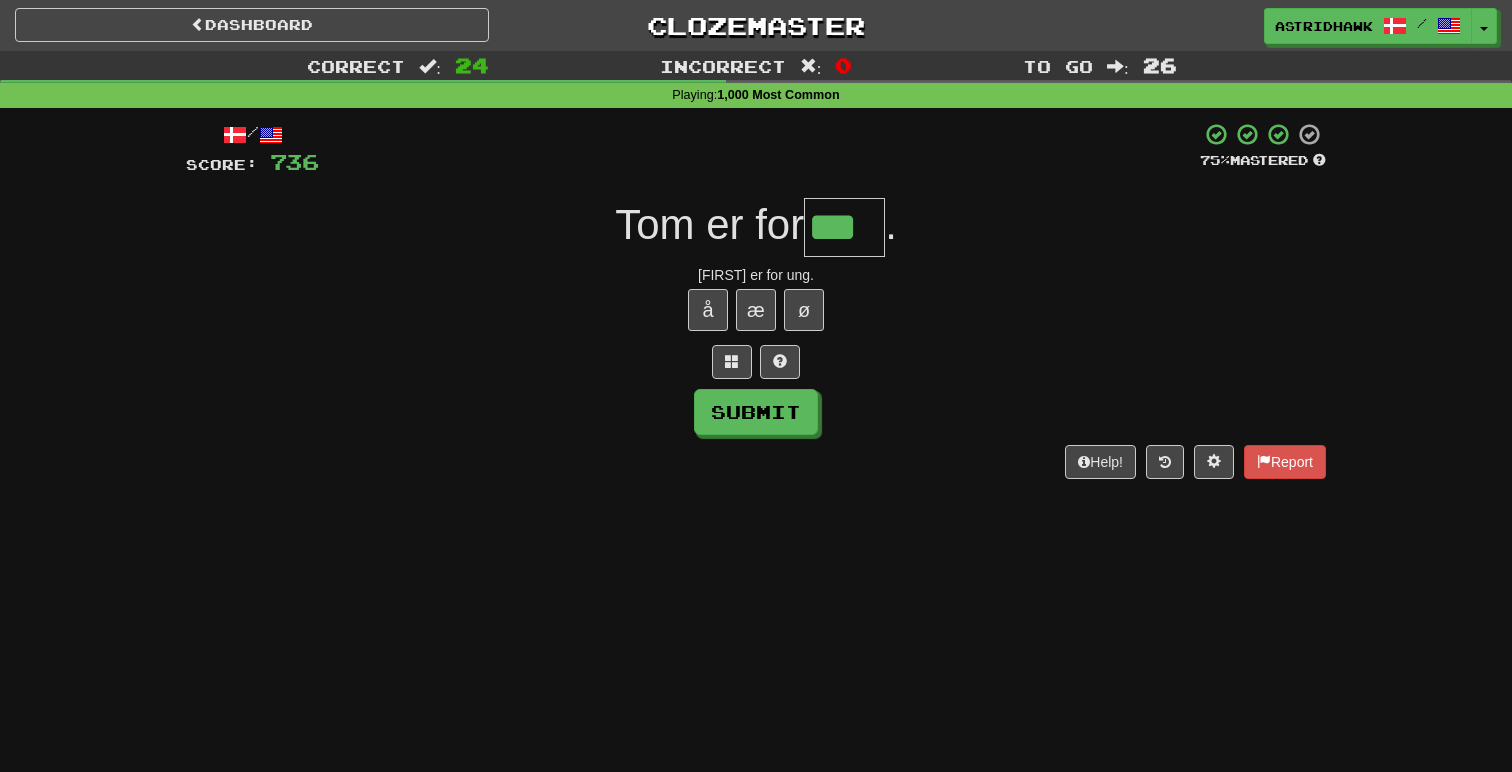 type on "***" 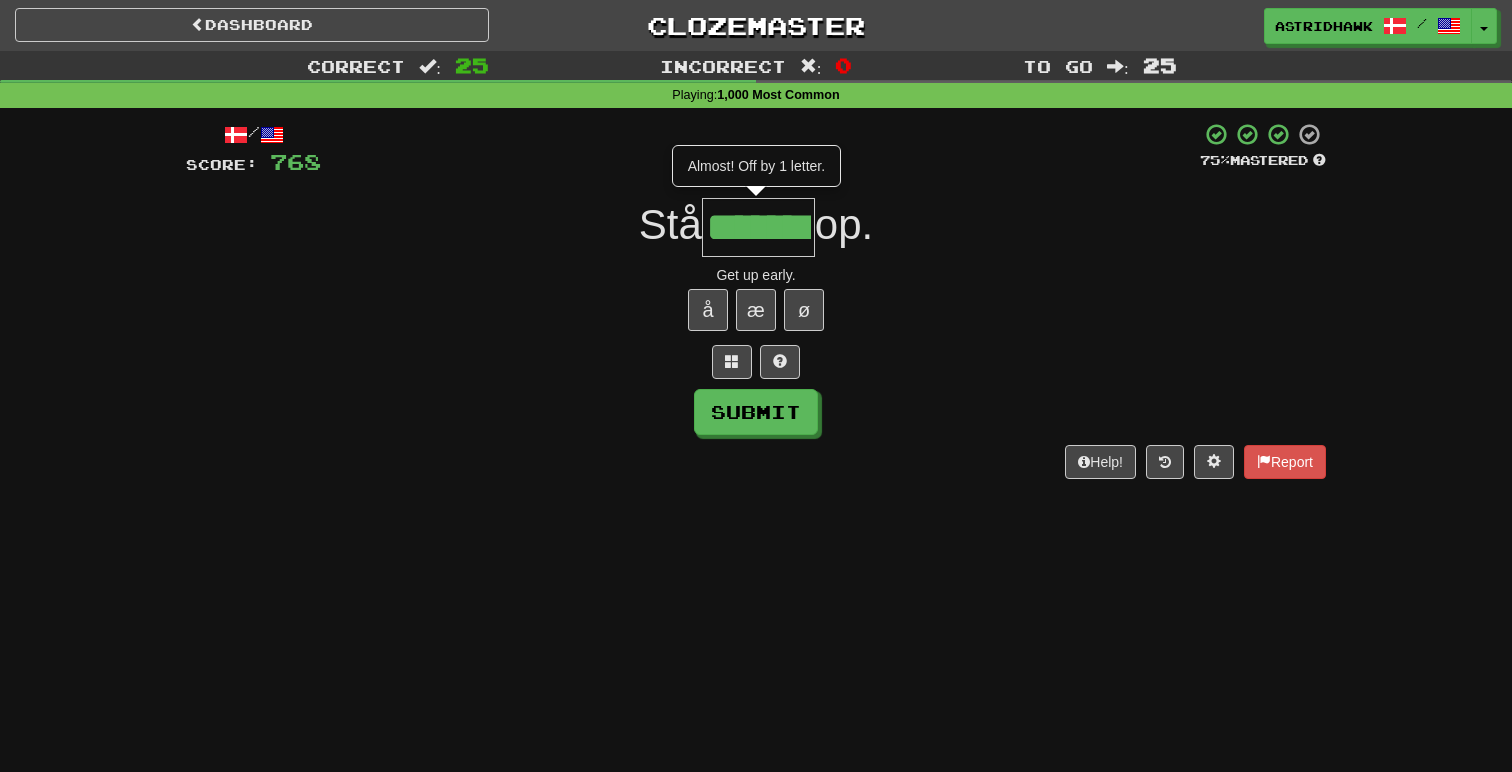 type on "*******" 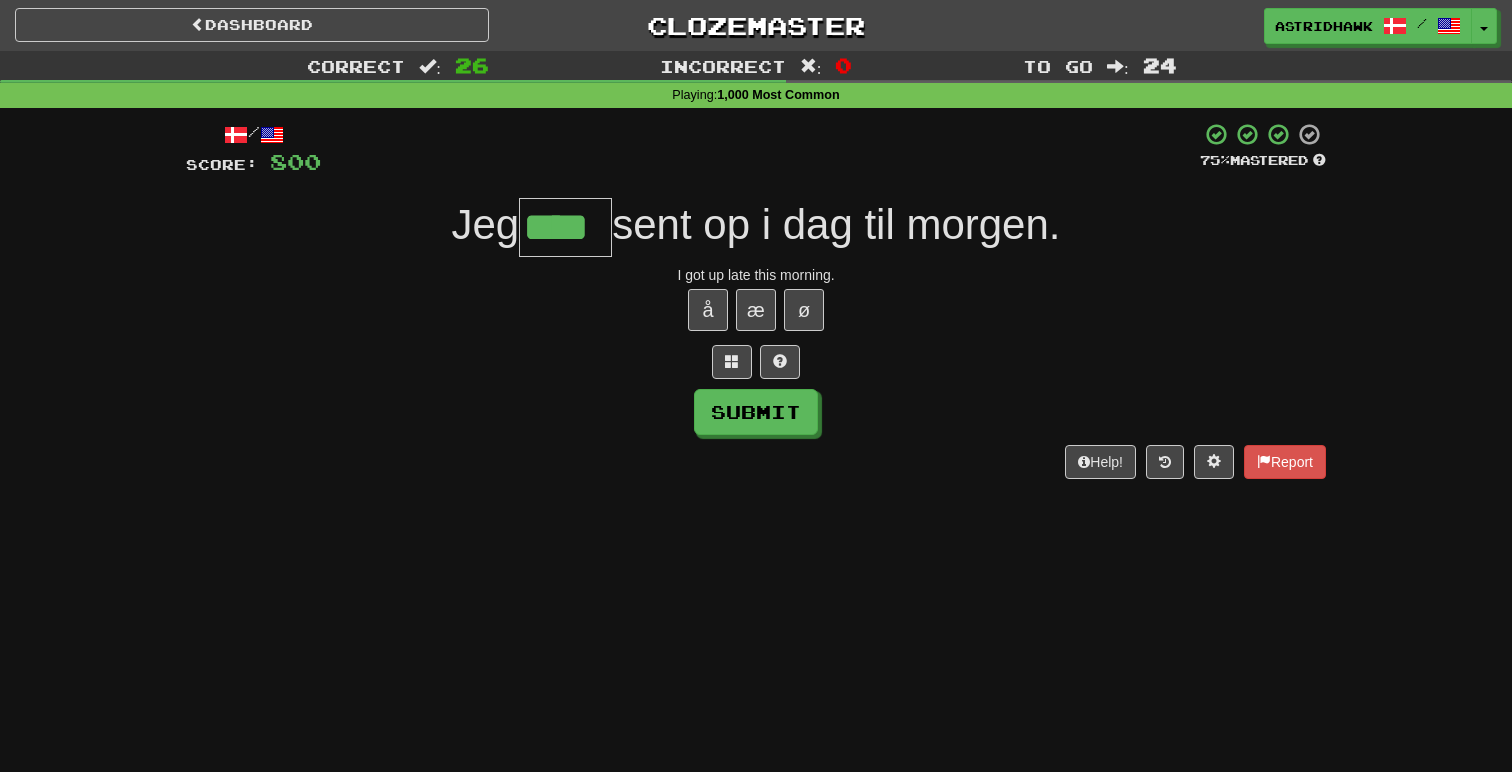 type on "****" 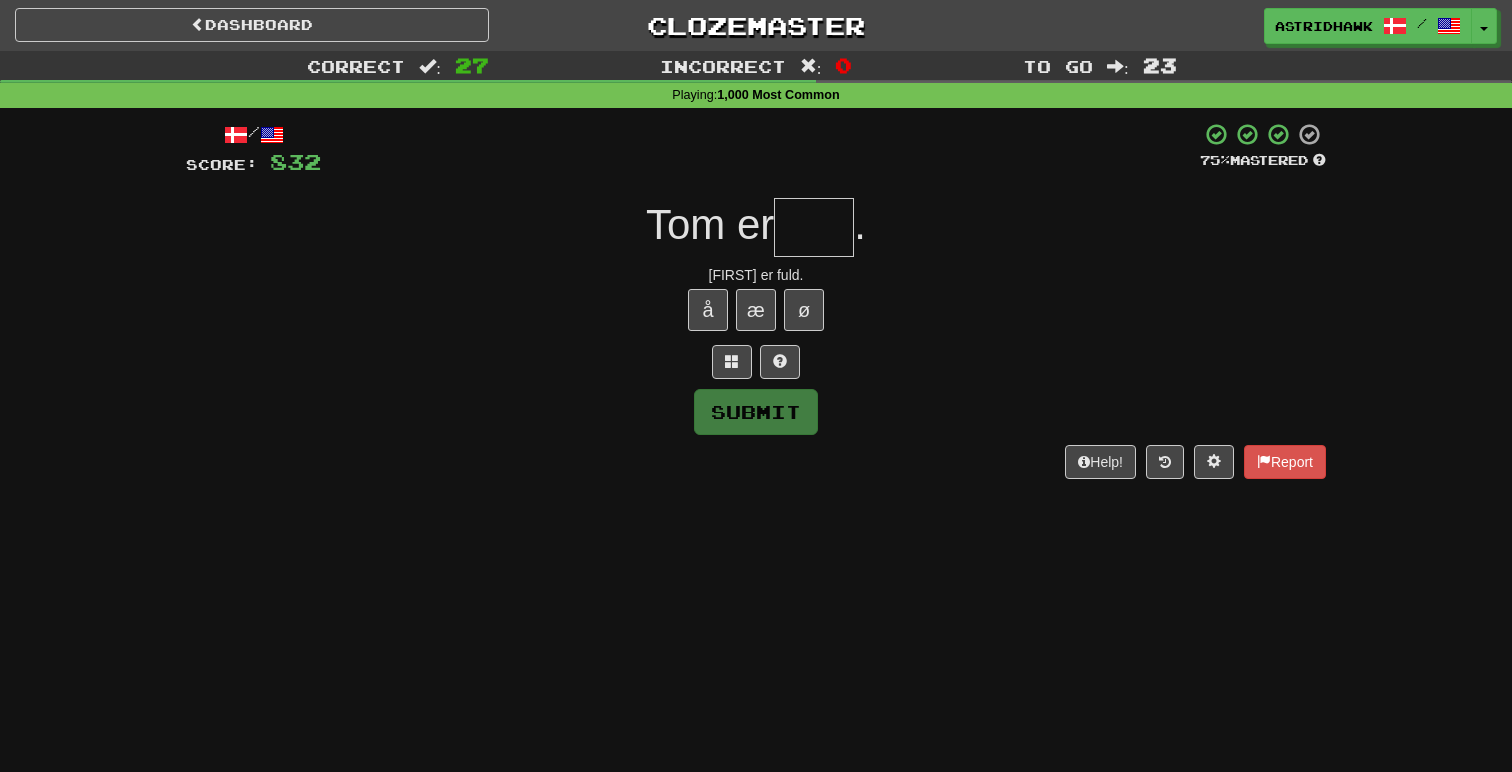 type on "*" 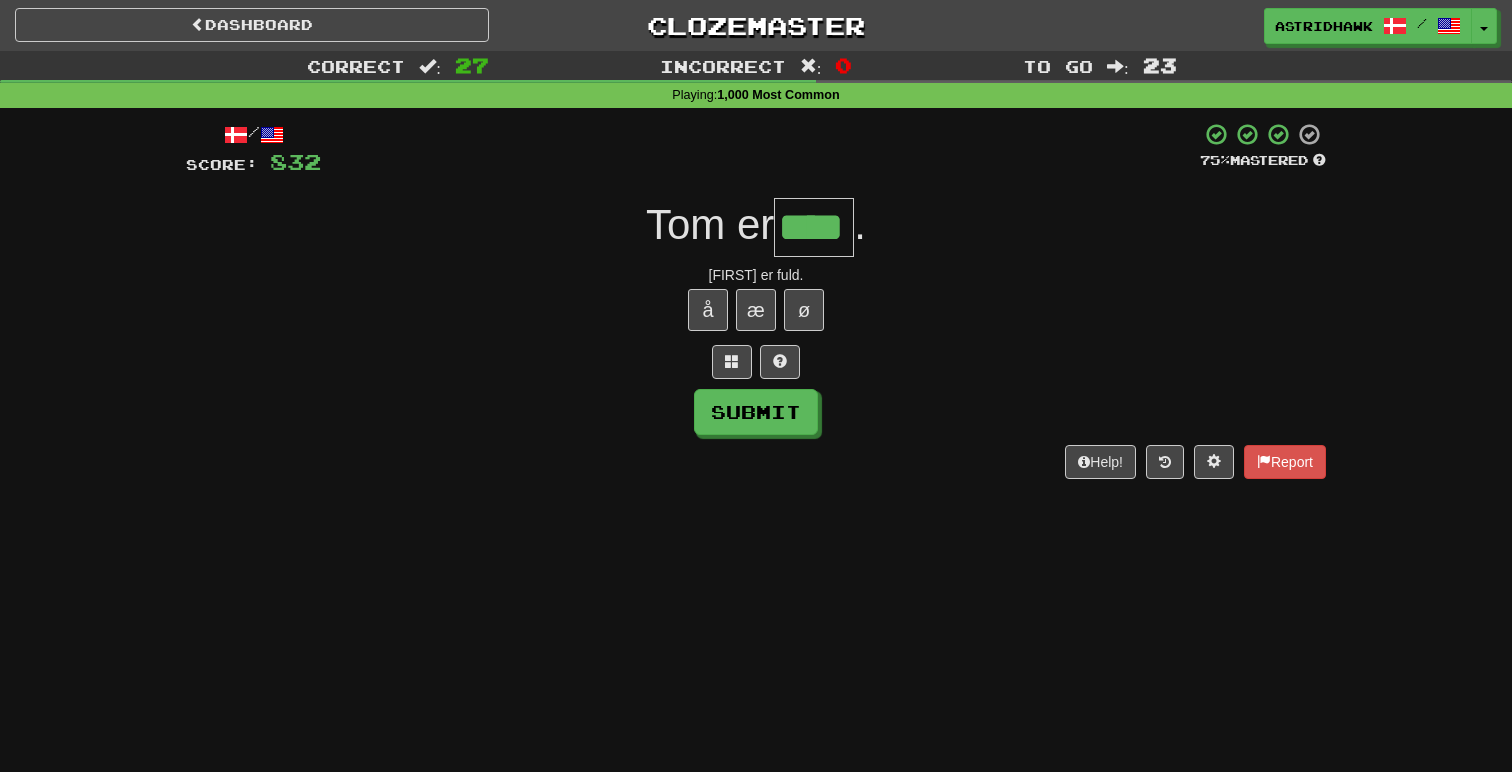 type on "****" 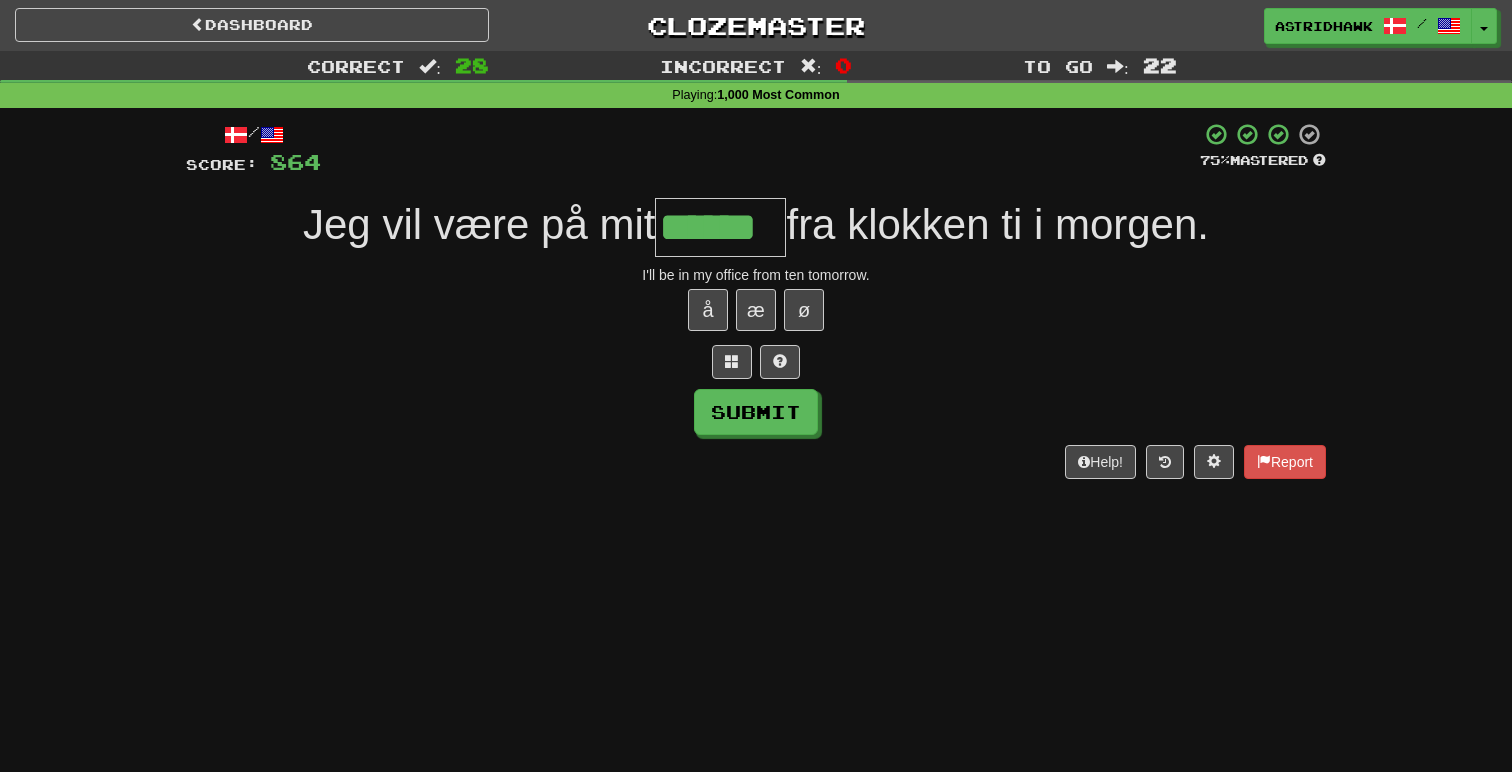 type on "******" 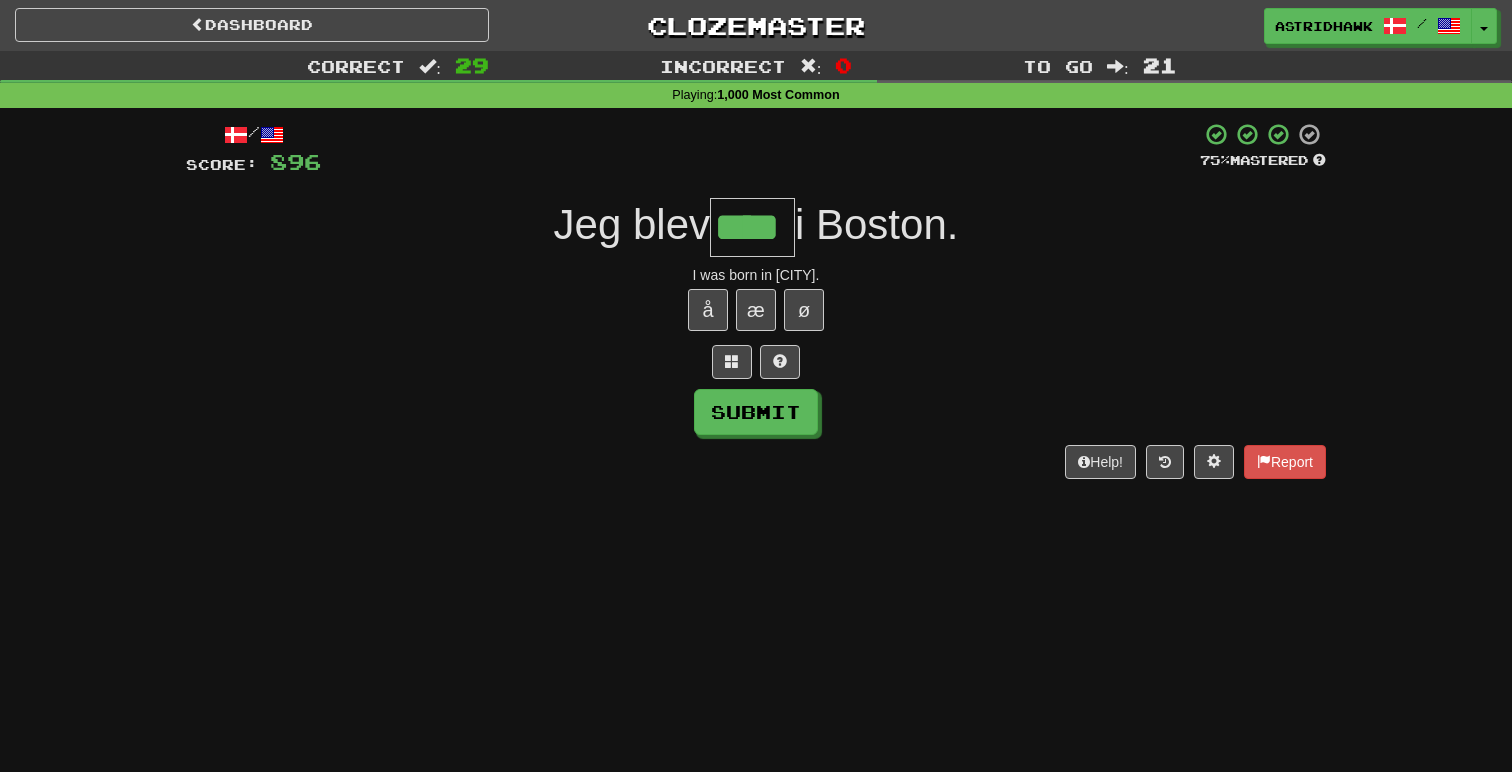 type on "****" 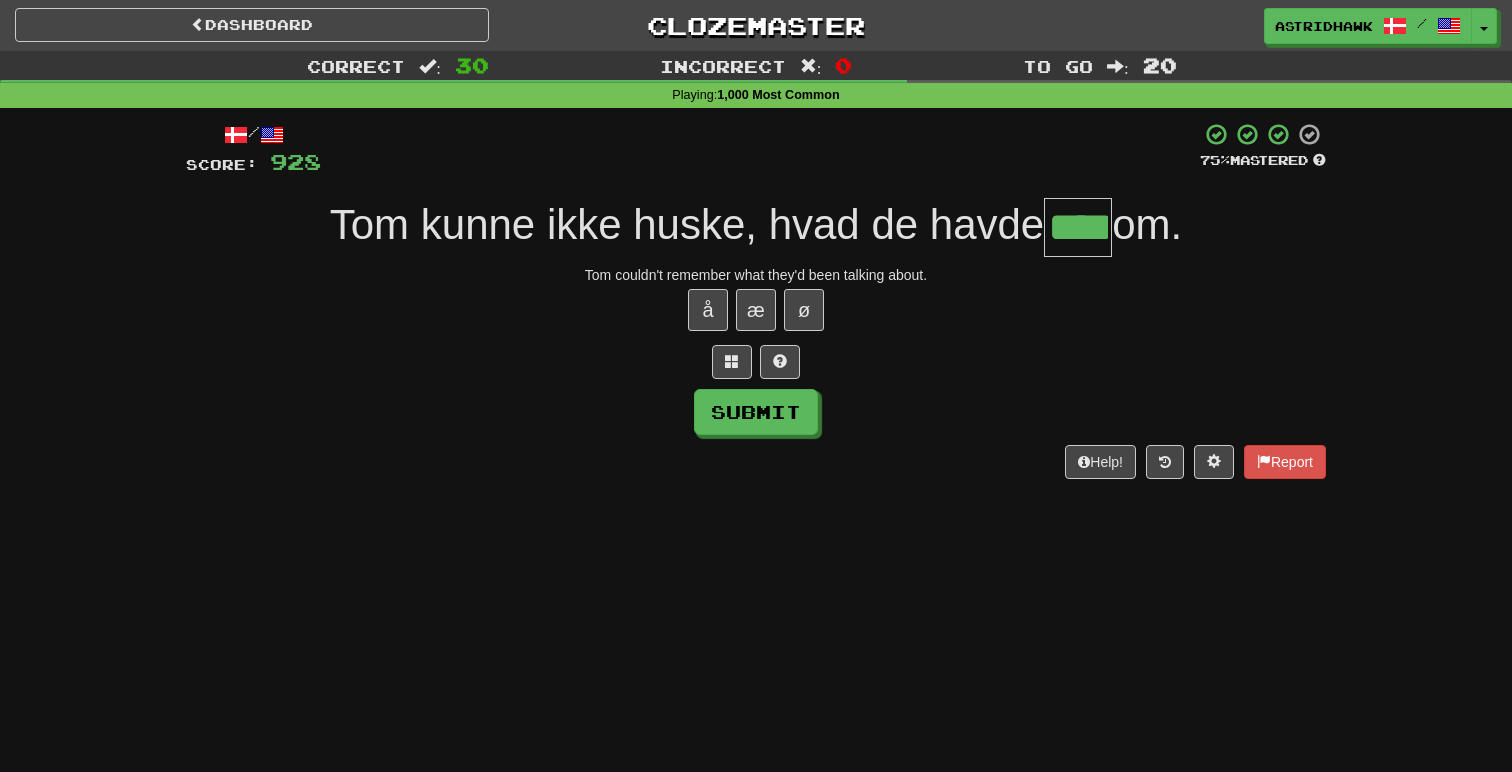 type on "****" 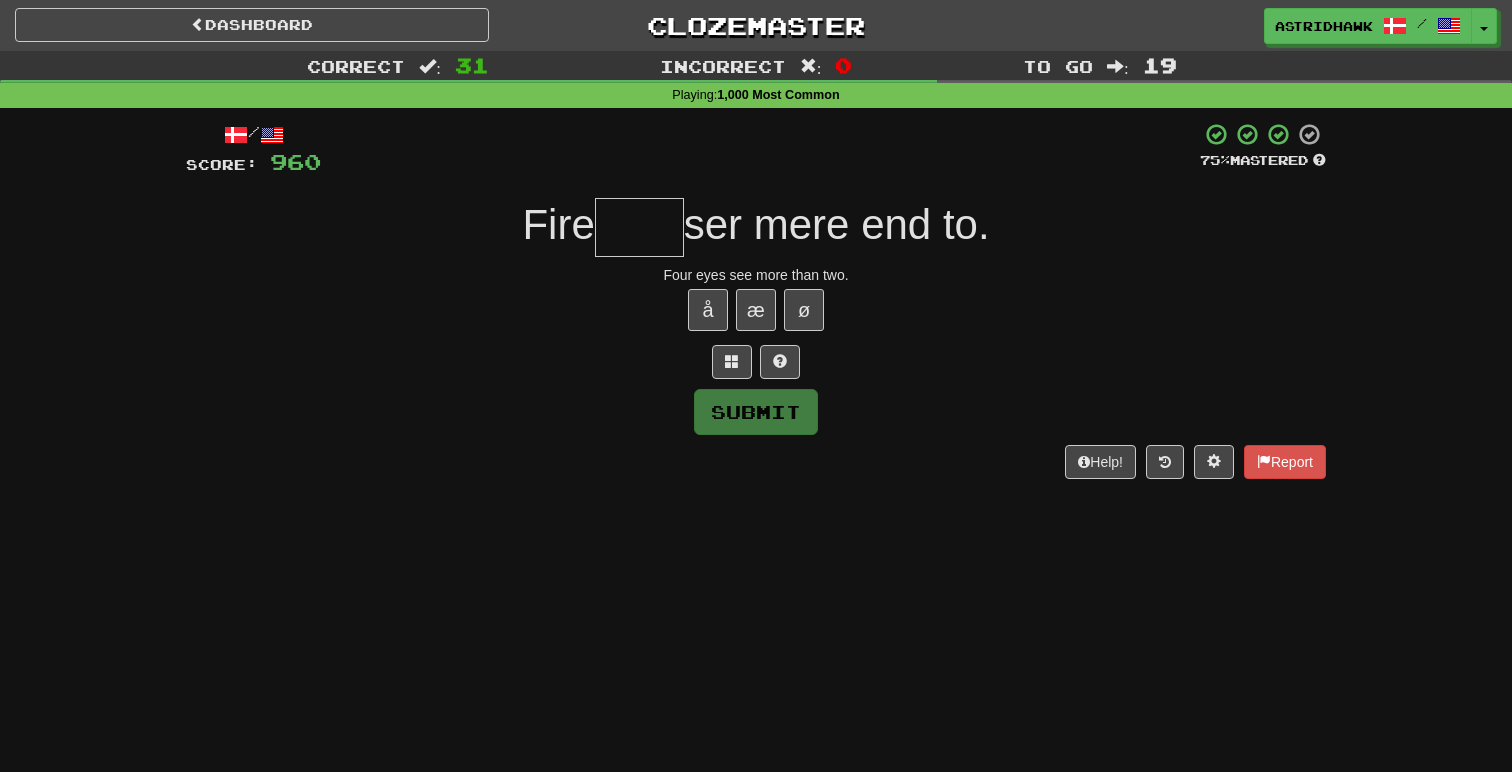 type on "*" 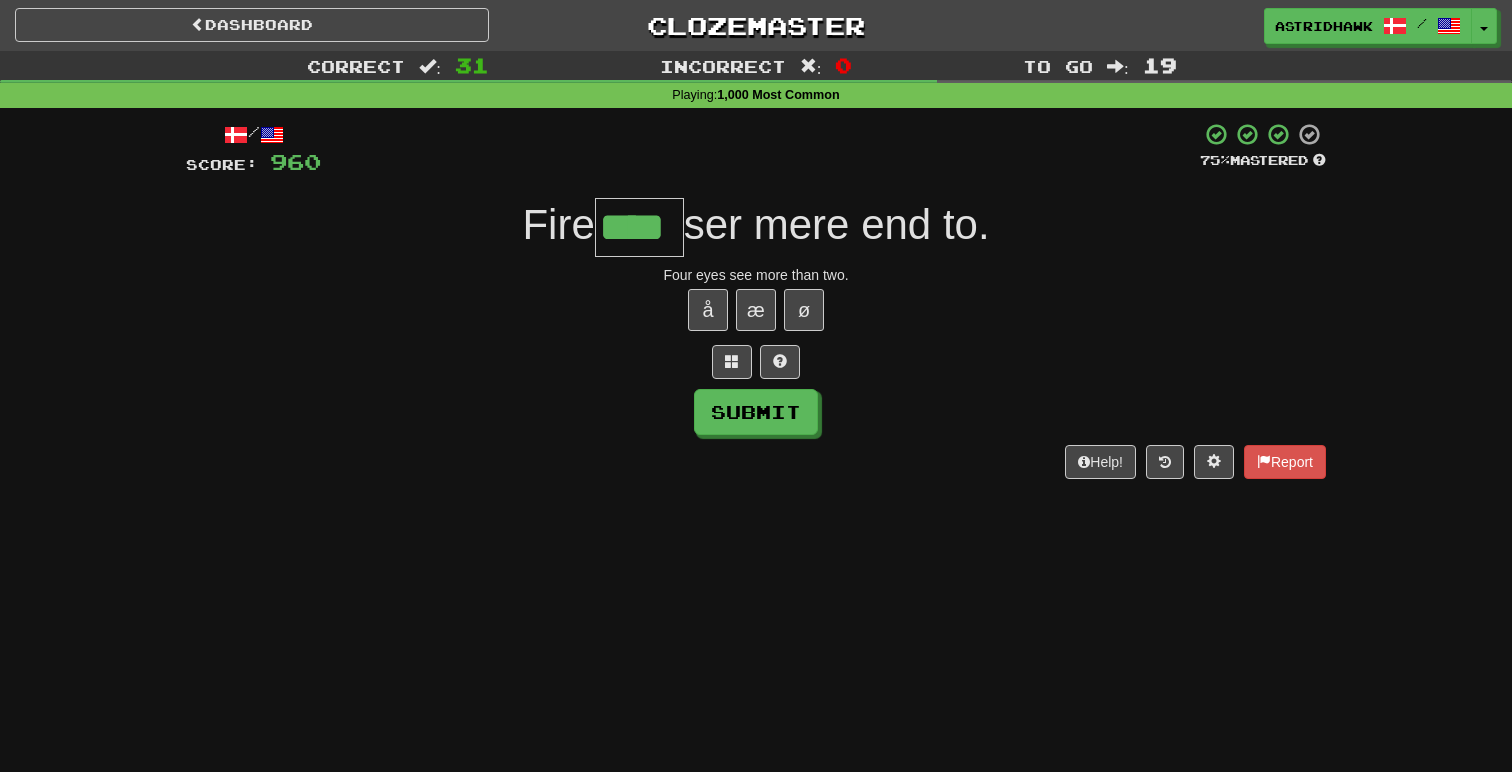type on "****" 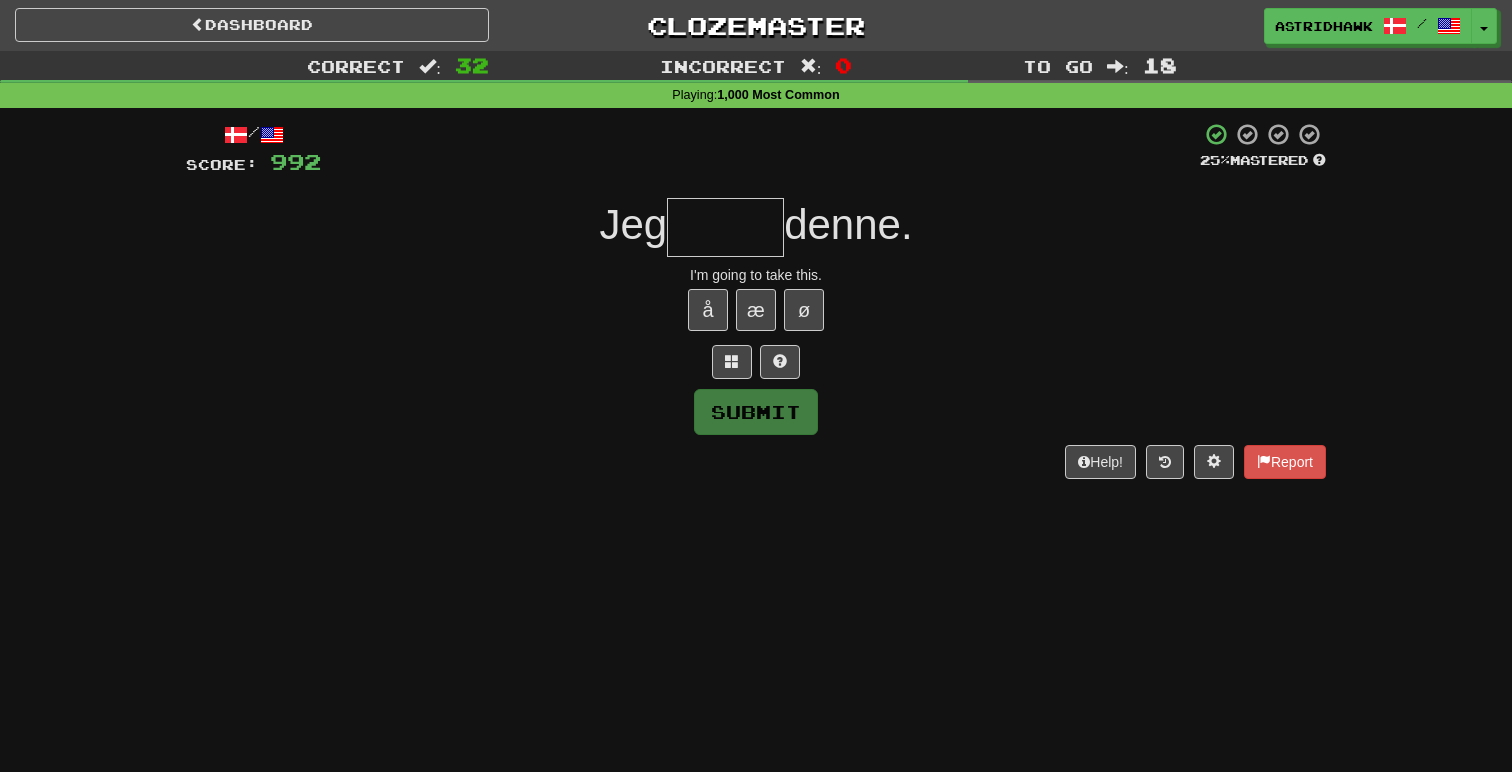type on "*" 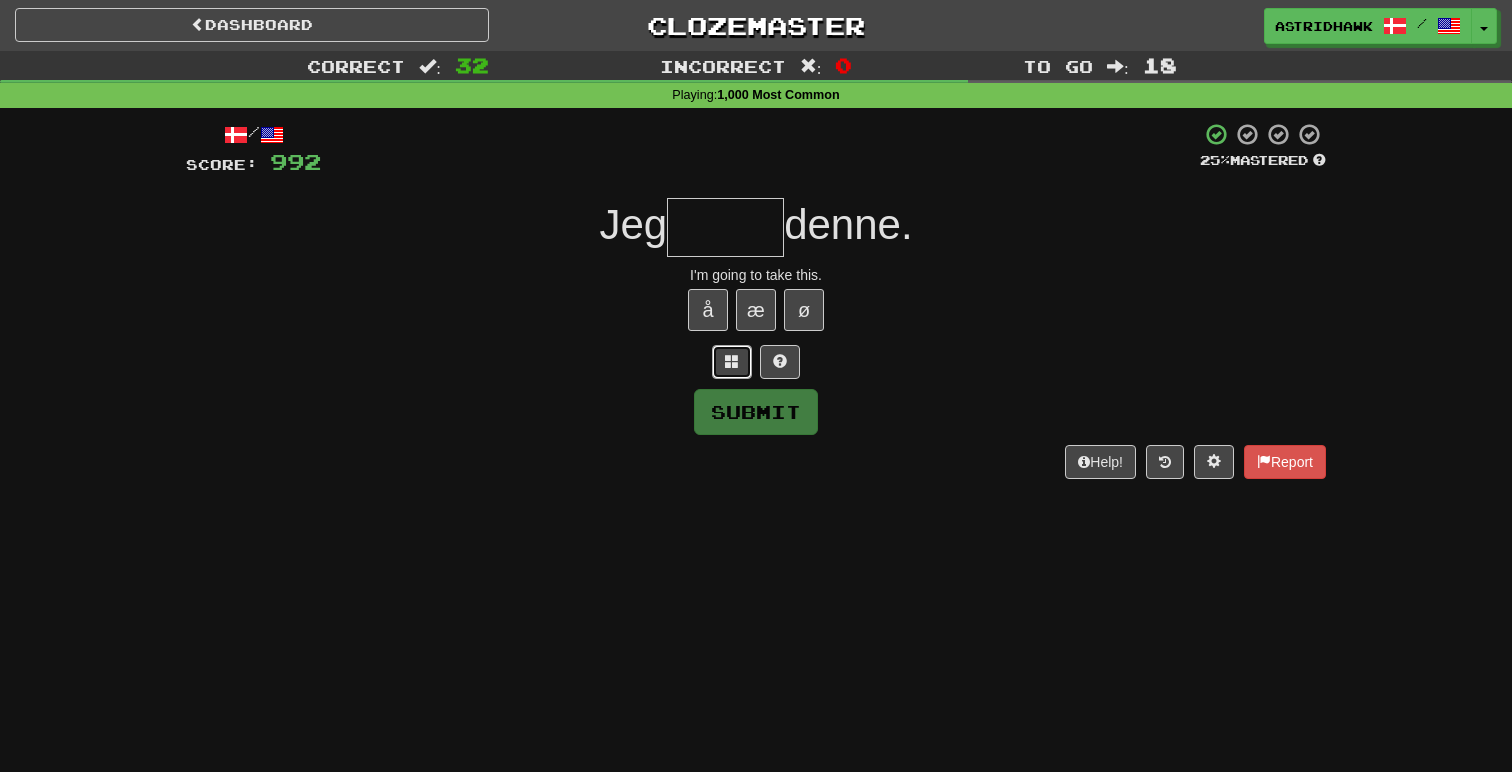 click at bounding box center (732, 362) 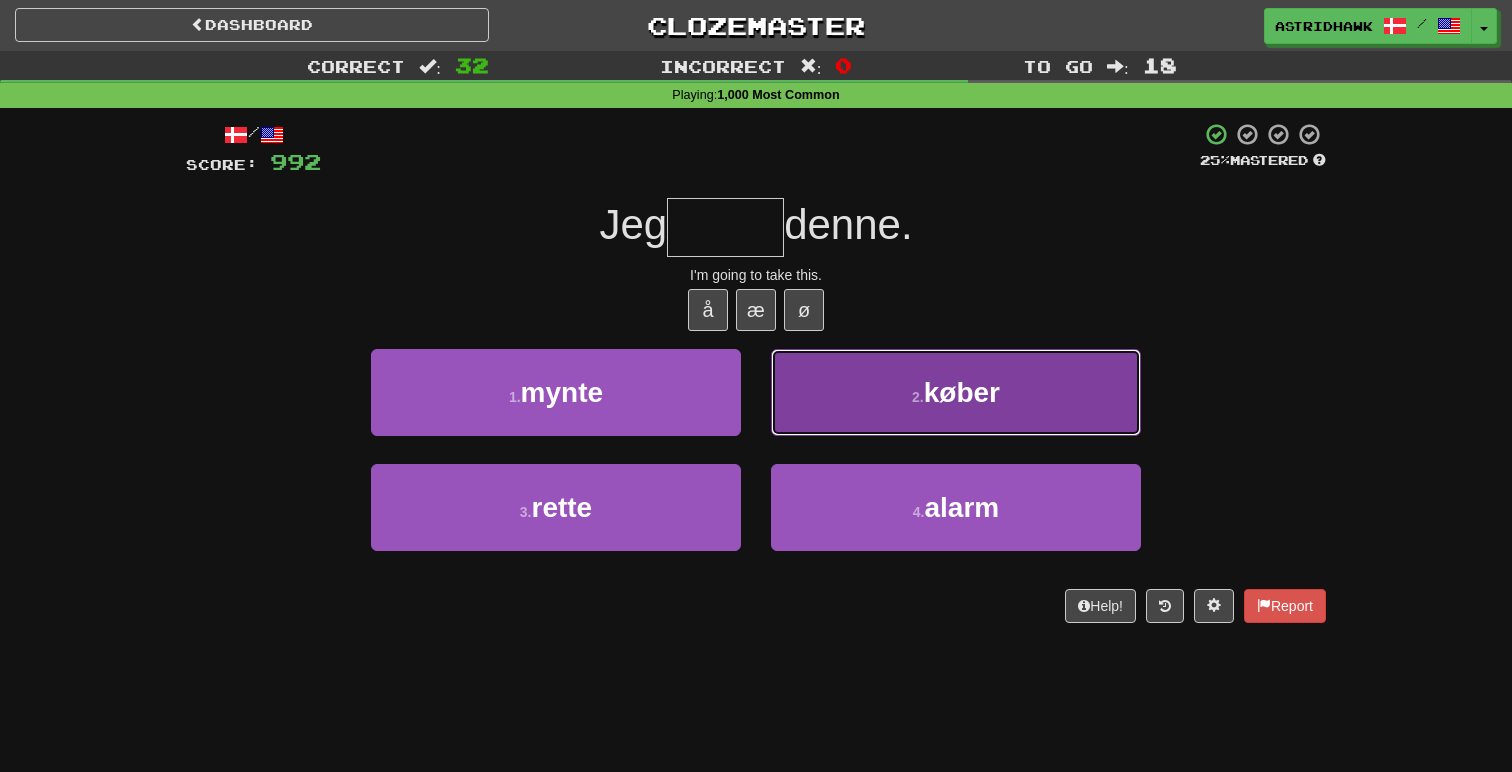 click on "2 .  køber" at bounding box center (956, 392) 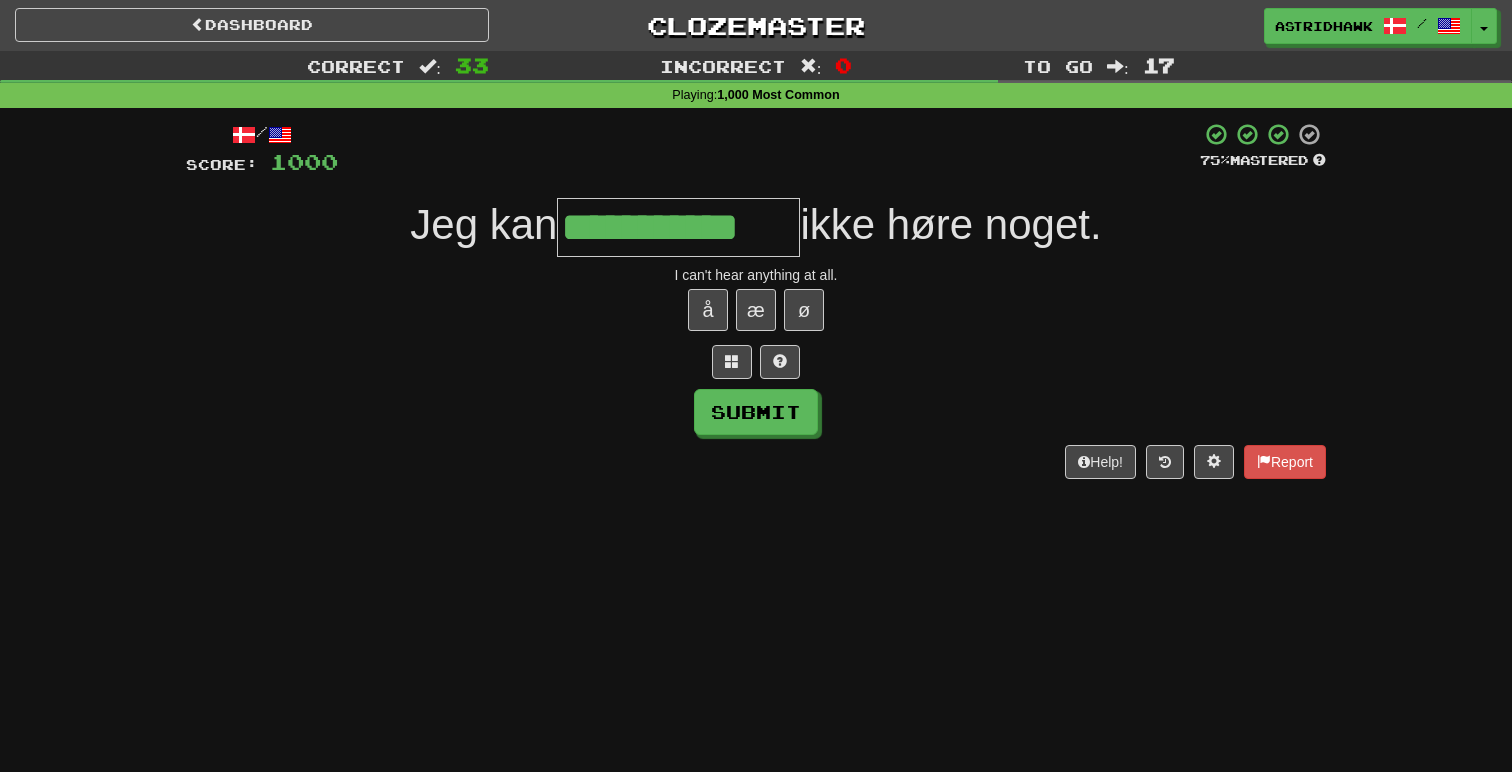 type on "**********" 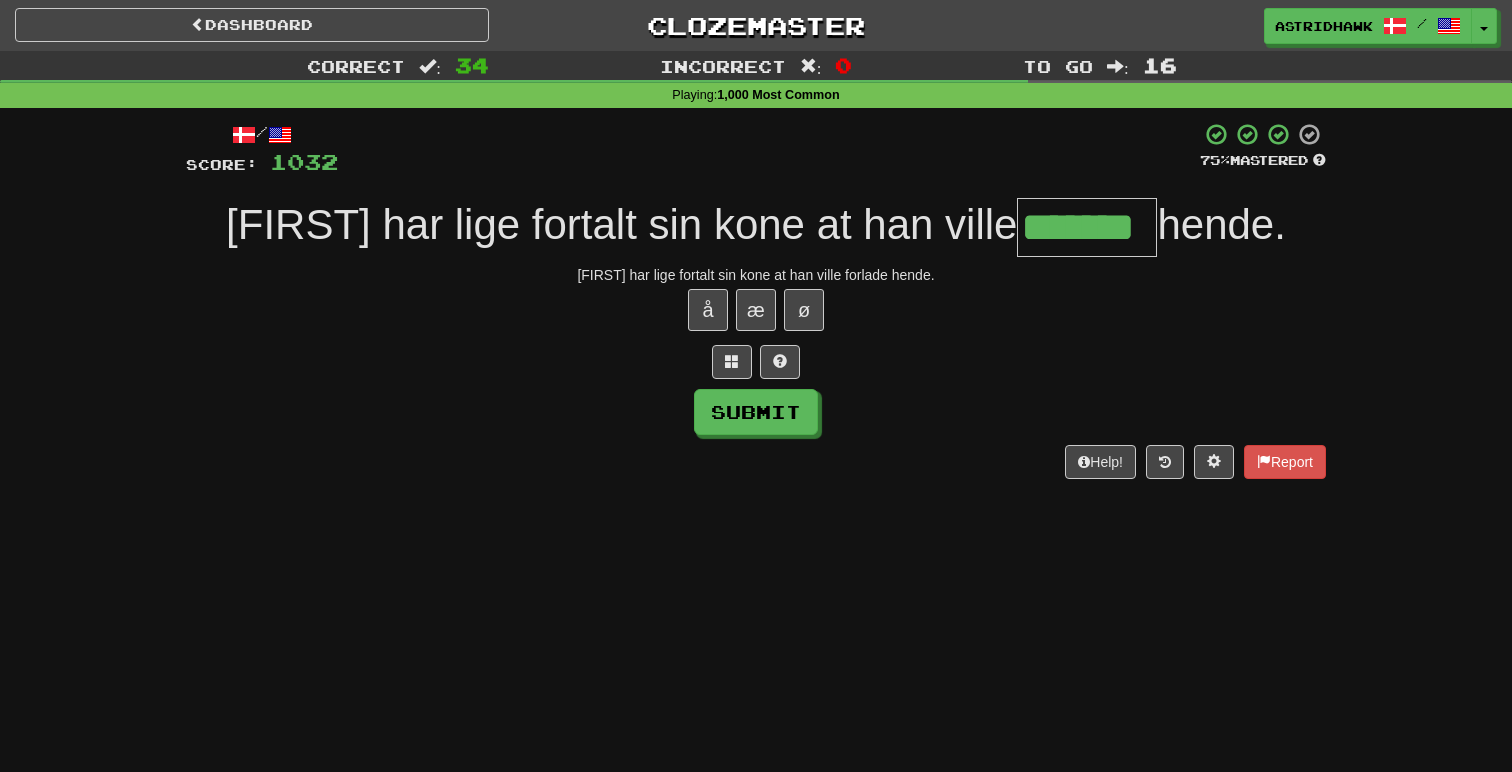type on "*******" 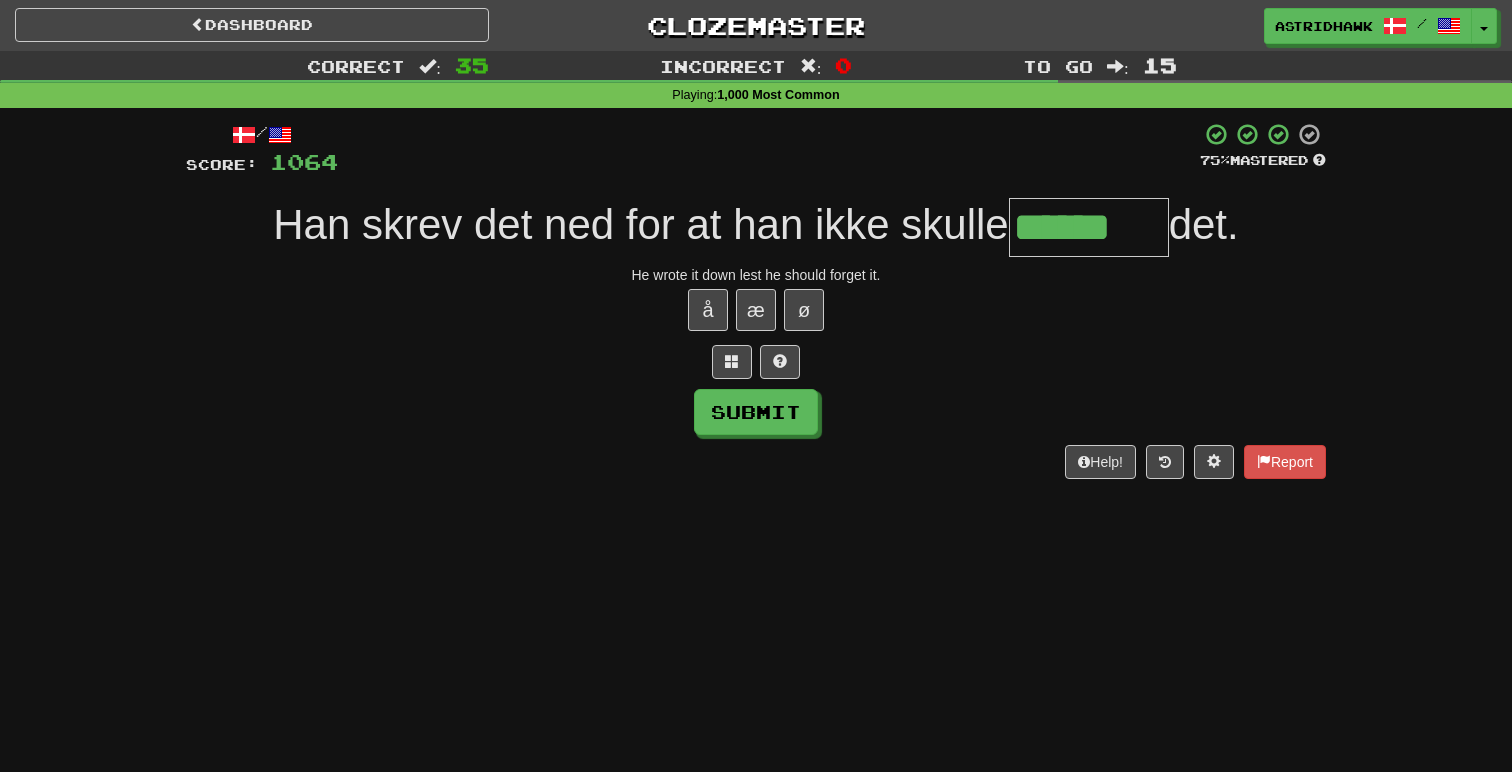 type on "******" 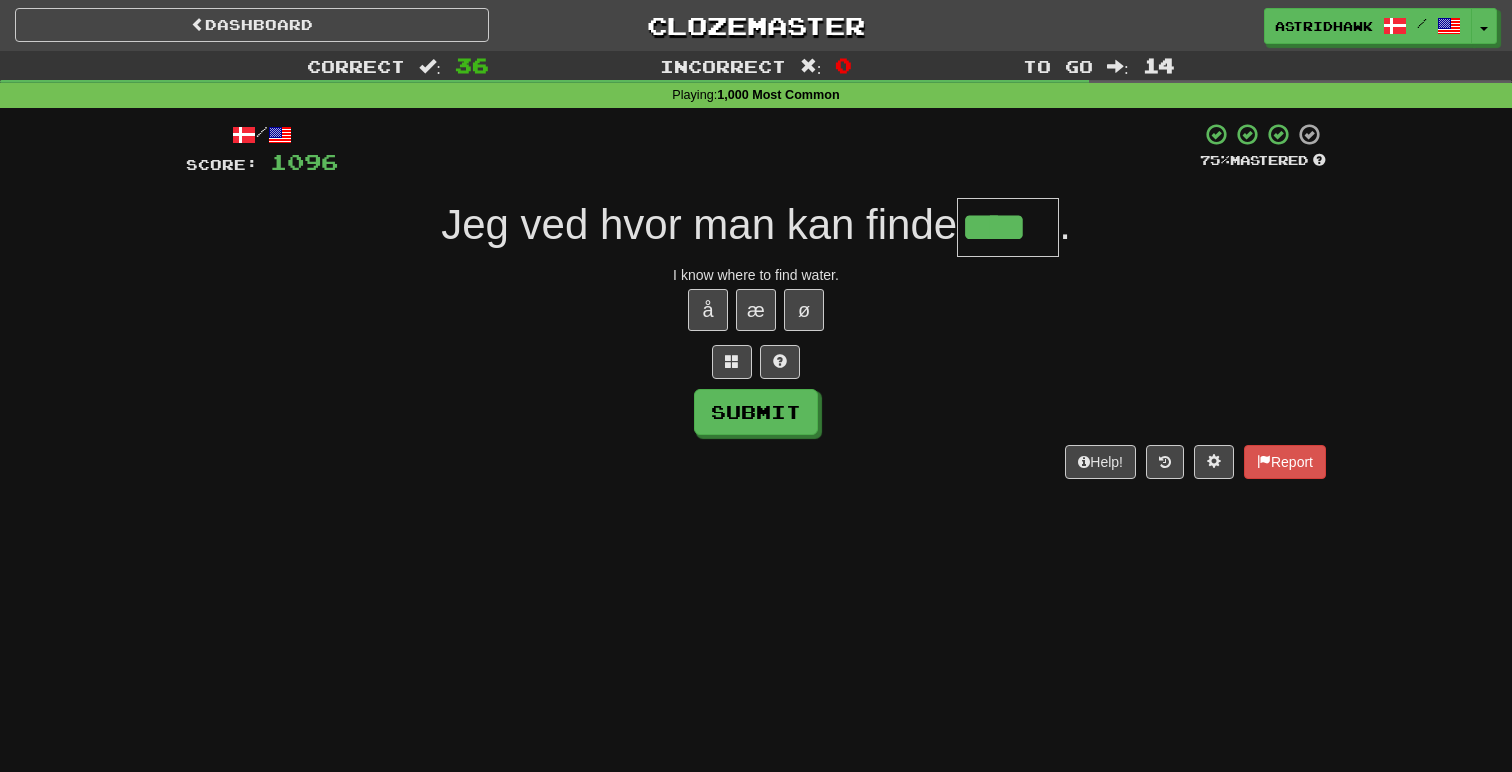 type on "****" 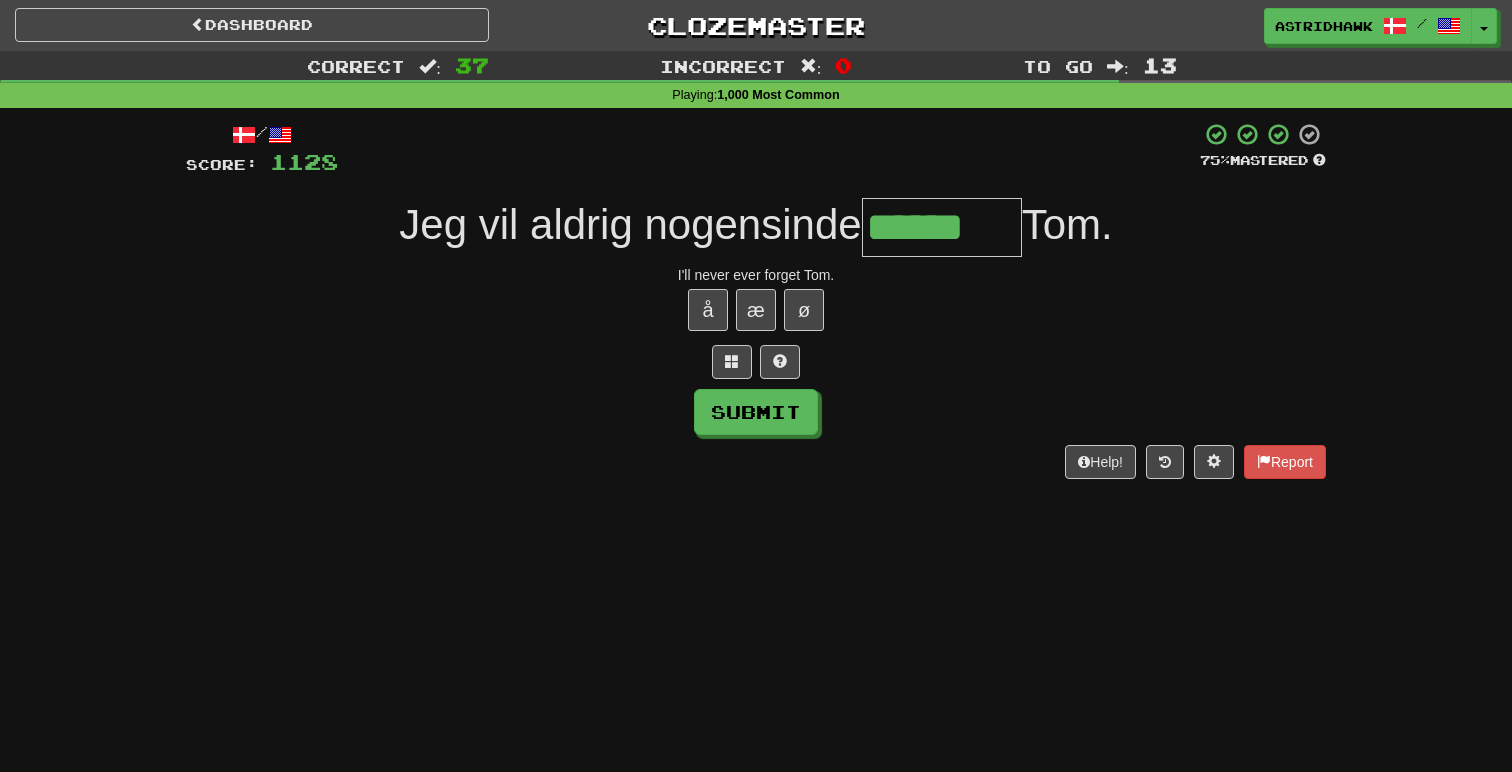 type on "******" 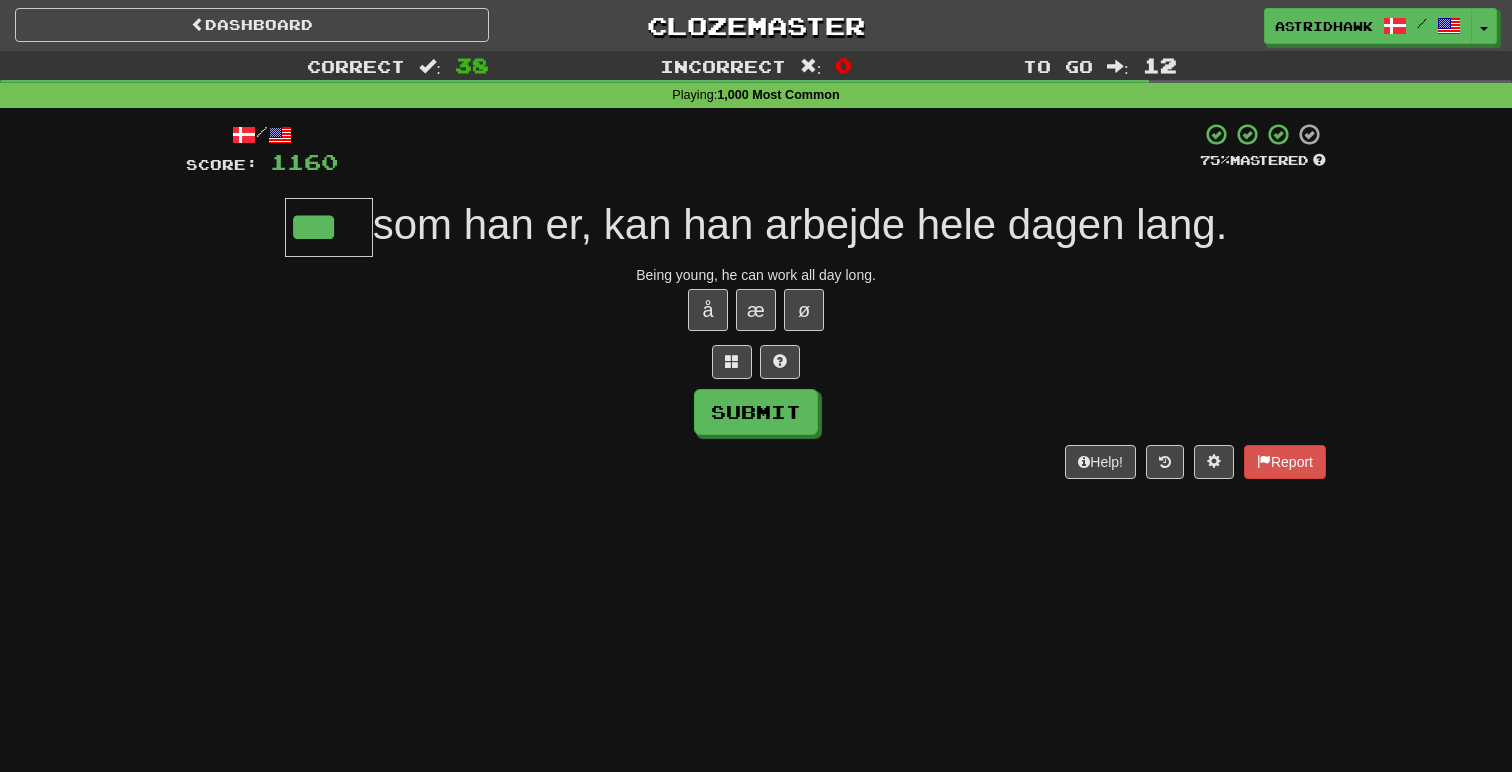 type on "***" 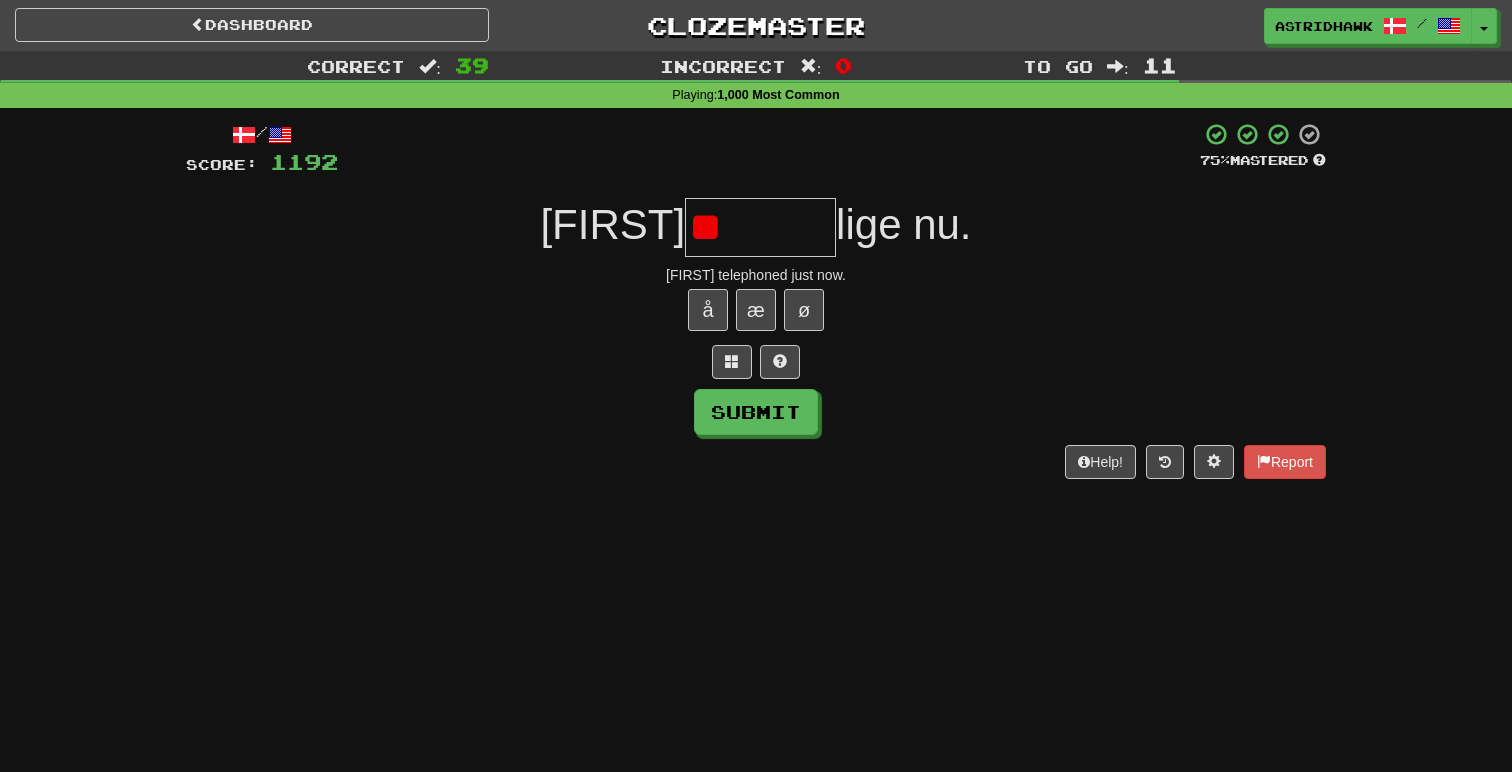 type on "*" 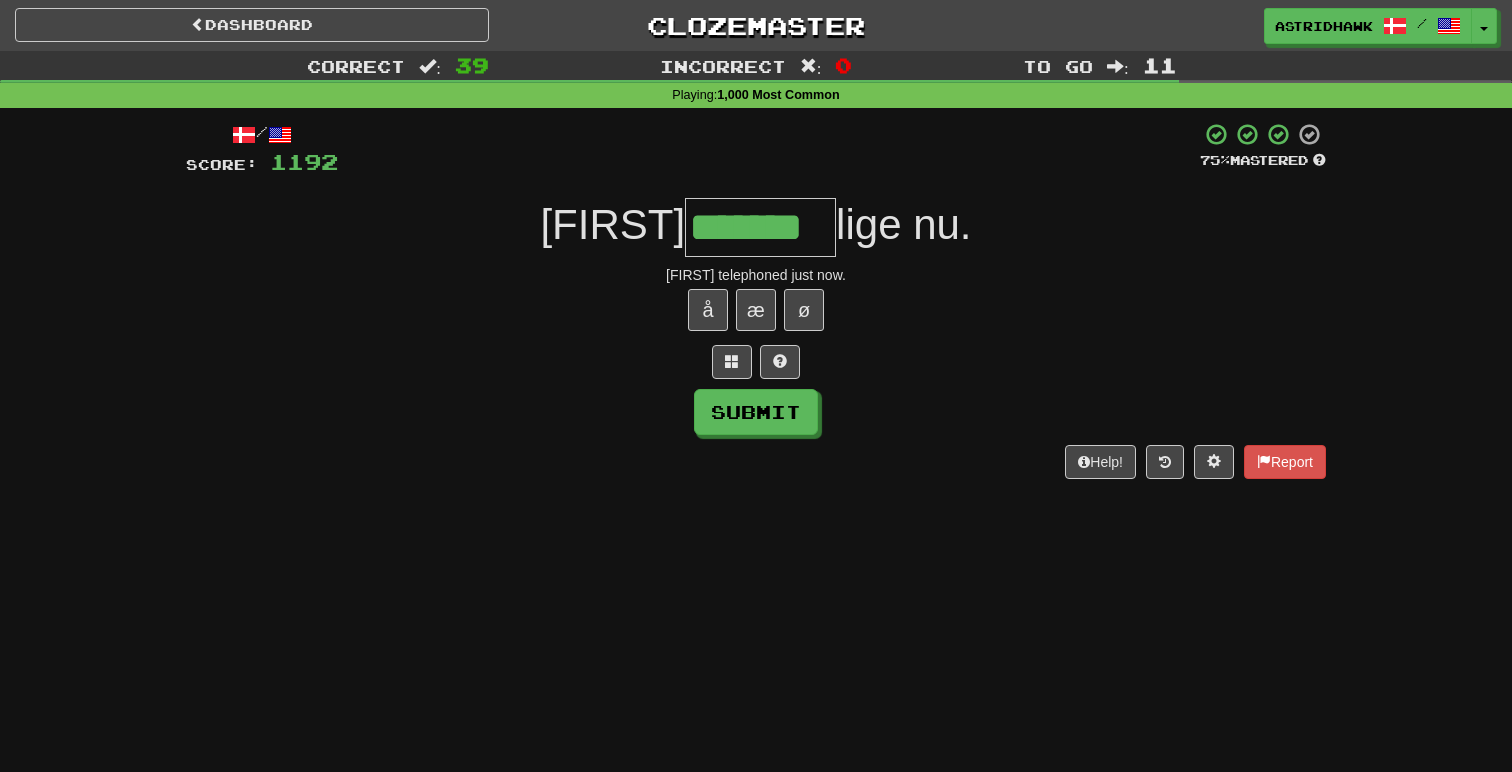 type on "*******" 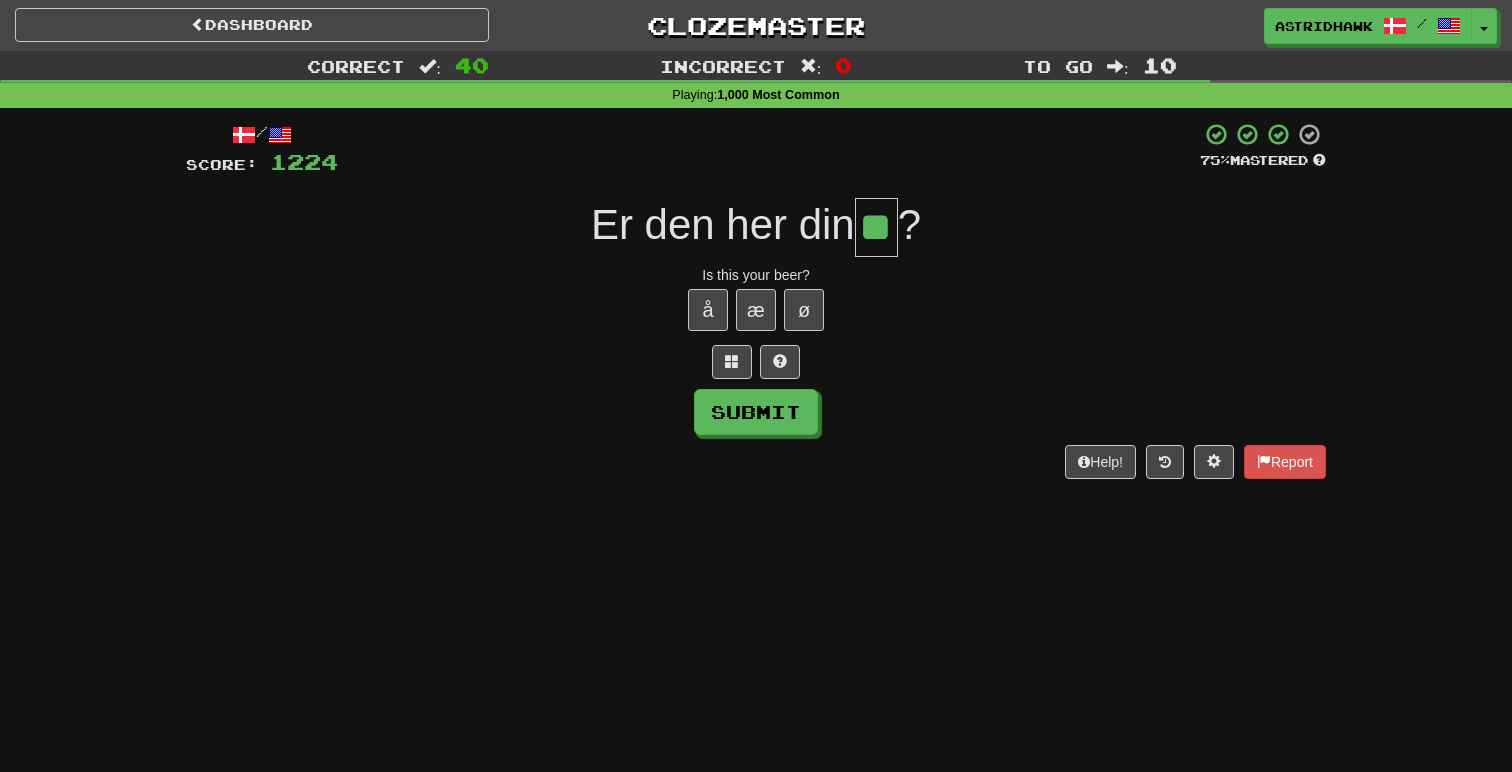 type on "**" 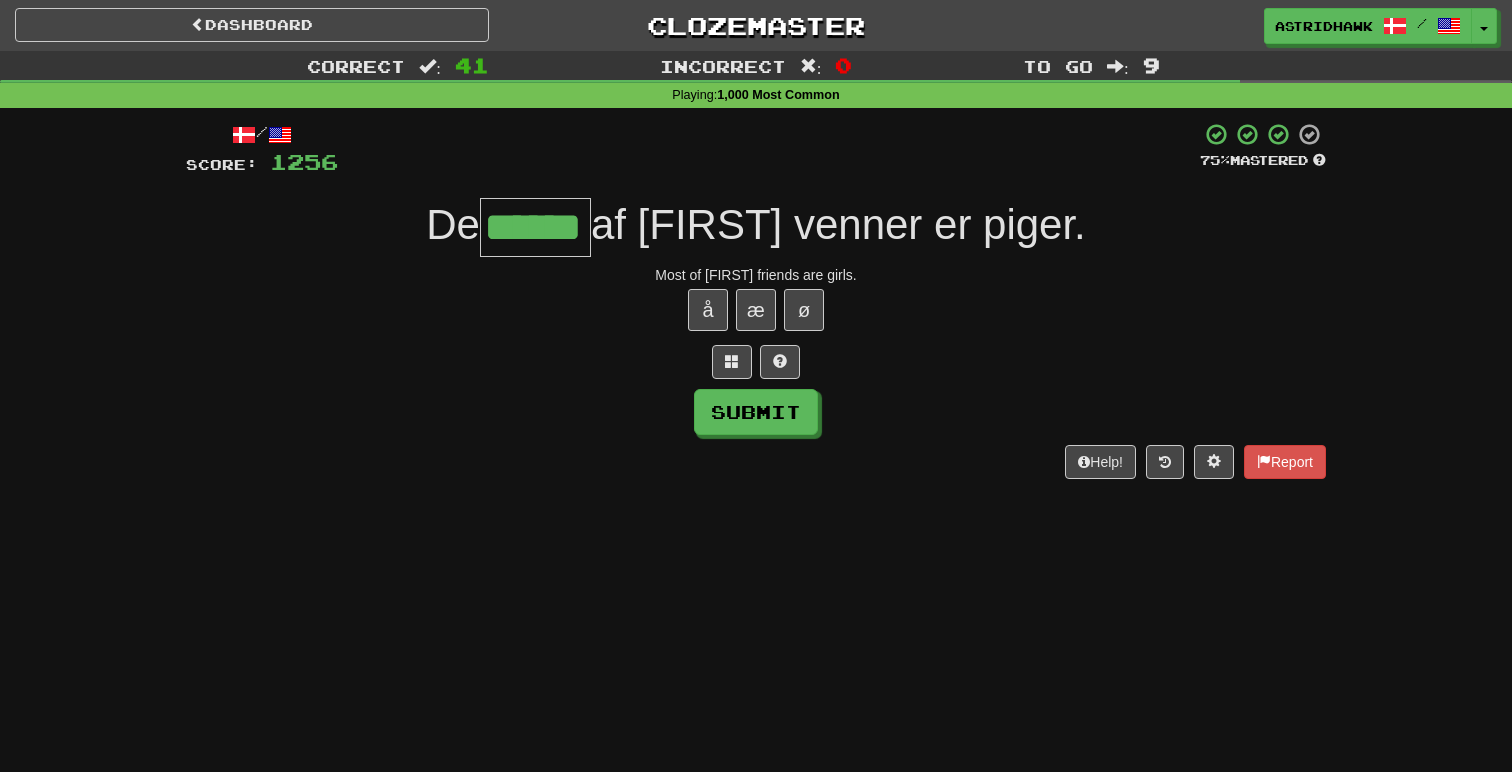 type on "******" 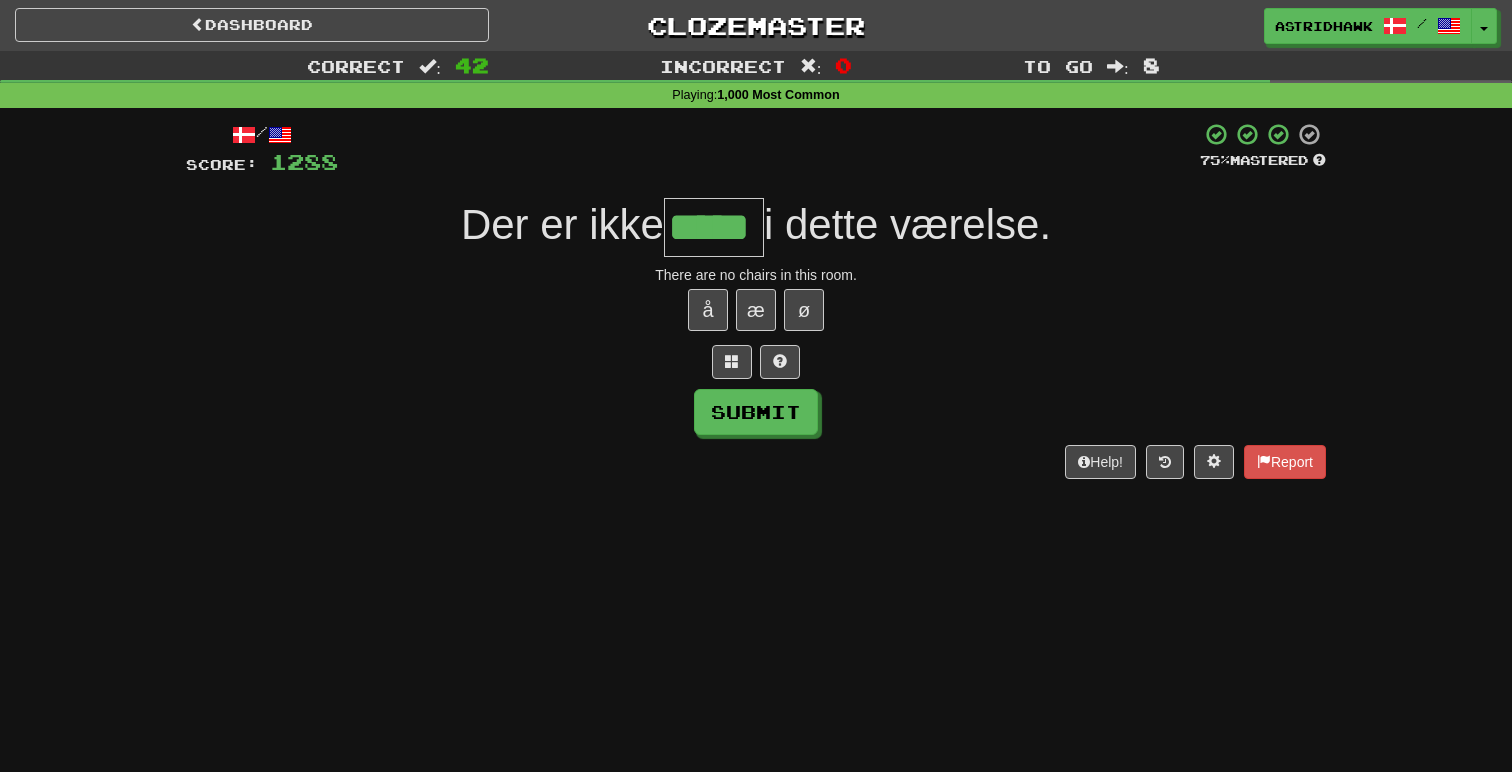 type on "*****" 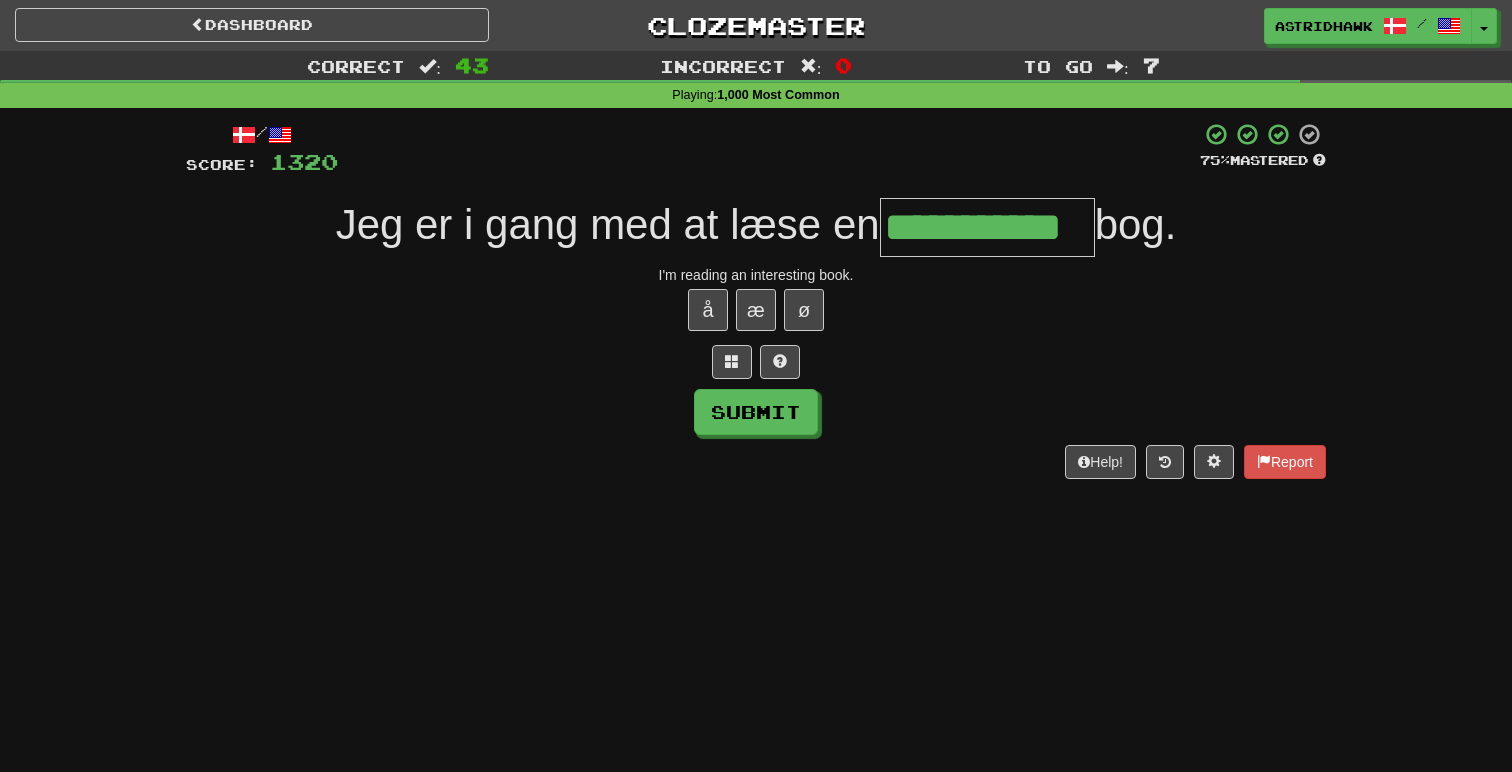 type on "**********" 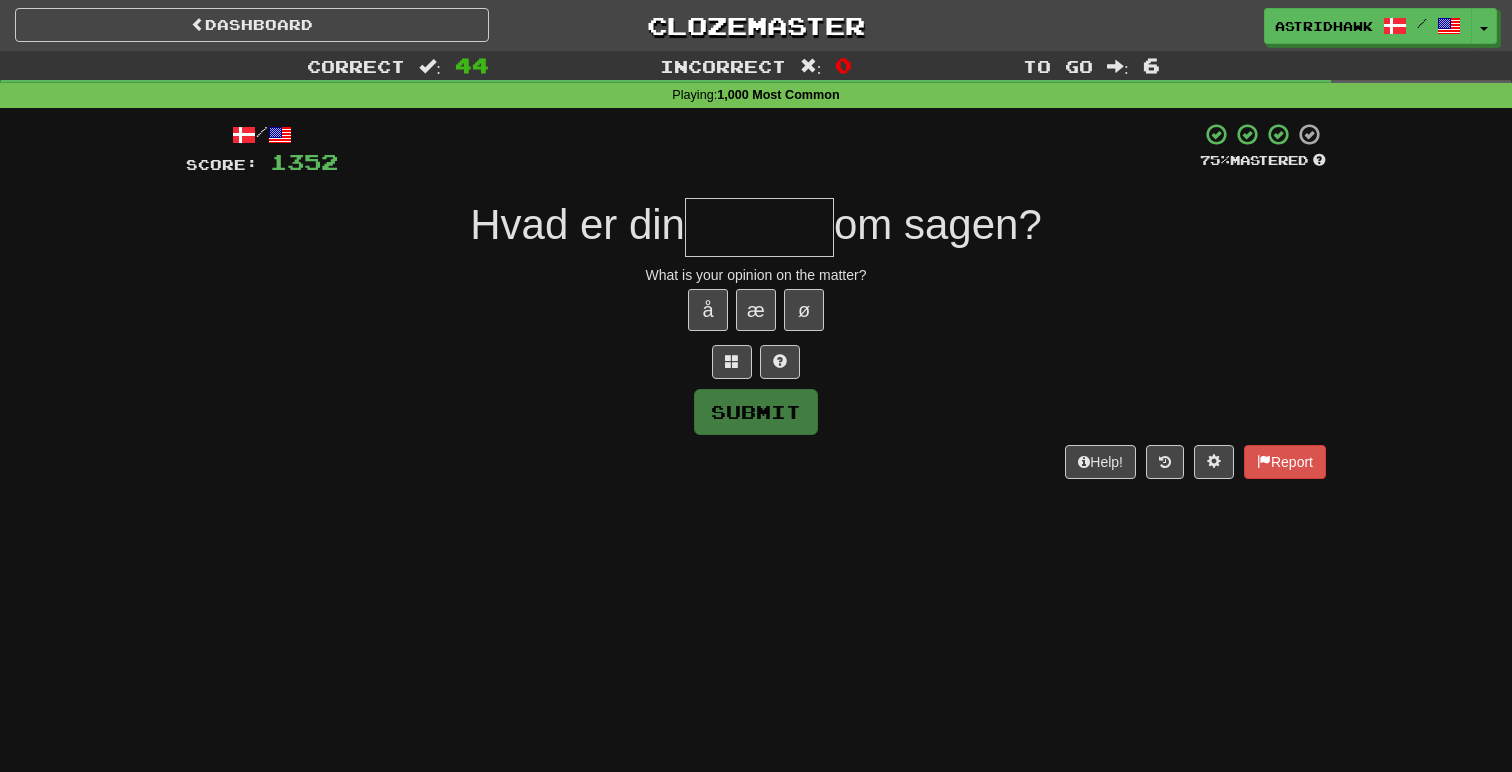 type on "*" 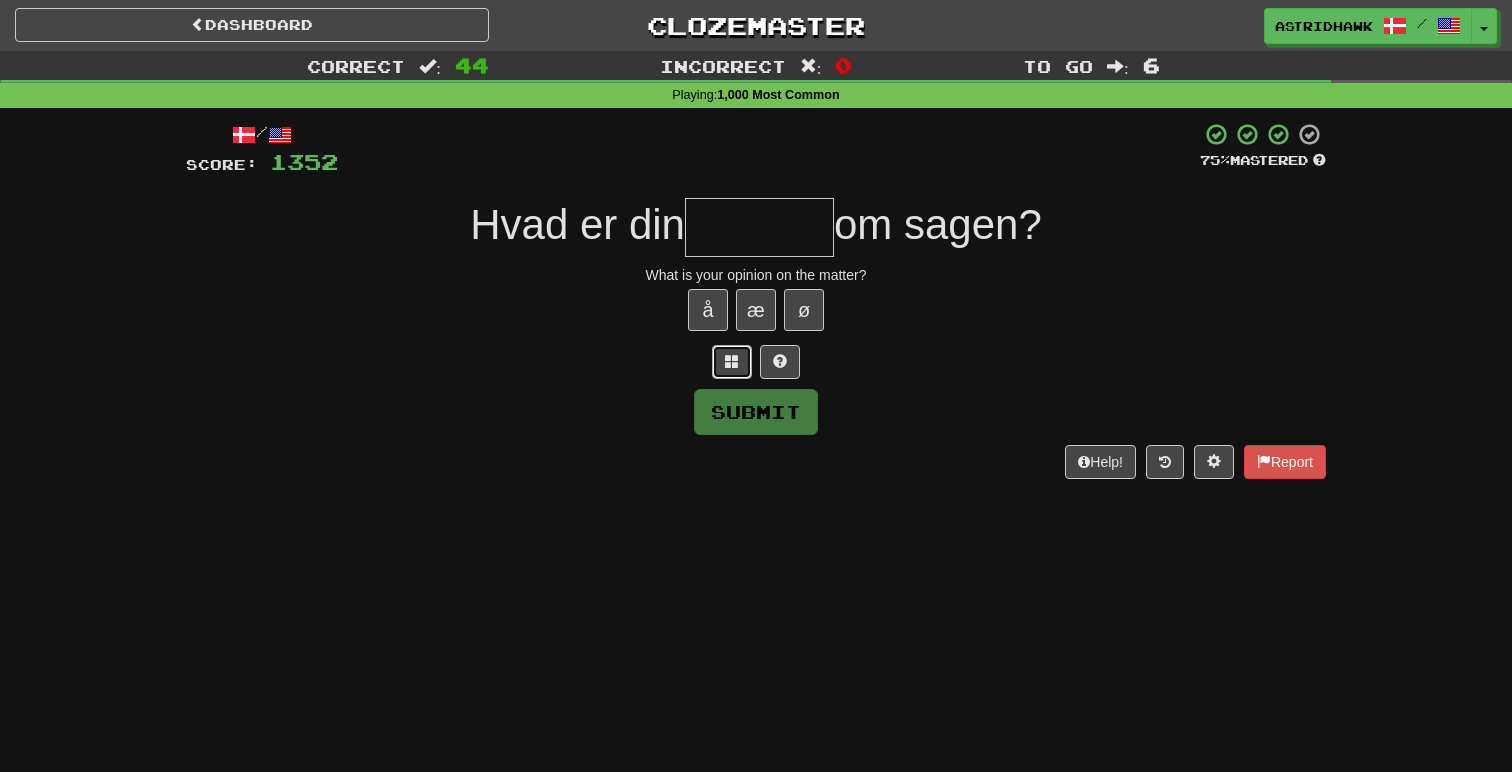 click at bounding box center (732, 362) 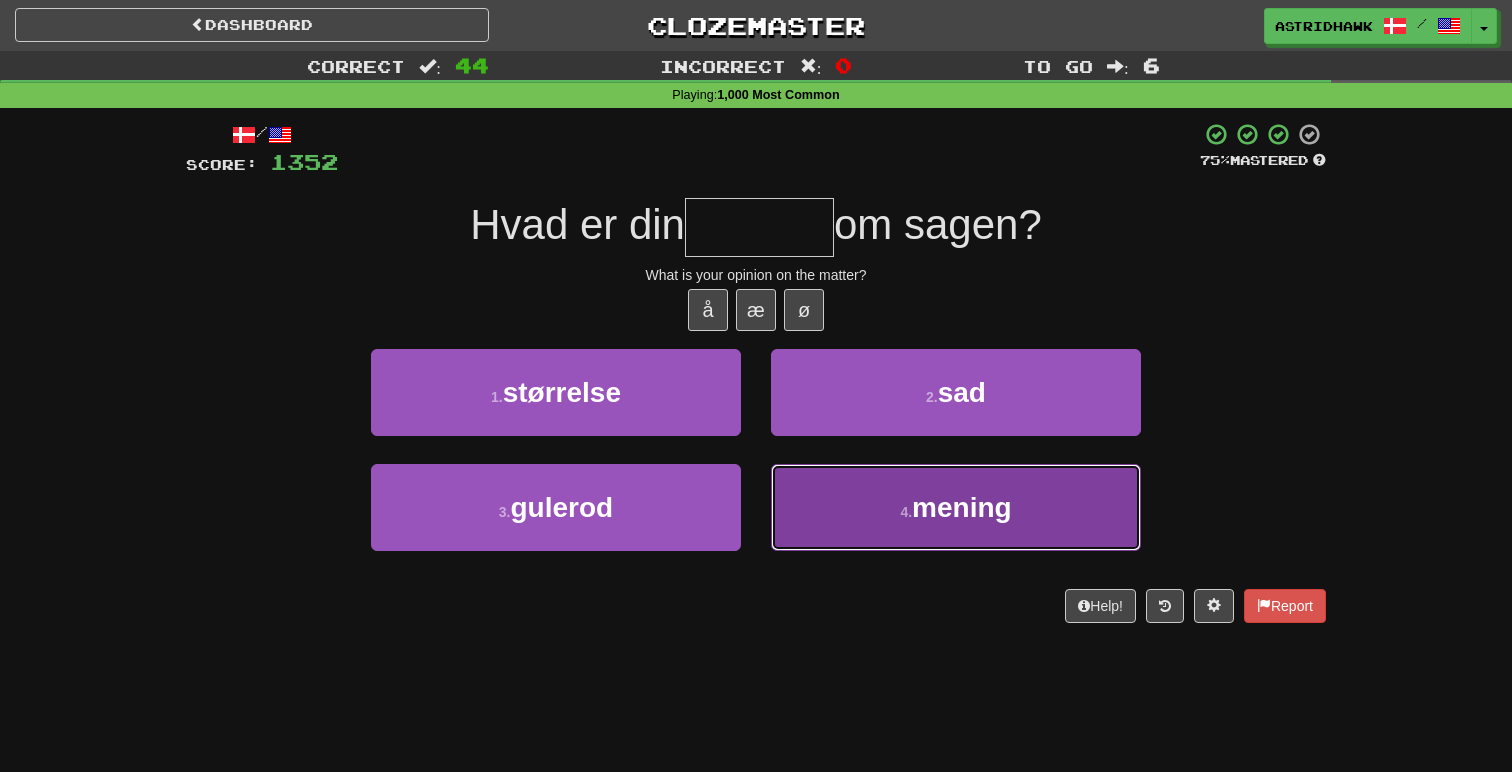 click on "4 .  mening" at bounding box center [956, 507] 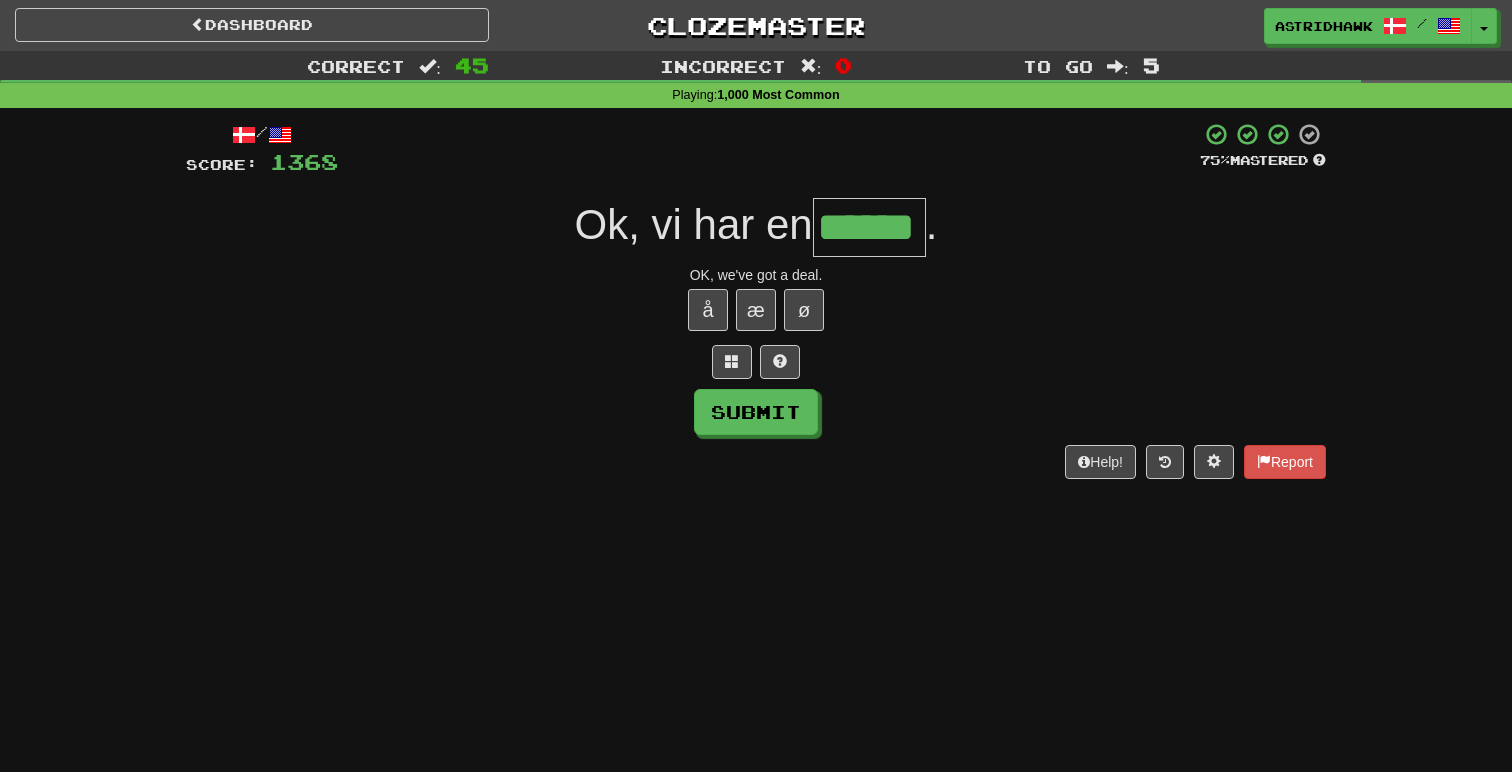 type on "******" 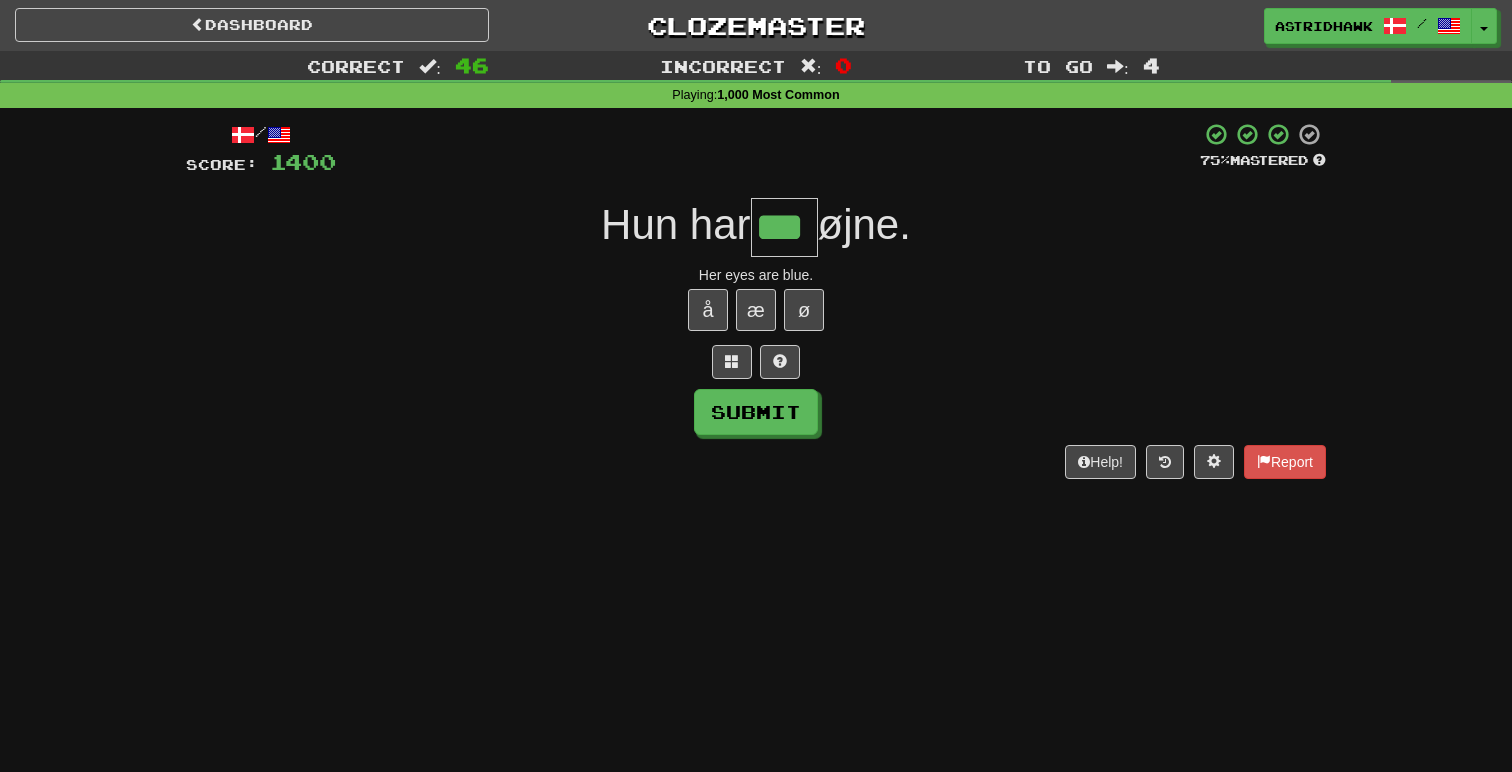type on "***" 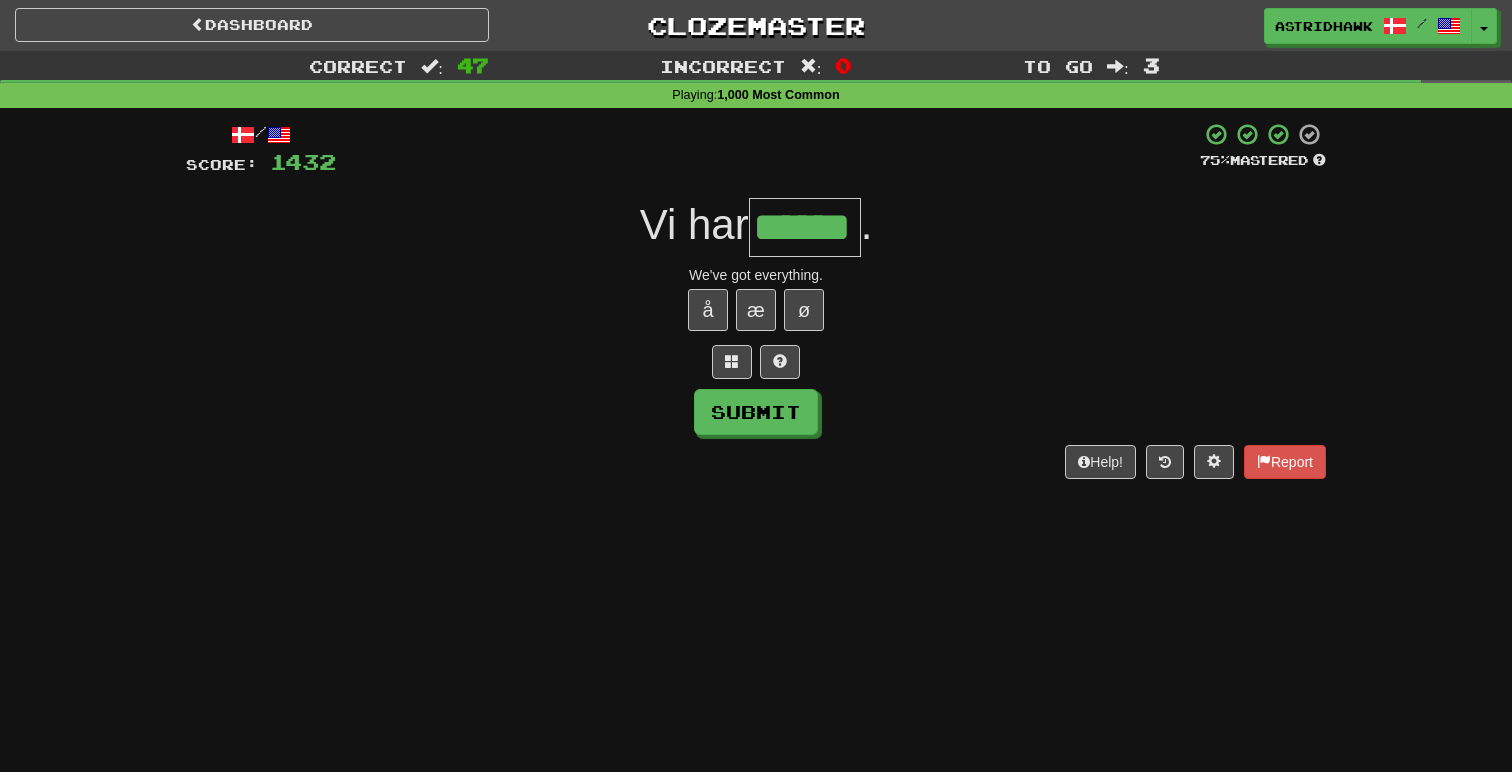 type on "******" 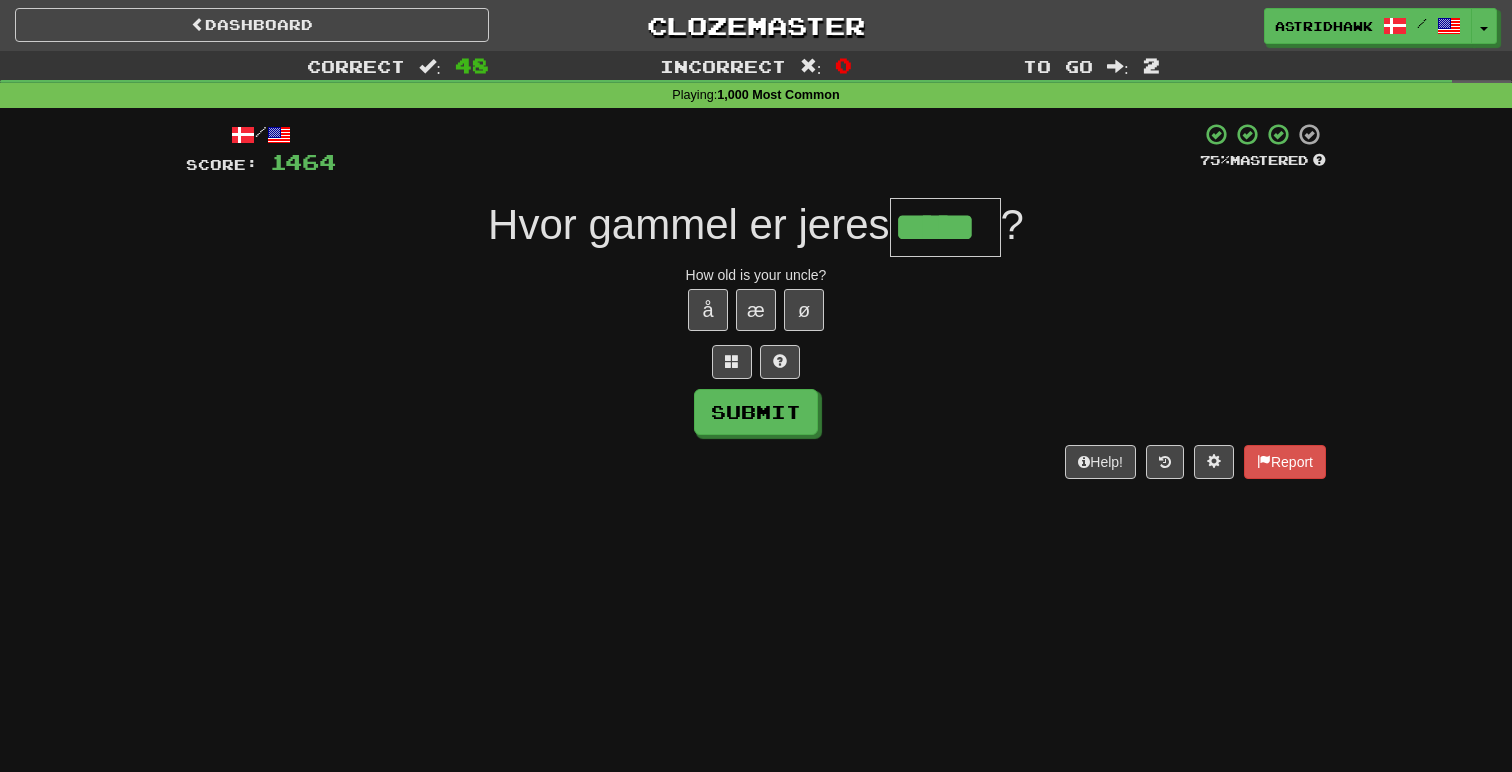 type on "*****" 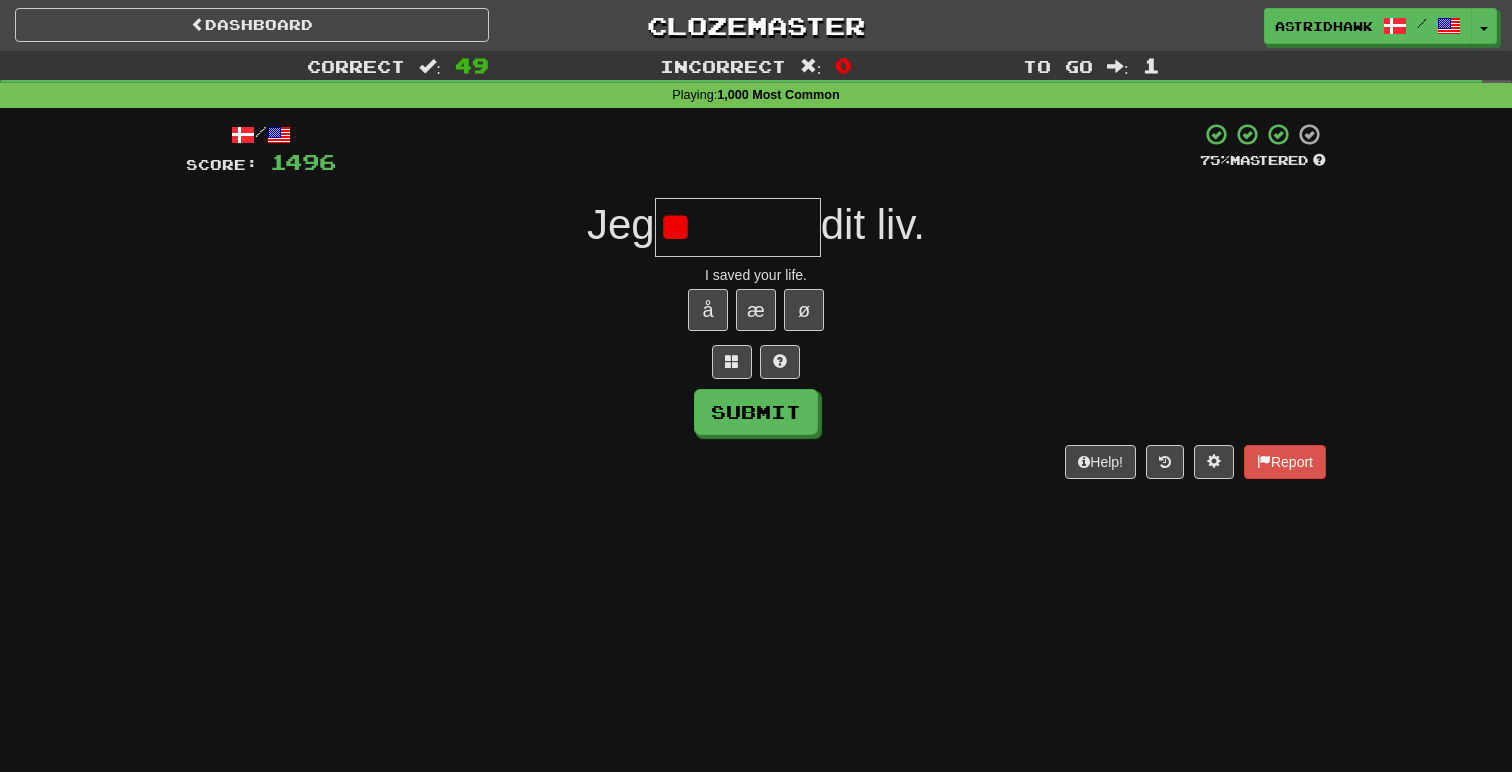 type on "*" 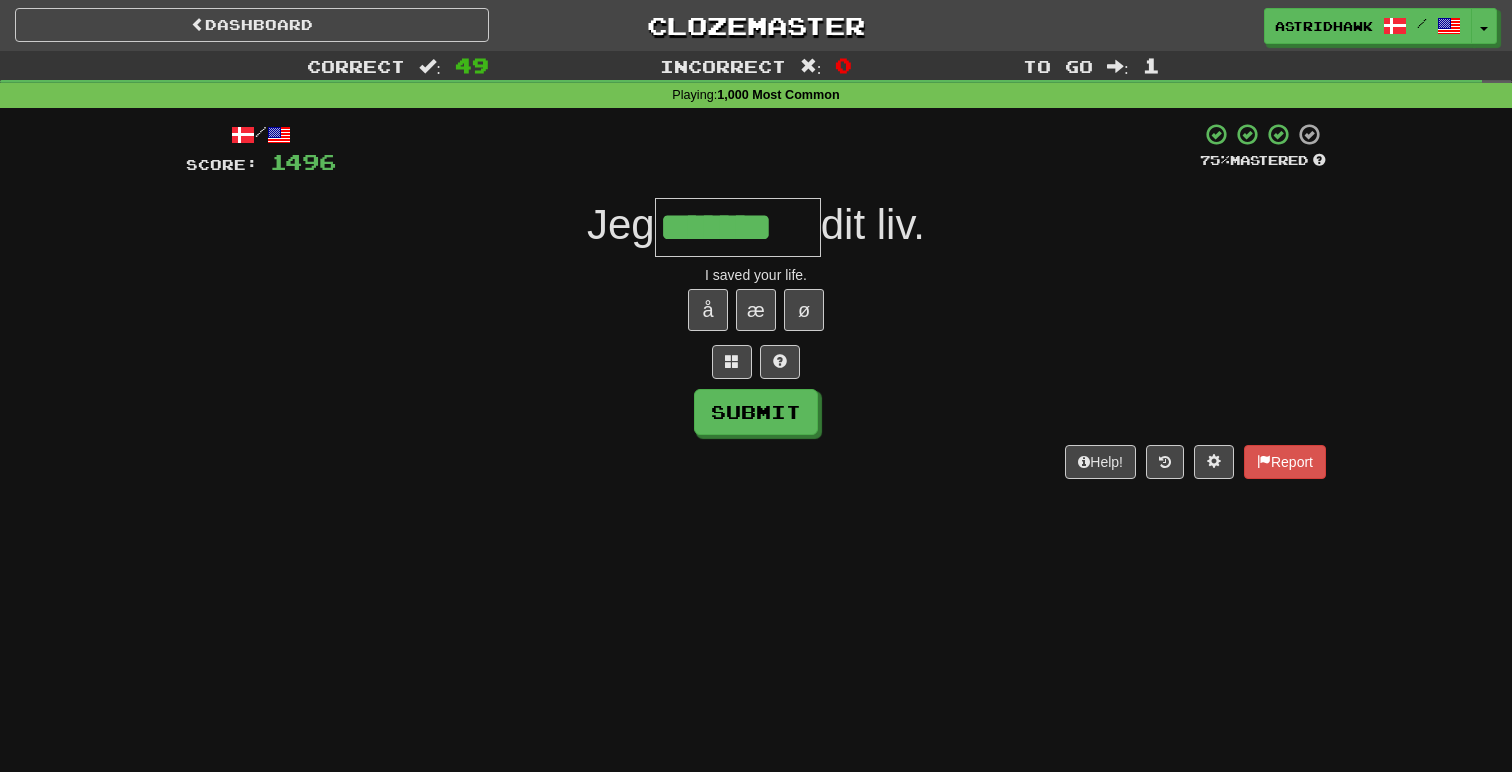 type on "*******" 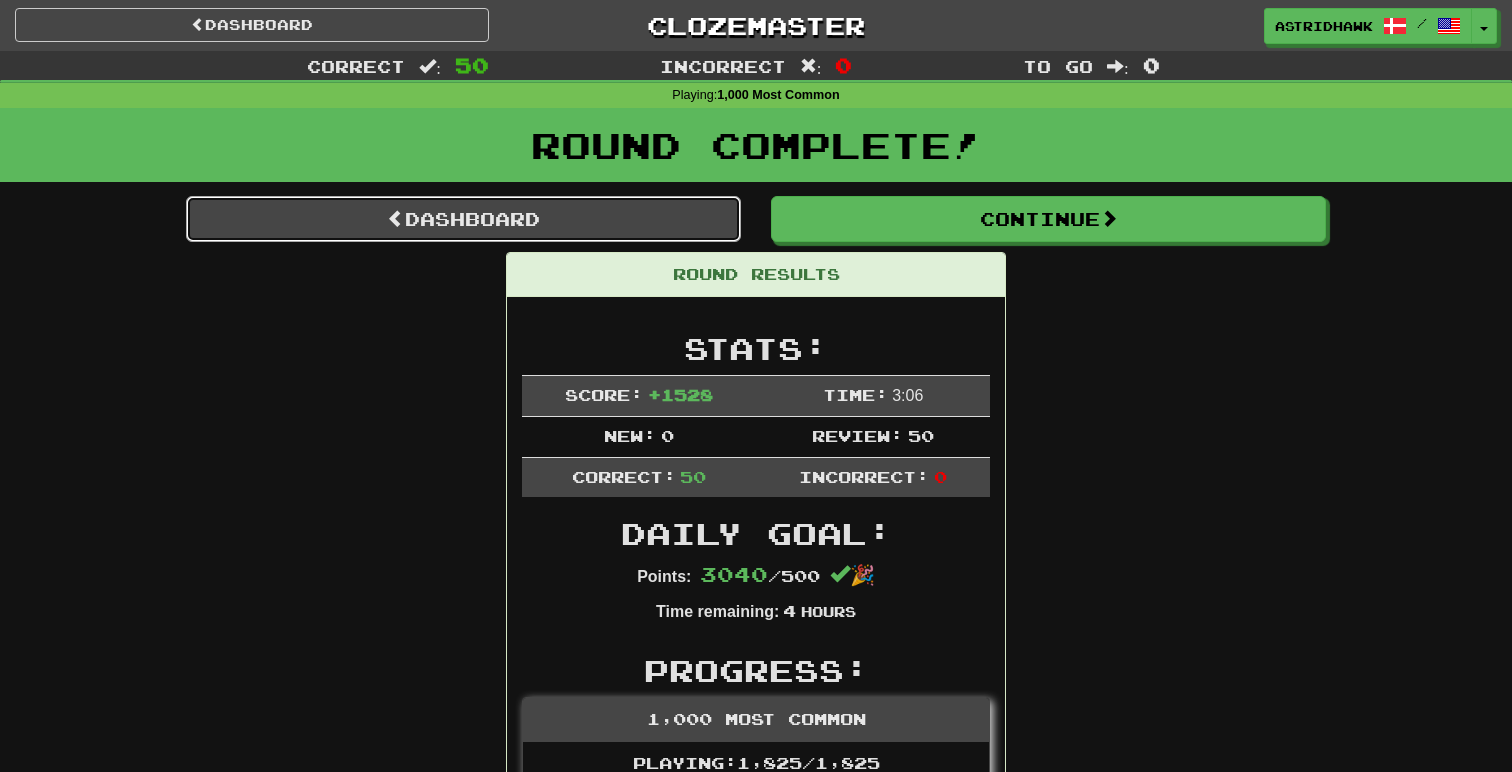 click on "Dashboard" at bounding box center [463, 219] 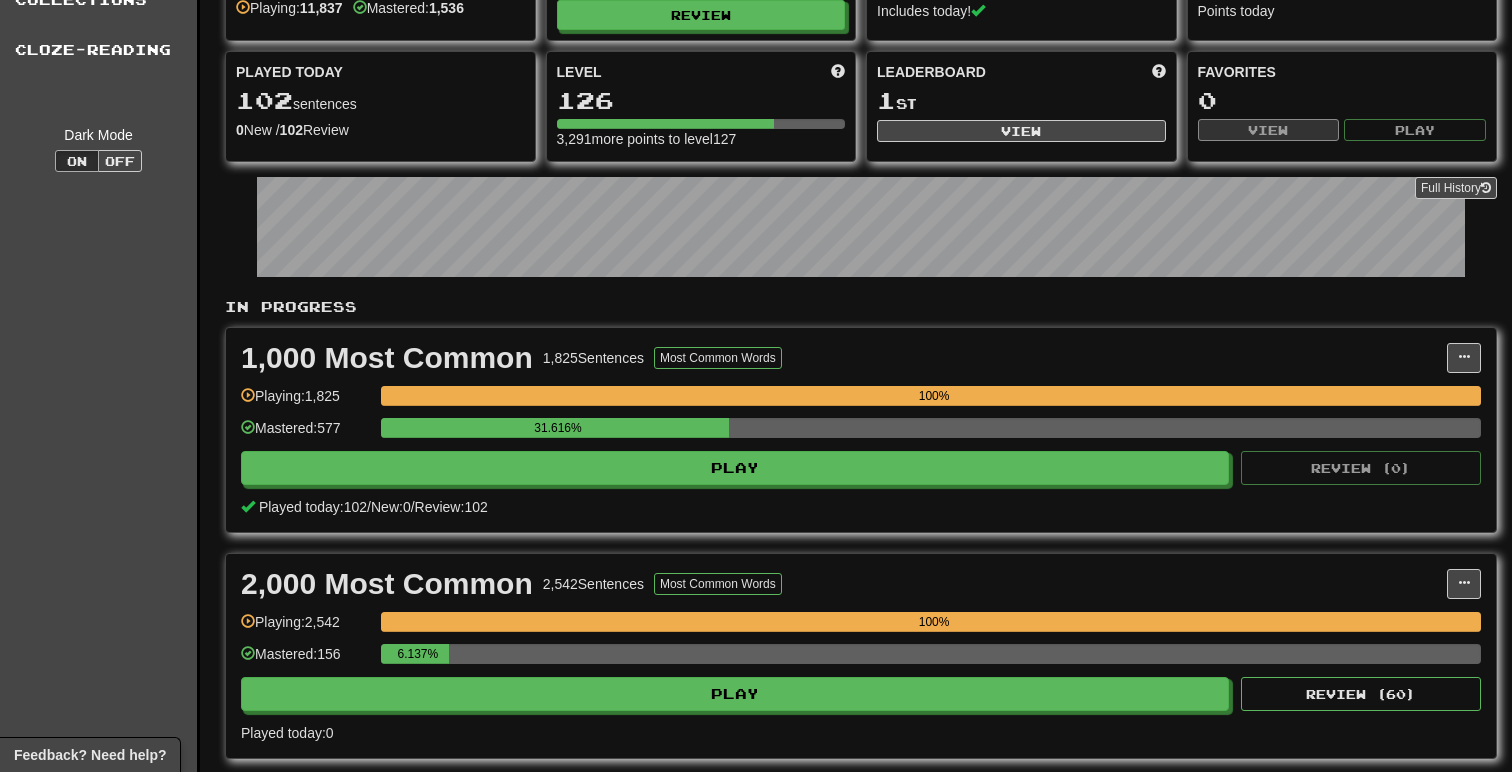 scroll, scrollTop: 0, scrollLeft: 0, axis: both 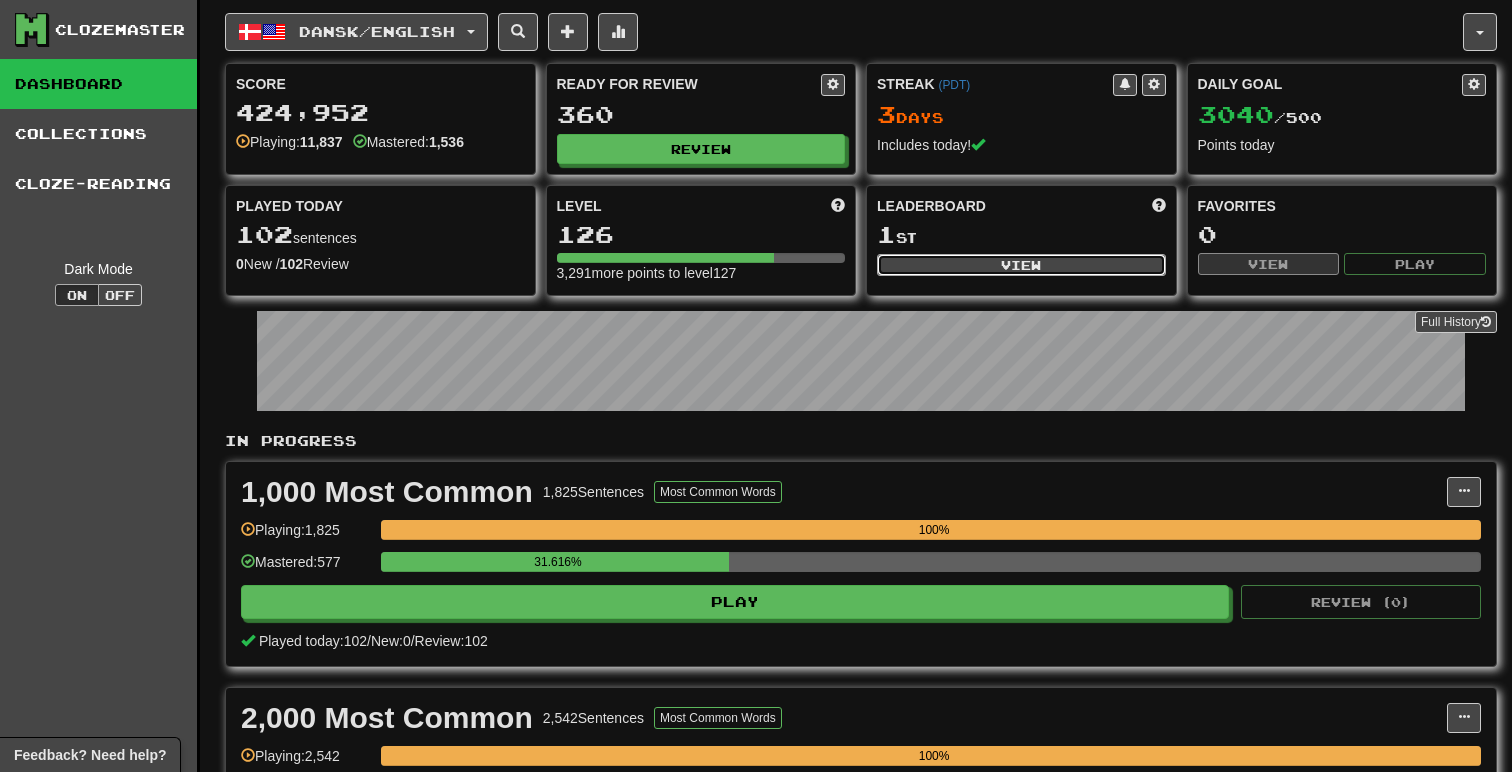 click on "View" at bounding box center (1021, 265) 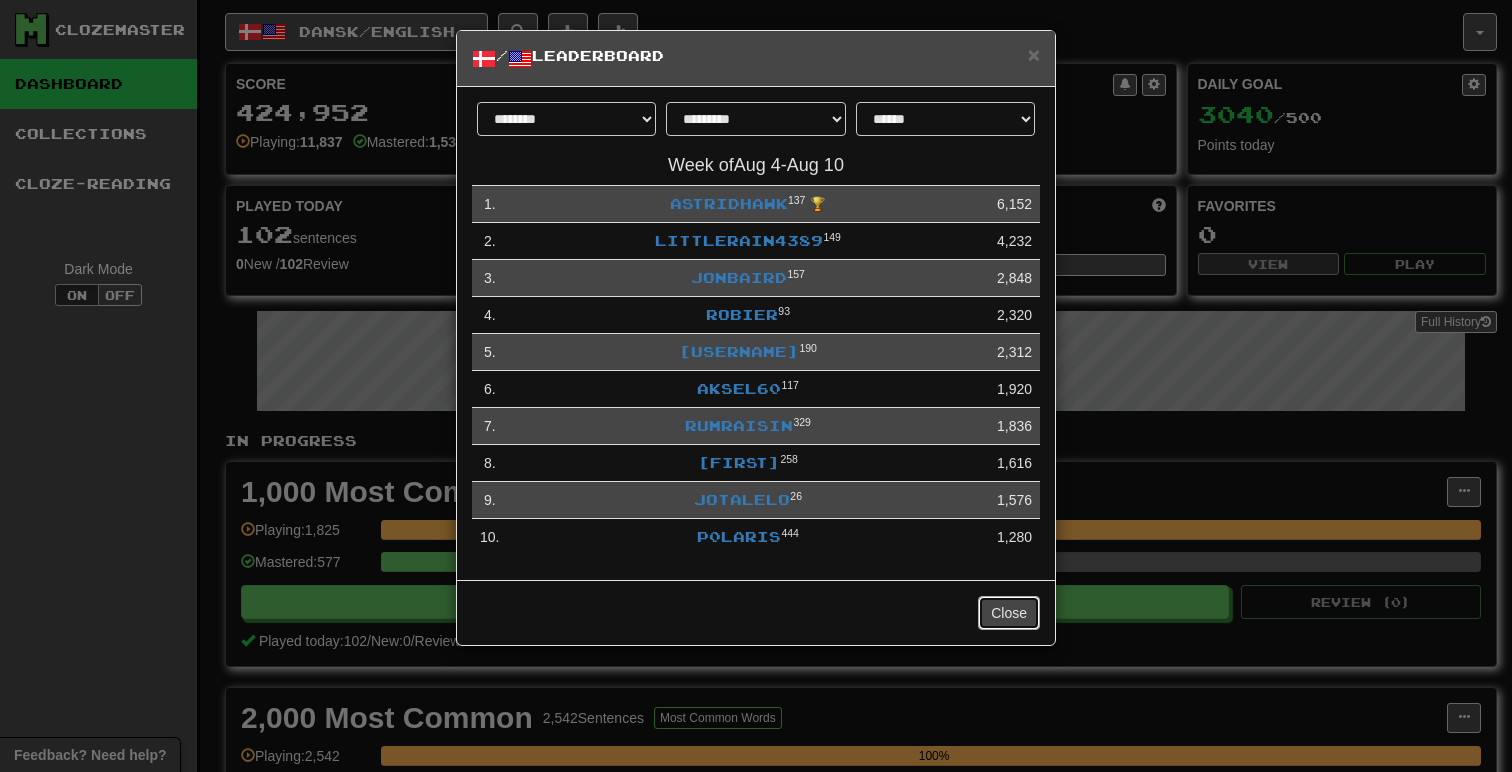 click on "Close" at bounding box center [1009, 613] 